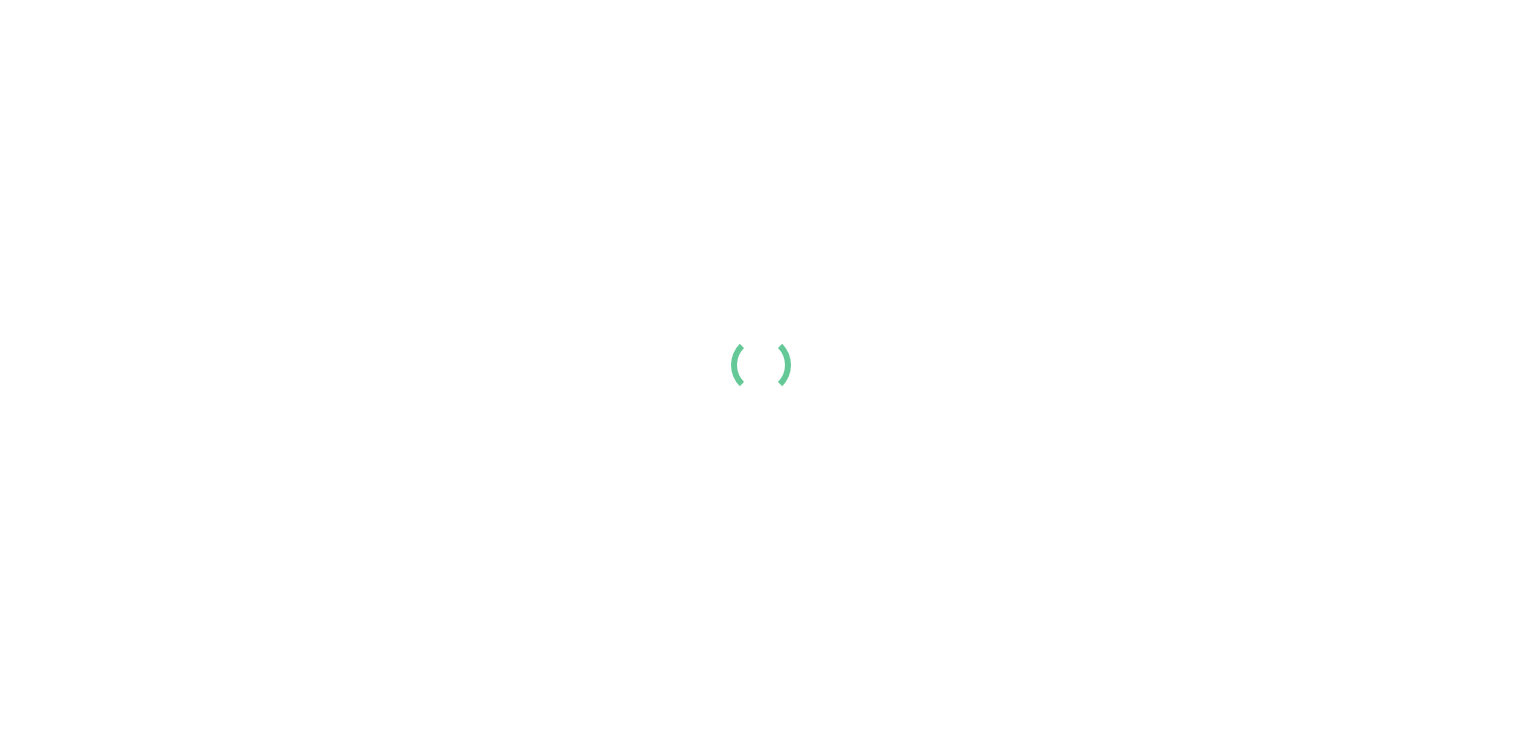 scroll, scrollTop: 0, scrollLeft: 0, axis: both 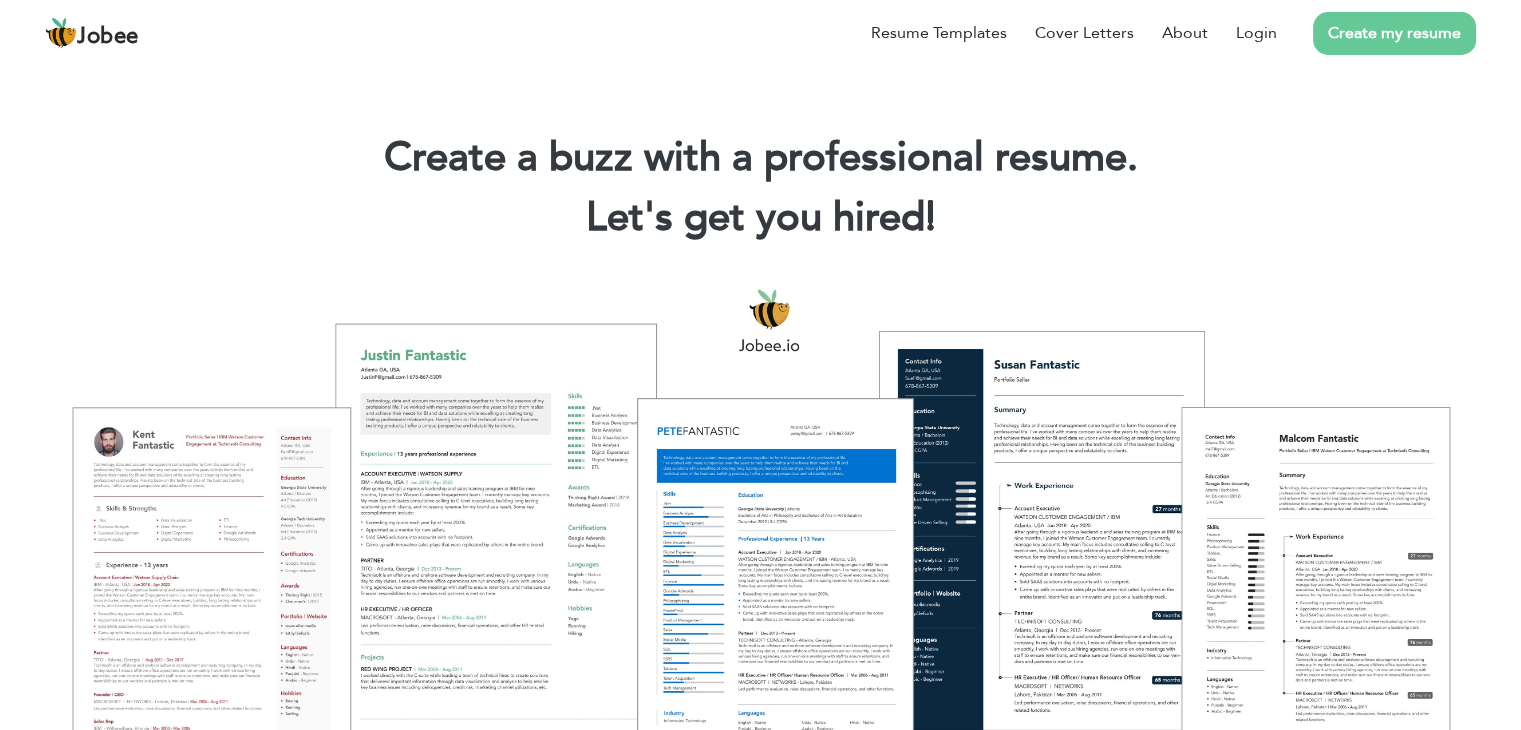 click on "Create my resume" at bounding box center (1394, 33) 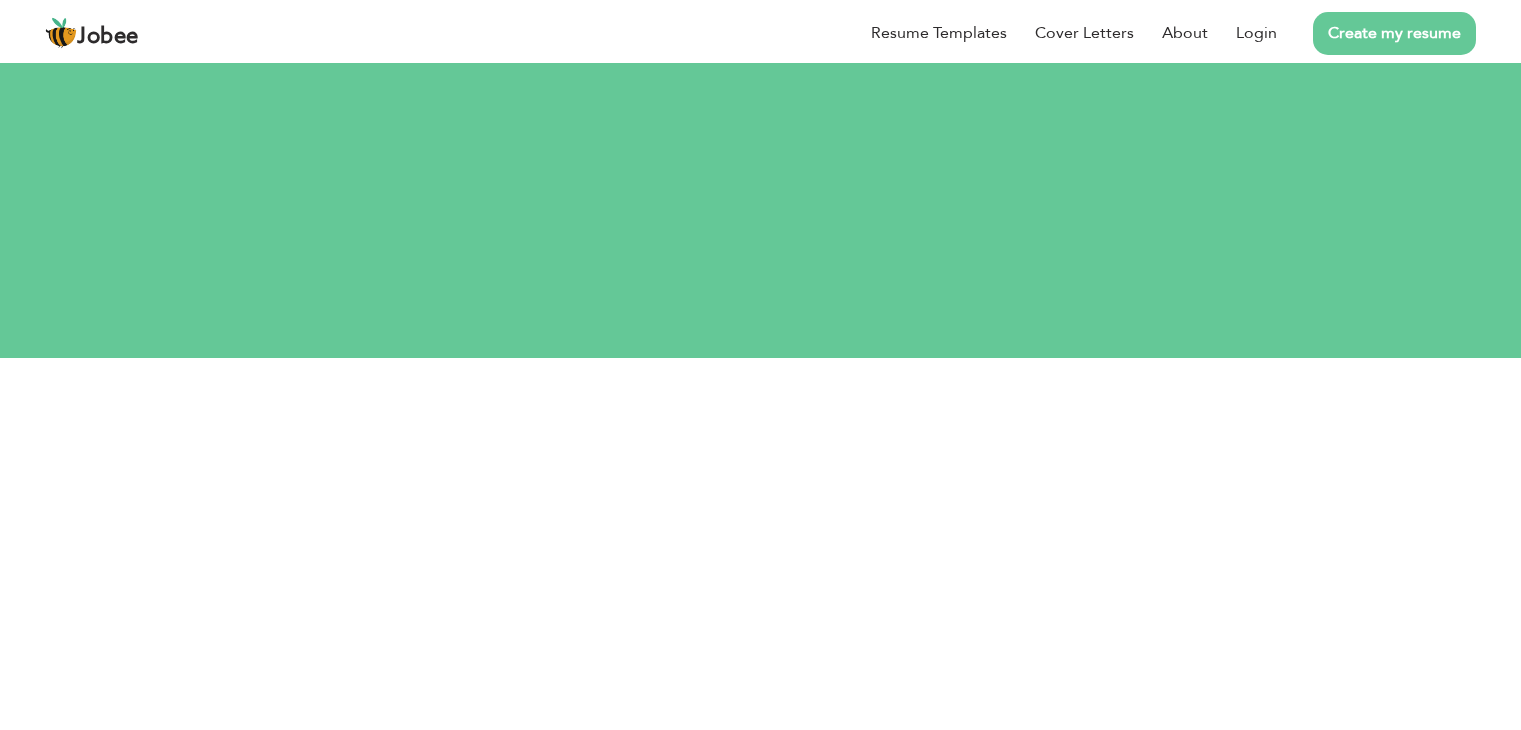 scroll, scrollTop: 0, scrollLeft: 0, axis: both 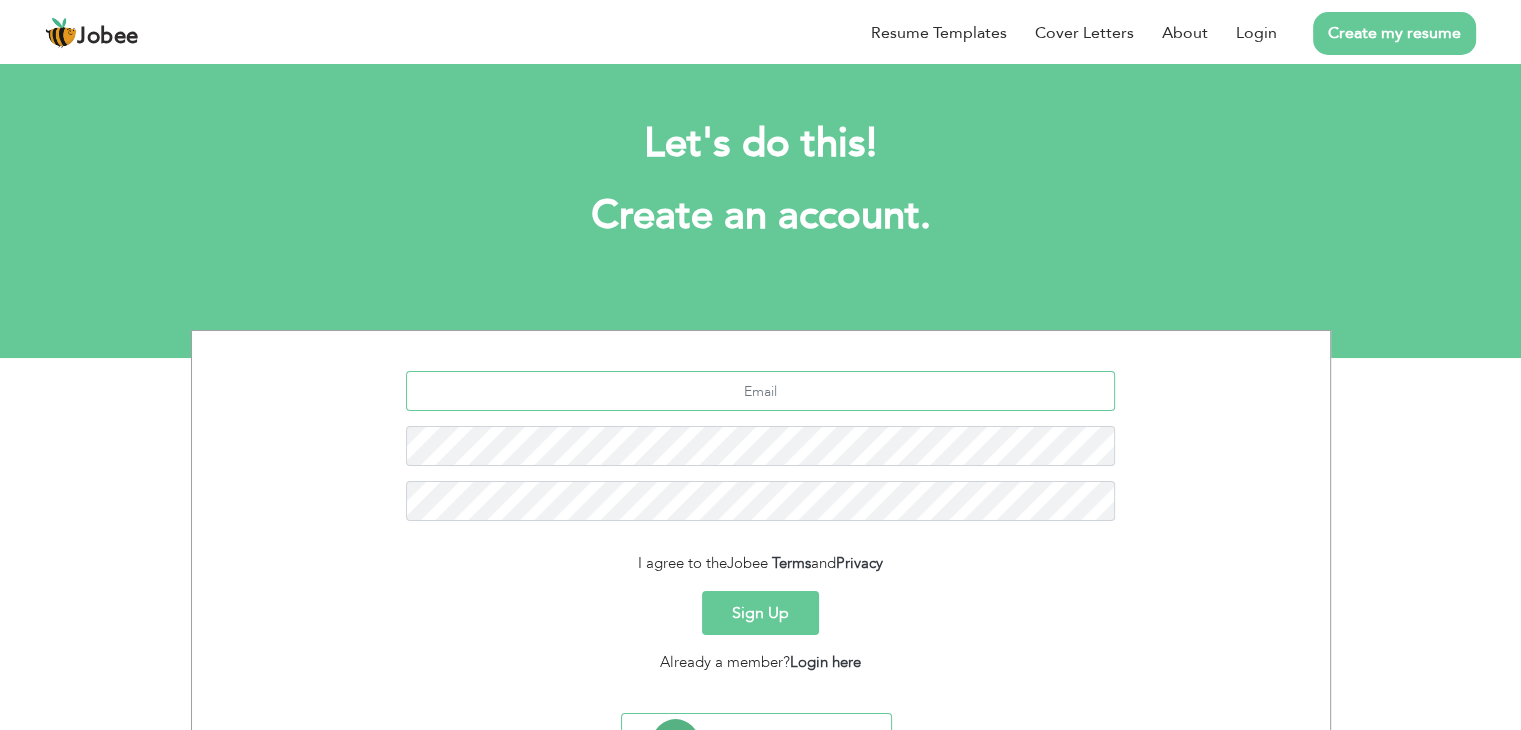click at bounding box center [760, 391] 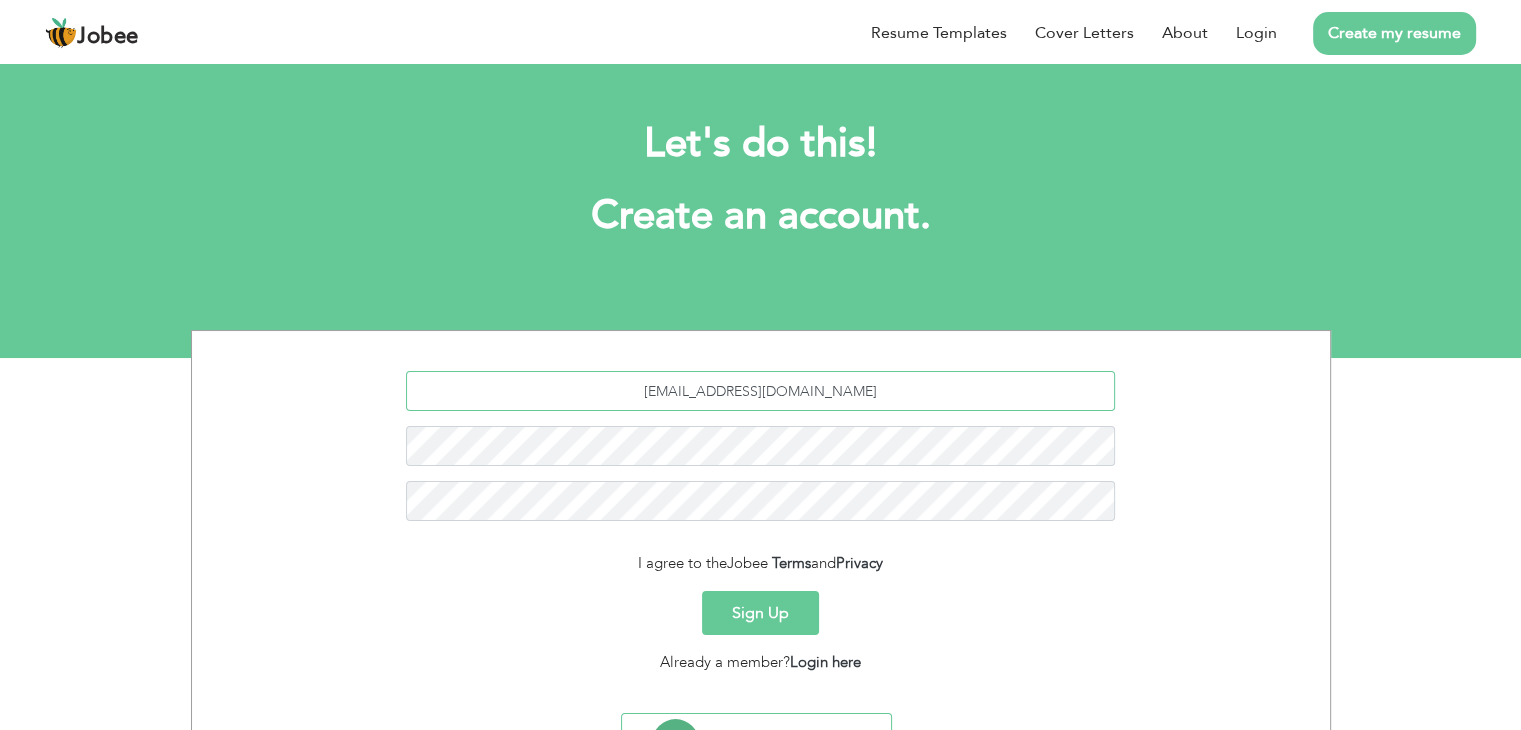 type on "[EMAIL_ADDRESS][DOMAIN_NAME]" 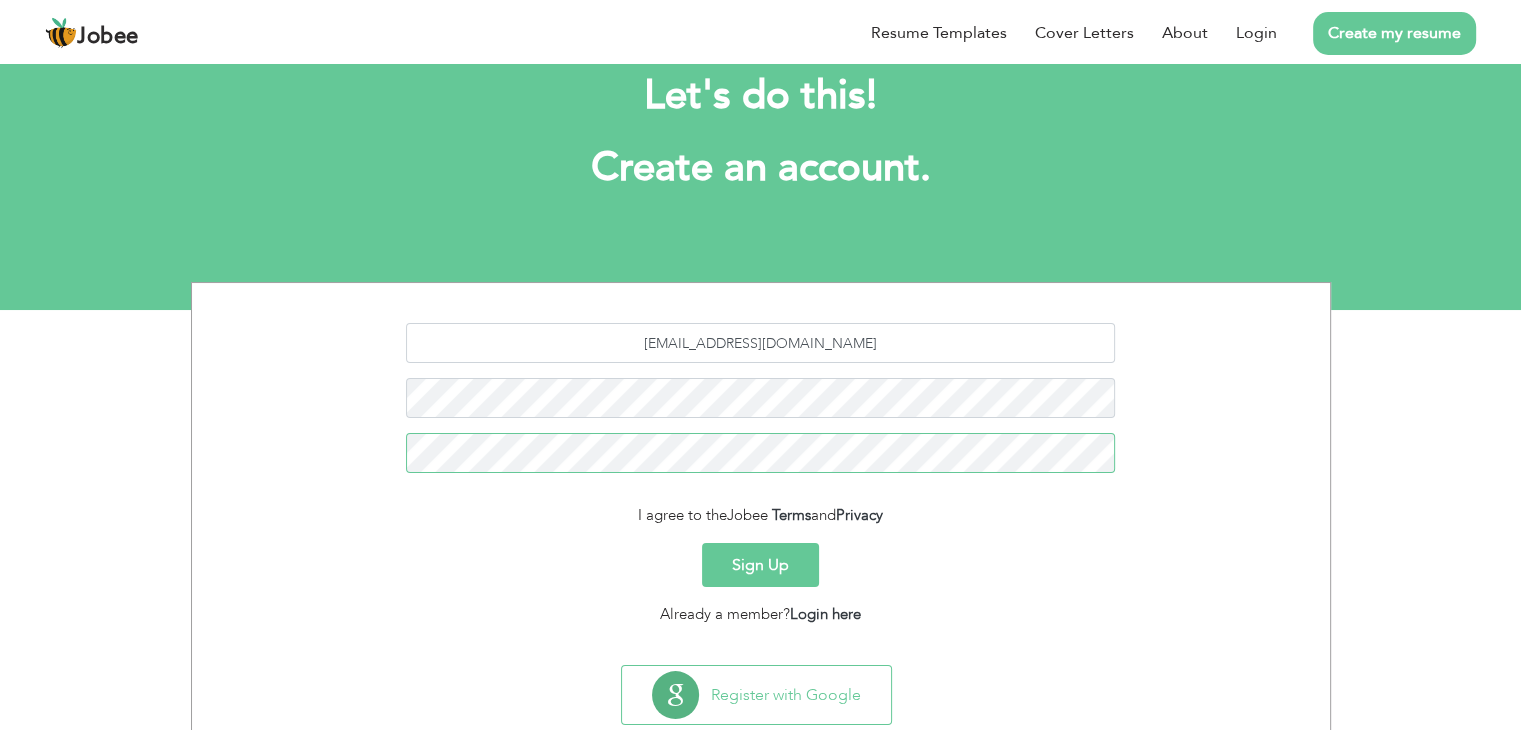scroll, scrollTop: 50, scrollLeft: 0, axis: vertical 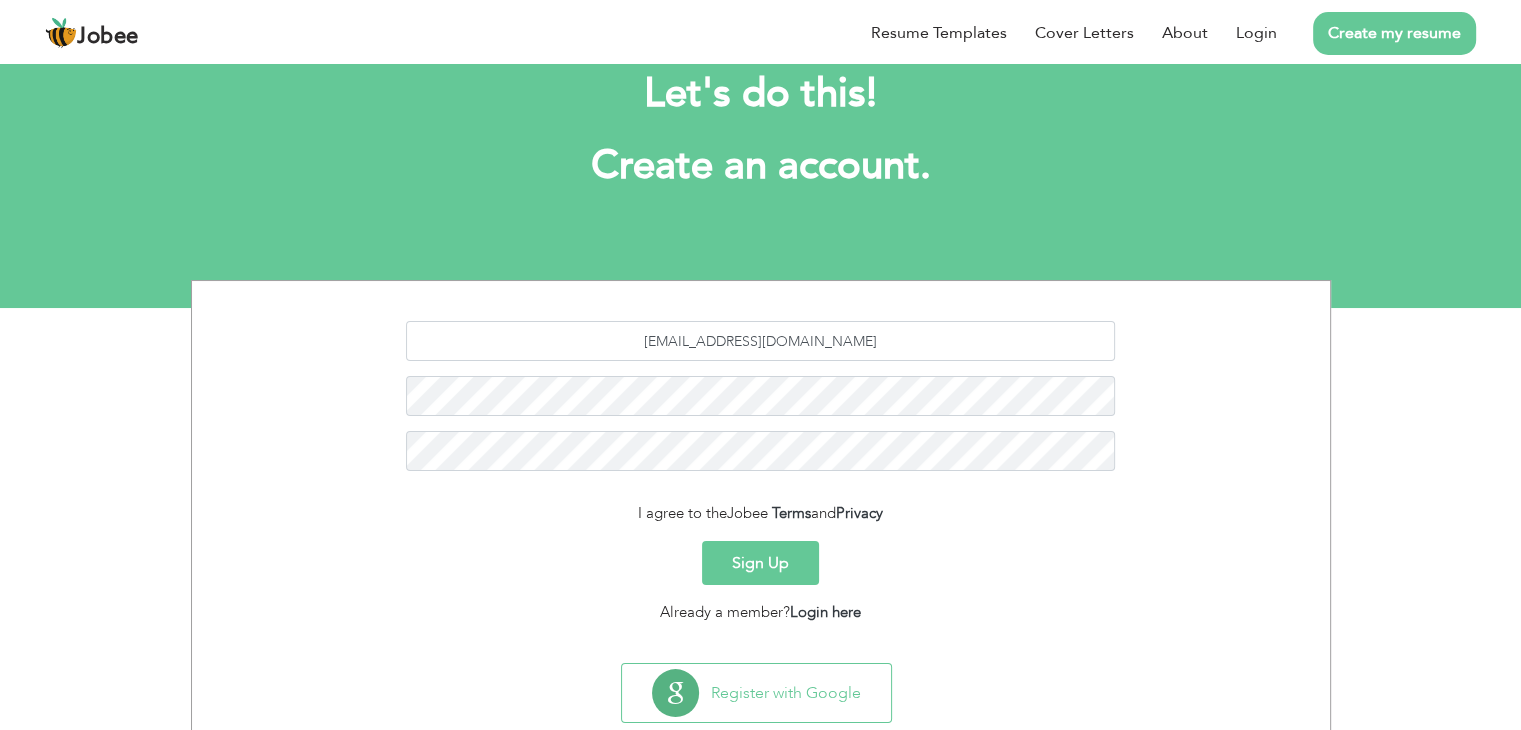 click on "I agree to the  Jobee   Terms  and  Privacy" at bounding box center (761, 513) 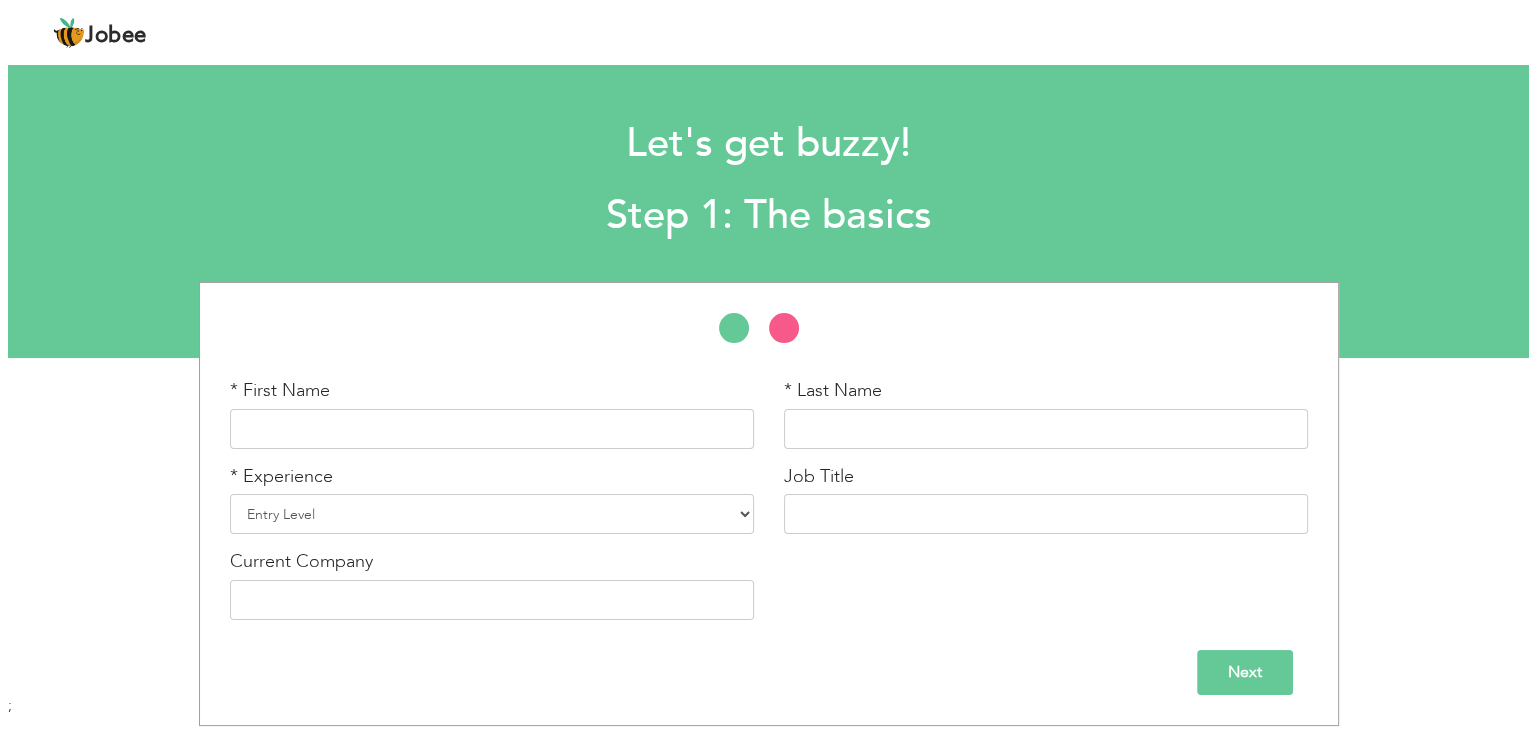 scroll, scrollTop: 0, scrollLeft: 0, axis: both 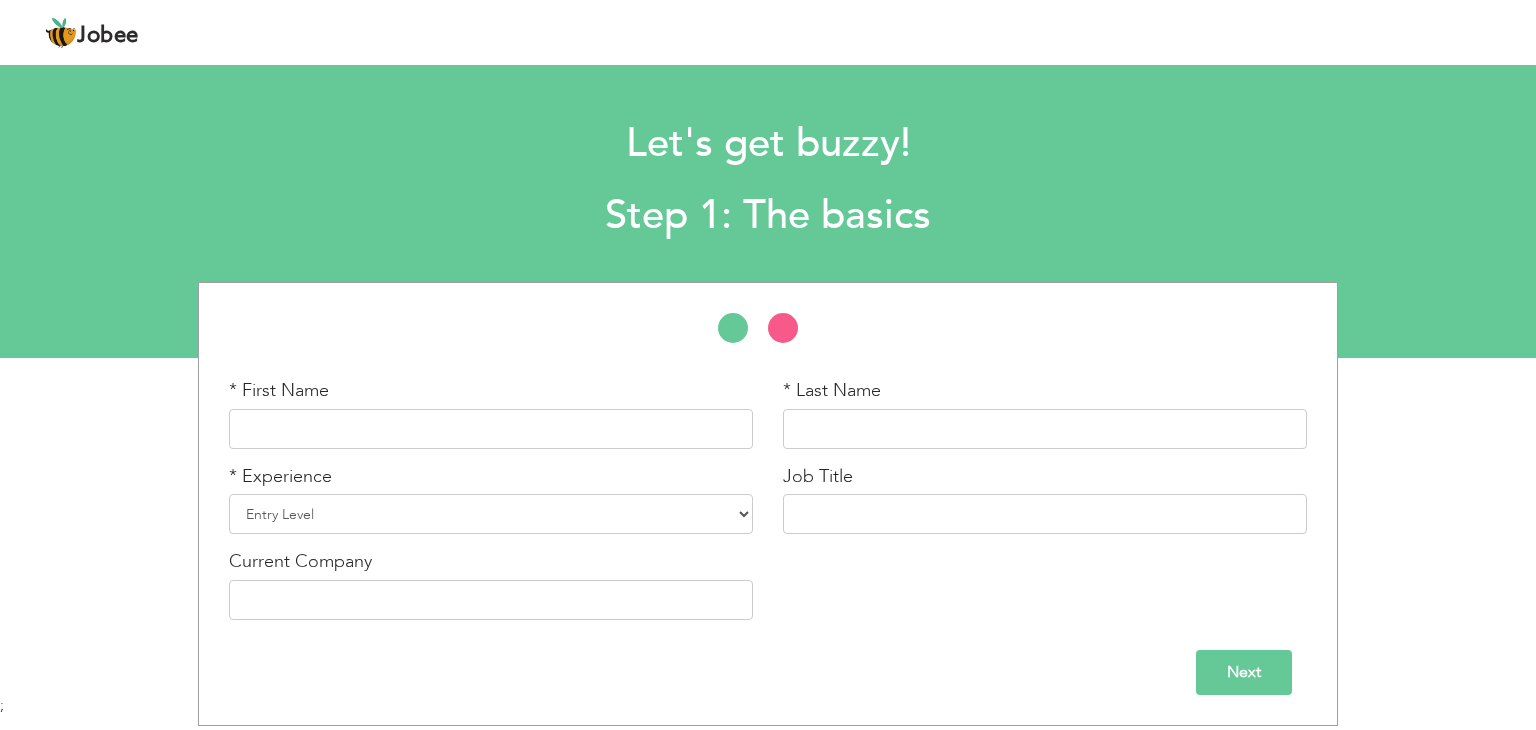 click on "* First Name
* Last Name
* Experience Entry Level
Less than 1 Year" at bounding box center [768, 504] 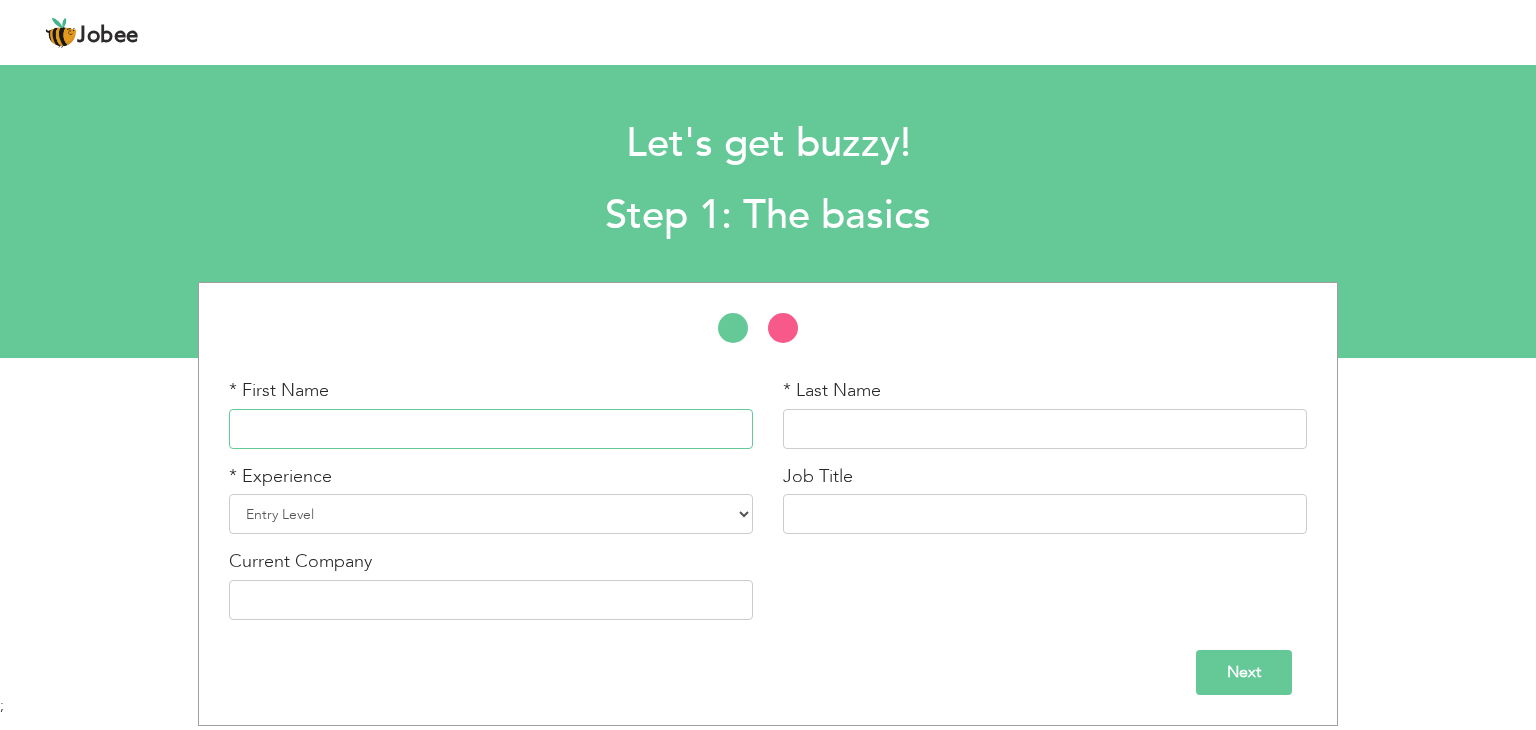 click at bounding box center (491, 429) 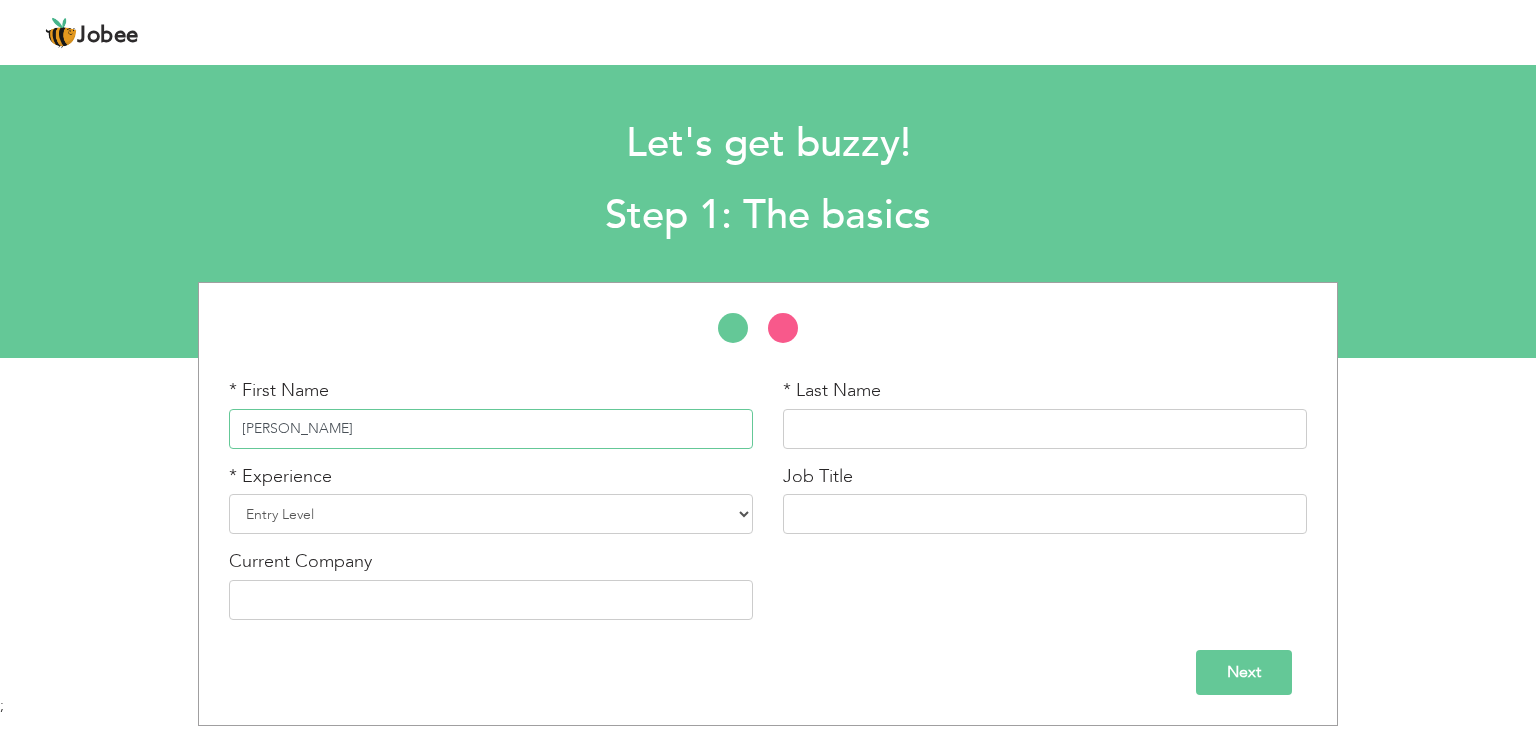 type on "Ayesha" 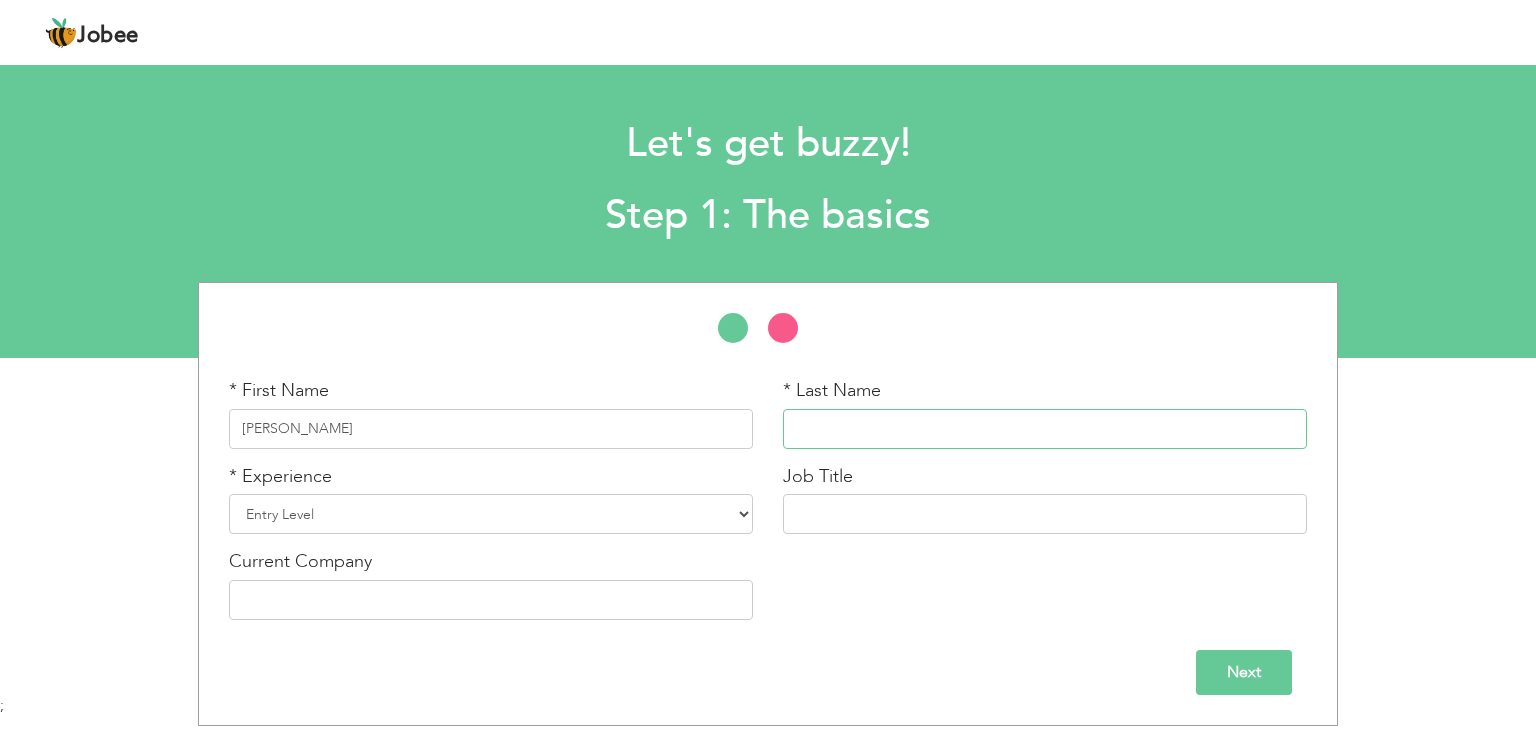 click at bounding box center [1045, 429] 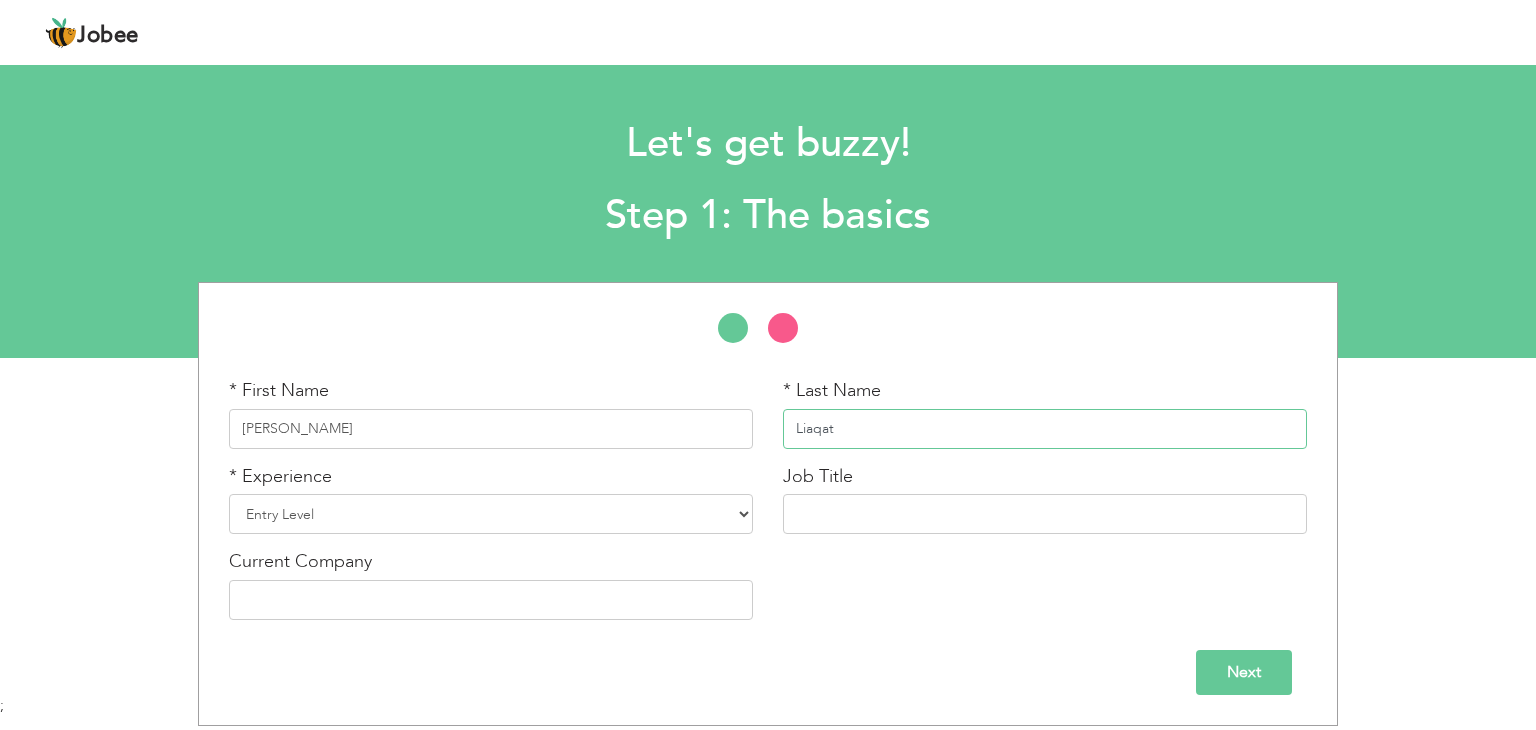 type on "Liaqat" 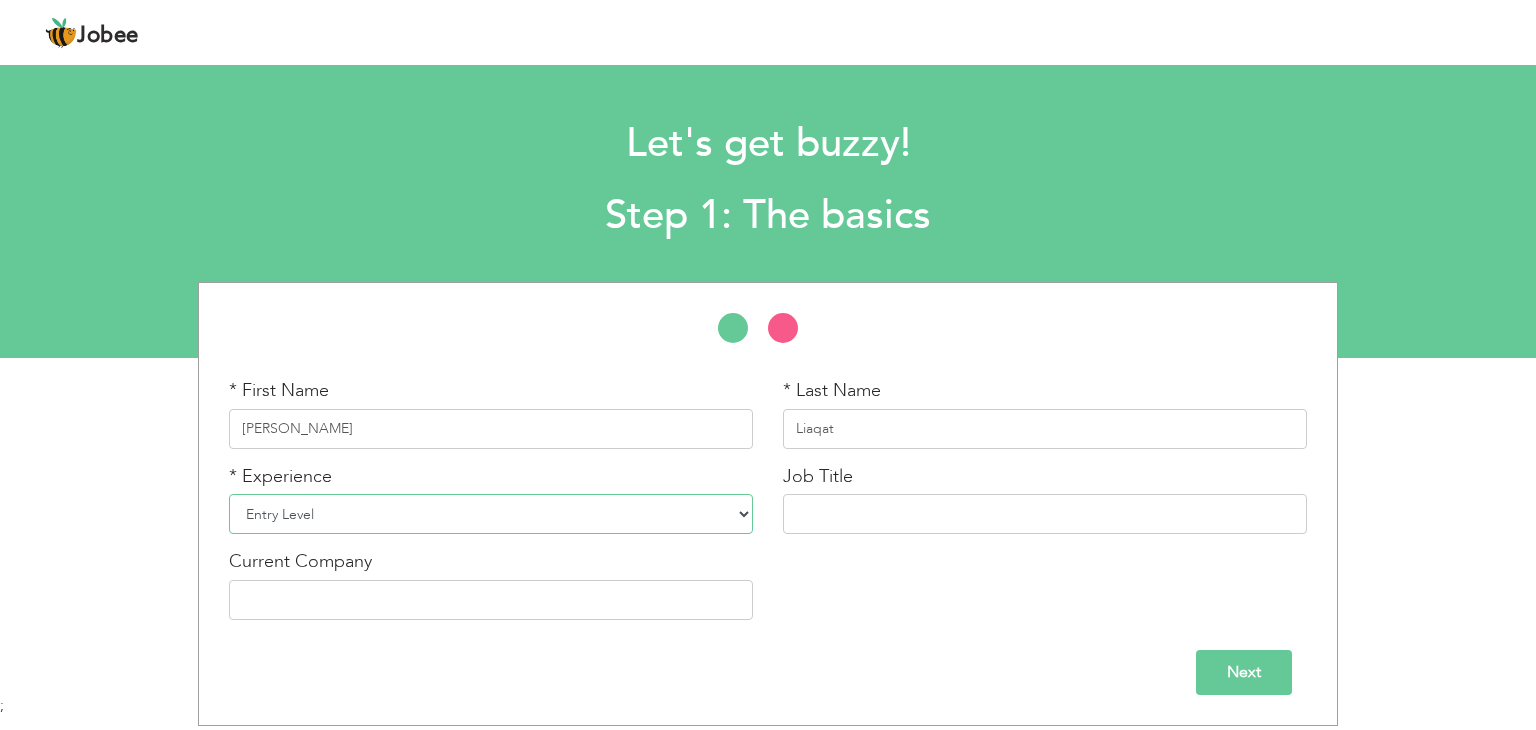 click on "Entry Level
Less than 1 Year
1 Year
2 Years
3 Years
4 Years
5 Years
6 Years
7 Years
8 Years
9 Years
10 Years
11 Years
12 Years
13 Years
14 Years
15 Years
16 Years
17 Years
18 Years
19 Years
20 Years
21 Years
22 Years
23 Years
24 Years
25 Years
26 Years
27 Years
28 Years
29 Years
30 Years
31 Years
32 Years
33 Years
34 Years
35 Years
More than 35 Years" at bounding box center [491, 514] 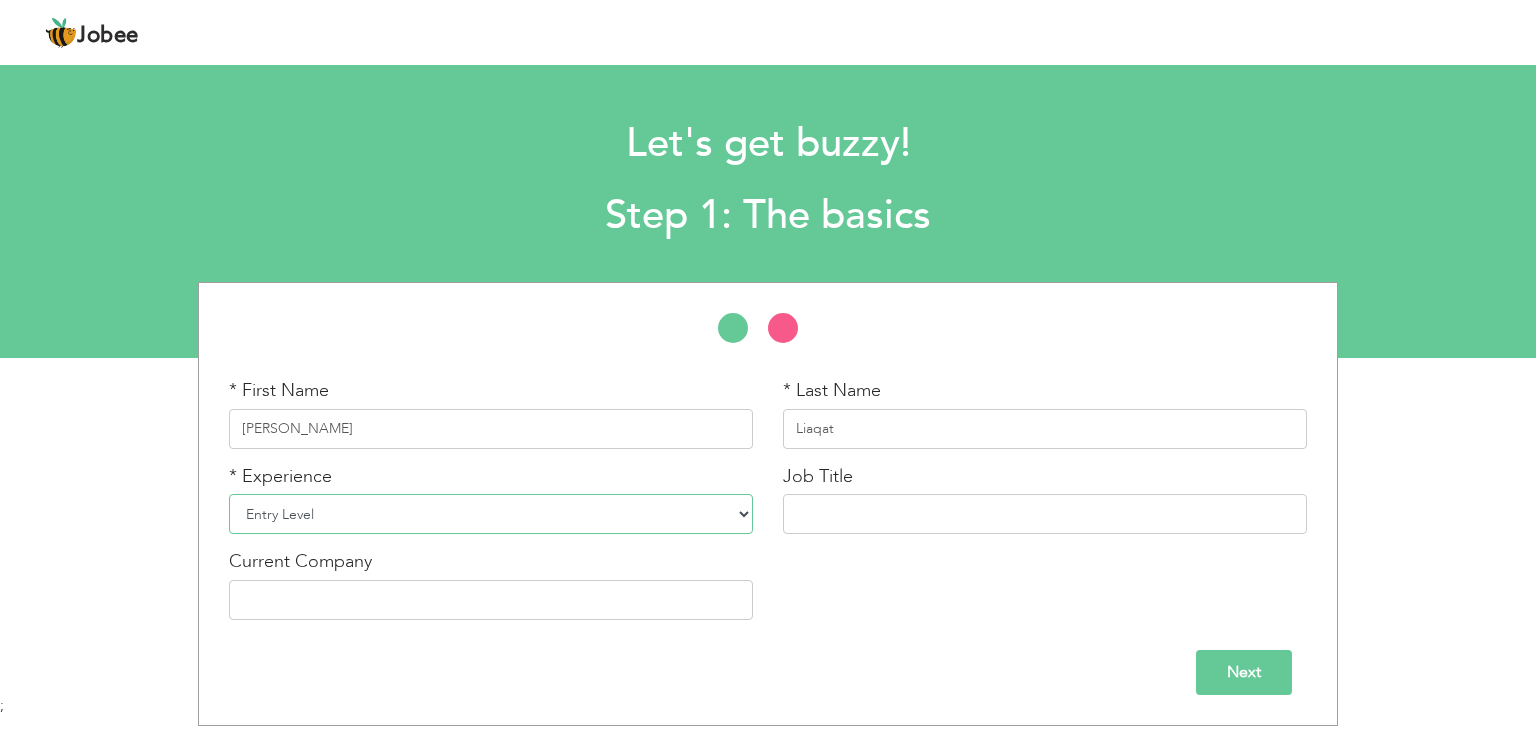 select on "5" 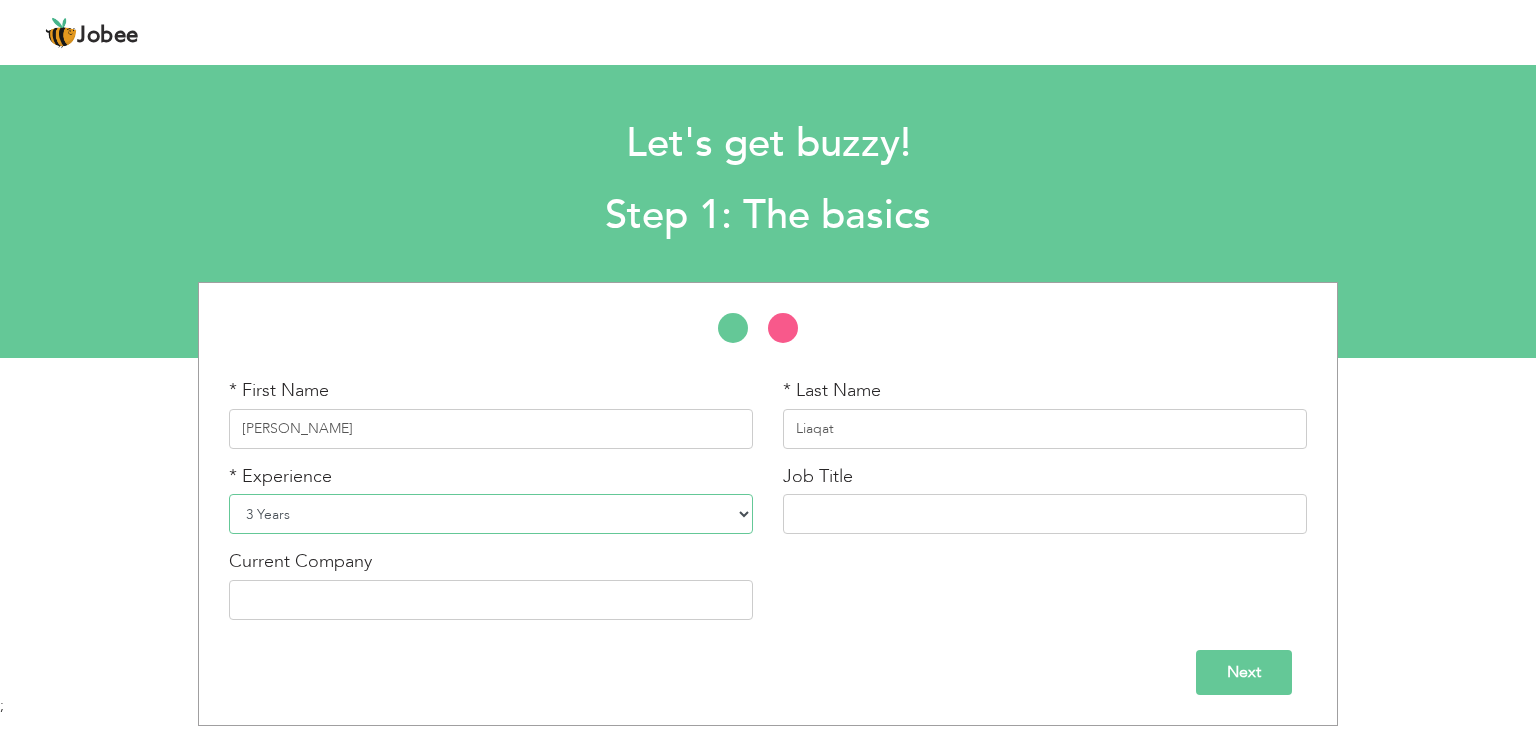 click on "Entry Level
Less than 1 Year
1 Year
2 Years
3 Years
4 Years
5 Years
6 Years
7 Years
8 Years
9 Years
10 Years
11 Years
12 Years
13 Years
14 Years
15 Years
16 Years
17 Years
18 Years
19 Years
20 Years
21 Years
22 Years
23 Years
24 Years
25 Years
26 Years
27 Years
28 Years
29 Years
30 Years
31 Years
32 Years
33 Years
34 Years
35 Years
More than 35 Years" at bounding box center (491, 514) 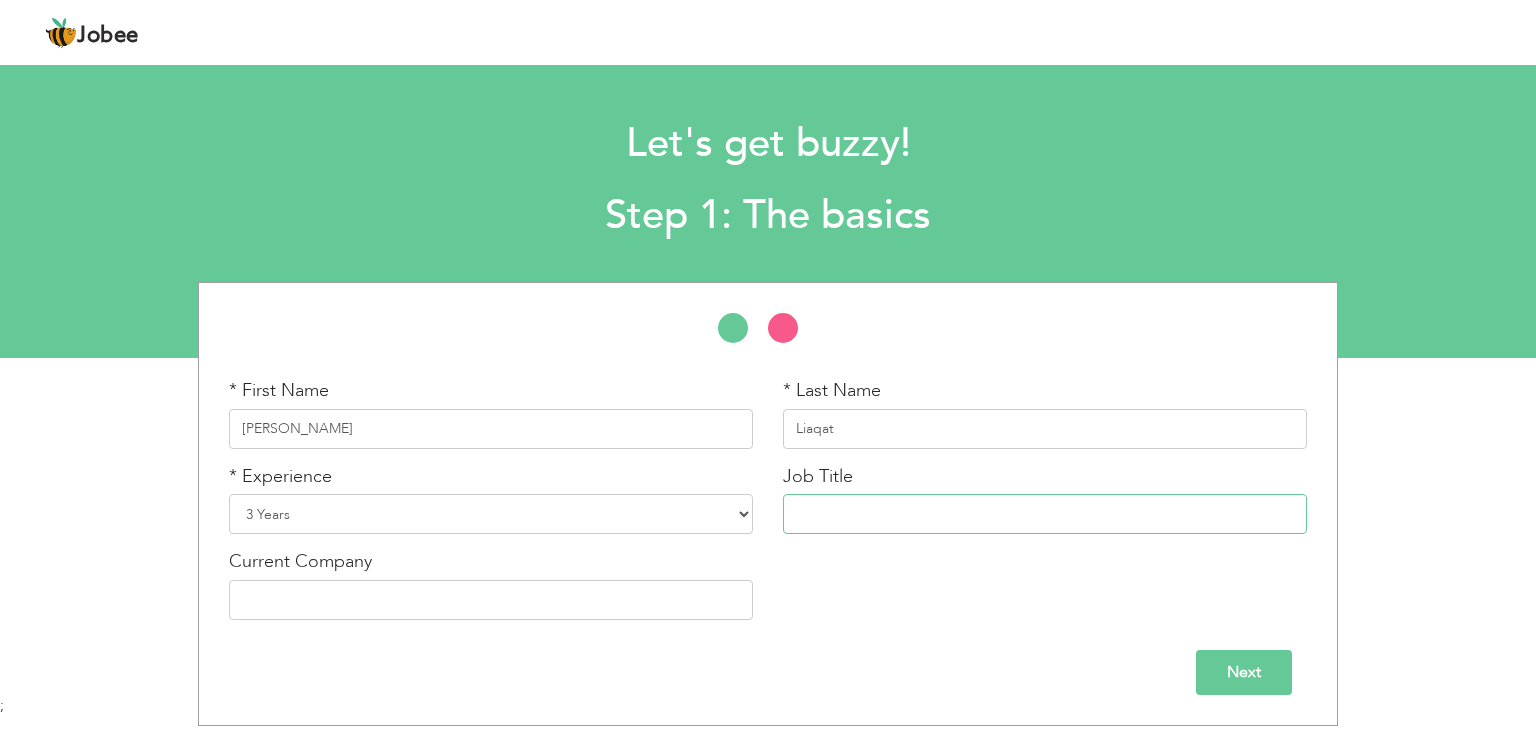 click at bounding box center [1045, 514] 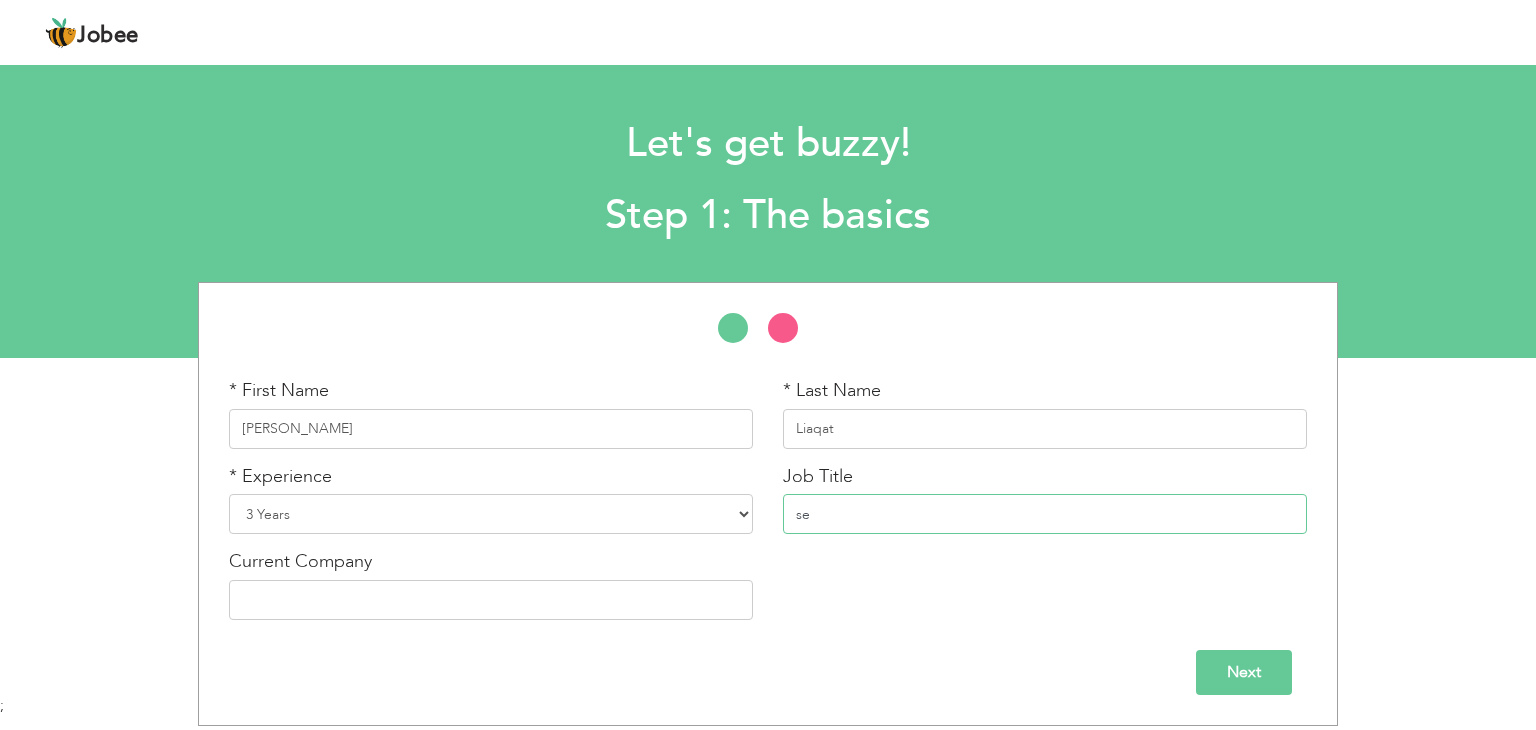 type on "s" 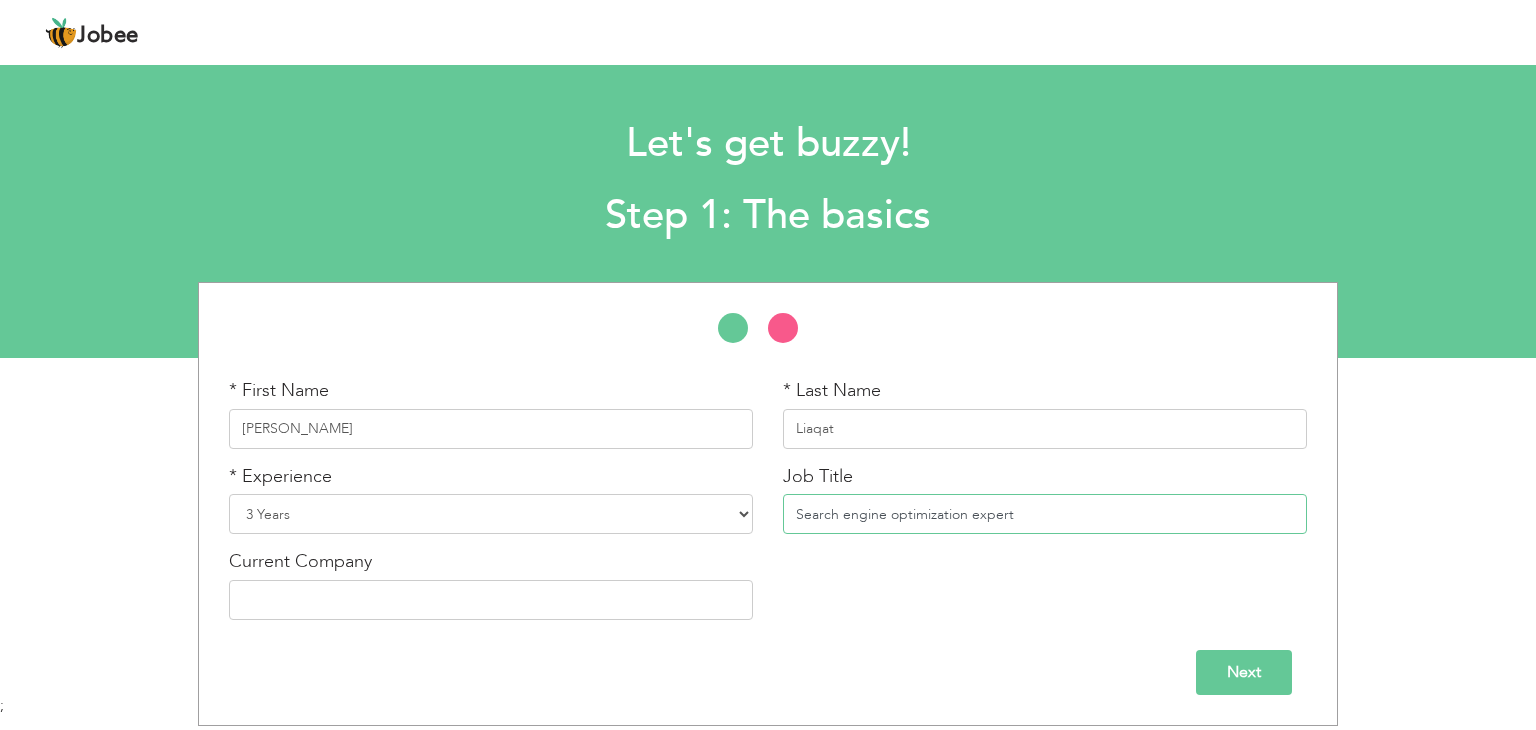 click on "Search engine optimization expert" at bounding box center [1045, 514] 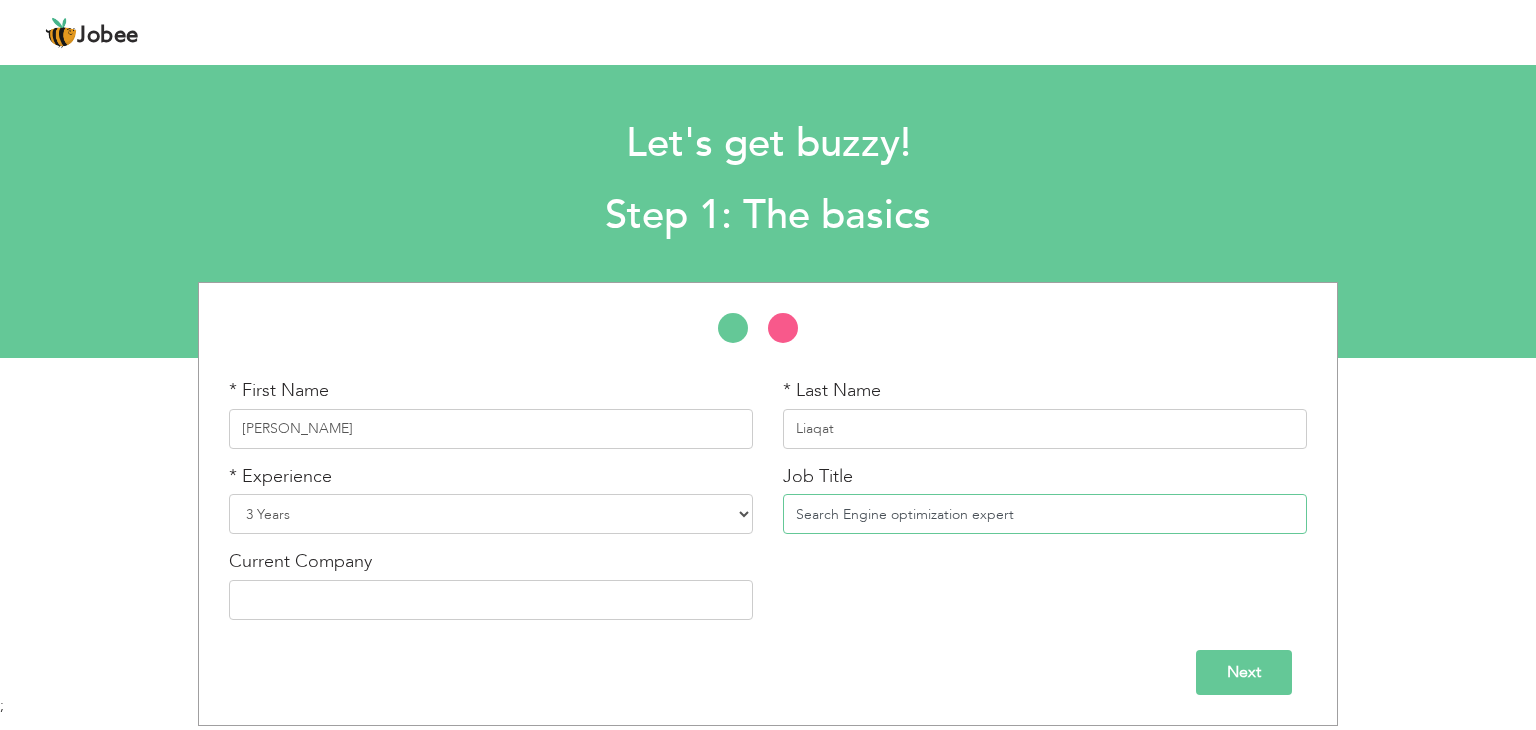 click on "Search Engine optimization expert" at bounding box center (1045, 514) 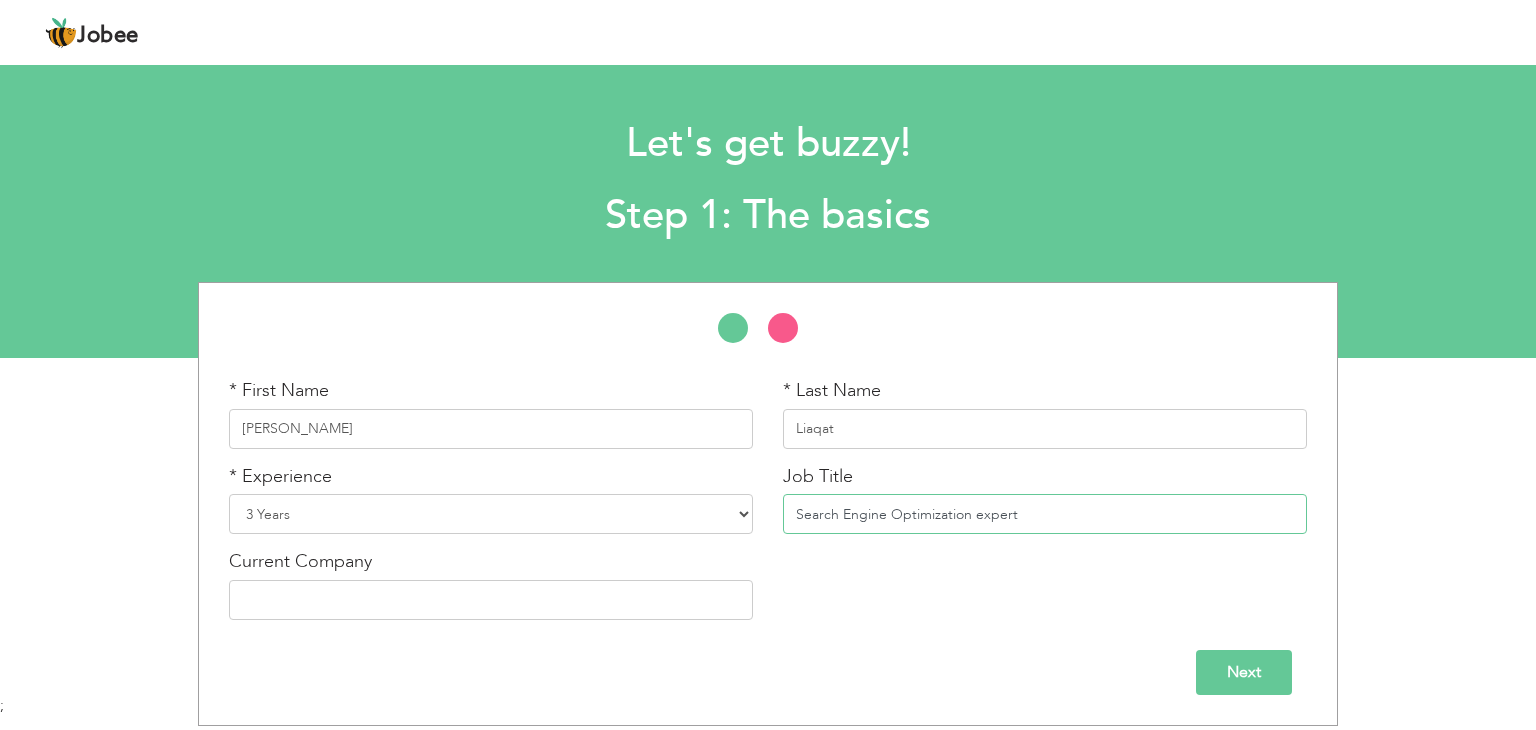 click on "Search Engine Optimization expert" at bounding box center (1045, 514) 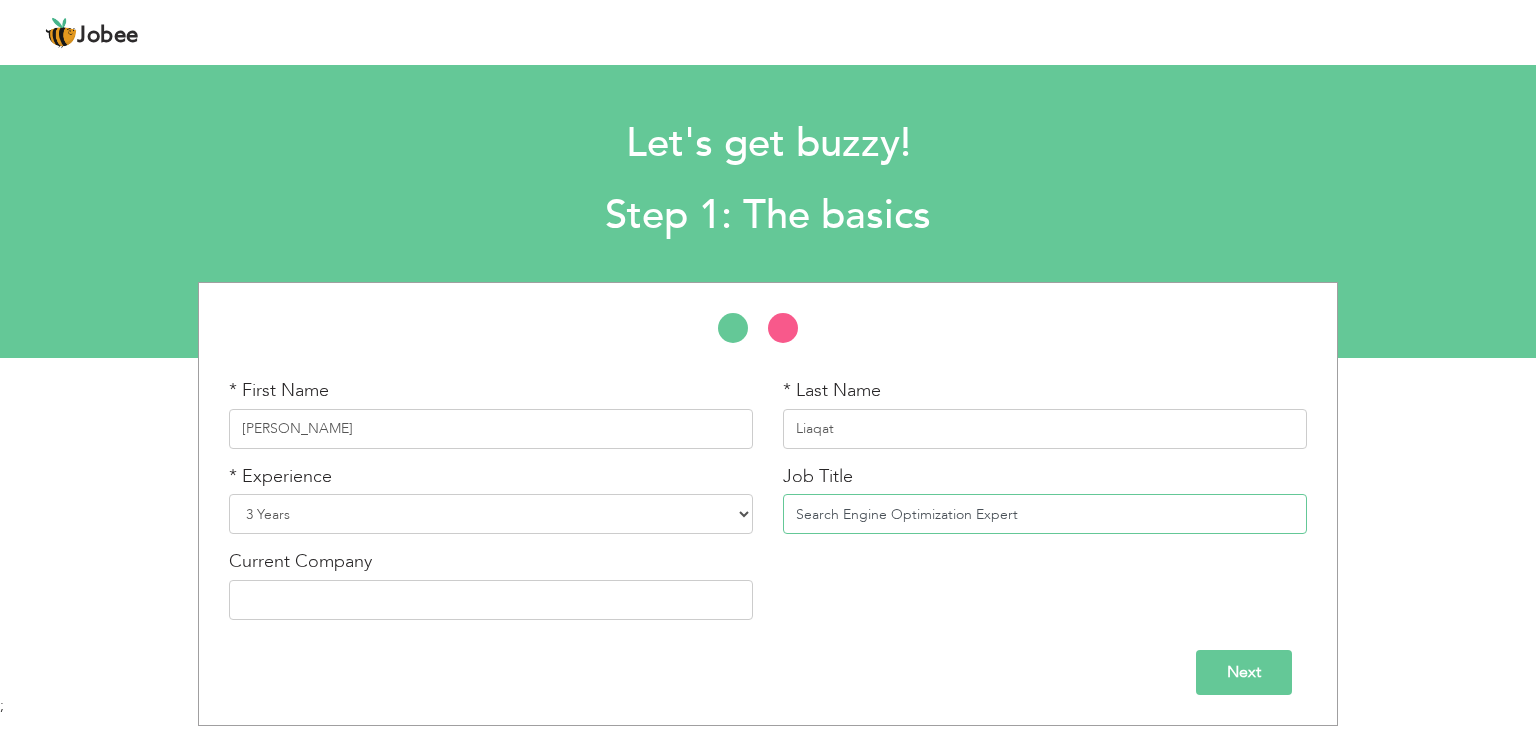 type on "Search Engine Optimization Expert" 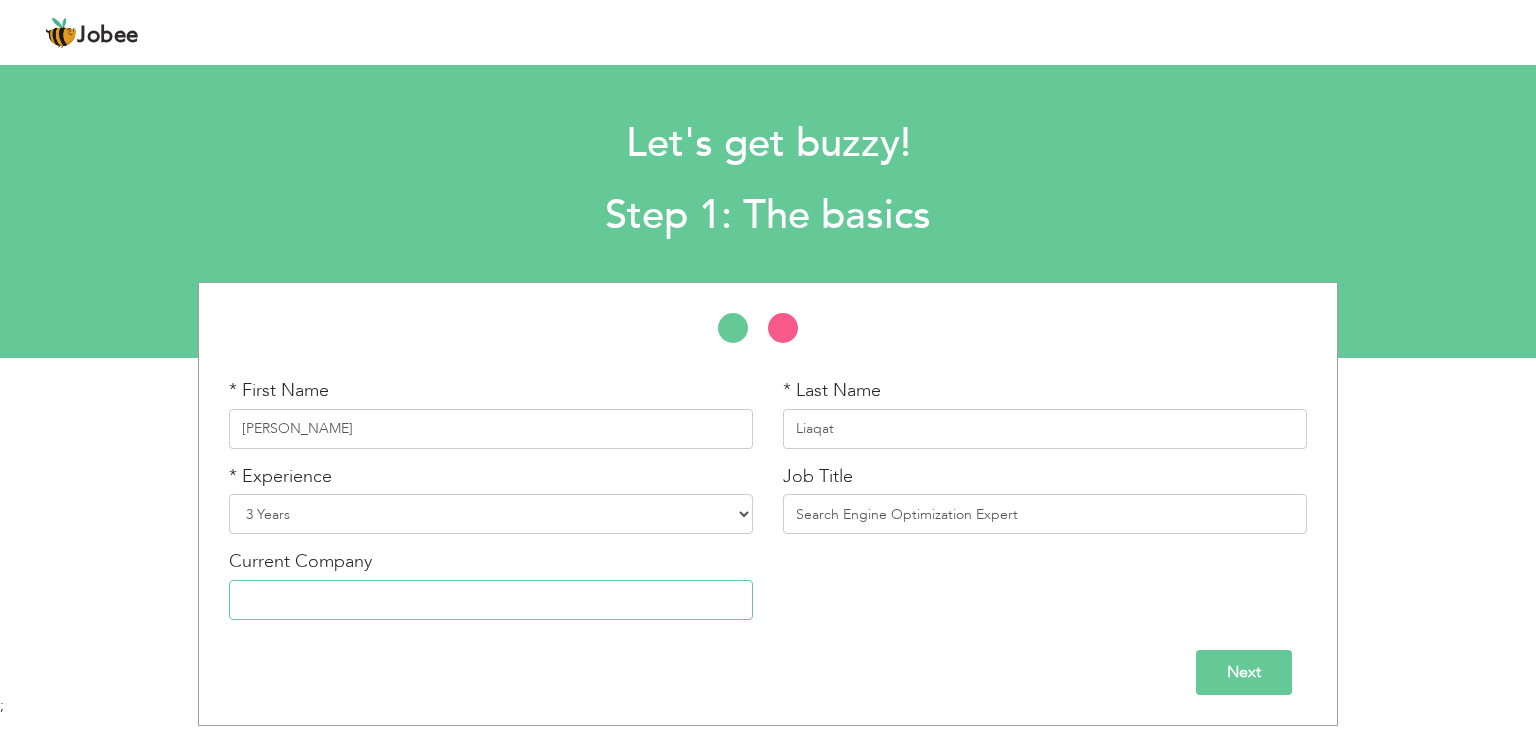 click at bounding box center [491, 600] 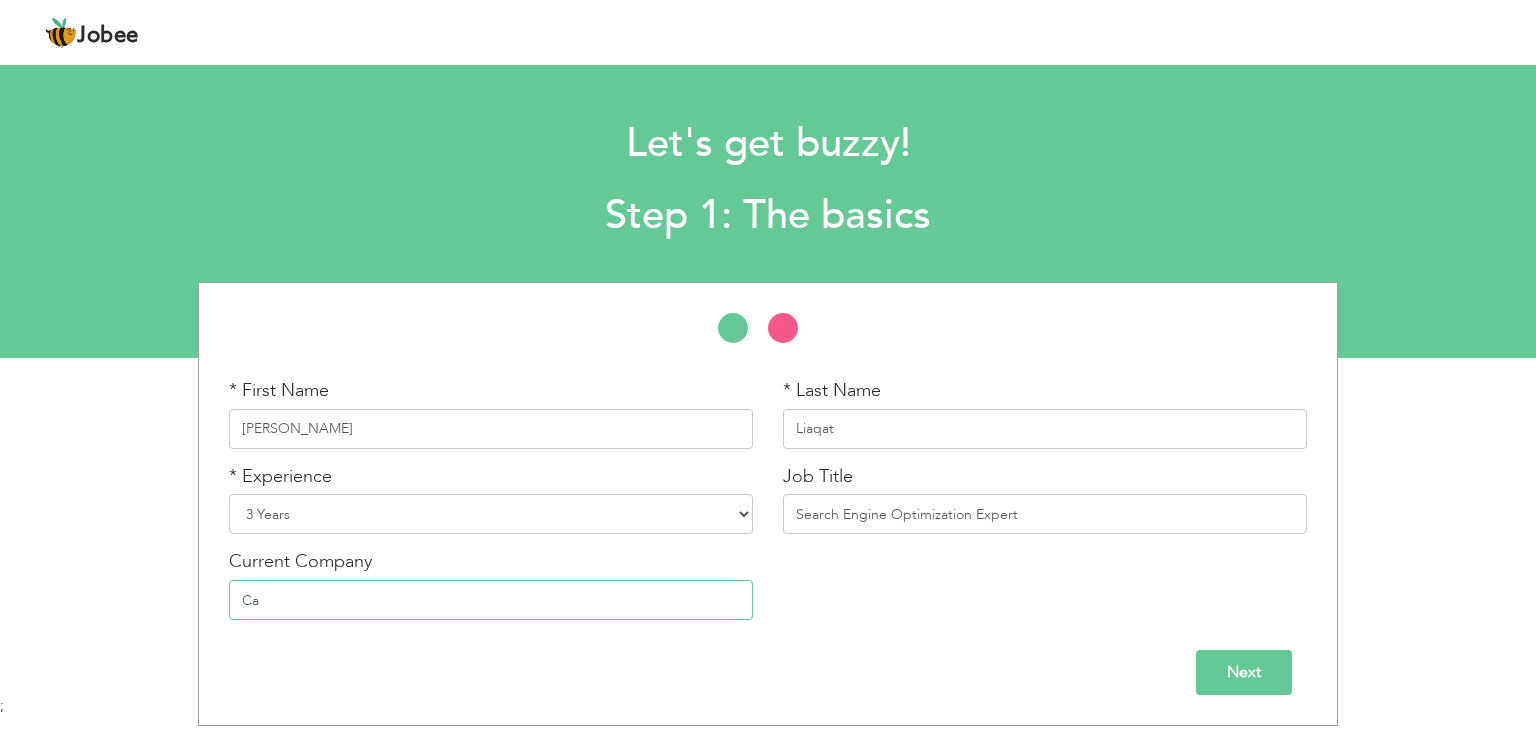 type on "C" 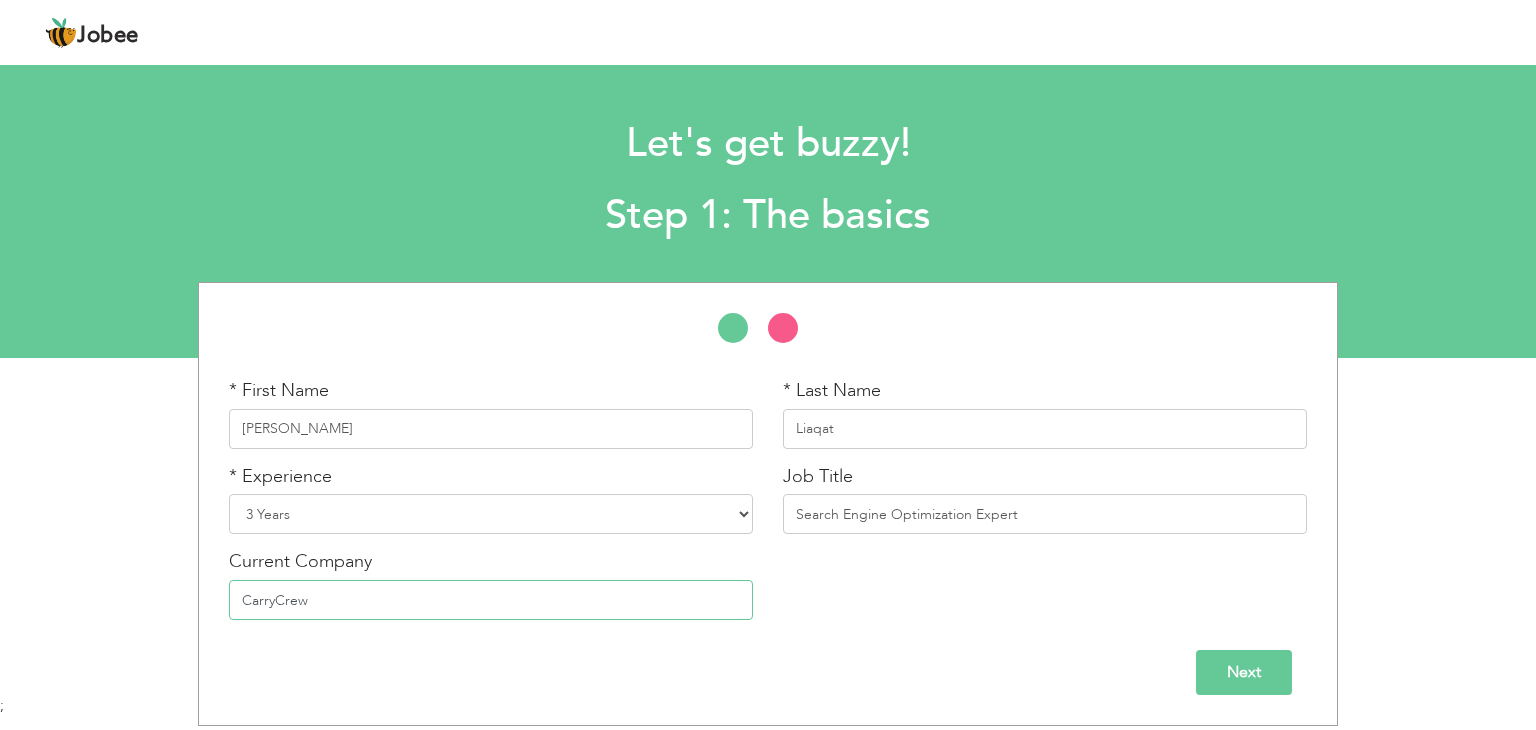 click on "CarryCrew" at bounding box center (491, 600) 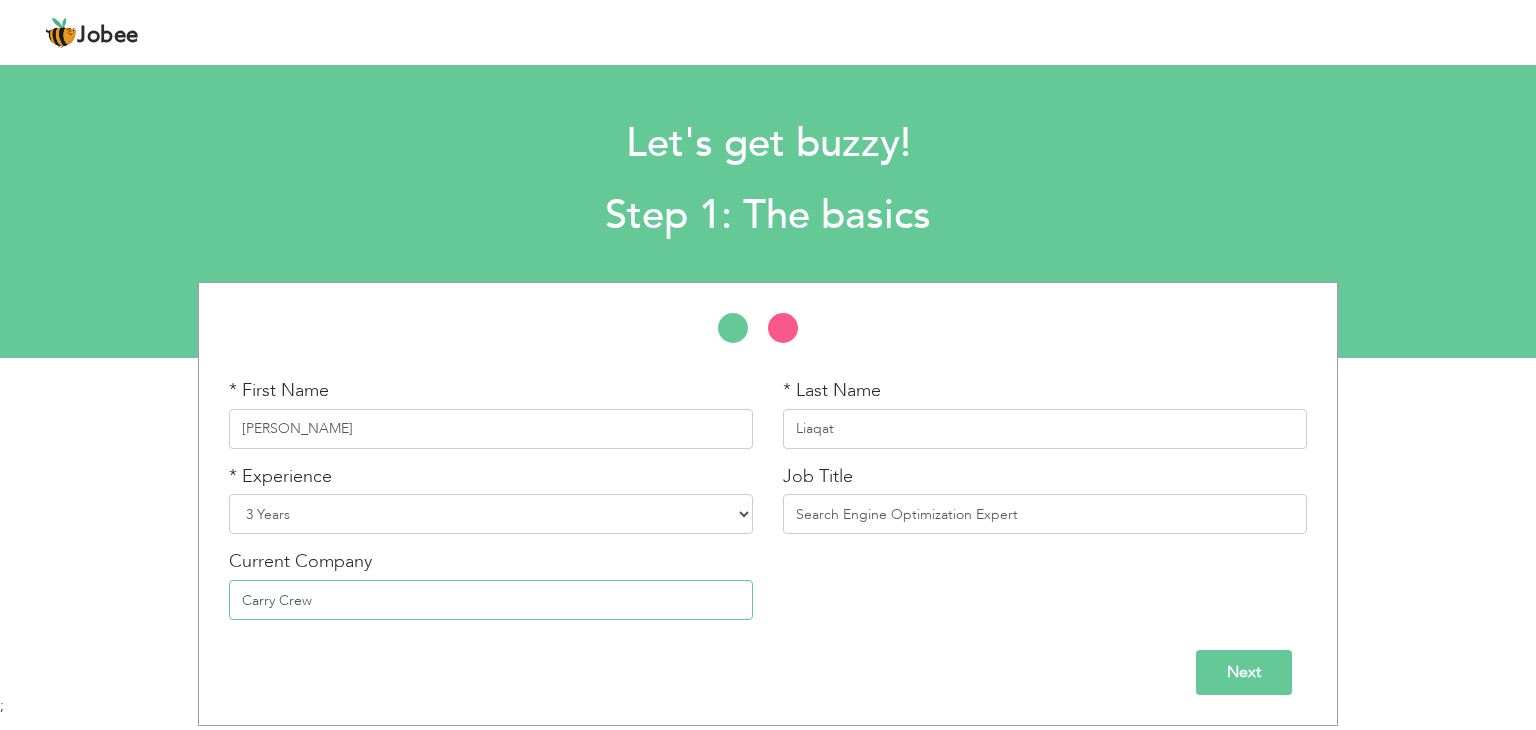 type on "Carry Crew" 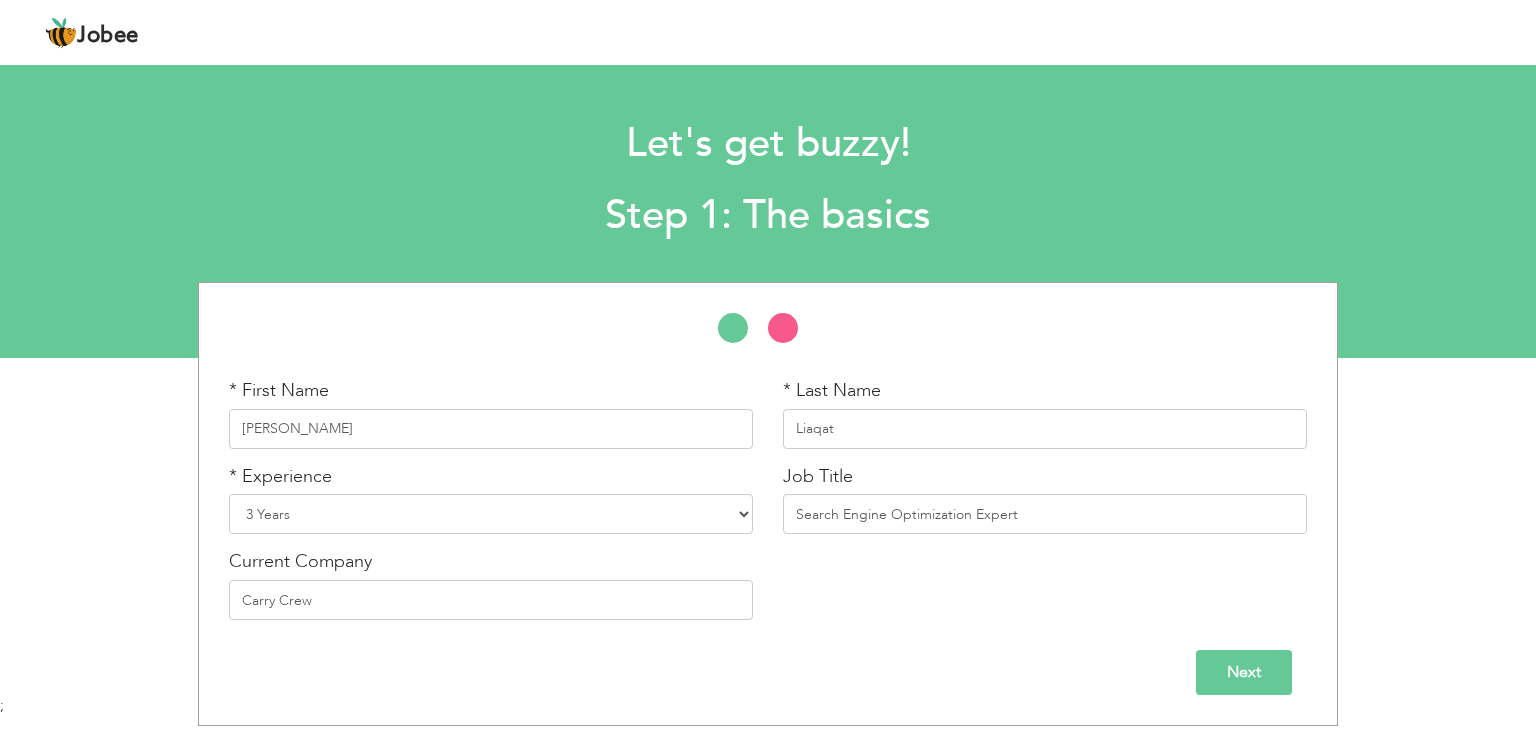 click on "Next" at bounding box center [1244, 672] 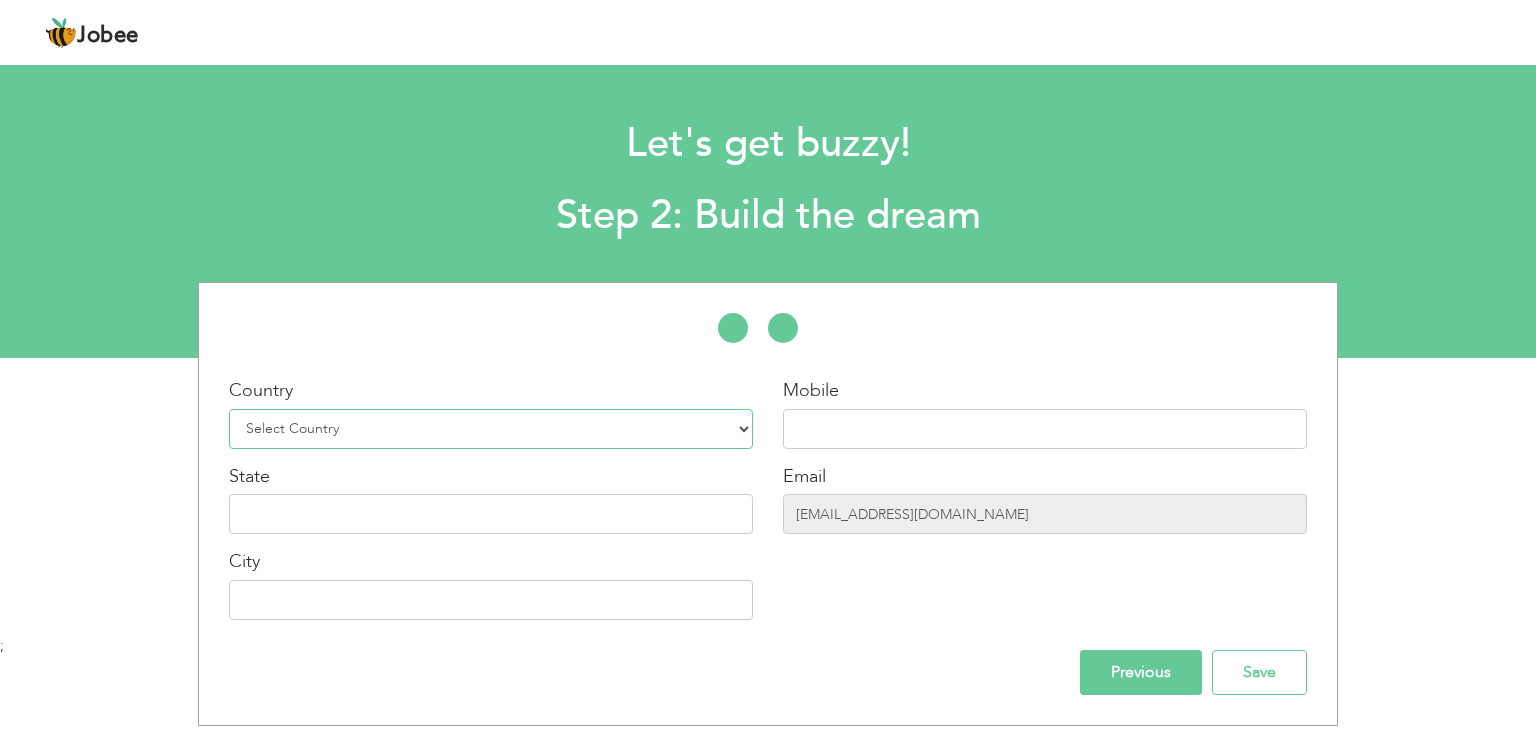click on "Select Country
Afghanistan
Albania
Algeria
American Samoa
Andorra
Angola
Anguilla
Antarctica
Antigua and Barbuda
Argentina
Armenia
Aruba
Australia
Austria
Azerbaijan
Bahamas
Bahrain
Bangladesh
Barbados
Belarus
Belgium
Belize
Benin
Bermuda
Bhutan
Bolivia
Bosnia-Herzegovina
Botswana
Bouvet Island
Brazil
British Indian Ocean Territory
Brunei Darussalam
Bulgaria
Burkina Faso
Burundi
Cambodia
Cameroon
Canada
Cape Verde
Cayman Islands
Central African Republic
Chad
Chile
China
Christmas Island
Cocos (Keeling) Islands
Colombia
Comoros
Congo
Congo, Dem. Republic
Cook Islands
Costa Rica
Croatia
Cuba
Cyprus
Czech Rep
Denmark
Djibouti
Dominica
Dominican Republic
Ecuador
Egypt
El Salvador
Equatorial Guinea
Eritrea
Estonia
Ethiopia
European Union
Falkland Islands (Malvinas)
Faroe Islands
Fiji
Finland
France
French Guiana
French Southern Territories
Gabon
Gambia
Georgia" at bounding box center (491, 429) 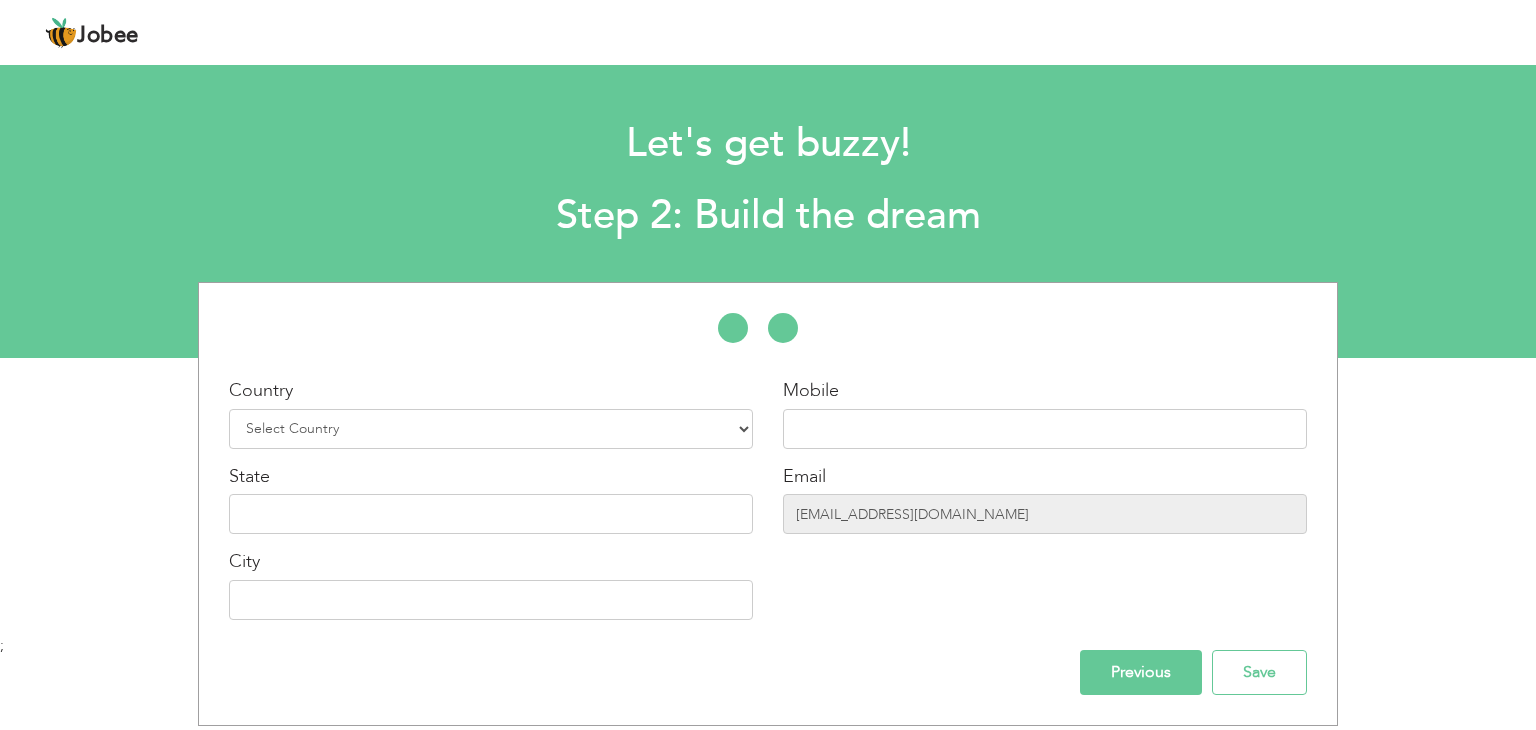 click on "* First Name
Ayesha
* Last Name
Liaqat
* Experience Entry Level" at bounding box center (768, 504) 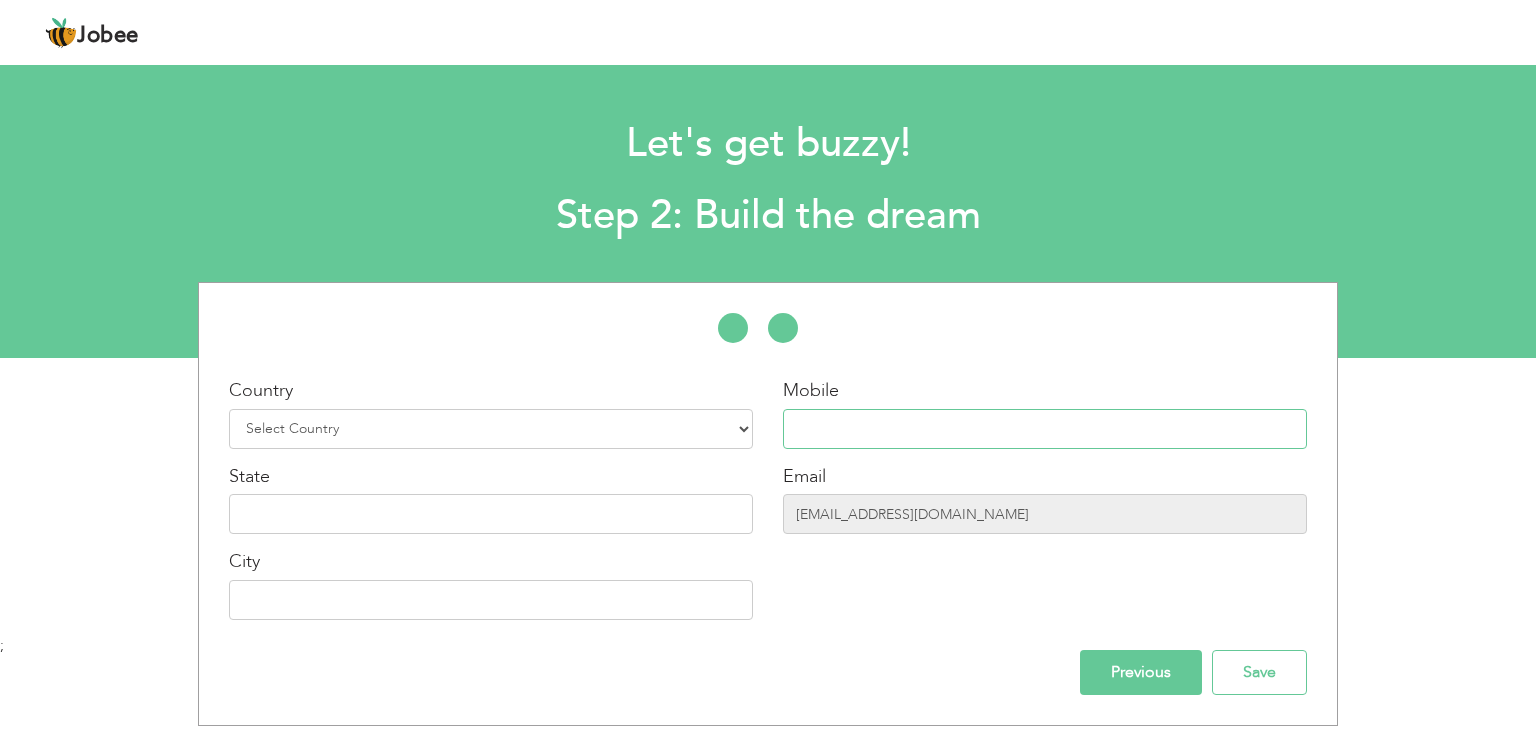 click at bounding box center [1045, 429] 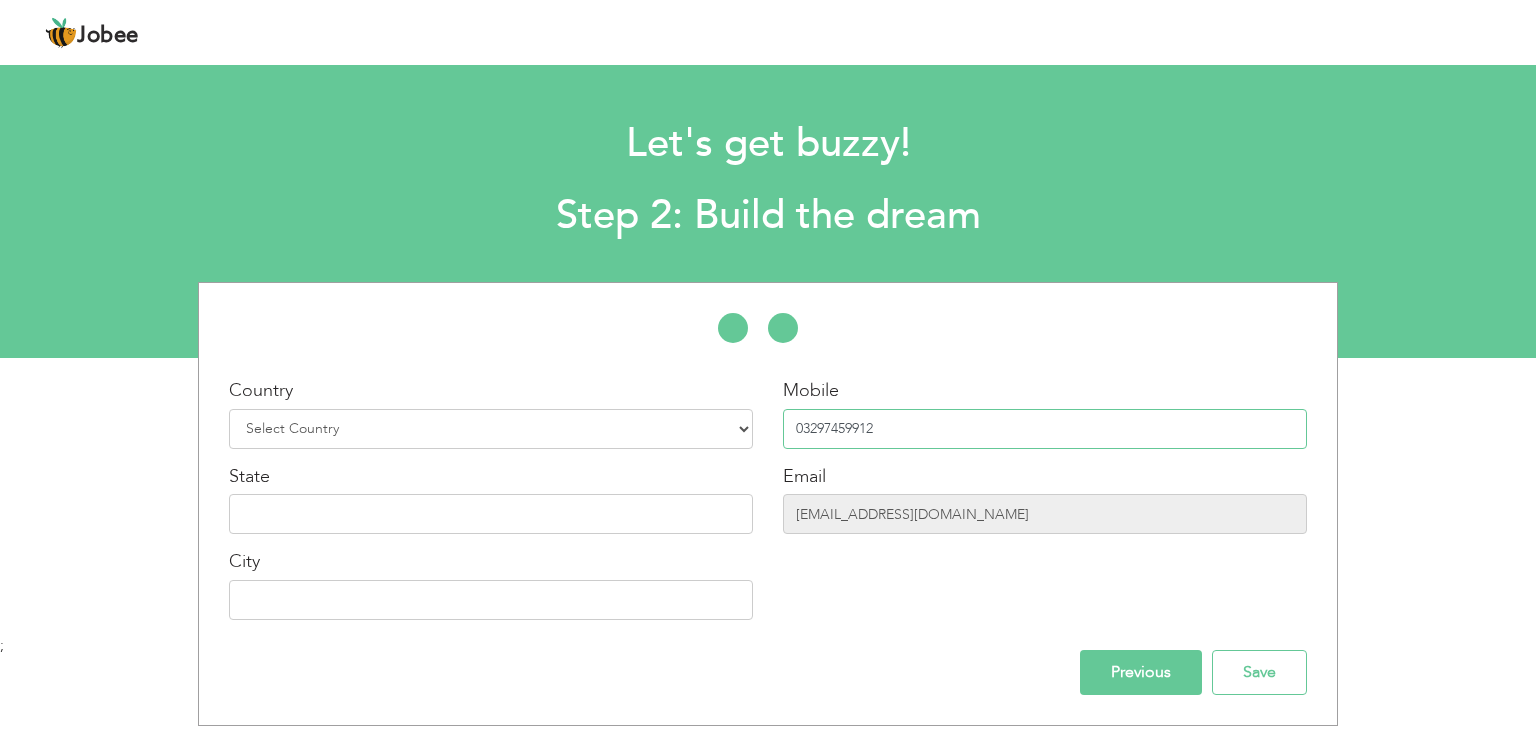 type on "03297459912" 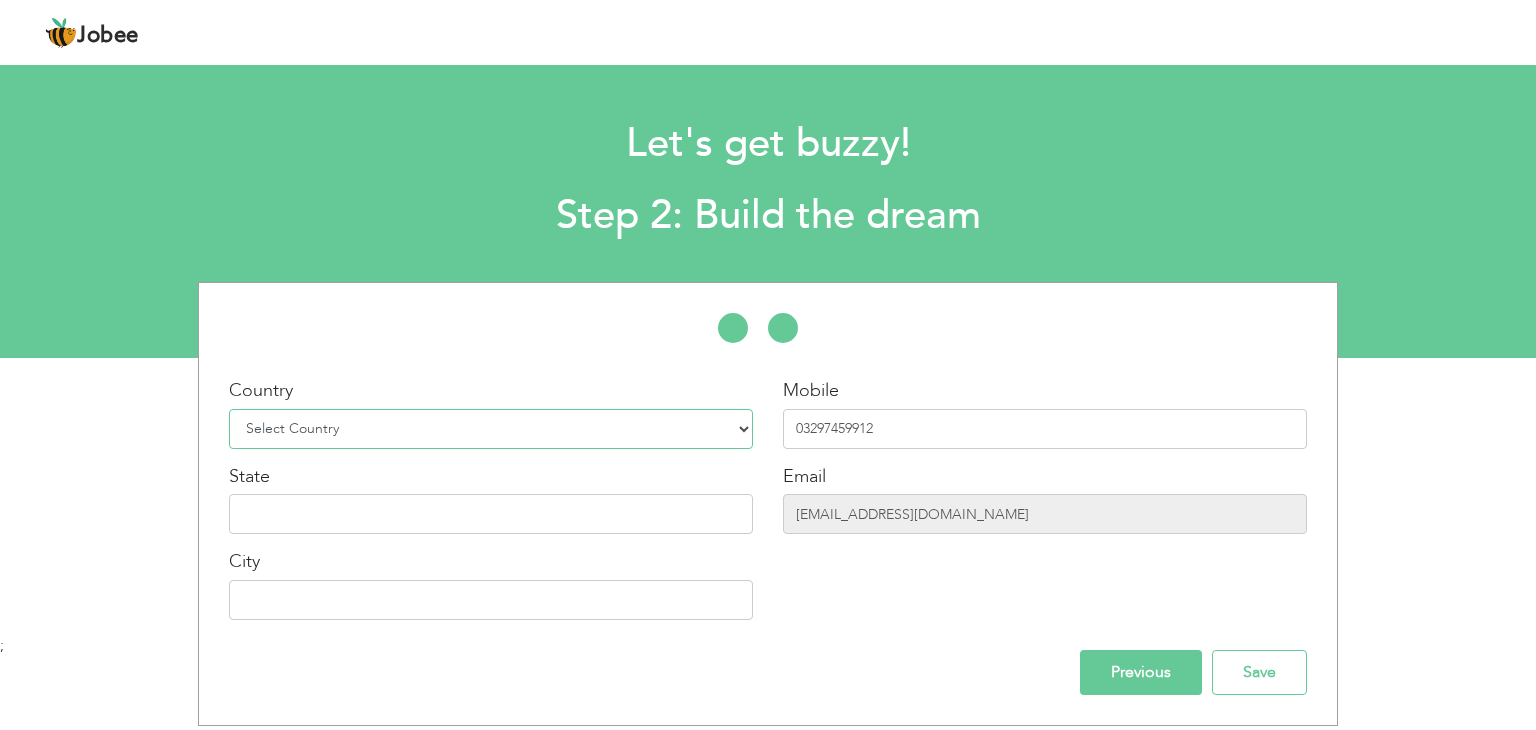 click on "Select Country
Afghanistan
Albania
Algeria
American Samoa
Andorra
Angola
Anguilla
Antarctica
Antigua and Barbuda
Argentina
Armenia
Aruba
Australia
Austria
Azerbaijan
Bahamas
Bahrain
Bangladesh
Barbados
Belarus
Belgium
Belize
Benin
Bermuda
Bhutan
Bolivia
Bosnia-Herzegovina
Botswana
Bouvet Island
Brazil
British Indian Ocean Territory
Brunei Darussalam
Bulgaria
Burkina Faso
Burundi
Cambodia
Cameroon
Canada
Cape Verde
Cayman Islands
Central African Republic
Chad
Chile
China
Christmas Island
Cocos (Keeling) Islands
Colombia
Comoros
Congo
Congo, Dem. Republic
Cook Islands
Costa Rica
Croatia
Cuba
Cyprus
Czech Rep
Denmark
Djibouti
Dominica
Dominican Republic
Ecuador
Egypt
El Salvador
Equatorial Guinea
Eritrea
Estonia
Ethiopia
European Union
Falkland Islands (Malvinas)
Faroe Islands
Fiji
Finland
France
French Guiana
French Southern Territories
Gabon
Gambia
Georgia" at bounding box center [491, 429] 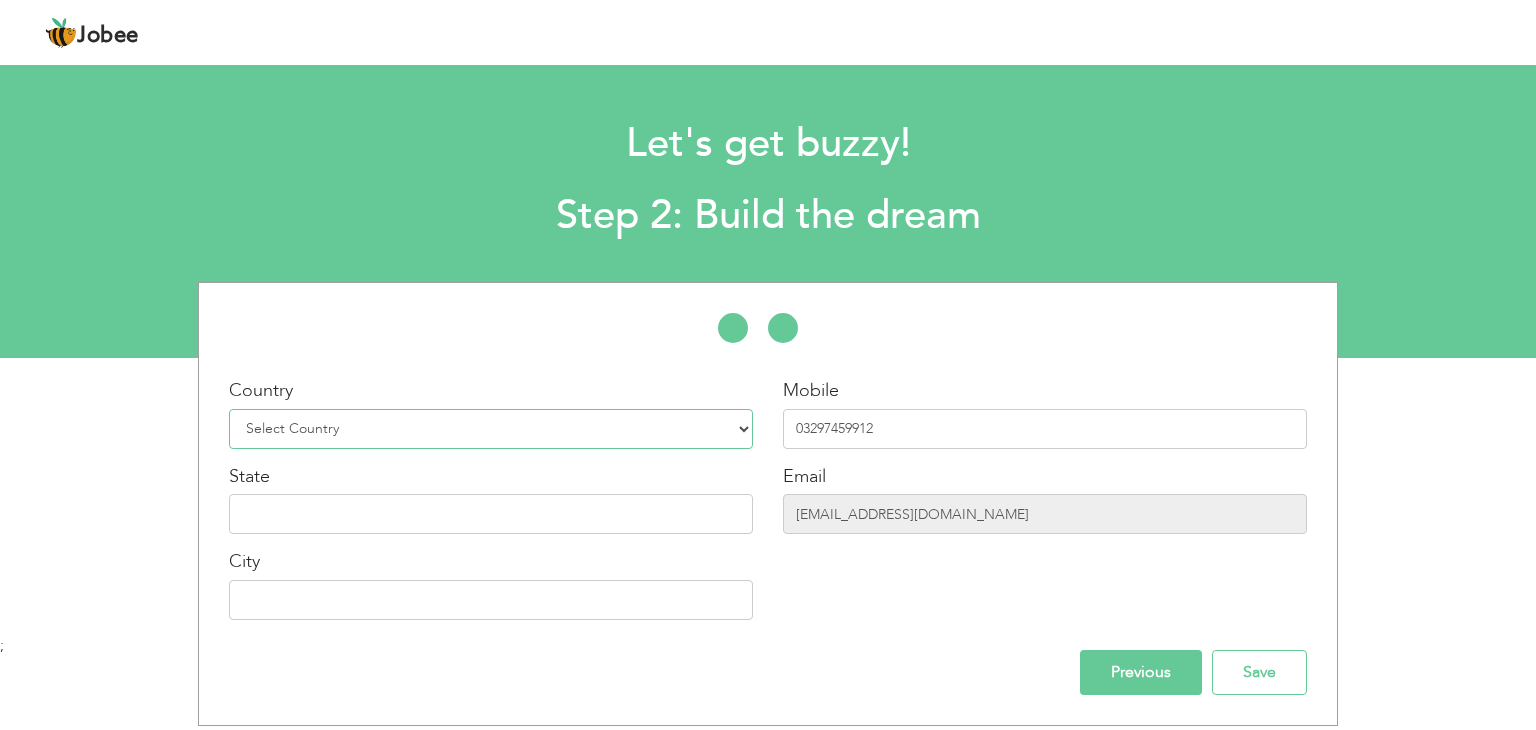 select on "166" 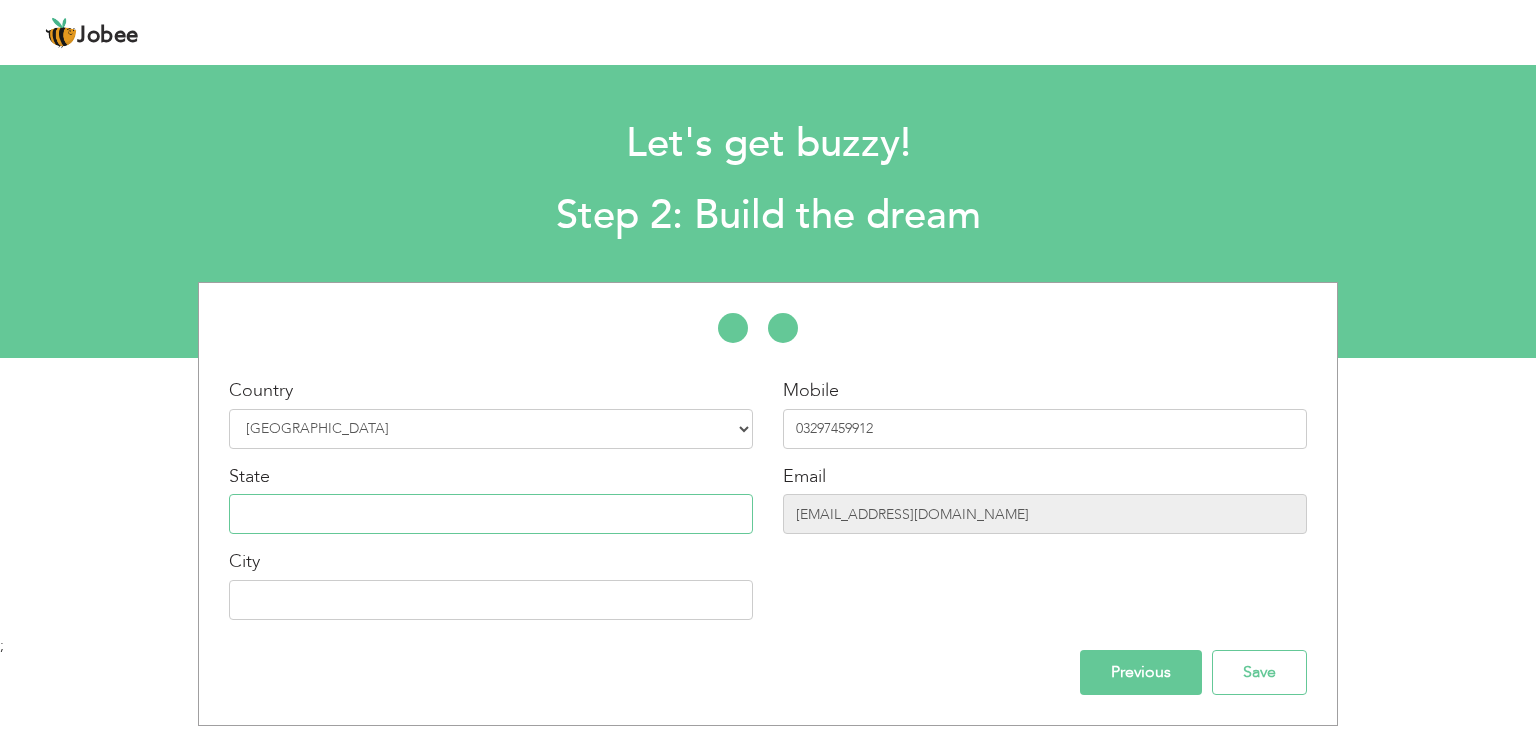 click at bounding box center (491, 514) 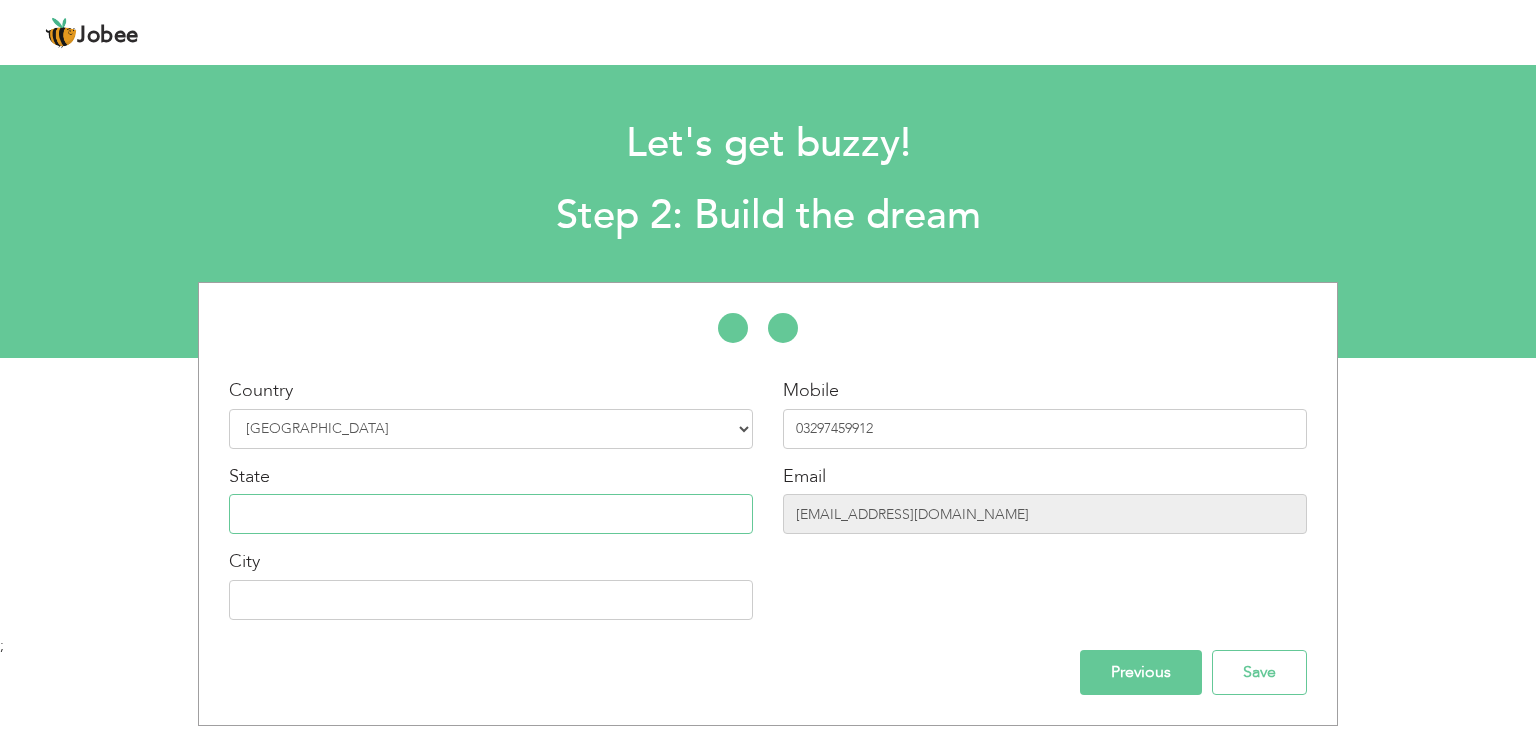 type on "b" 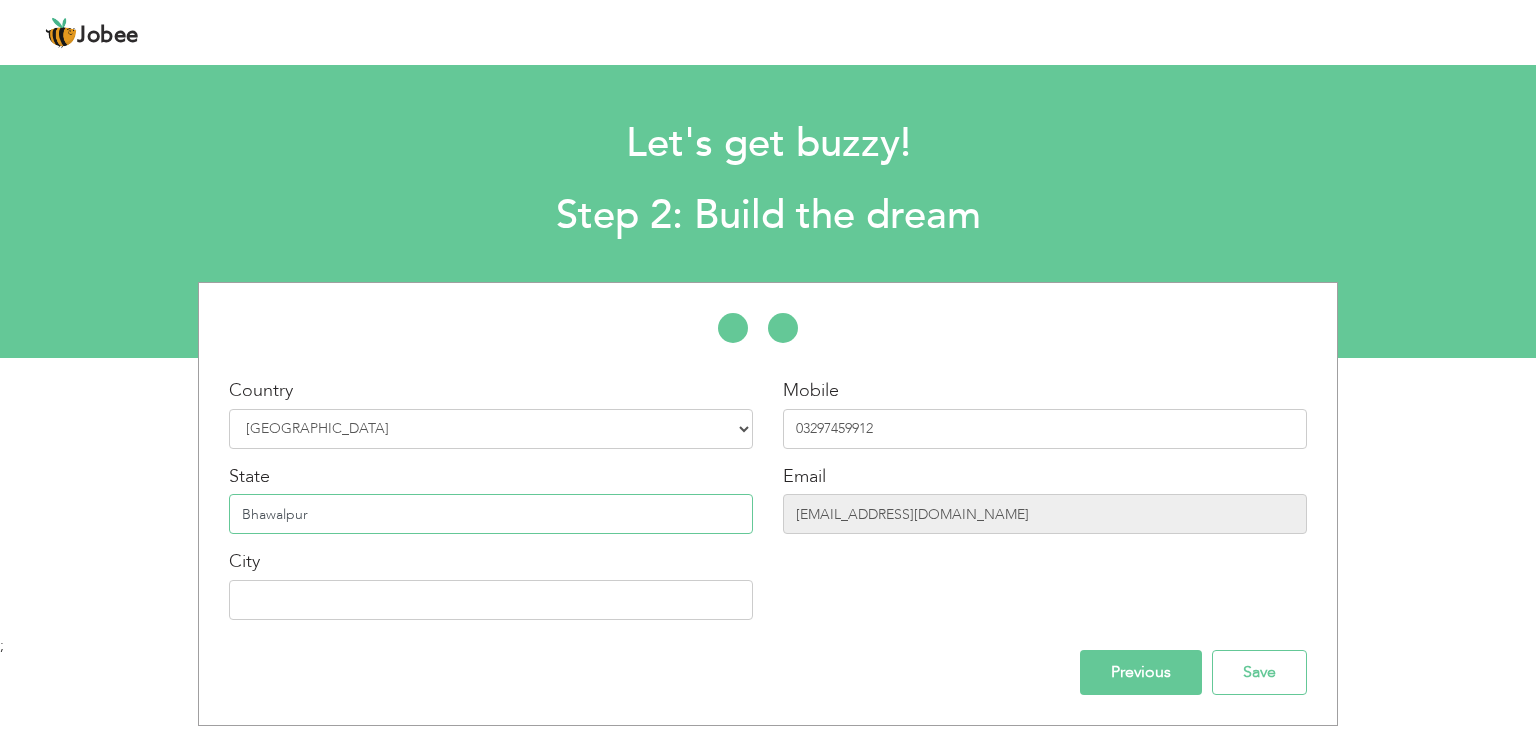 type on "Bhawalpur" 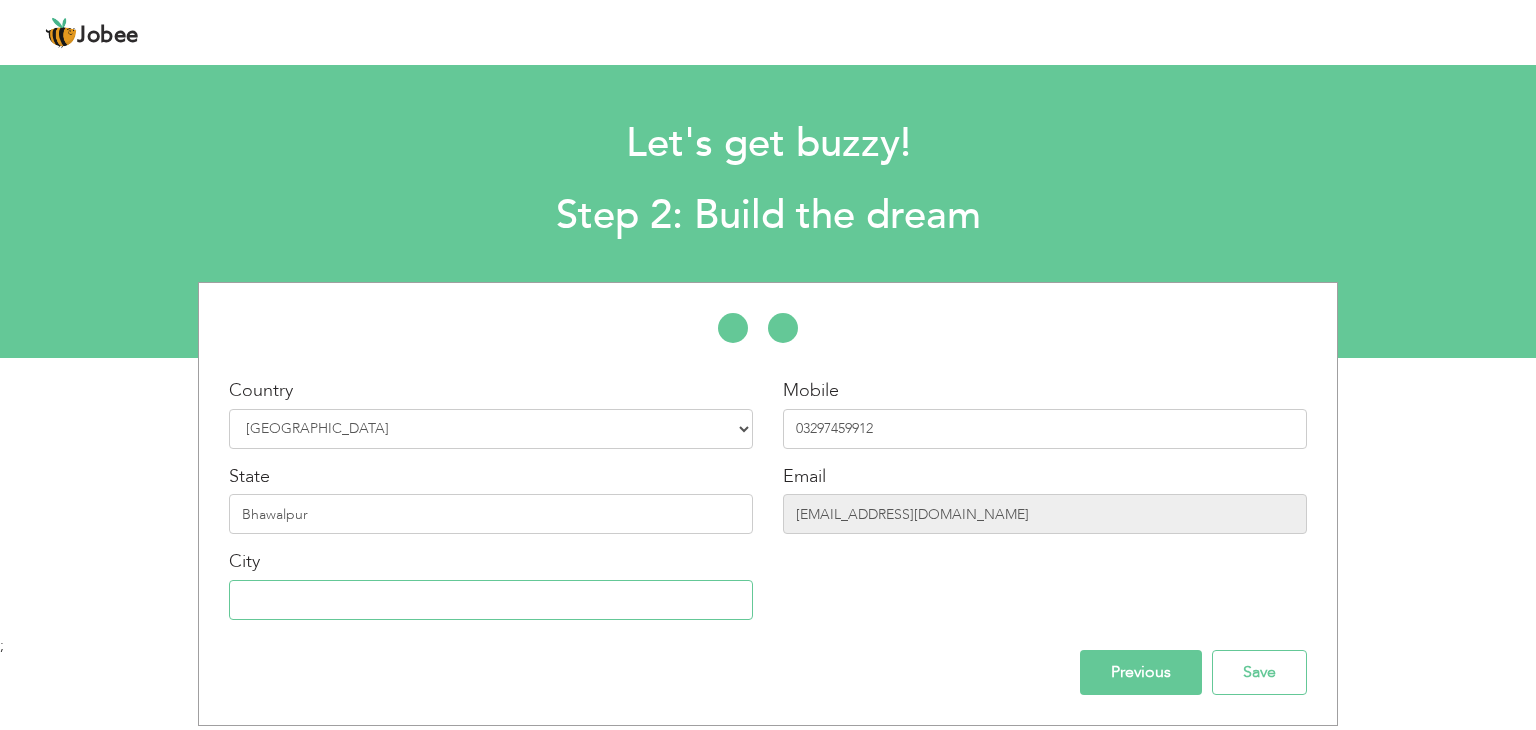click at bounding box center (491, 600) 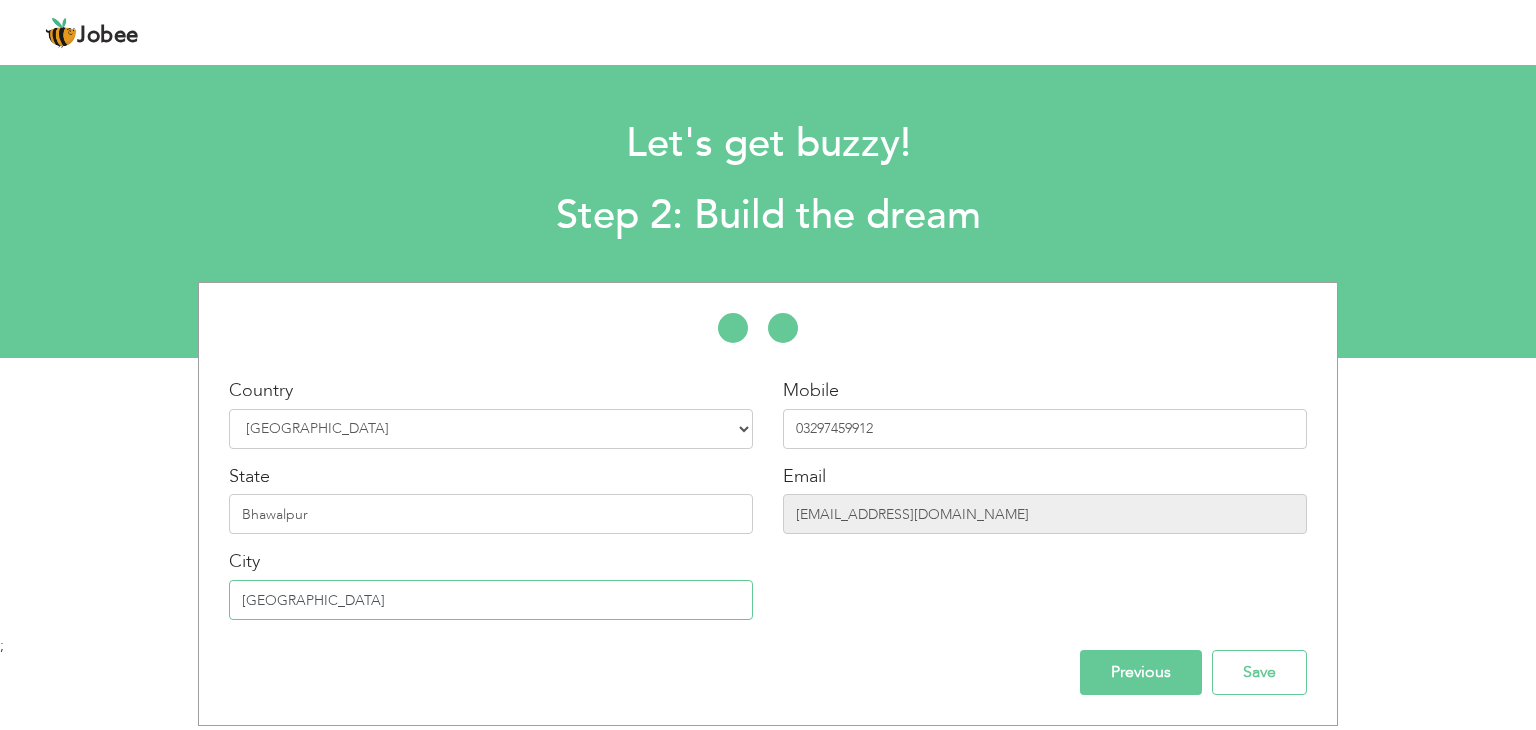 type on "[GEOGRAPHIC_DATA]" 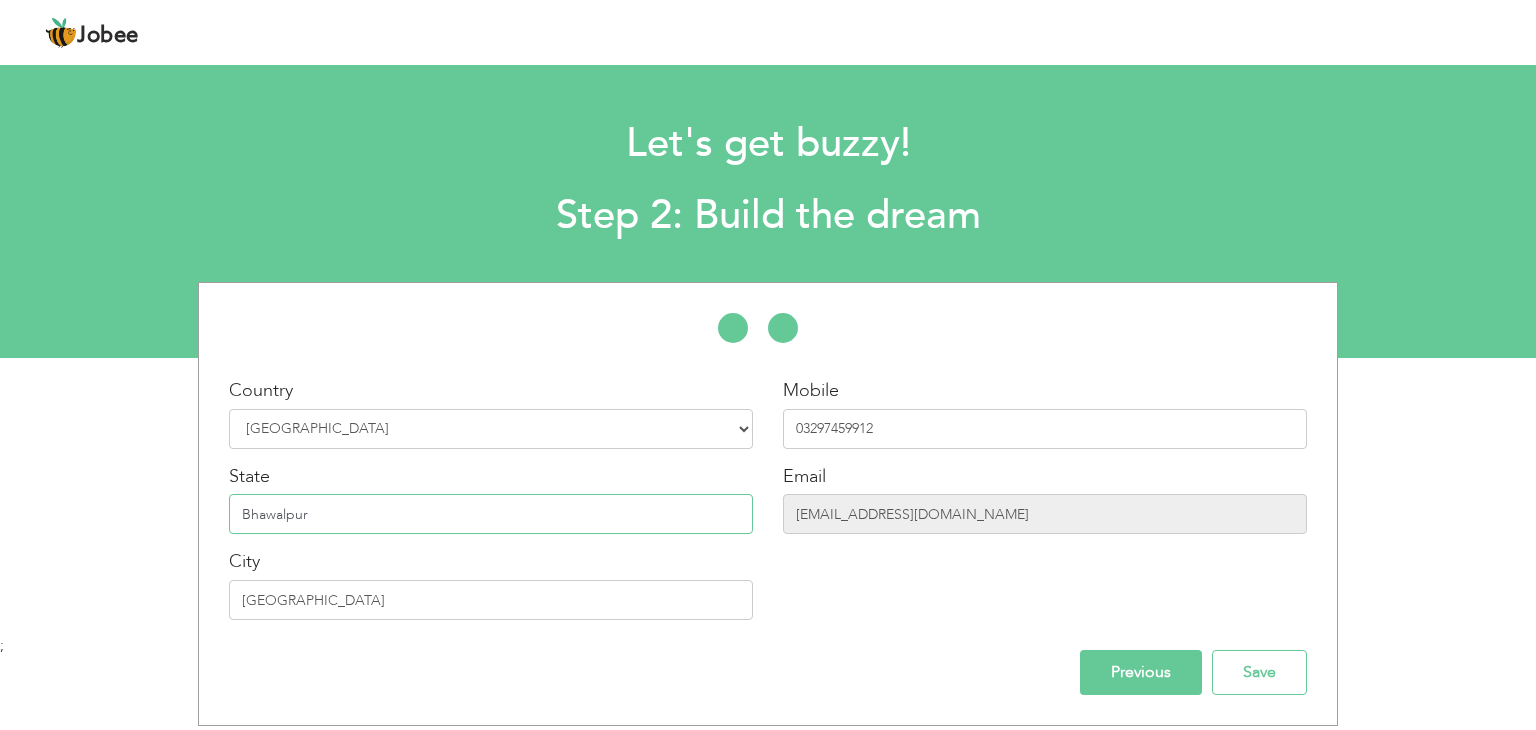 click on "Bhawalpur" at bounding box center [491, 514] 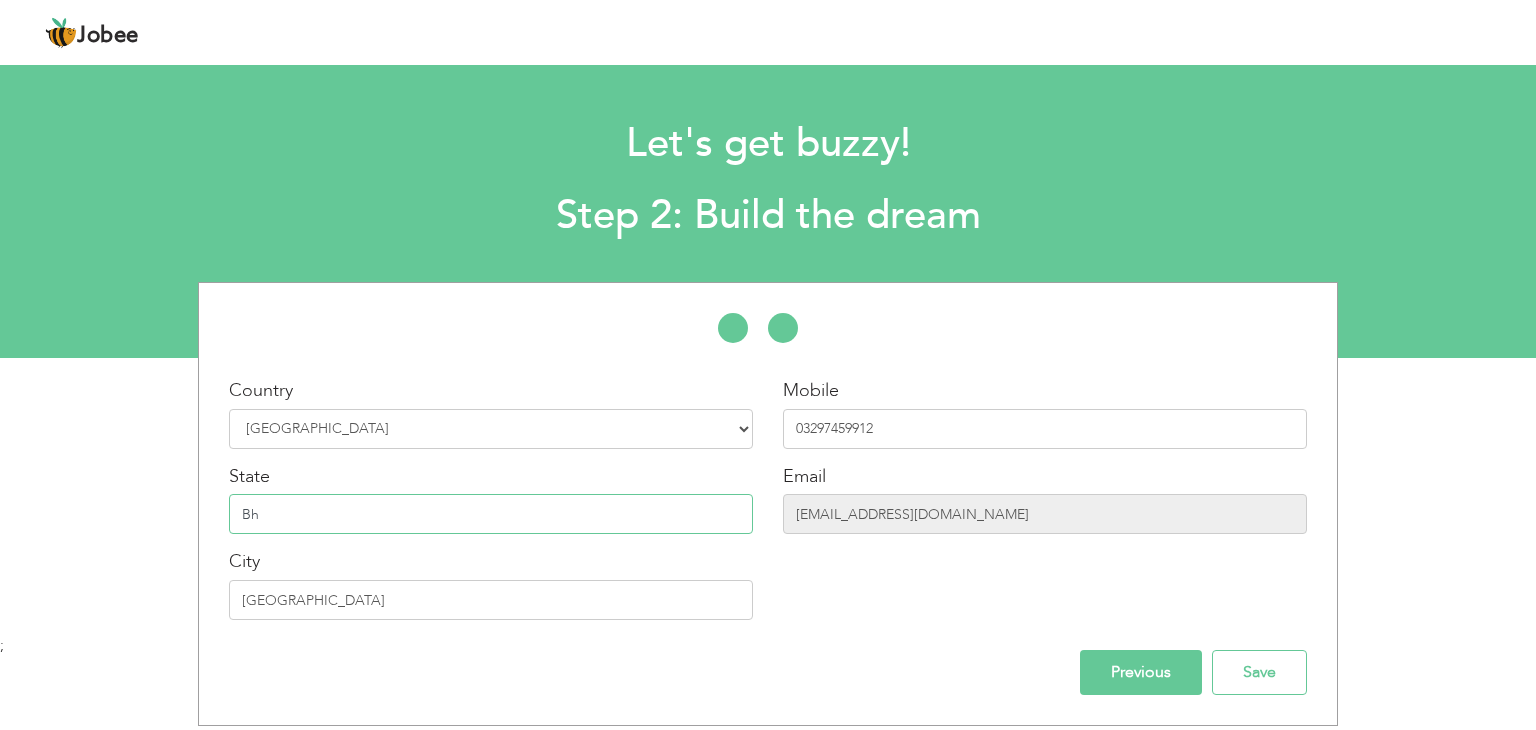 type on "B" 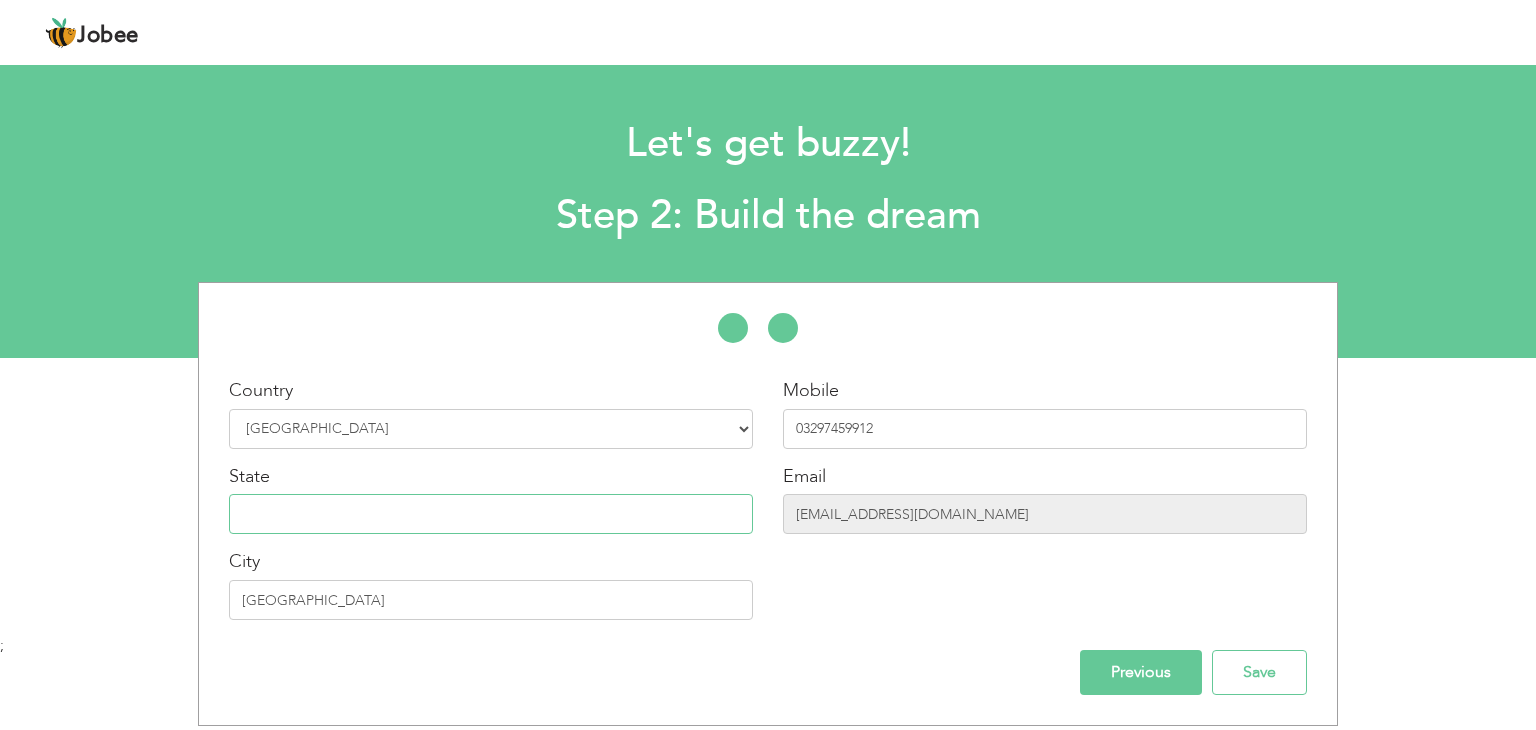 type on "p" 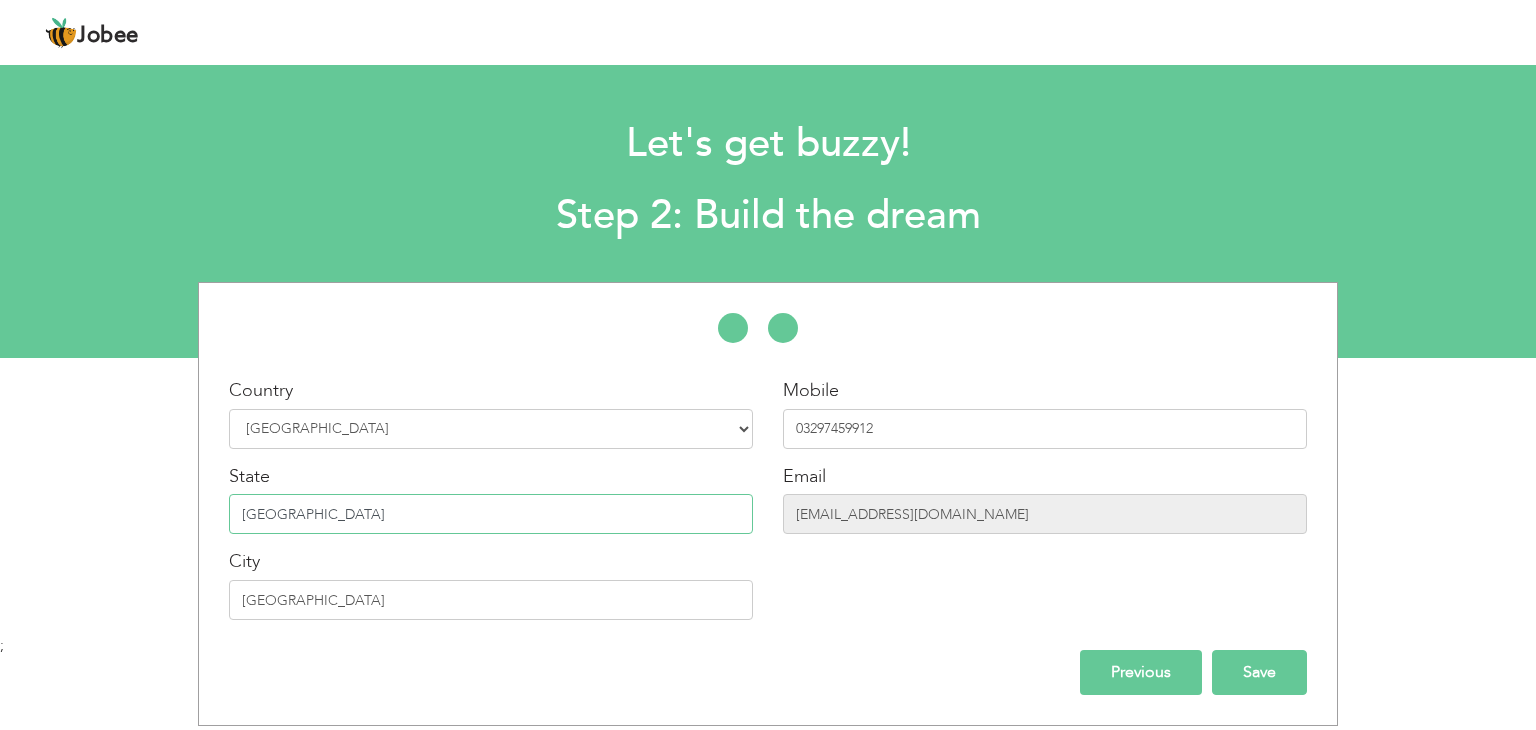 type on "[GEOGRAPHIC_DATA]" 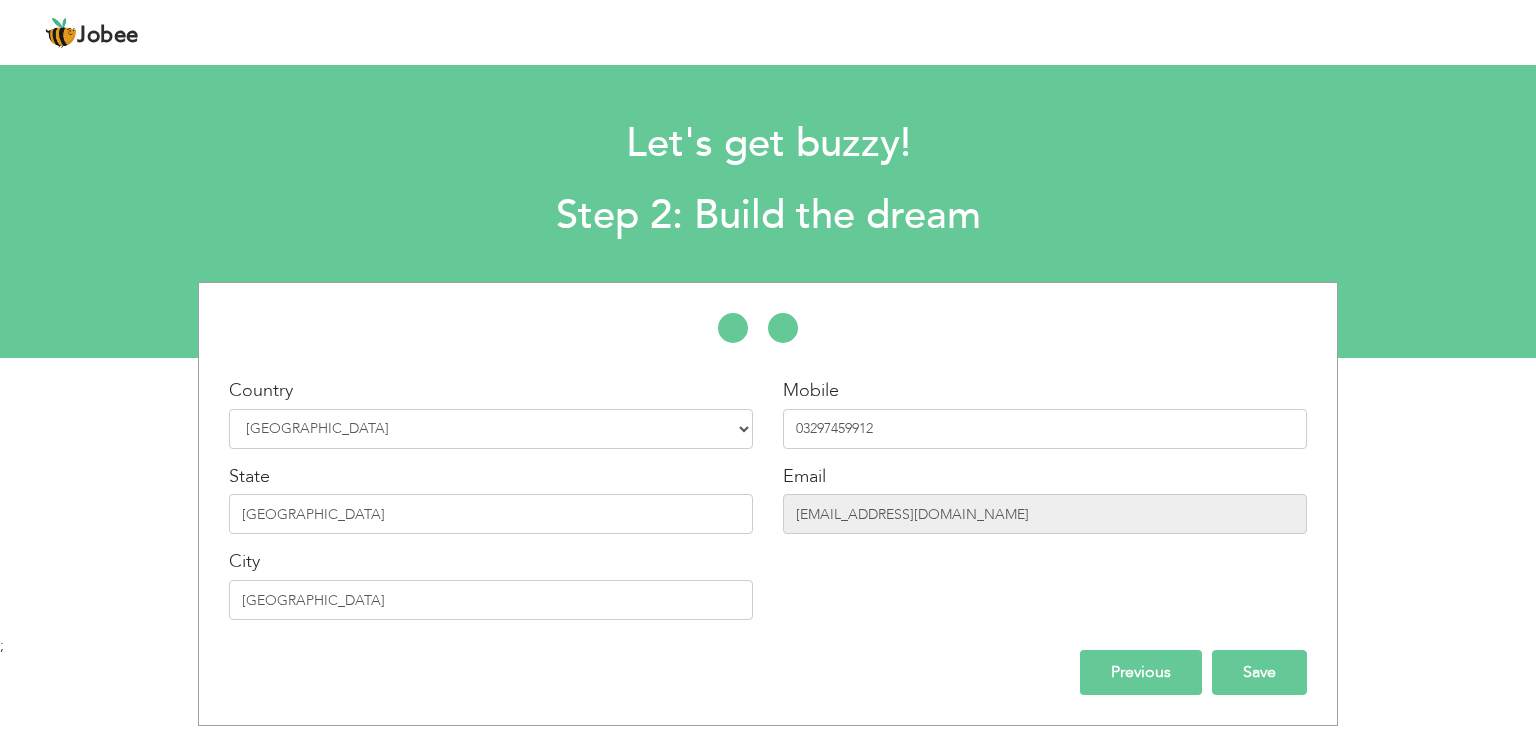 click on "Save" at bounding box center (1259, 672) 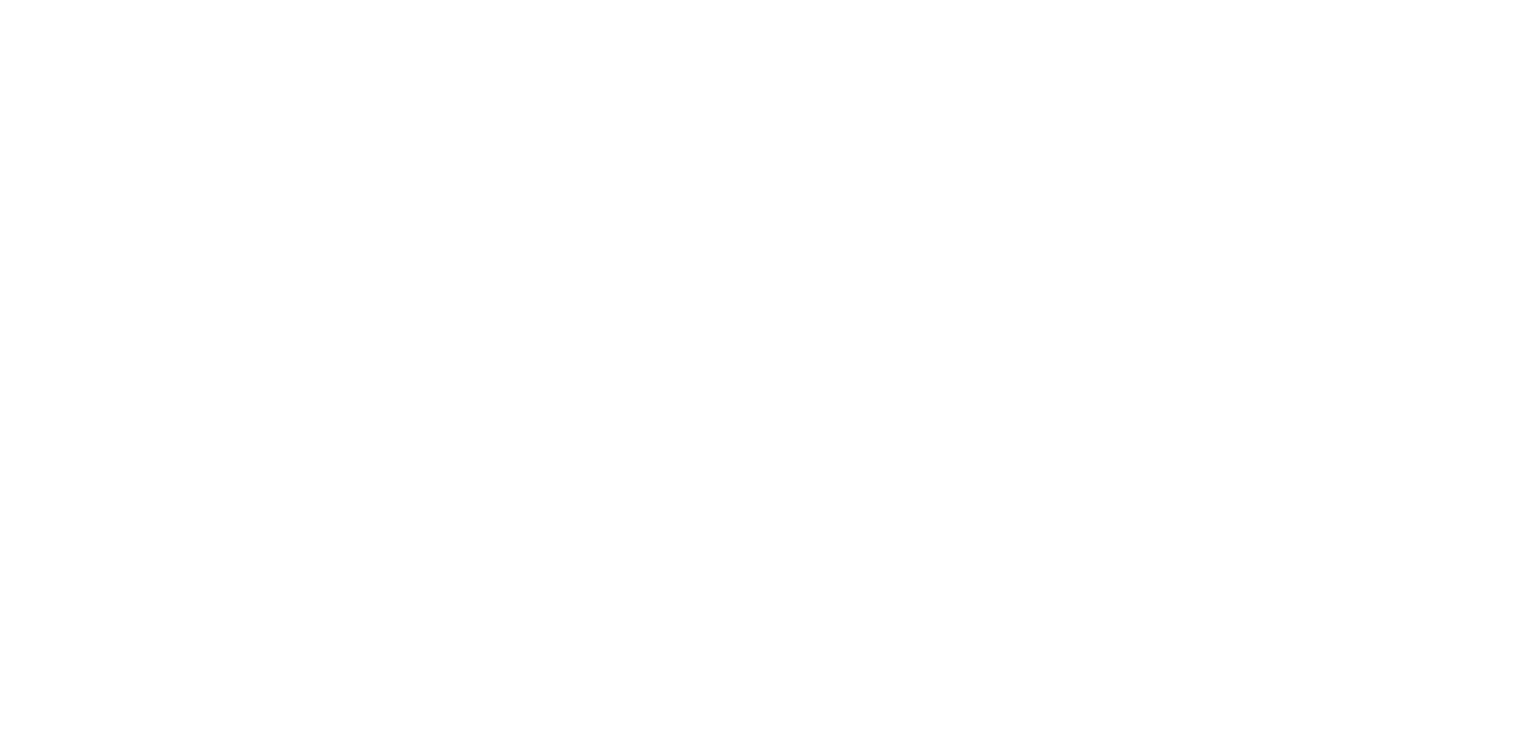 scroll, scrollTop: 0, scrollLeft: 0, axis: both 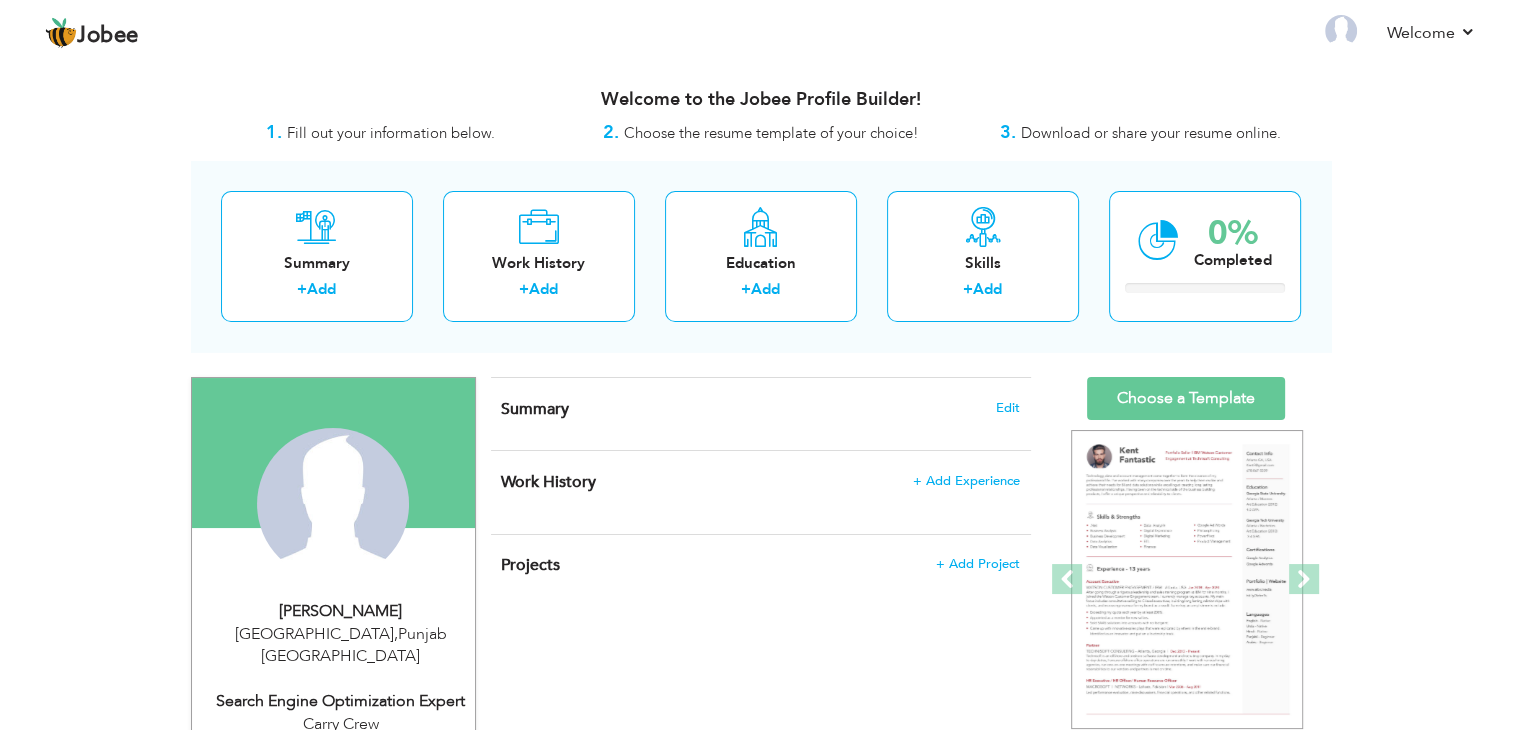 click on "Summary
Edit" at bounding box center (760, 409) 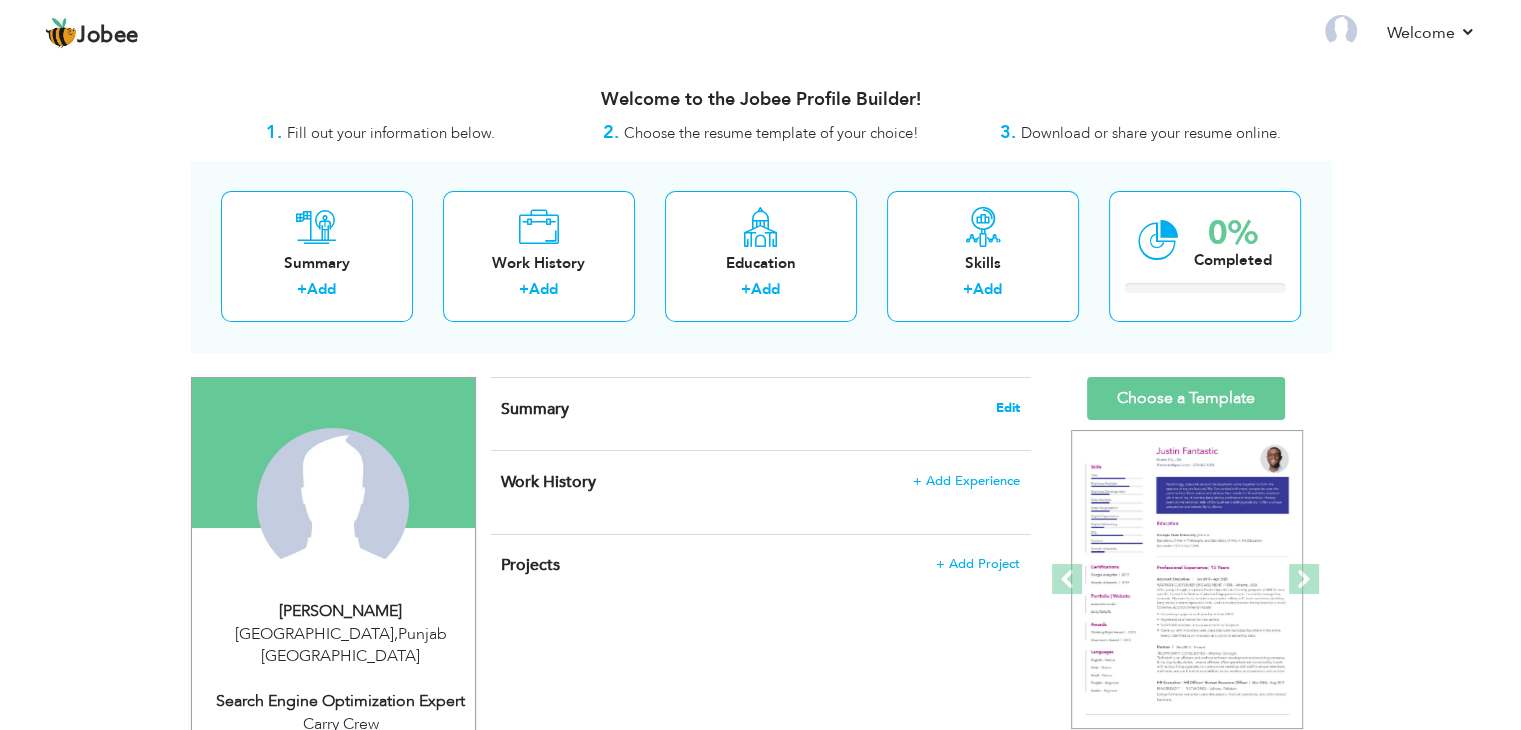 click on "Edit" at bounding box center [1008, 408] 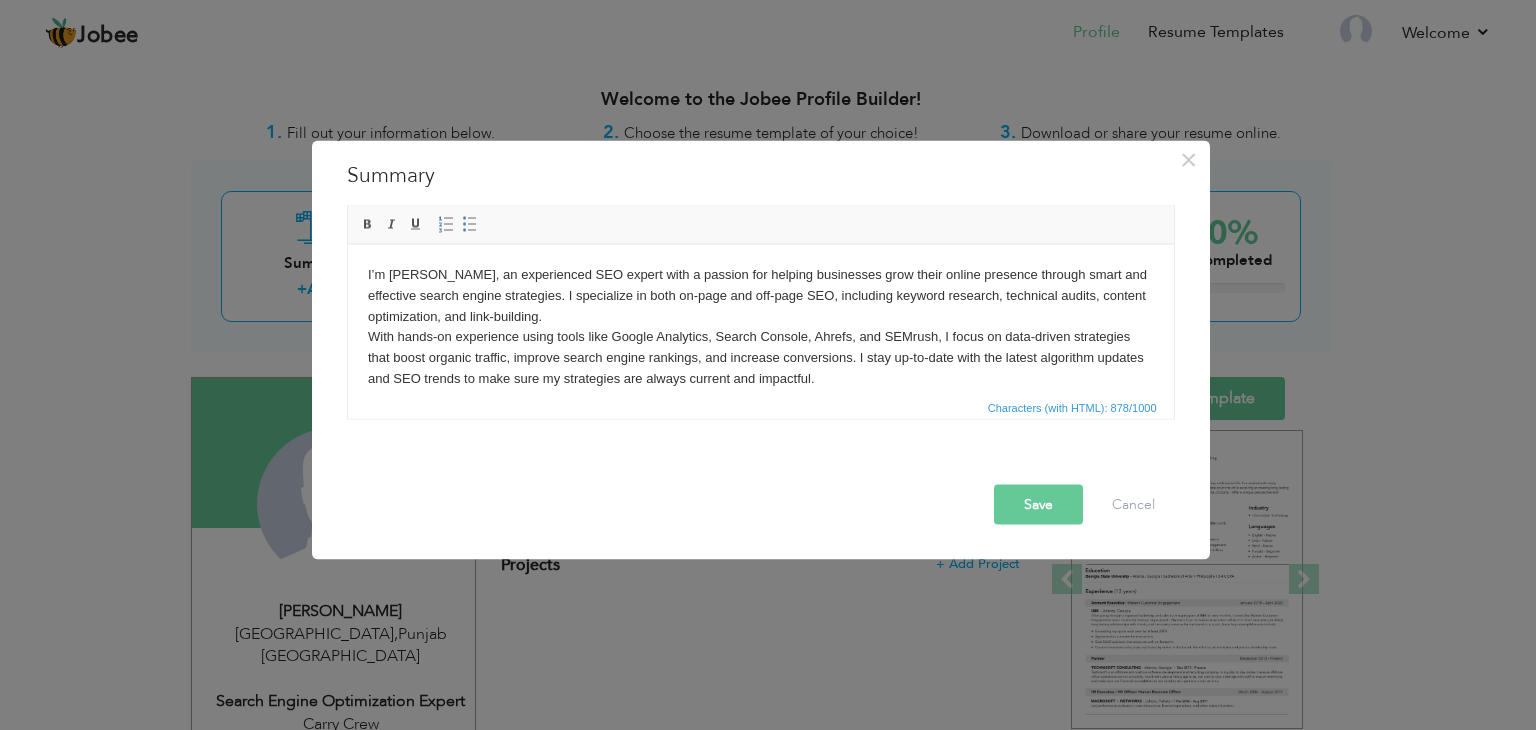 scroll, scrollTop: 32, scrollLeft: 0, axis: vertical 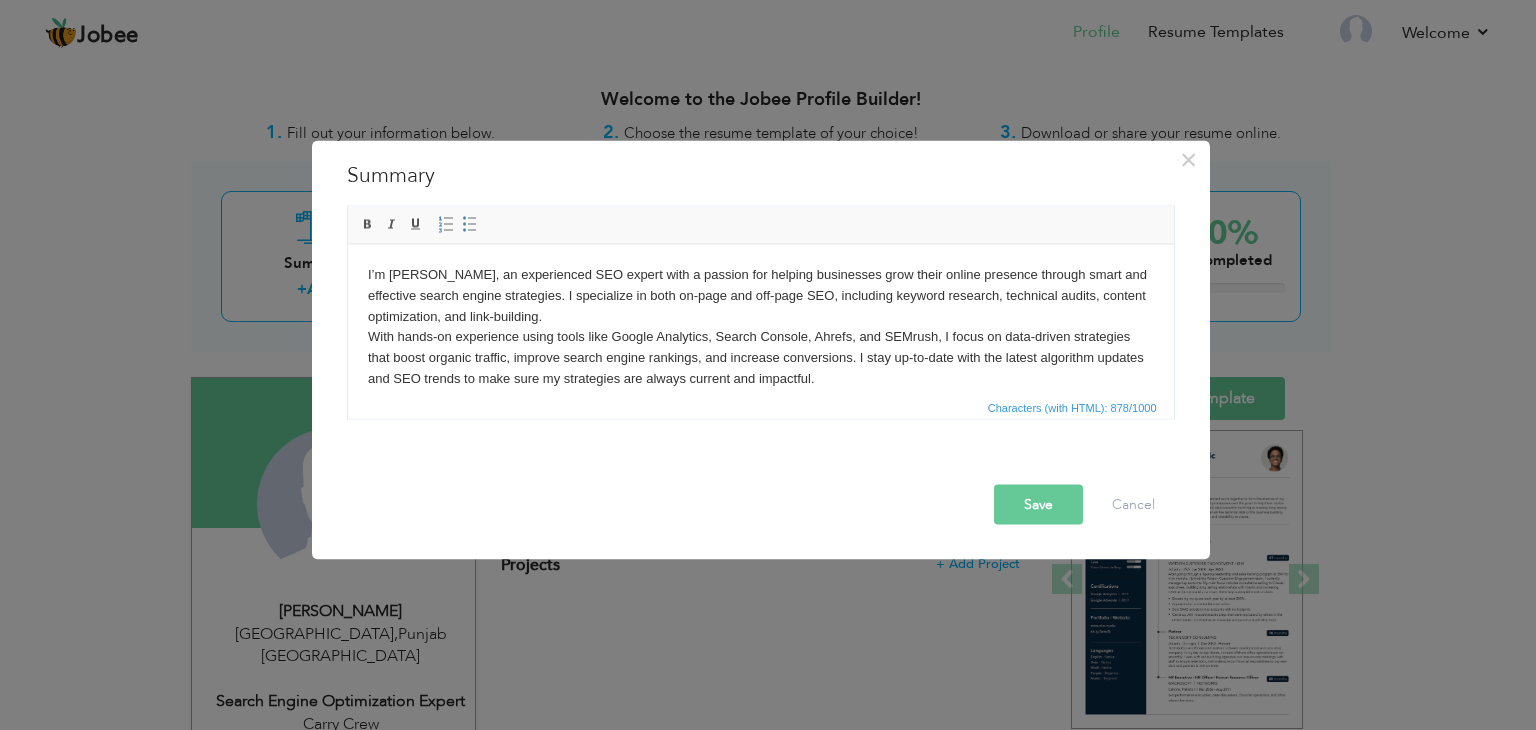 click on "I’m Ayesha Liaqat, an experienced SEO expert with a passion for helping businesses grow their online presence through smart and effective search engine strategies. I specialize in both on-page and off-page SEO, including keyword research, technical audits, content optimization, and link-building. With hands-on experience using tools like Google Analytics, Search Console, Ahrefs, and SEMrush, I focus on data-driven strategies that boost organic traffic, improve search engine rankings, and increase conversions. I stay up-to-date with the latest algorithm updates and SEO trends to make sure my strategies are always current and impactful. Whether it’s optimizing a small business website or managing SEO for a large-scale project, I bring a results-oriented mindset and a deep understanding of how to grow visibility in a competitive digital landscape." at bounding box center (760, 347) 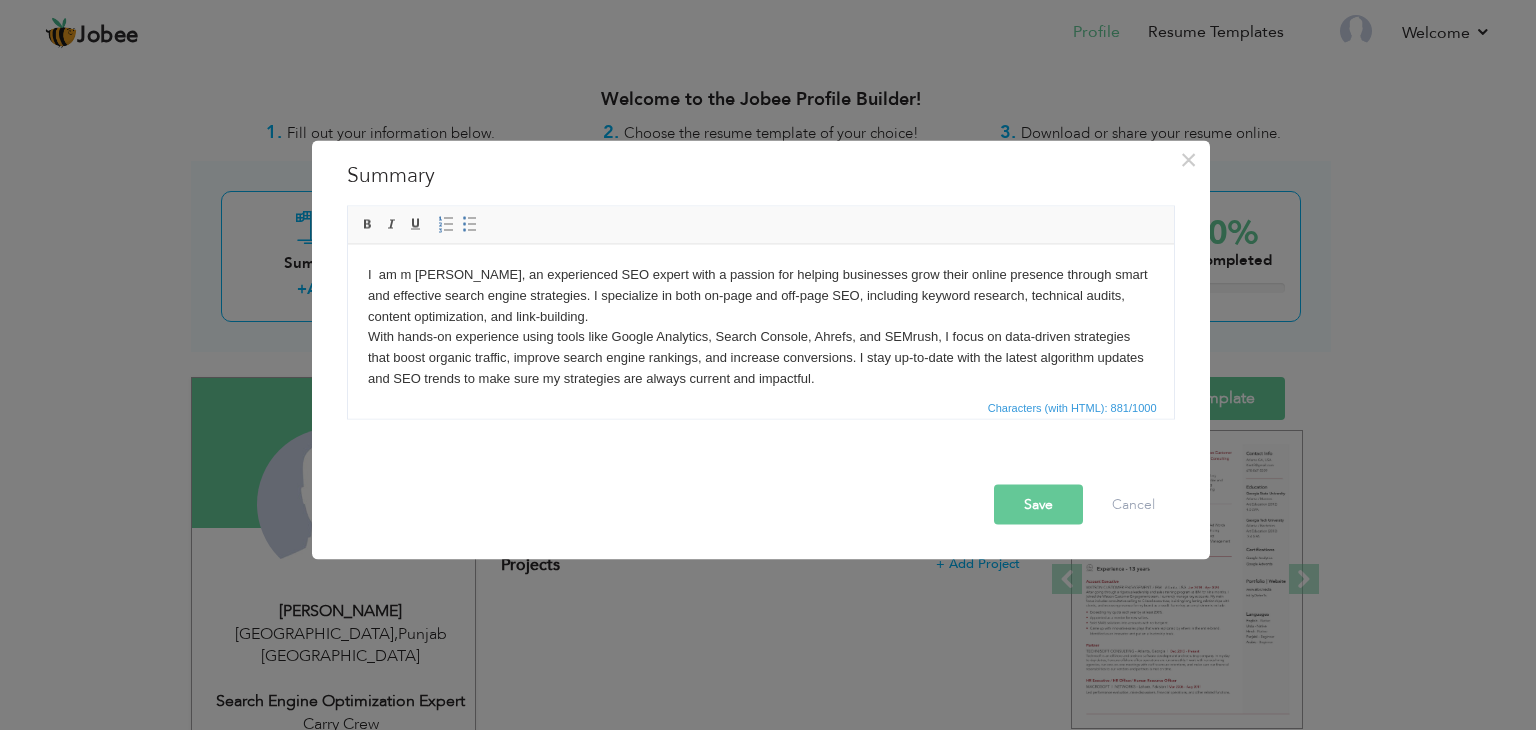 click on "I  am m Ayesha Liaqat, an experienced SEO expert with a passion for helping businesses grow their online presence through smart and effective search engine strategies. I specialize in both on-page and off-page SEO, including keyword research, technical audits, content optimization, and link-building. With hands-on experience using tools like Google Analytics, Search Console, Ahrefs, and SEMrush, I focus on data-driven strategies that boost organic traffic, improve search engine rankings, and increase conversions. I stay up-to-date with the latest algorithm updates and SEO trends to make sure my strategies are always current and impactful. Whether it’s optimizing a small business website or managing SEO for a large-scale project, I bring a results-oriented mindset and a deep understanding of how to grow visibility in a competitive digital landscape." at bounding box center [760, 347] 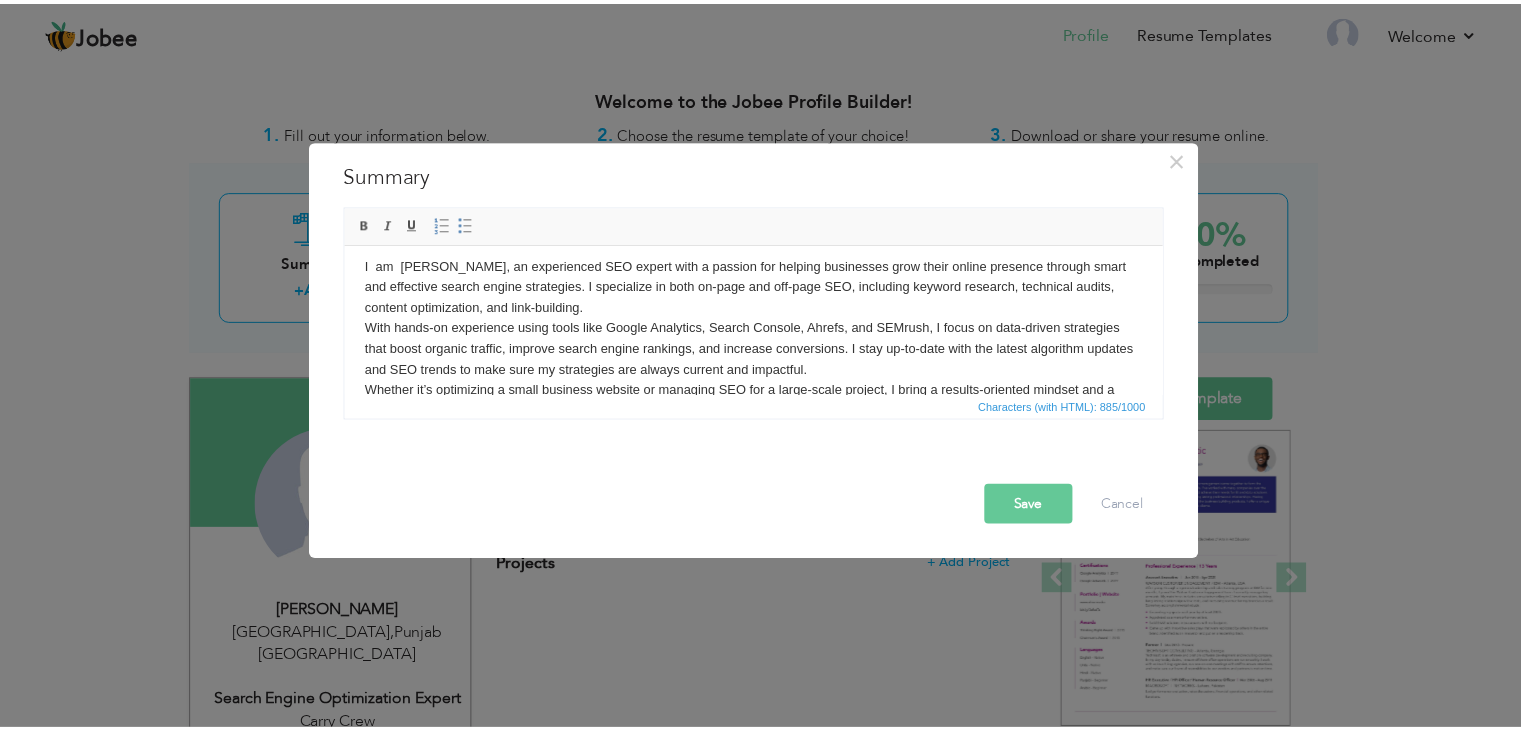 scroll, scrollTop: 0, scrollLeft: 0, axis: both 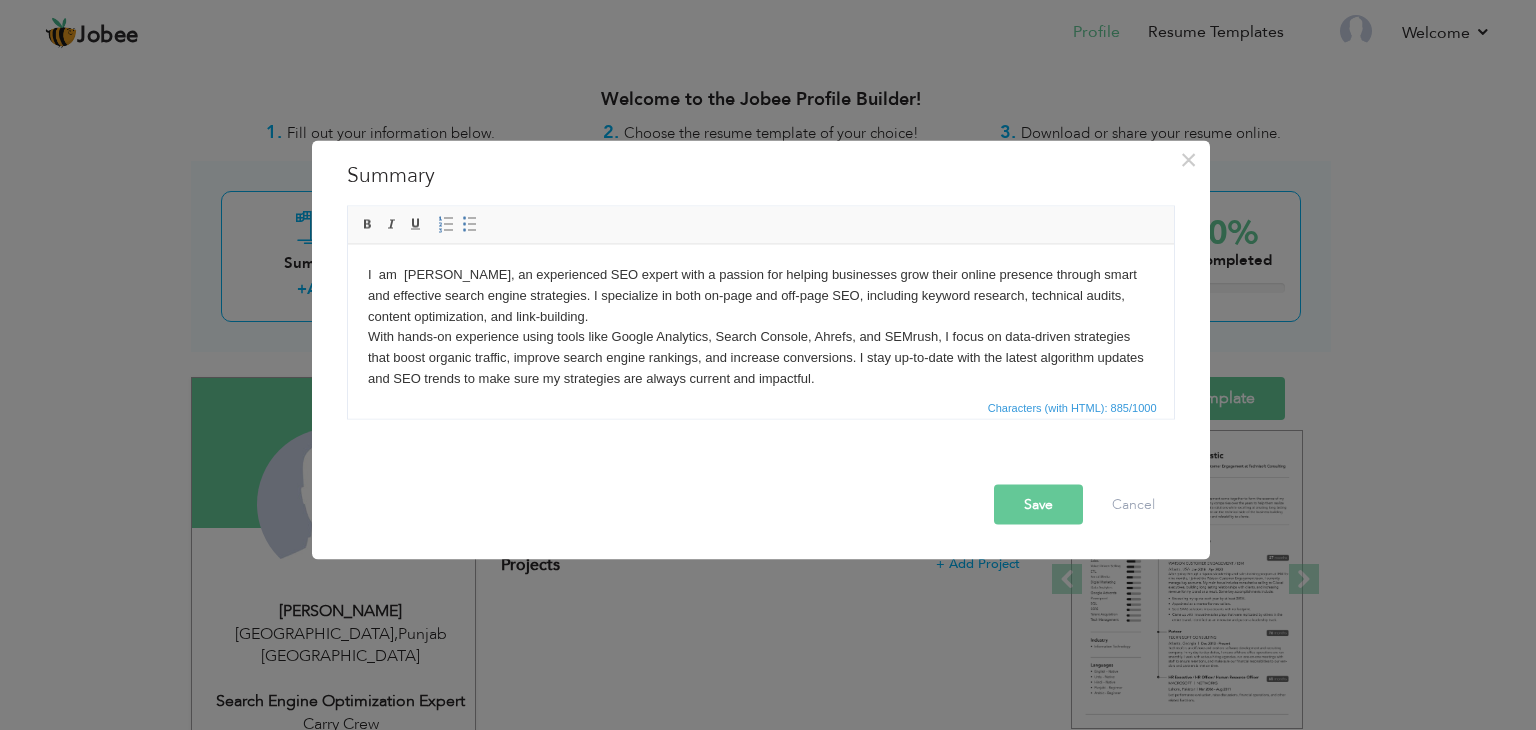 click on "Save" at bounding box center (1038, 505) 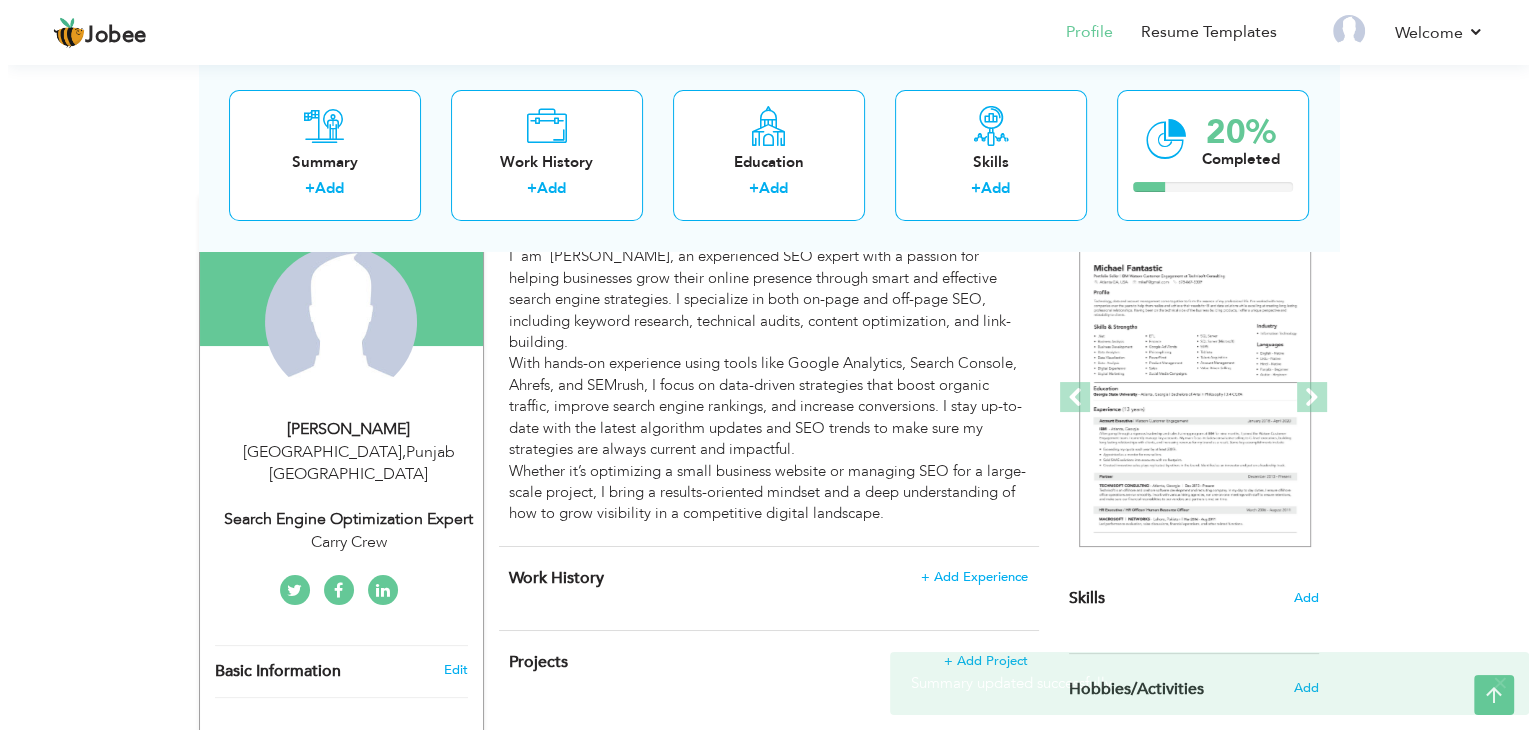 scroll, scrollTop: 187, scrollLeft: 0, axis: vertical 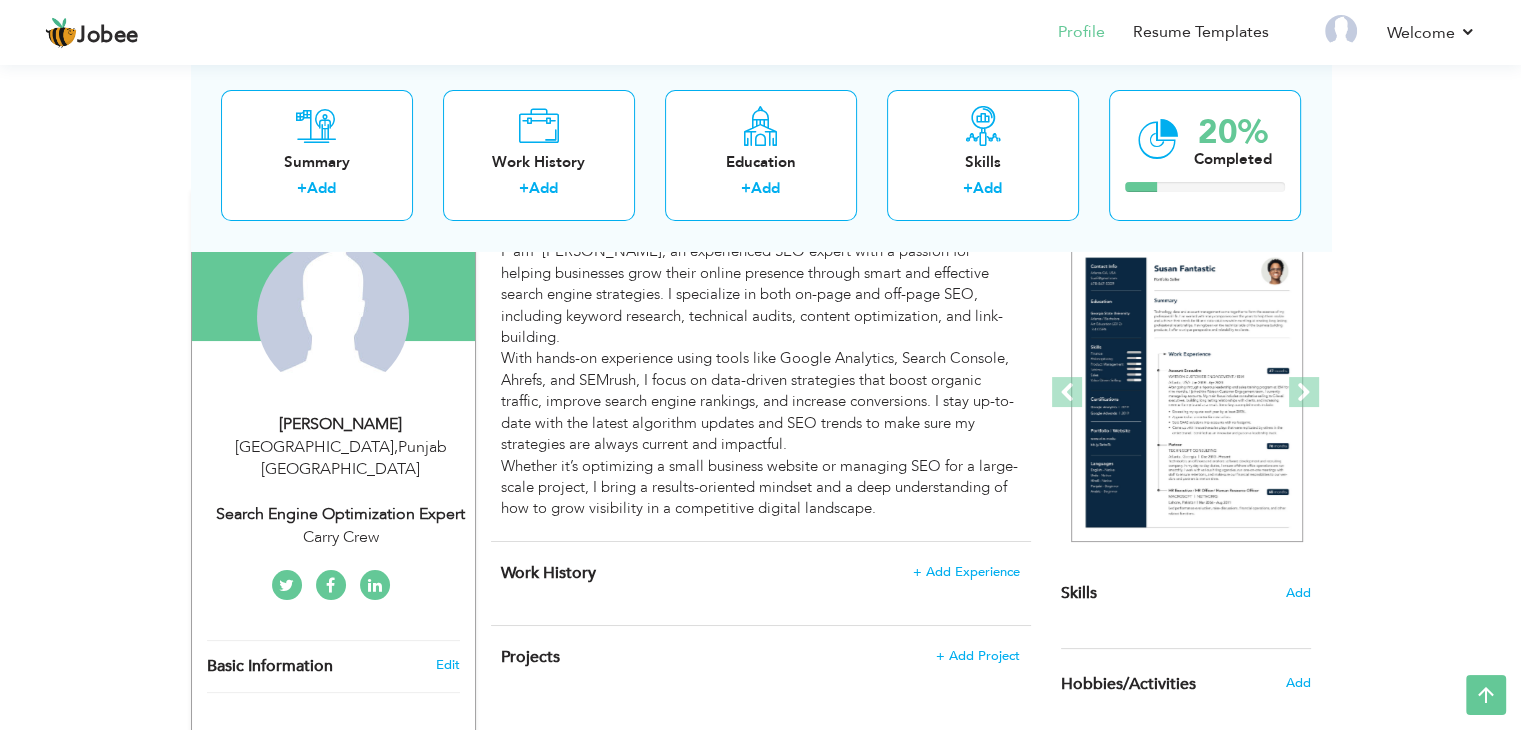 click on "Work History
+ Add Experience
×
Work History
* Job Title
Company Duration" at bounding box center (761, 583) 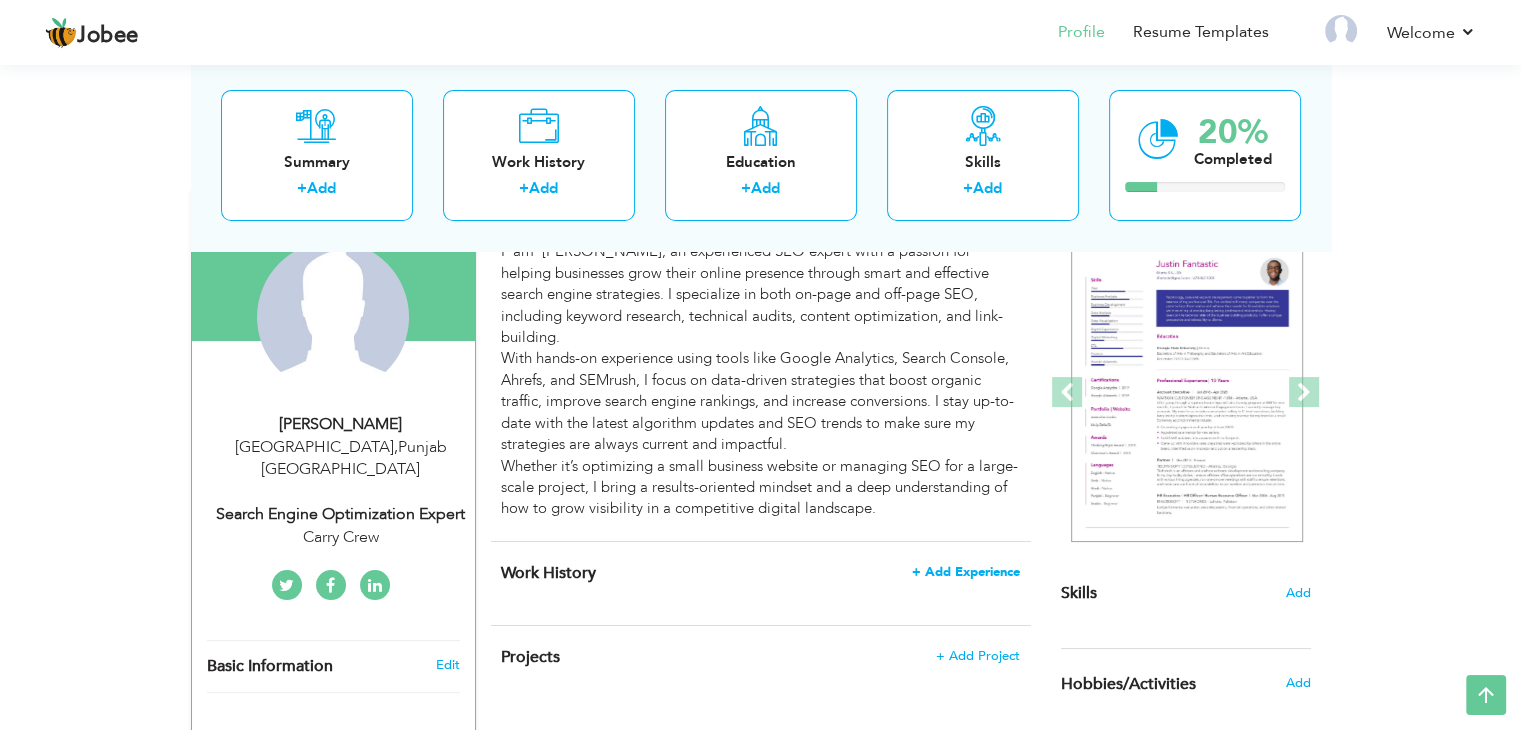 click on "+ Add Experience" at bounding box center (966, 572) 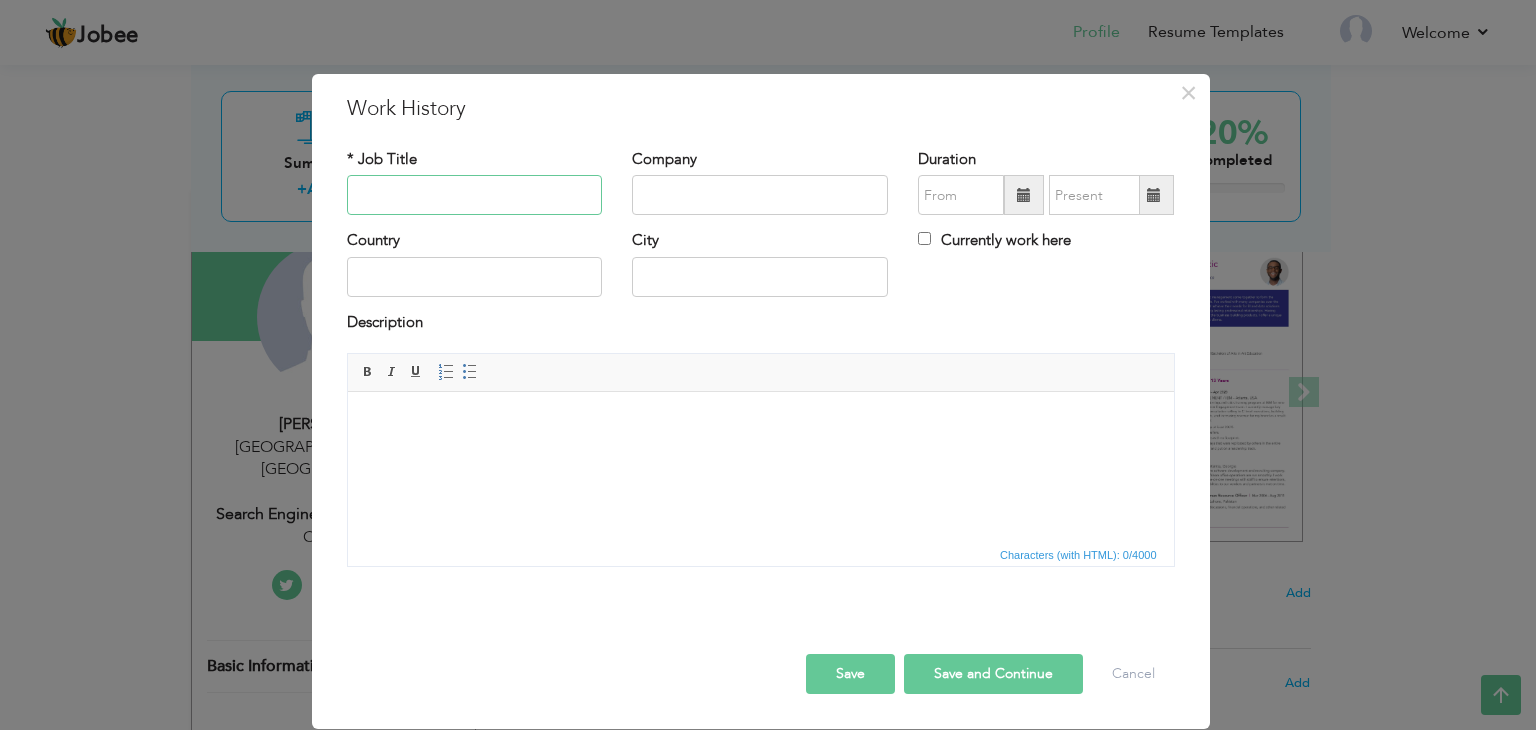 click at bounding box center (475, 195) 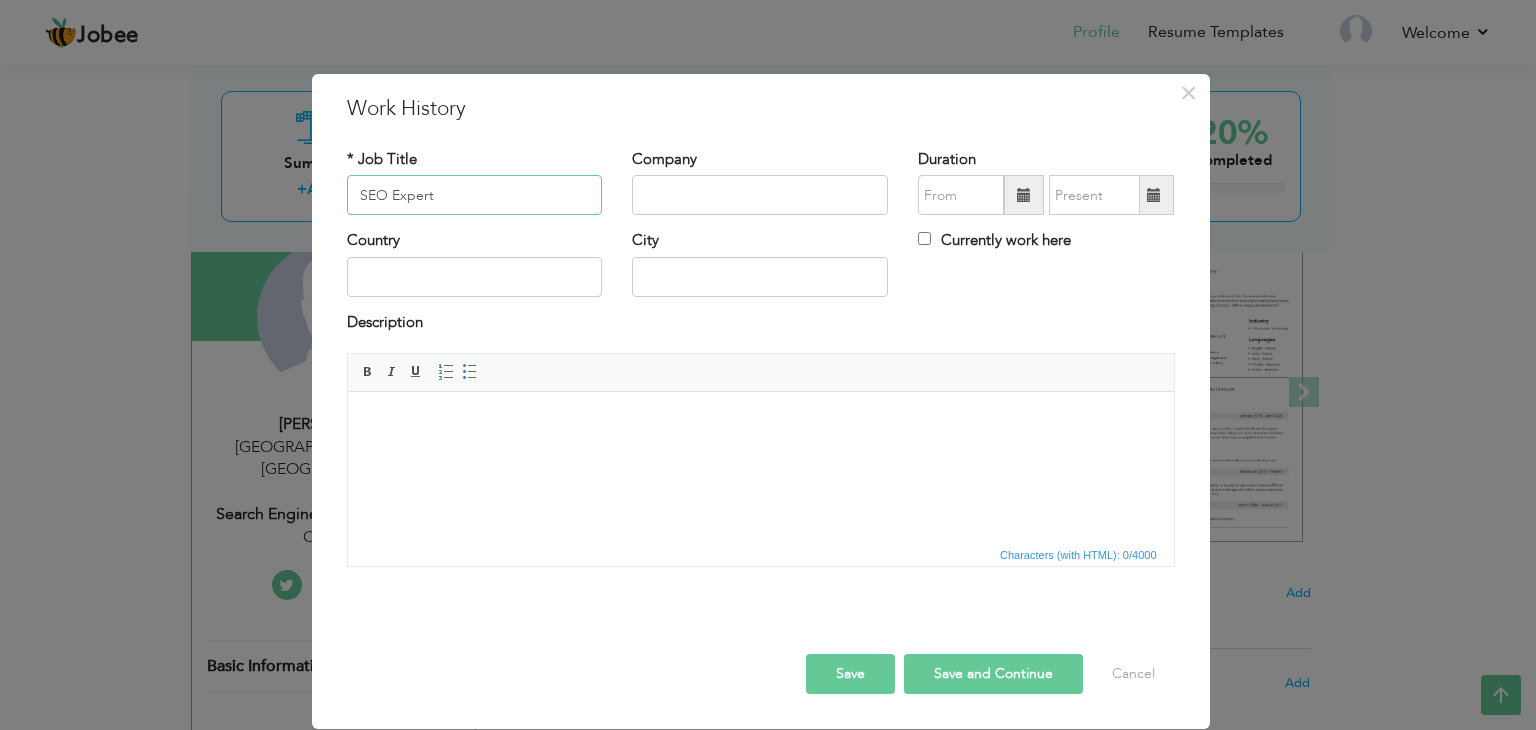 type on "SEO Expert" 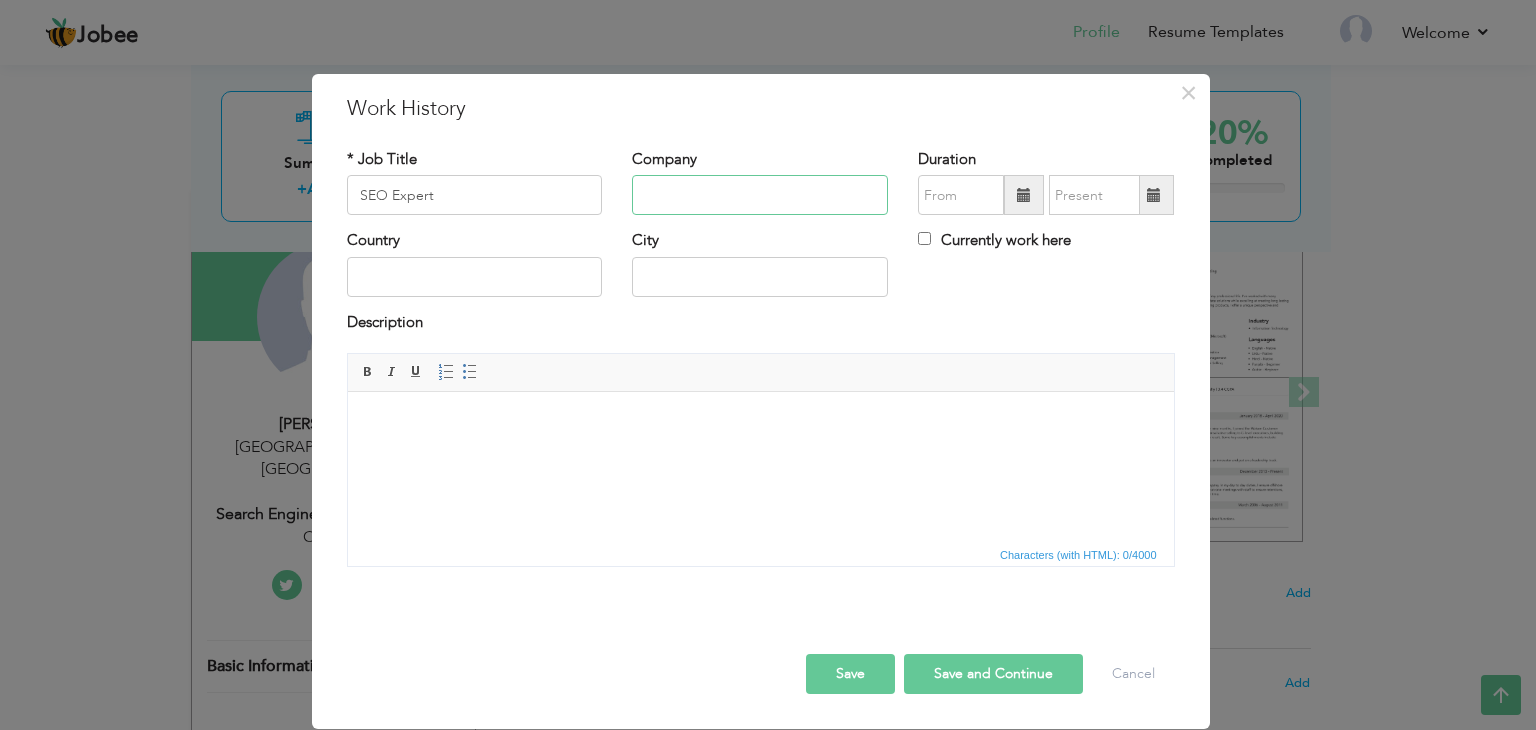 click at bounding box center (760, 195) 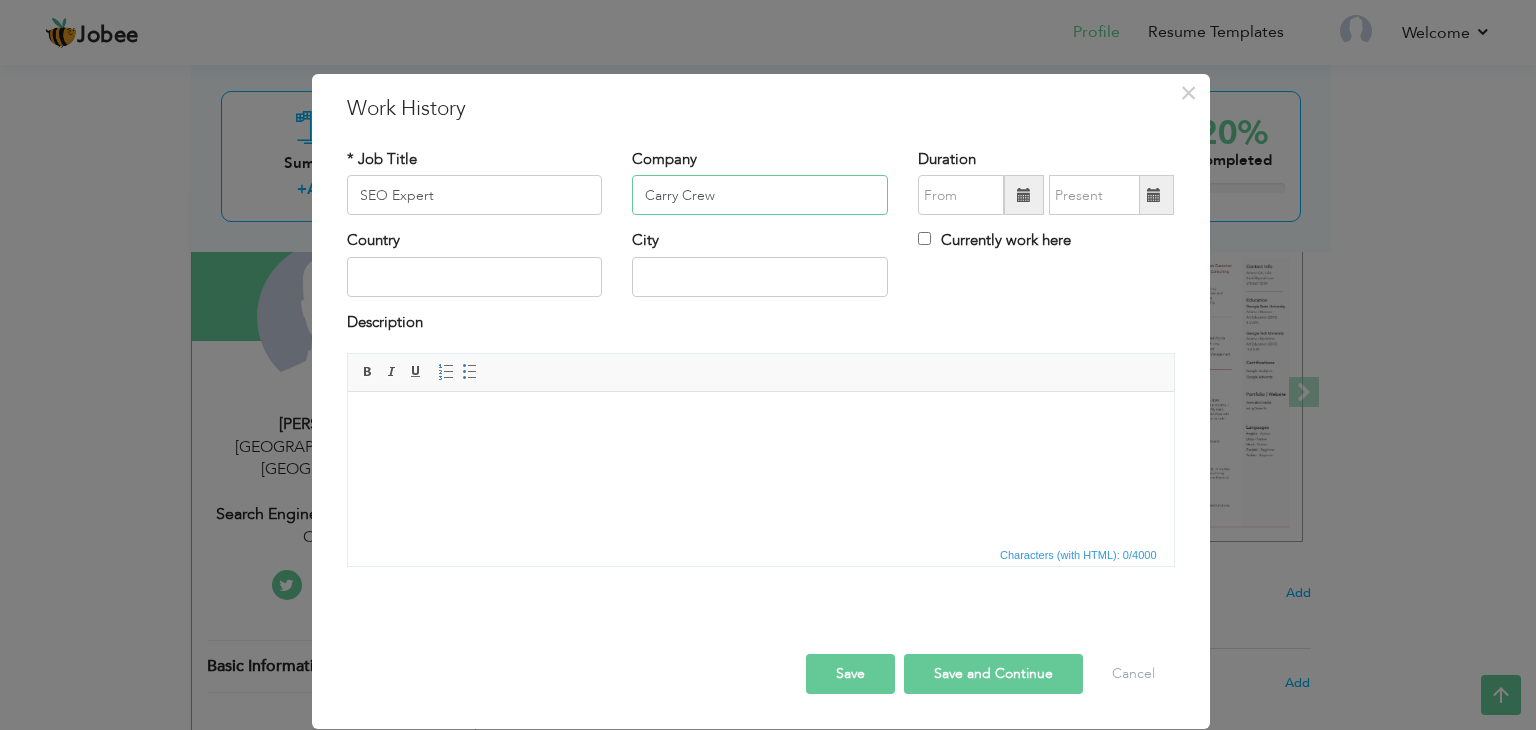 type on "Carry Crew" 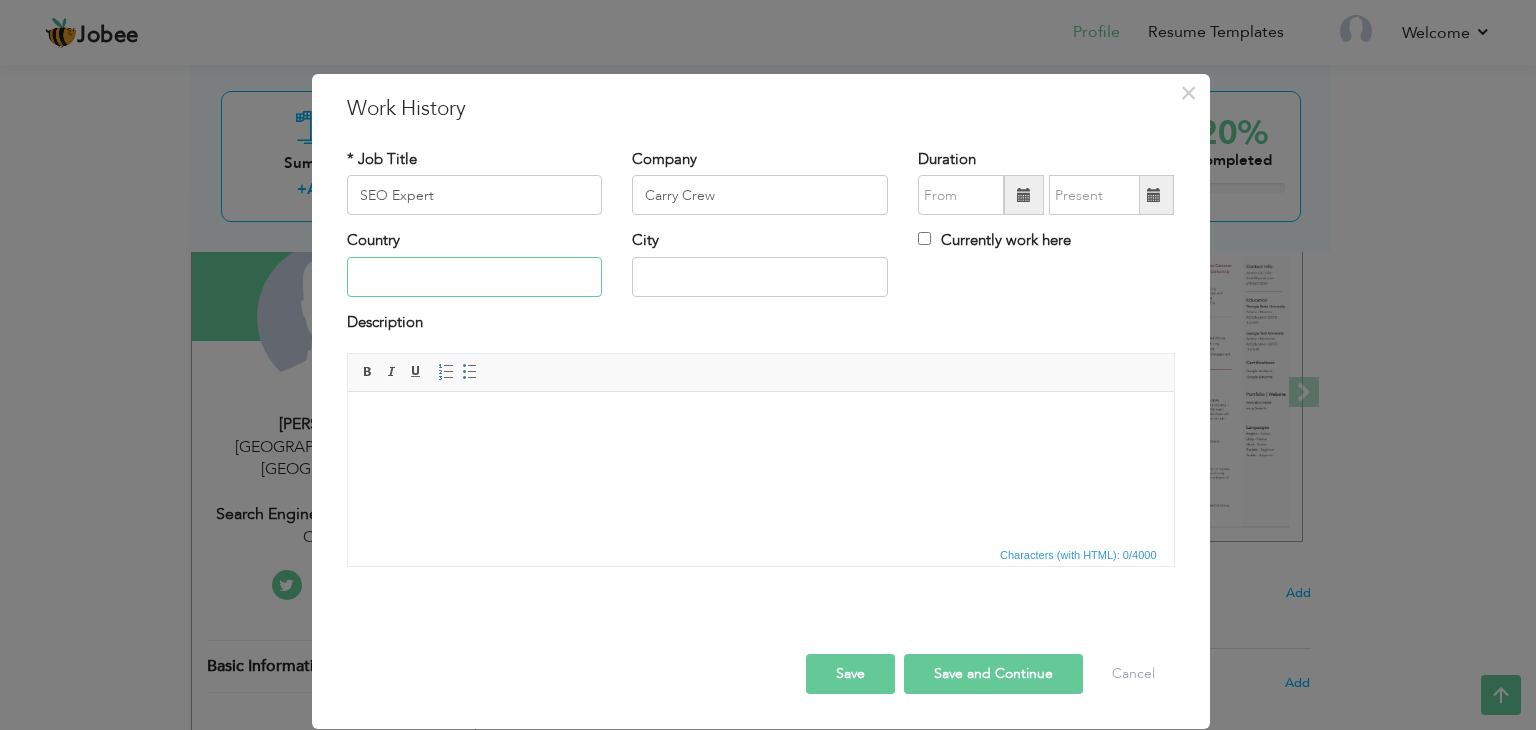 click at bounding box center [475, 277] 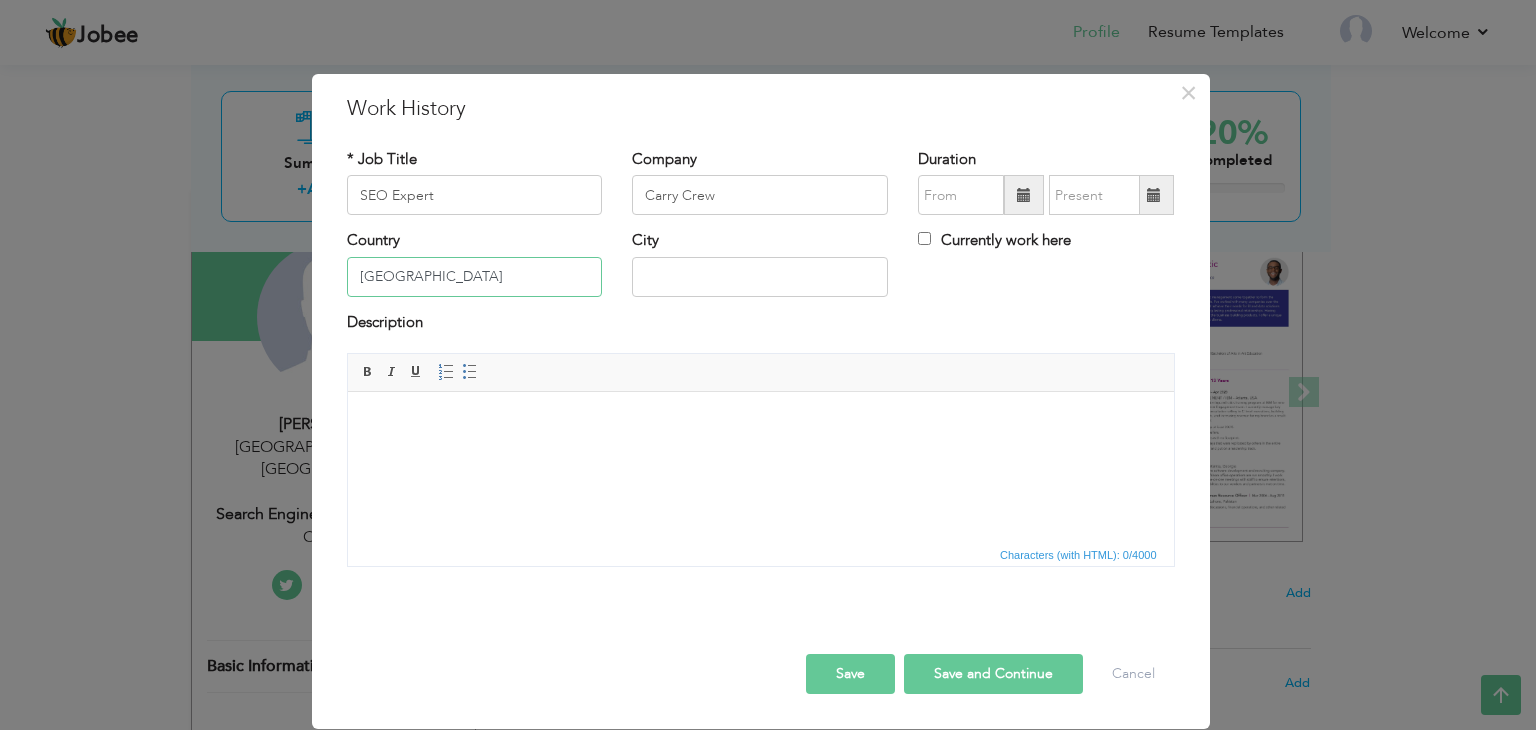 type on "[GEOGRAPHIC_DATA]" 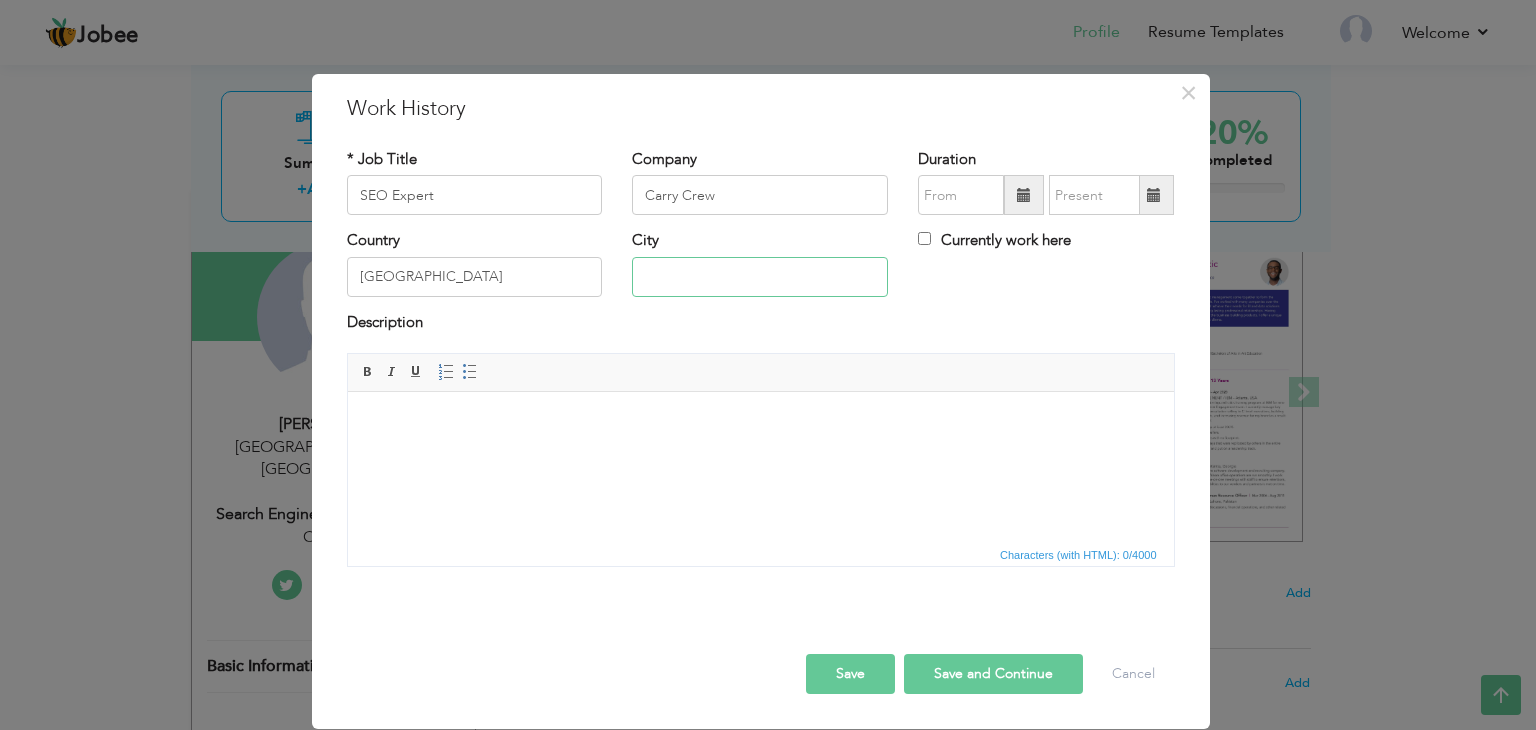 click at bounding box center (760, 277) 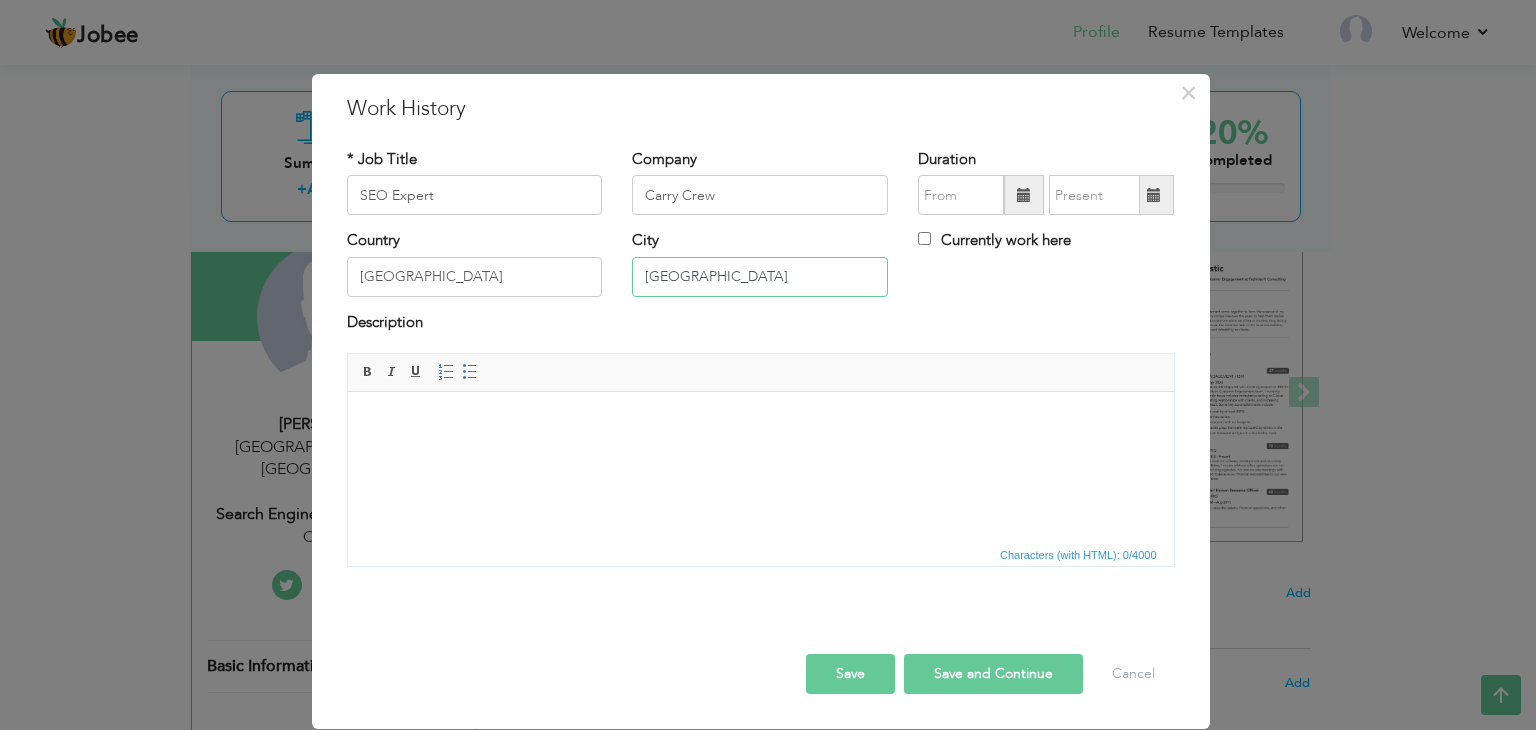 type on "Haroonabad" 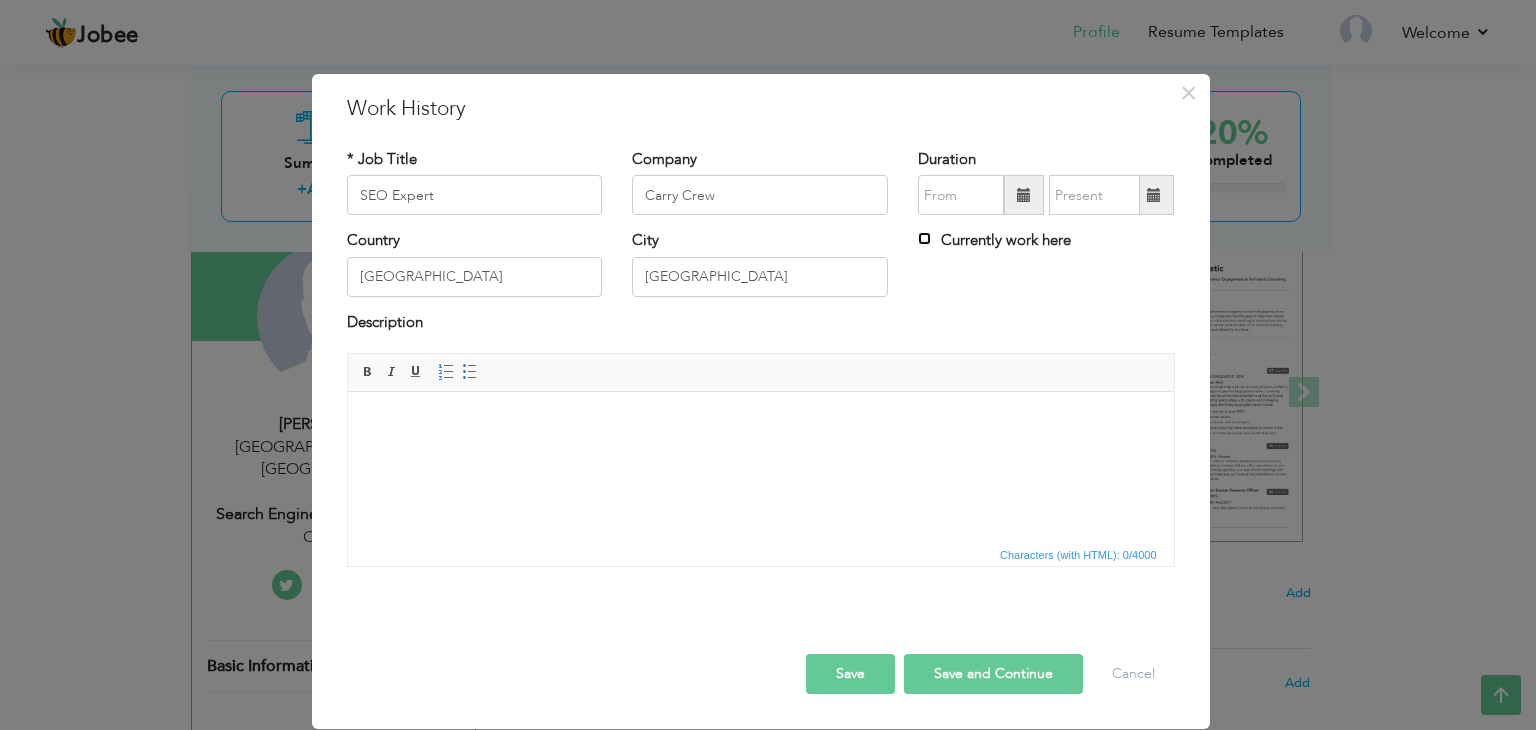 click on "Currently work here" at bounding box center [924, 238] 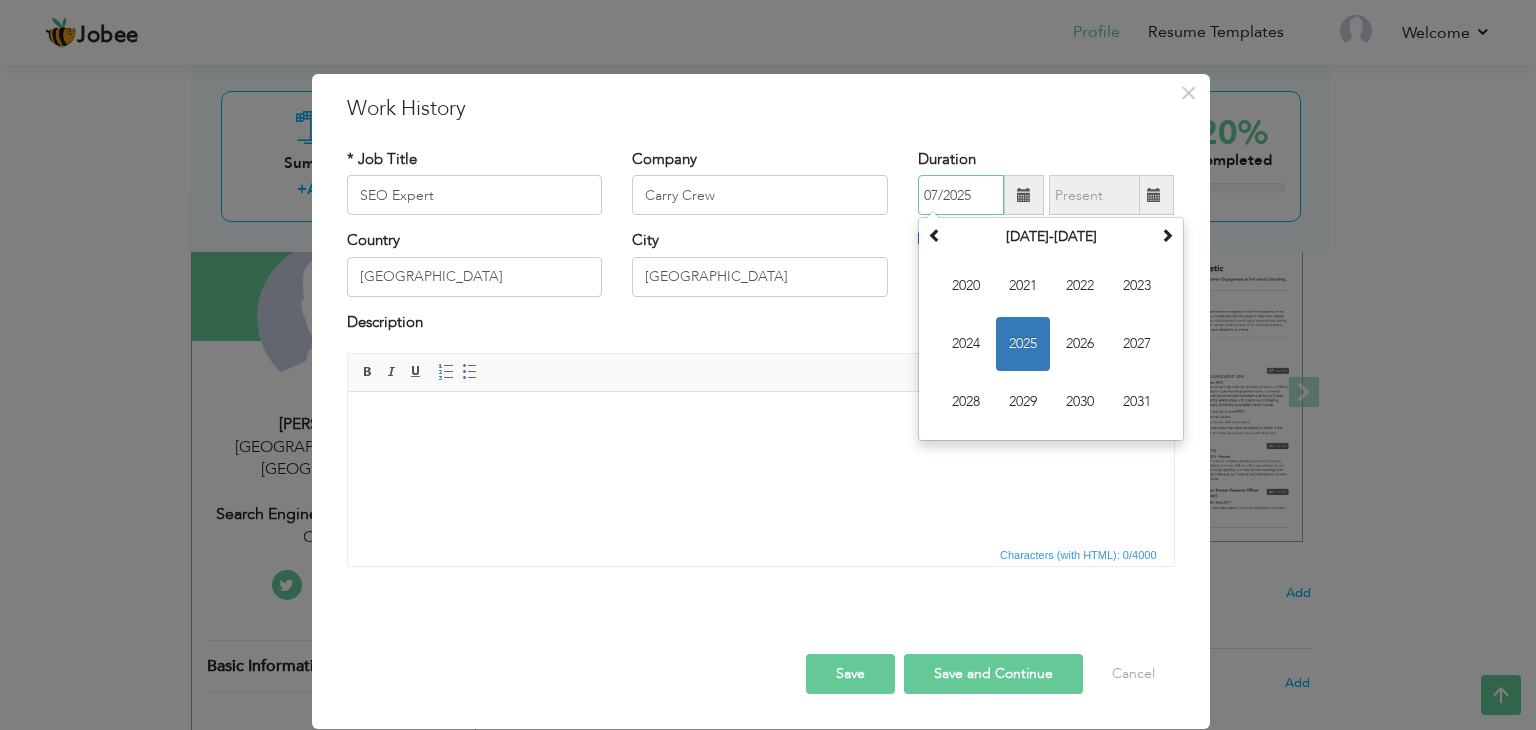 click on "07/2025" at bounding box center [961, 195] 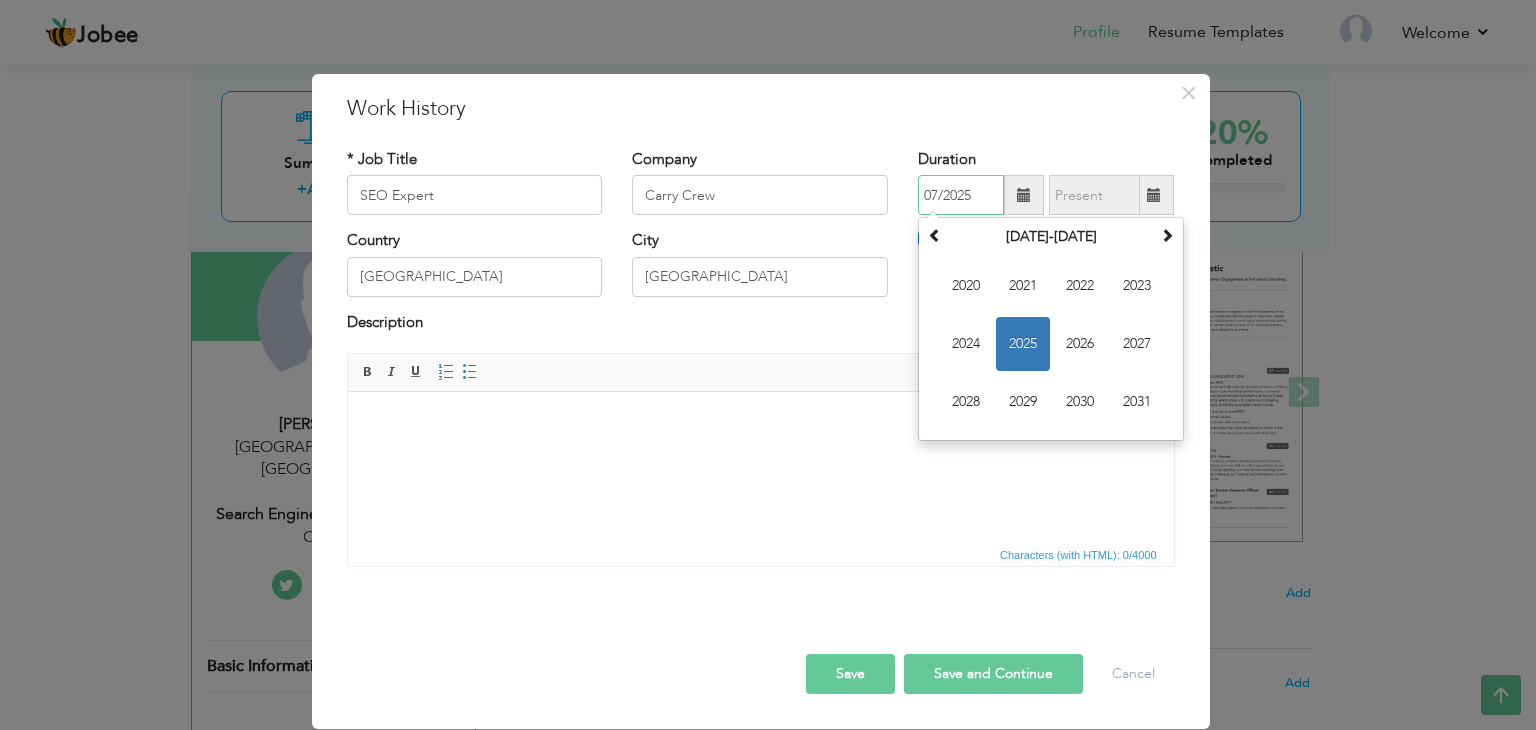 click on "07/2025" at bounding box center [961, 195] 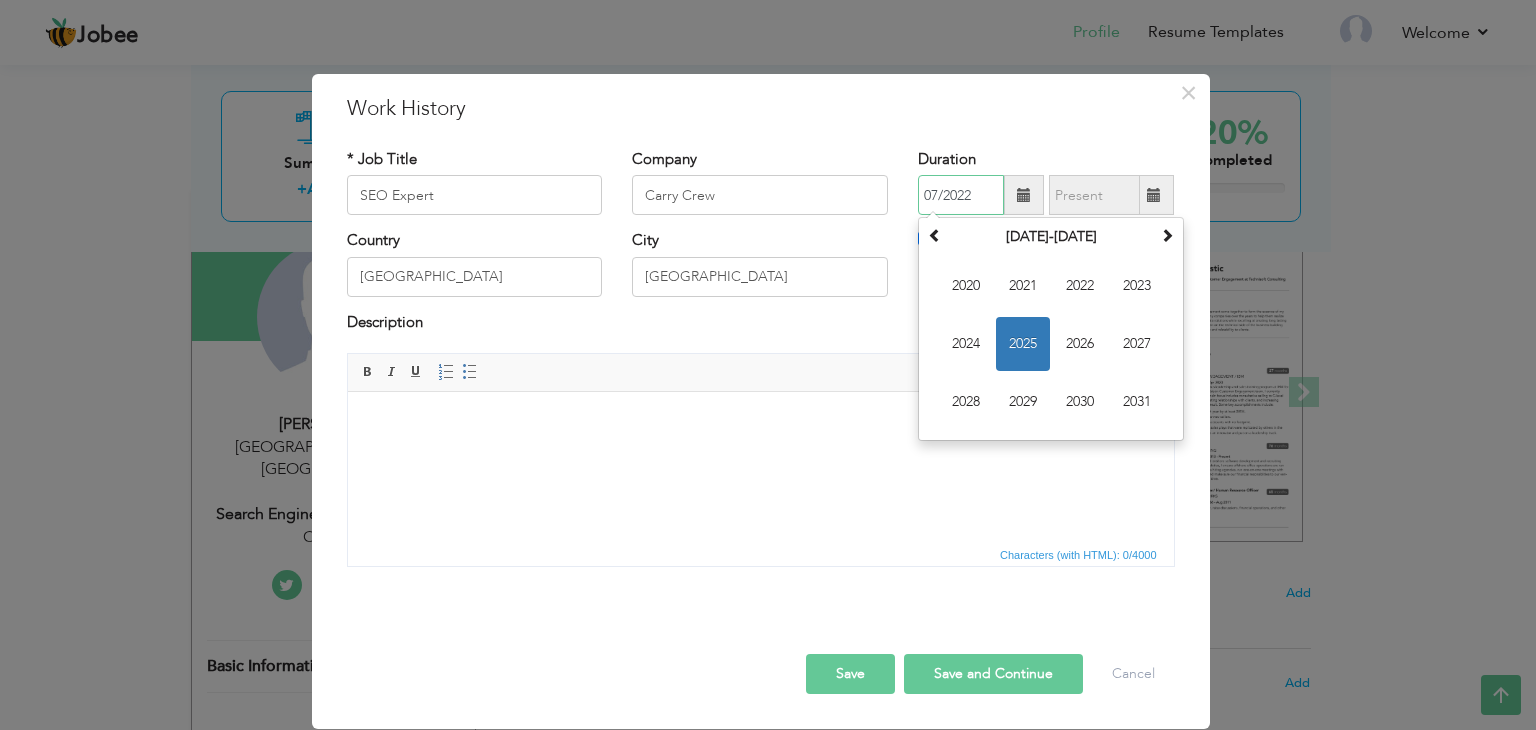 type on "07/2022" 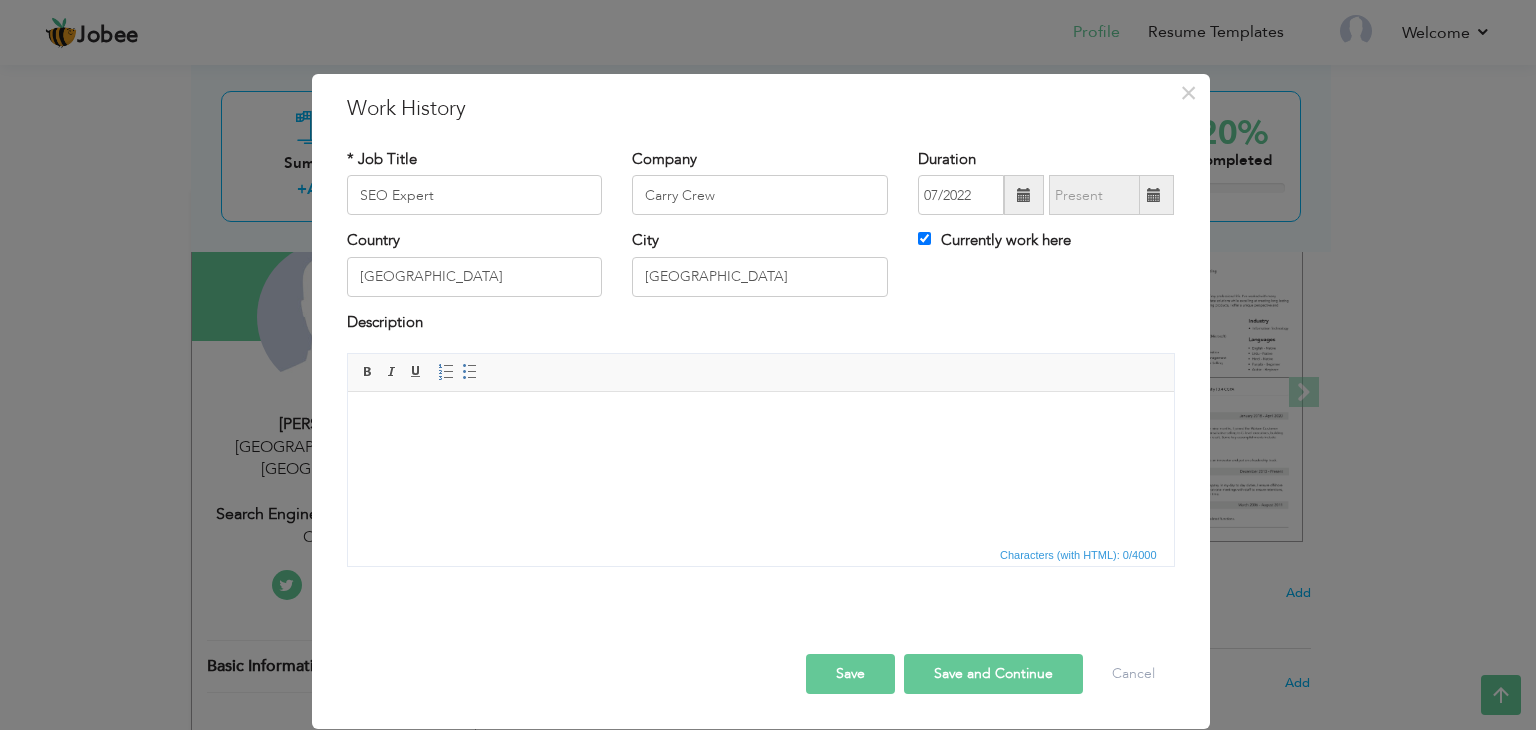 click on "07/2022" at bounding box center [1046, 195] 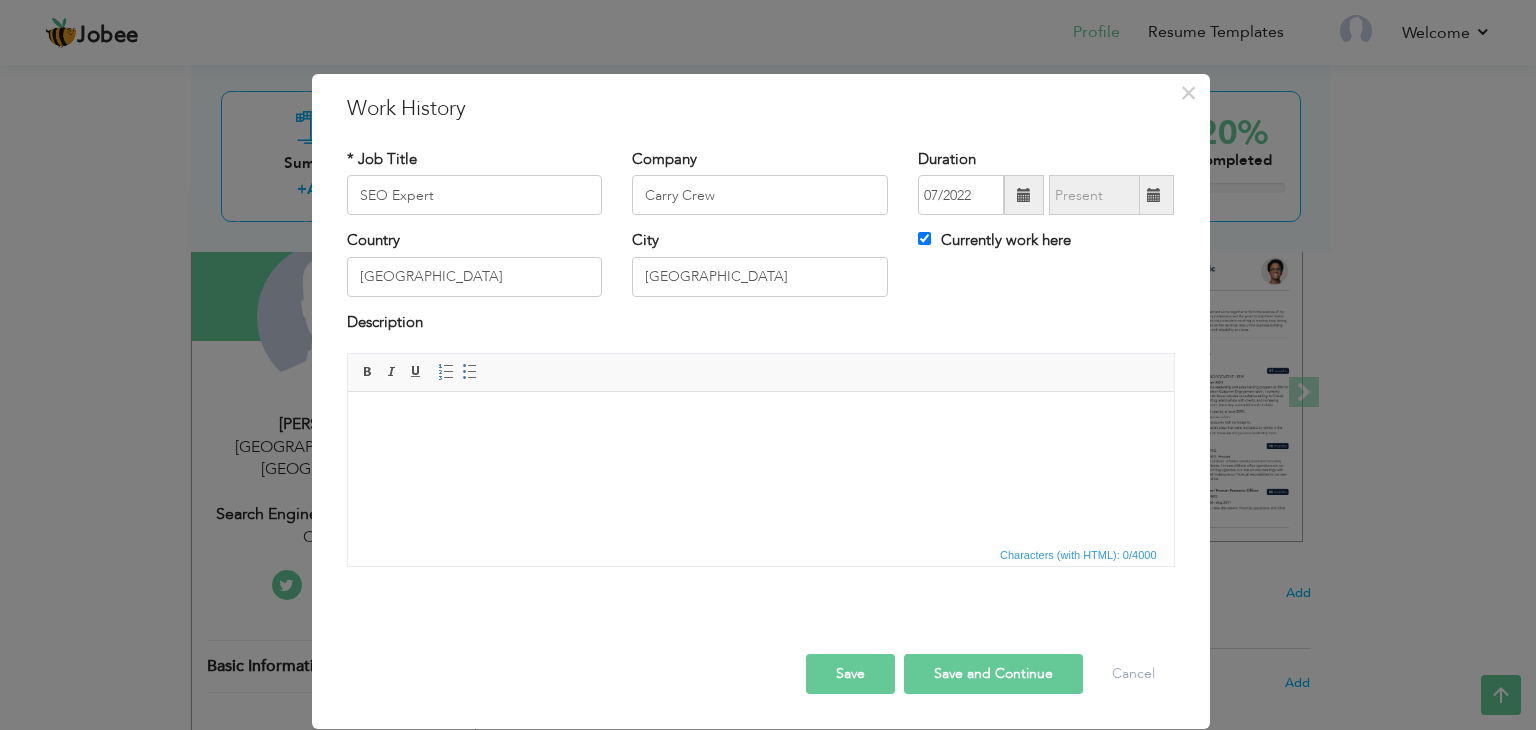 click at bounding box center (760, 422) 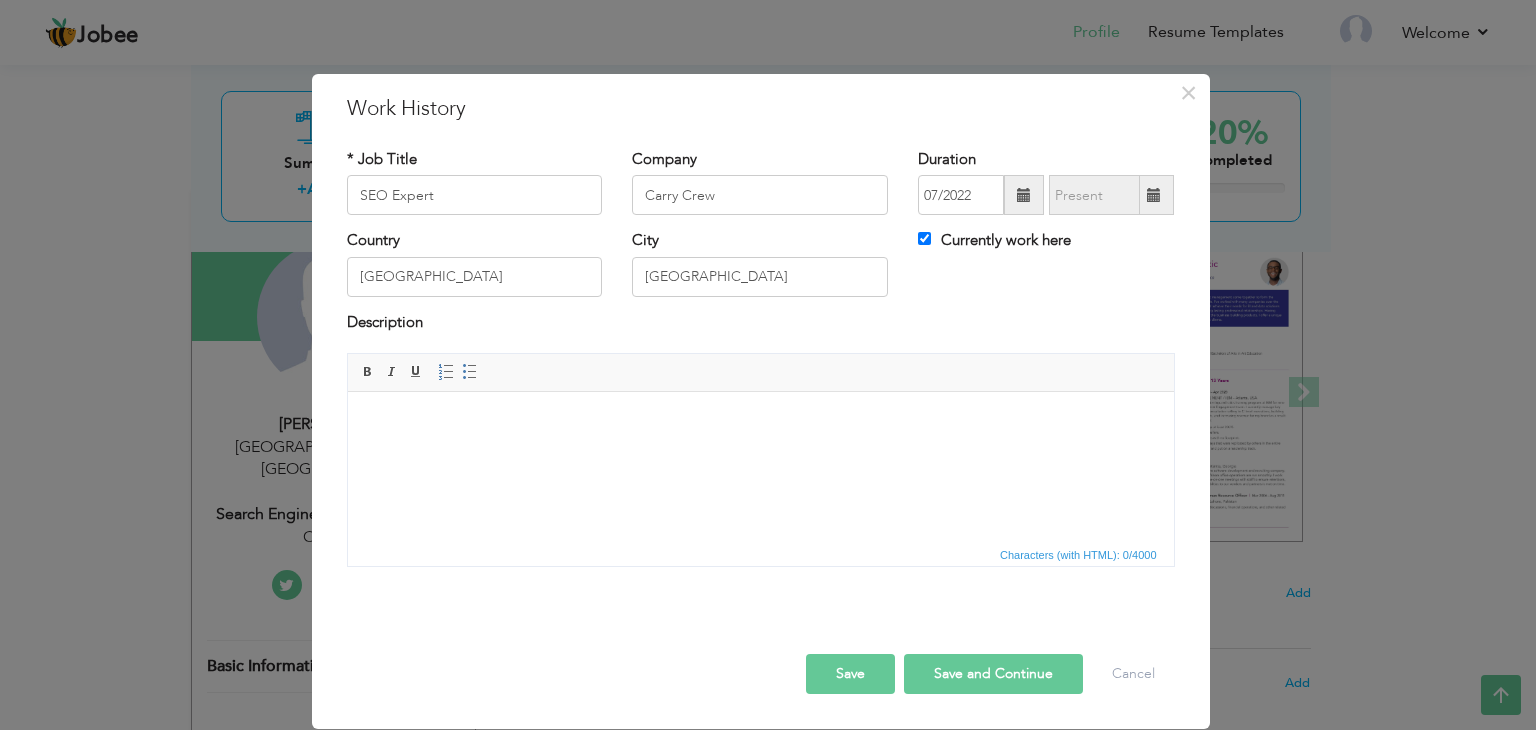 click at bounding box center [760, 422] 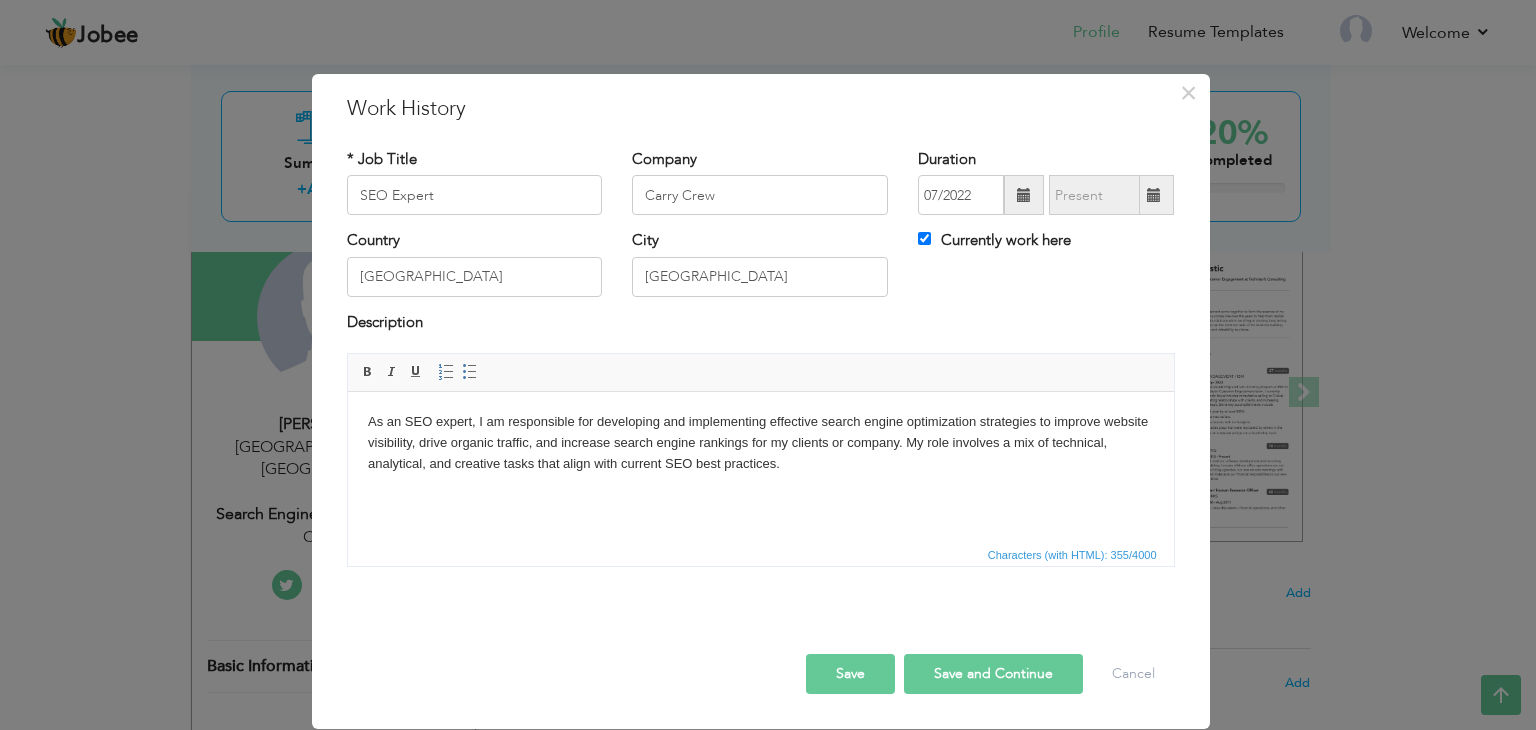 scroll, scrollTop: 402, scrollLeft: 0, axis: vertical 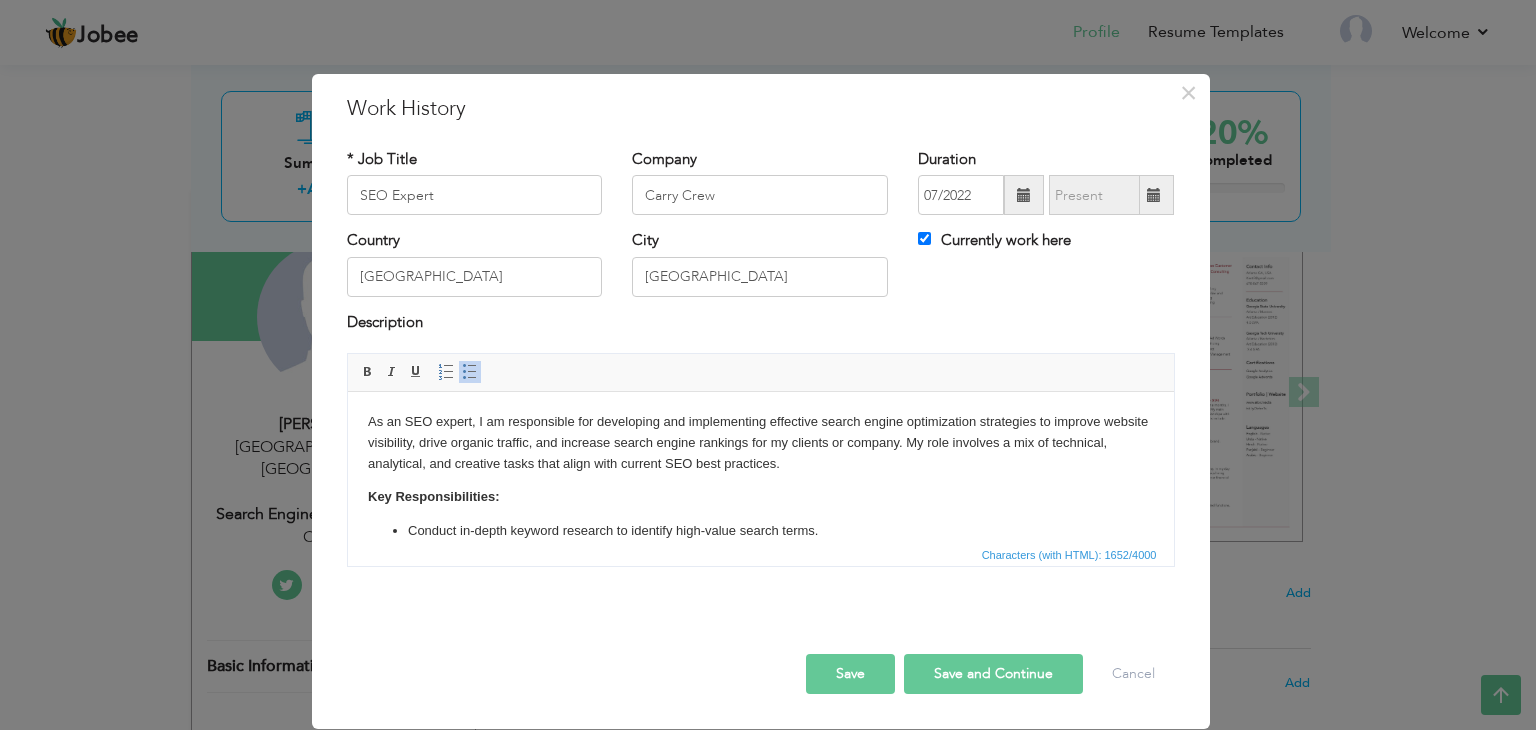 click on "Key Responsibilities:" 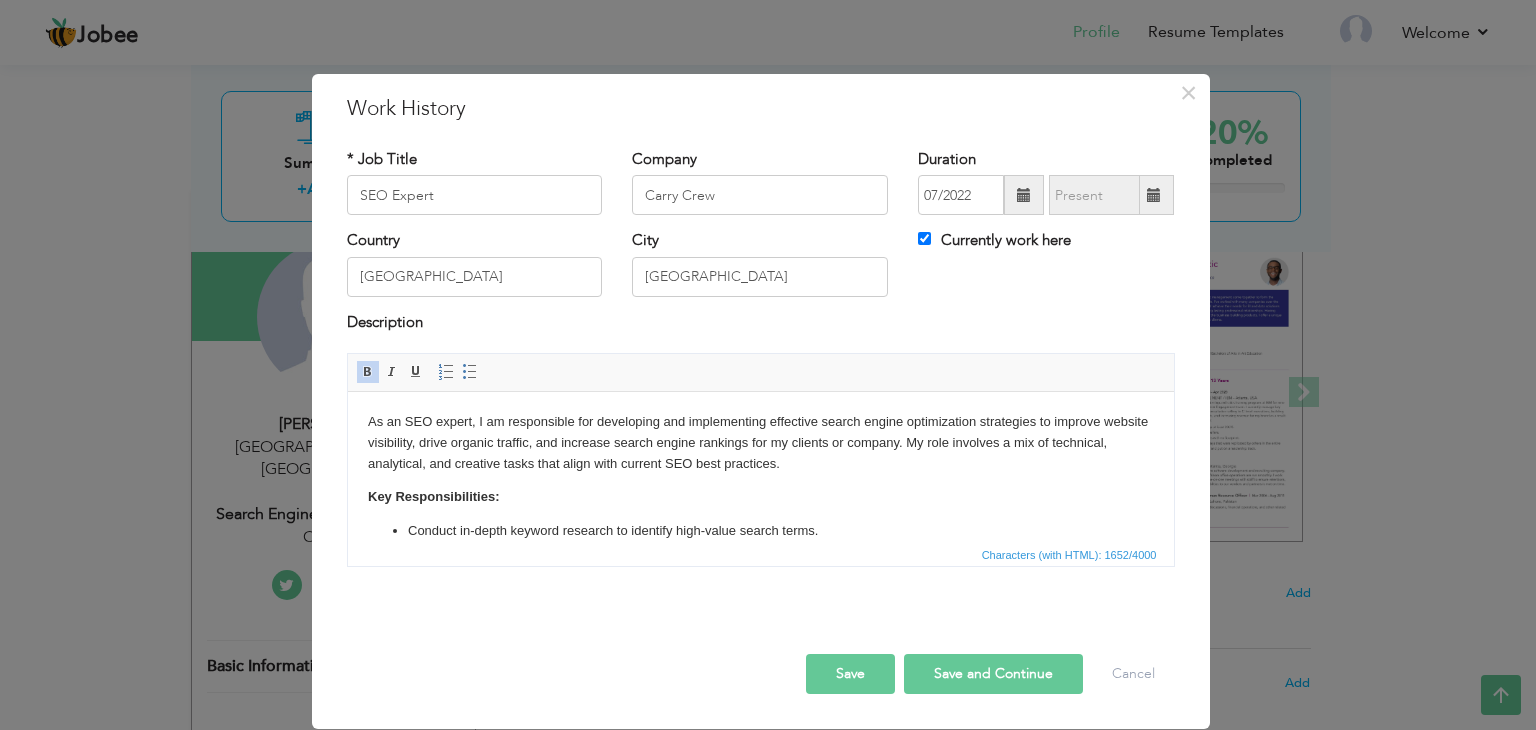 type 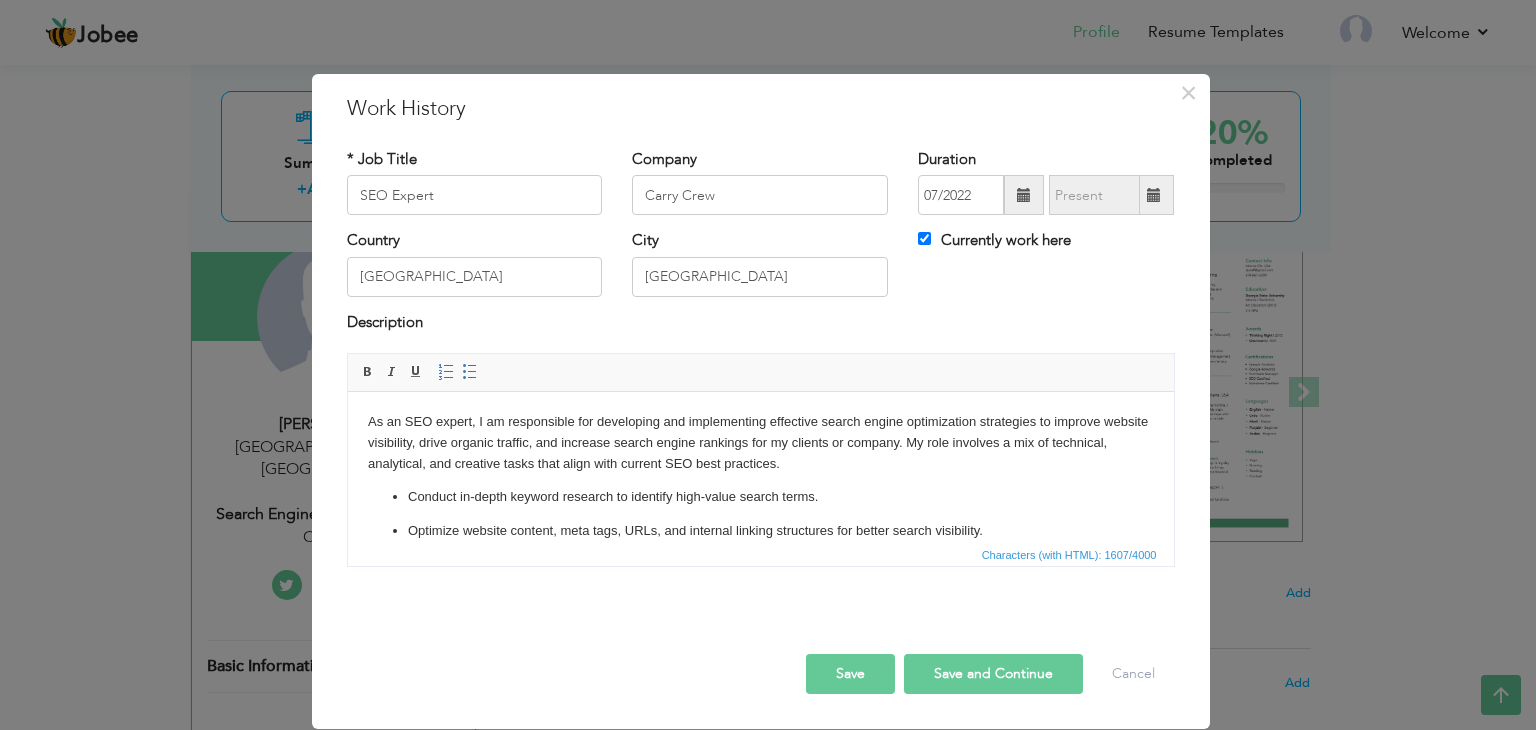 scroll, scrollTop: 0, scrollLeft: 0, axis: both 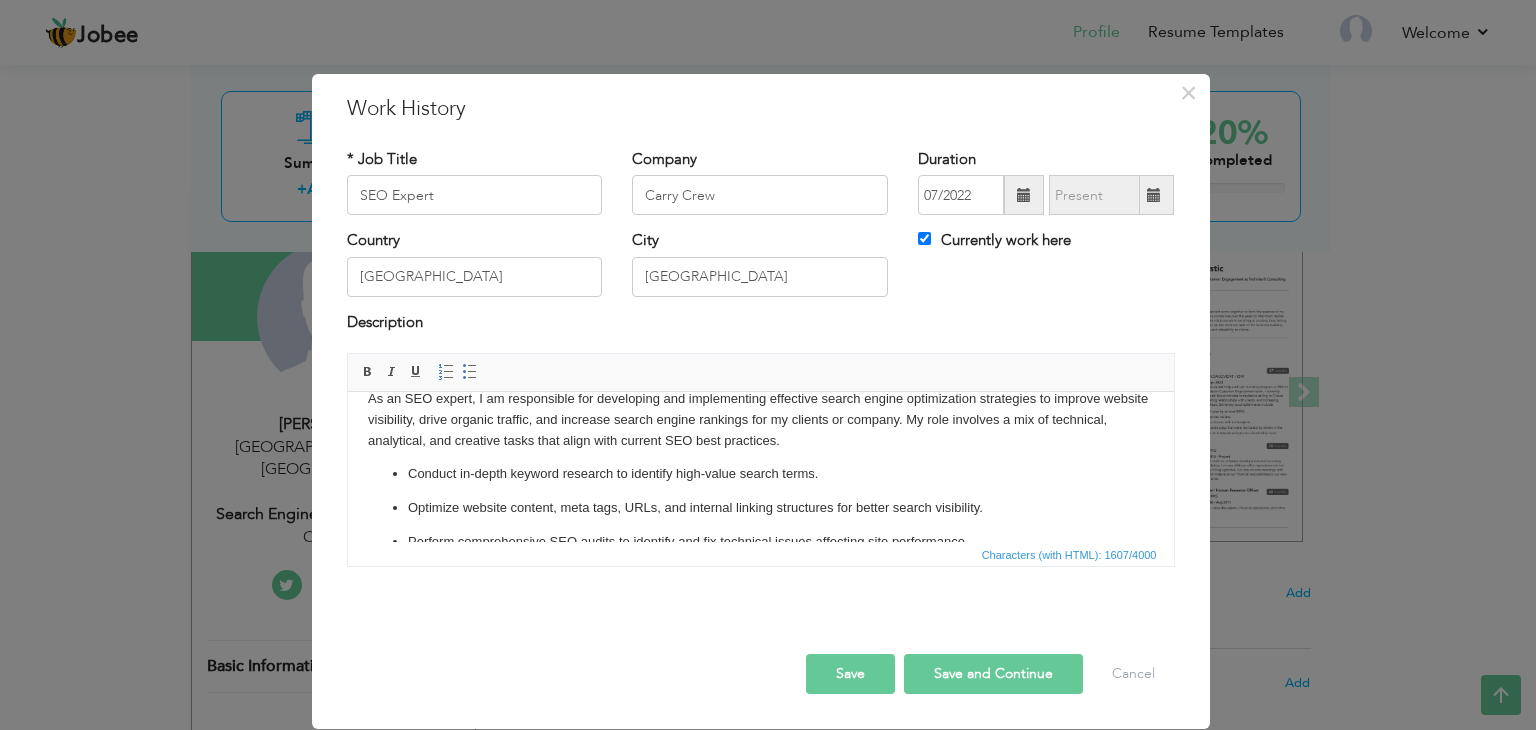 click on "Save and Continue" at bounding box center (993, 674) 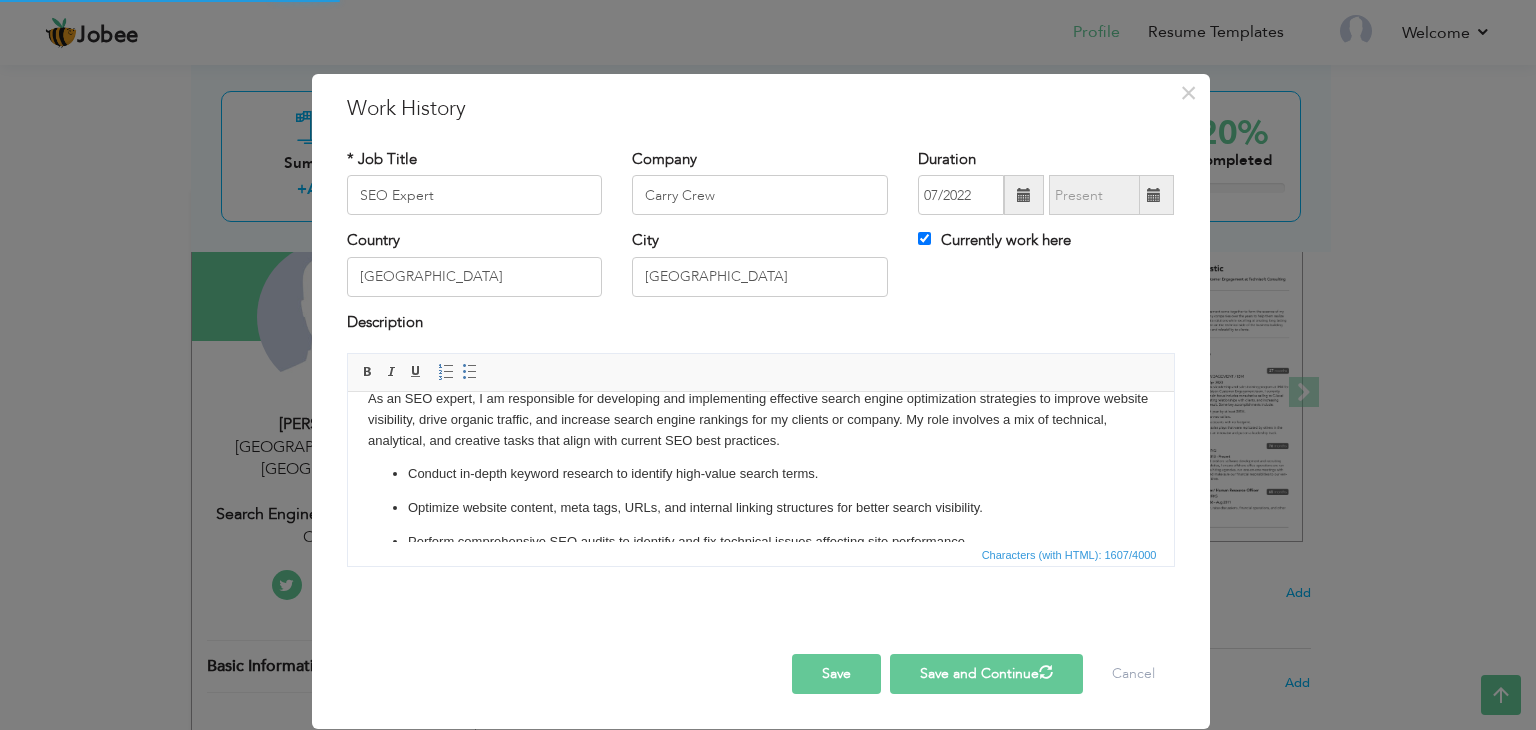 type 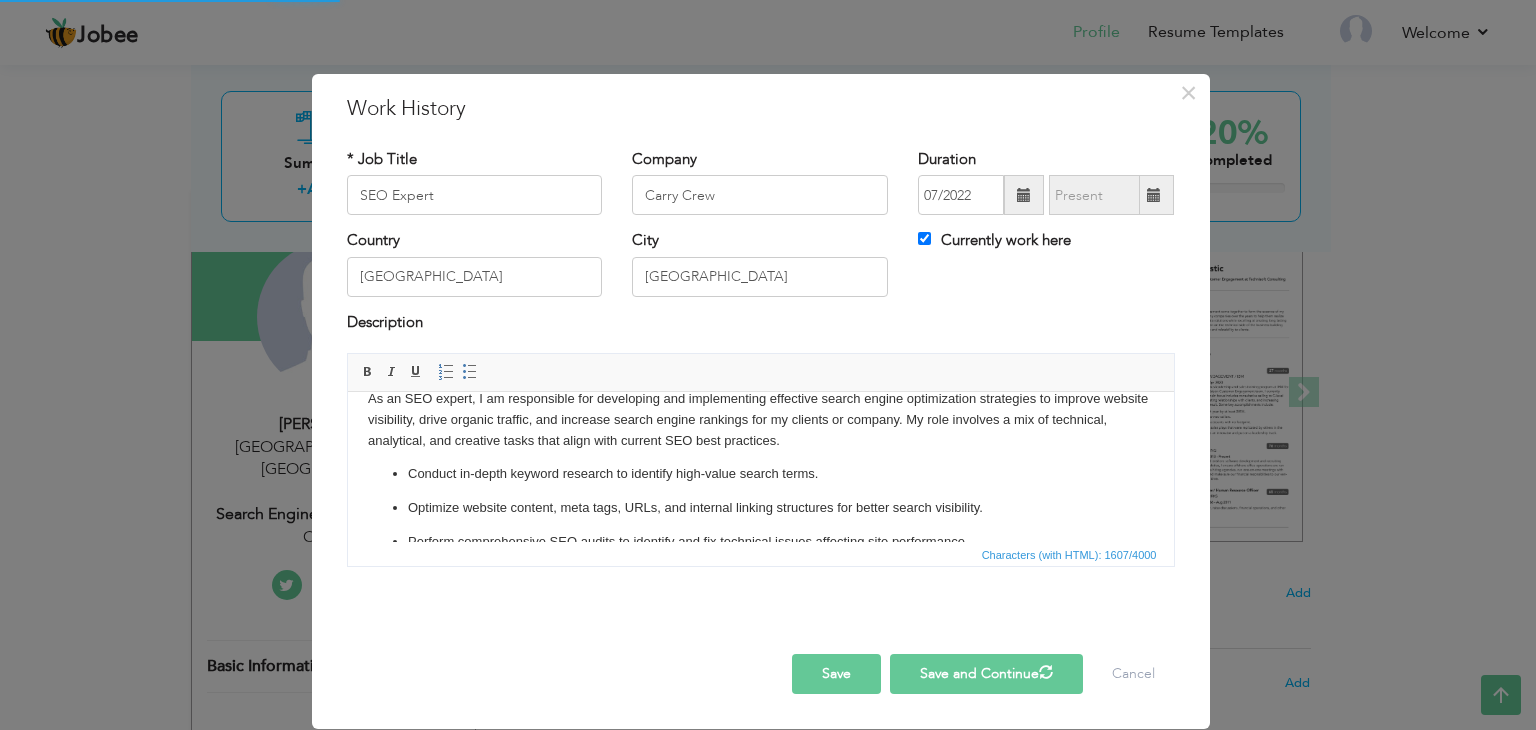 type 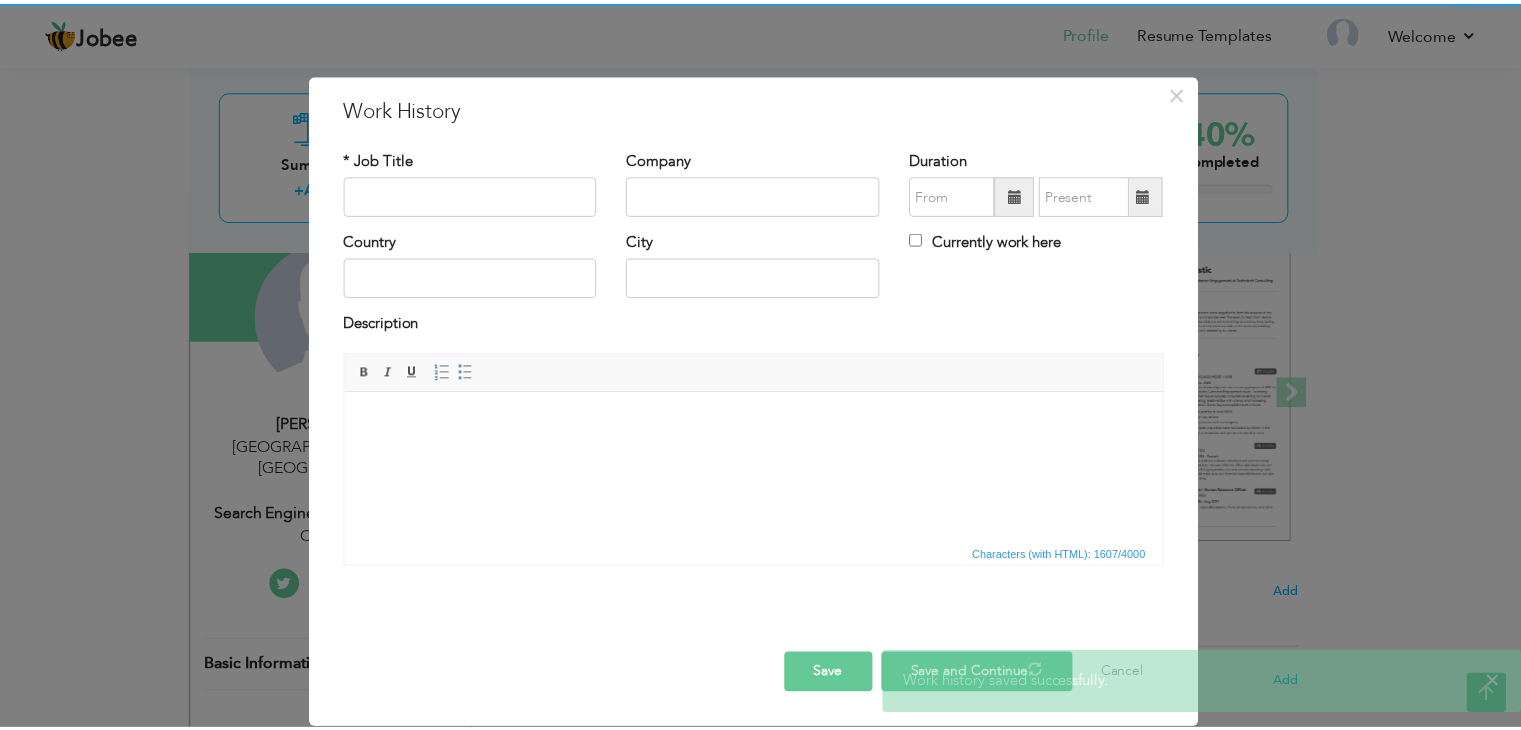 scroll, scrollTop: 0, scrollLeft: 0, axis: both 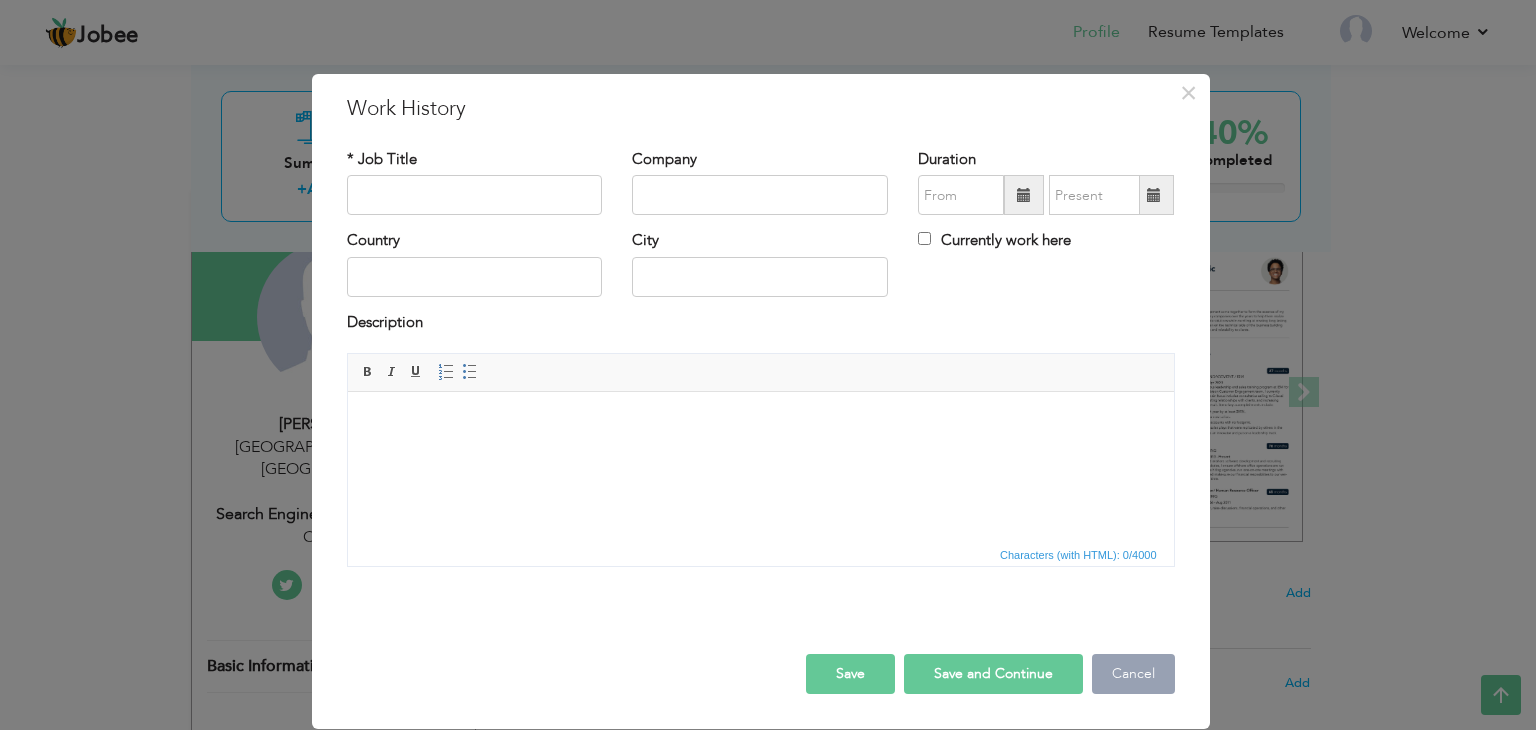 click on "Cancel" at bounding box center [1133, 674] 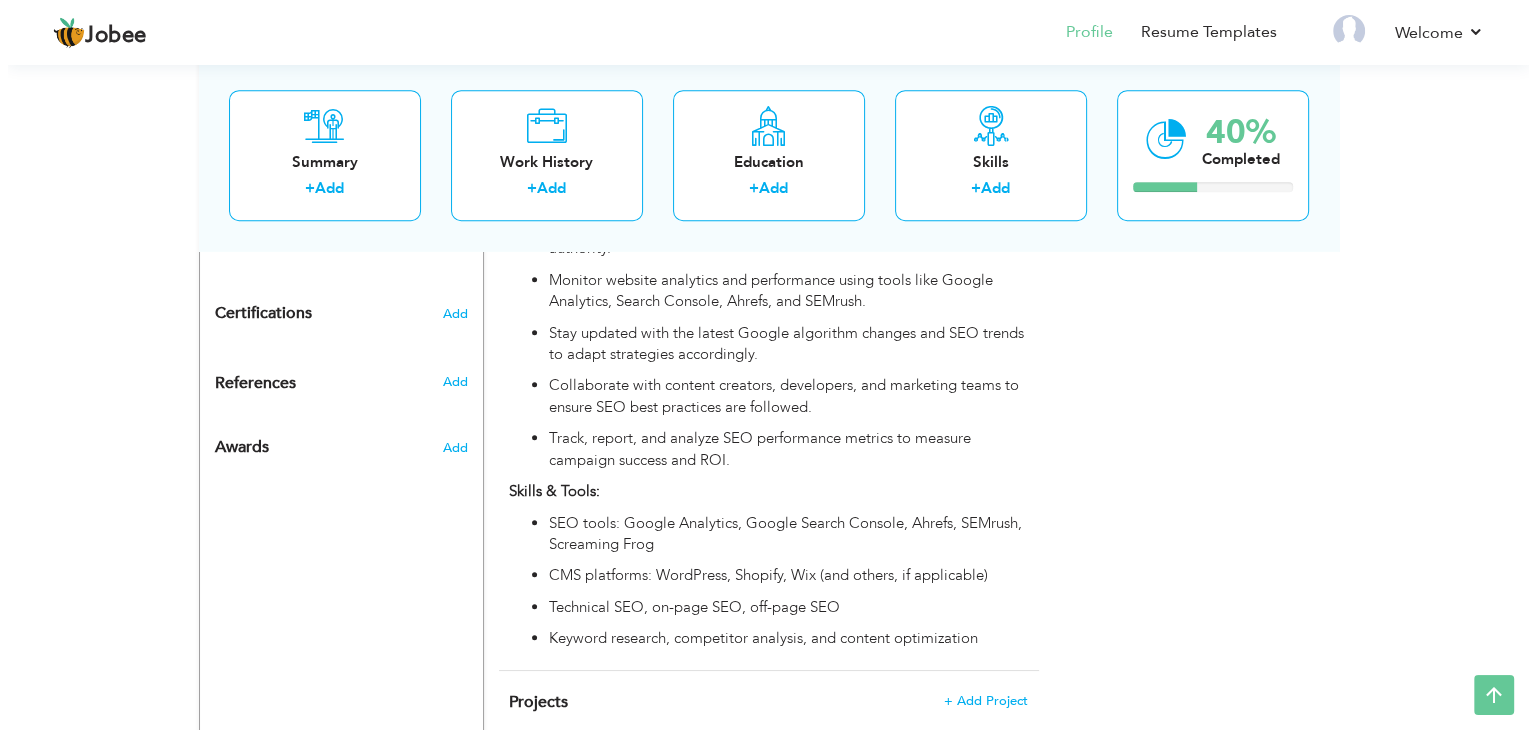 scroll, scrollTop: 961, scrollLeft: 0, axis: vertical 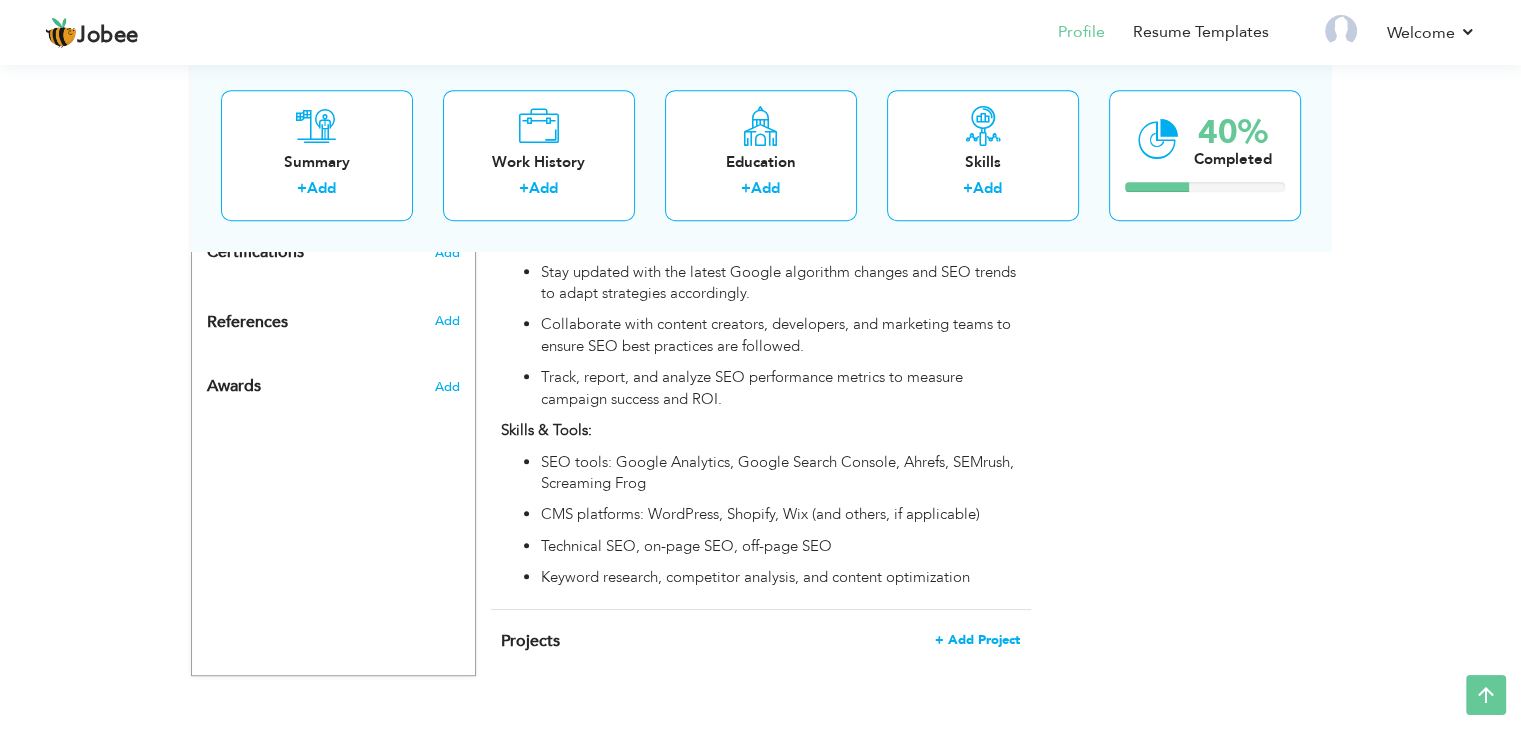 click on "+ Add Project" at bounding box center (977, 640) 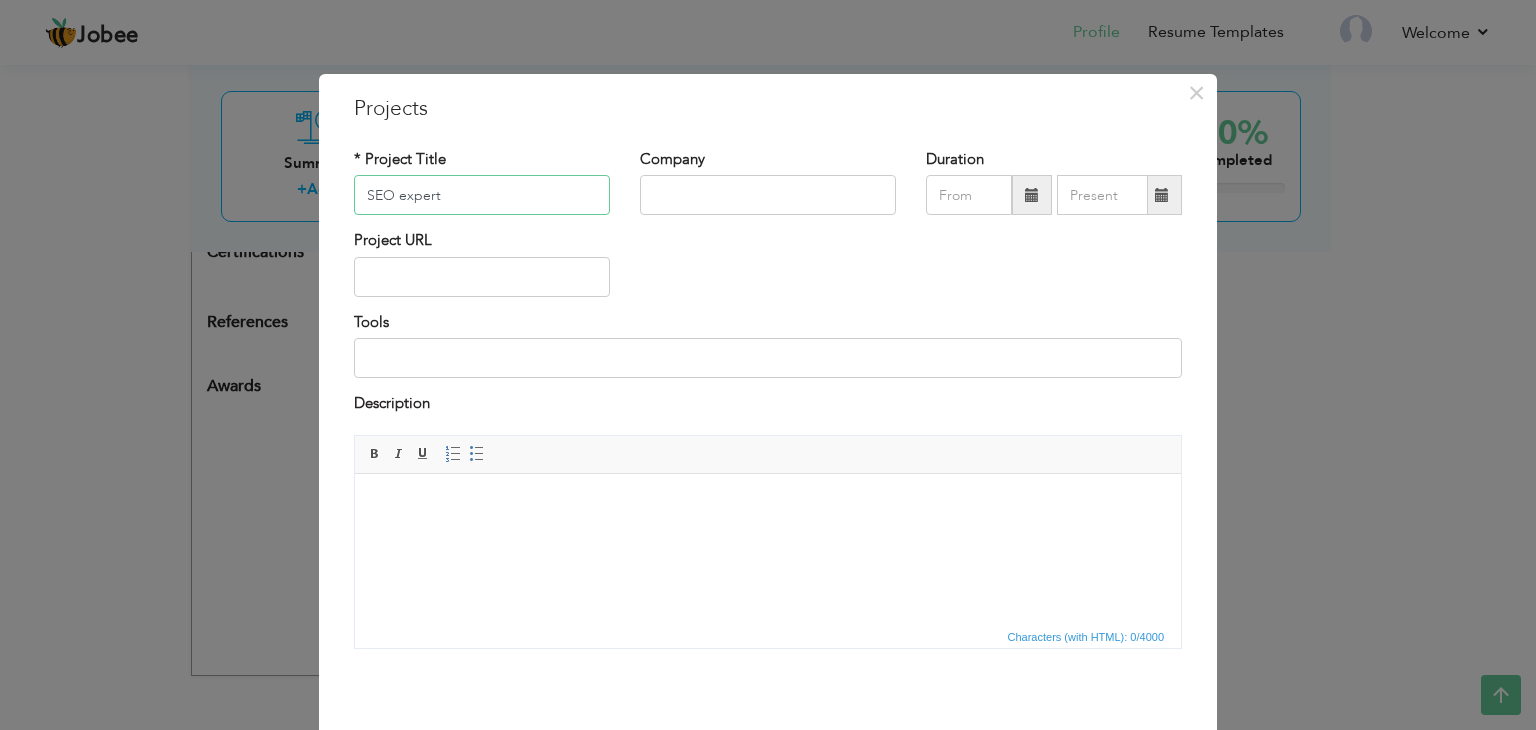 click on "SEO expert" at bounding box center (482, 195) 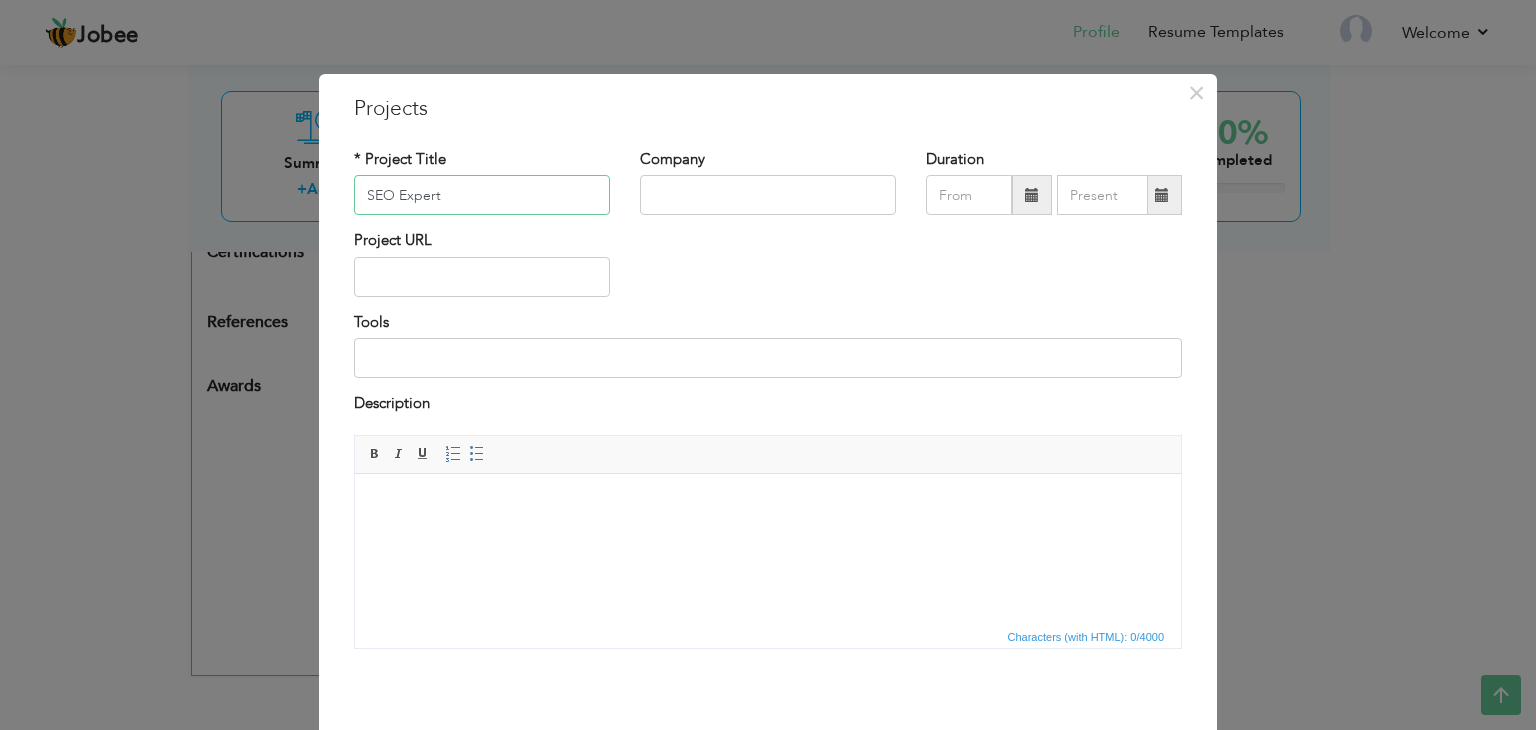type on "SEO Expert" 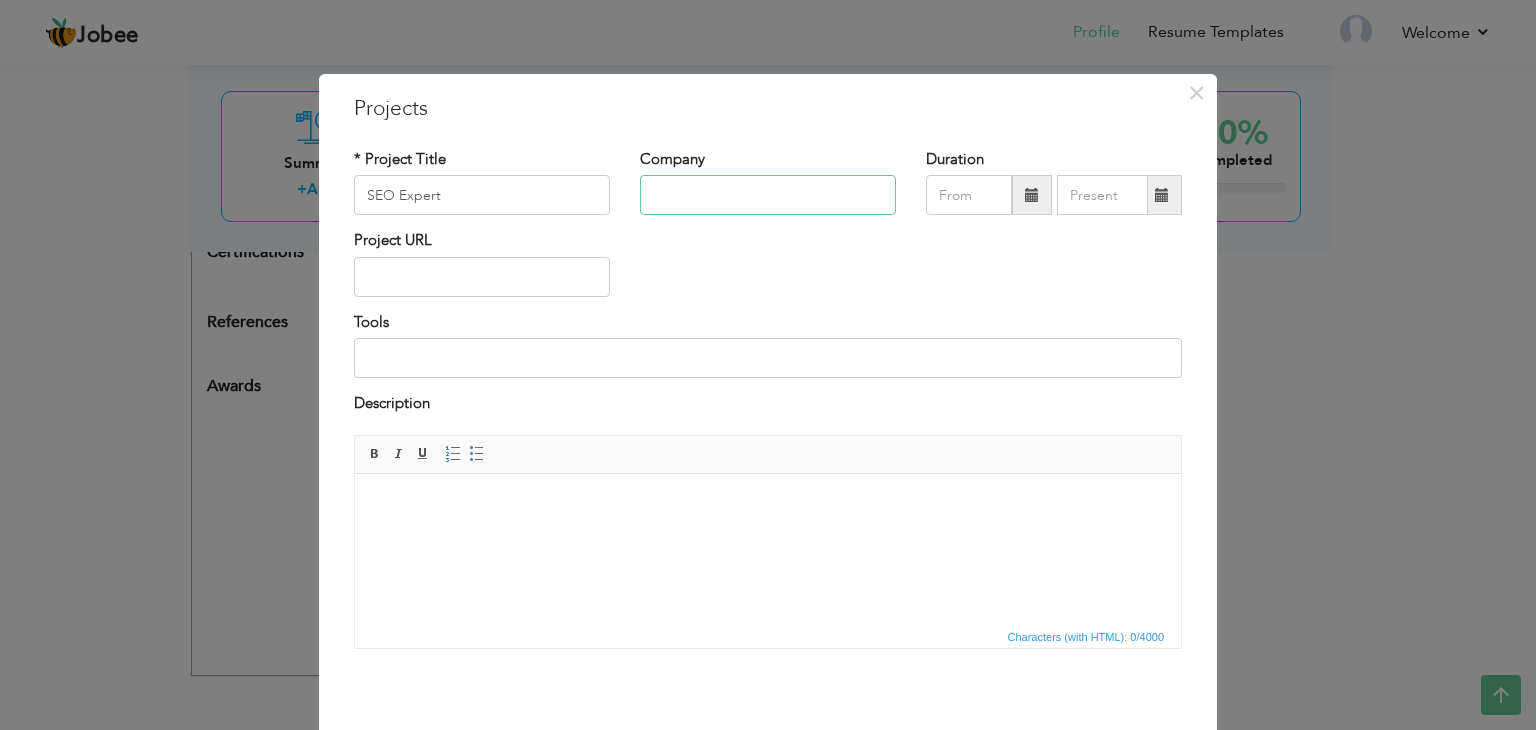click at bounding box center (768, 195) 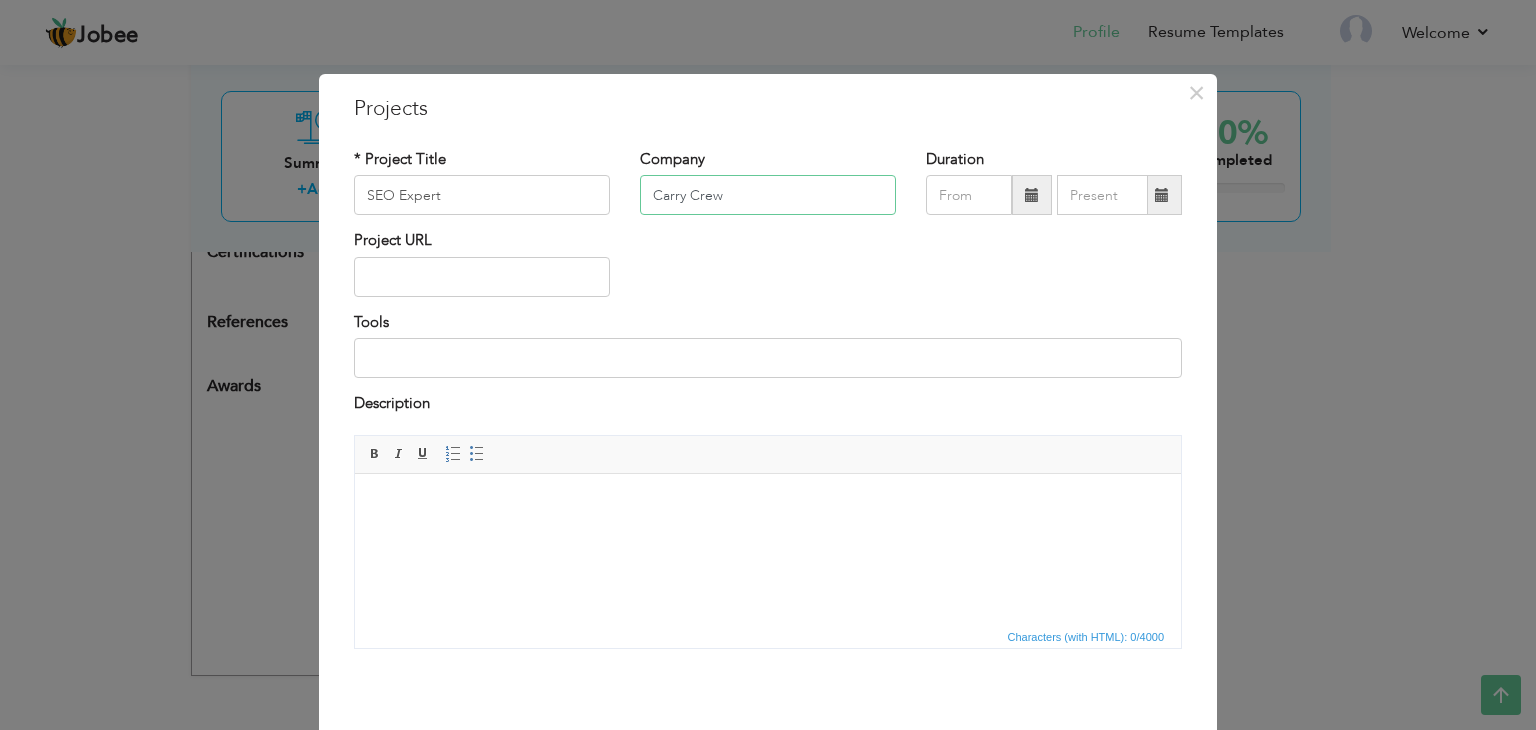 type on "Carry Crew" 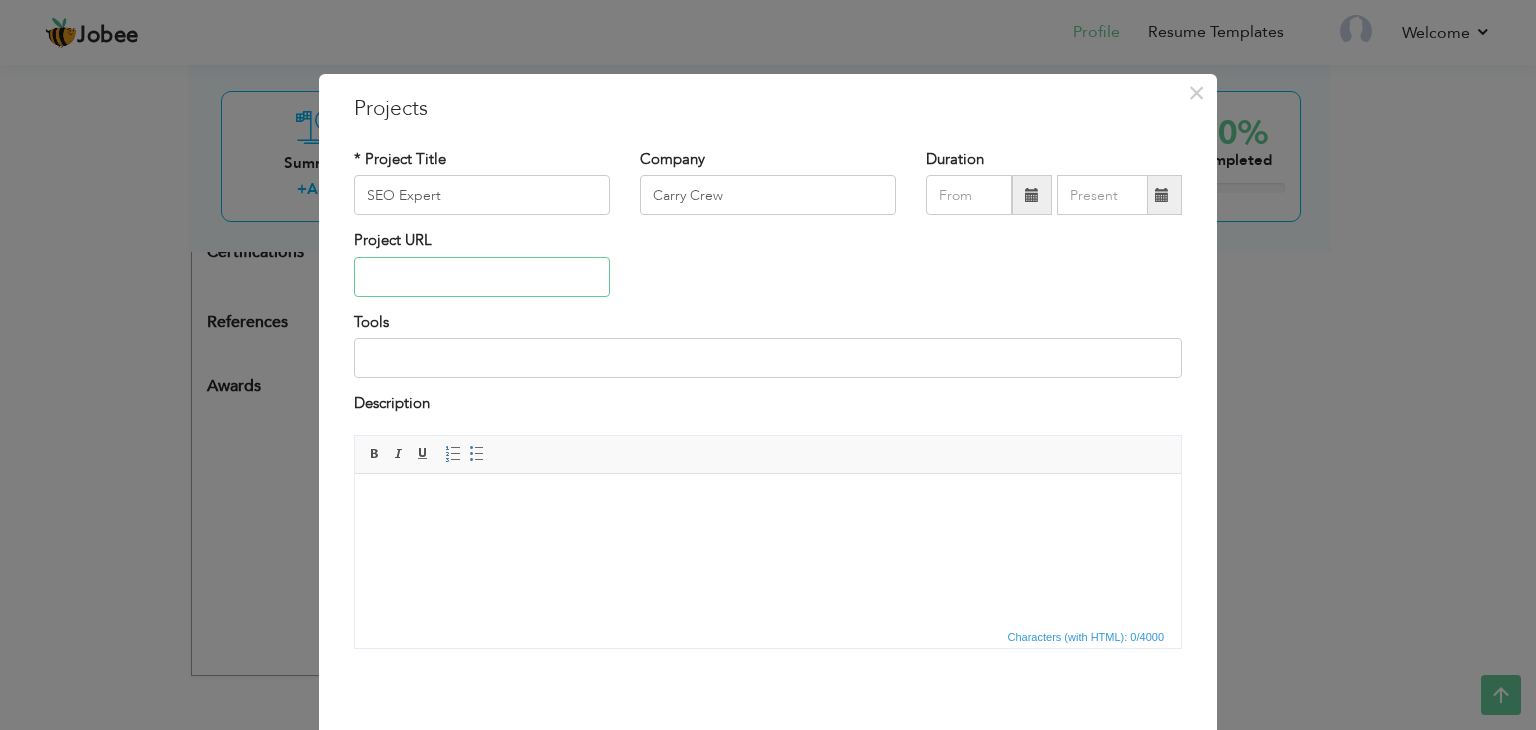 click at bounding box center (482, 277) 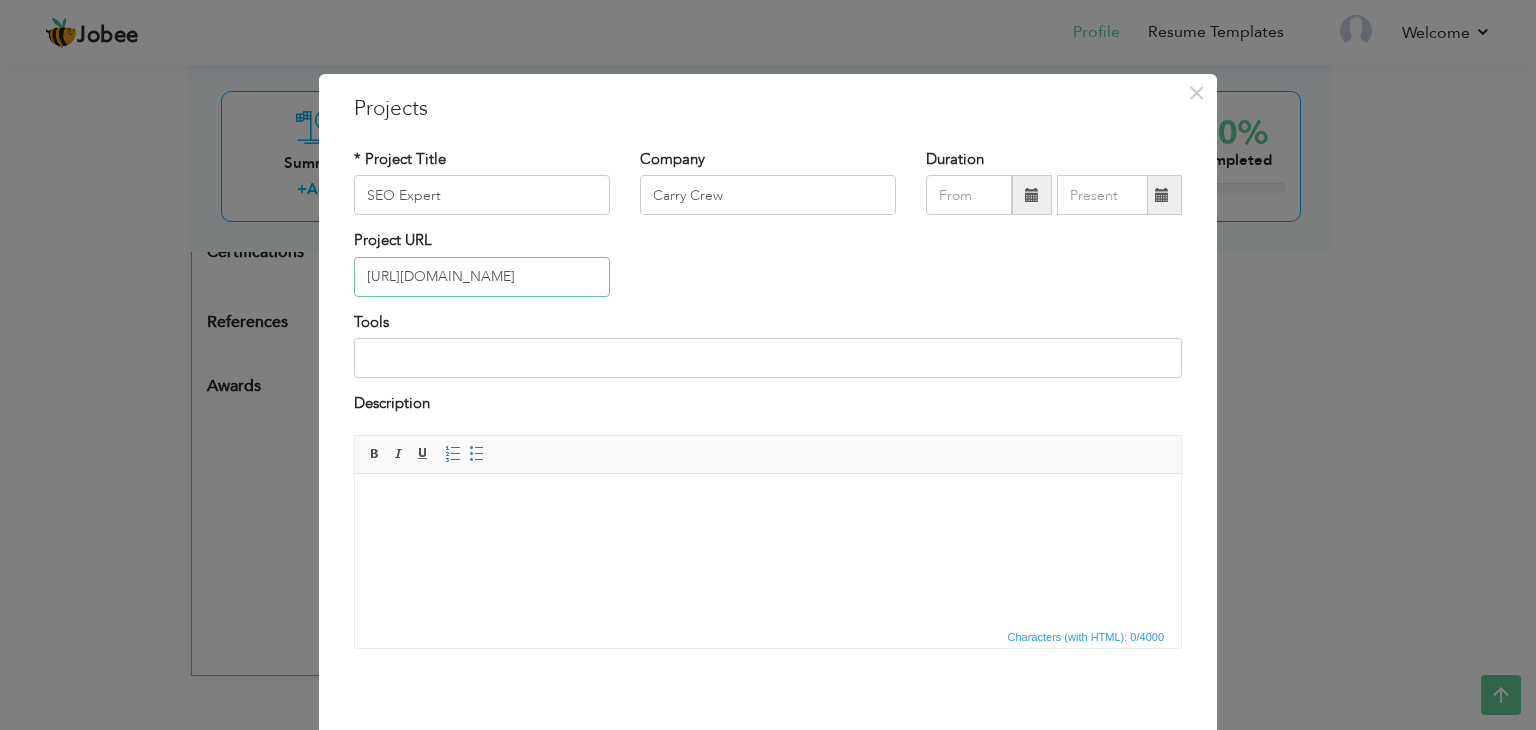 type on "[URL][DOMAIN_NAME]" 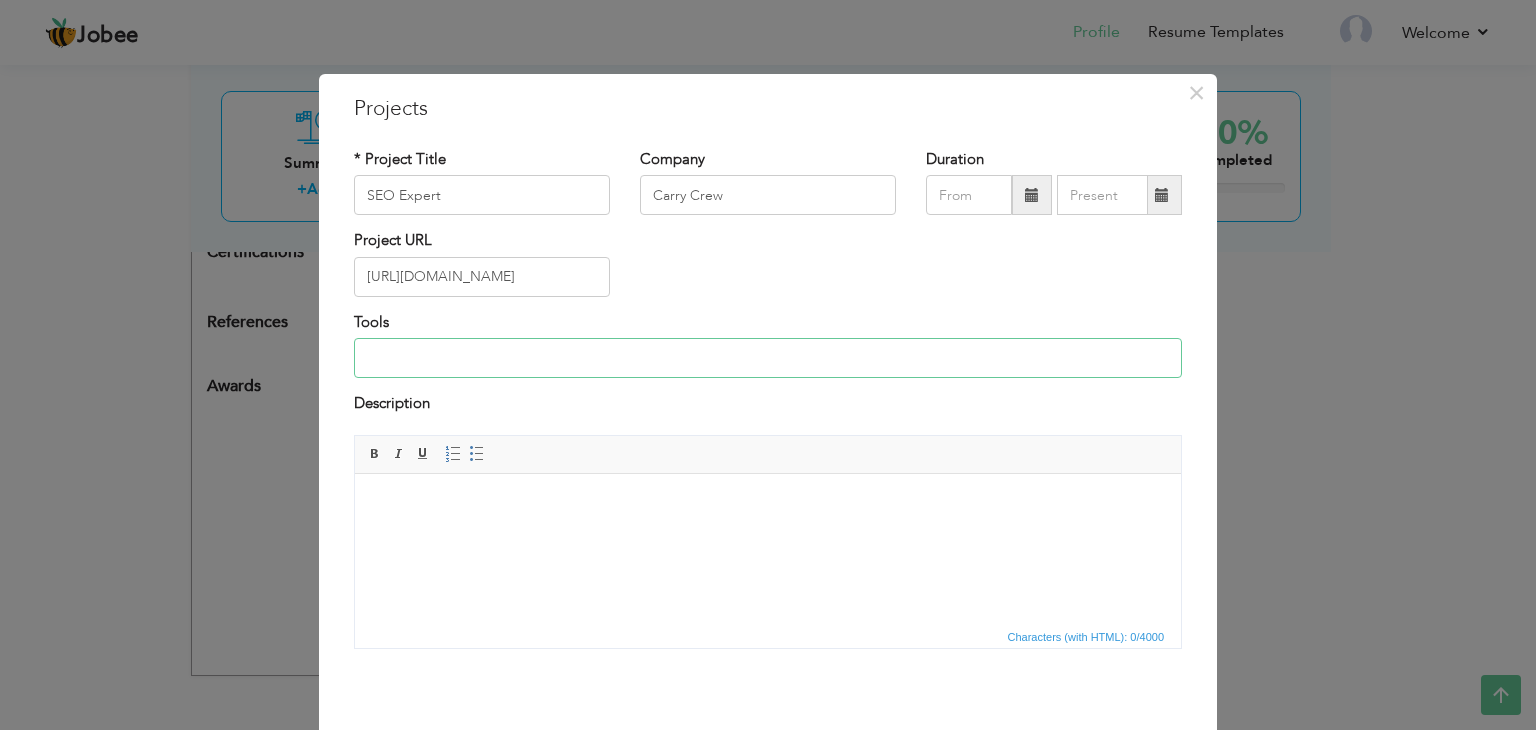 click at bounding box center [768, 358] 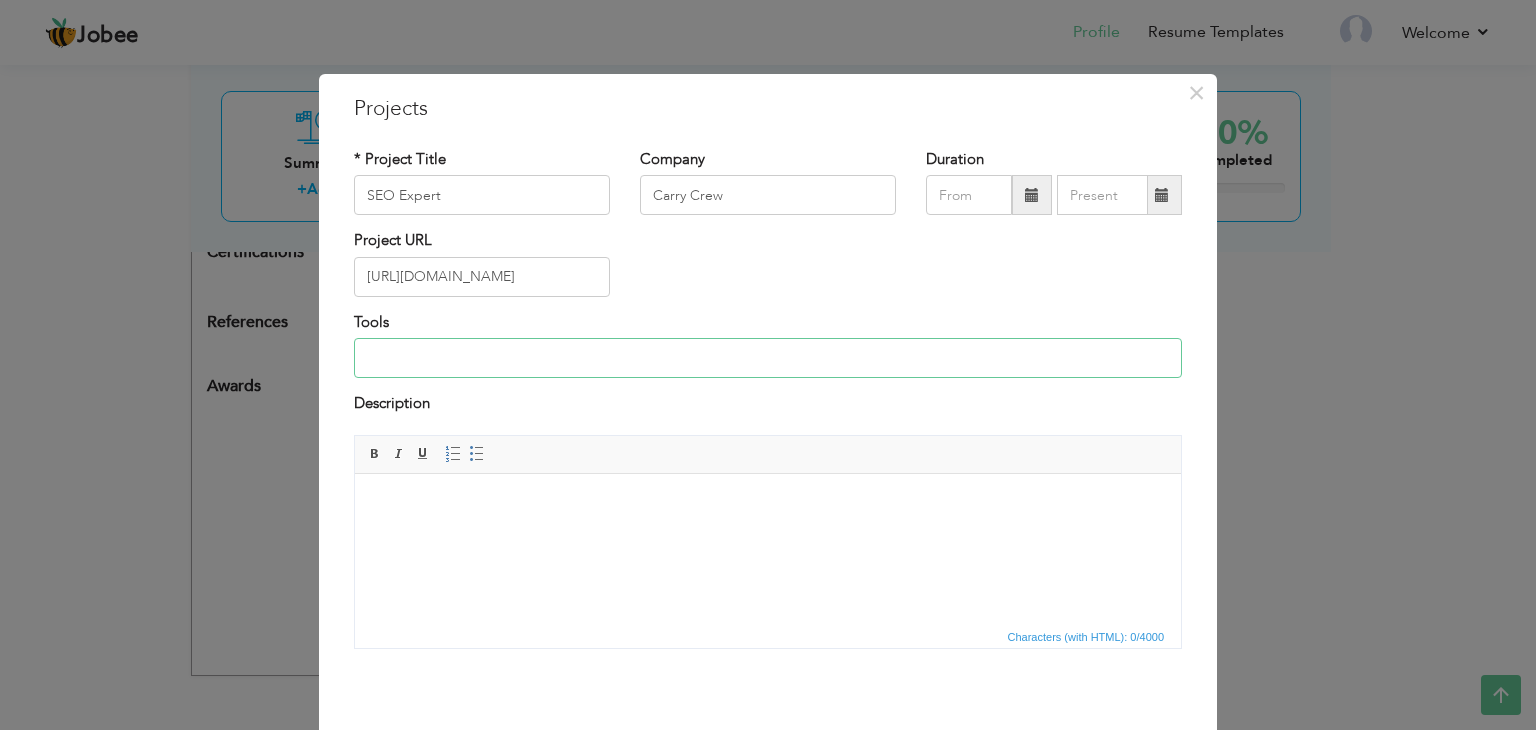 paste on "Semrush + Ahref/ Search Console" 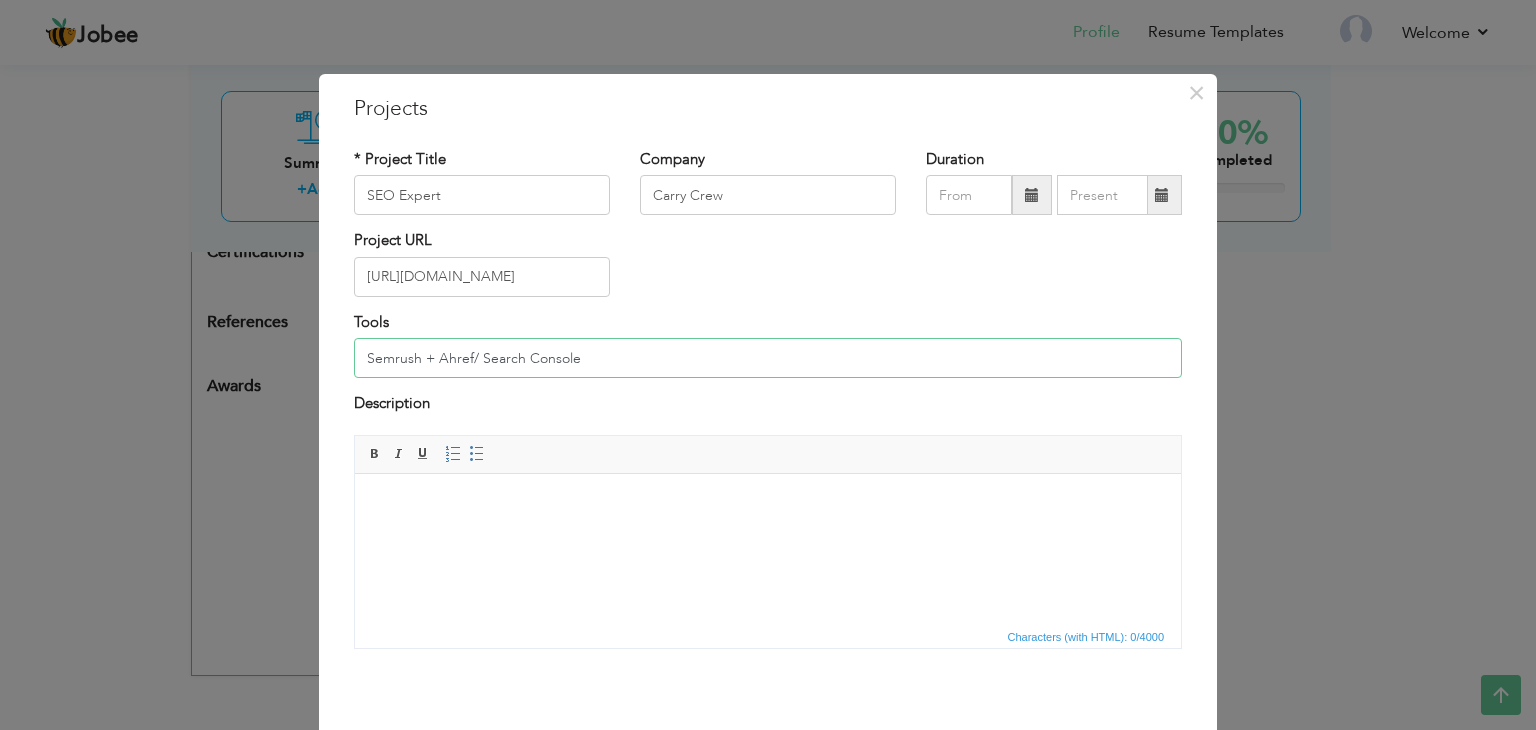 type on "Semrush + Ahref/ Search Console" 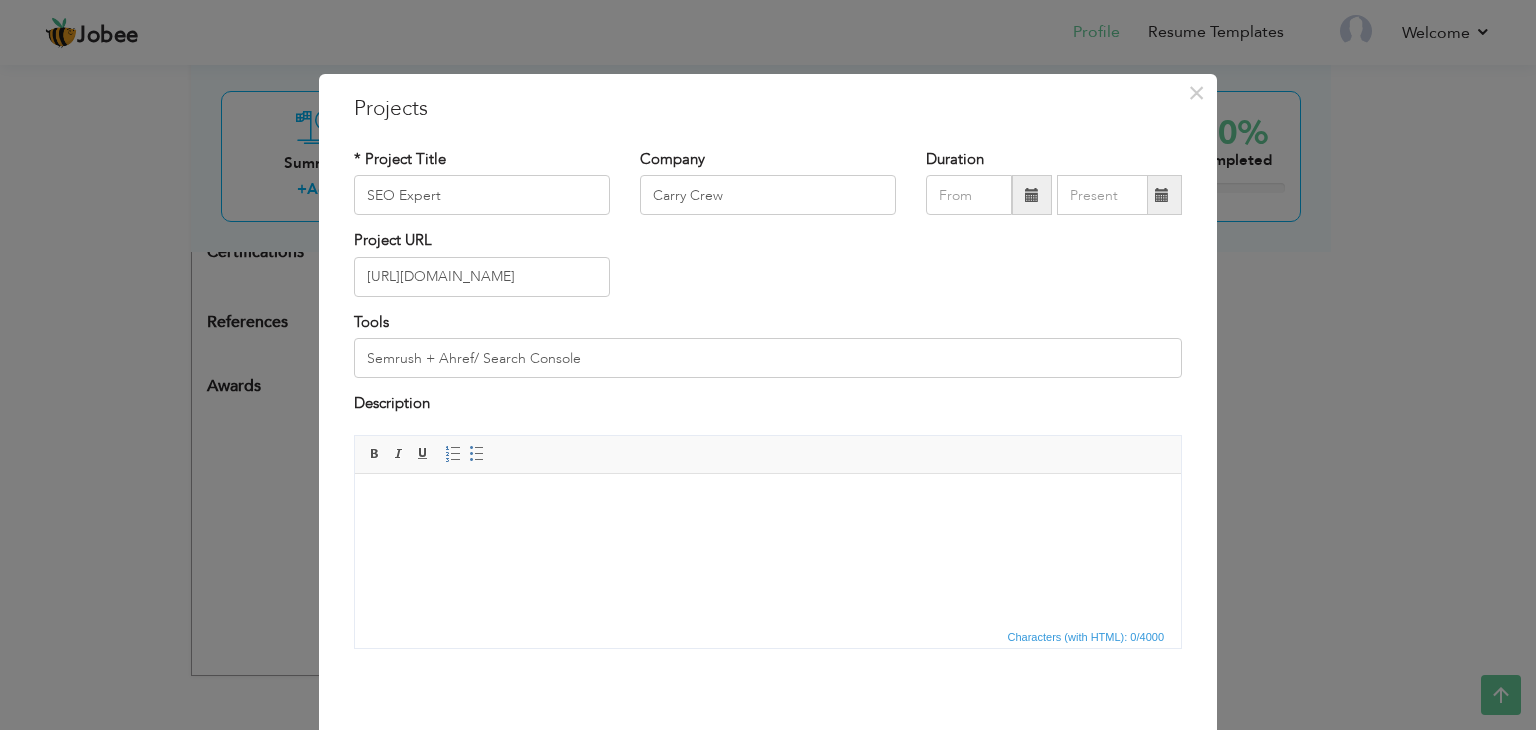 click on "Description" at bounding box center [768, 413] 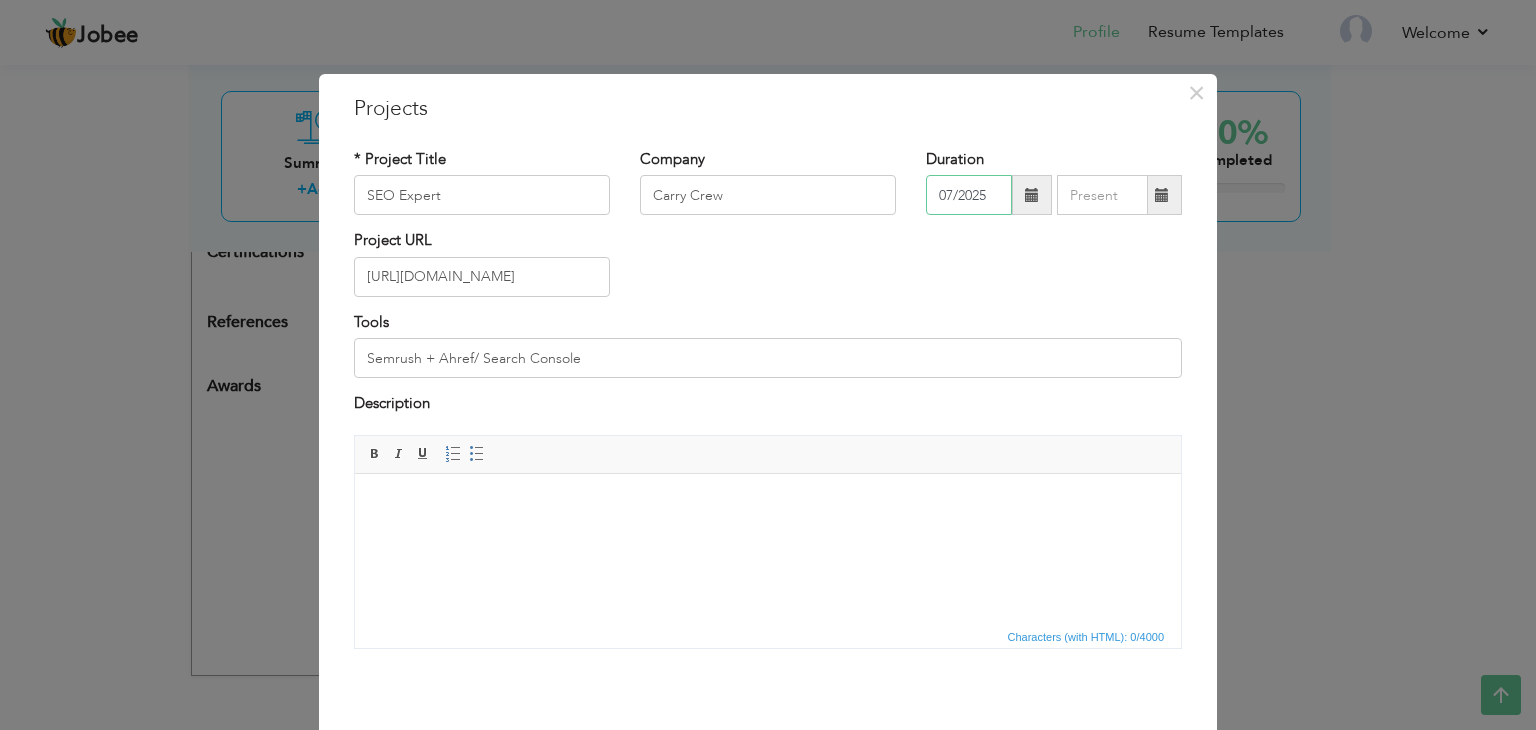 click on "07/2025" at bounding box center [969, 195] 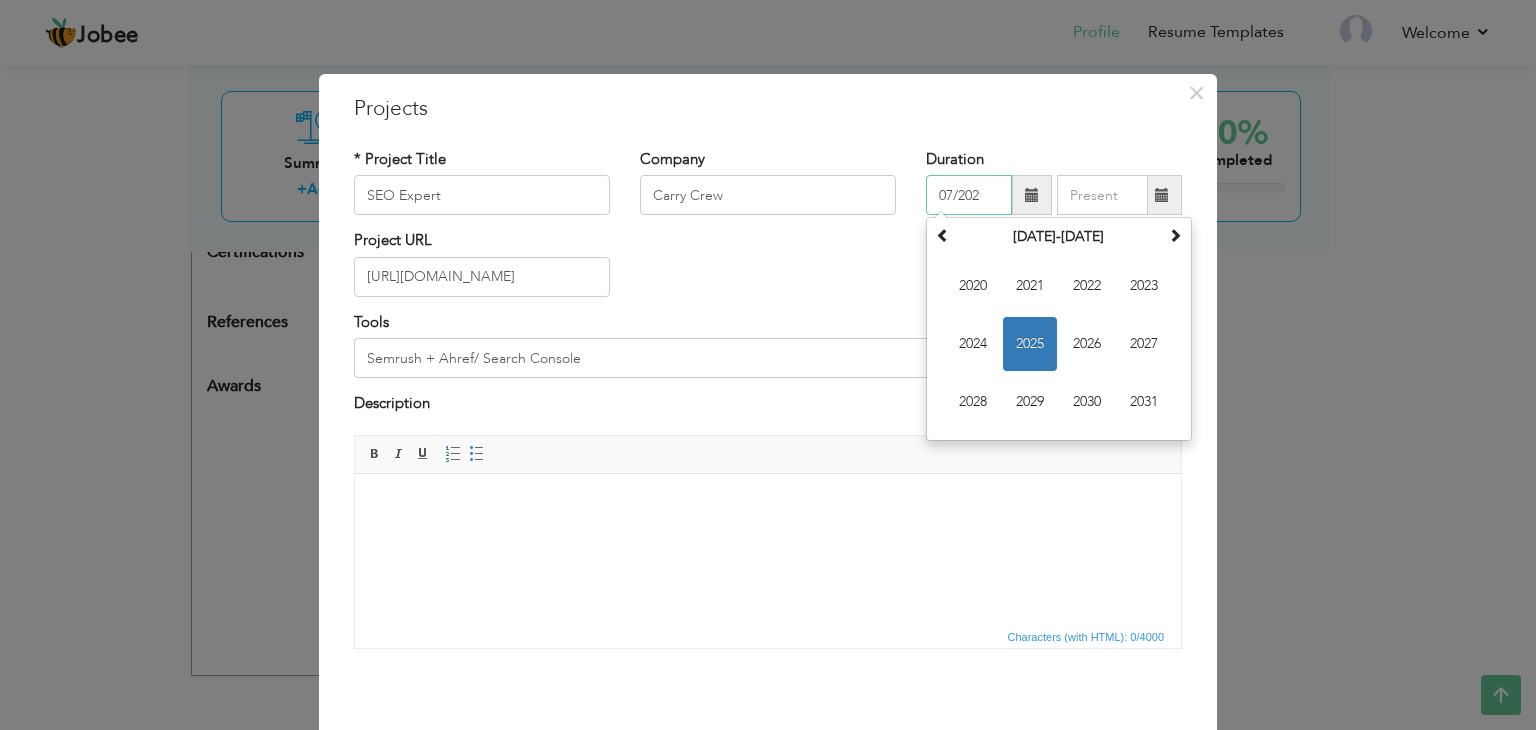 click on "07/202" at bounding box center [969, 195] 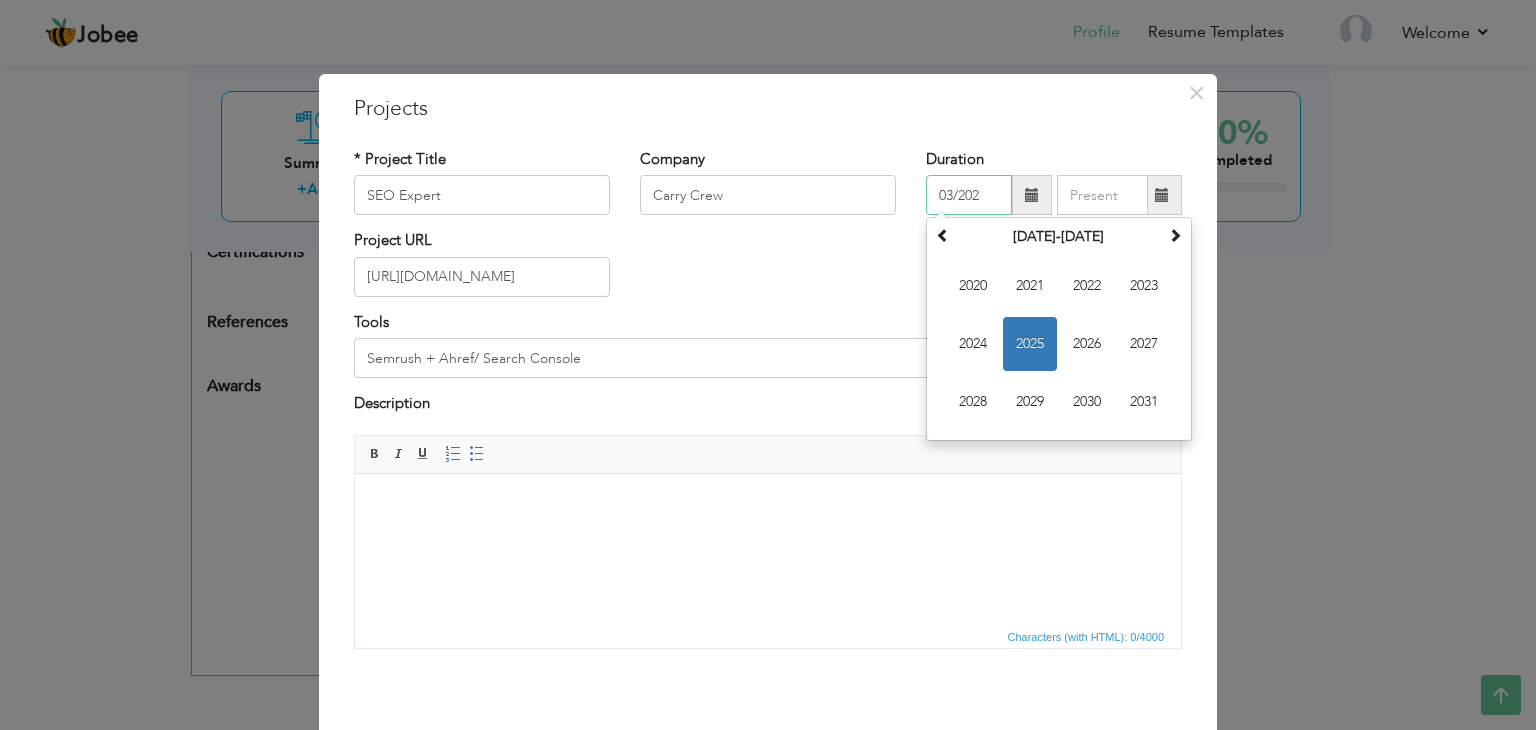click on "03/202" at bounding box center [969, 195] 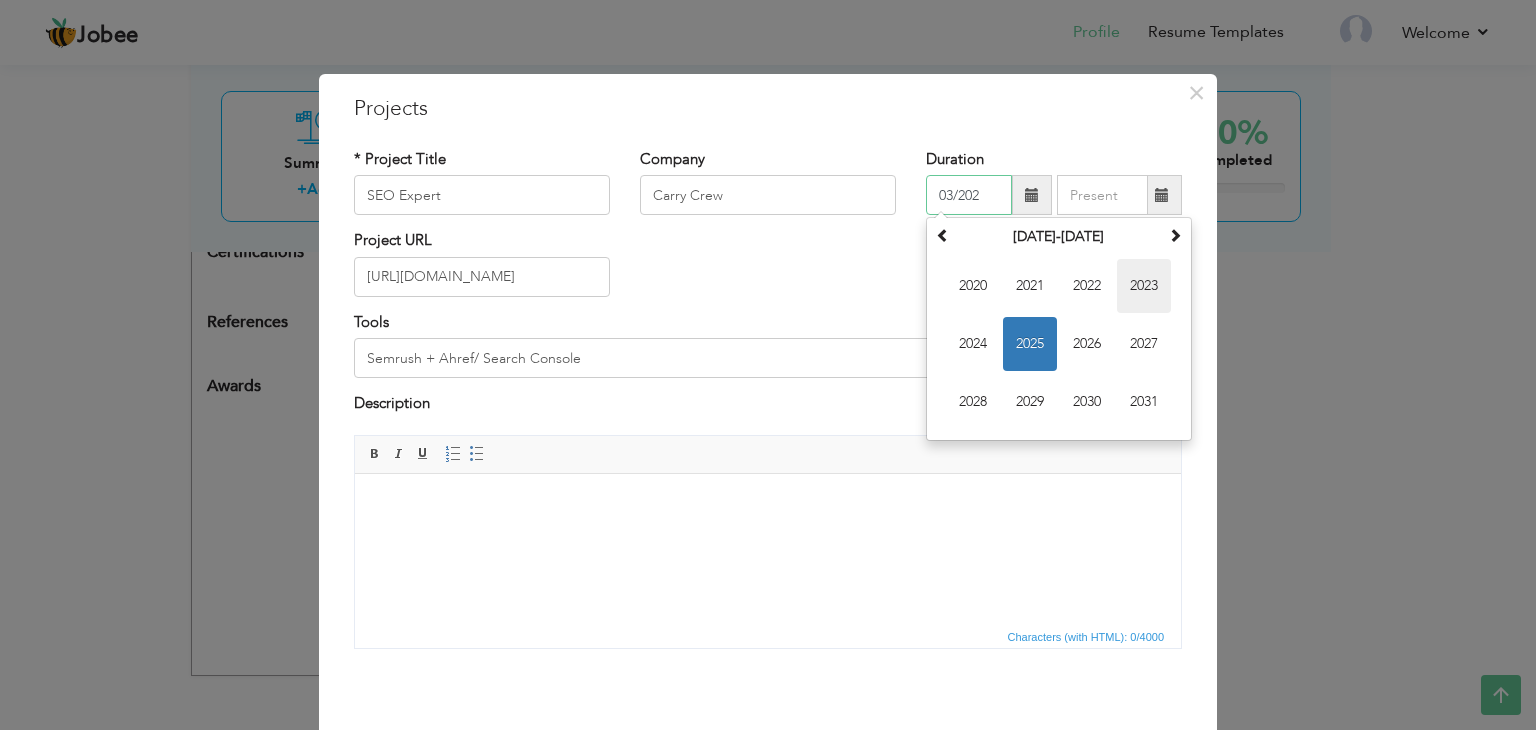 click on "2023" at bounding box center [1144, 286] 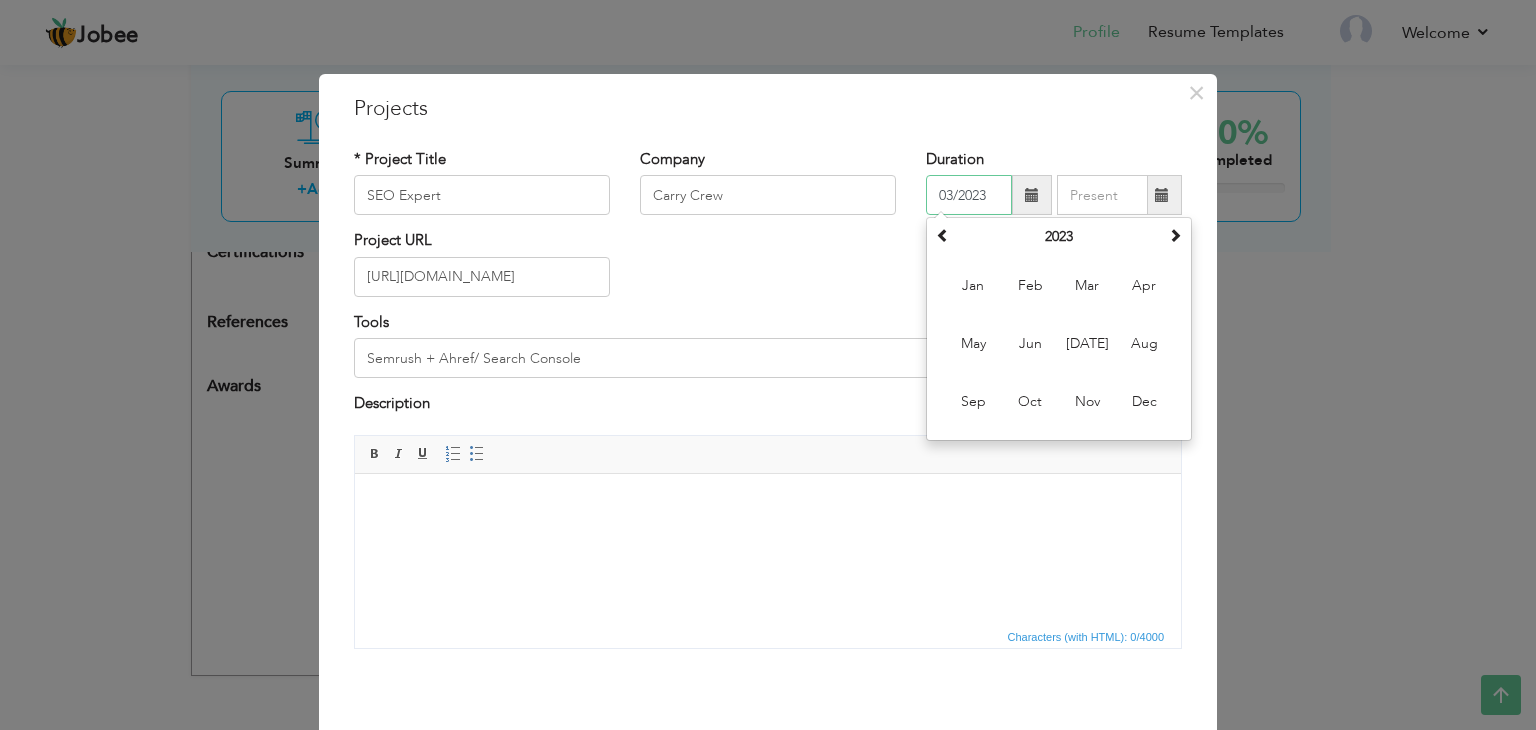 type on "03/2023" 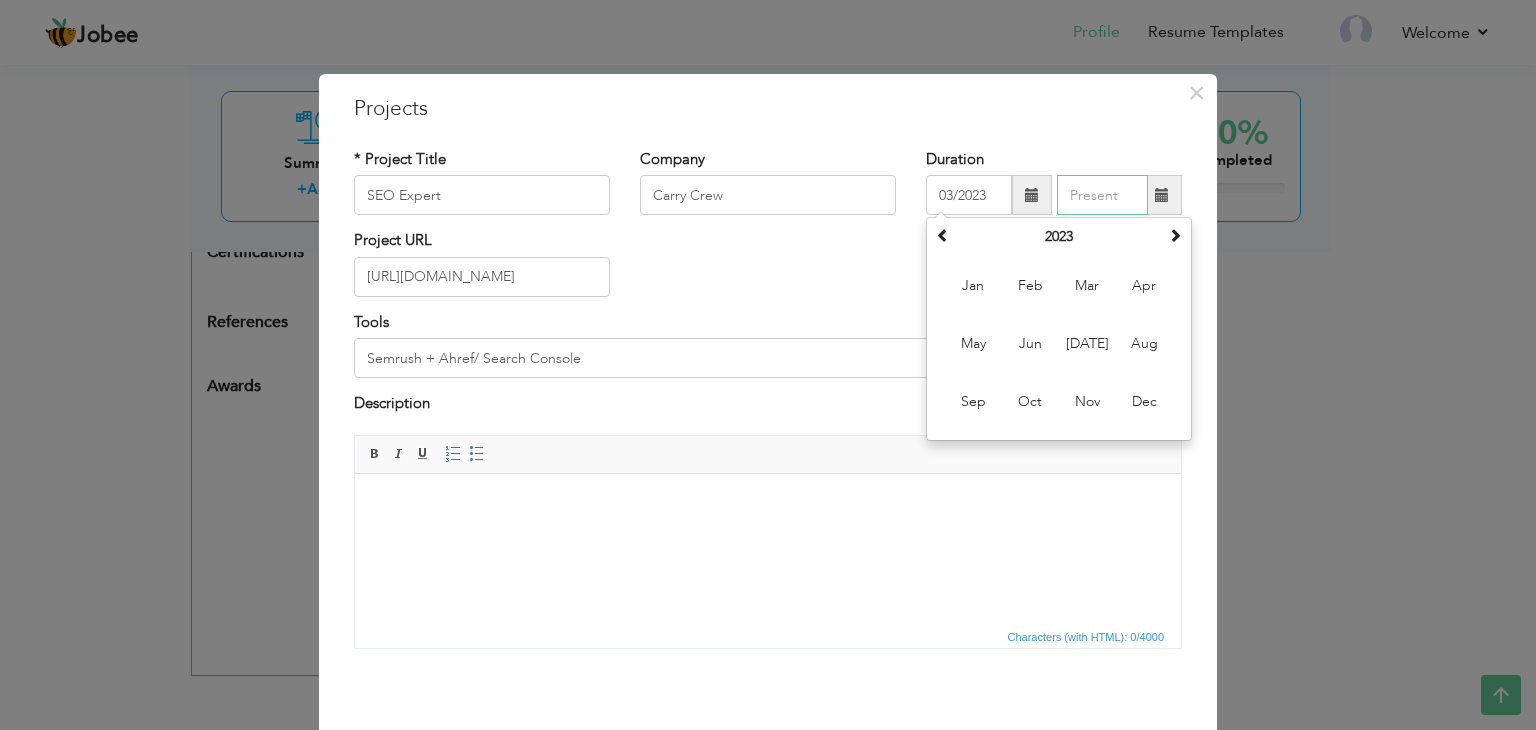 type on "07/2025" 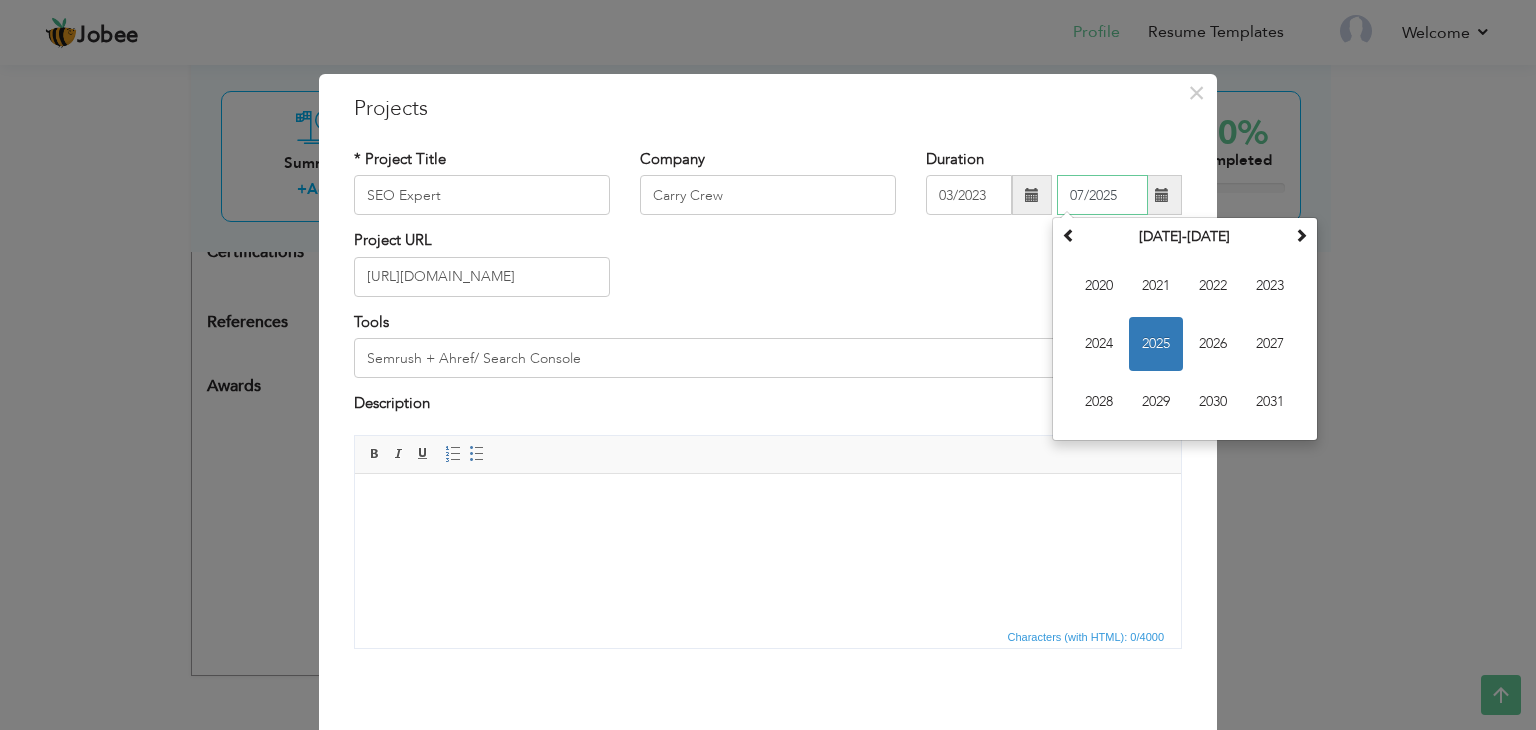 click on "07/2025" at bounding box center [1102, 195] 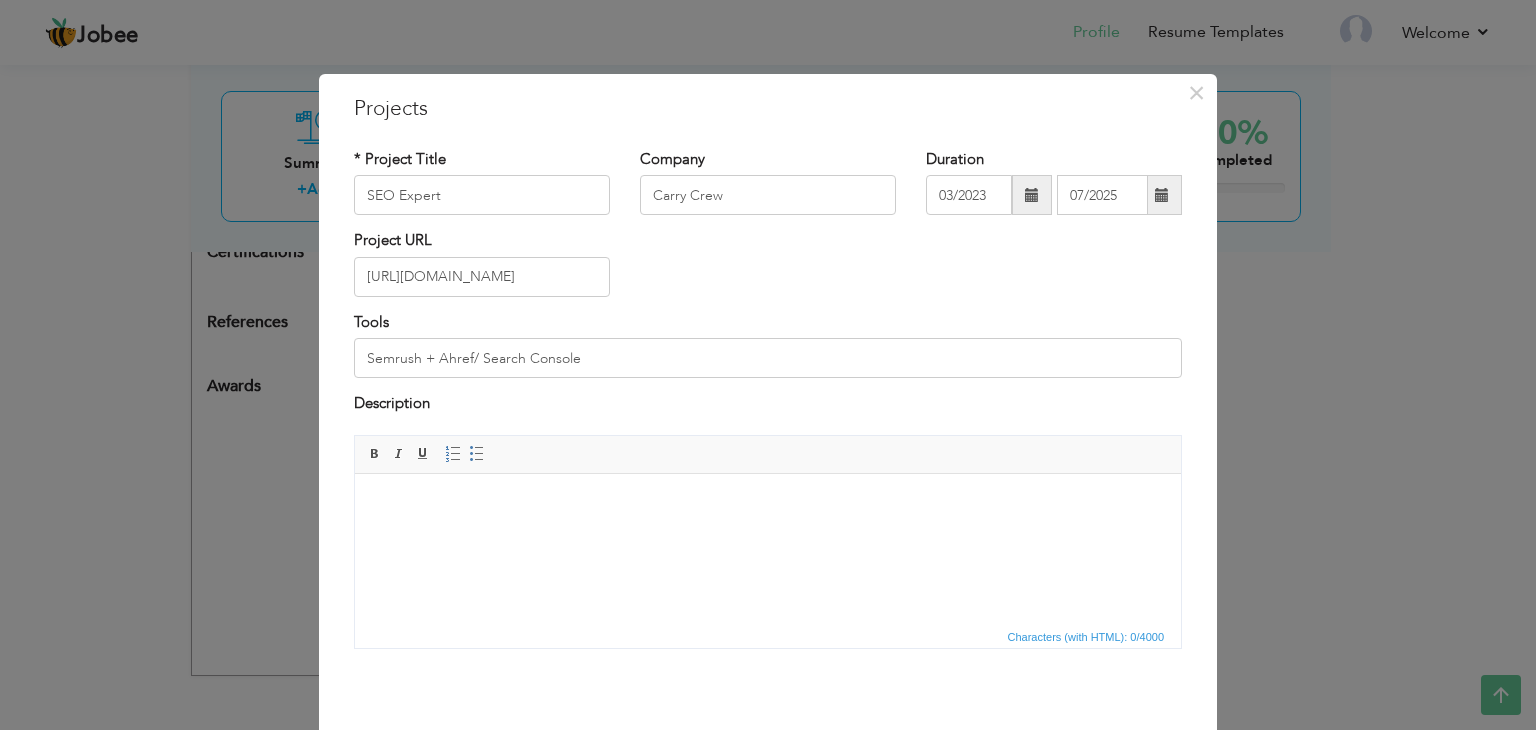 click on "Project URL
https://www.carrycrew.co.uk/" at bounding box center (768, 270) 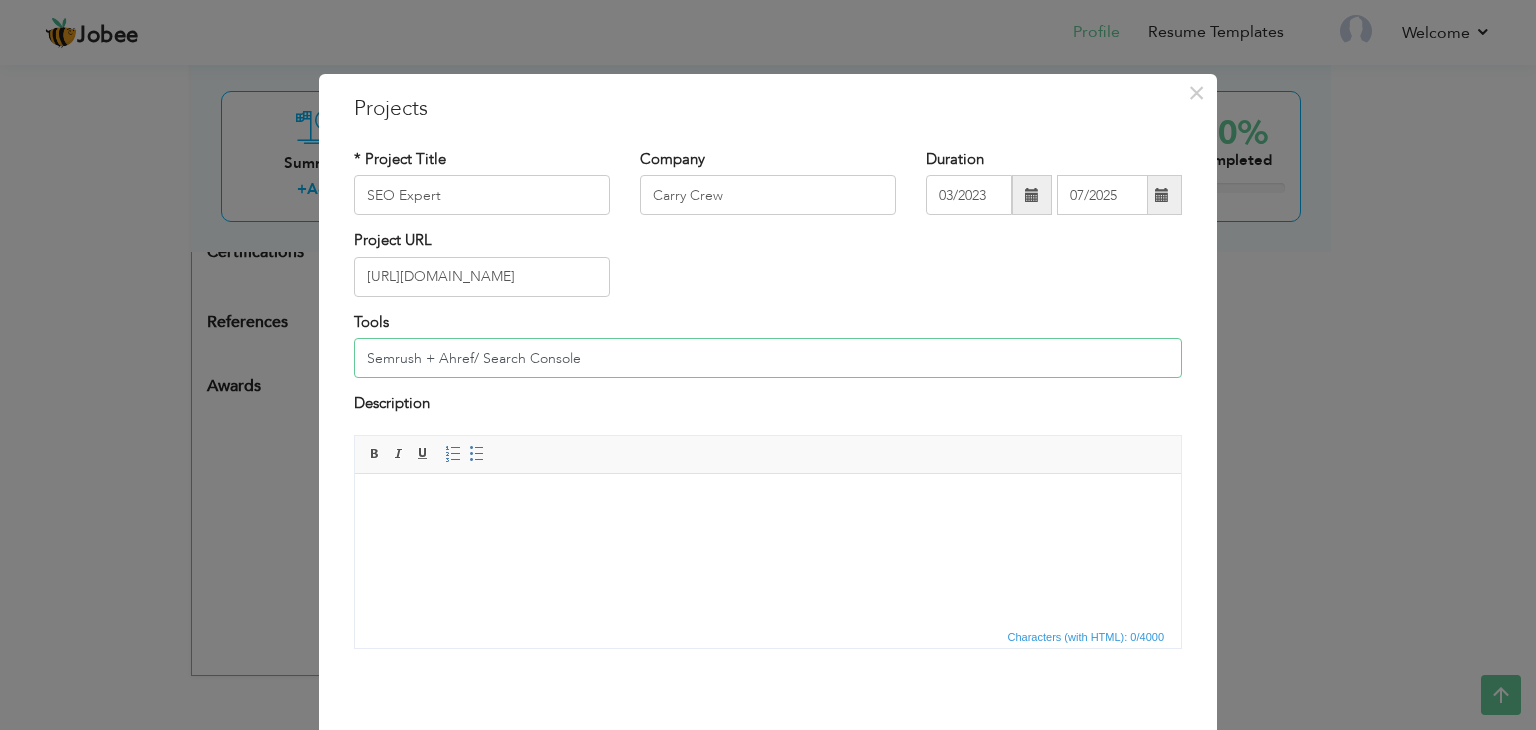 click on "Semrush + Ahref/ Search Console" at bounding box center (768, 358) 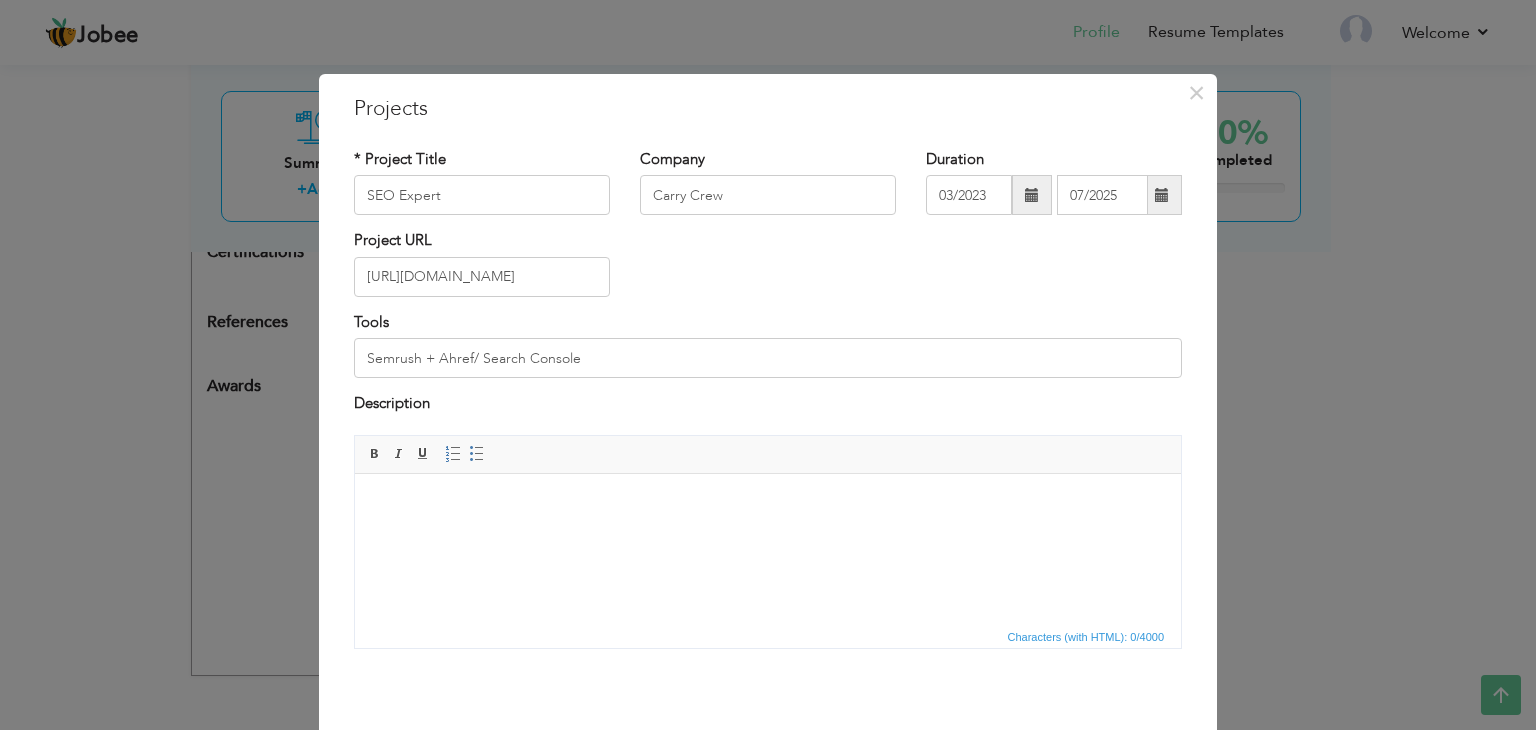 click on "Description" at bounding box center (768, 413) 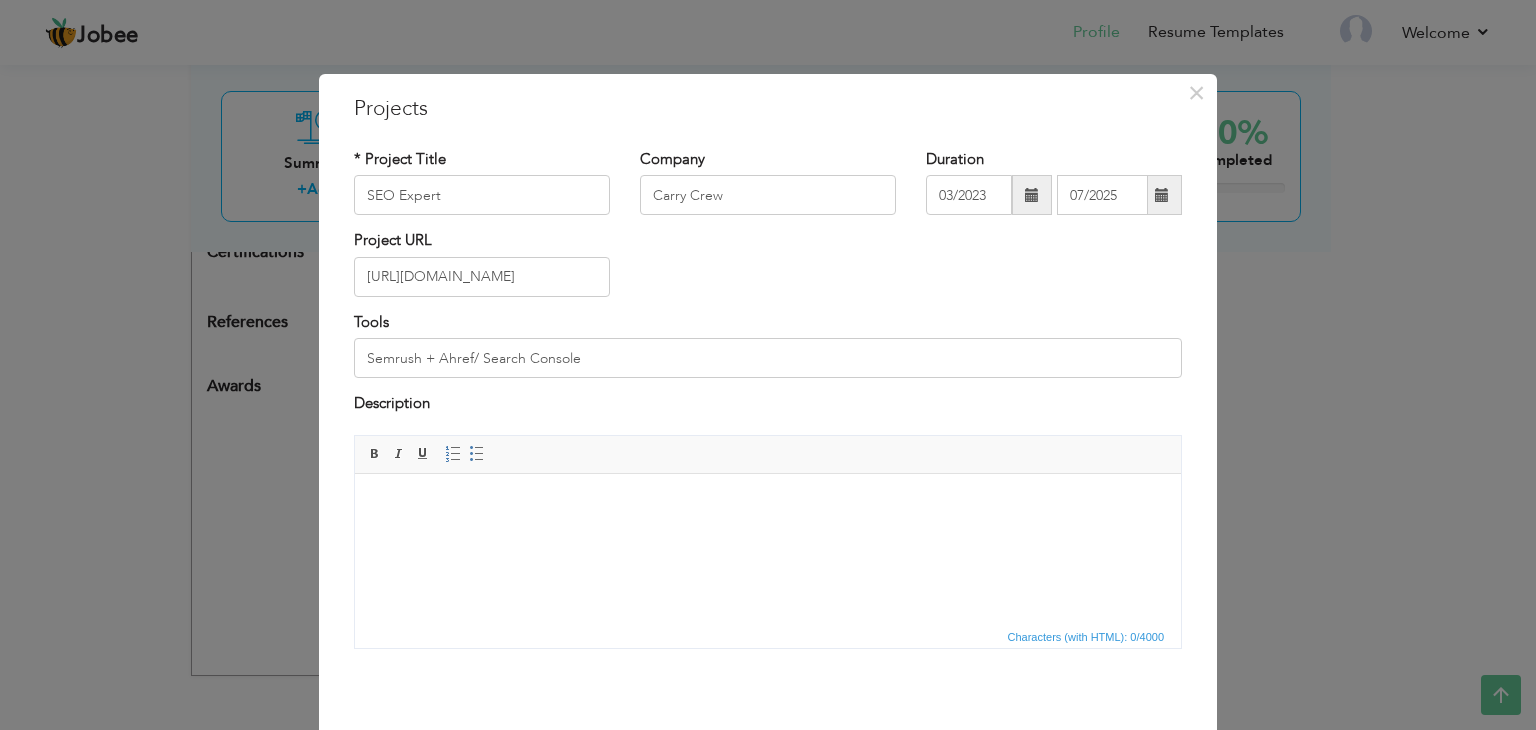 click at bounding box center [768, 503] 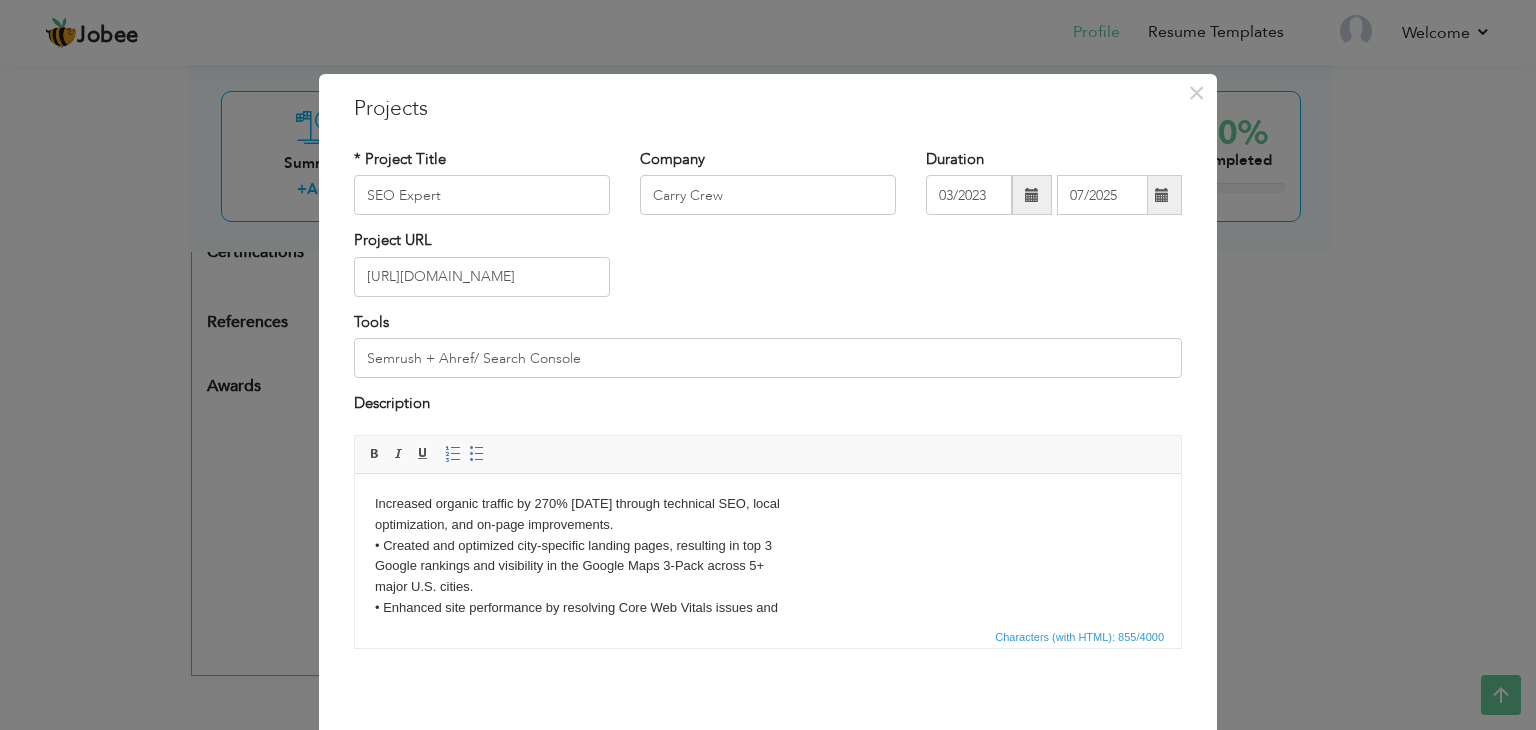 scroll, scrollTop: 157, scrollLeft: 0, axis: vertical 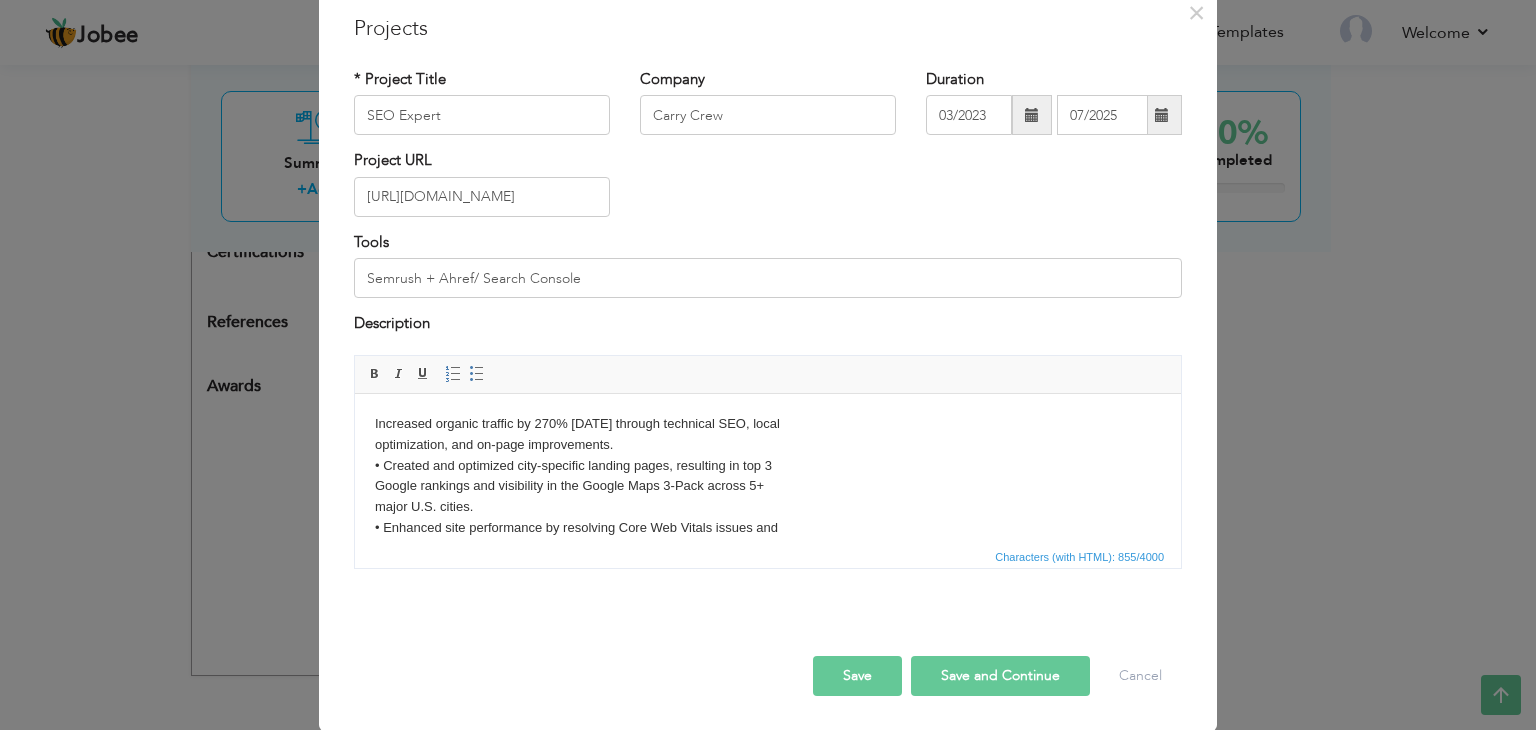 click on "Save" at bounding box center [857, 676] 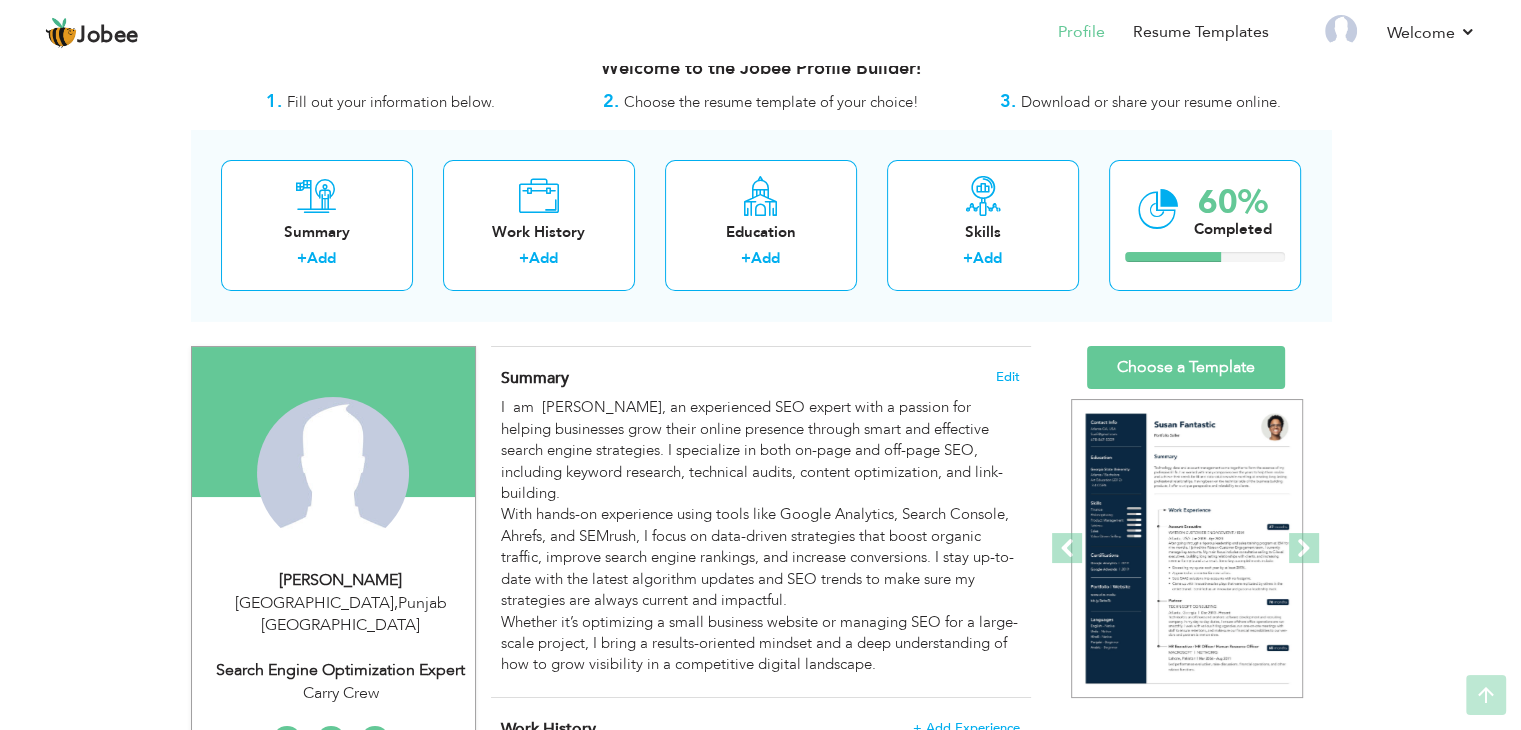 scroll, scrollTop: 0, scrollLeft: 0, axis: both 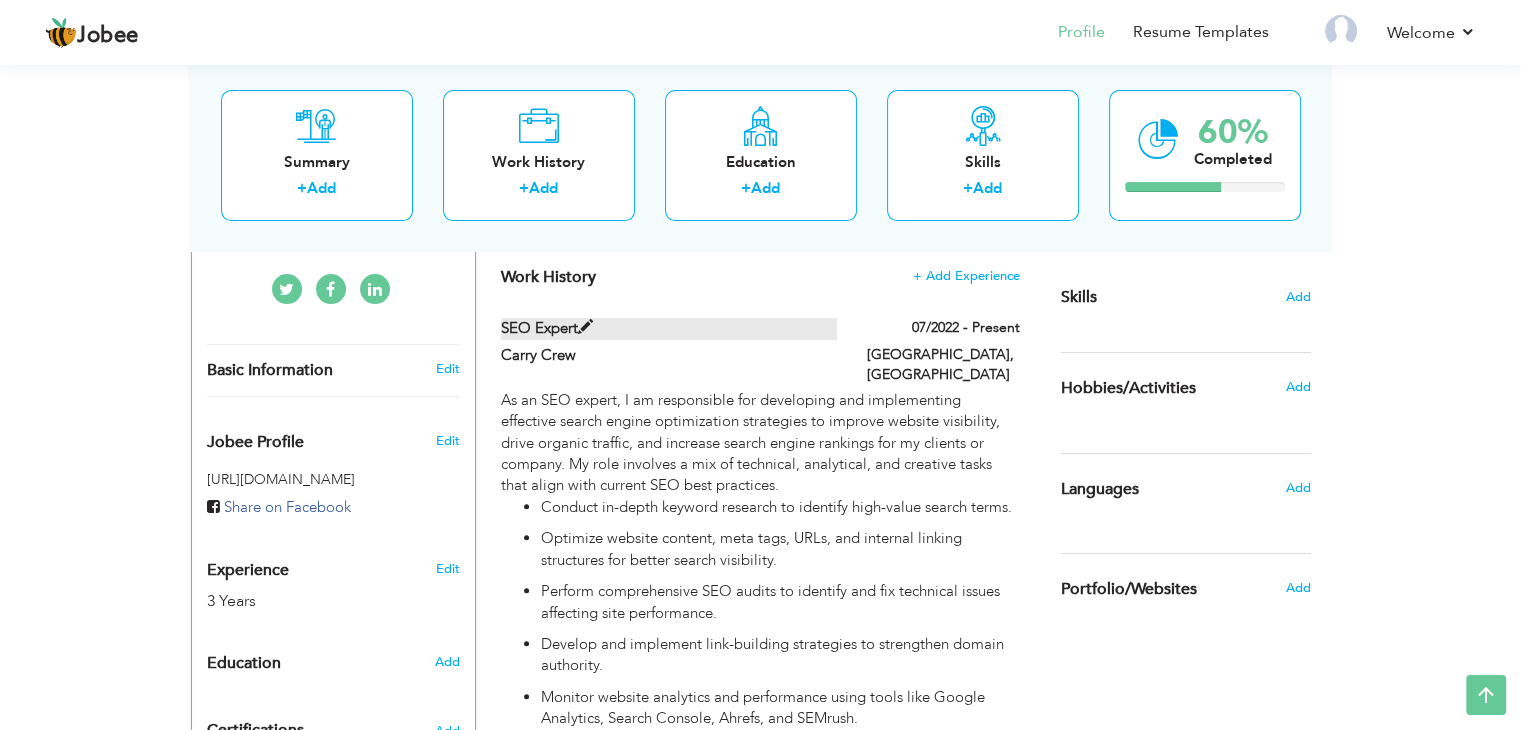 click at bounding box center (585, 327) 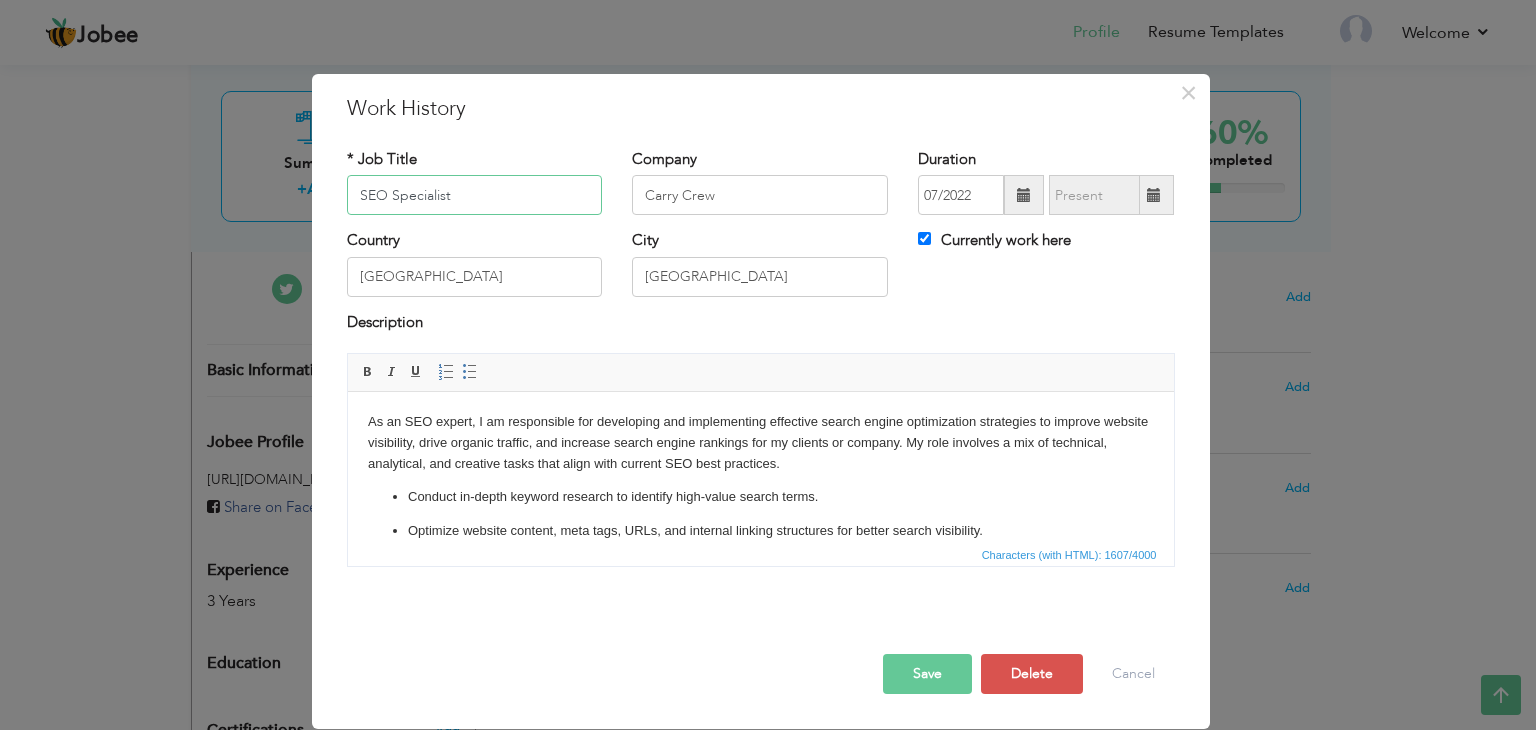 type on "SEO Specialist" 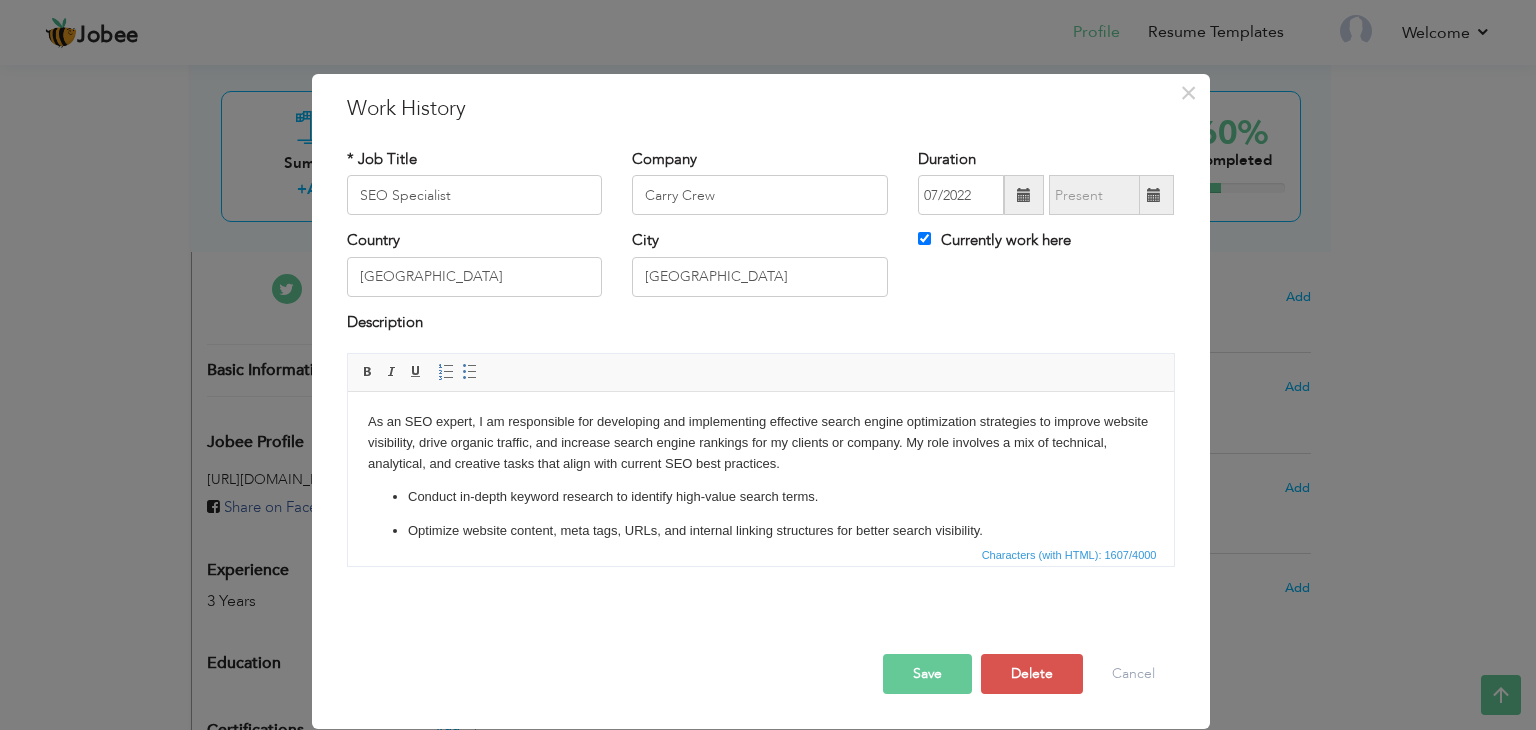 click on "Save" at bounding box center [927, 674] 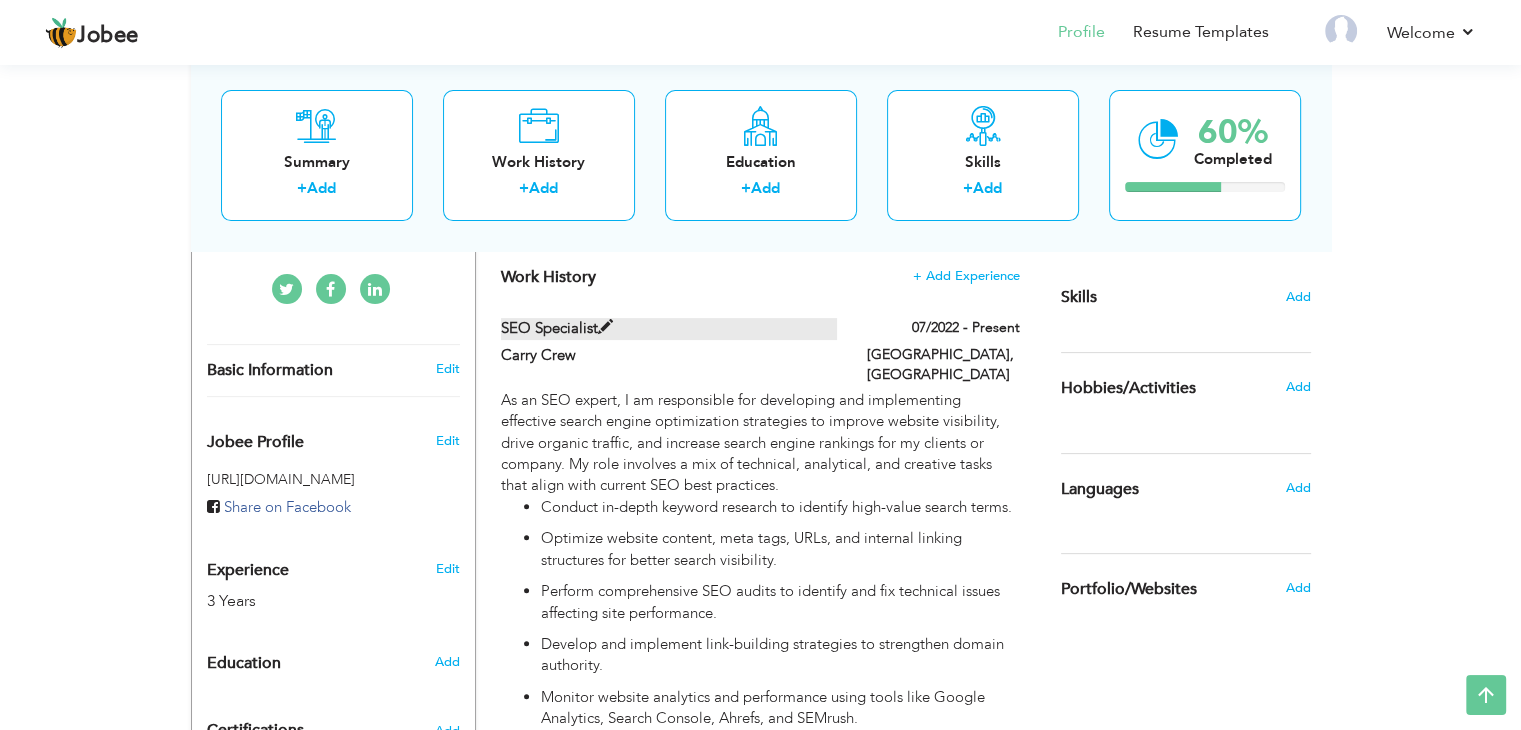 click at bounding box center (605, 327) 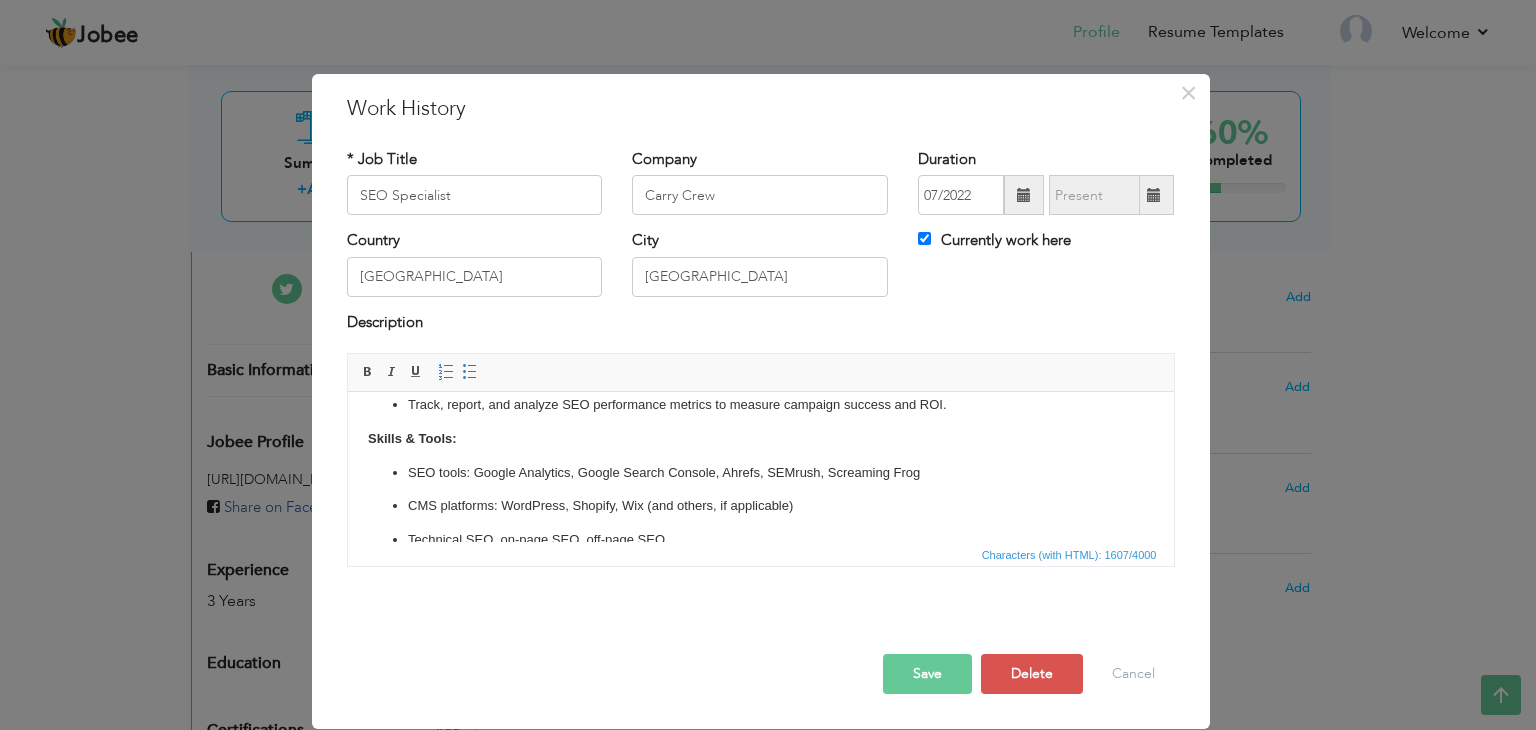 scroll, scrollTop: 391, scrollLeft: 0, axis: vertical 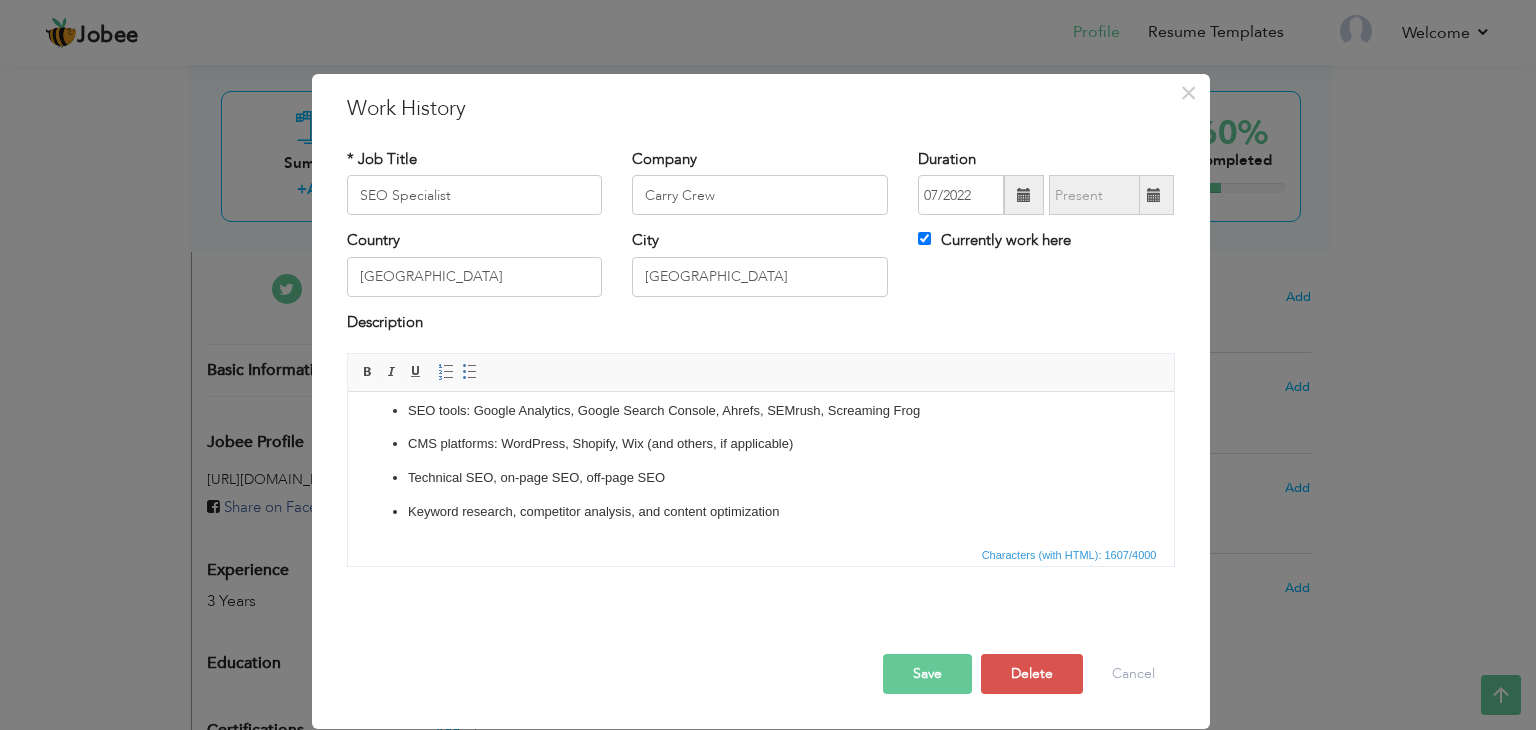 drag, startPoint x: 1163, startPoint y: 437, endPoint x: 1512, endPoint y: 939, distance: 611.39594 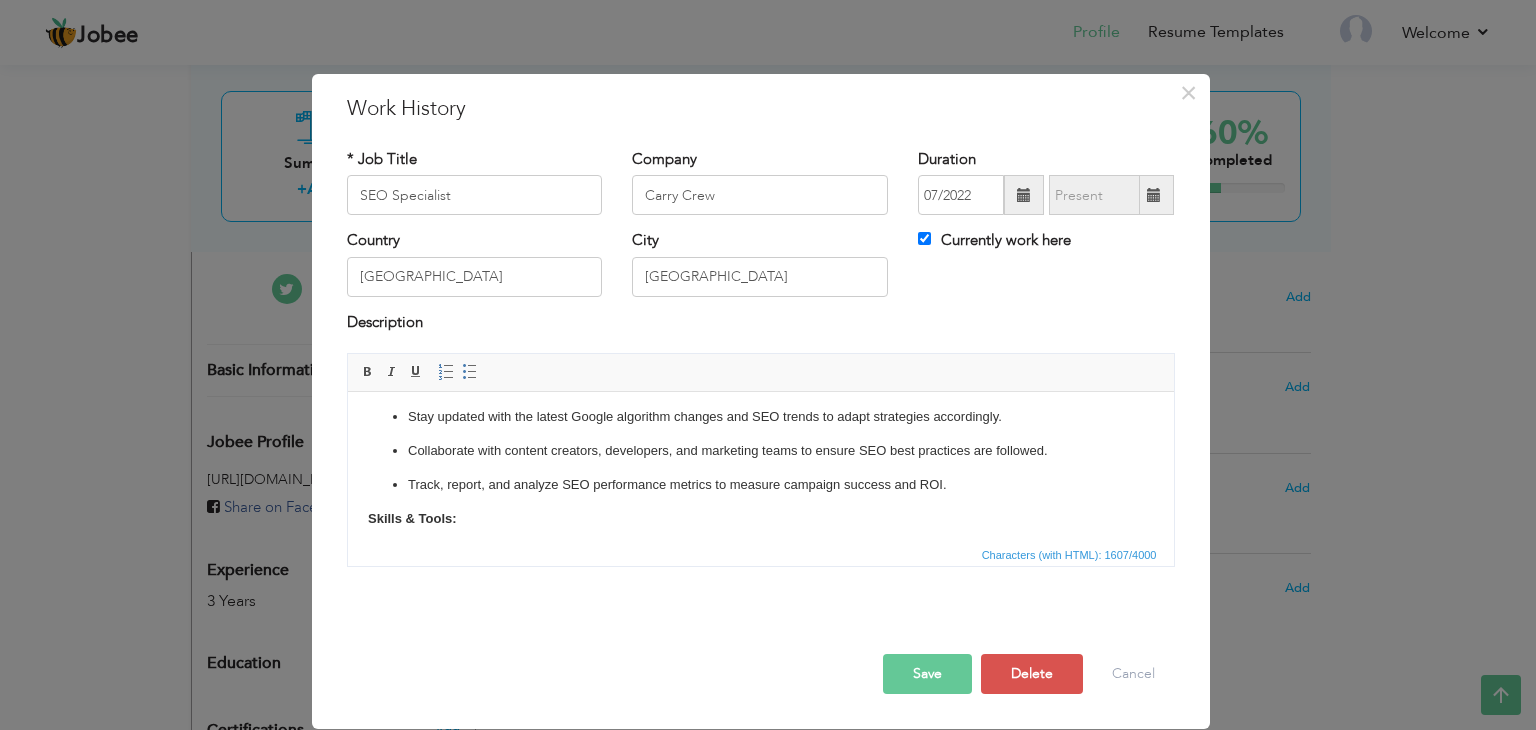 scroll, scrollTop: 391, scrollLeft: 0, axis: vertical 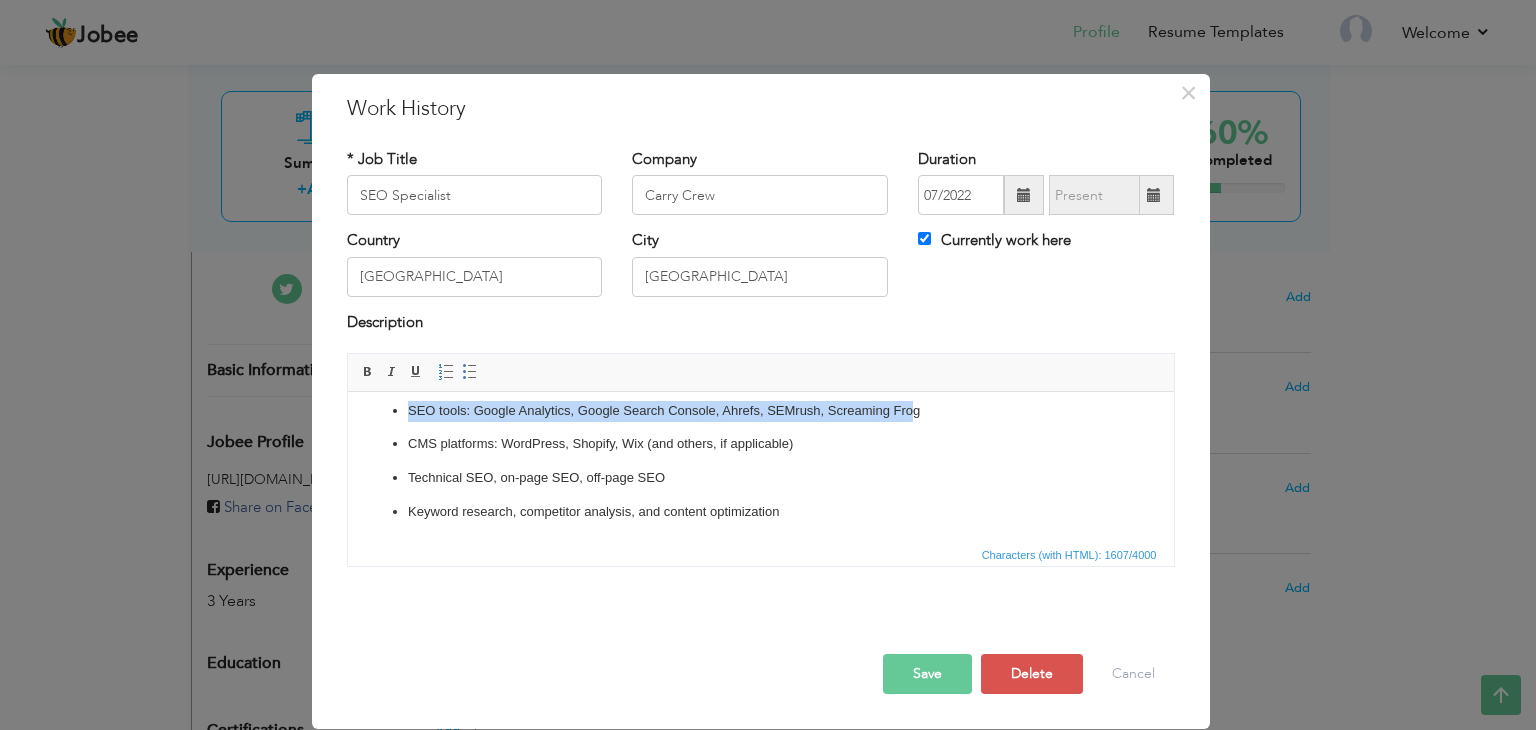 drag, startPoint x: 406, startPoint y: 414, endPoint x: 911, endPoint y: 417, distance: 505.0089 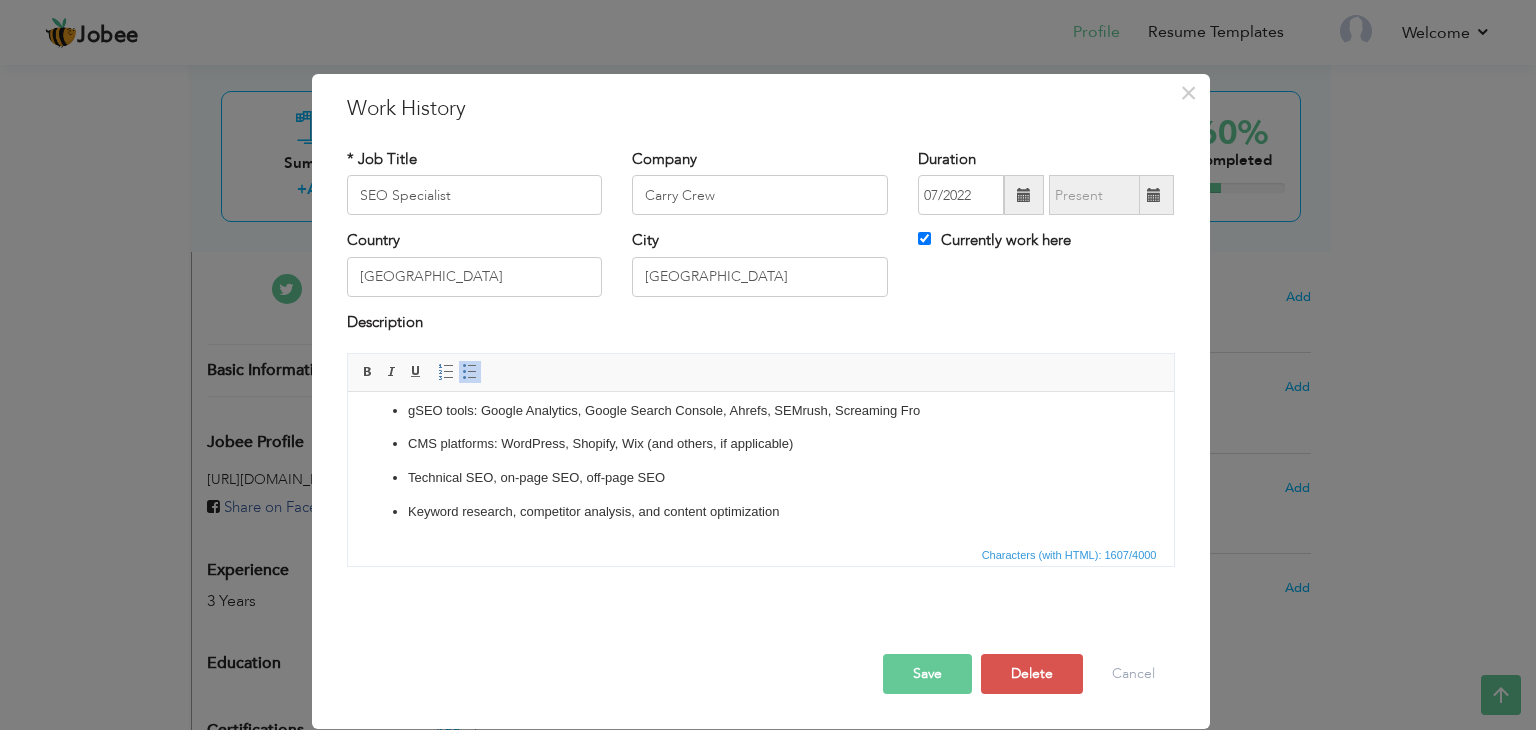 click on "g SEO tools: Google Analytics, Google Search Console, Ahrefs, SEMrush, Screaming Fro" at bounding box center (760, 411) 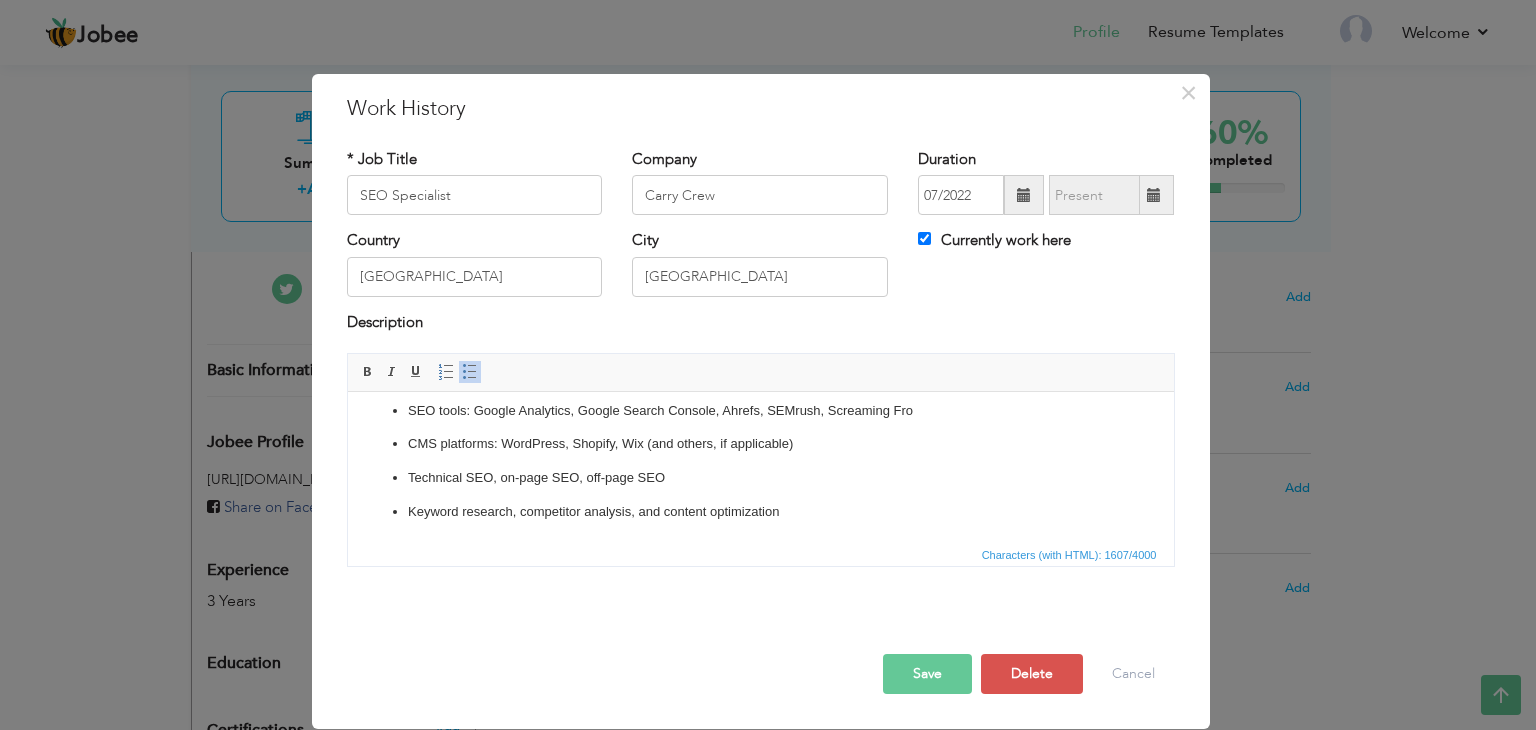 click on "SEO tools: Google Analytics, Google Search Console, Ahrefs, SEMrush, Screaming Fro" at bounding box center (760, 411) 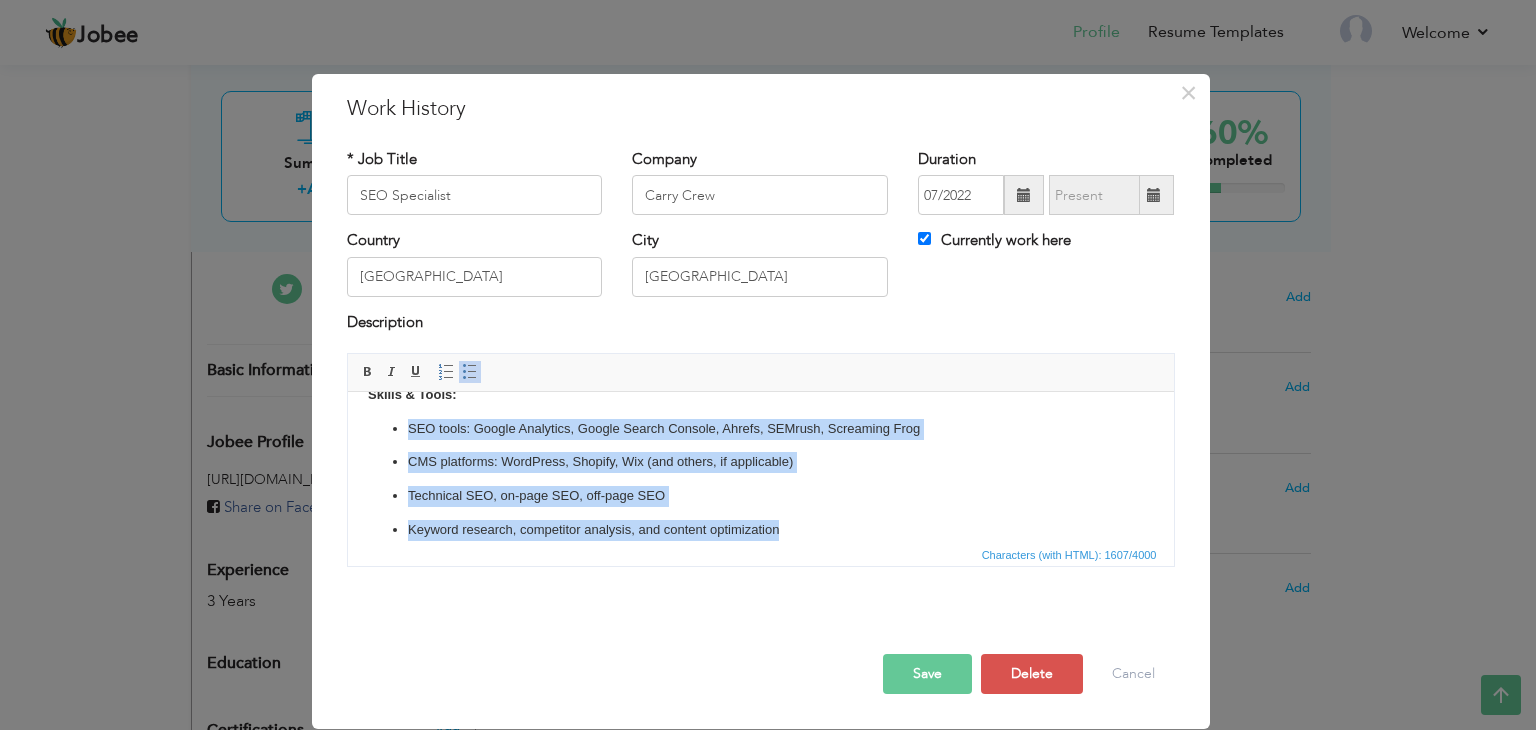 scroll, scrollTop: 391, scrollLeft: 0, axis: vertical 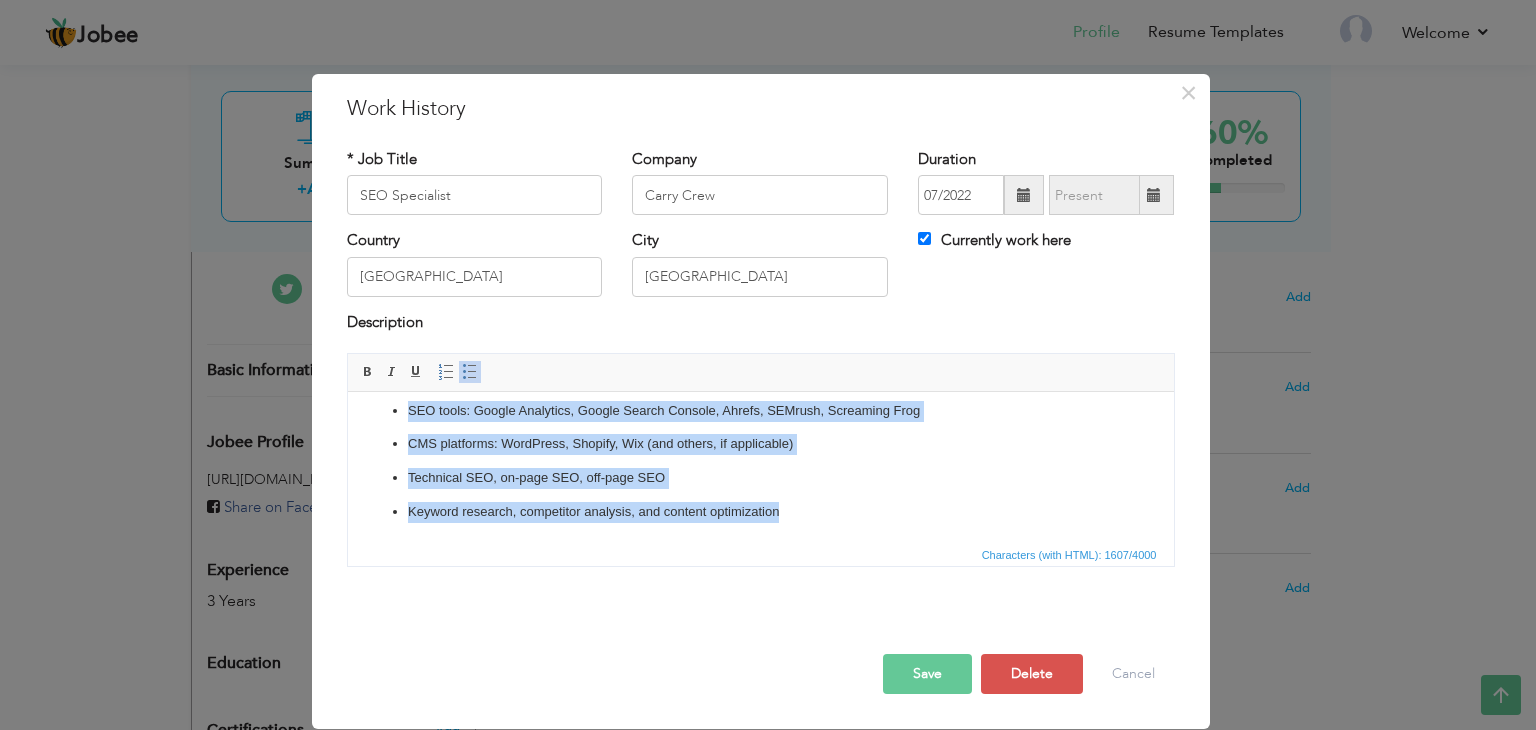 drag, startPoint x: 405, startPoint y: 408, endPoint x: 891, endPoint y: 535, distance: 502.3196 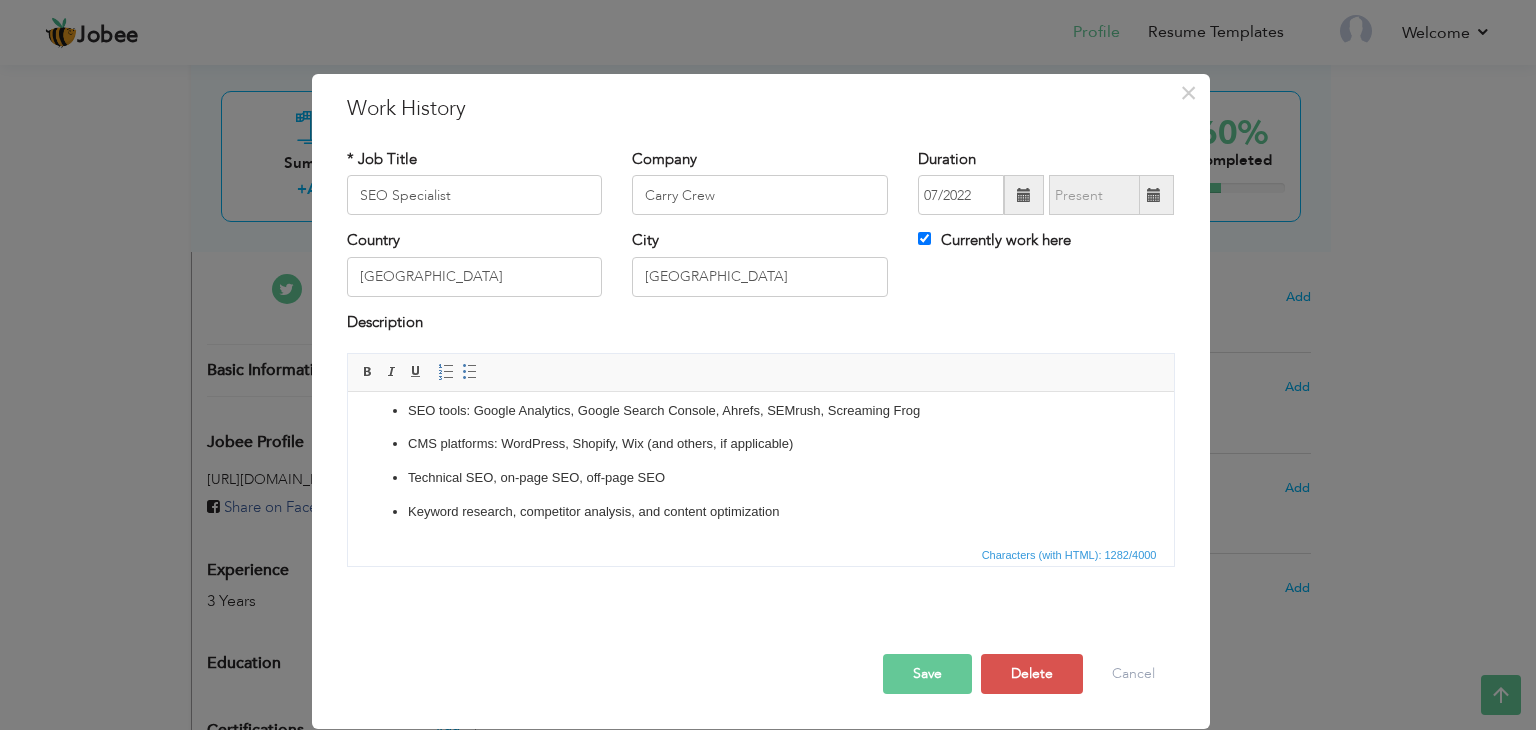 scroll, scrollTop: 290, scrollLeft: 0, axis: vertical 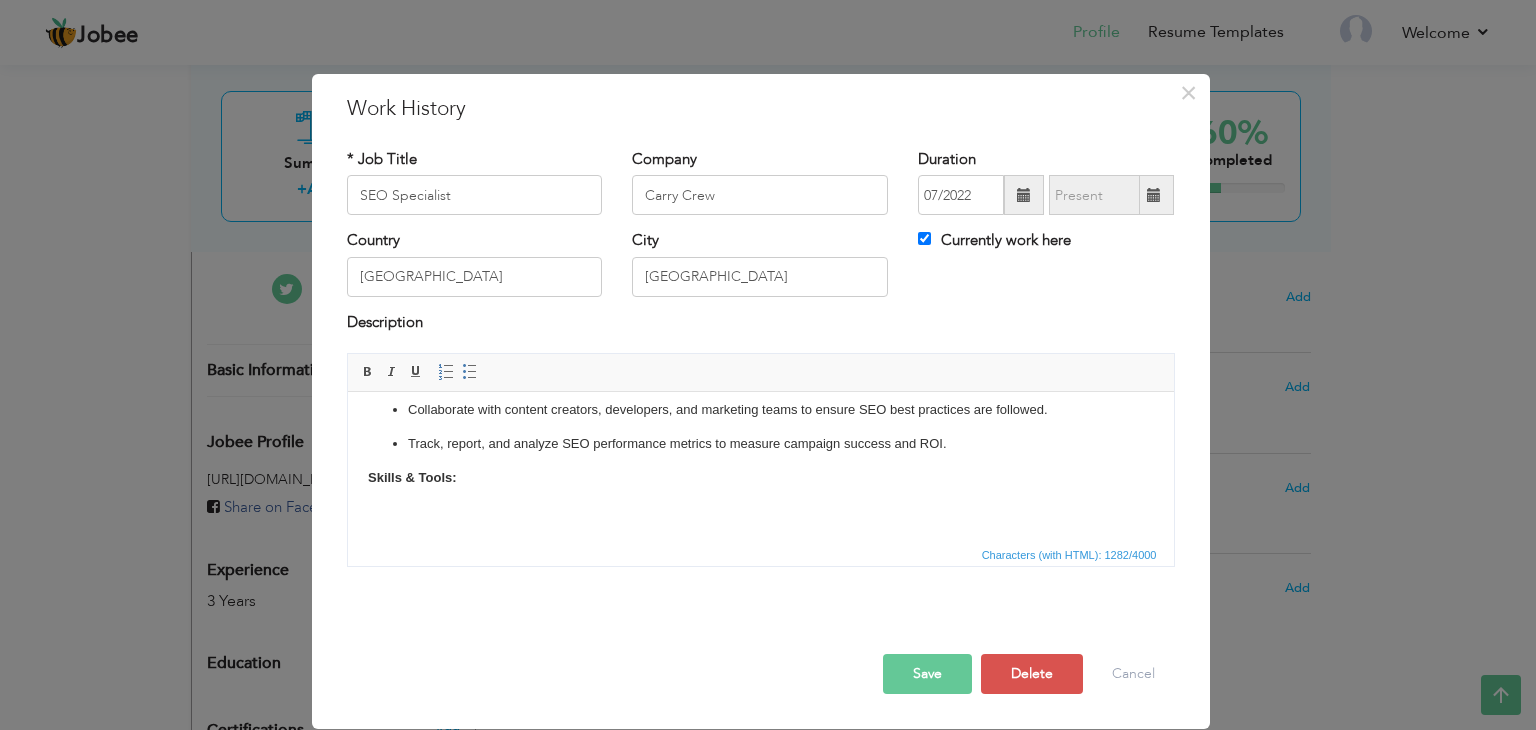 click on "Skills & Tools:" at bounding box center (760, 478) 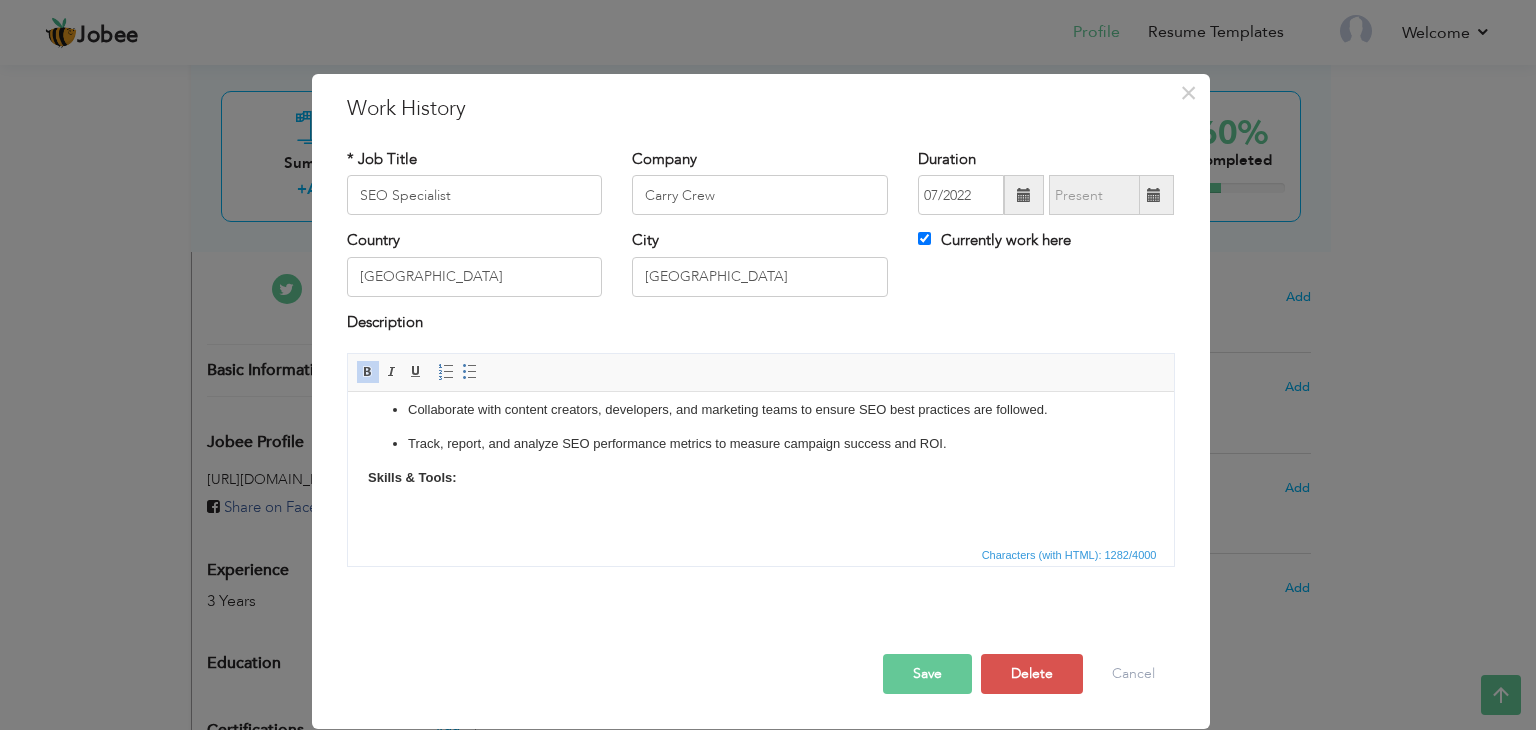 scroll, scrollTop: 256, scrollLeft: 0, axis: vertical 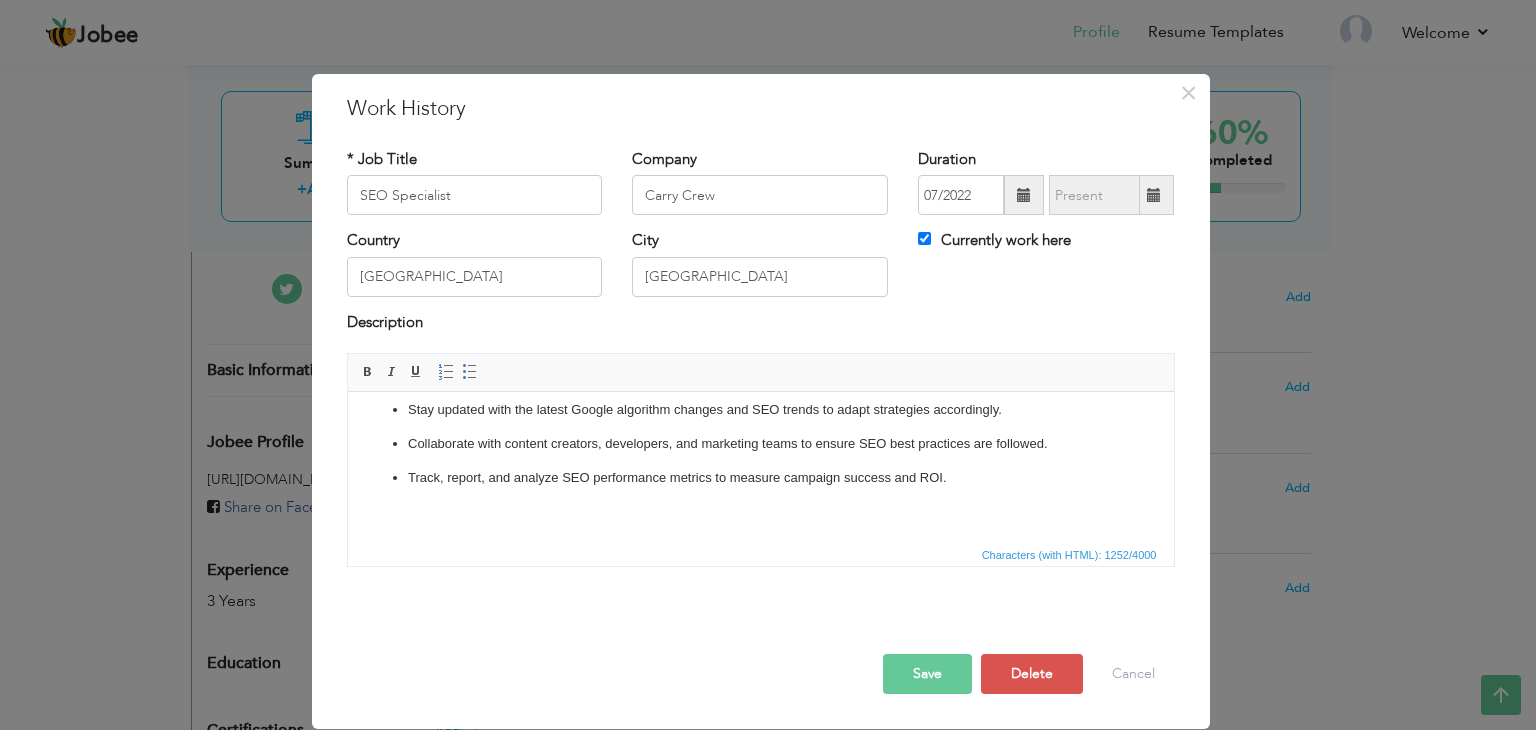 click on "Save" at bounding box center [927, 674] 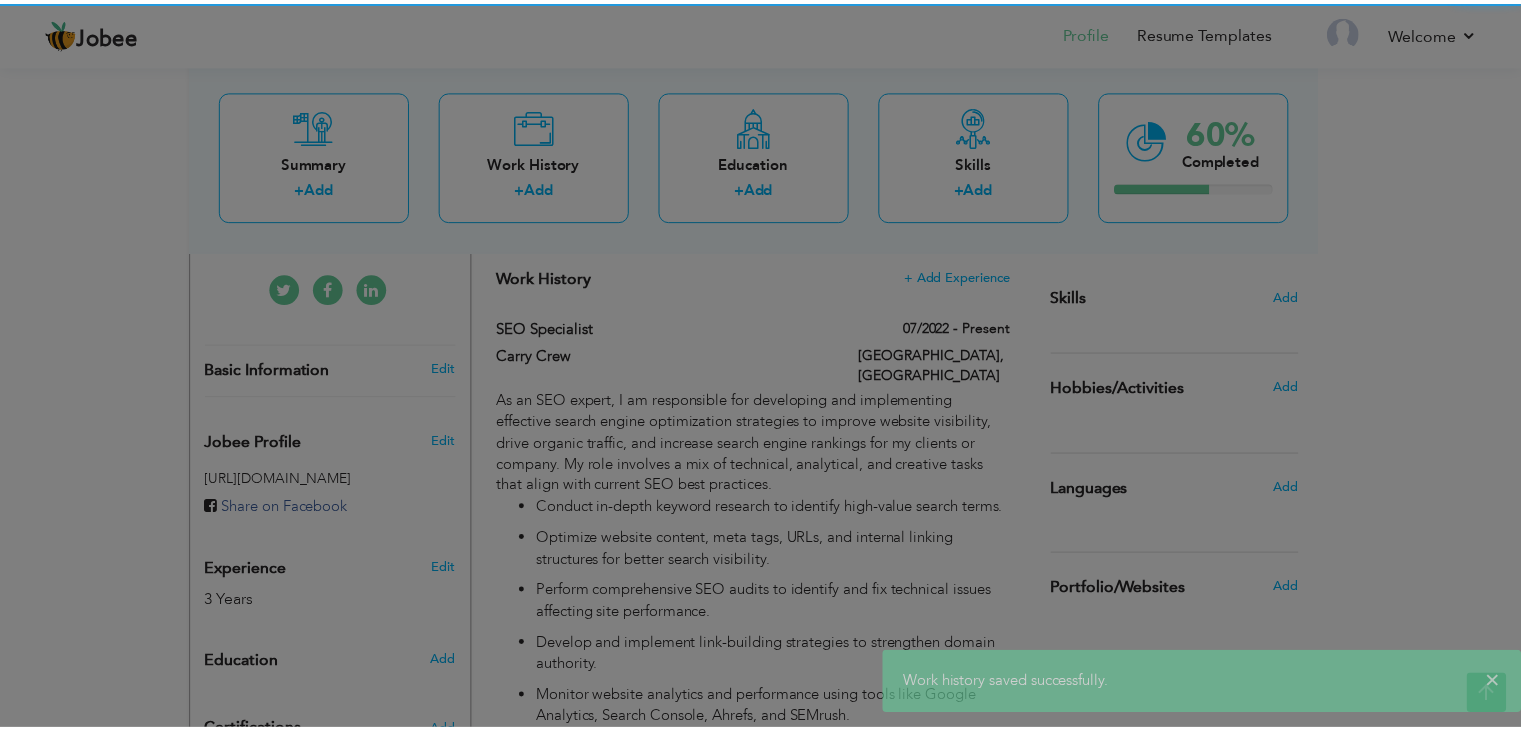 scroll, scrollTop: 0, scrollLeft: 0, axis: both 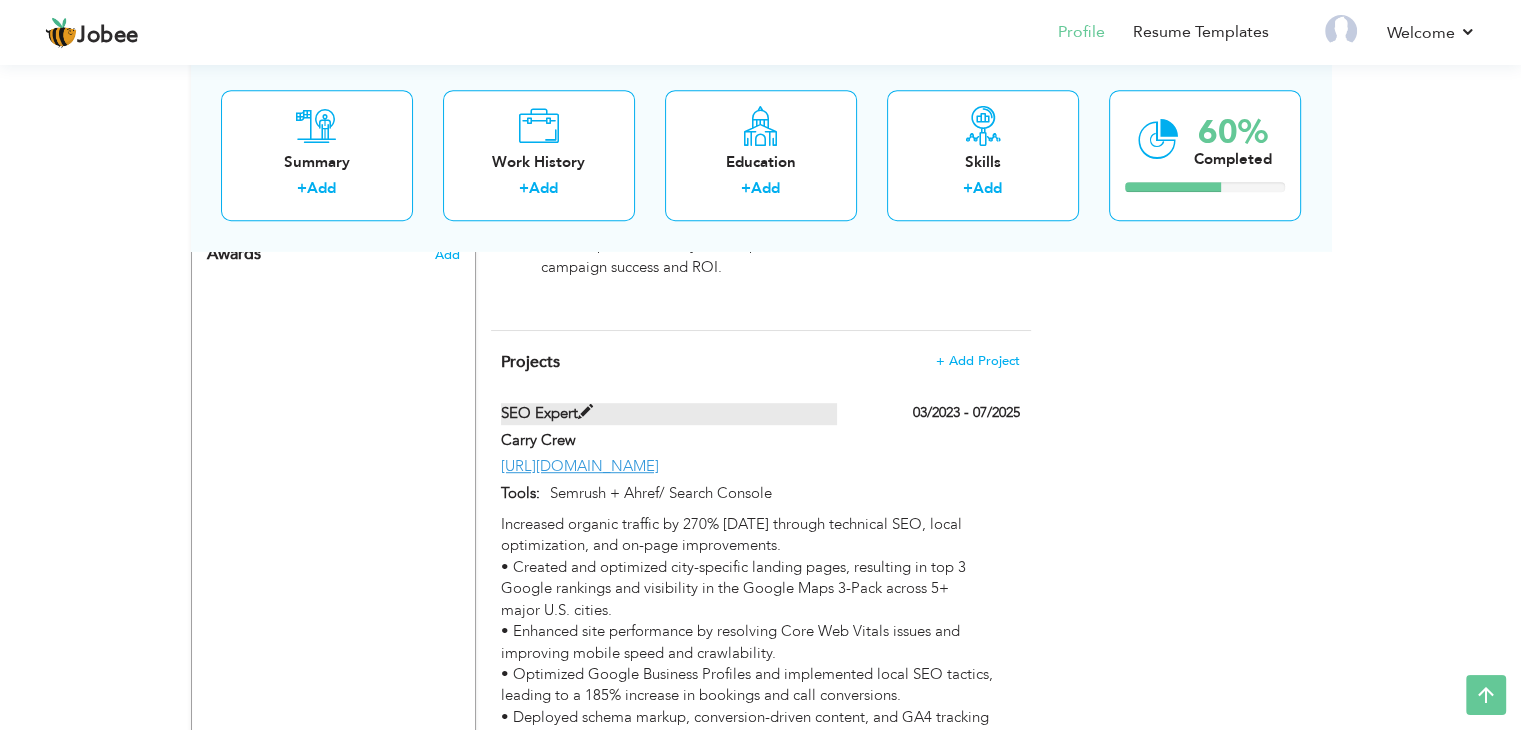 click at bounding box center [585, 412] 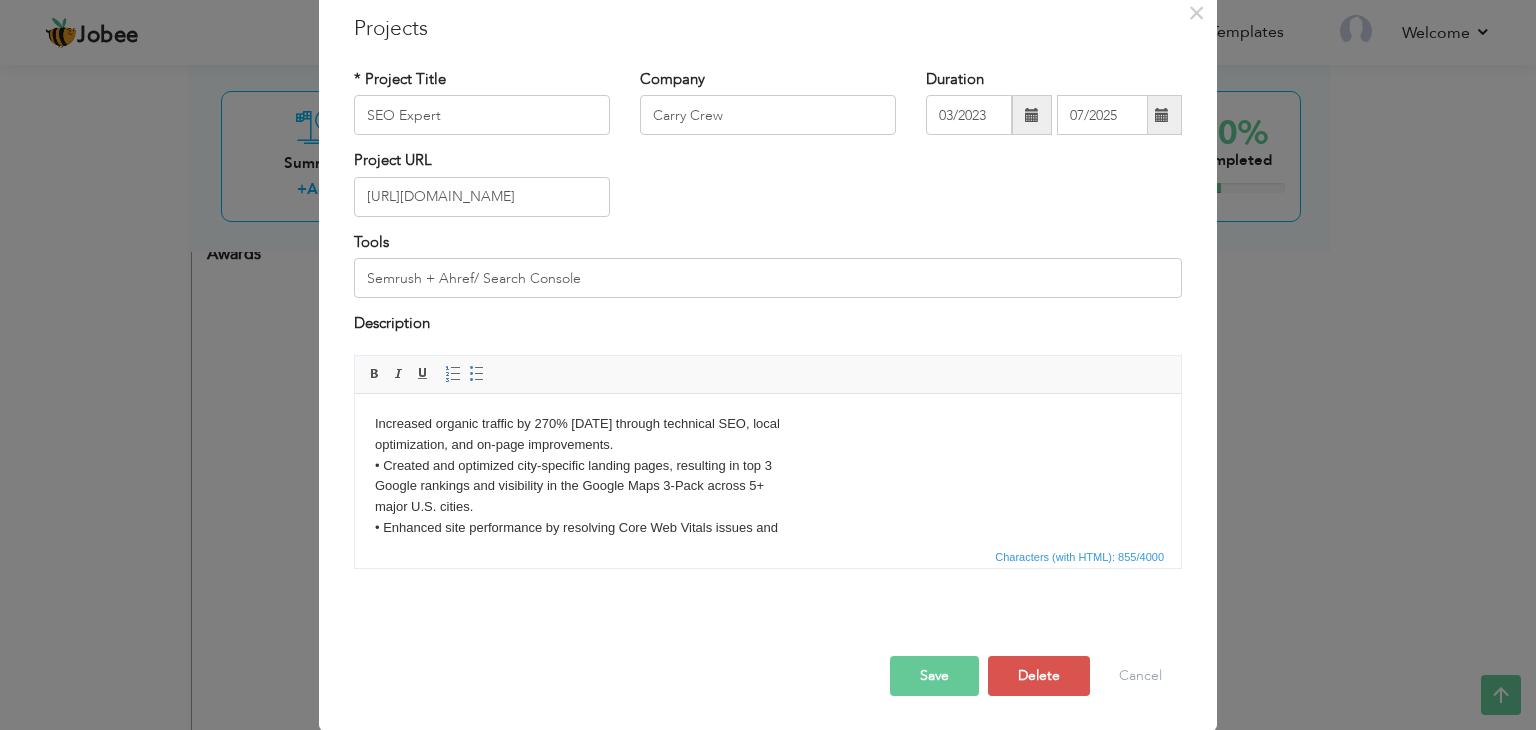 scroll, scrollTop: 0, scrollLeft: 0, axis: both 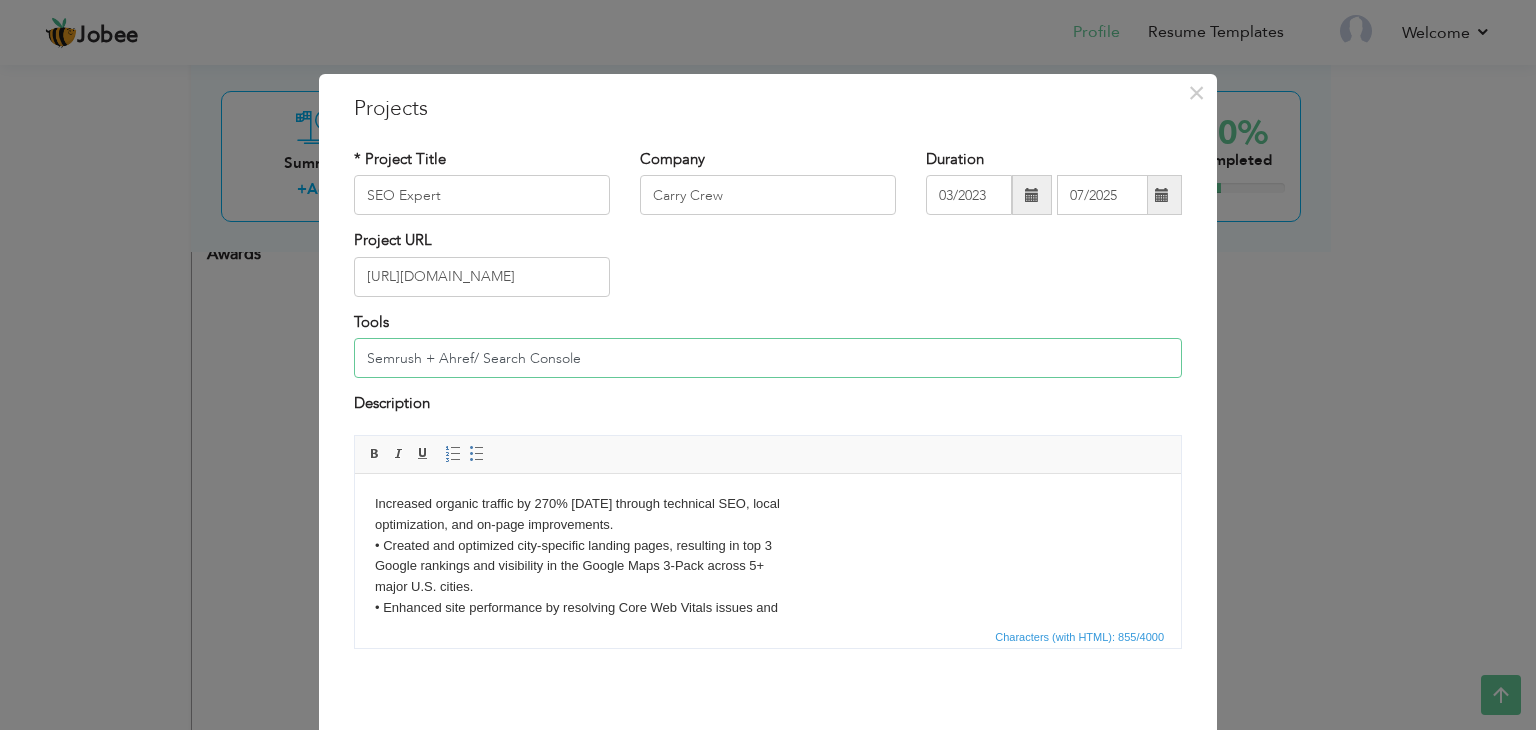 drag, startPoint x: 358, startPoint y: 353, endPoint x: 683, endPoint y: 339, distance: 325.3014 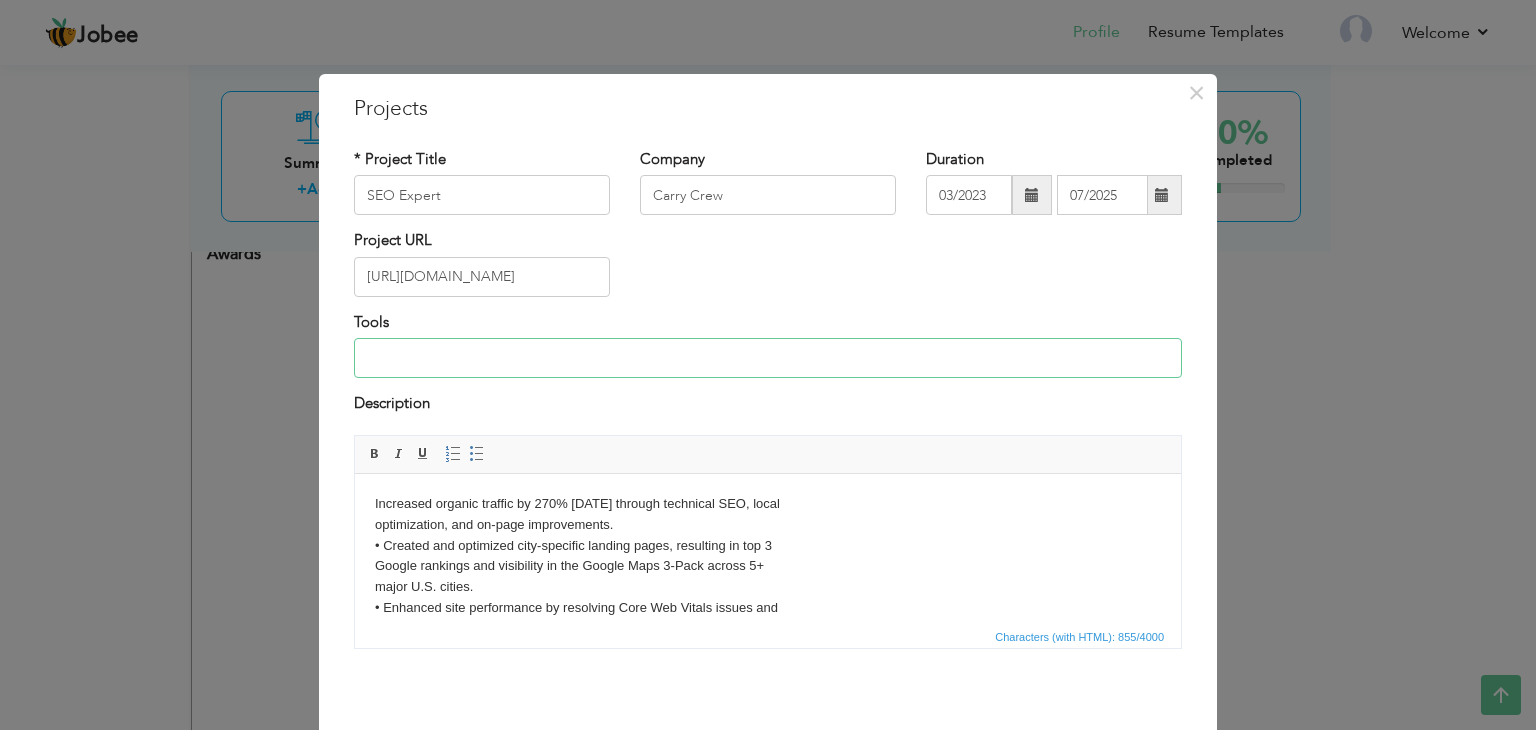 paste on "Semrush + Ahref/ Search Console" 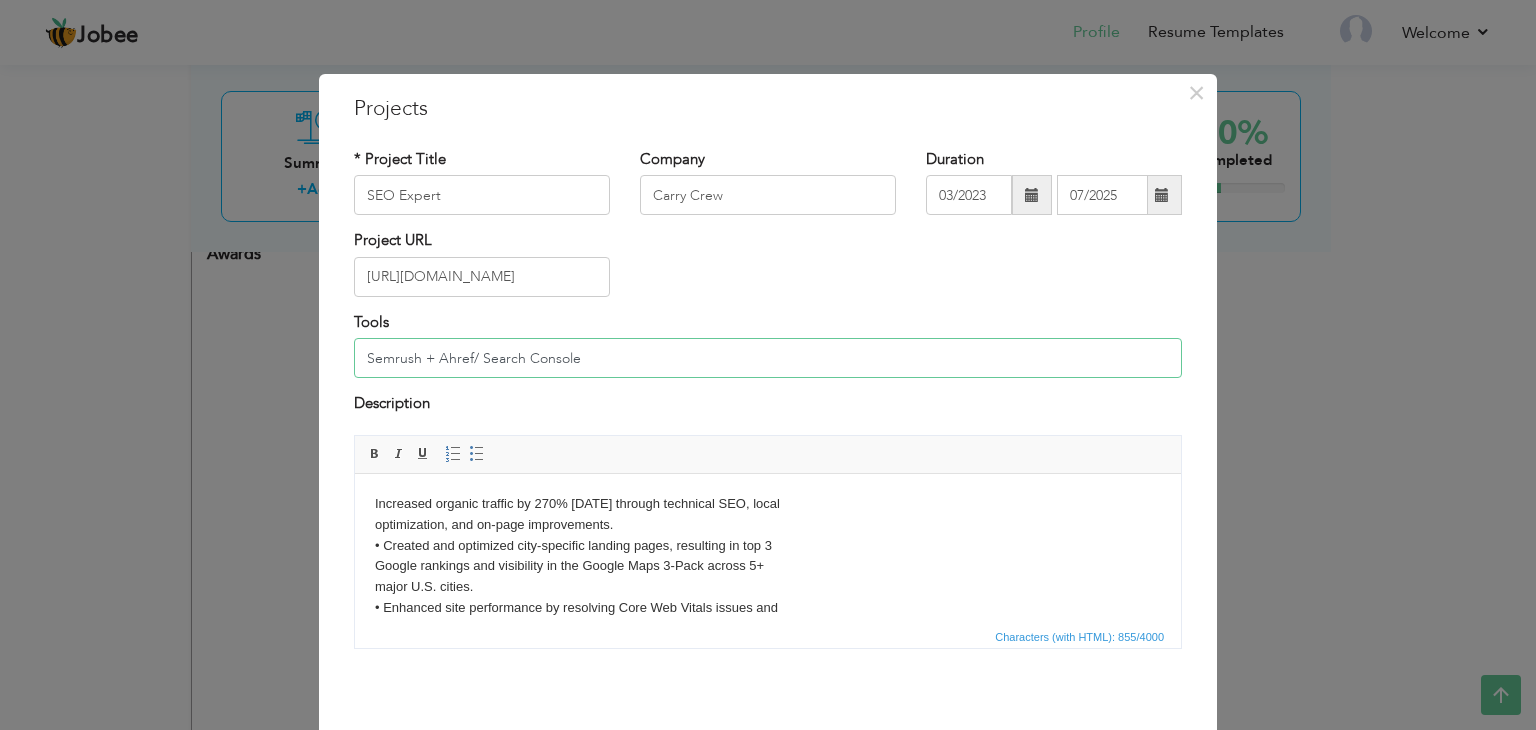 click on "Semrush + Ahref/ Search Console" at bounding box center (768, 358) 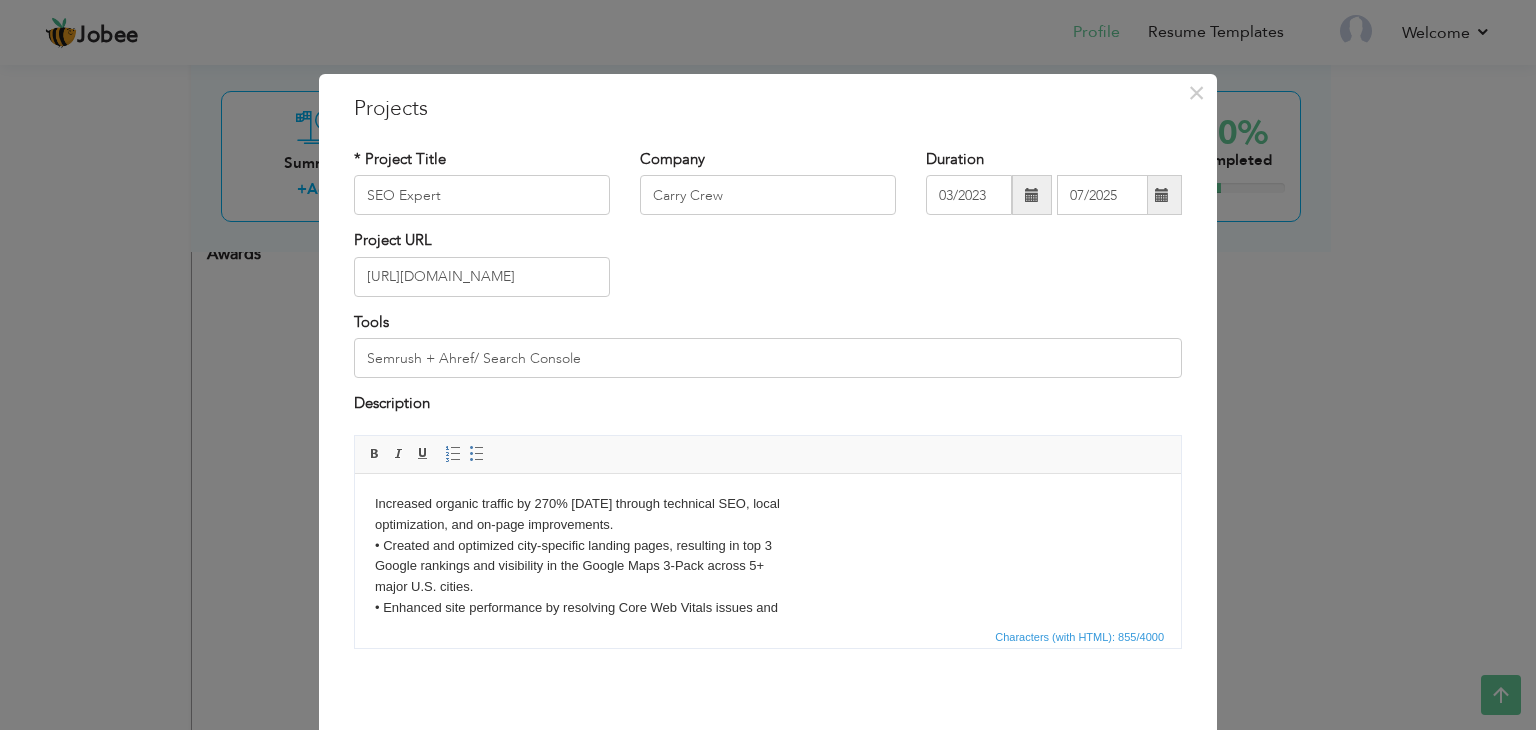 click on "Tools
Semrush + Ahref/ Search Console" at bounding box center [768, 352] 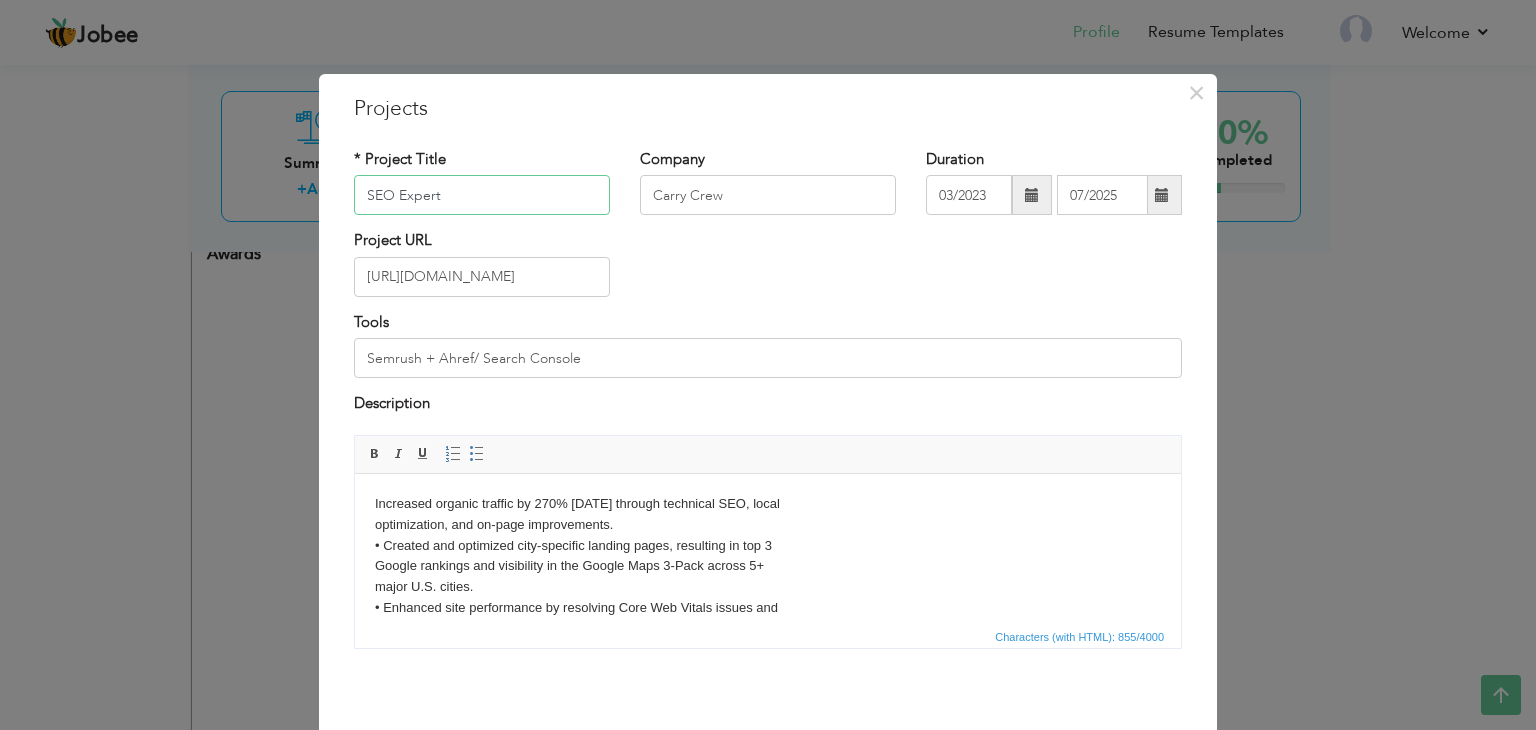 click on "SEO Expert" at bounding box center (482, 195) 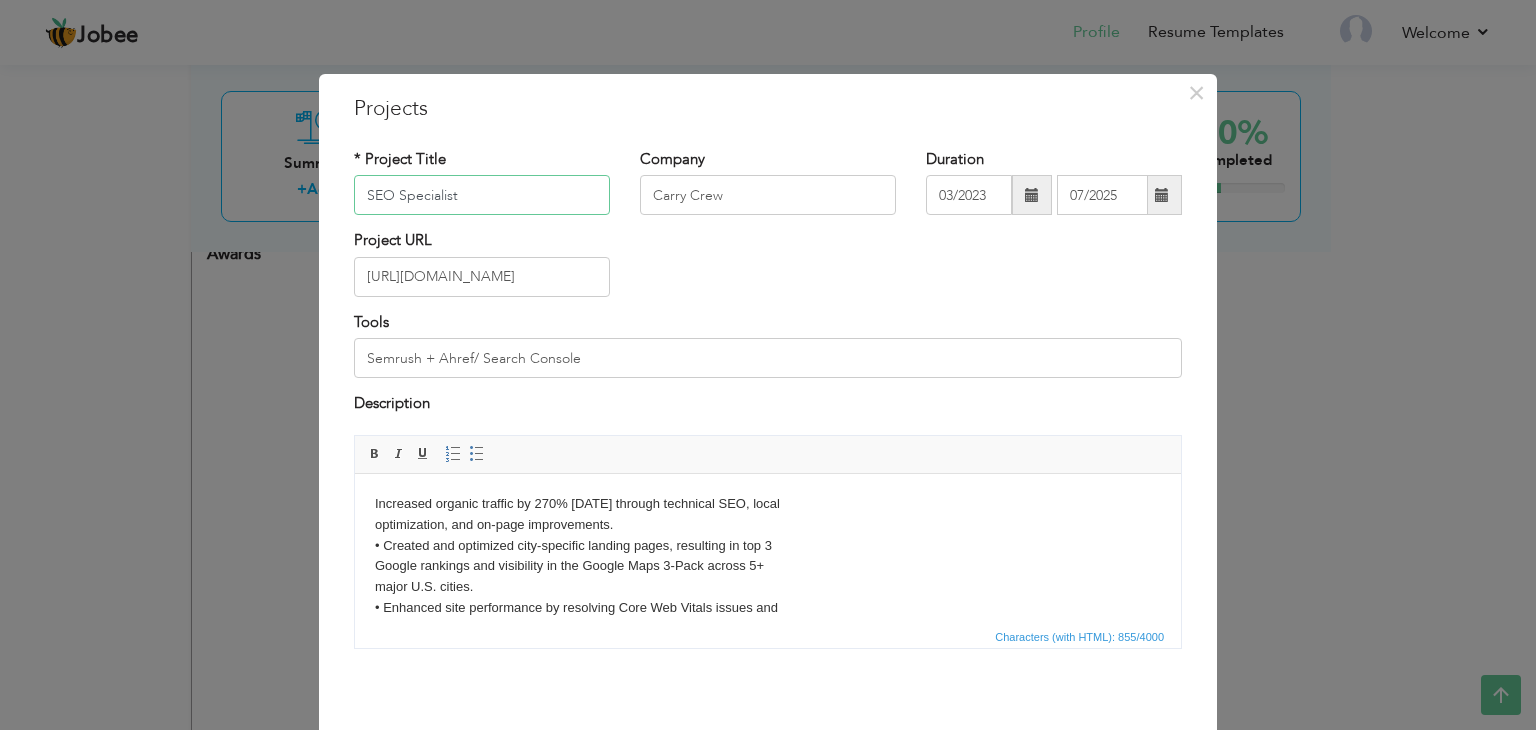 type on "SEO Specialist" 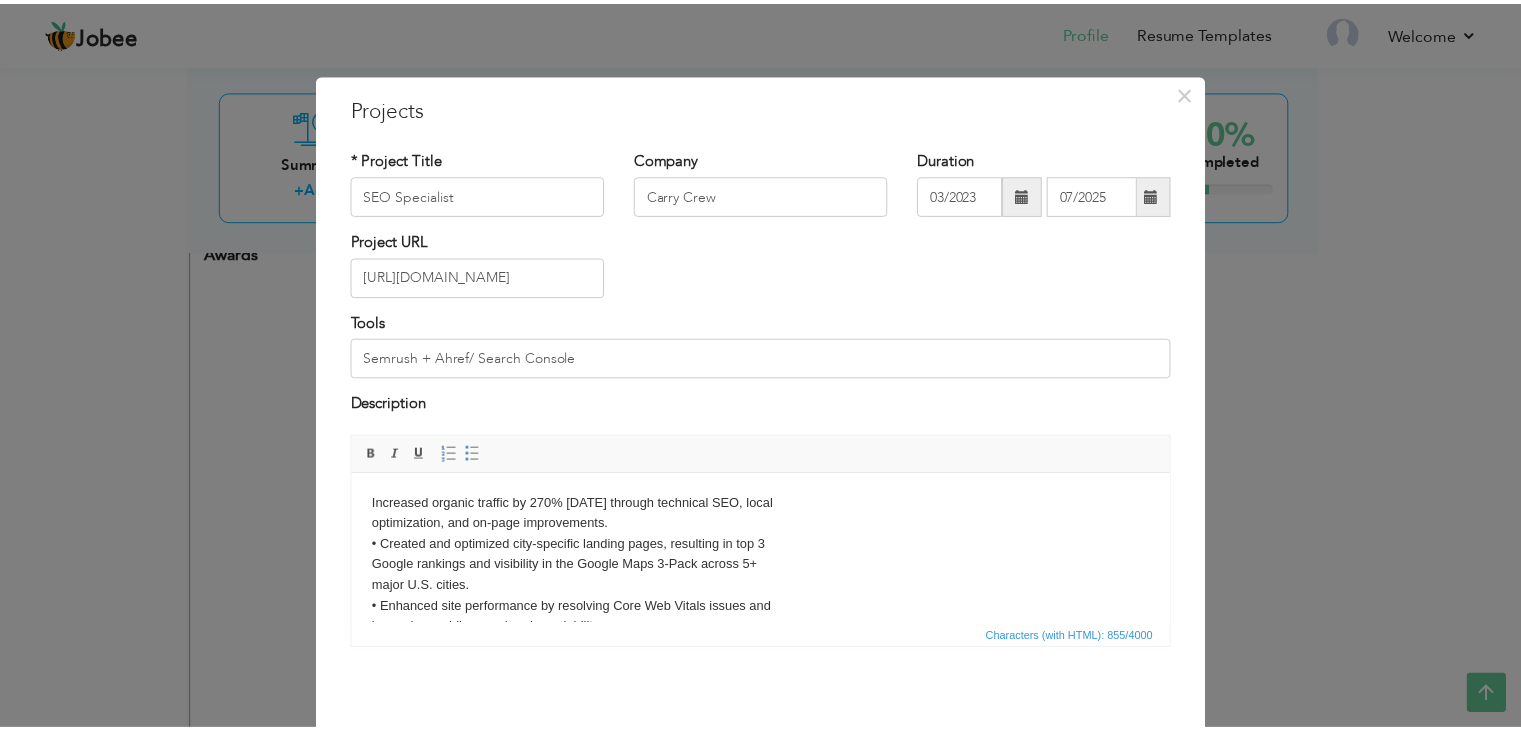 scroll, scrollTop: 80, scrollLeft: 0, axis: vertical 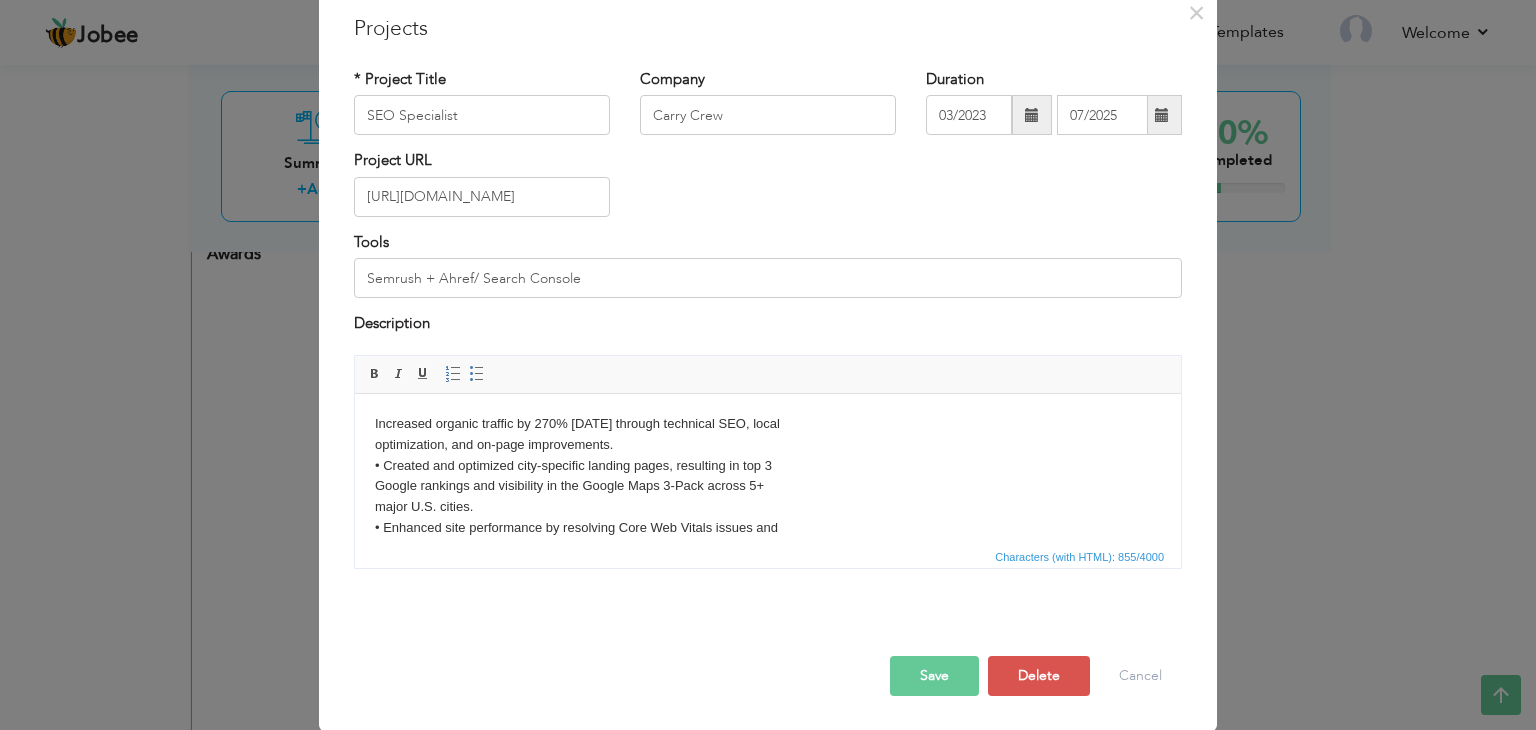 click on "Save" at bounding box center (934, 676) 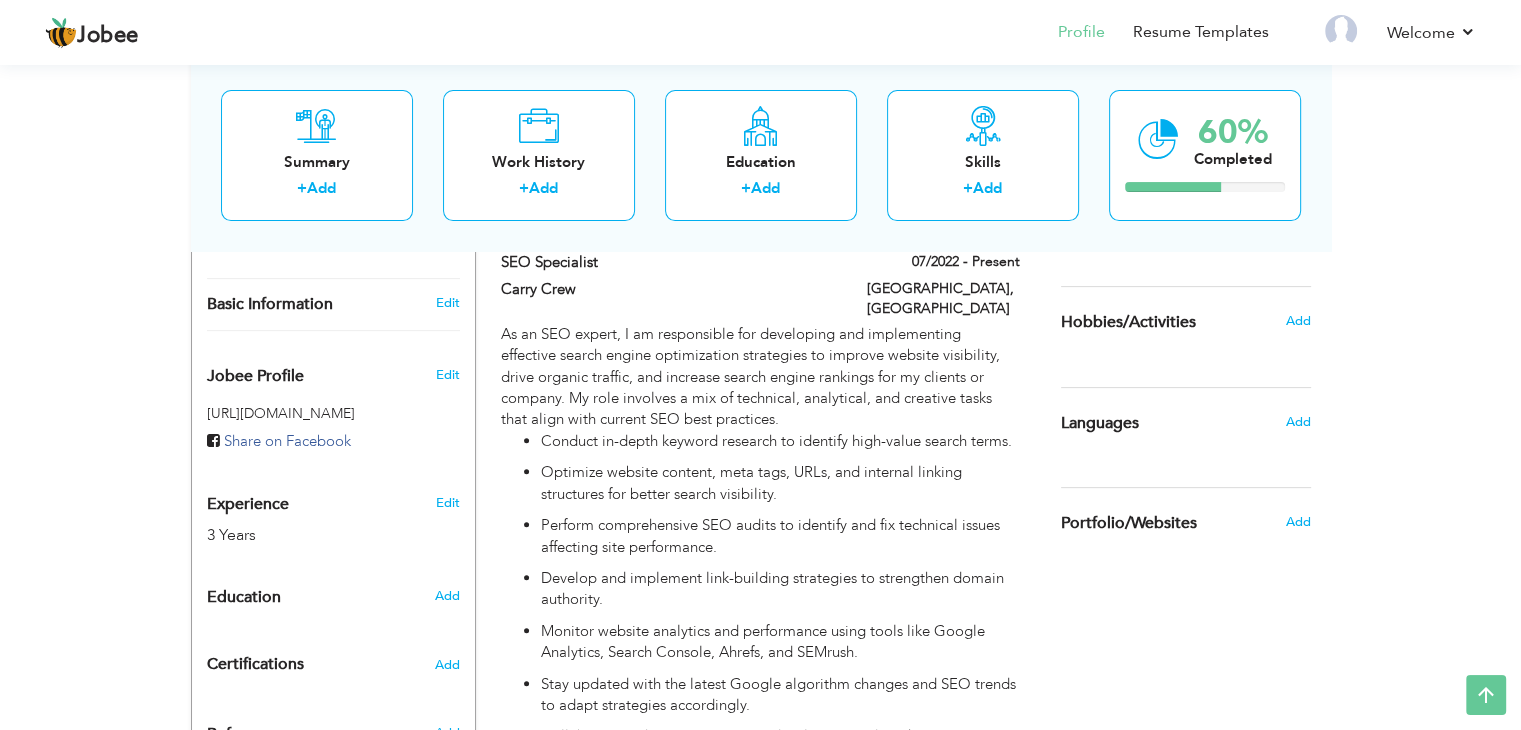 scroll, scrollTop: 535, scrollLeft: 0, axis: vertical 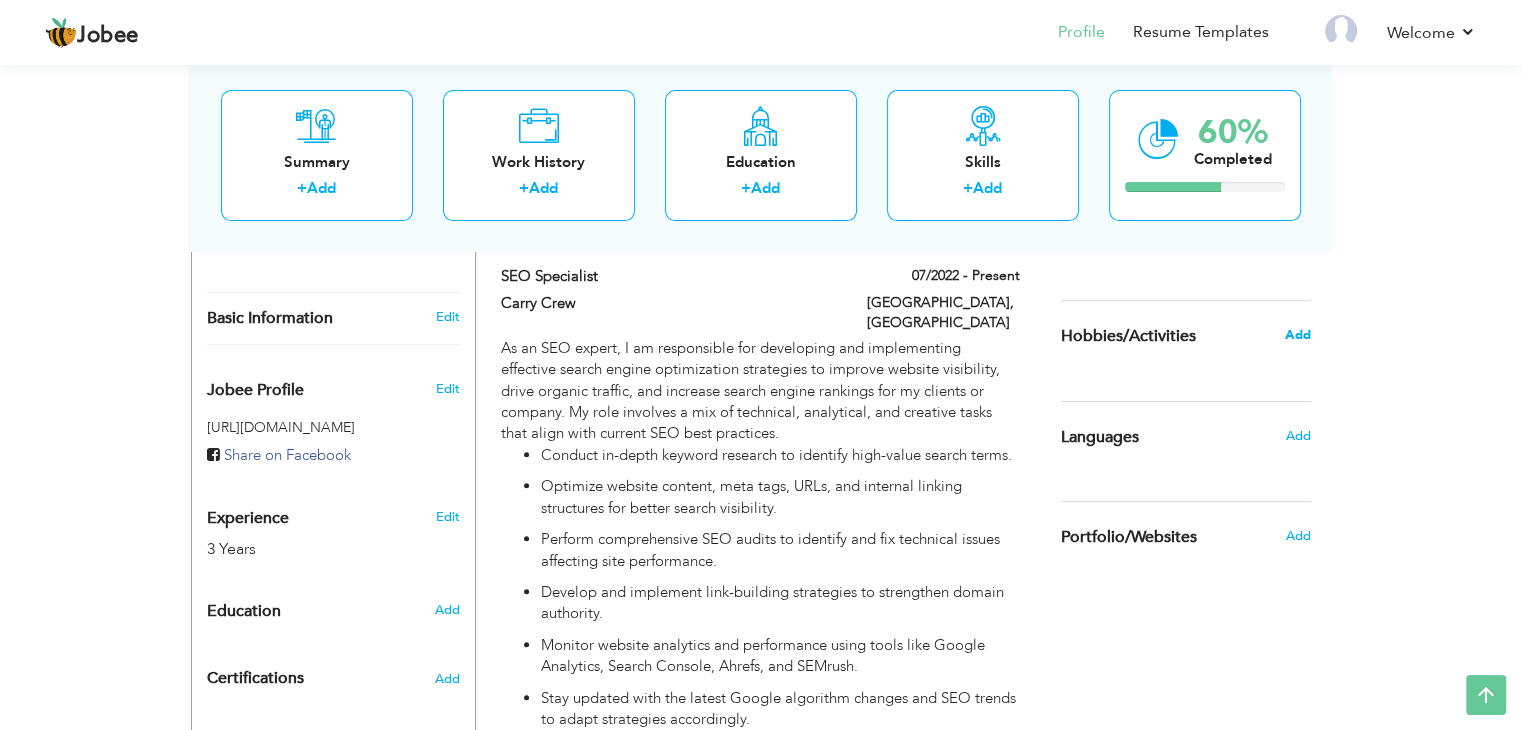 click on "Add" at bounding box center [1297, 335] 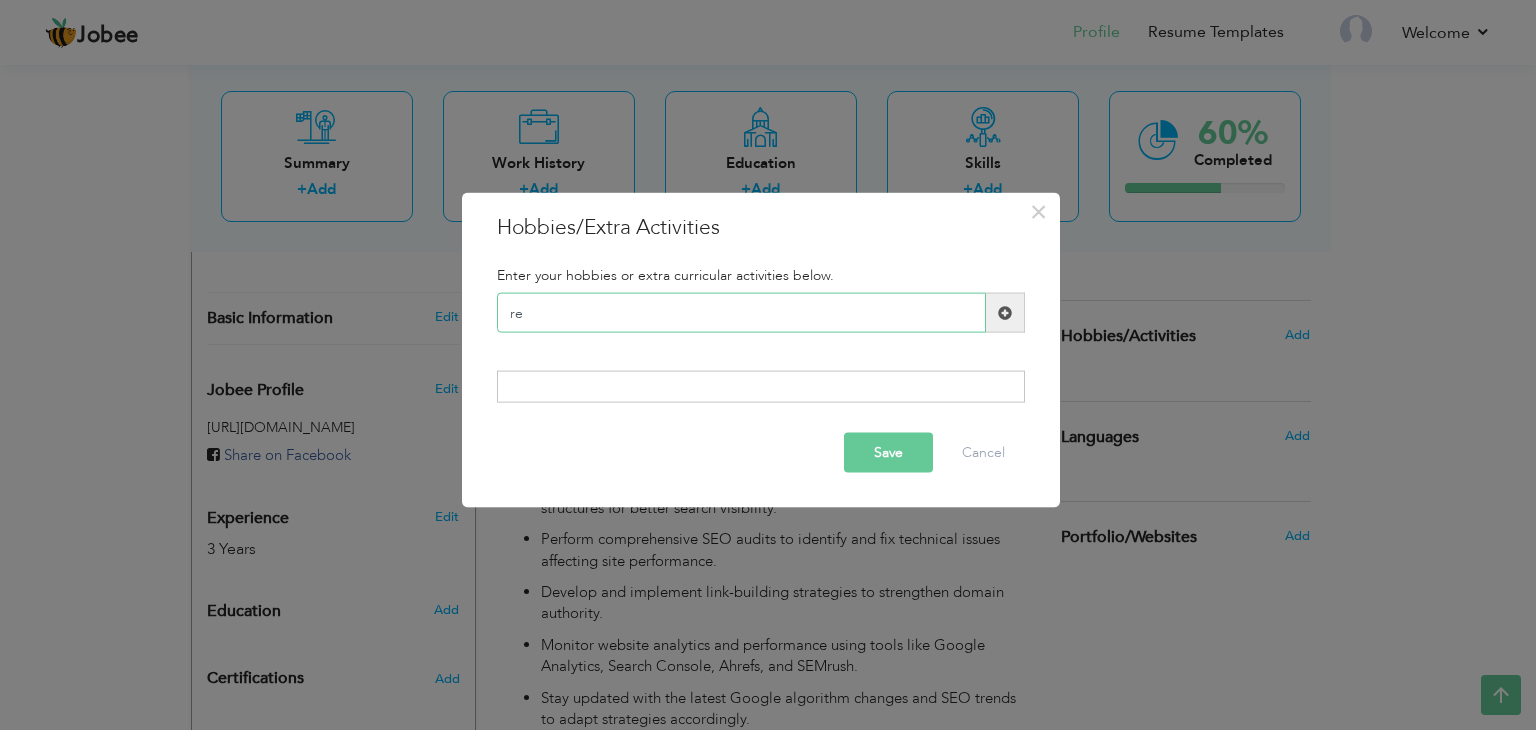 type on "r" 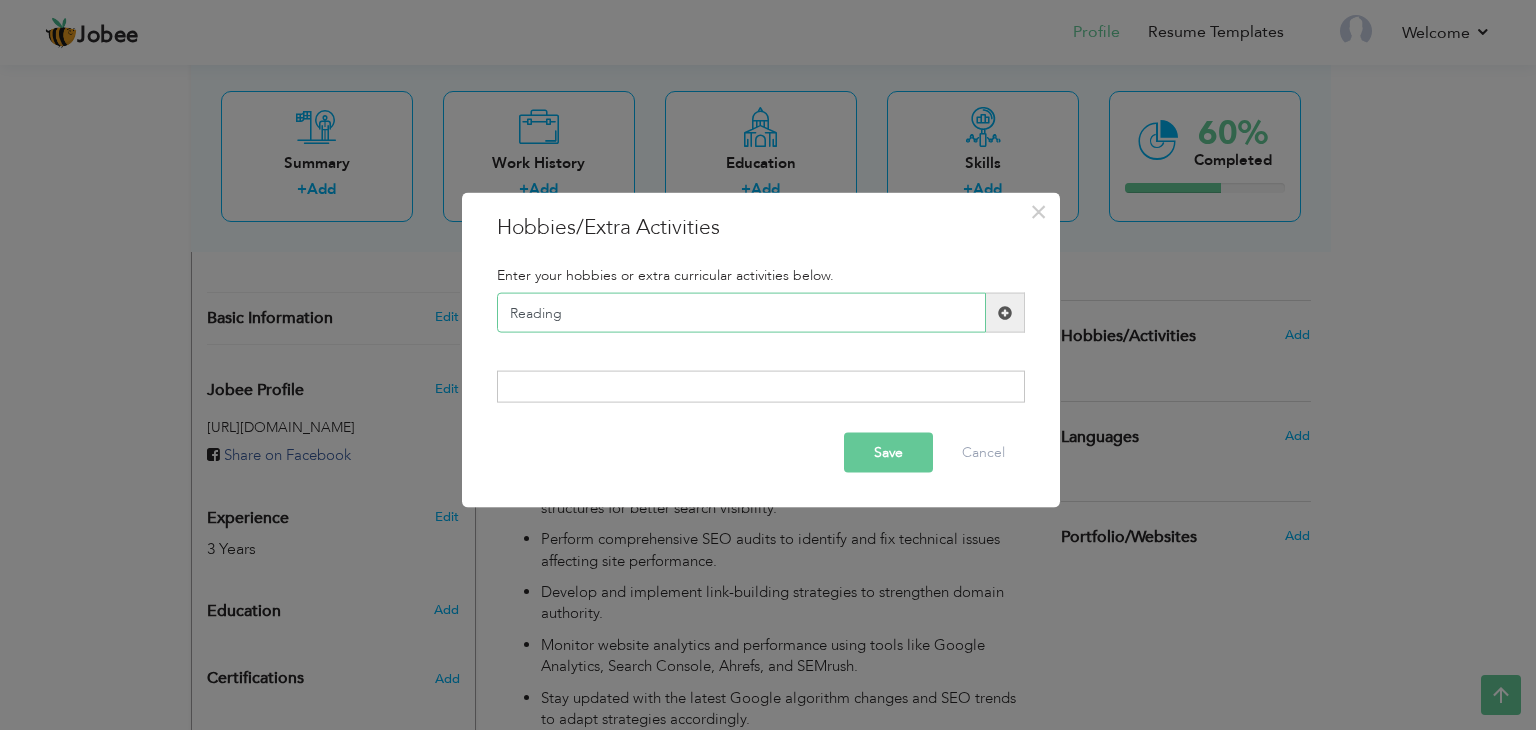 type on "Reading" 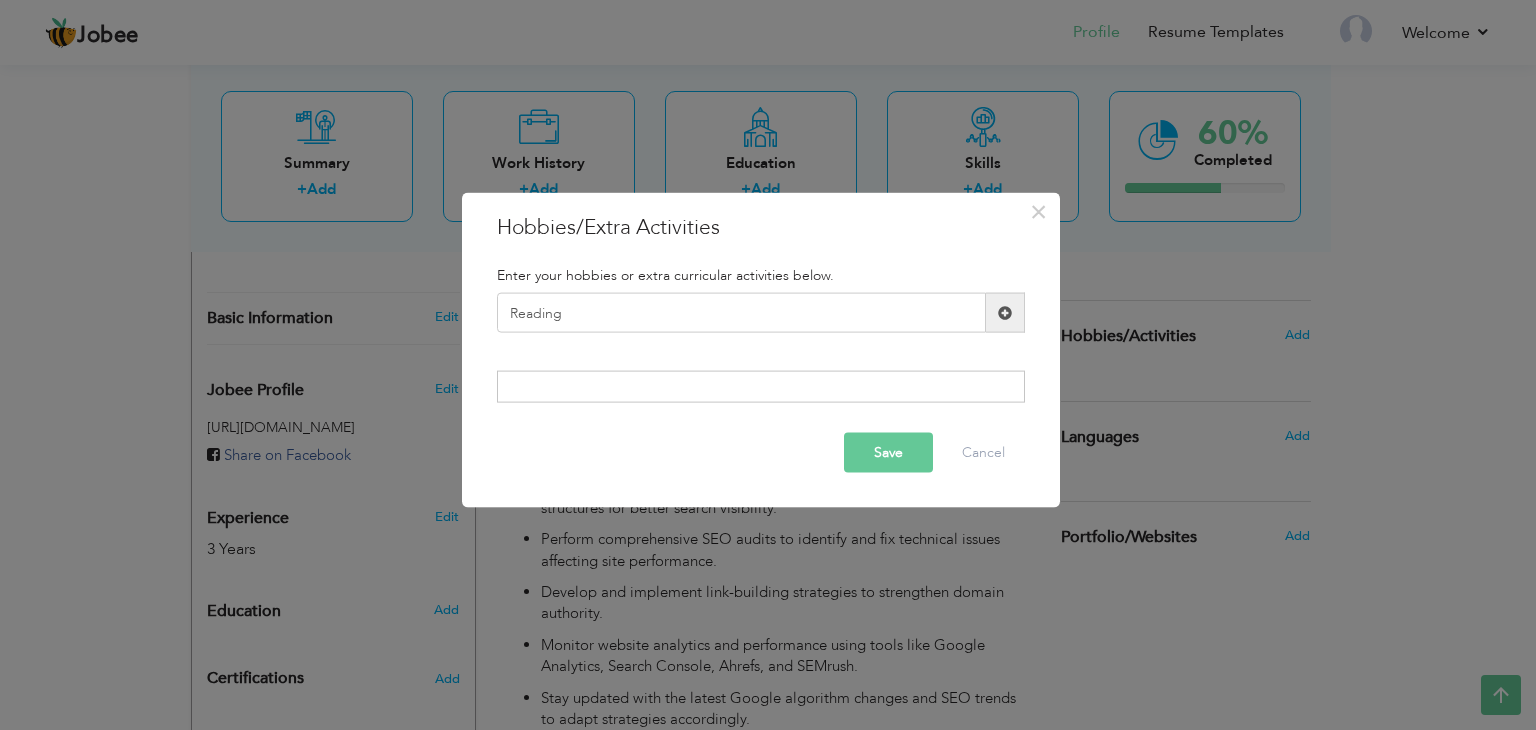 click at bounding box center (761, 386) 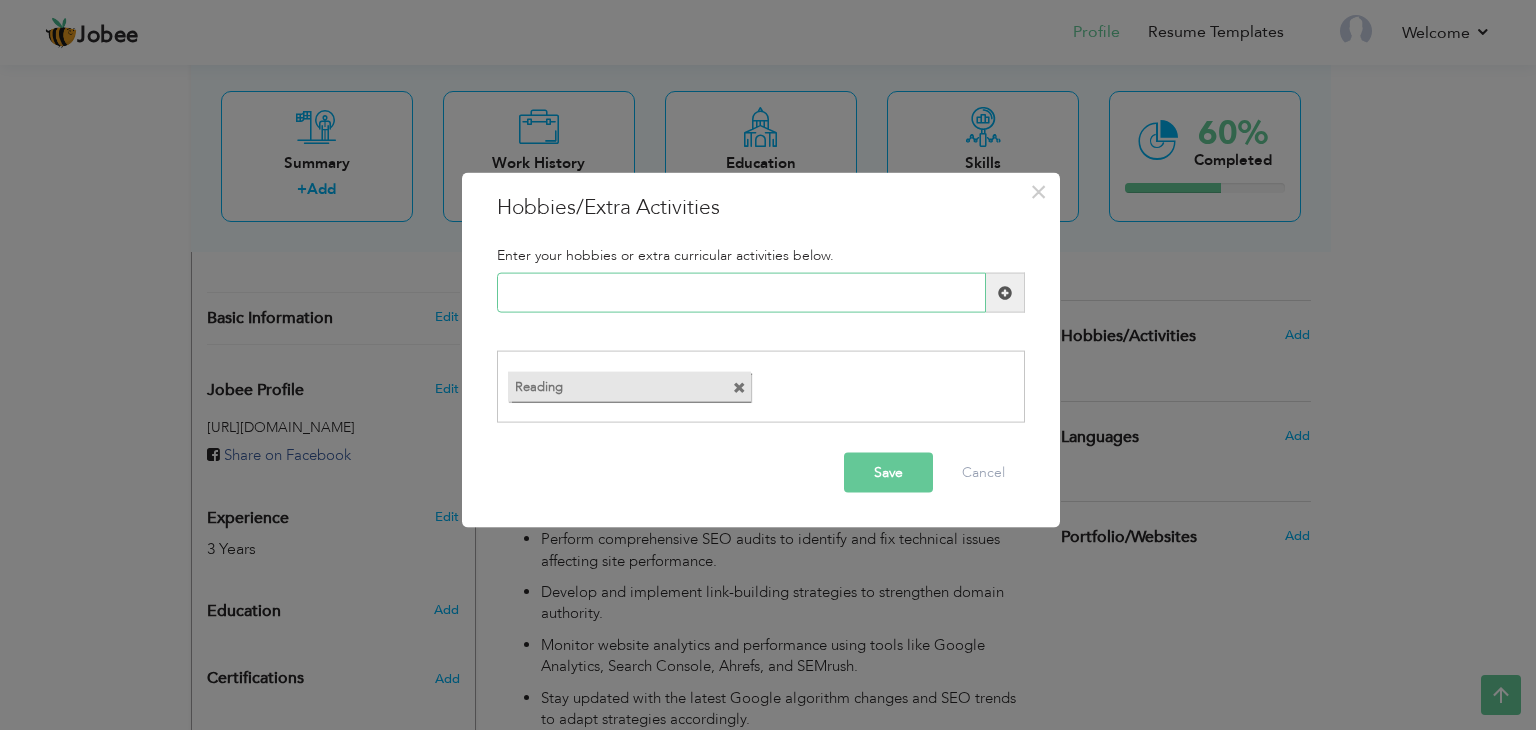 click at bounding box center [741, 293] 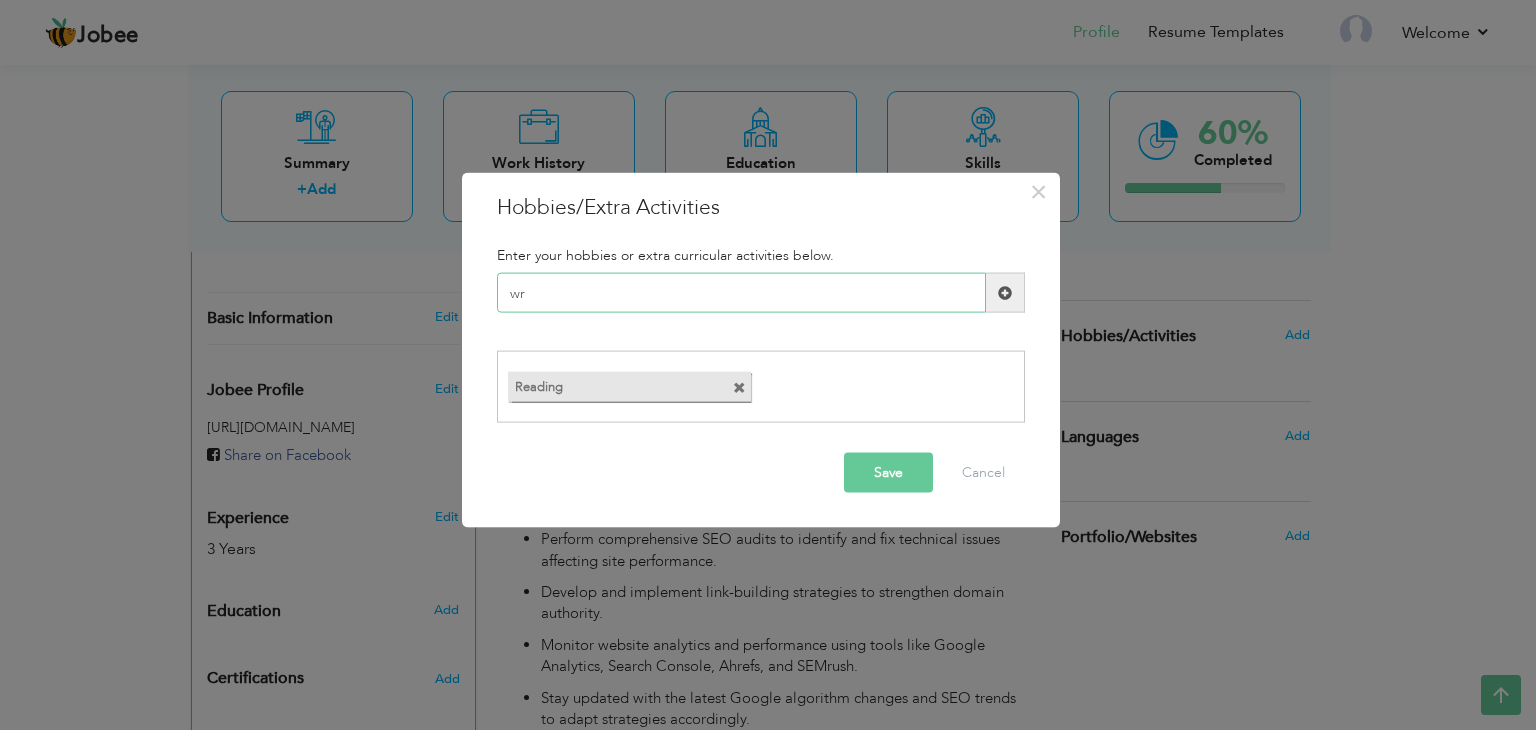 type on "w" 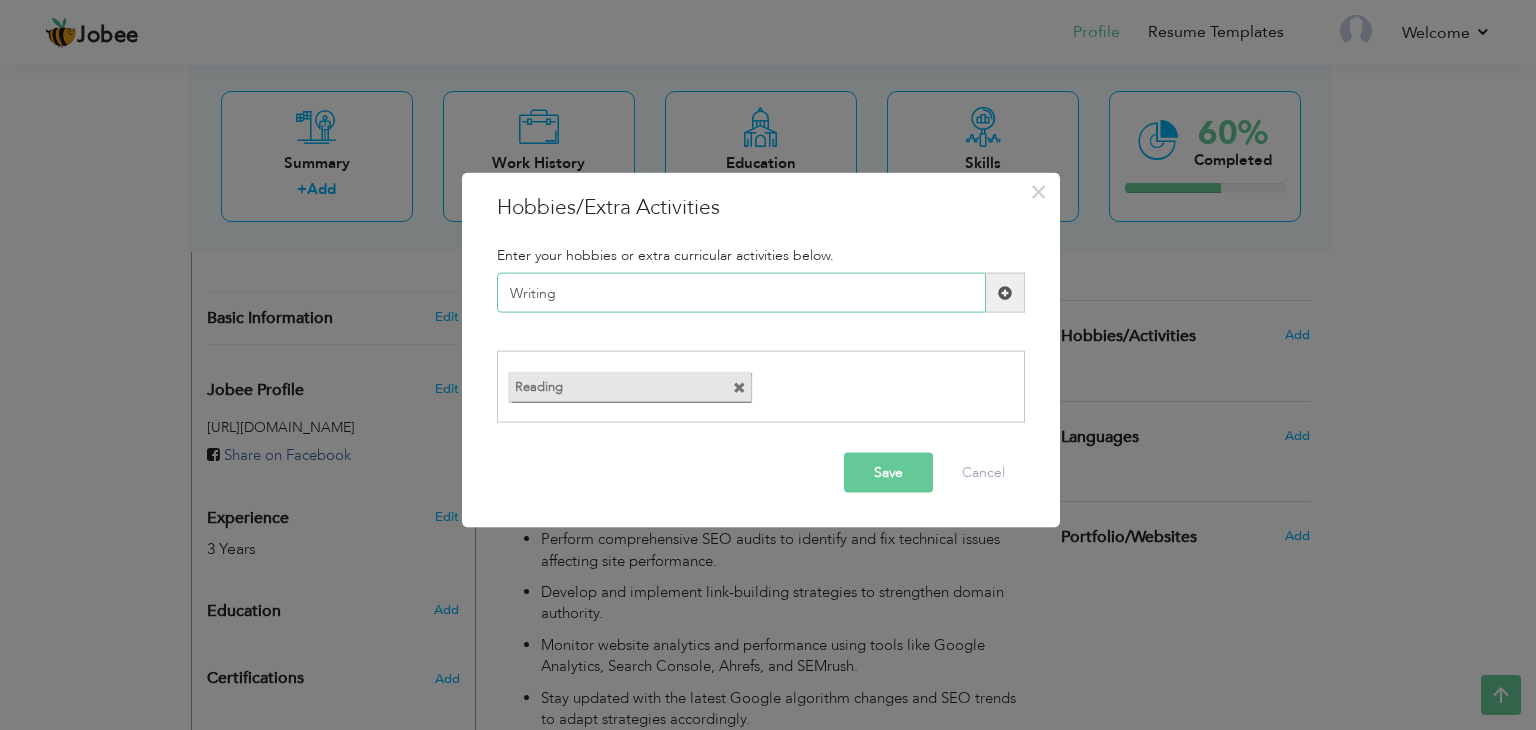 type on "Writing" 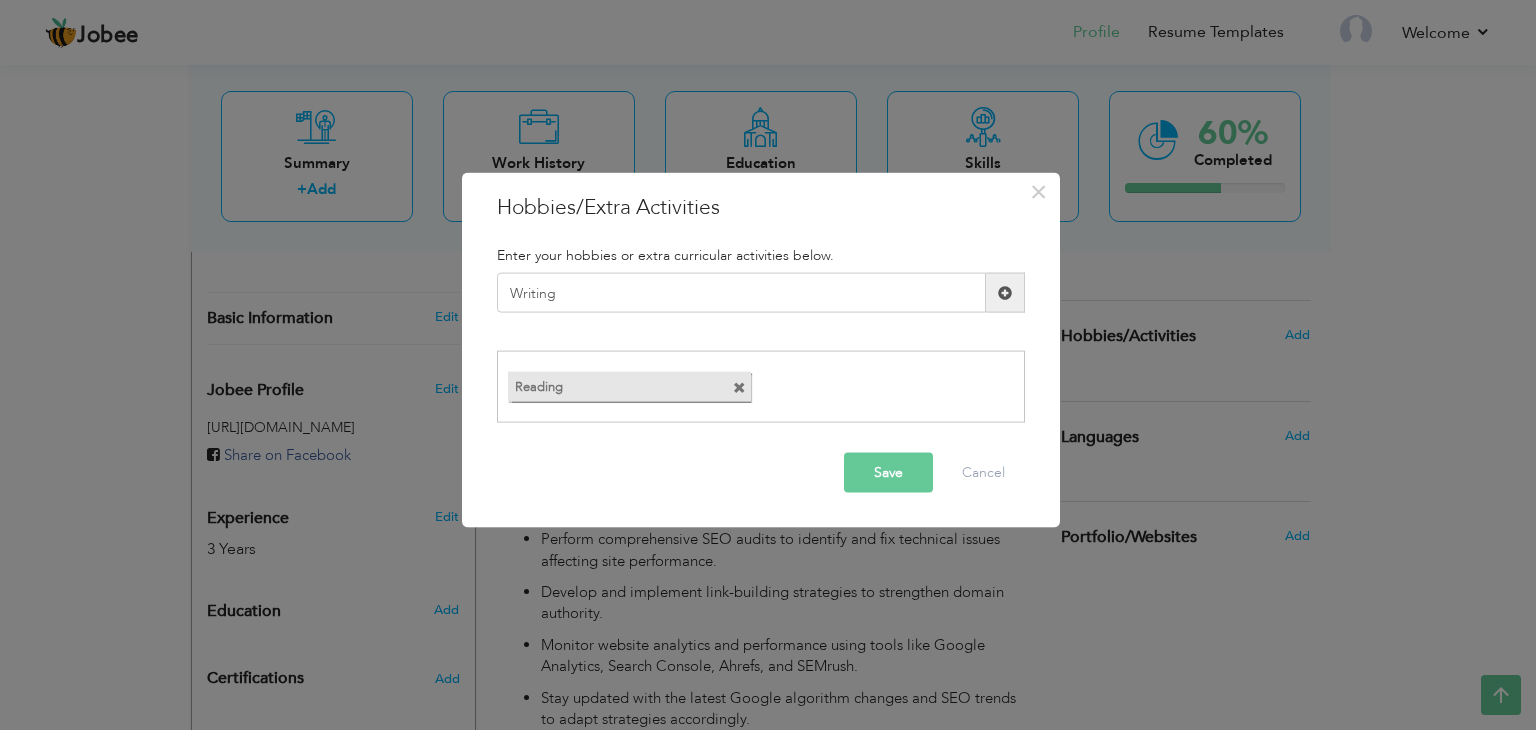 click at bounding box center (1005, 293) 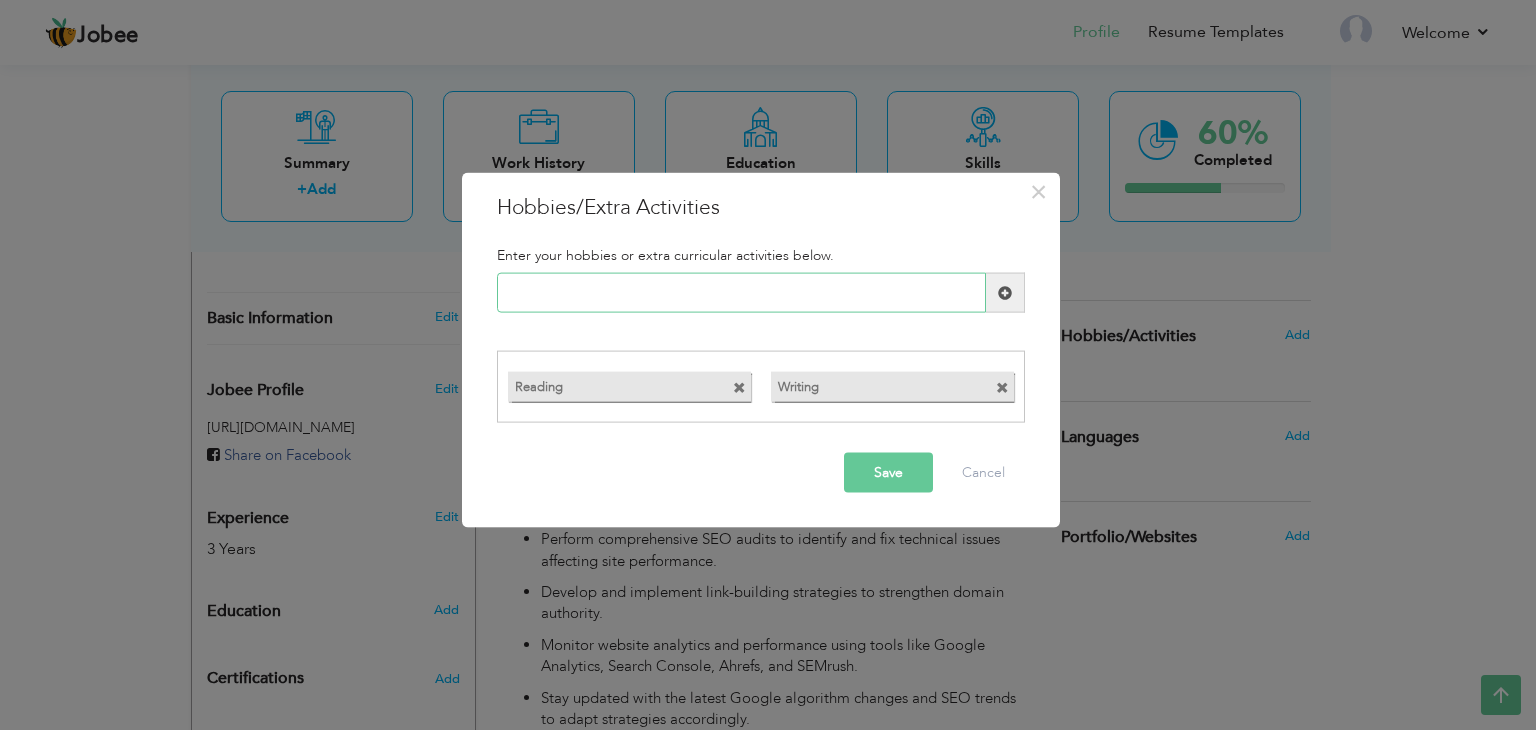 click at bounding box center [741, 293] 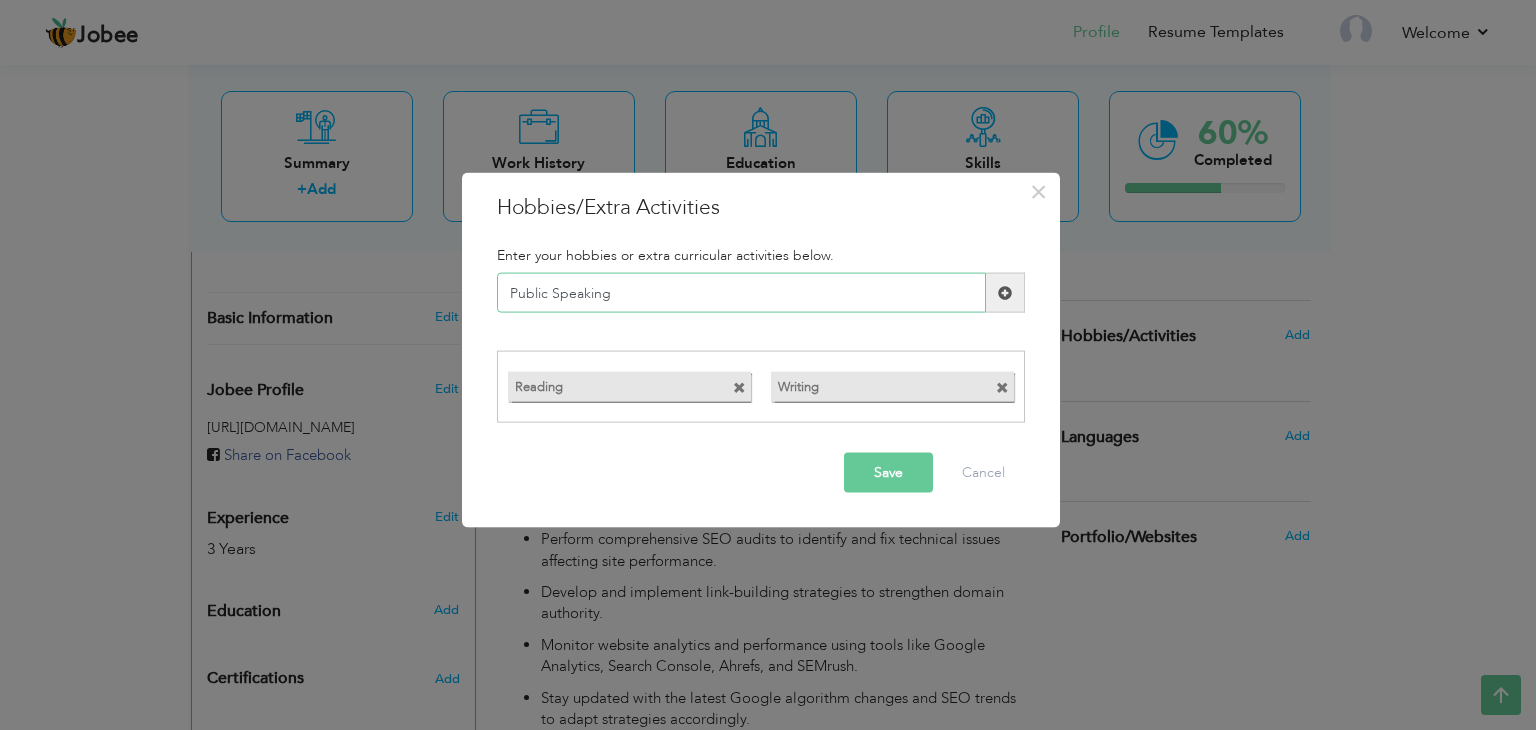 type on "Public Speaking" 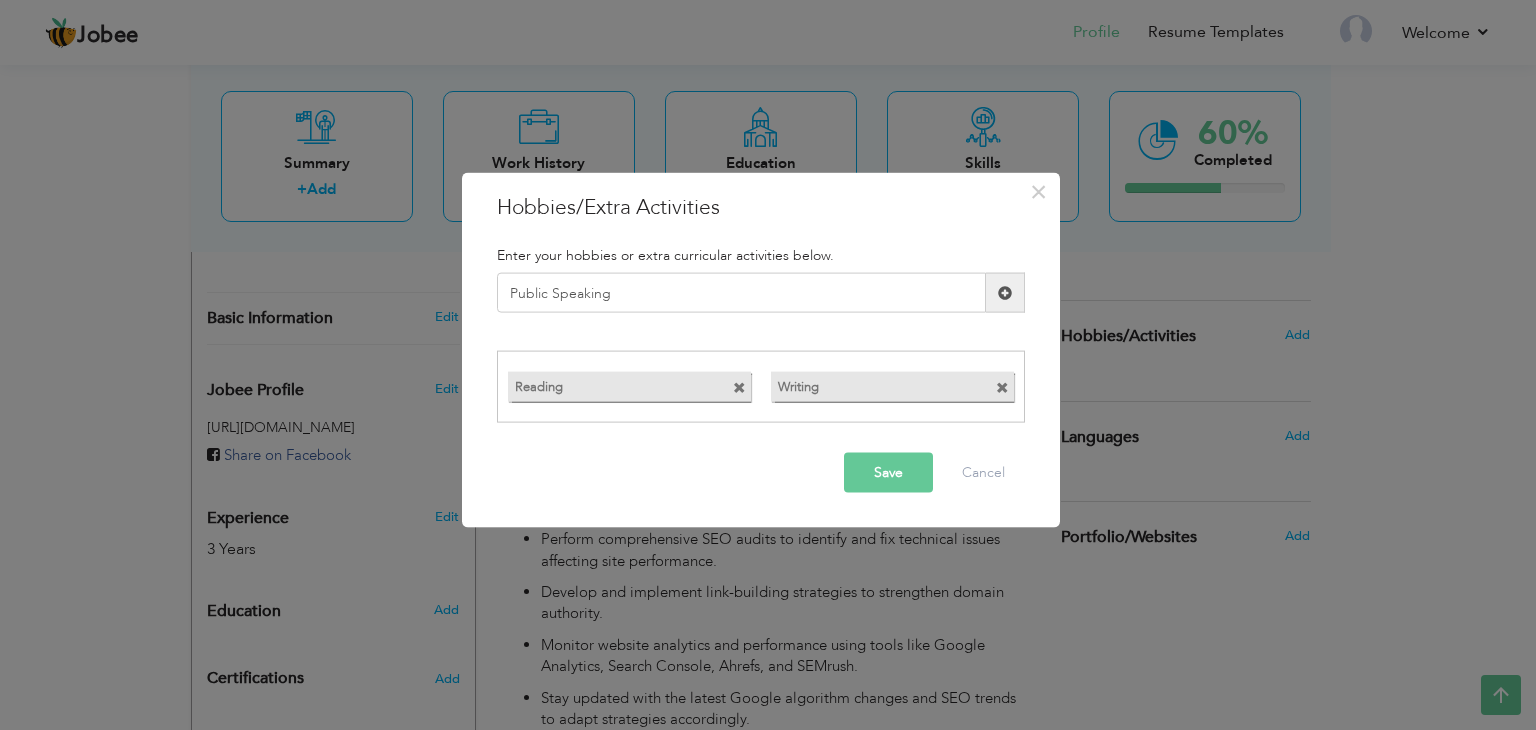 click at bounding box center (1005, 292) 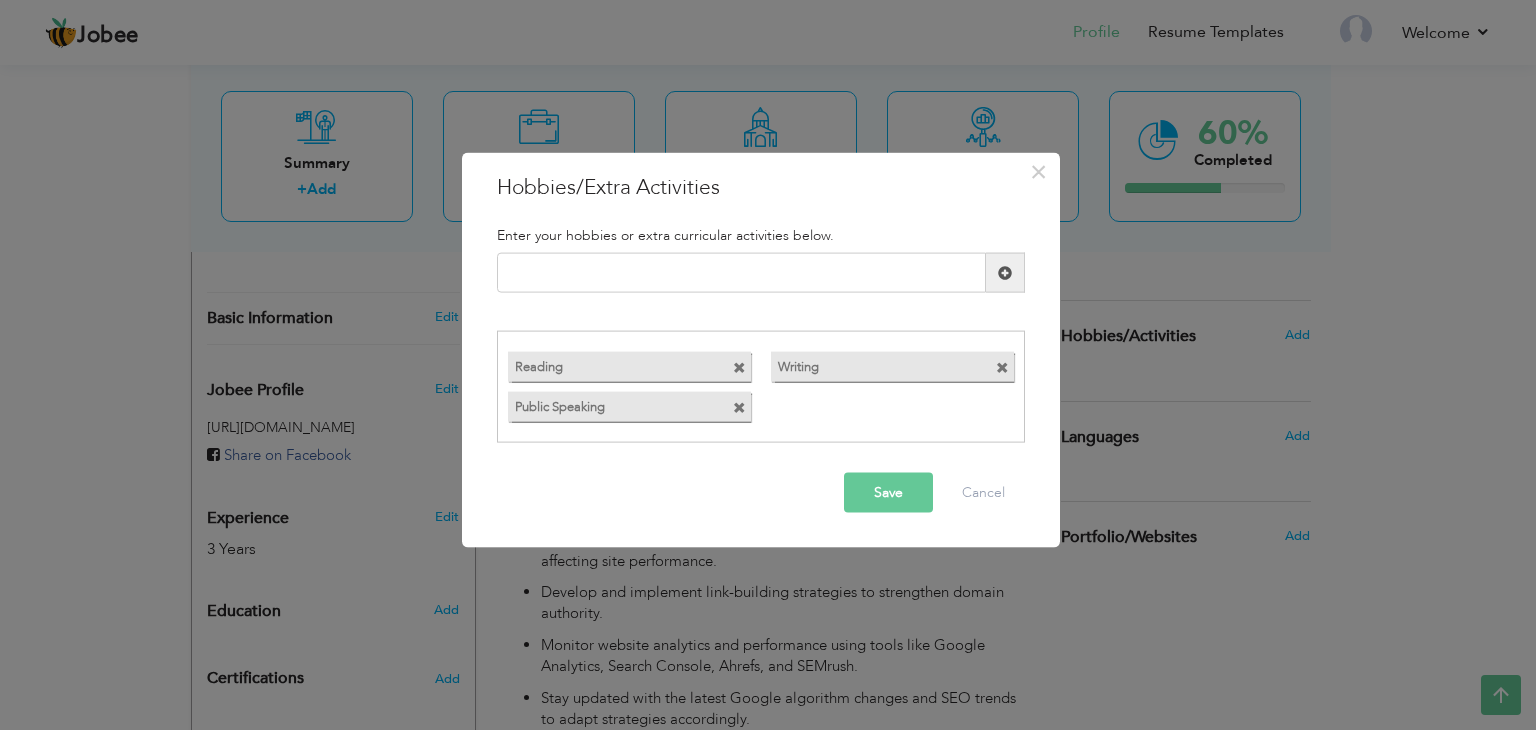 click on "Save" at bounding box center (888, 492) 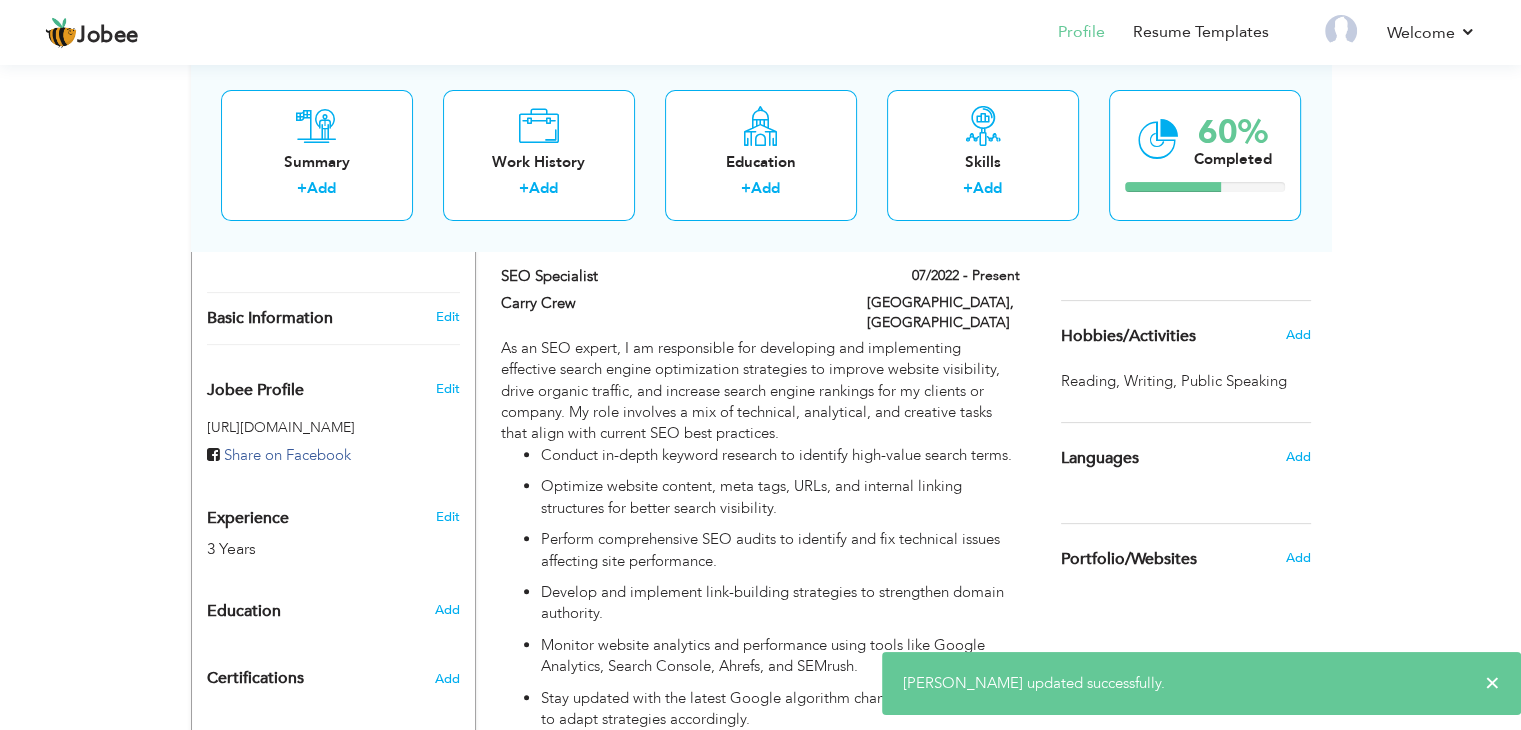 click on "Languages" at bounding box center (1162, 458) 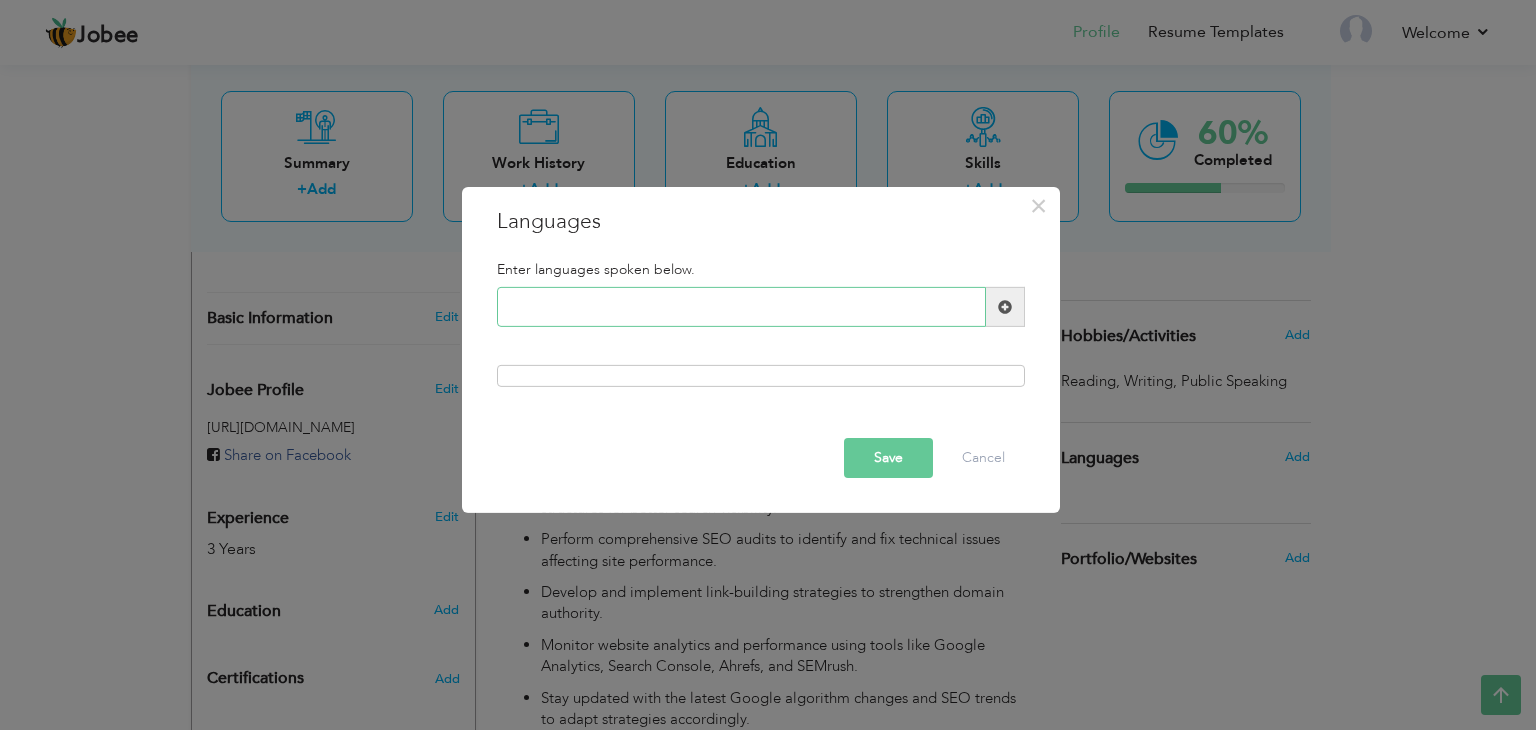 type on "e" 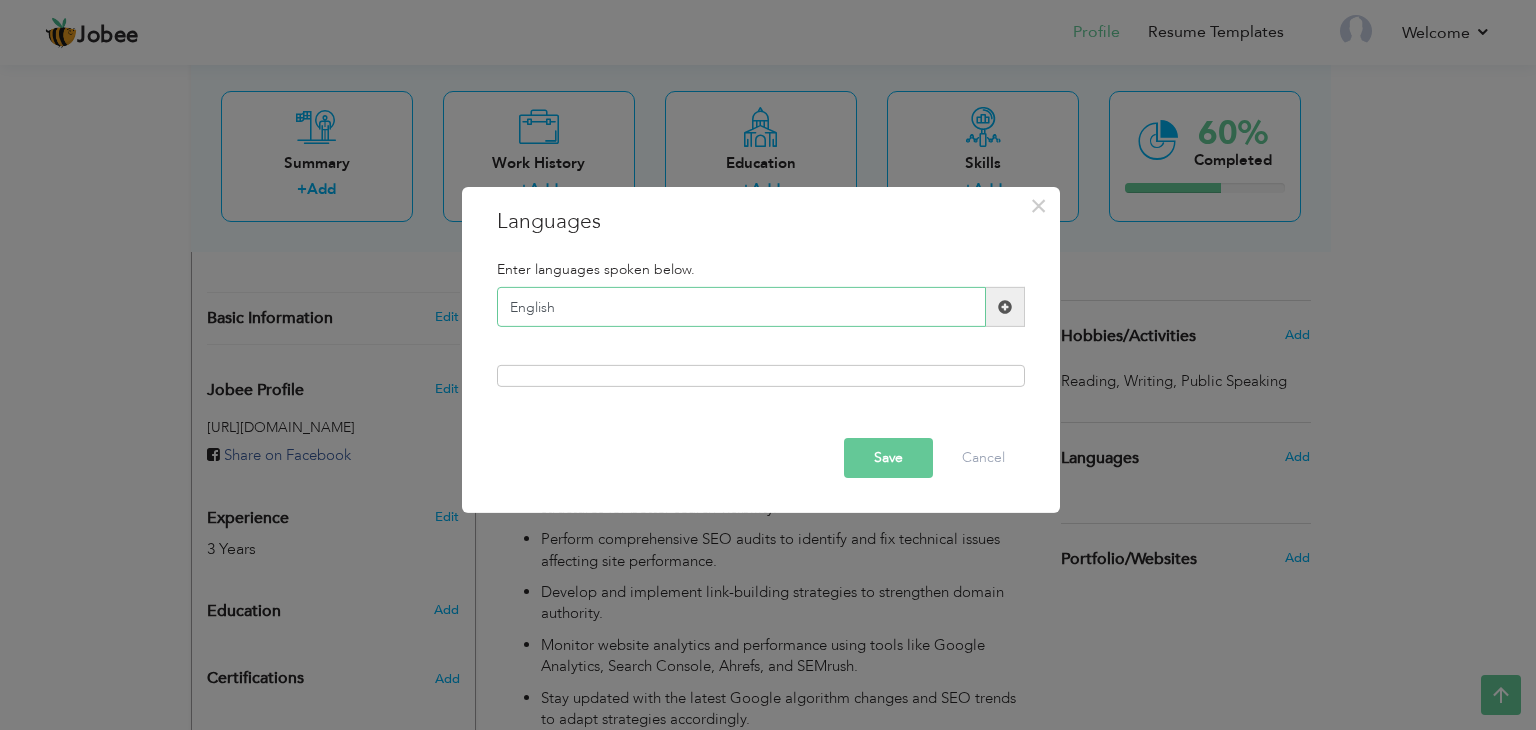 type on "English" 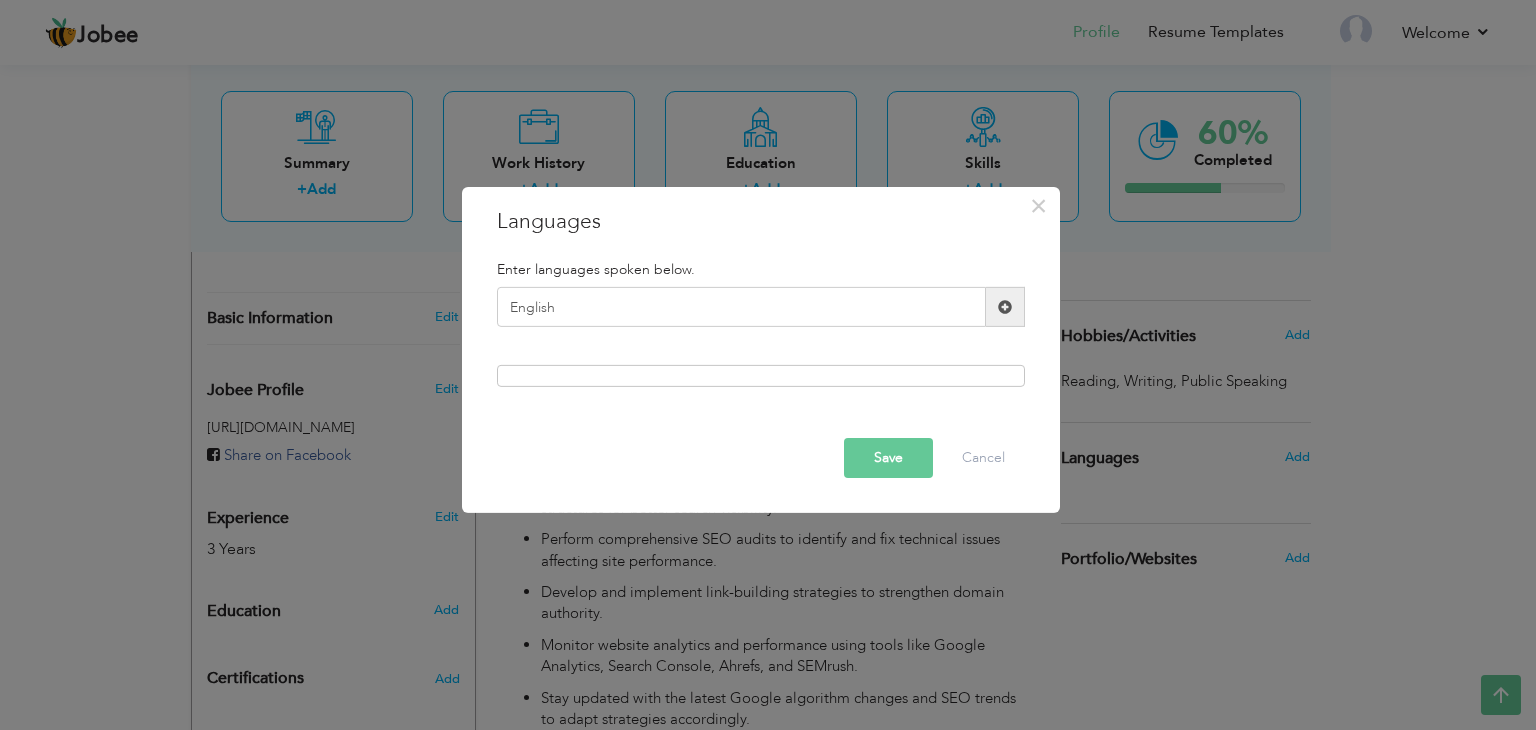 click at bounding box center [1005, 307] 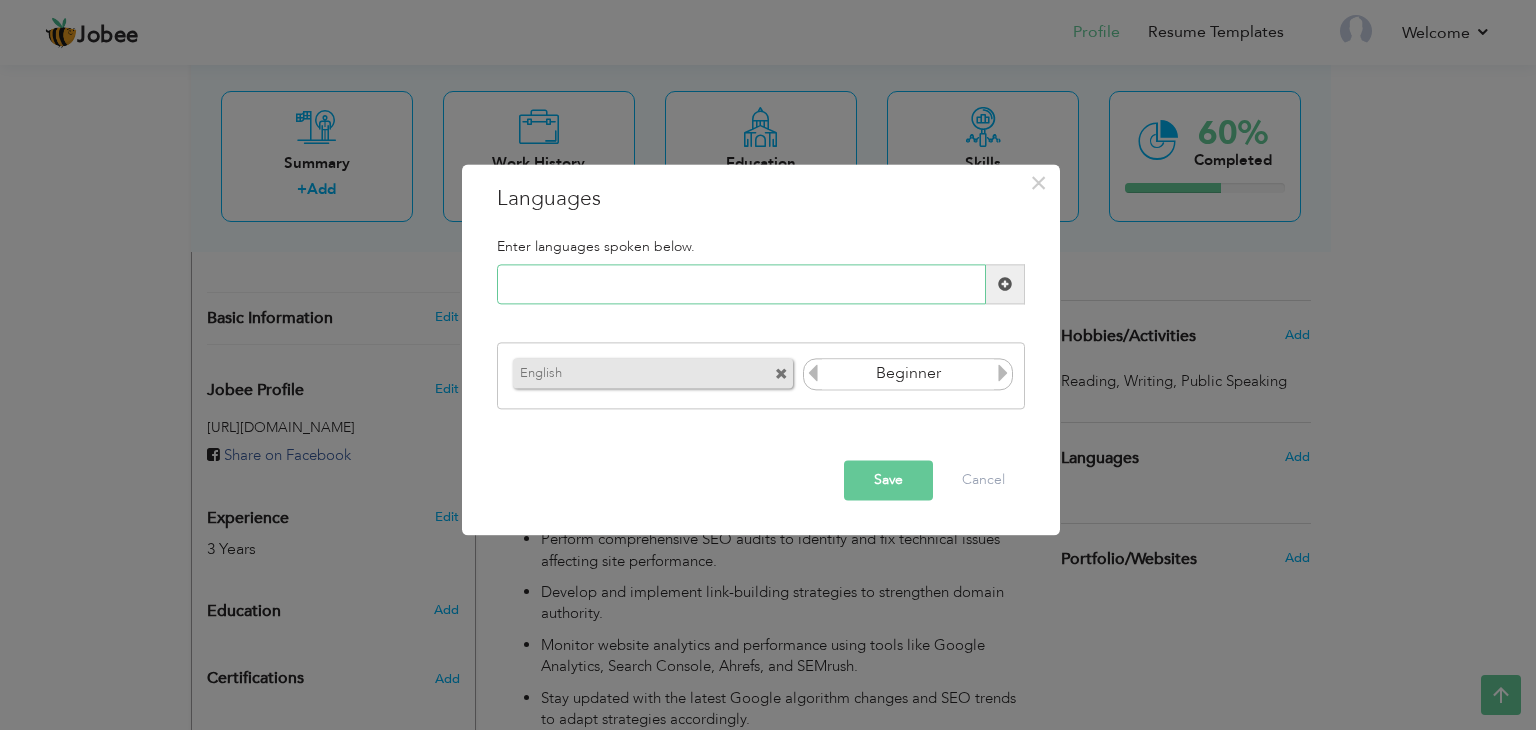 click at bounding box center [741, 285] 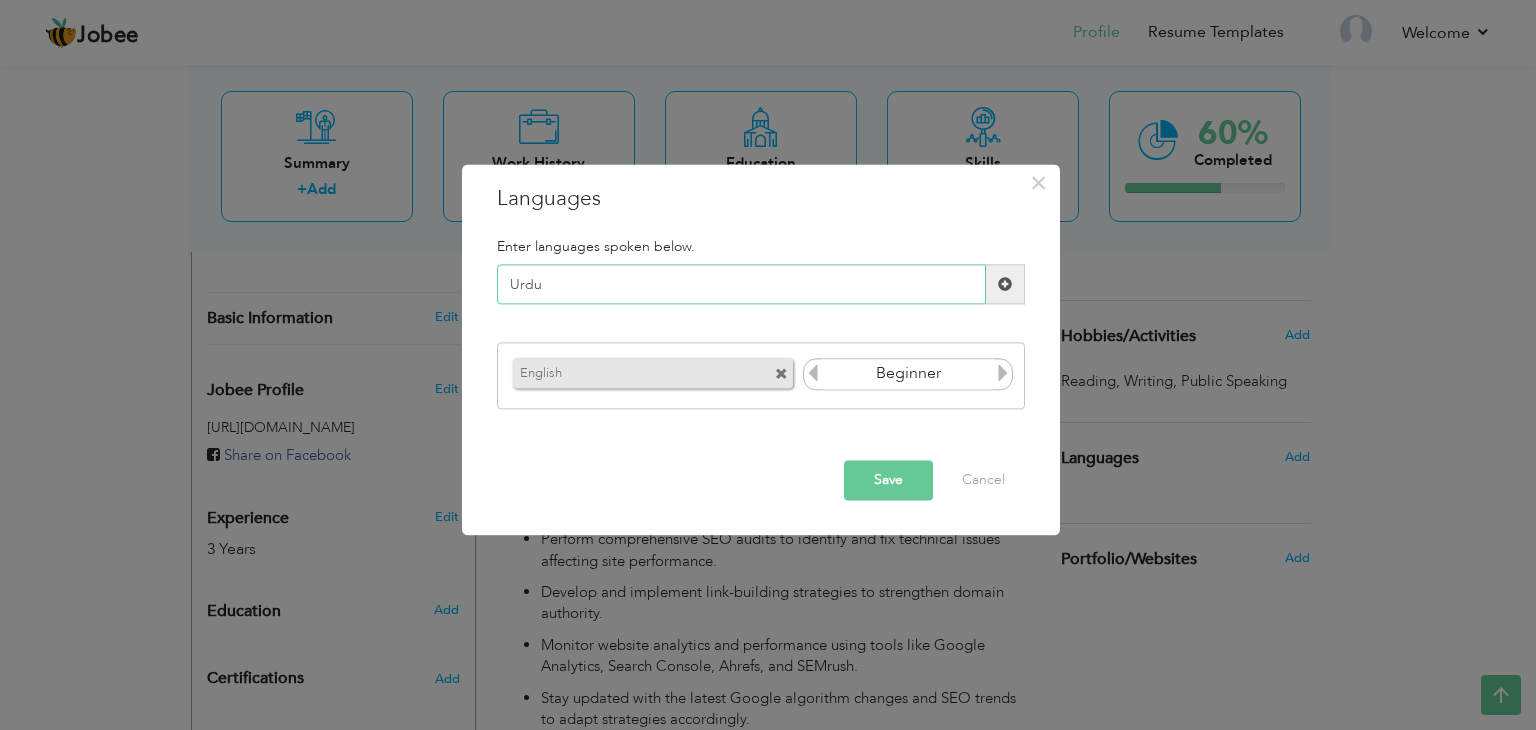 type on "Urdu" 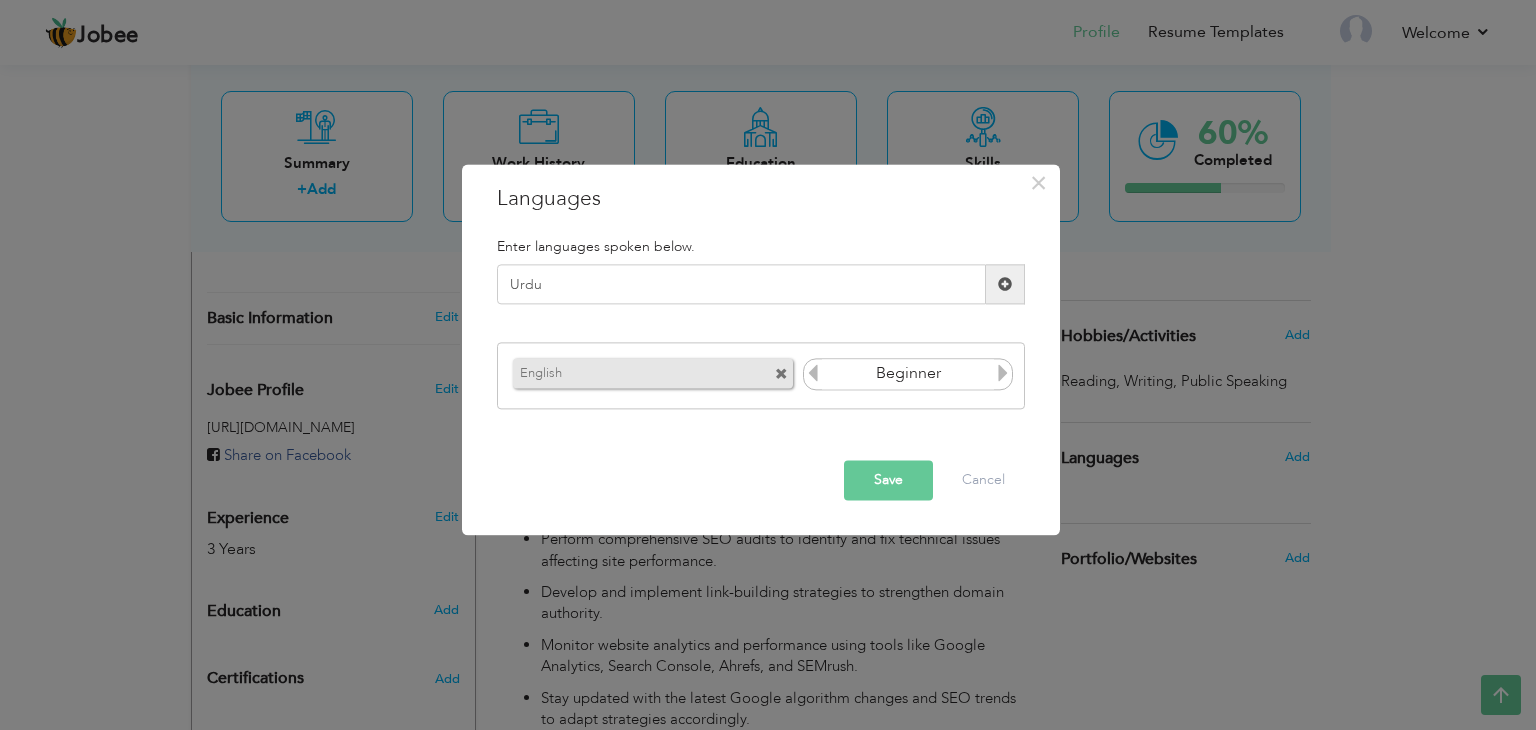 click at bounding box center [1005, 284] 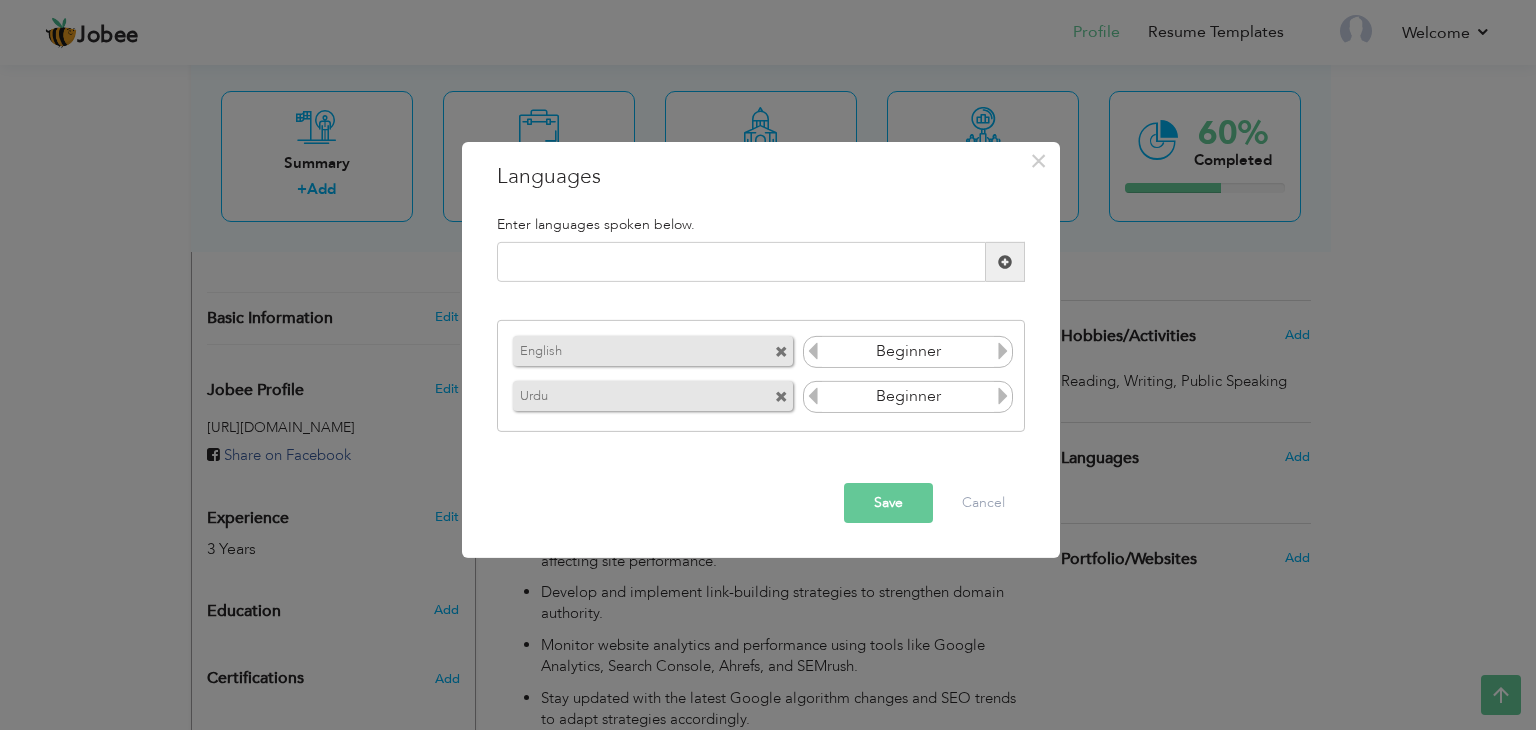 click on "Beginner" at bounding box center (908, 352) 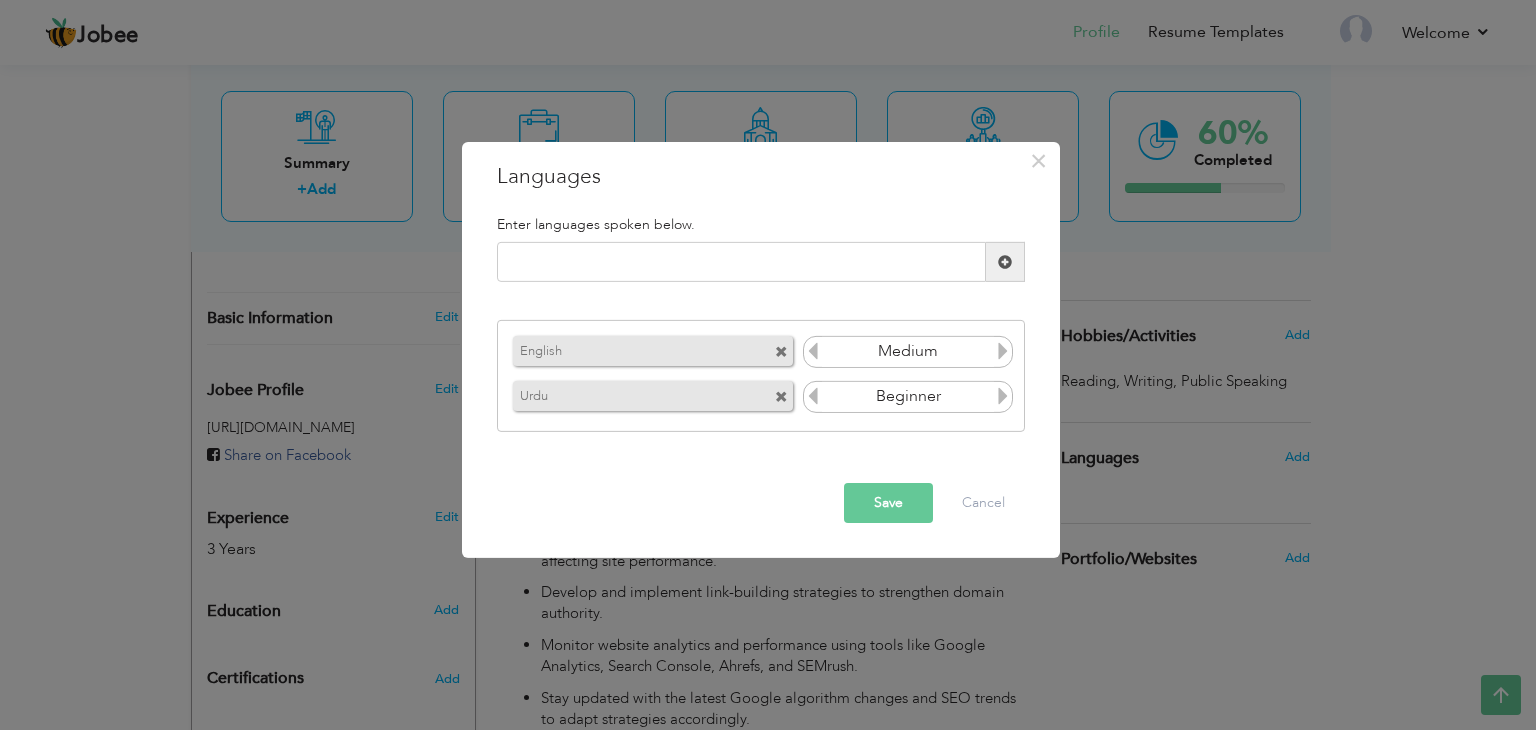 click at bounding box center (1003, 351) 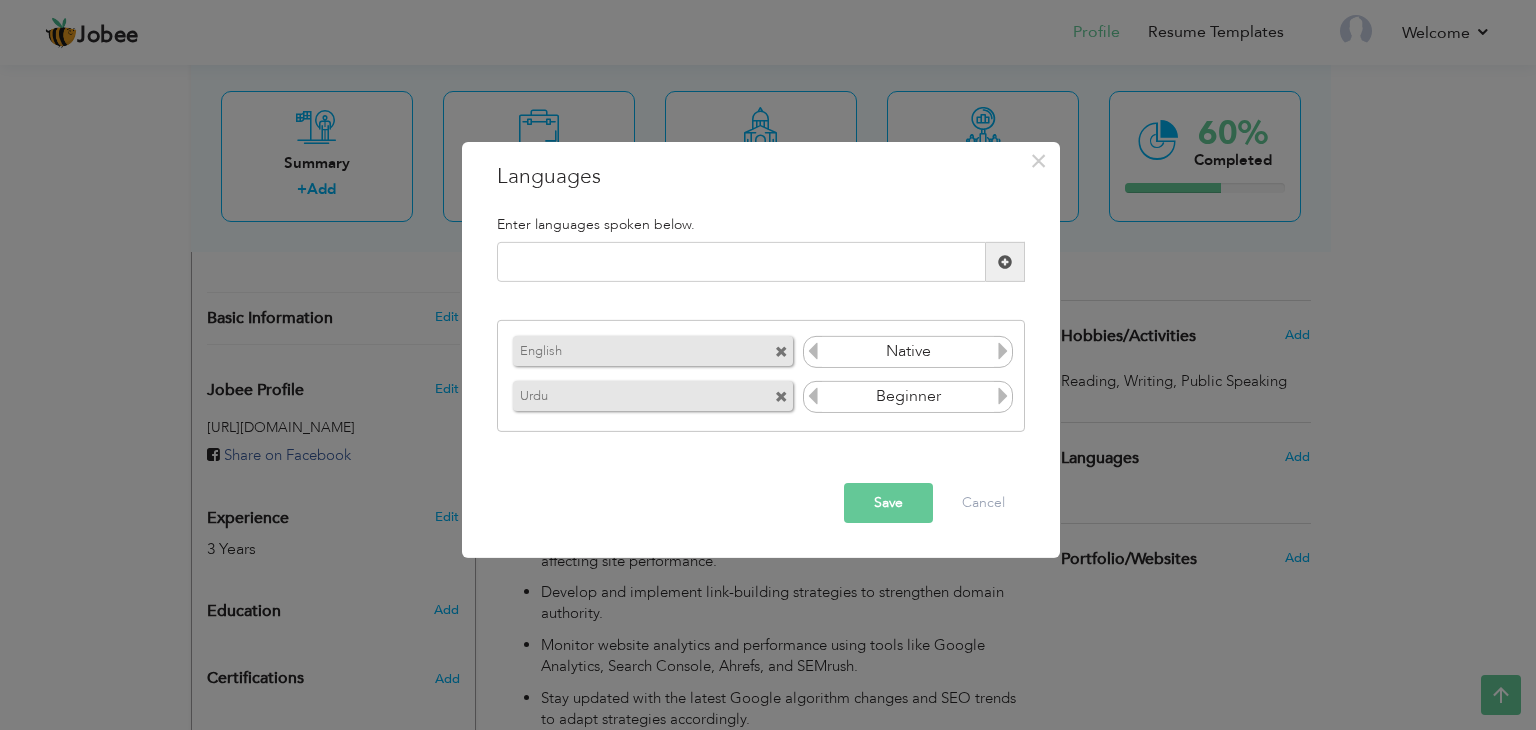 click at bounding box center (1003, 396) 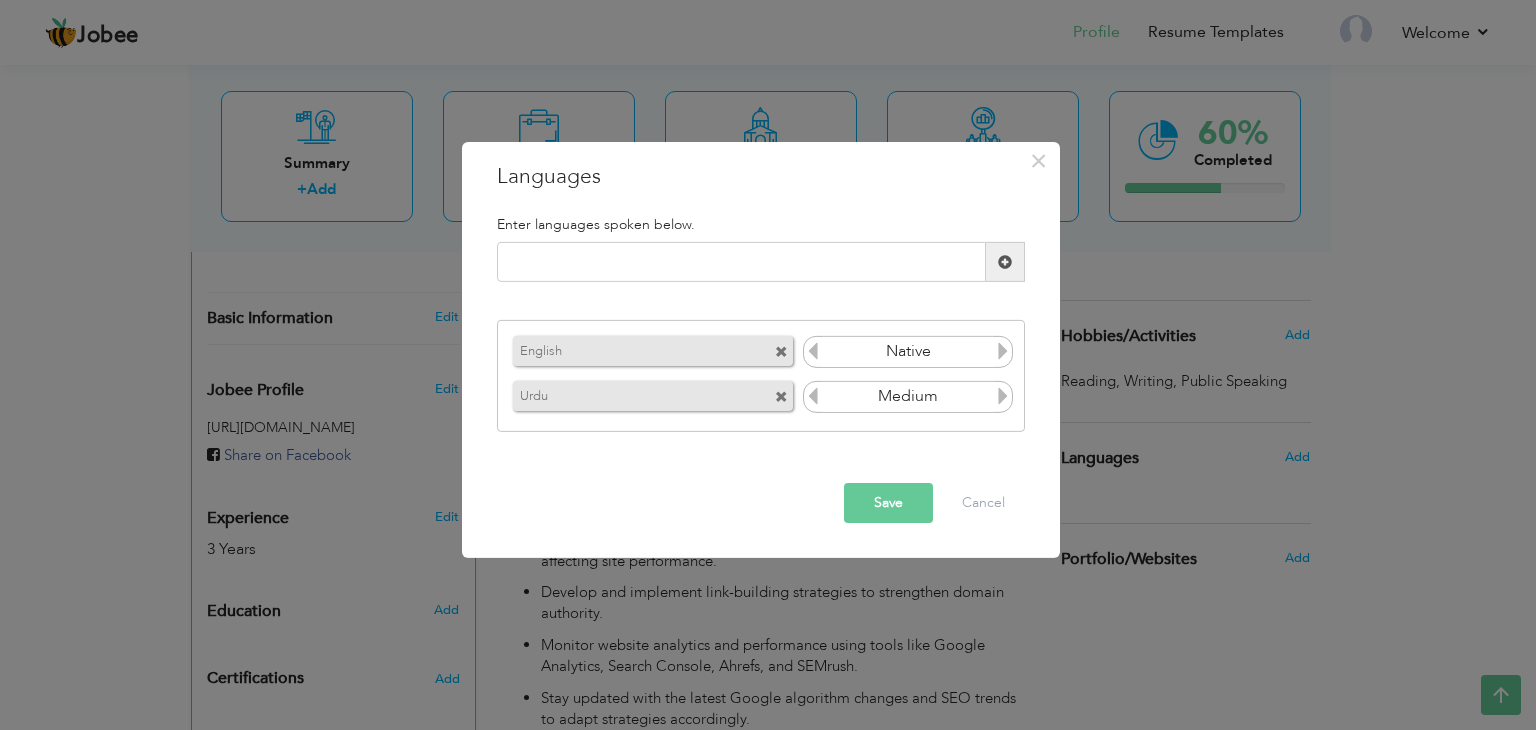 click at bounding box center (1003, 396) 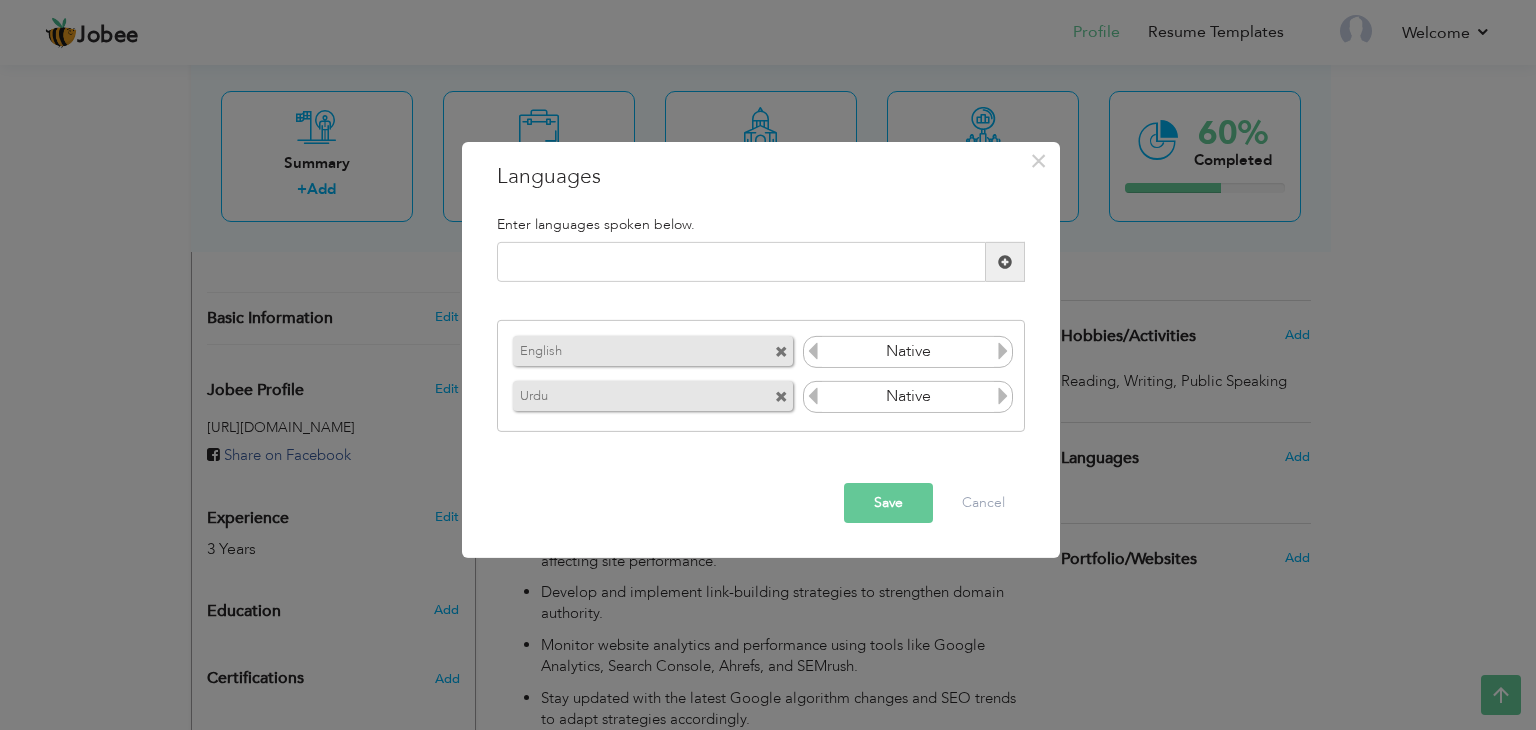 click at bounding box center (1003, 351) 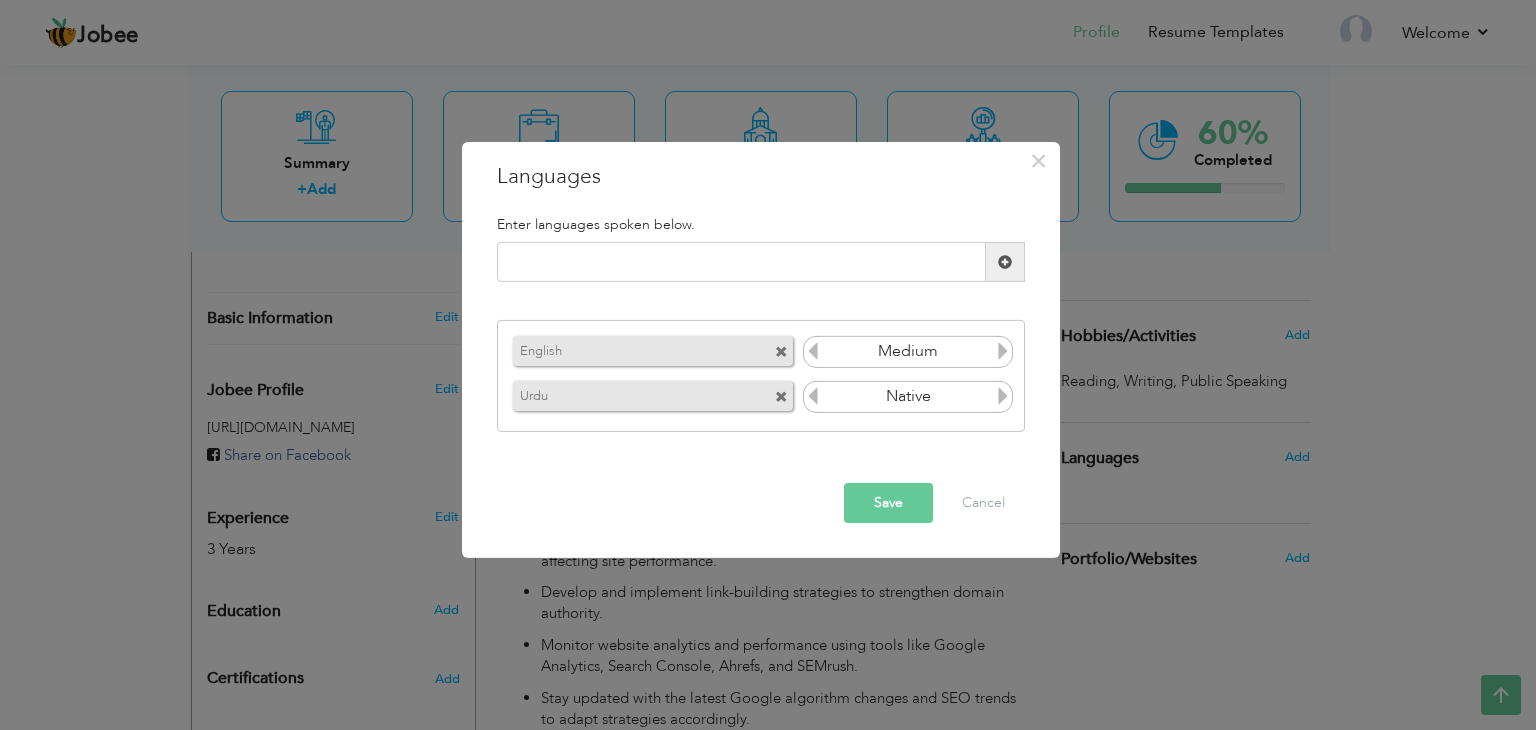 click on "Save" at bounding box center (888, 503) 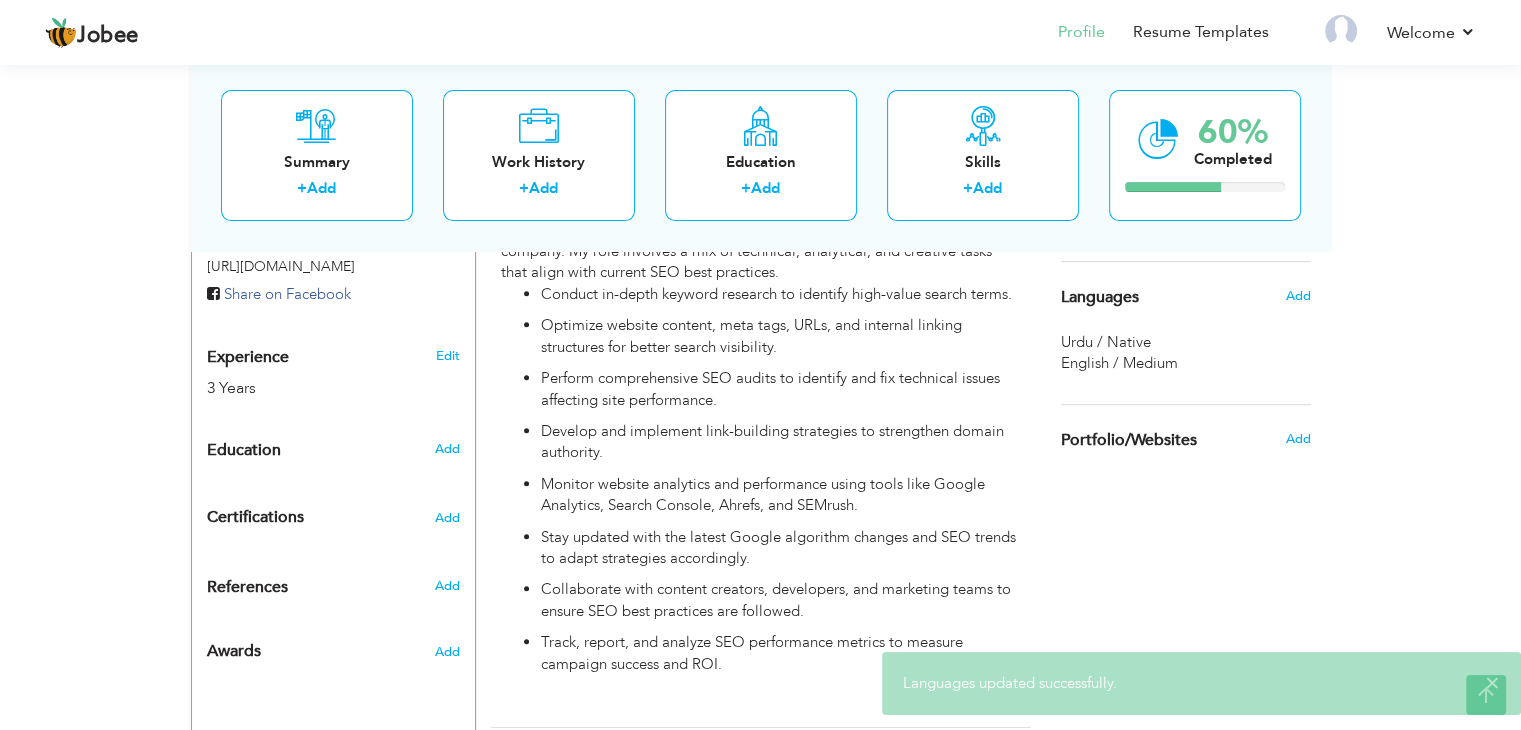 scroll, scrollTop: 699, scrollLeft: 0, axis: vertical 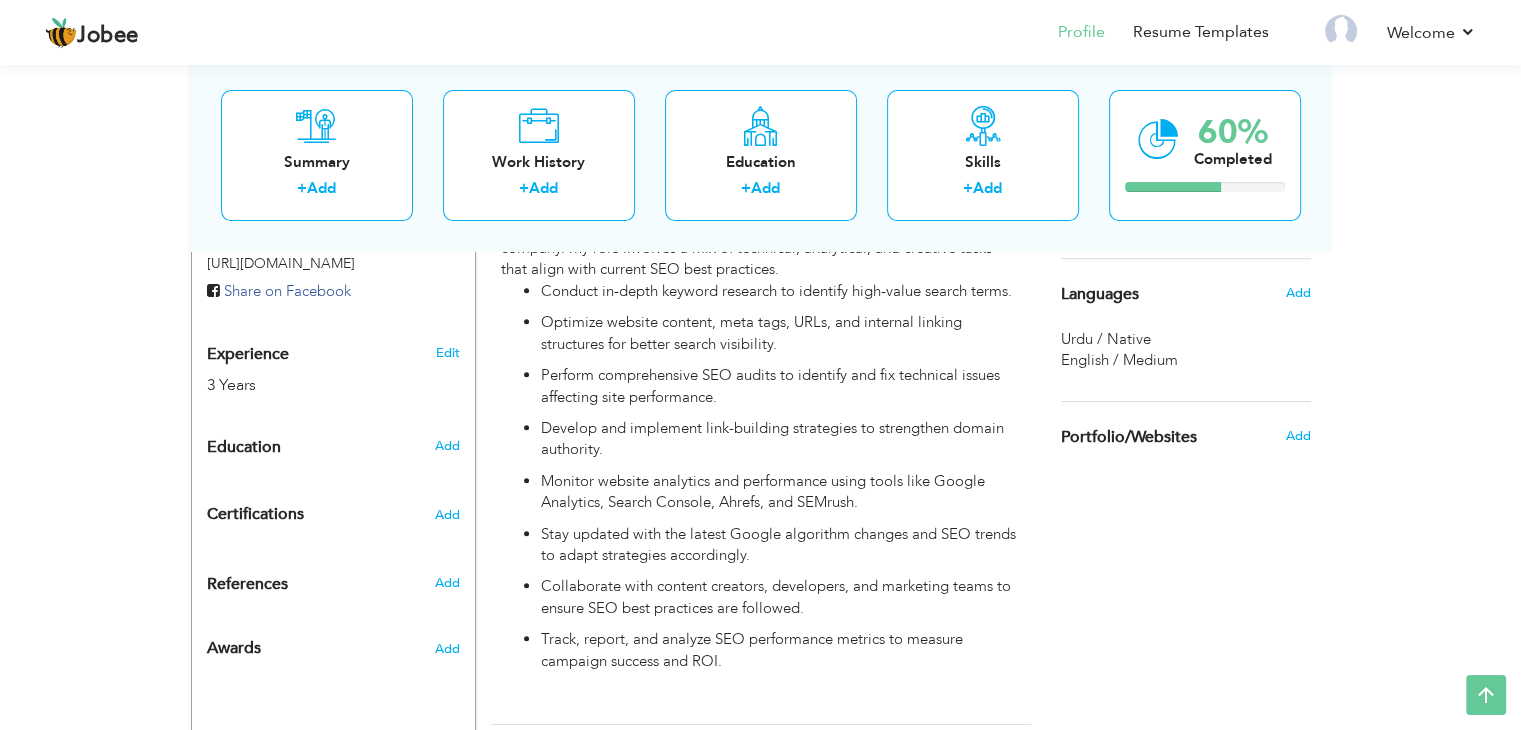 click on "Portfolio/Websites
Add" at bounding box center [1186, 437] 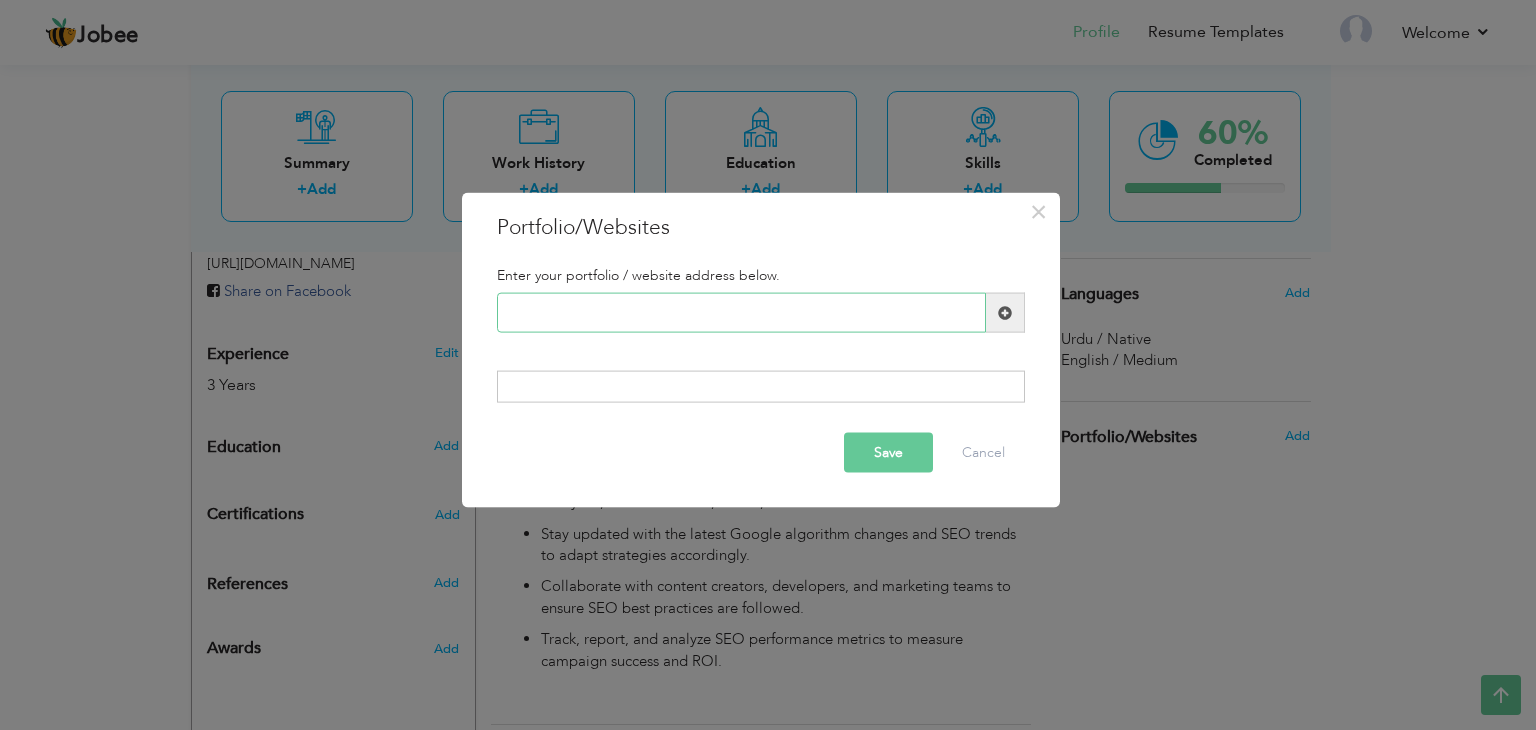 paste on "[URL][DOMAIN_NAME]" 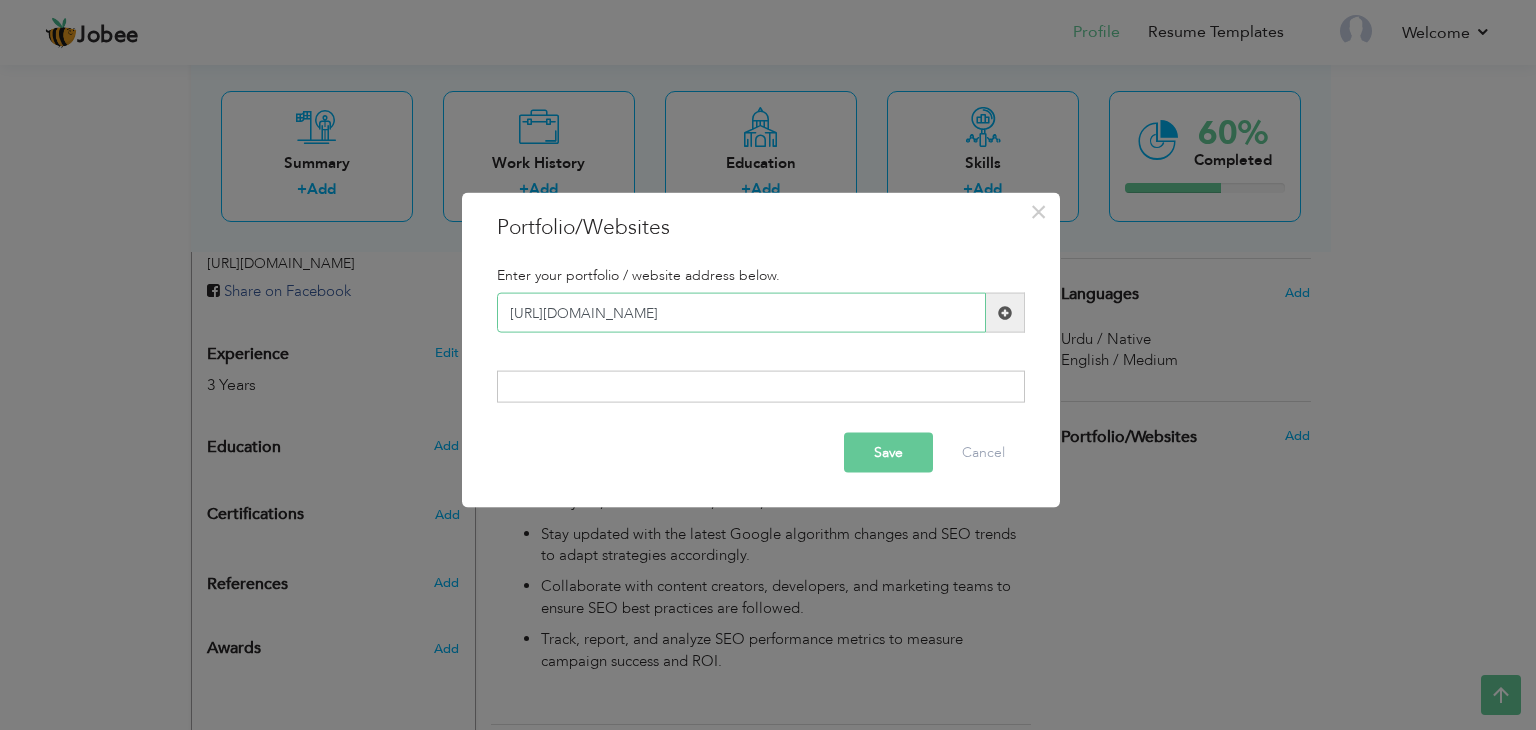 type on "[URL][DOMAIN_NAME]" 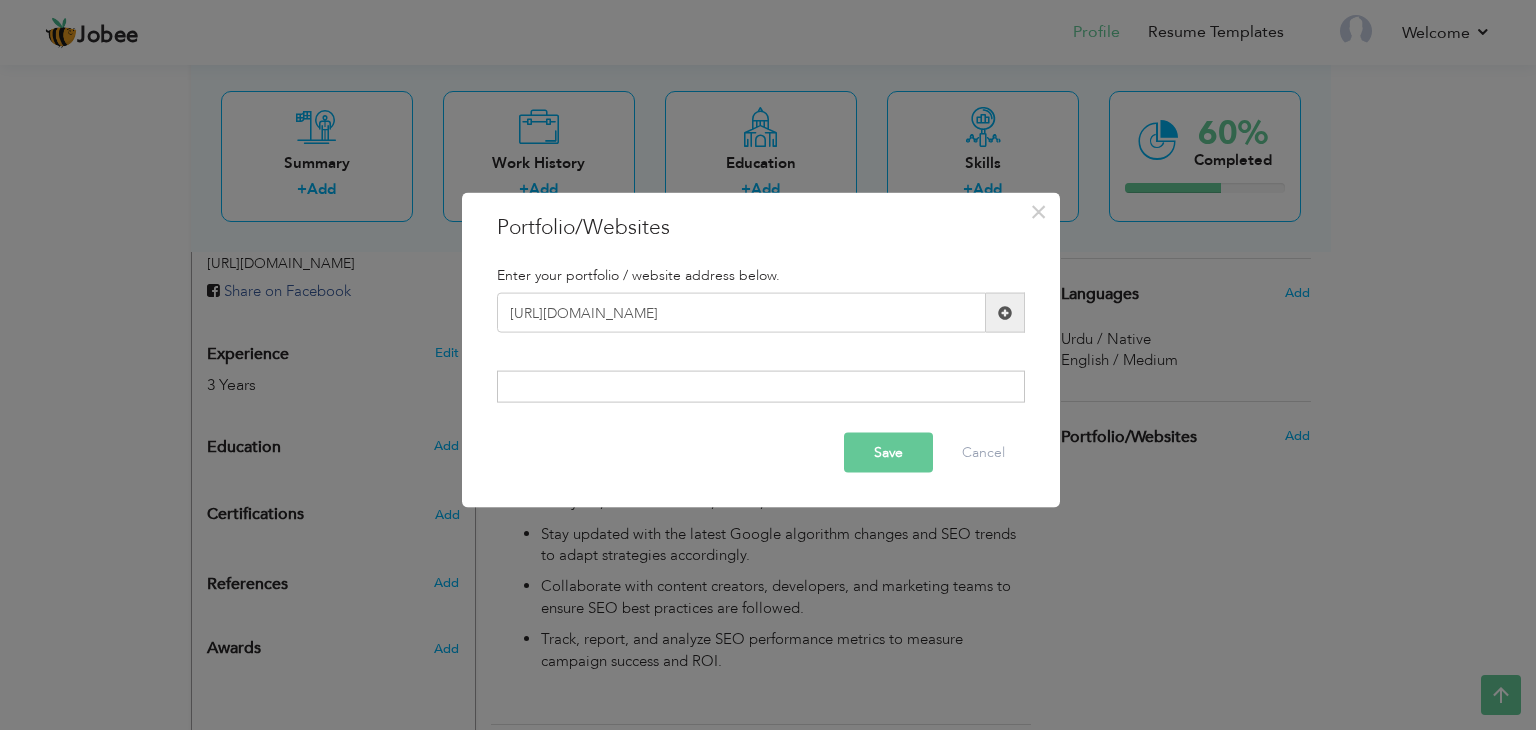 click at bounding box center (1005, 312) 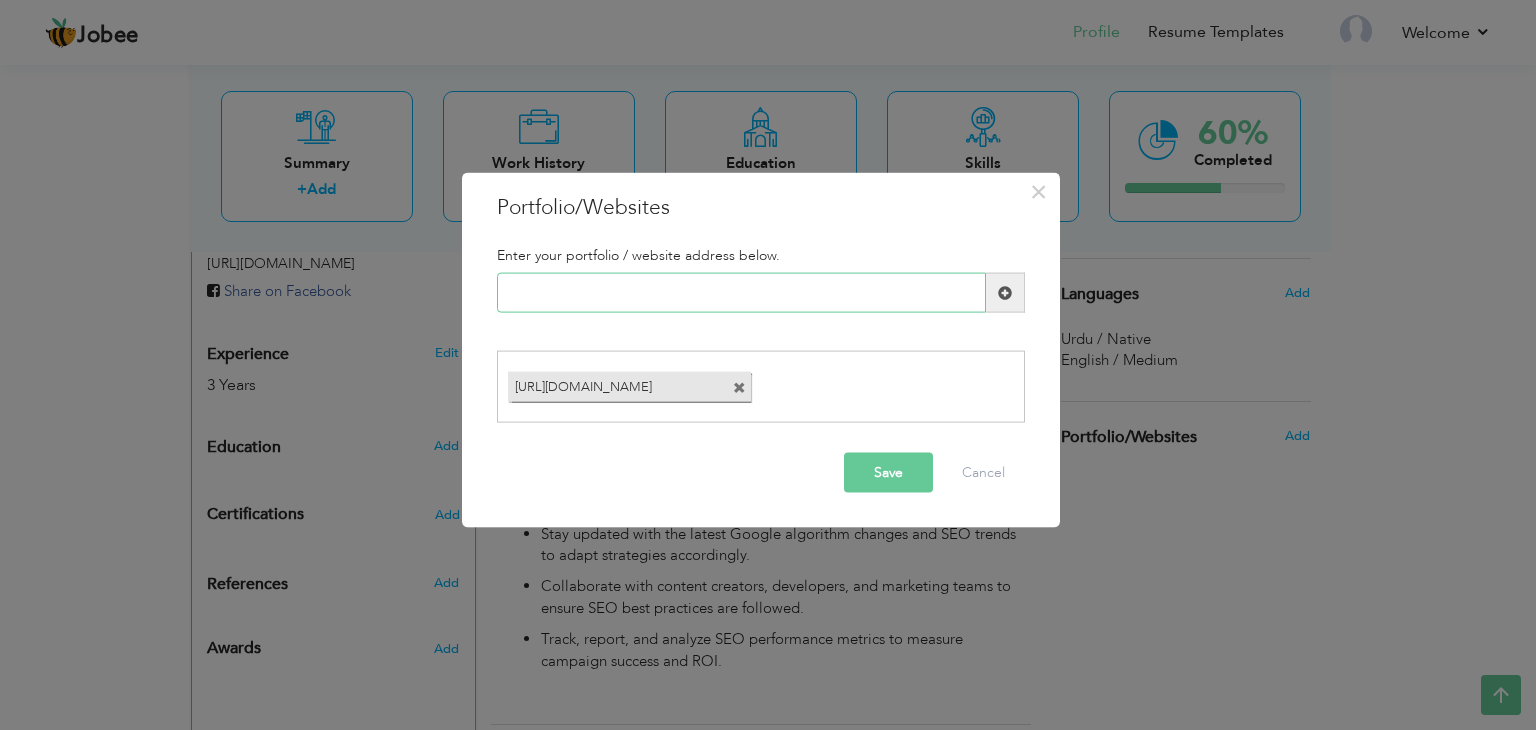 click at bounding box center (741, 293) 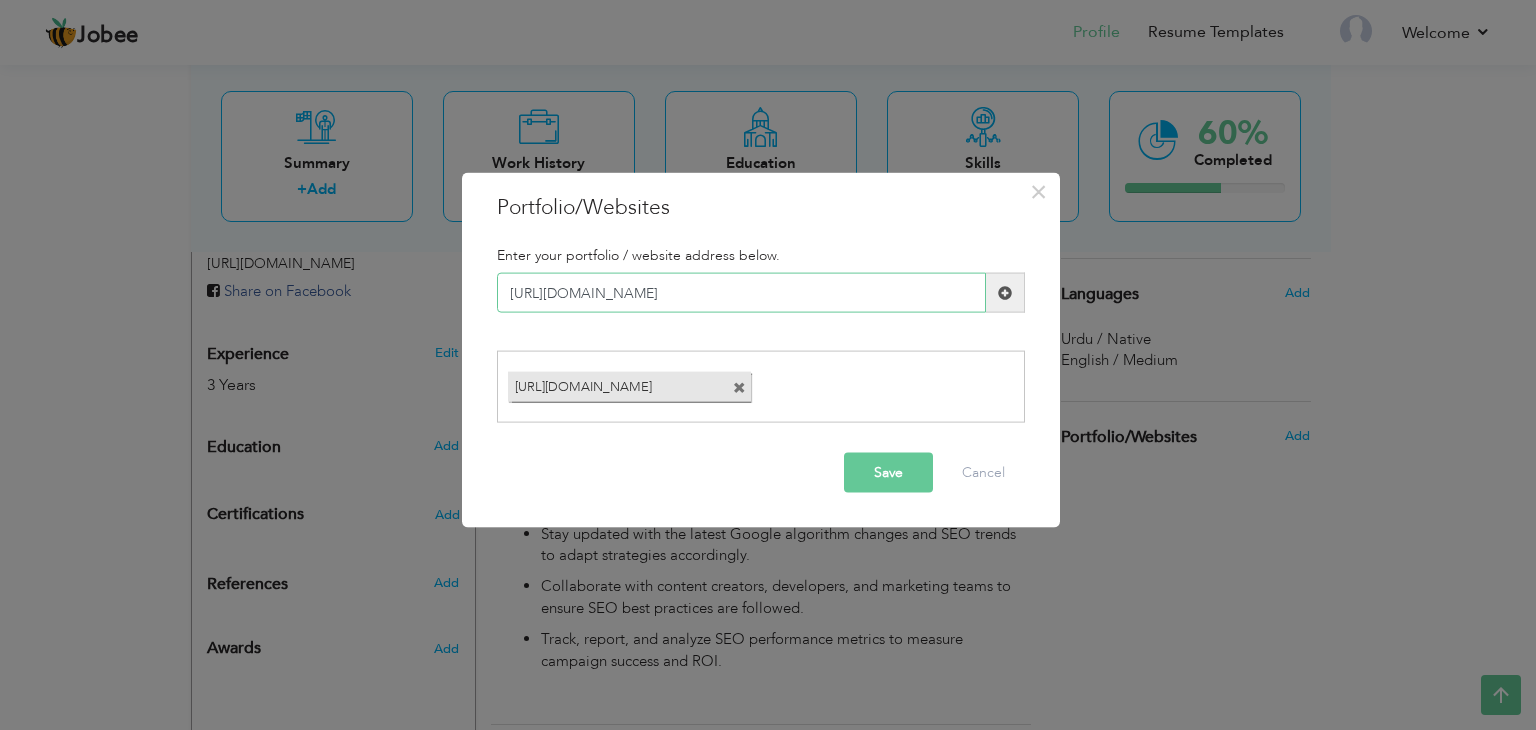 type on "[URL][DOMAIN_NAME]" 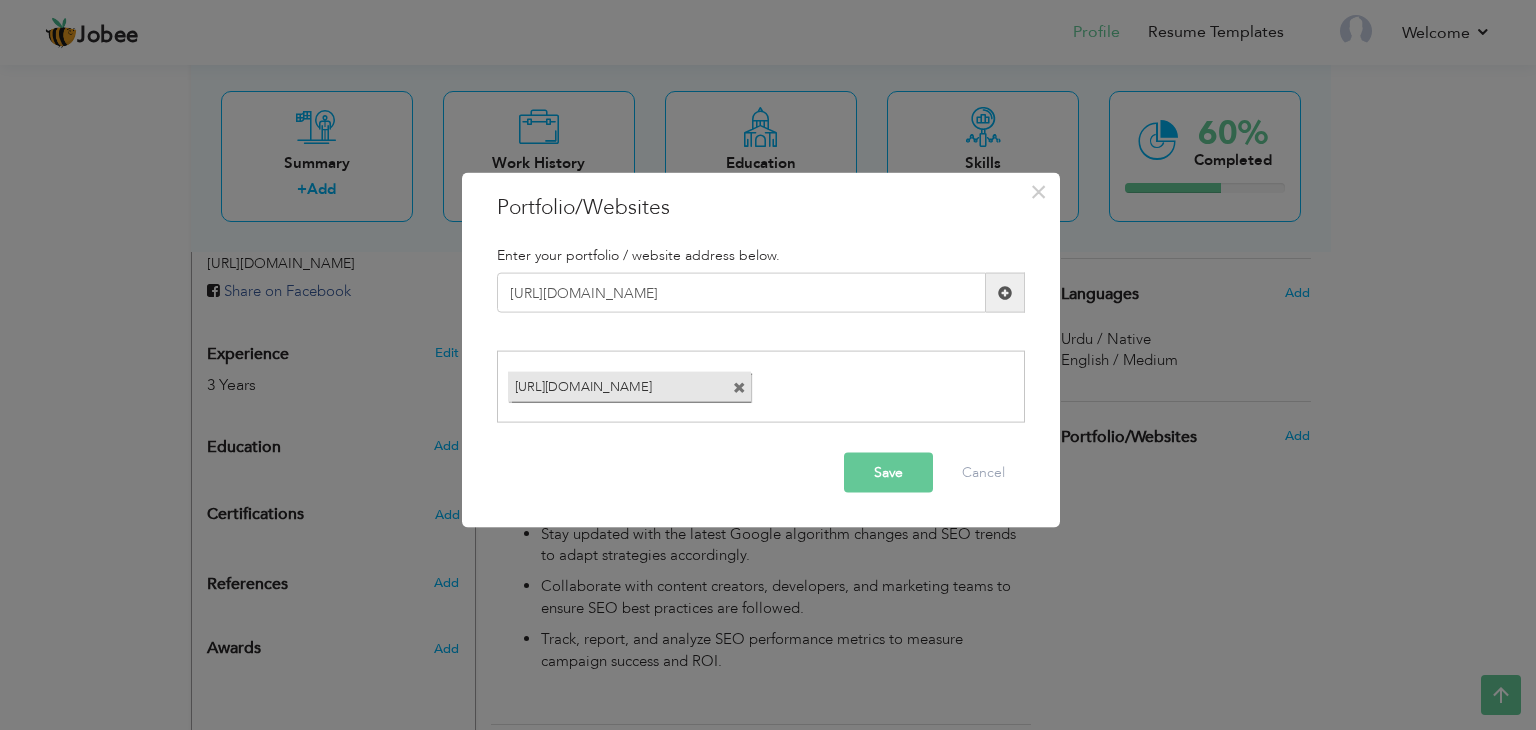 click at bounding box center (1005, 292) 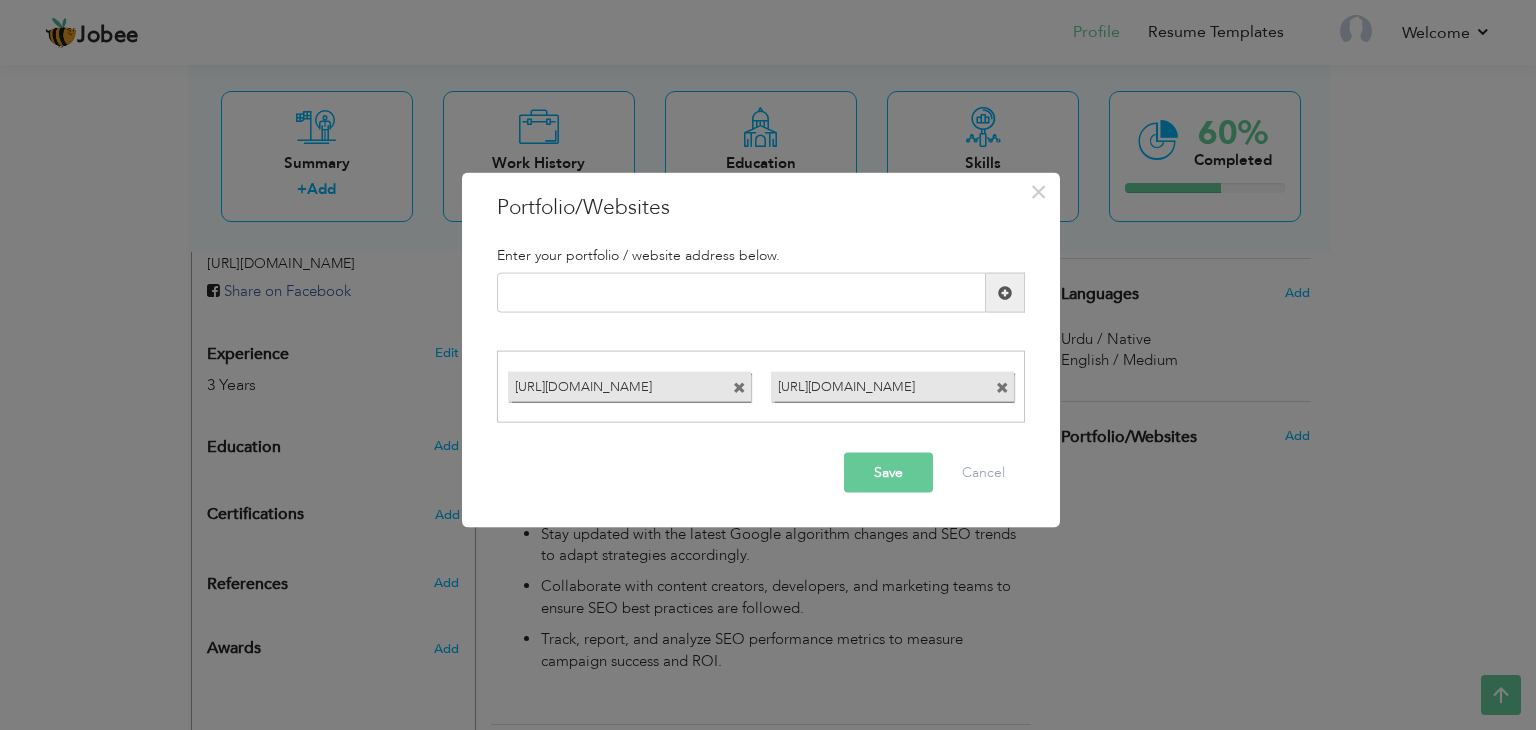 click on "Save" at bounding box center (888, 472) 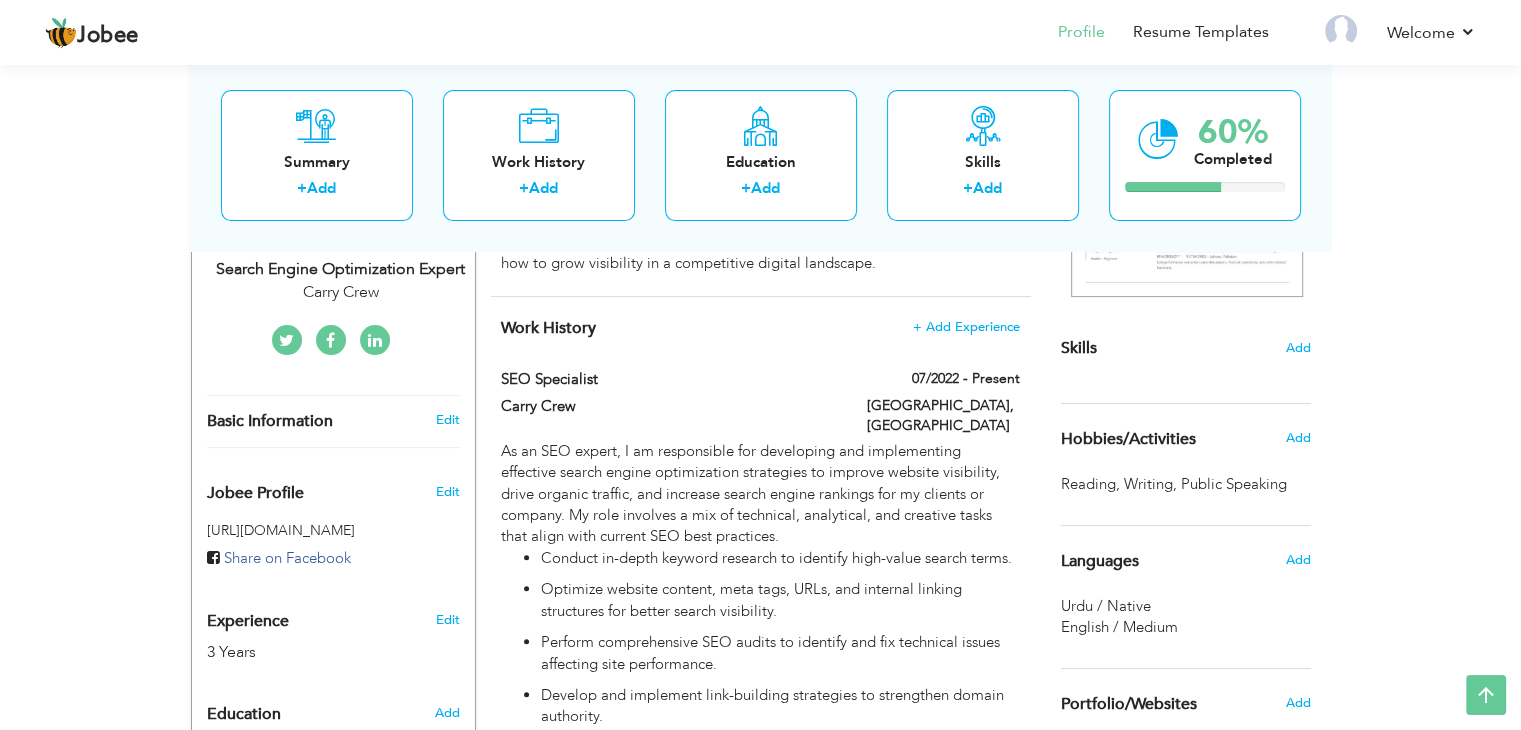 scroll, scrollTop: 427, scrollLeft: 0, axis: vertical 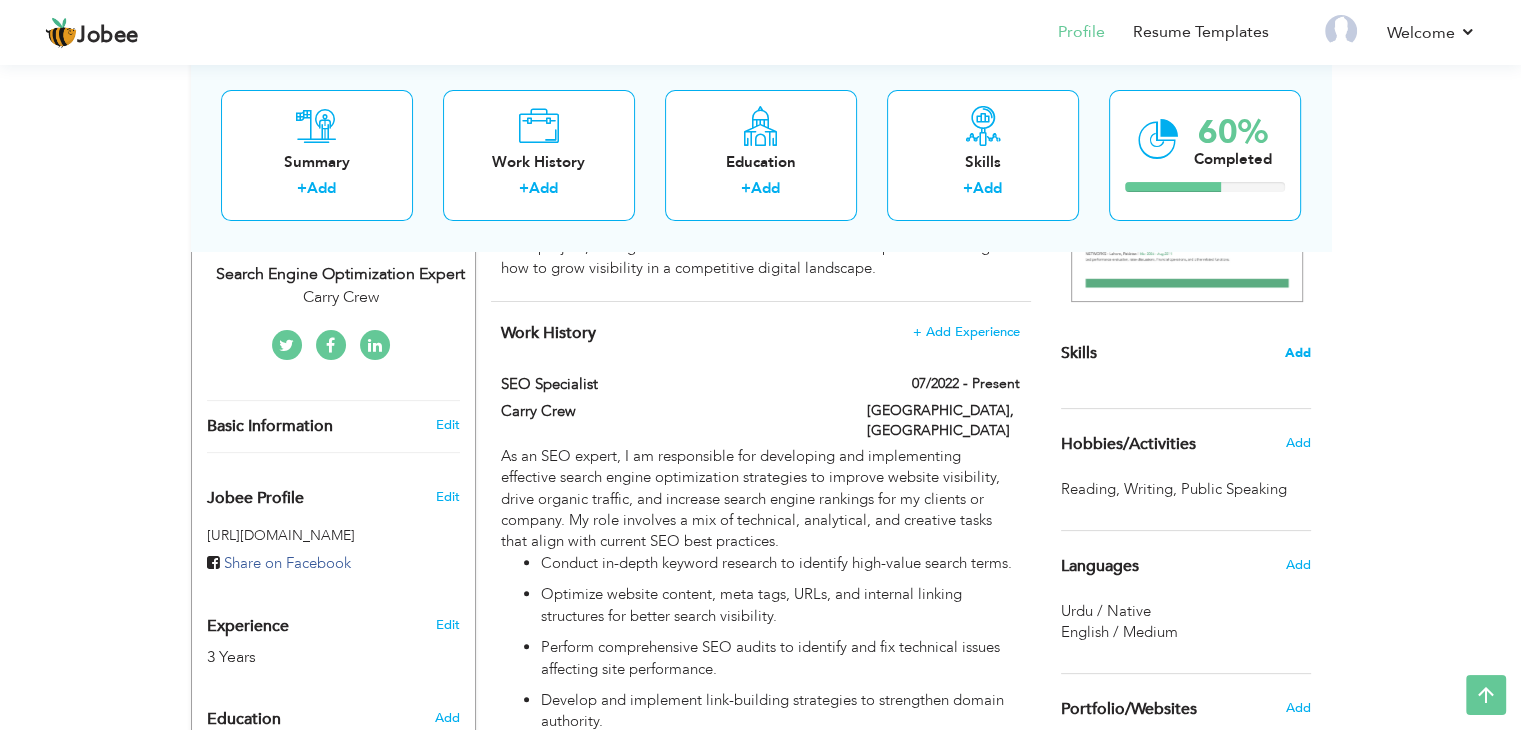 click on "Add" at bounding box center [1298, 353] 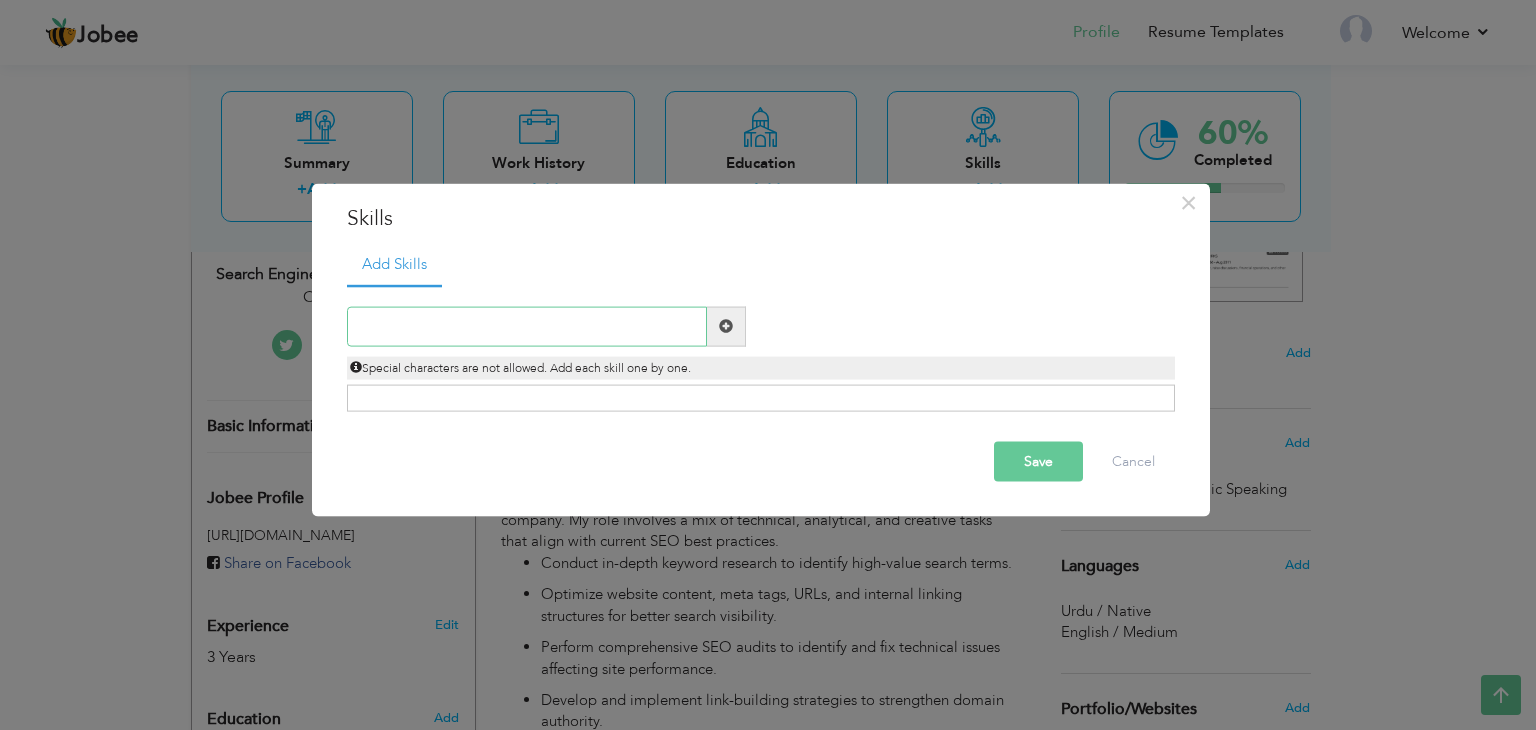 paste on "Keyword Research Website Audit Competitor Analysis" 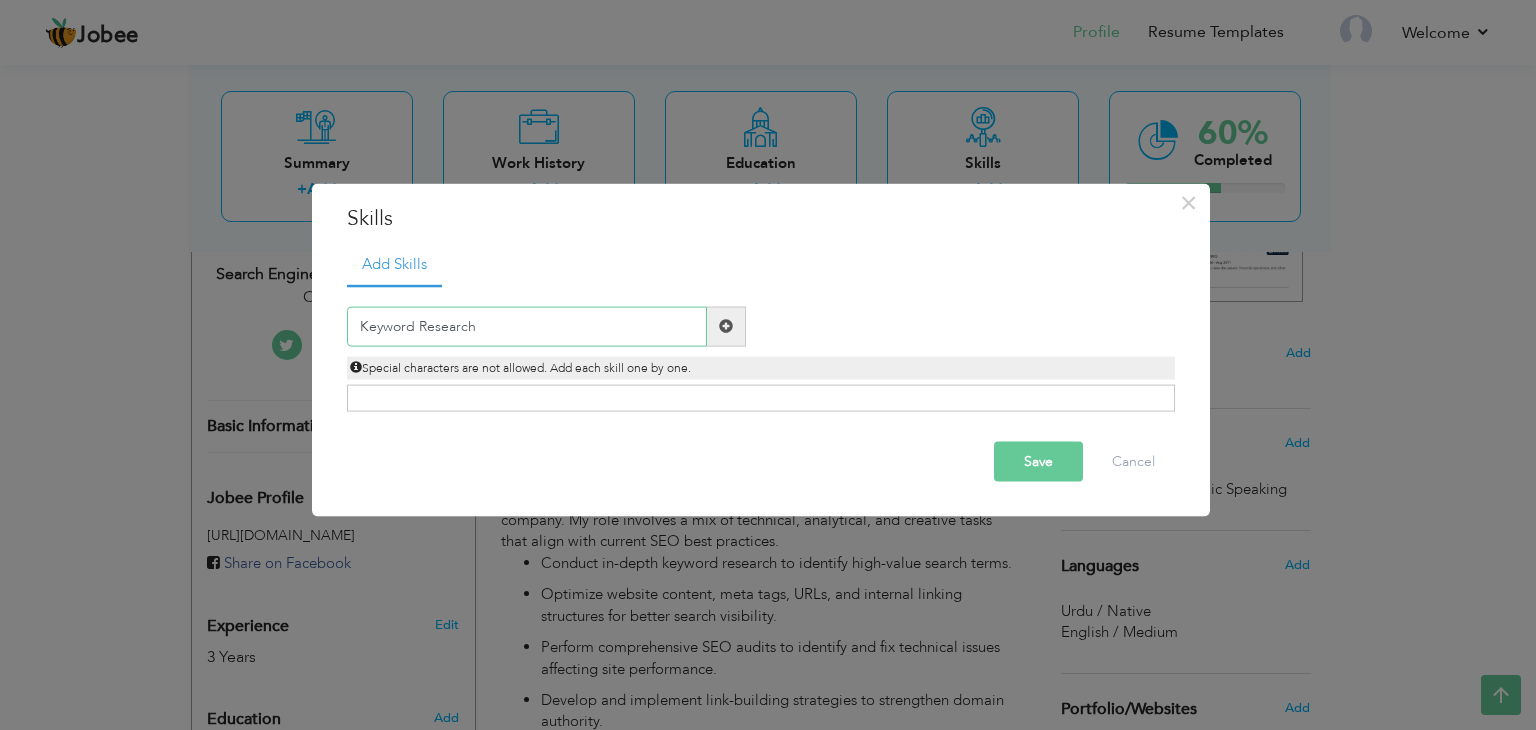 type on "Keyword Research" 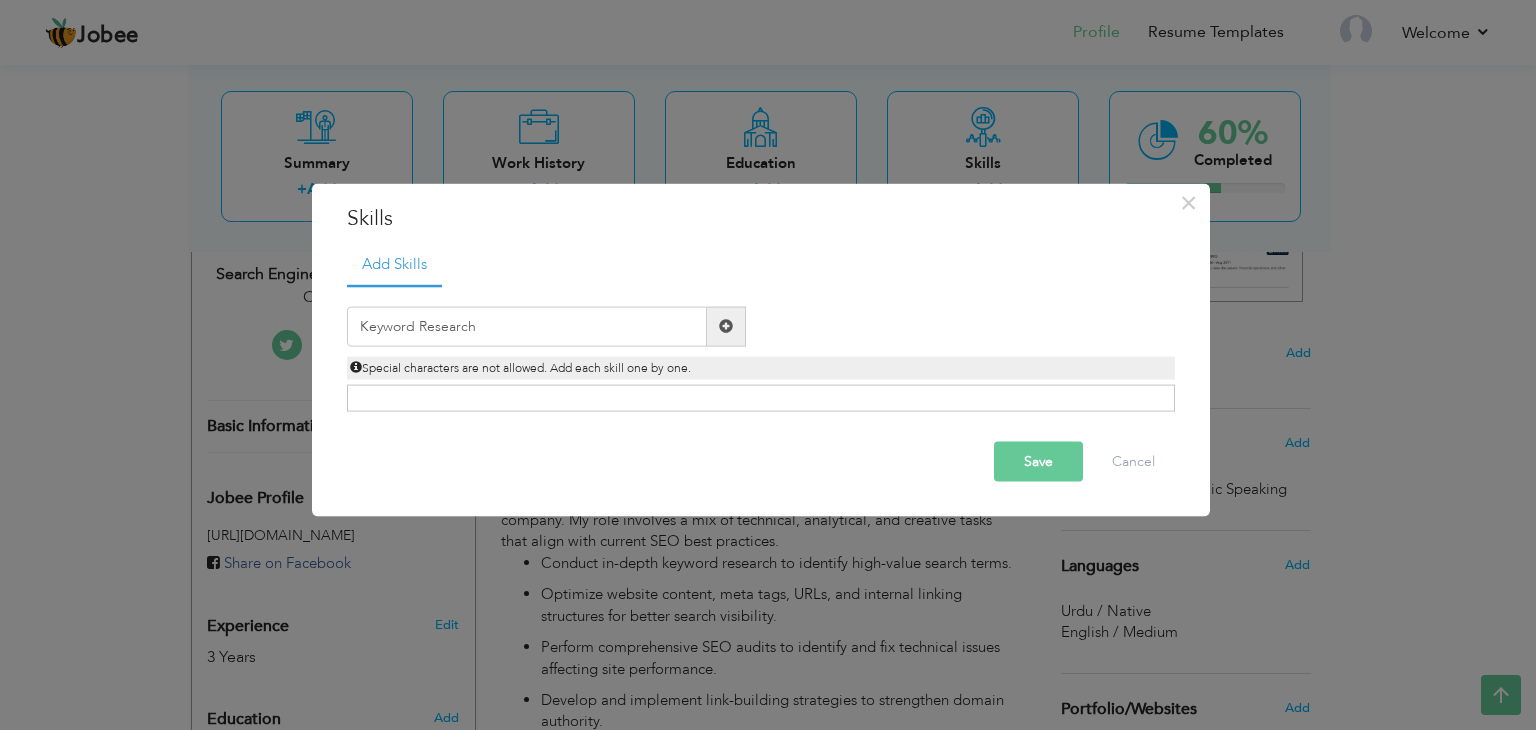 click at bounding box center (726, 326) 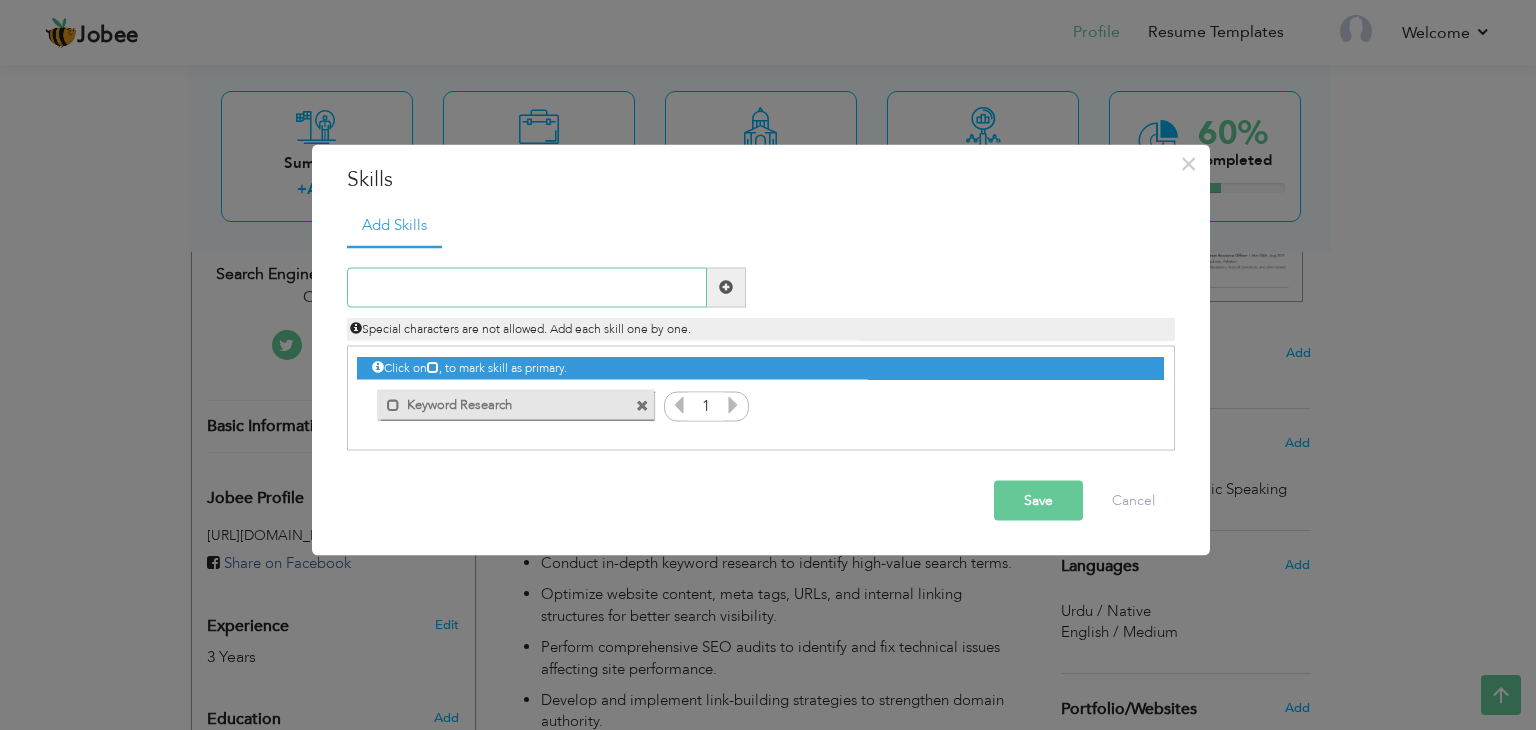 click at bounding box center [527, 287] 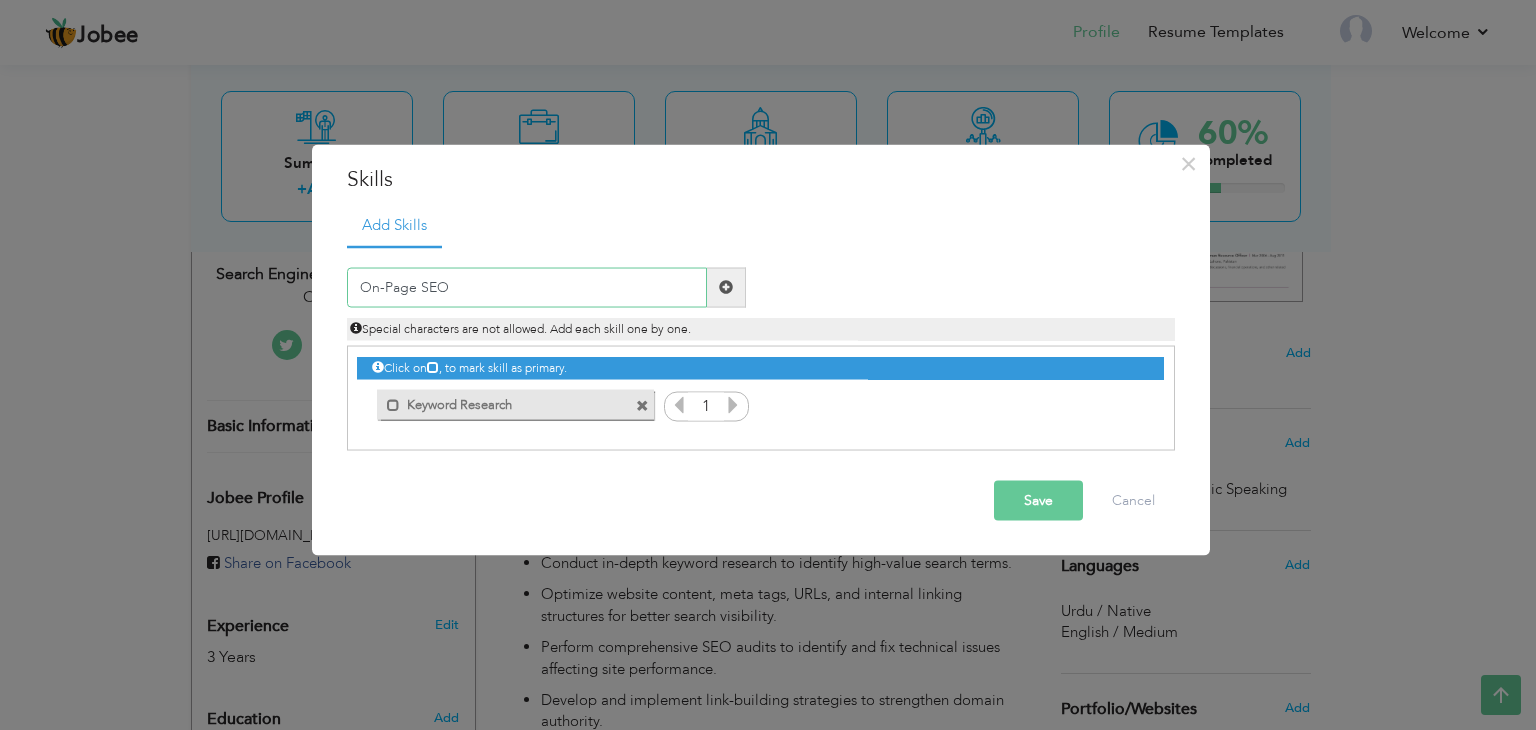 type on "On-Page SEO" 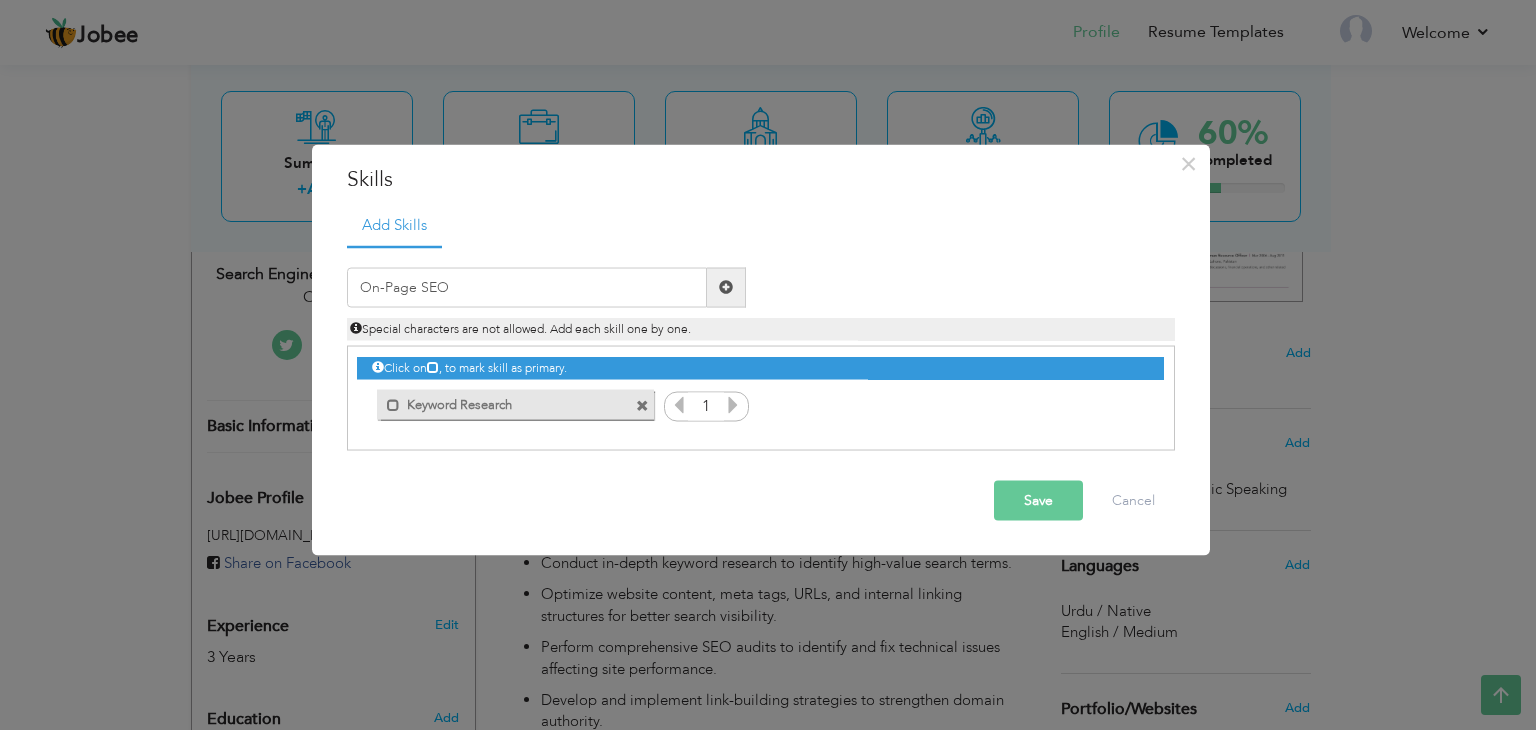 click at bounding box center (726, 287) 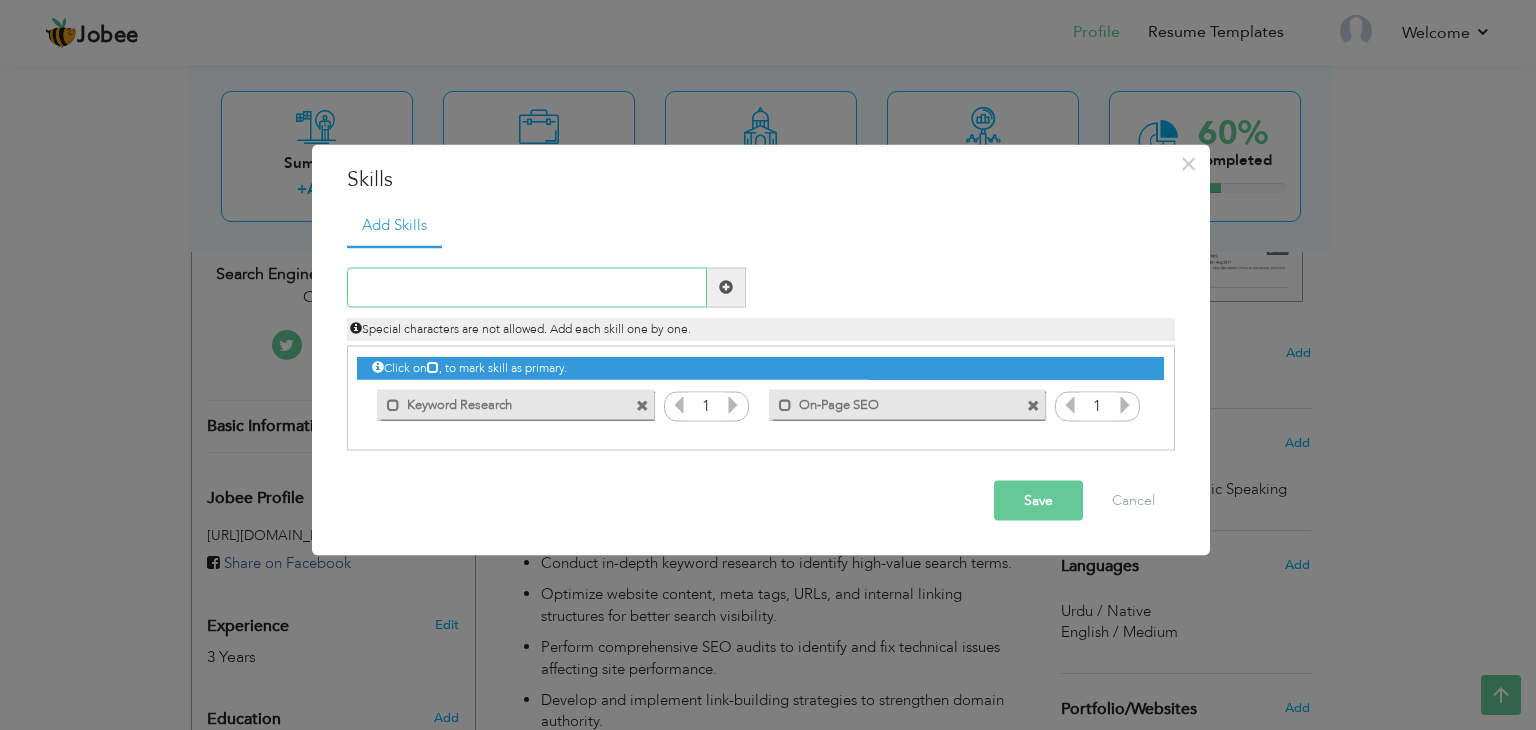 click at bounding box center [527, 287] 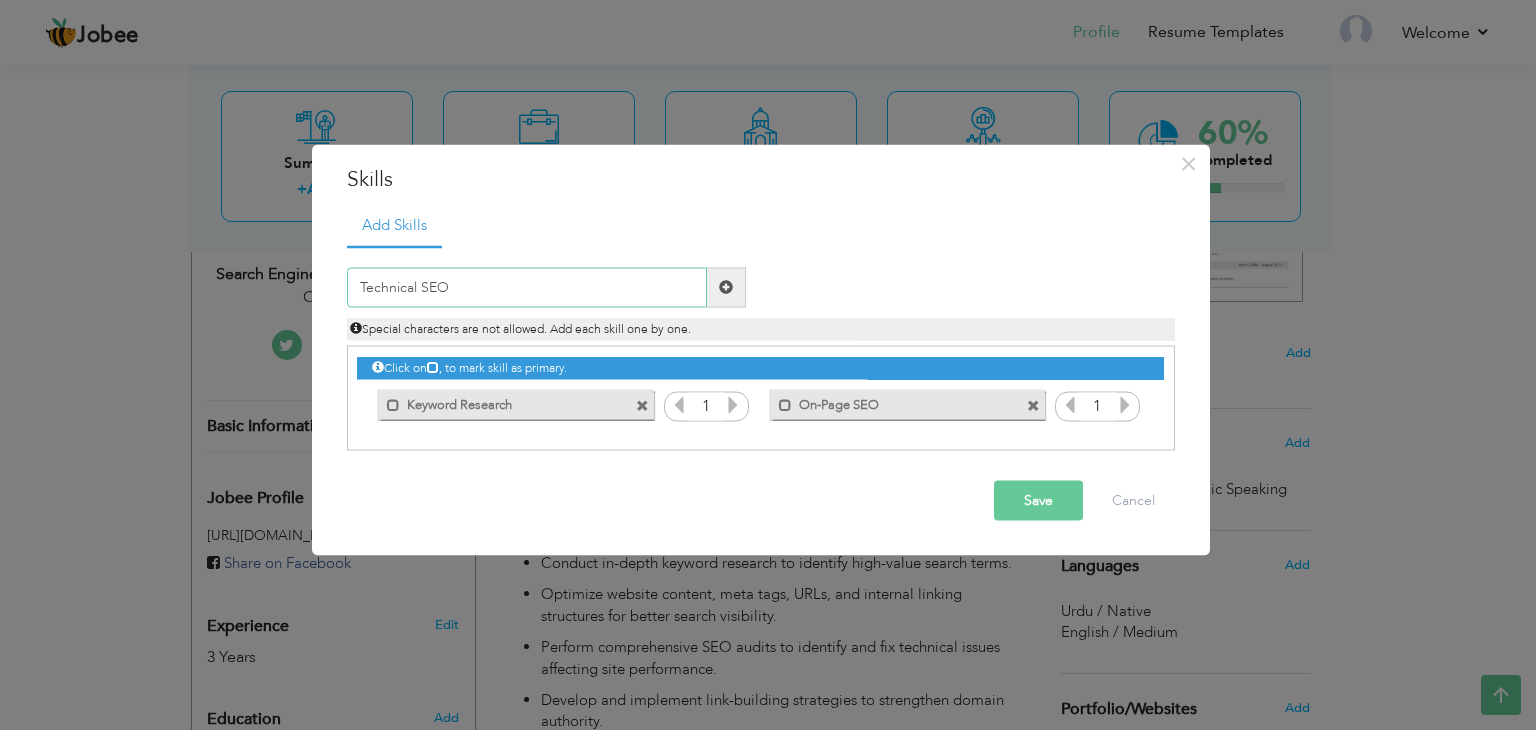 type on "Technical SEO" 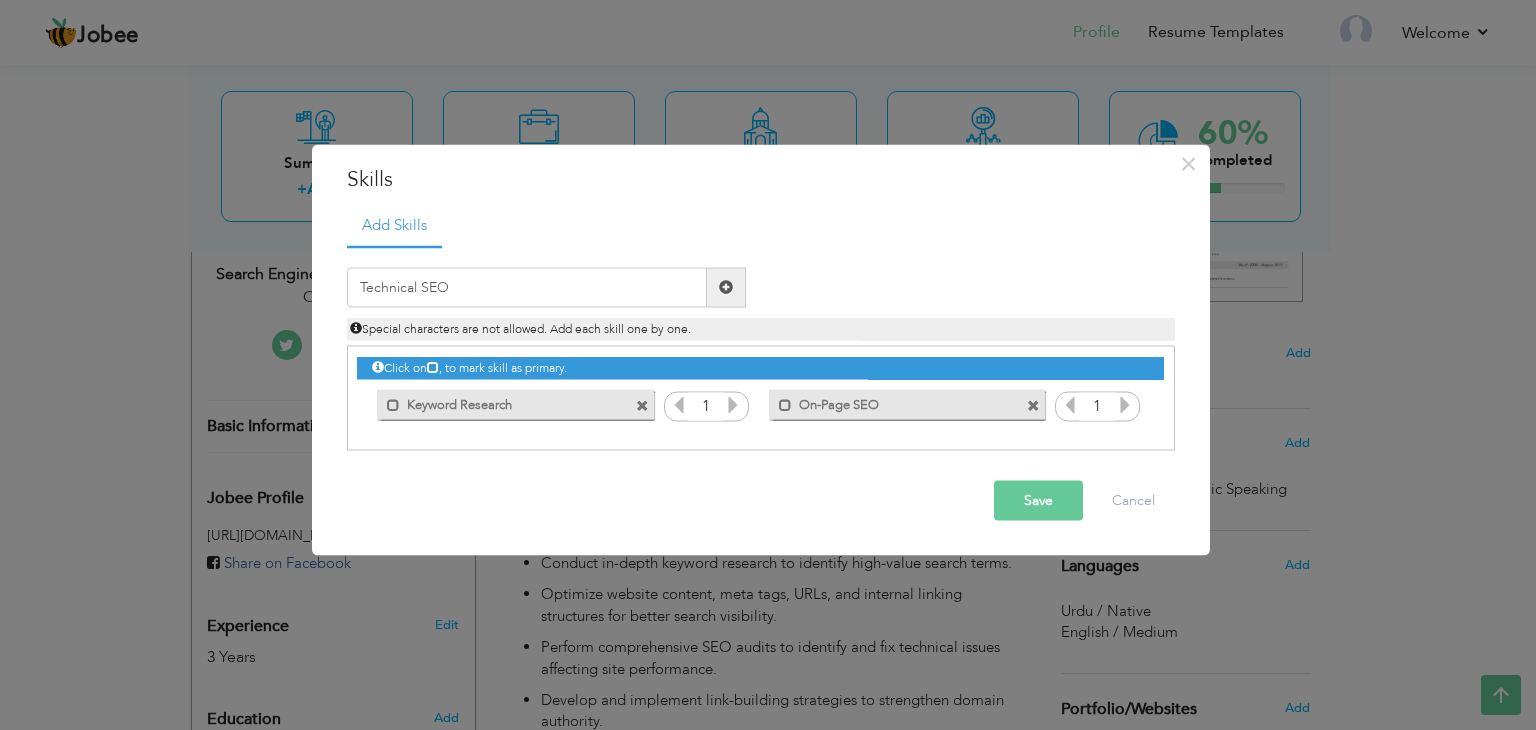 click at bounding box center [726, 287] 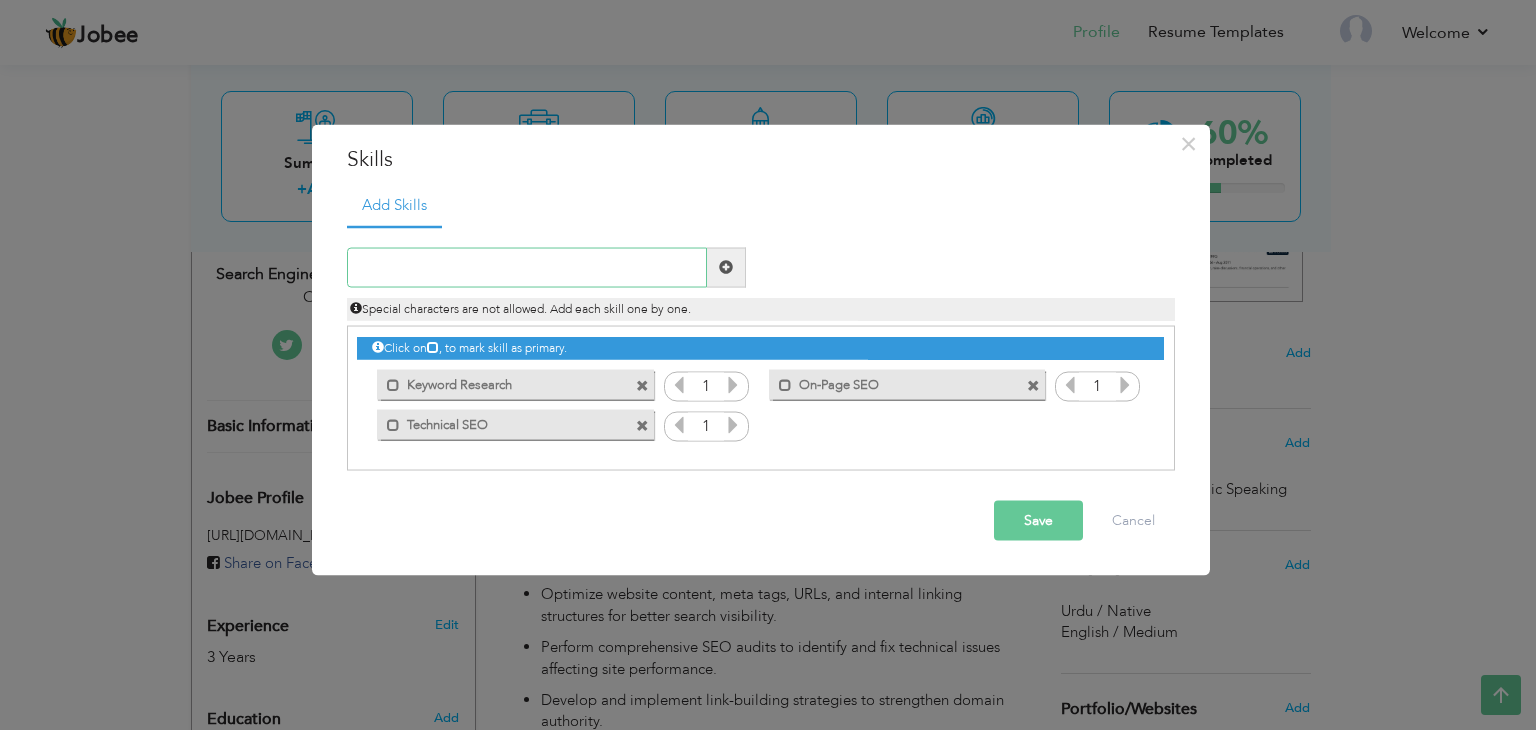 click at bounding box center [527, 267] 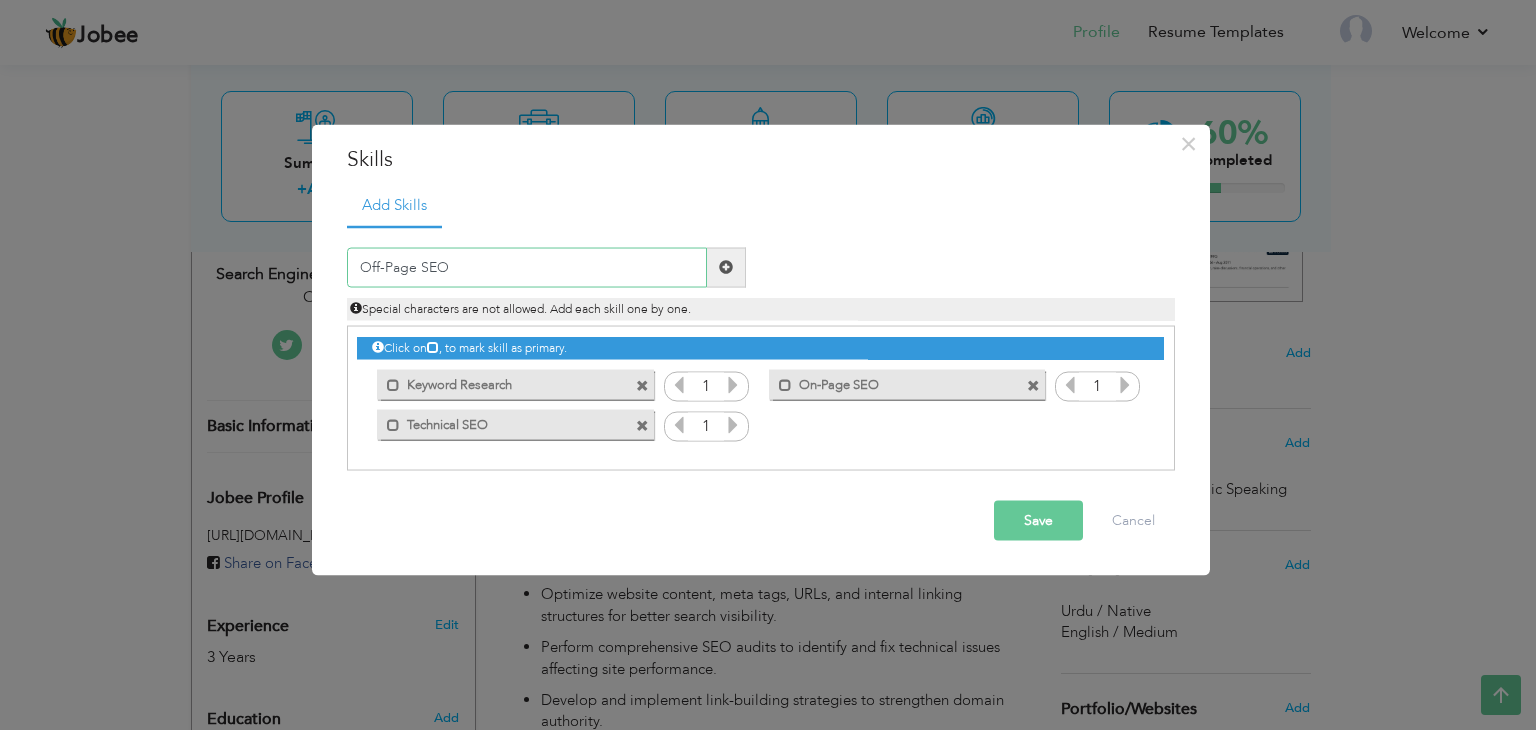 type on "Off-Page SEO" 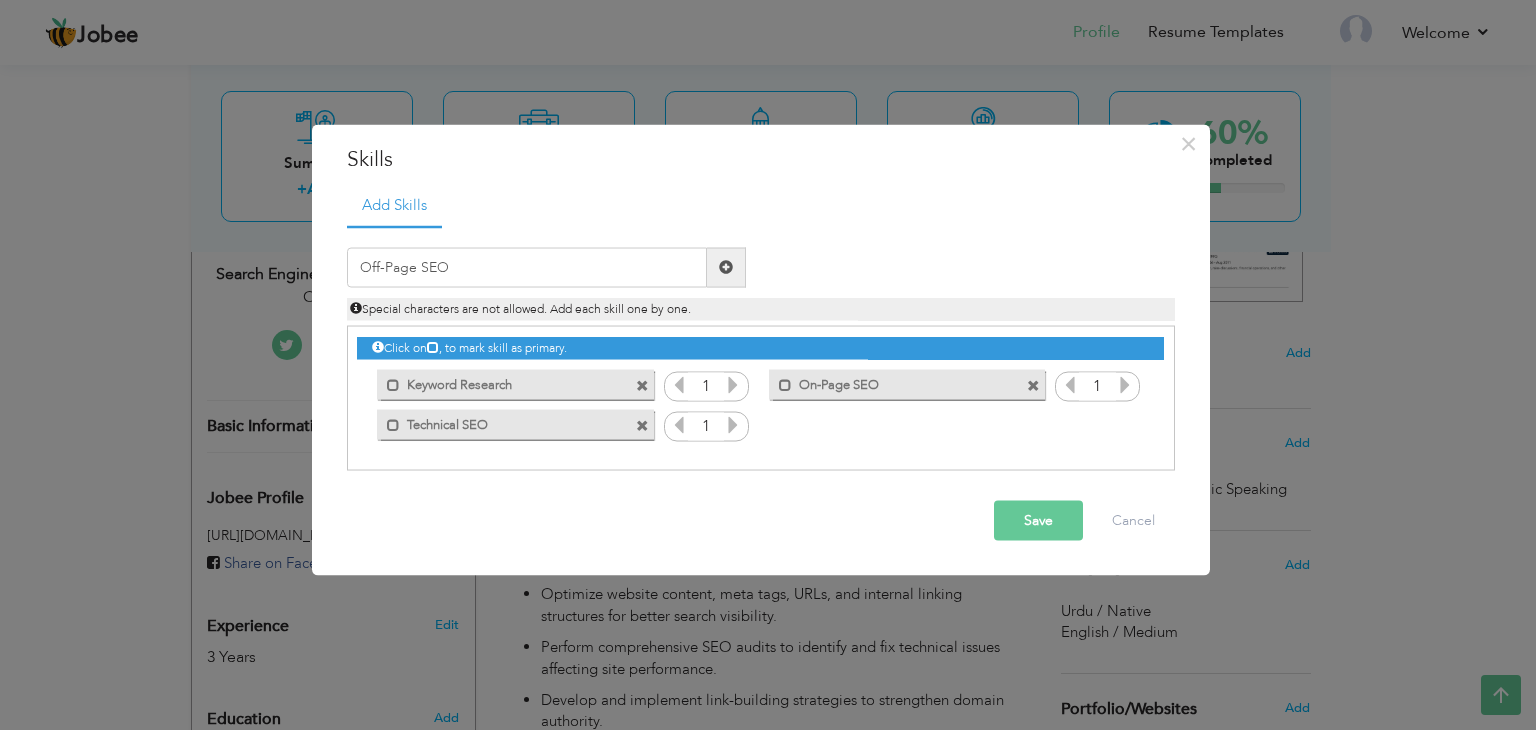 click at bounding box center [726, 267] 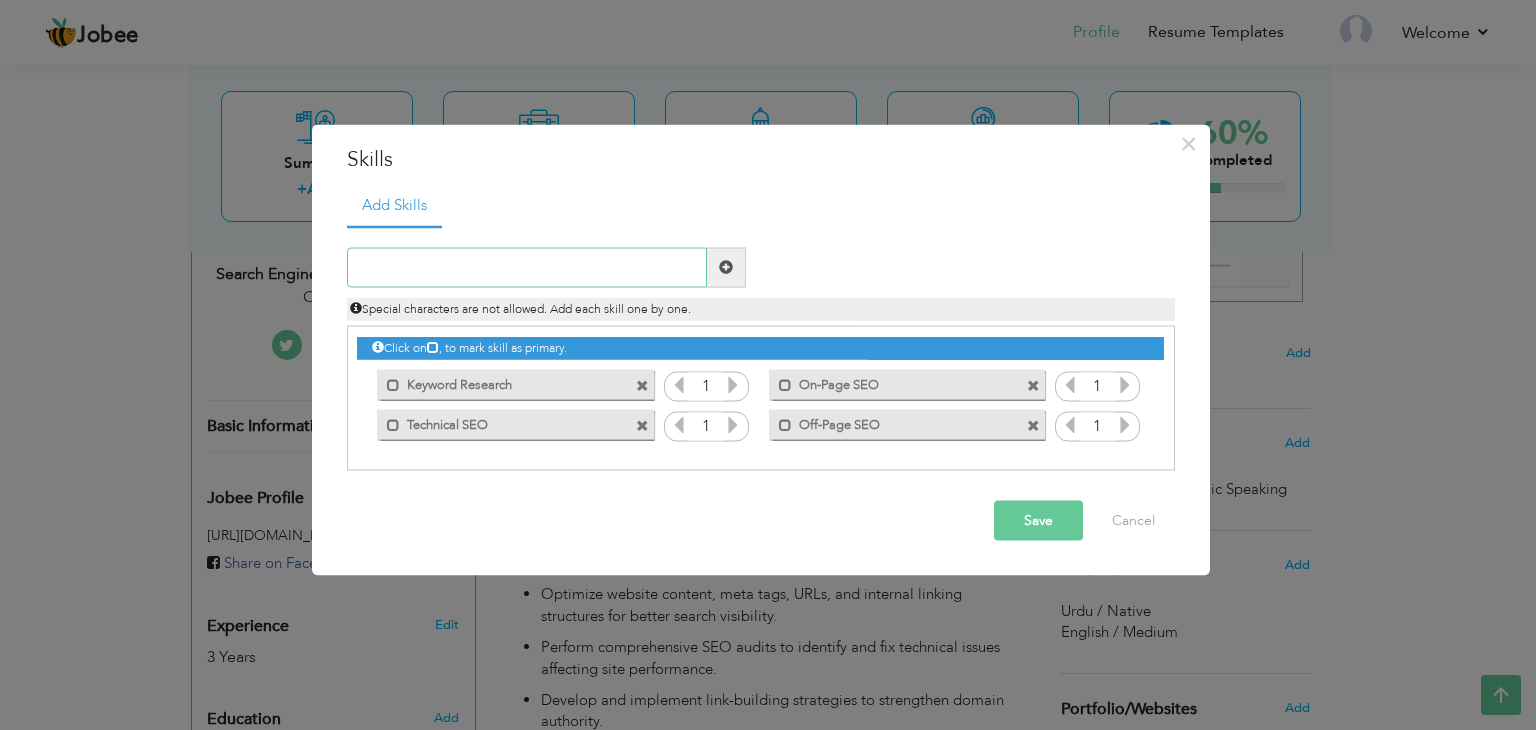 click at bounding box center [527, 267] 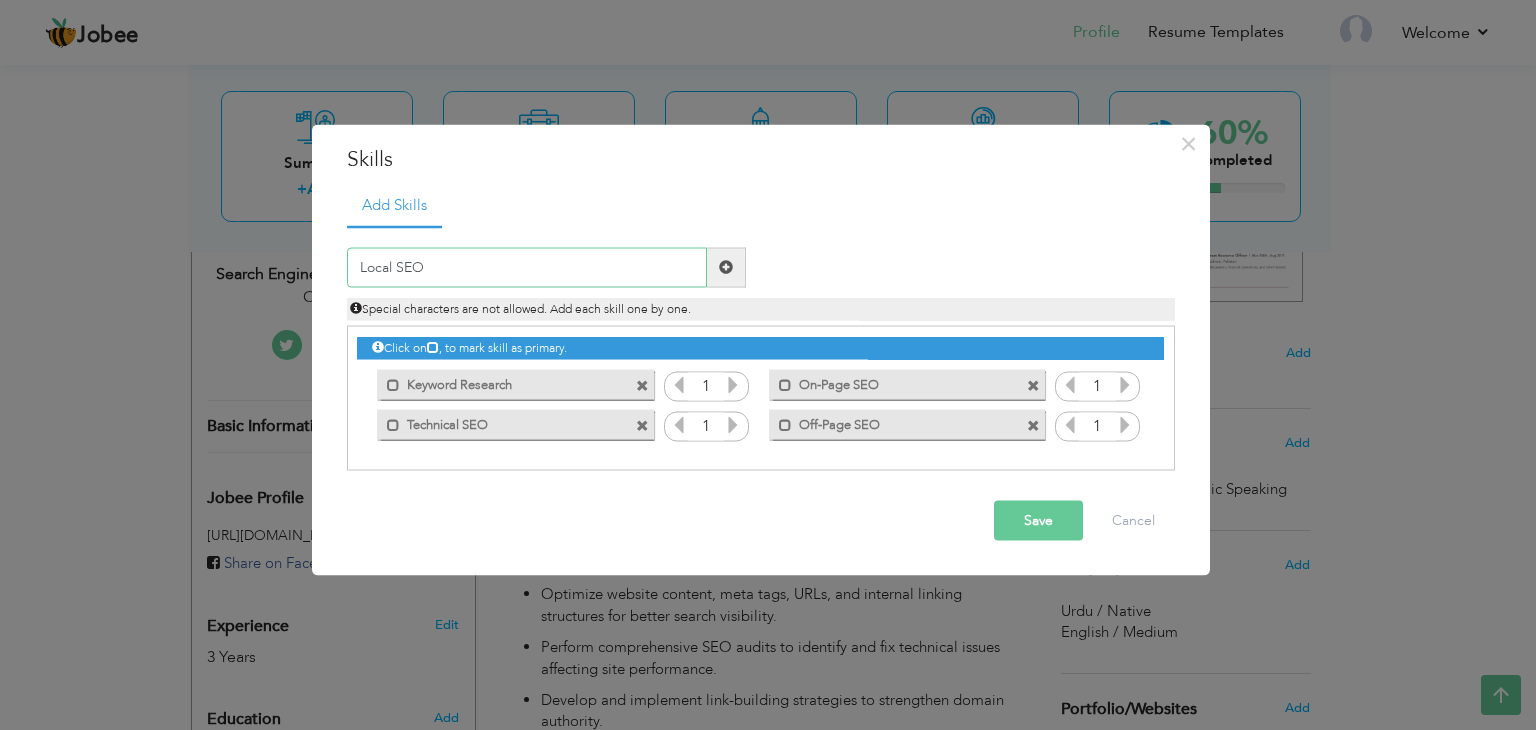 type on "Local SEO" 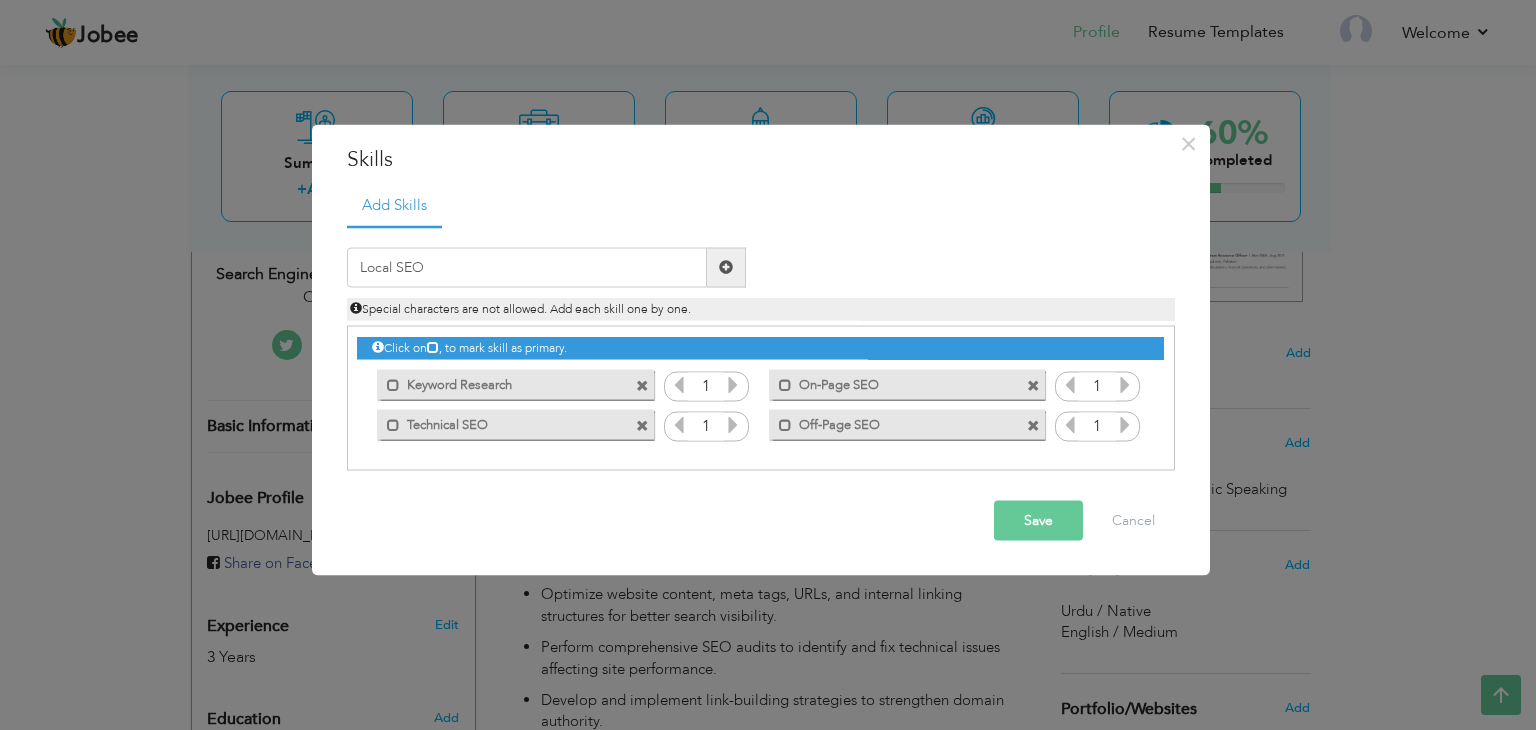 click at bounding box center [726, 267] 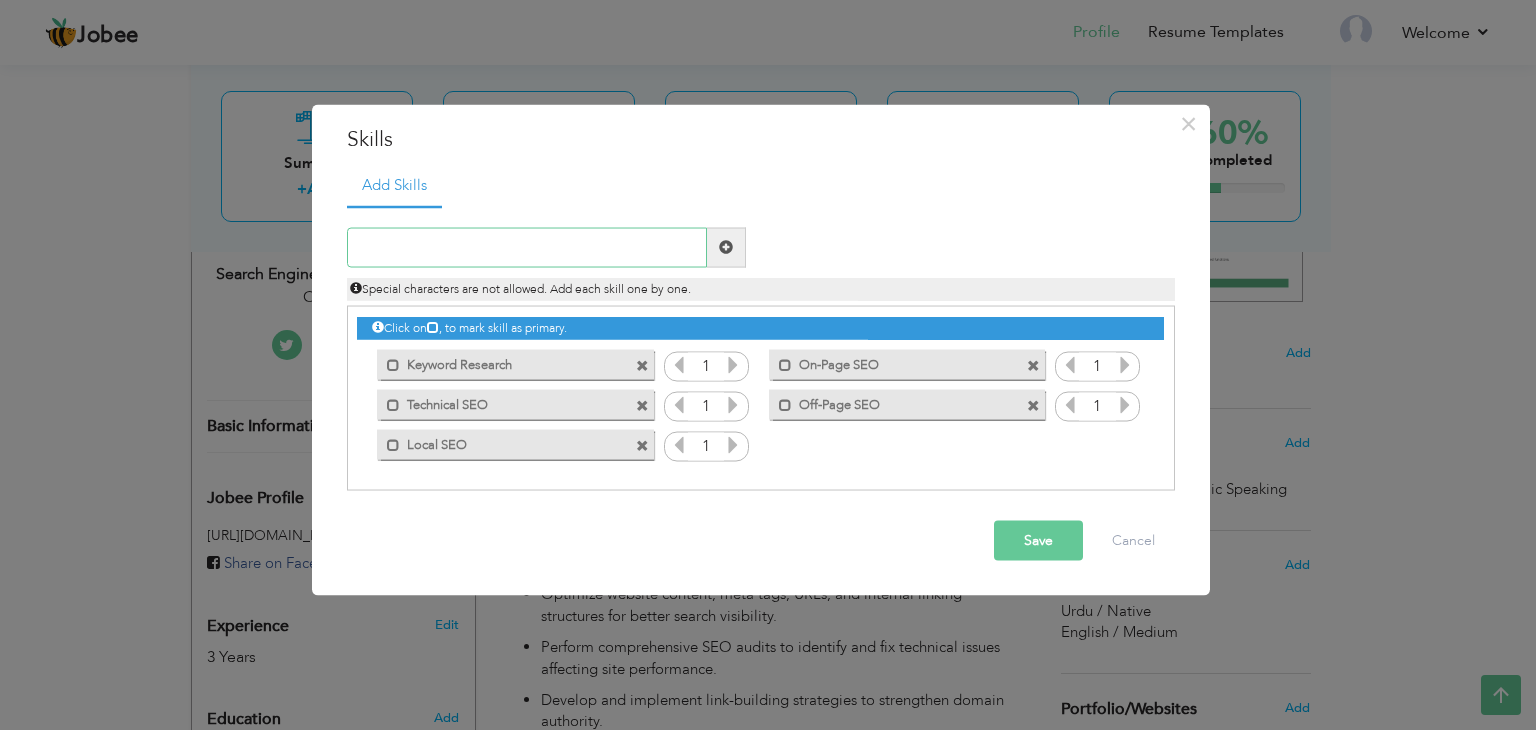 click at bounding box center [527, 247] 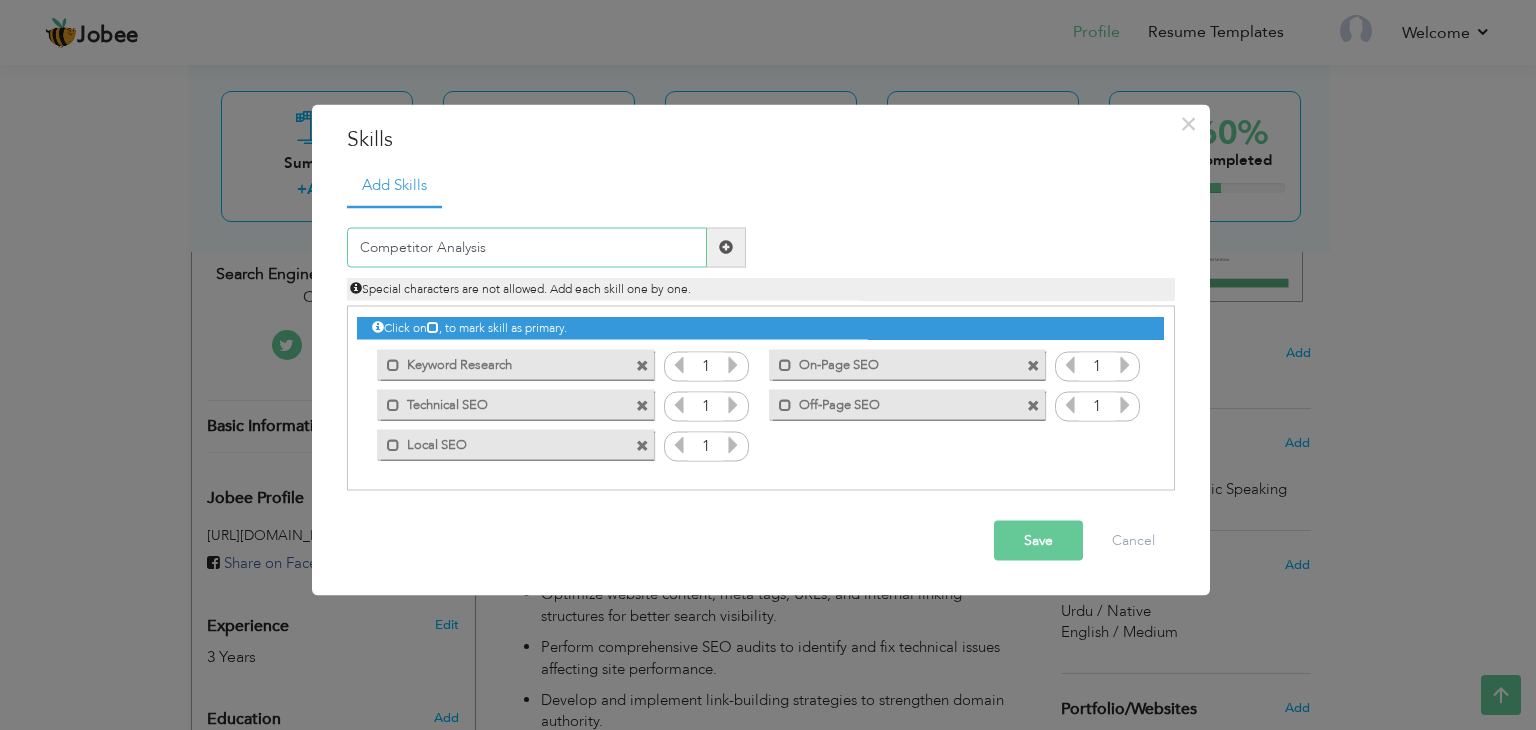 type on "Competitor Analysis" 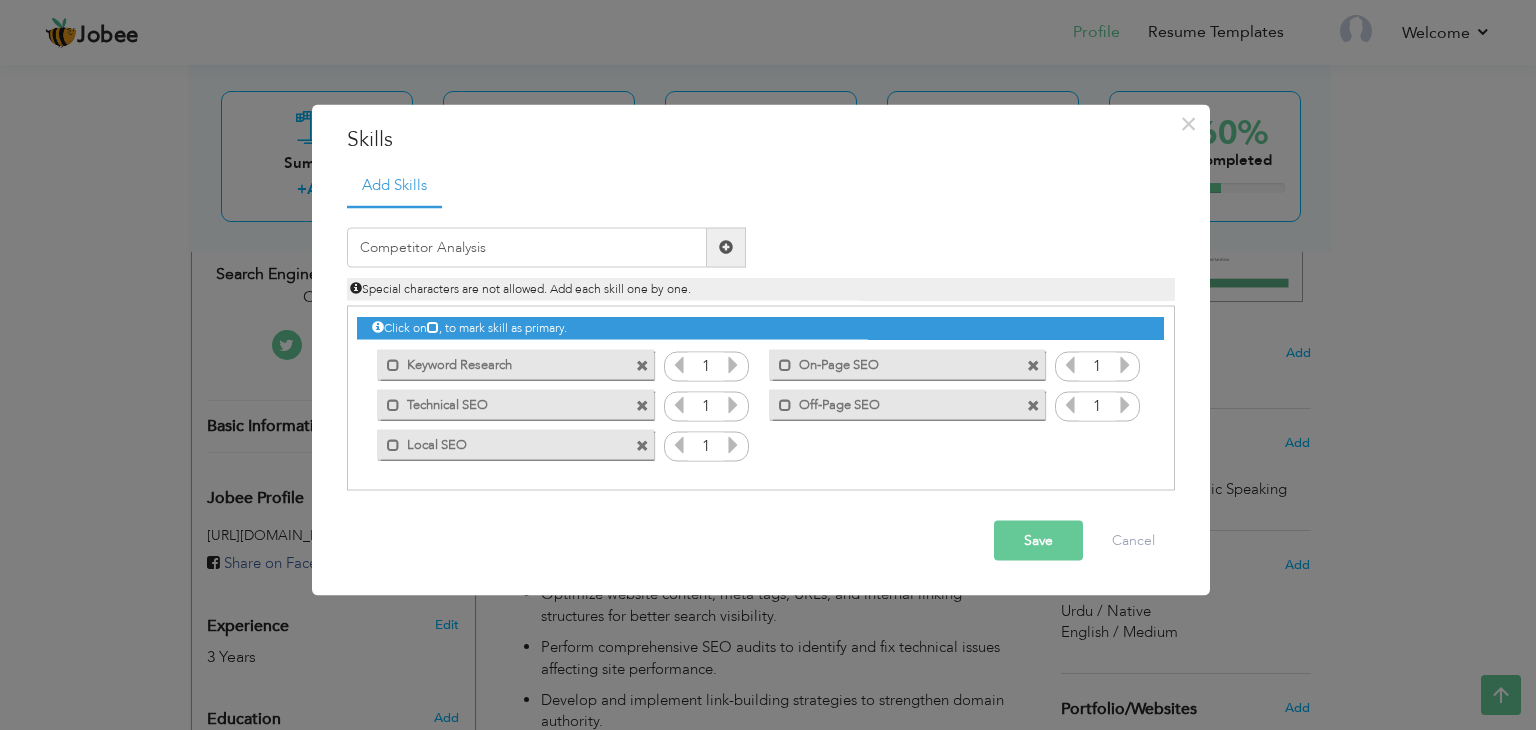 click at bounding box center [726, 247] 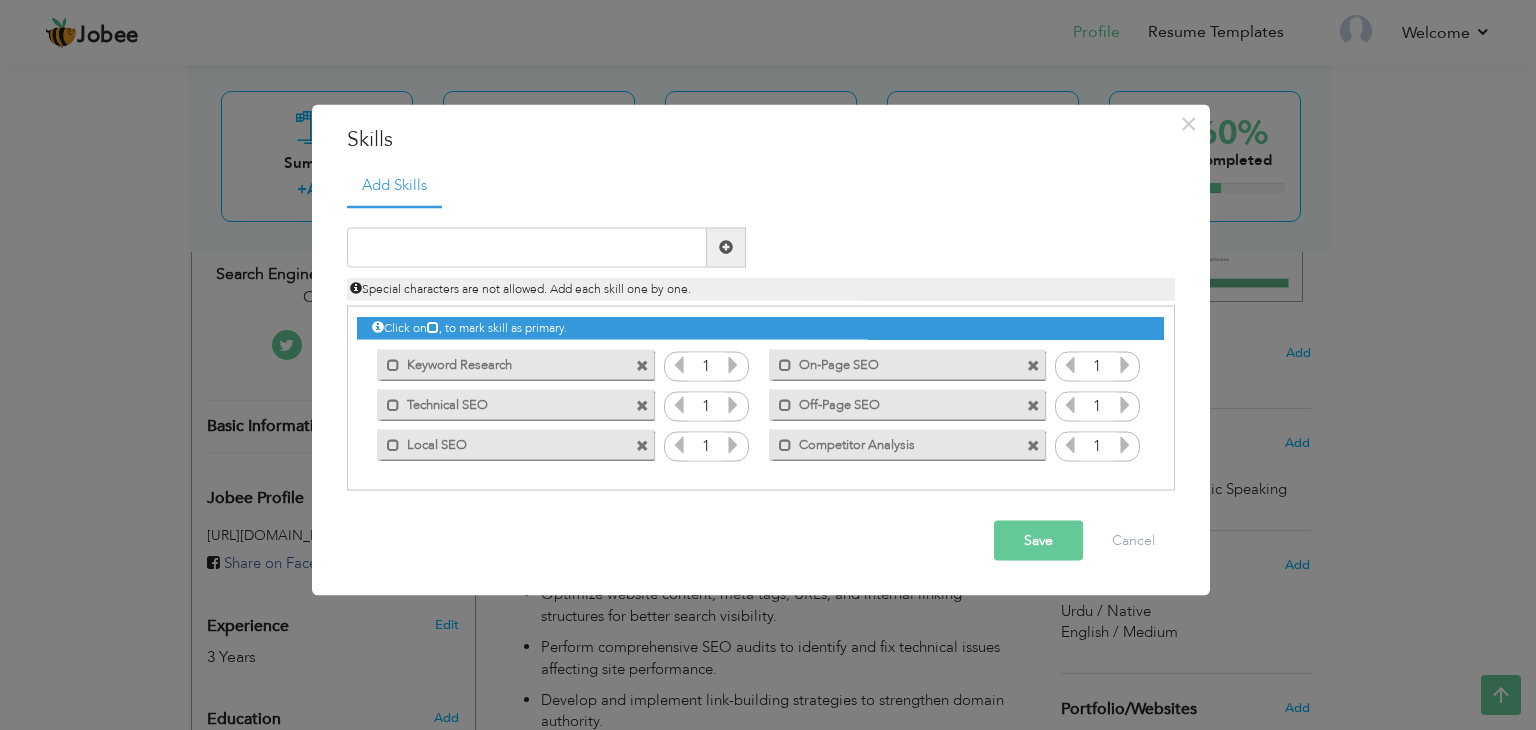 click at bounding box center (726, 247) 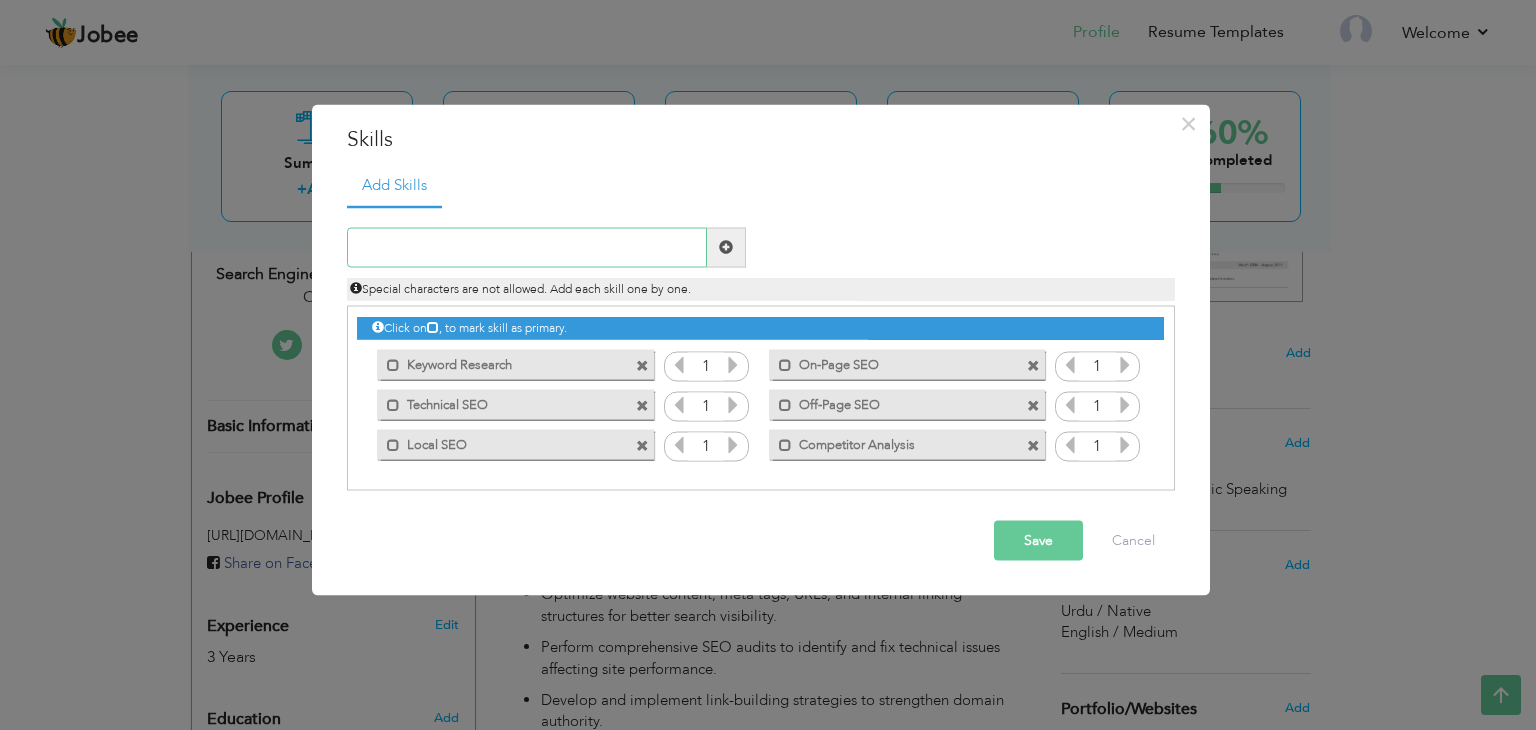 click at bounding box center (527, 247) 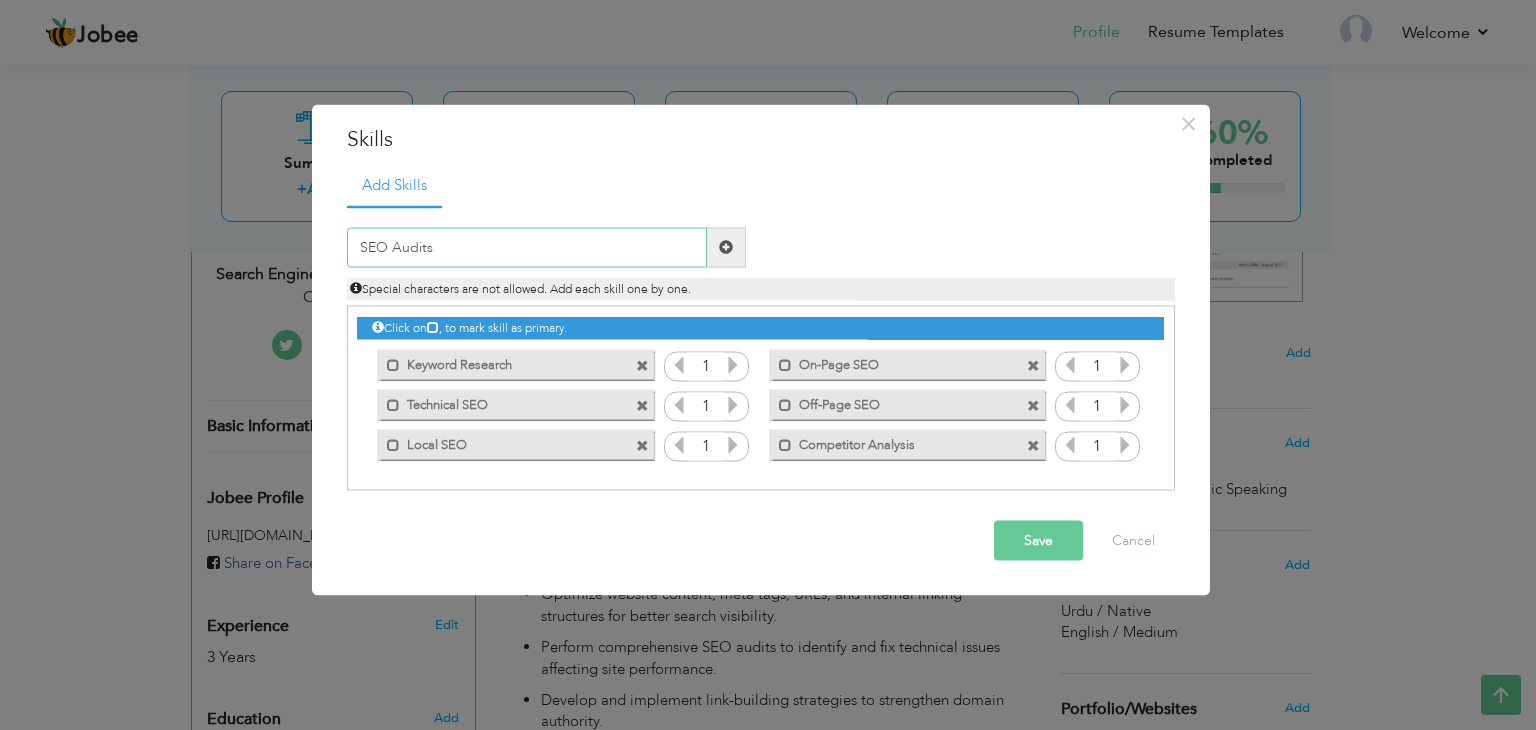 type on "SEO Audits" 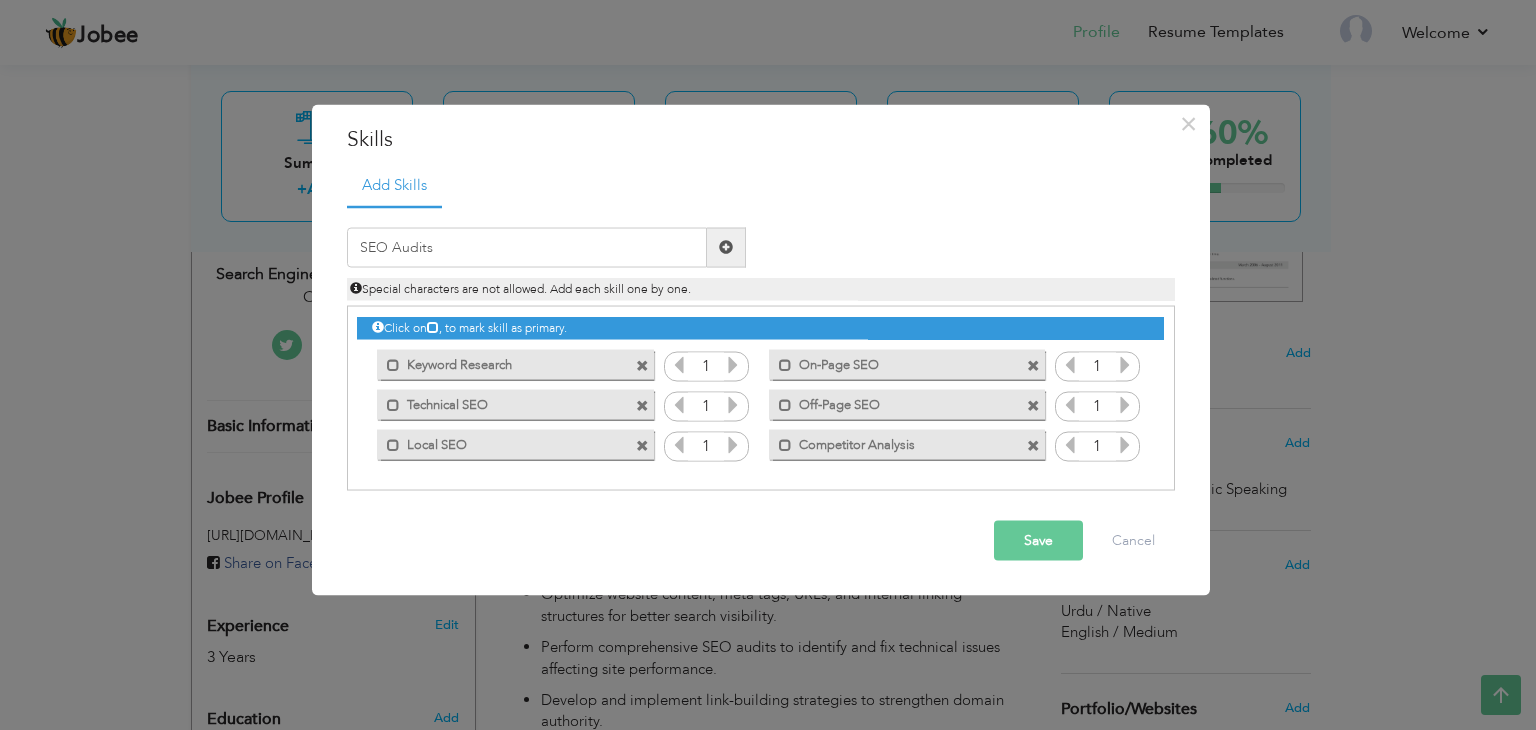 click at bounding box center (726, 247) 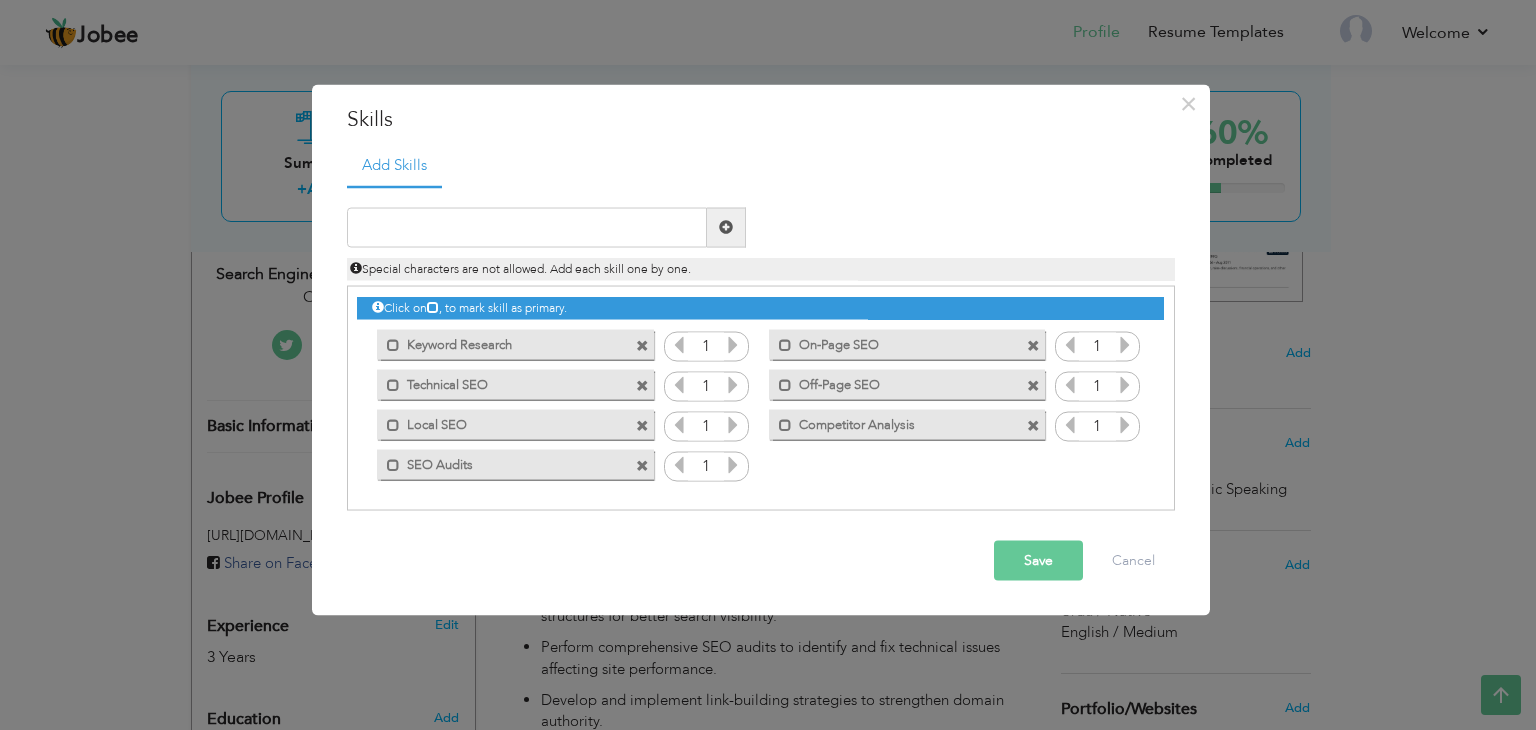 click on "Save" at bounding box center [1038, 560] 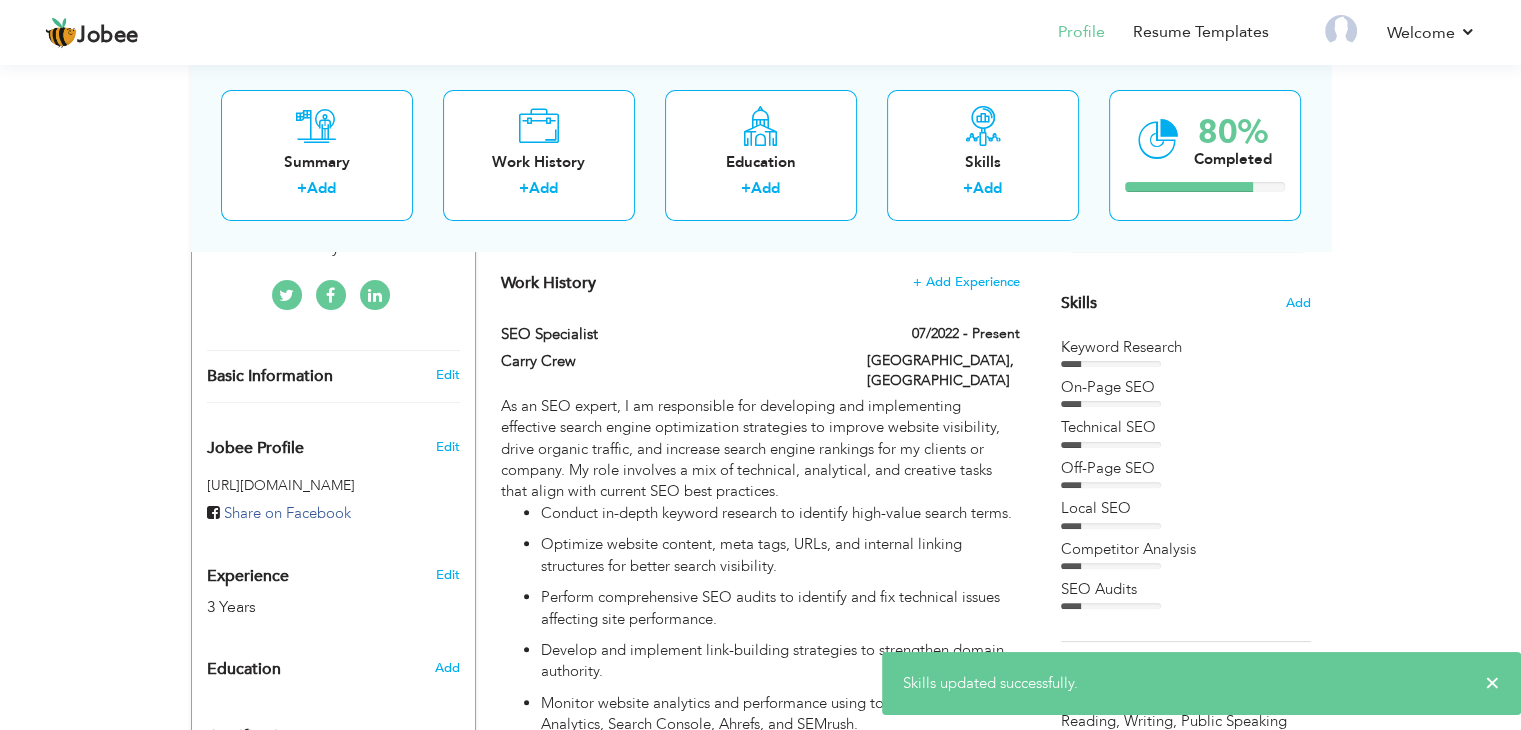 scroll, scrollTop: 480, scrollLeft: 0, axis: vertical 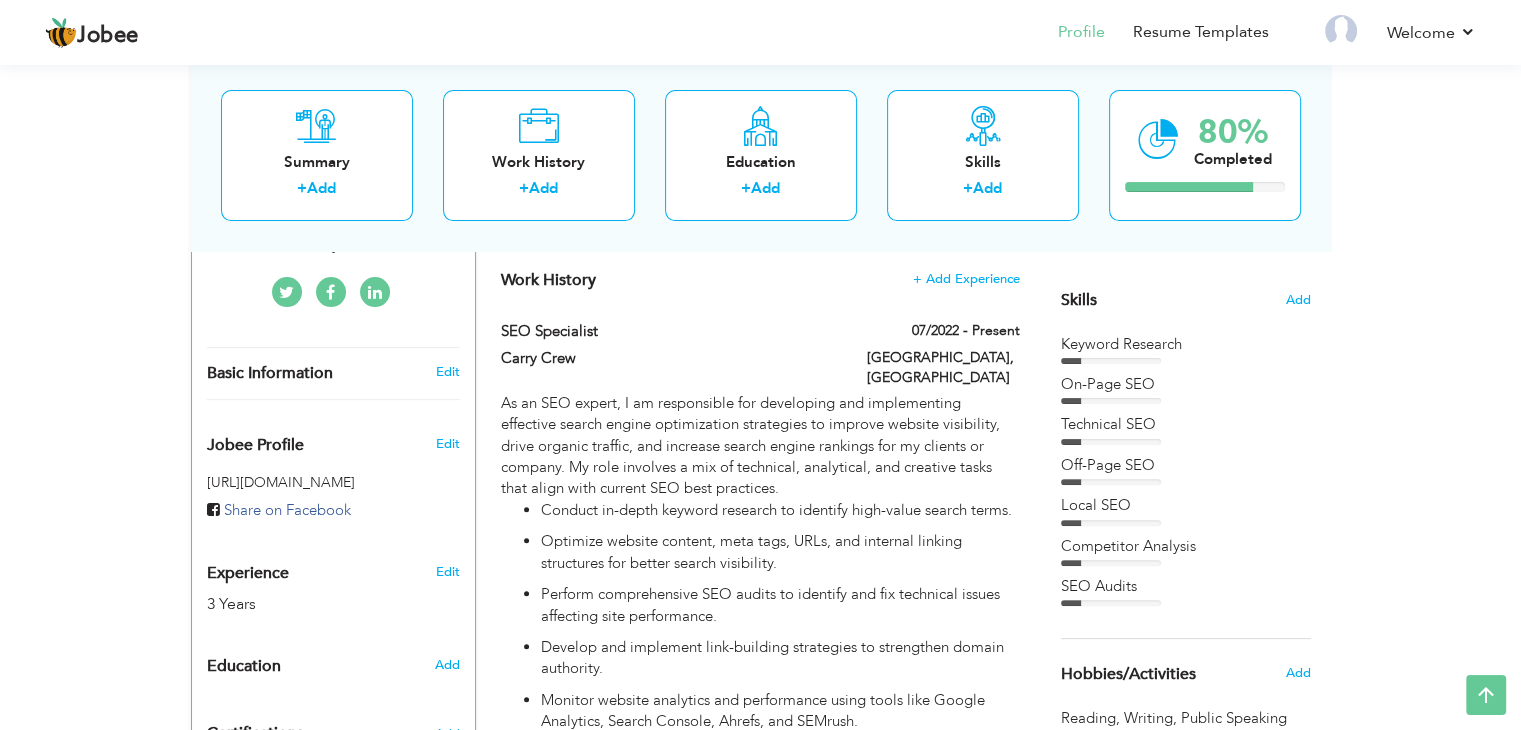click on "Keyword Research" at bounding box center (1186, 349) 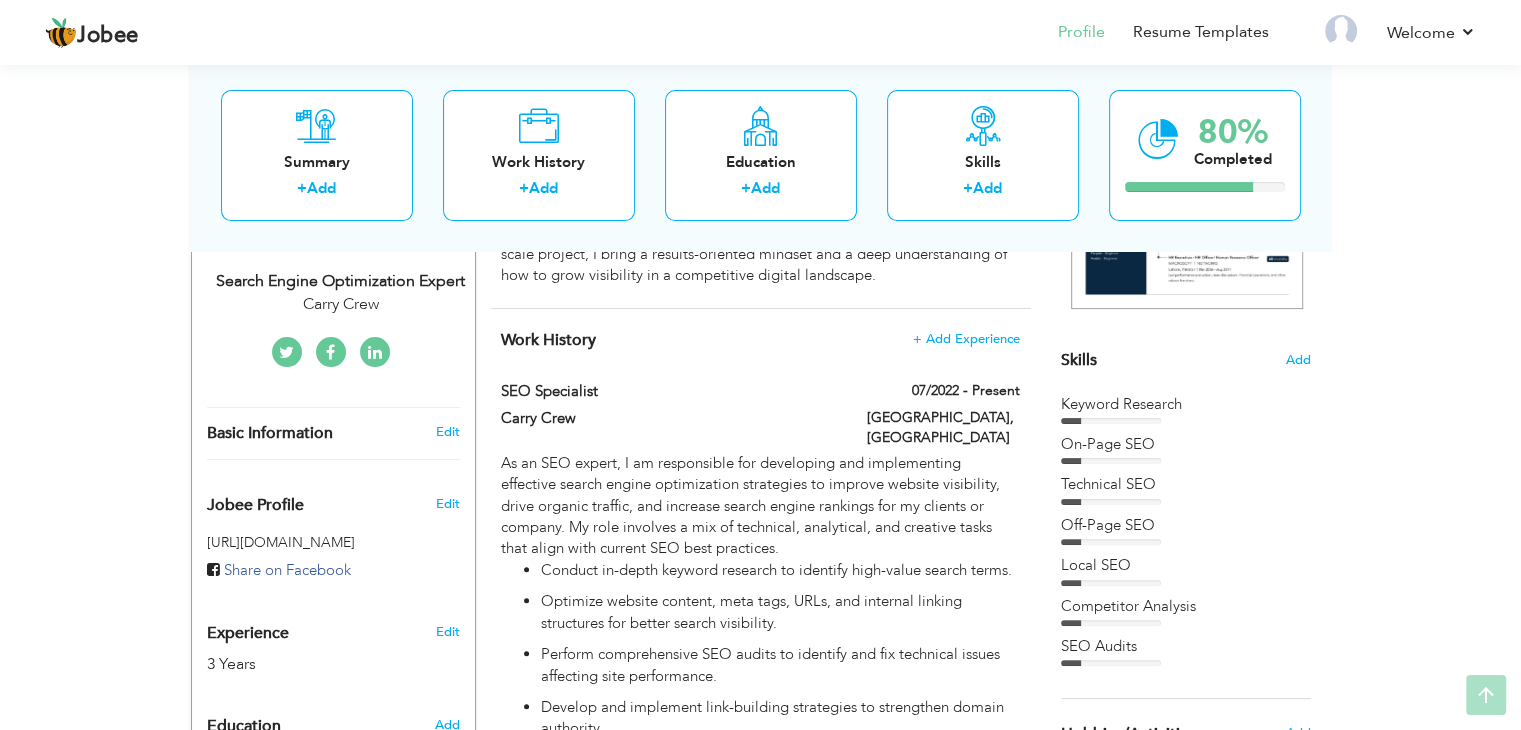 scroll, scrollTop: 418, scrollLeft: 0, axis: vertical 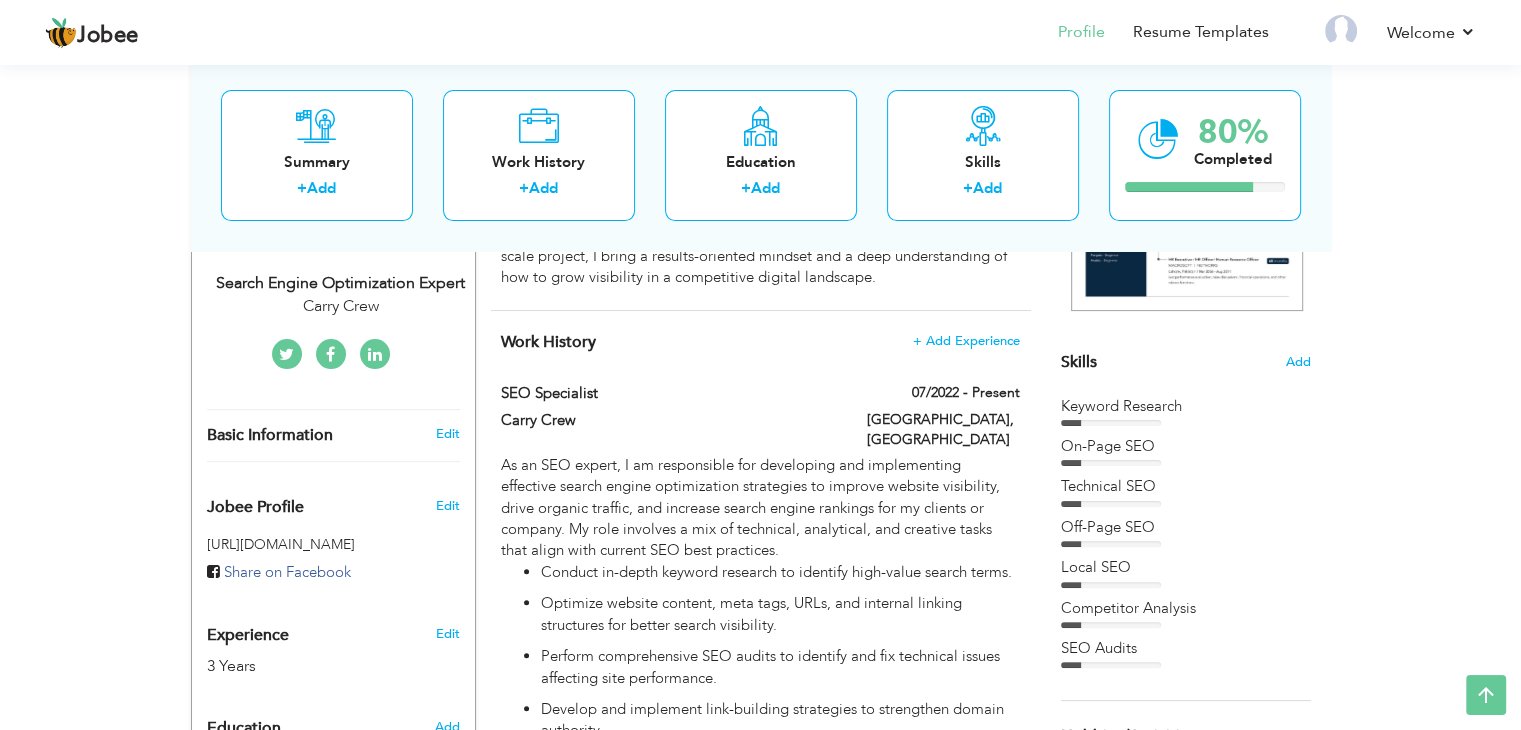 click on "Keyword Research" at bounding box center [1186, 406] 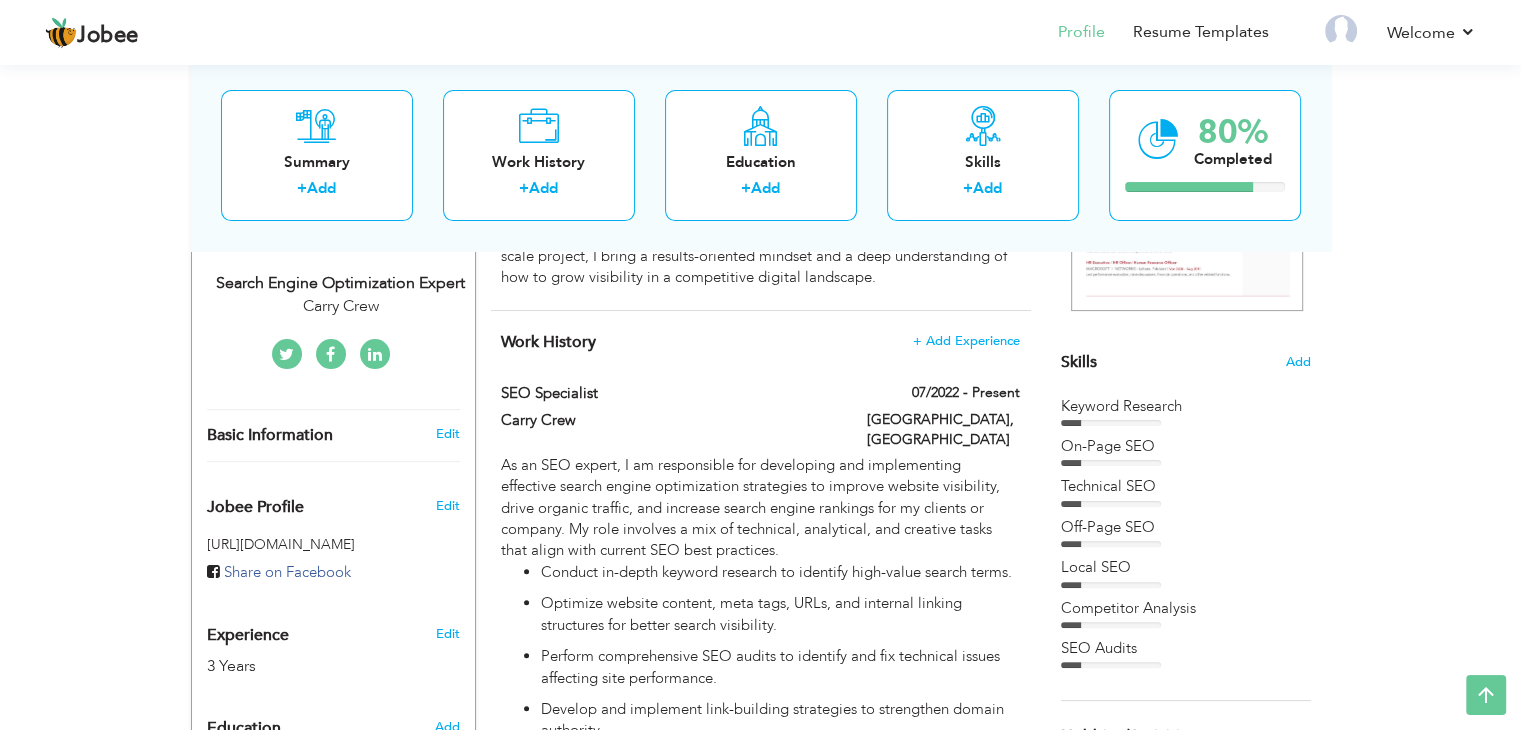 drag, startPoint x: 1128, startPoint y: 415, endPoint x: 1144, endPoint y: 407, distance: 17.888544 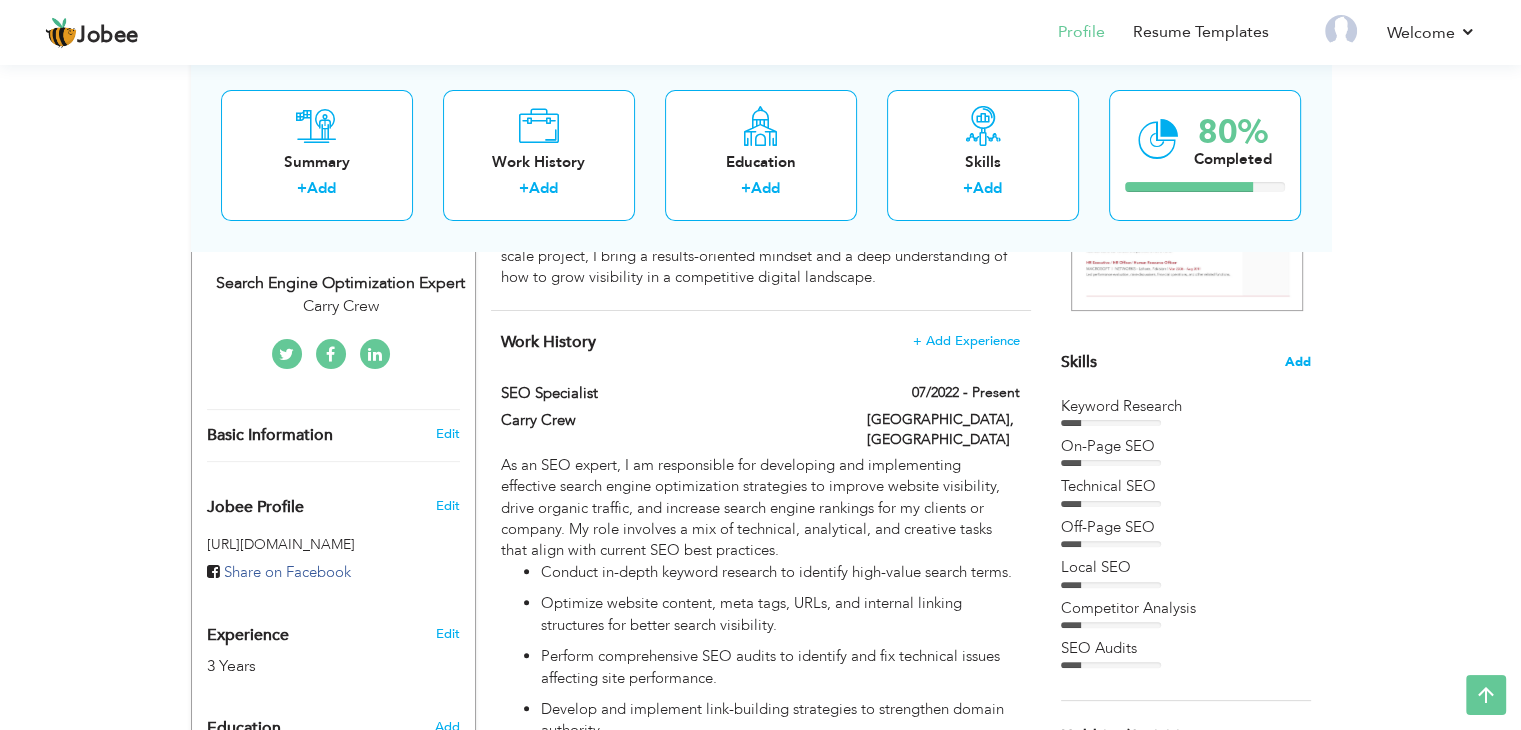 click on "Add" at bounding box center (1298, 362) 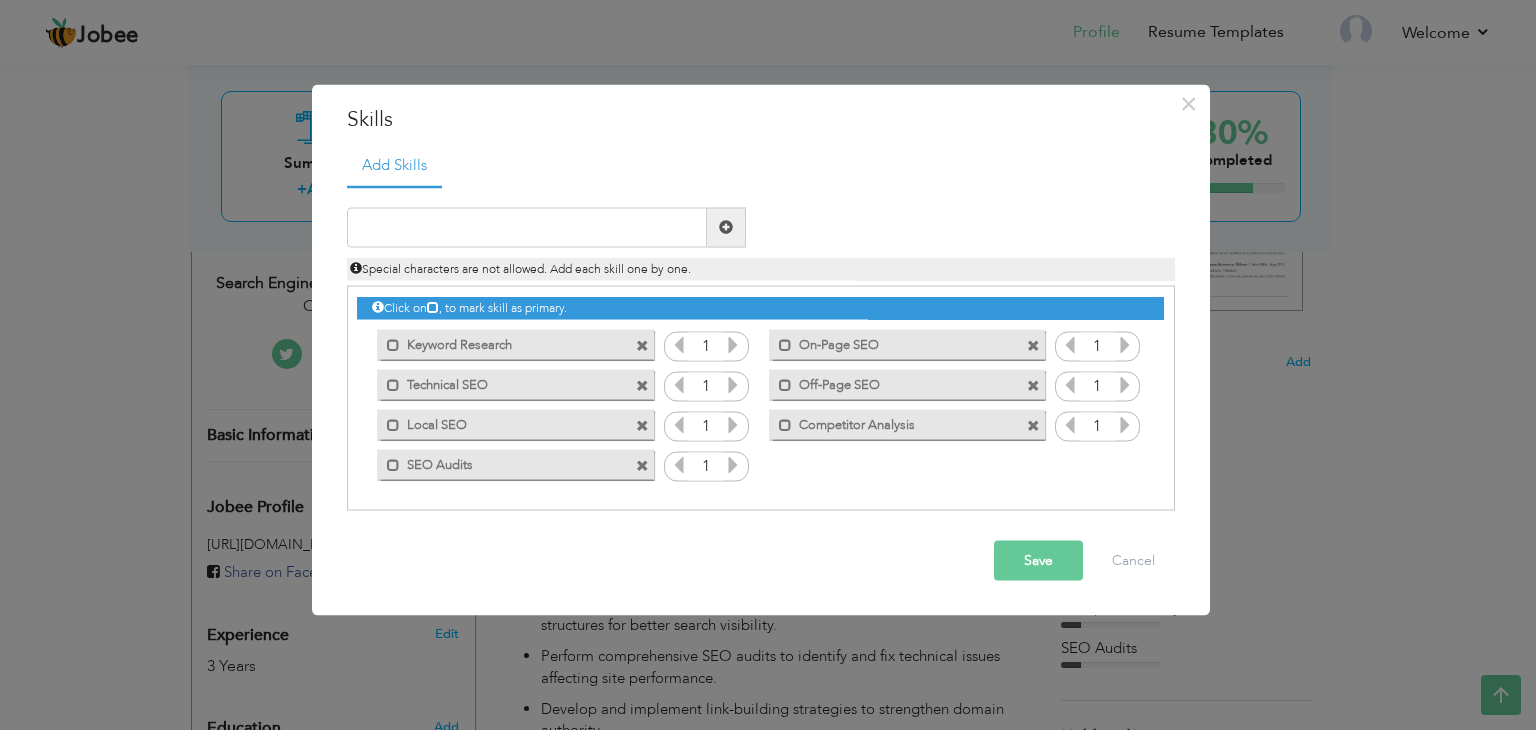 click on "×
Skills
Add Skills
Duplicate entry Mark as primary skill. 1 1 1" at bounding box center (768, 365) 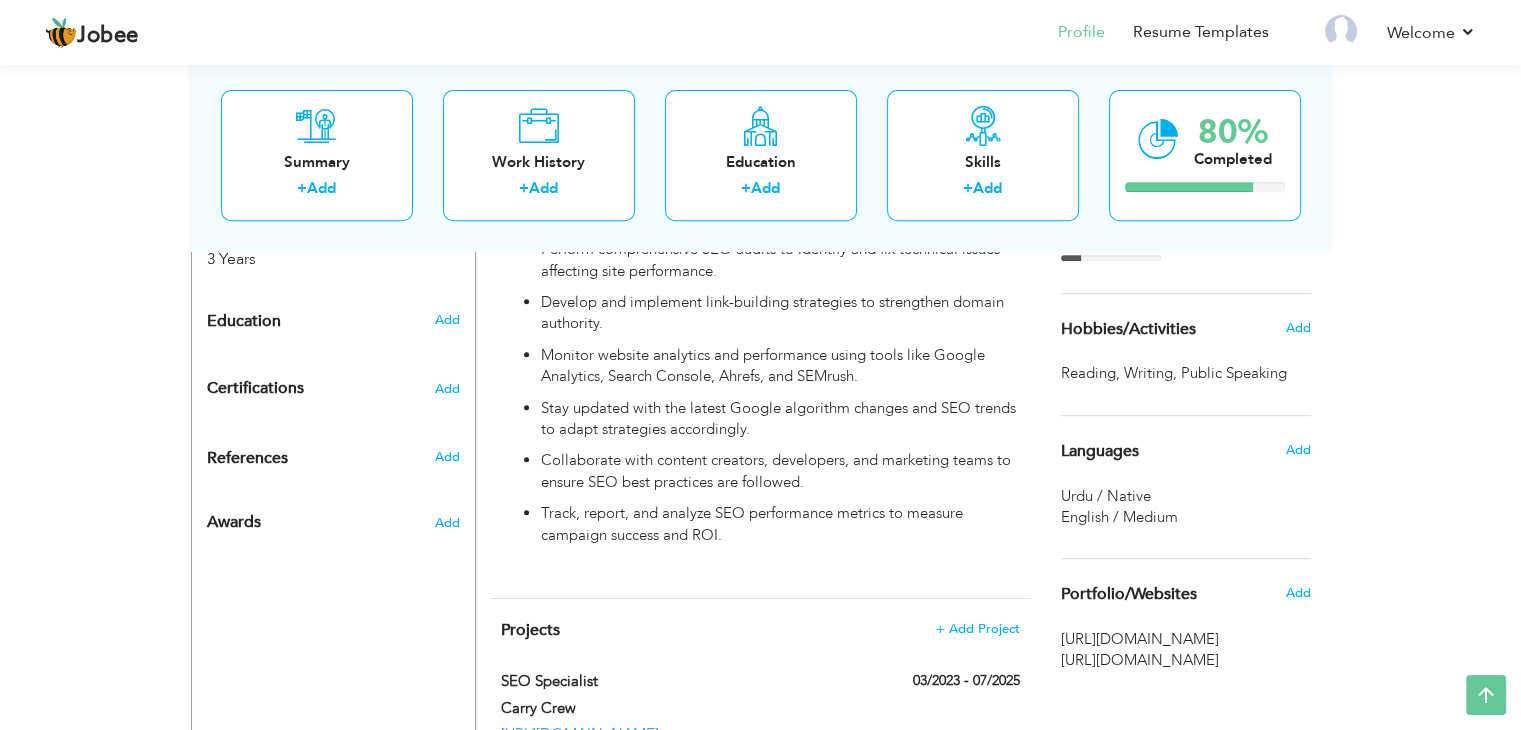 scroll, scrollTop: 828, scrollLeft: 0, axis: vertical 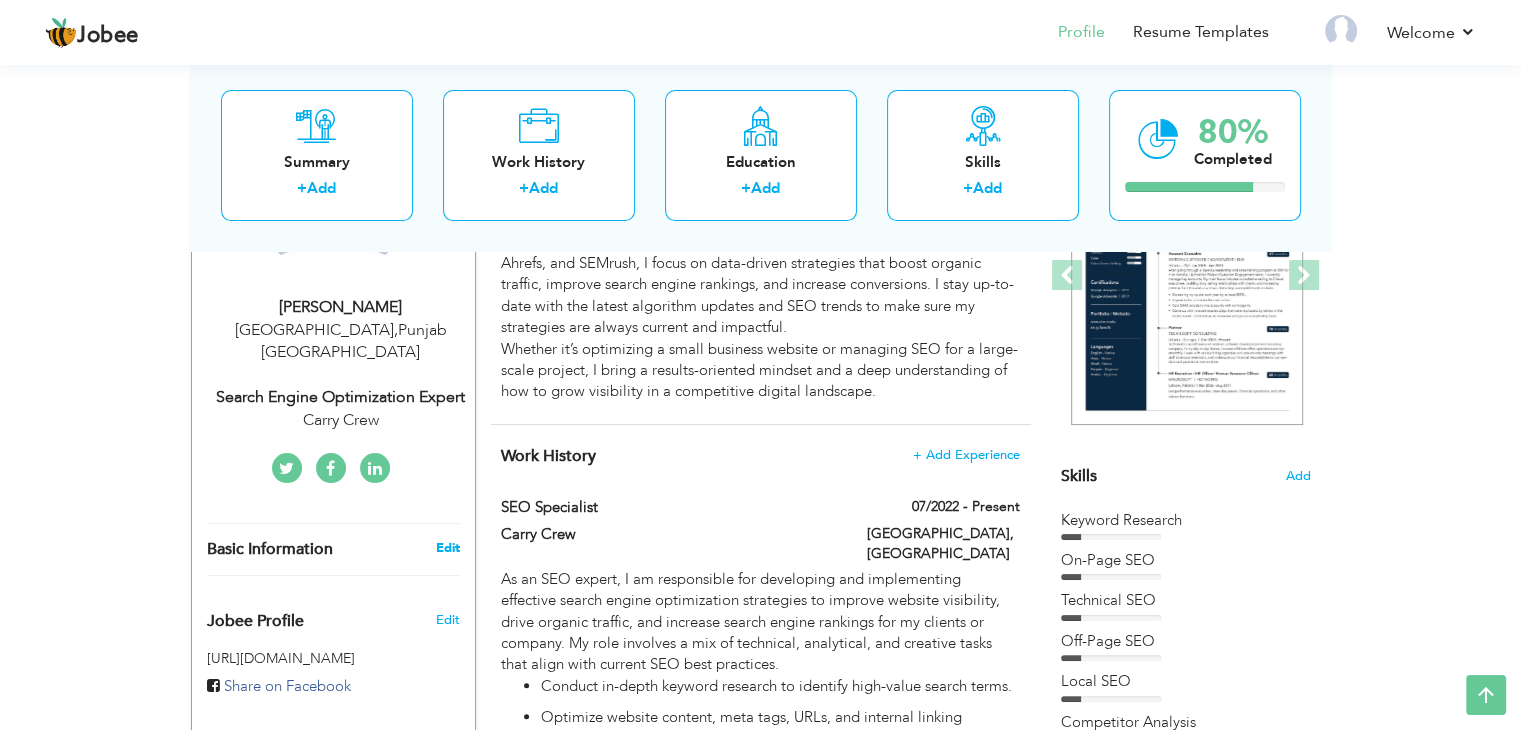 click on "Edit" at bounding box center [447, 548] 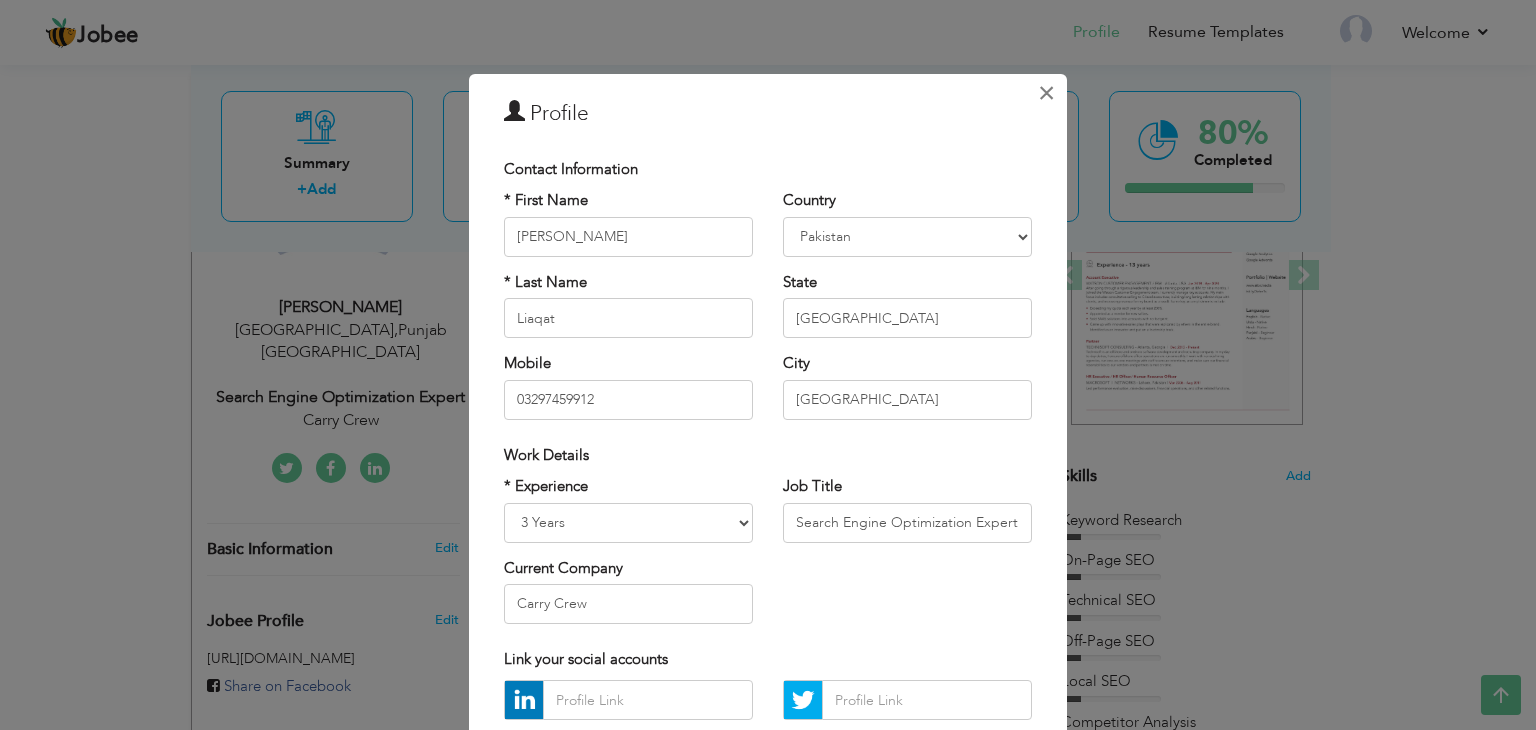 click on "×" at bounding box center (1046, 93) 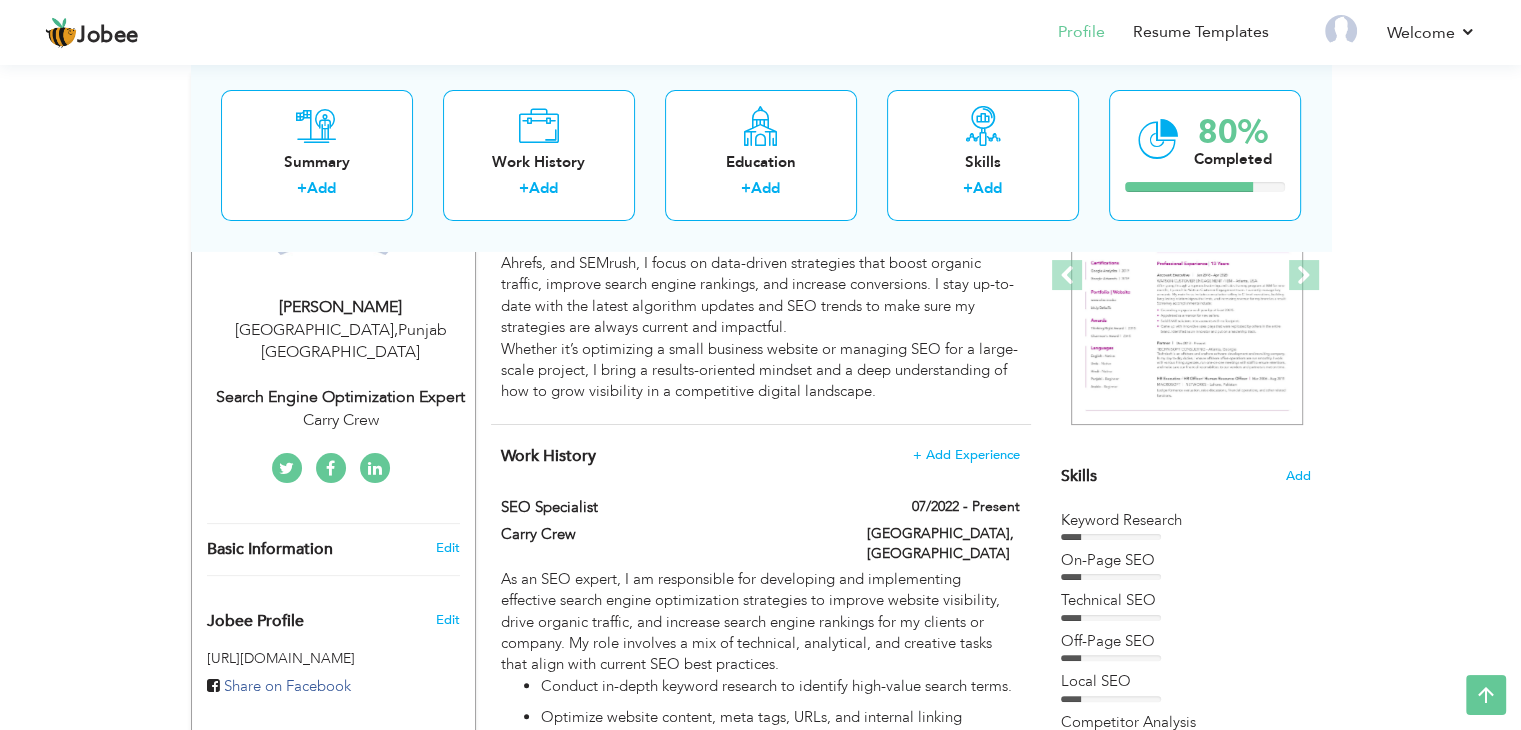 click on "Jobee Profile" at bounding box center [310, 616] 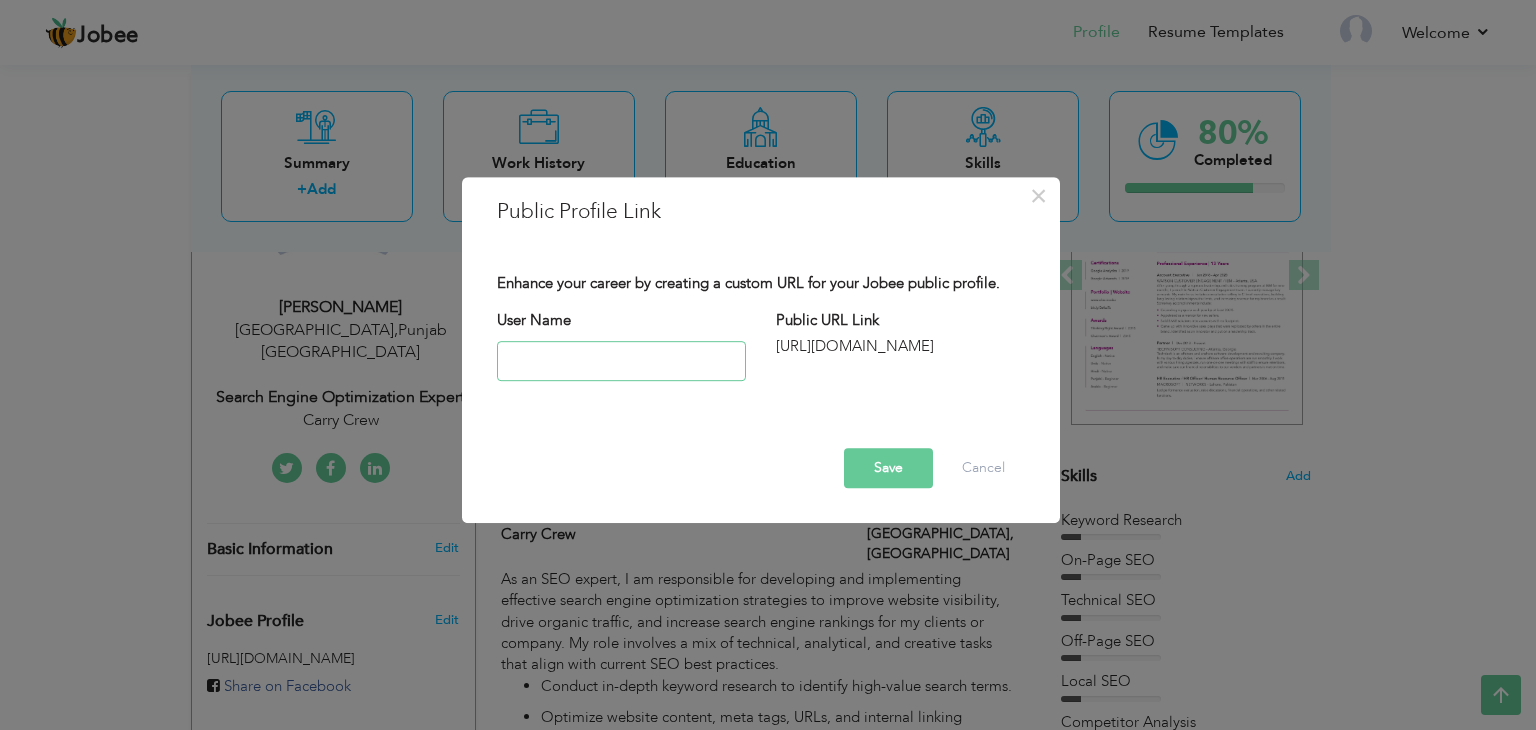 click at bounding box center (621, 361) 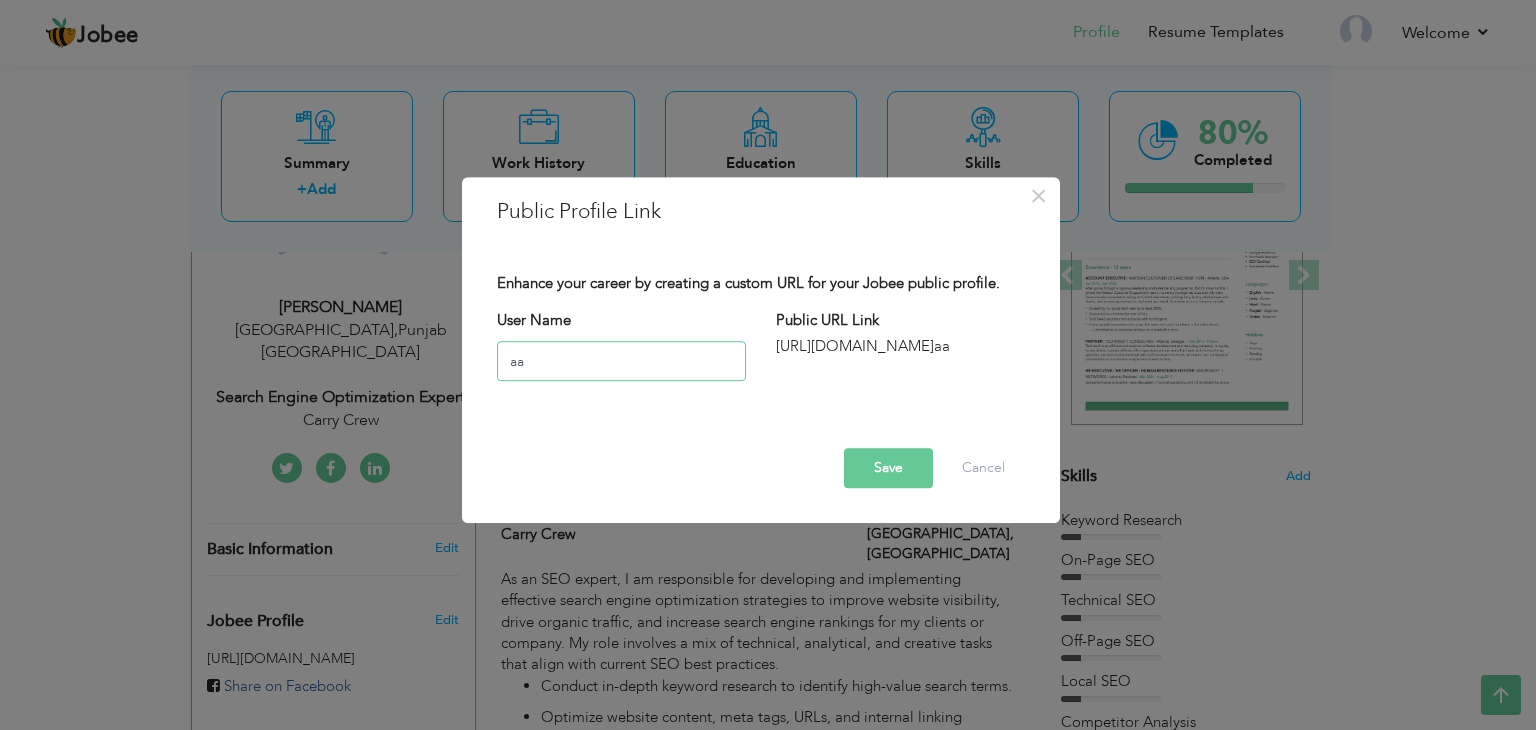 type on "a" 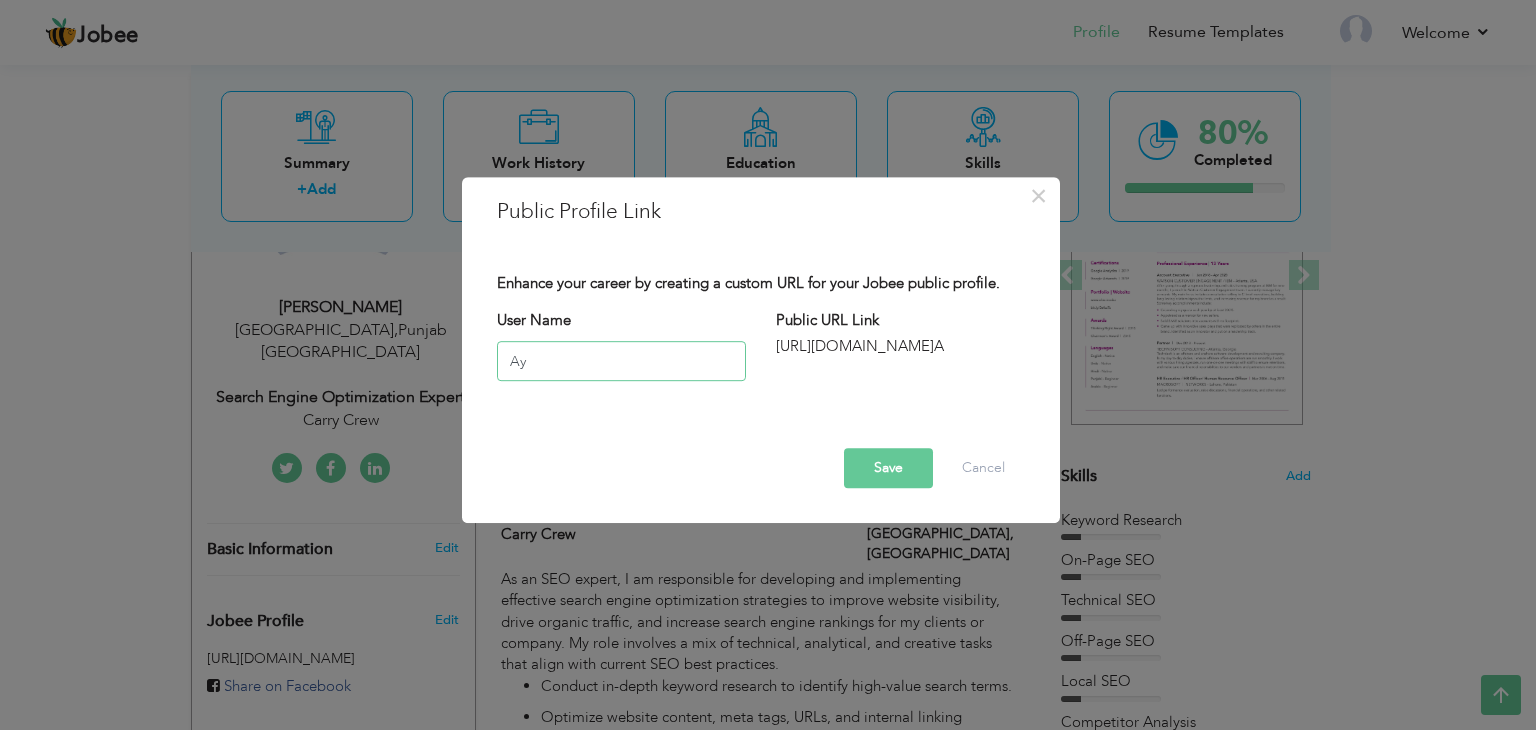 type on "A" 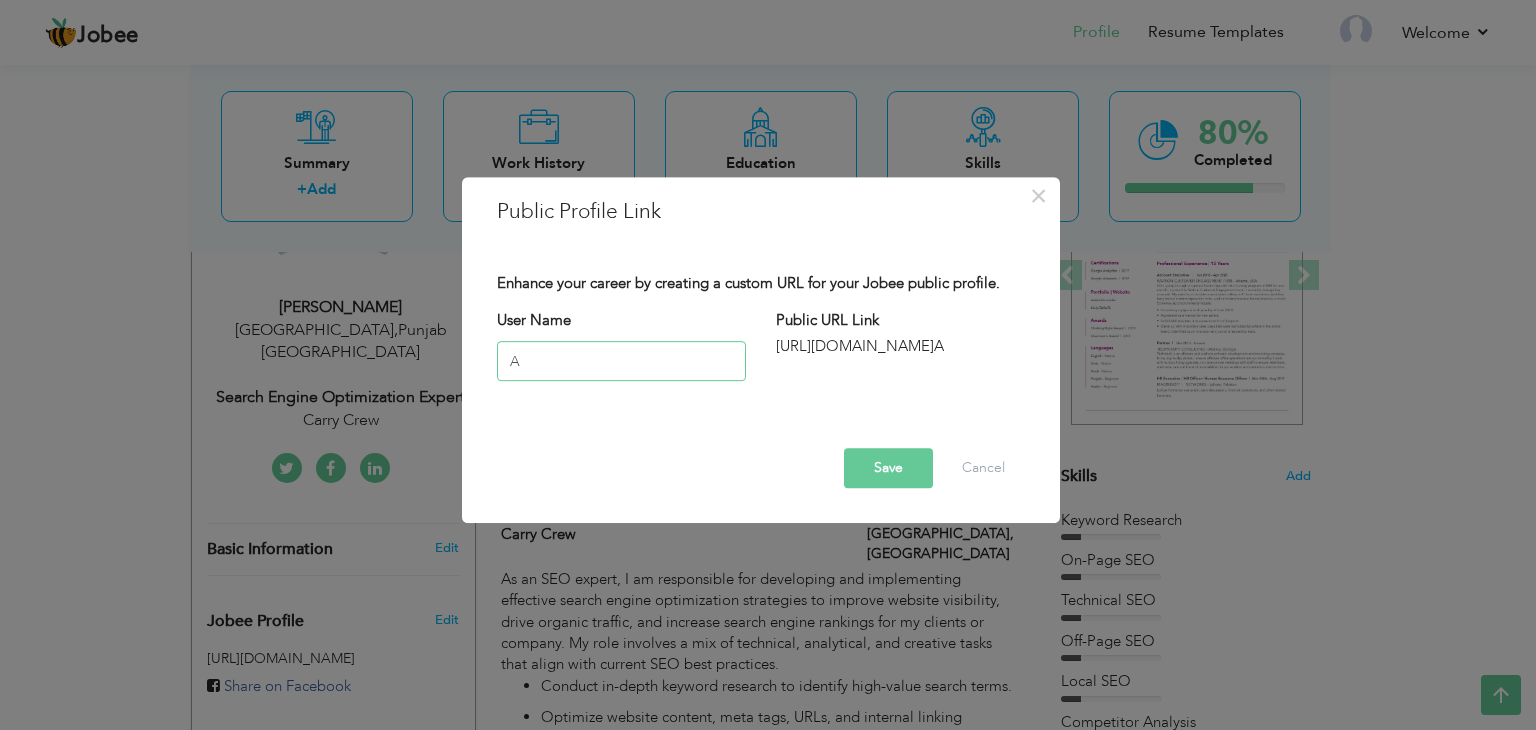 type 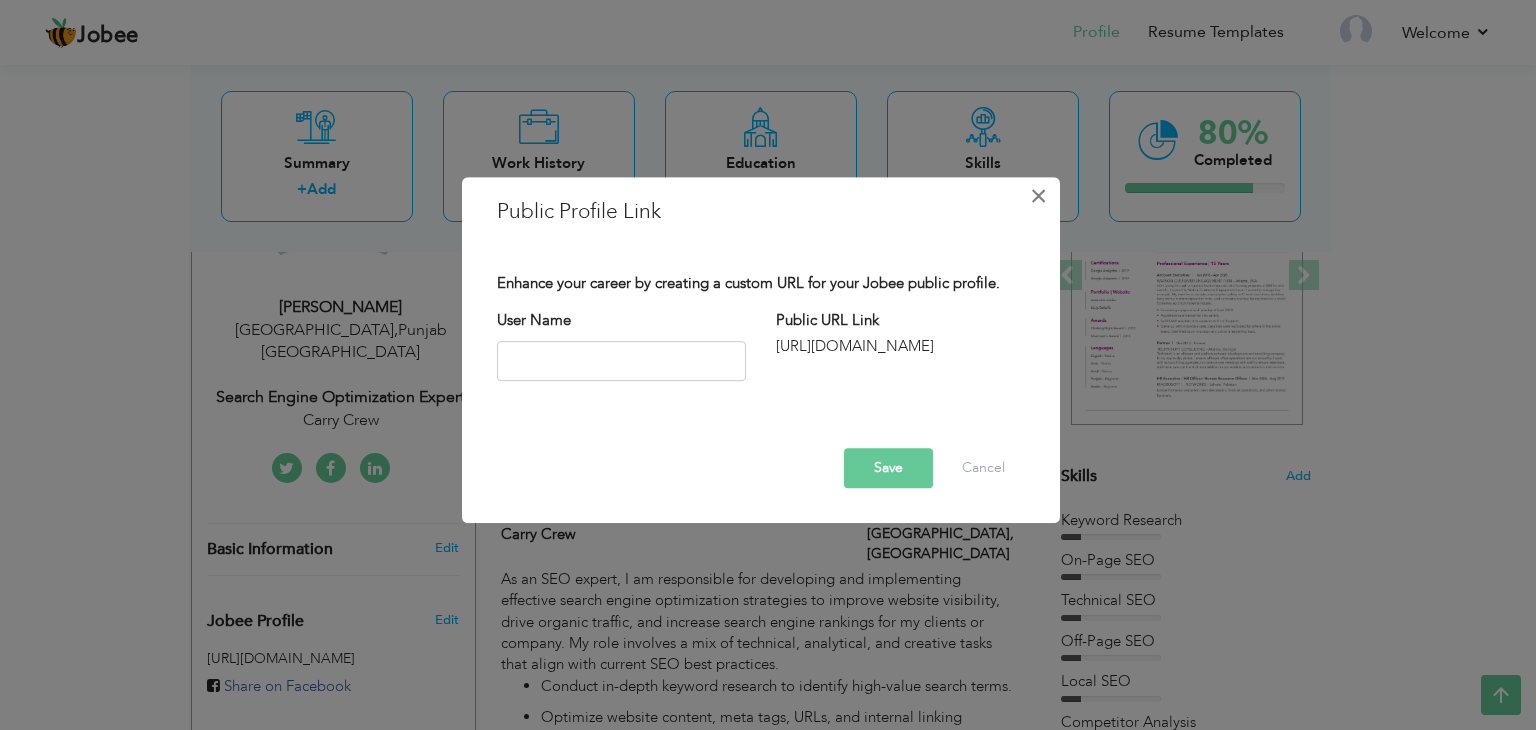 click on "×" at bounding box center [1038, 196] 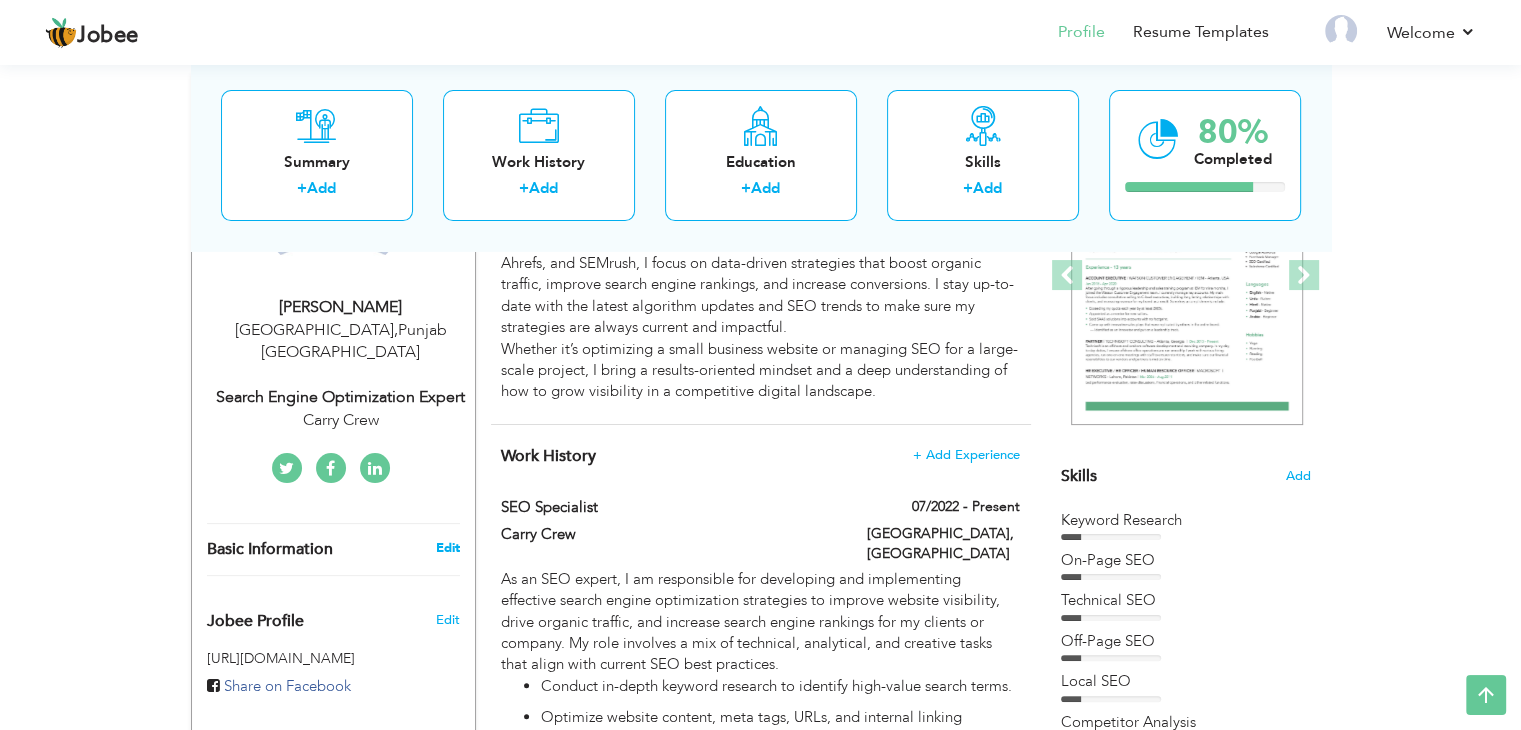 click on "Edit" at bounding box center (447, 548) 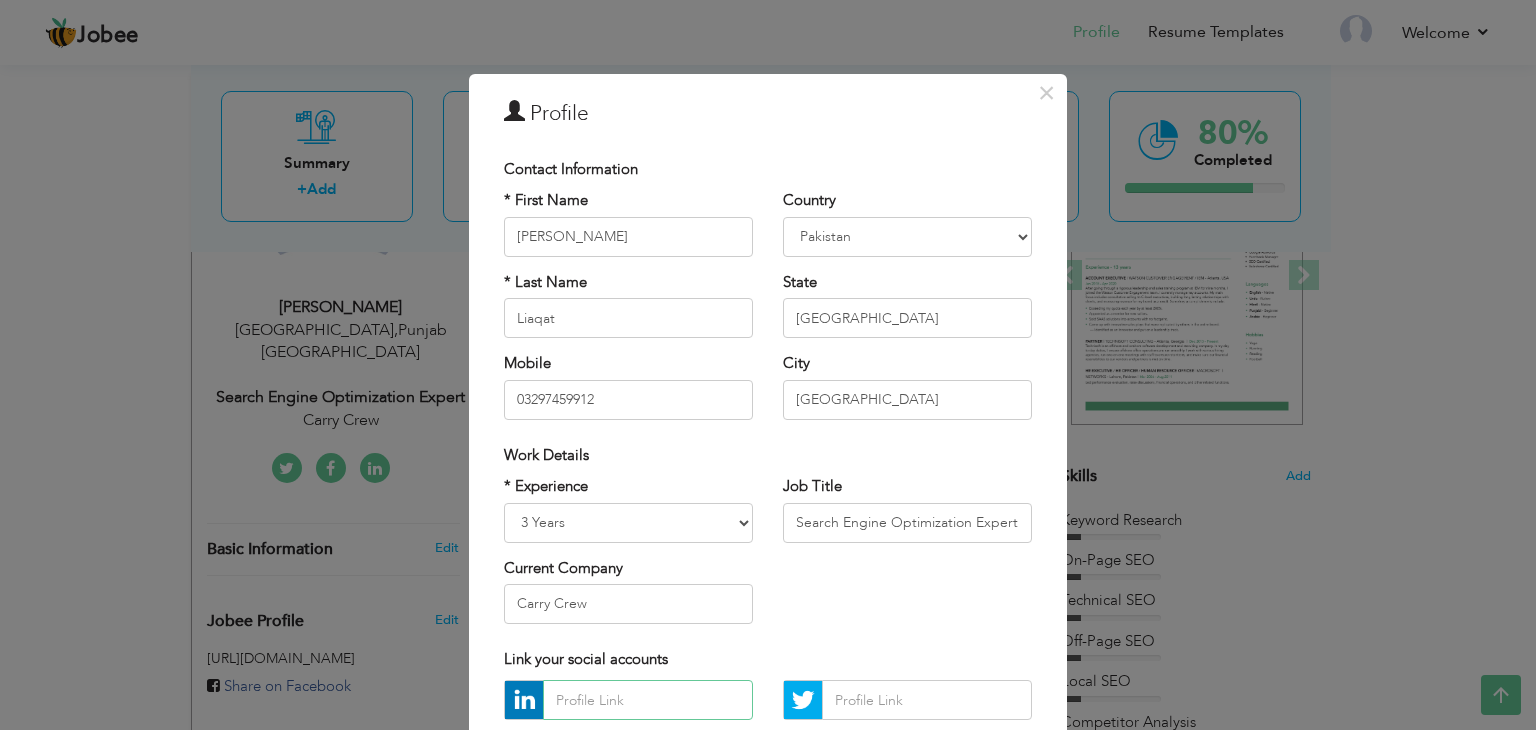 click at bounding box center (648, 700) 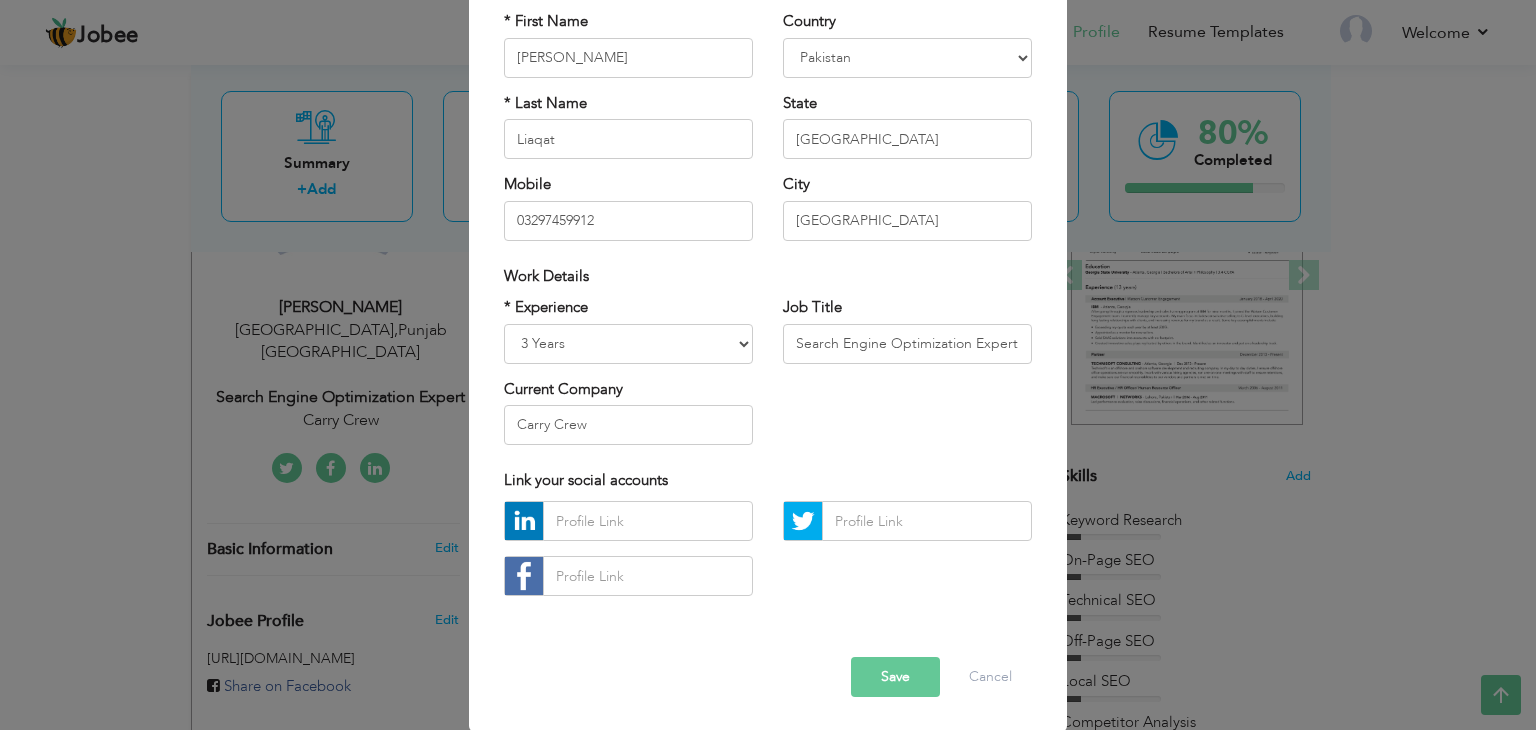 scroll, scrollTop: 181, scrollLeft: 0, axis: vertical 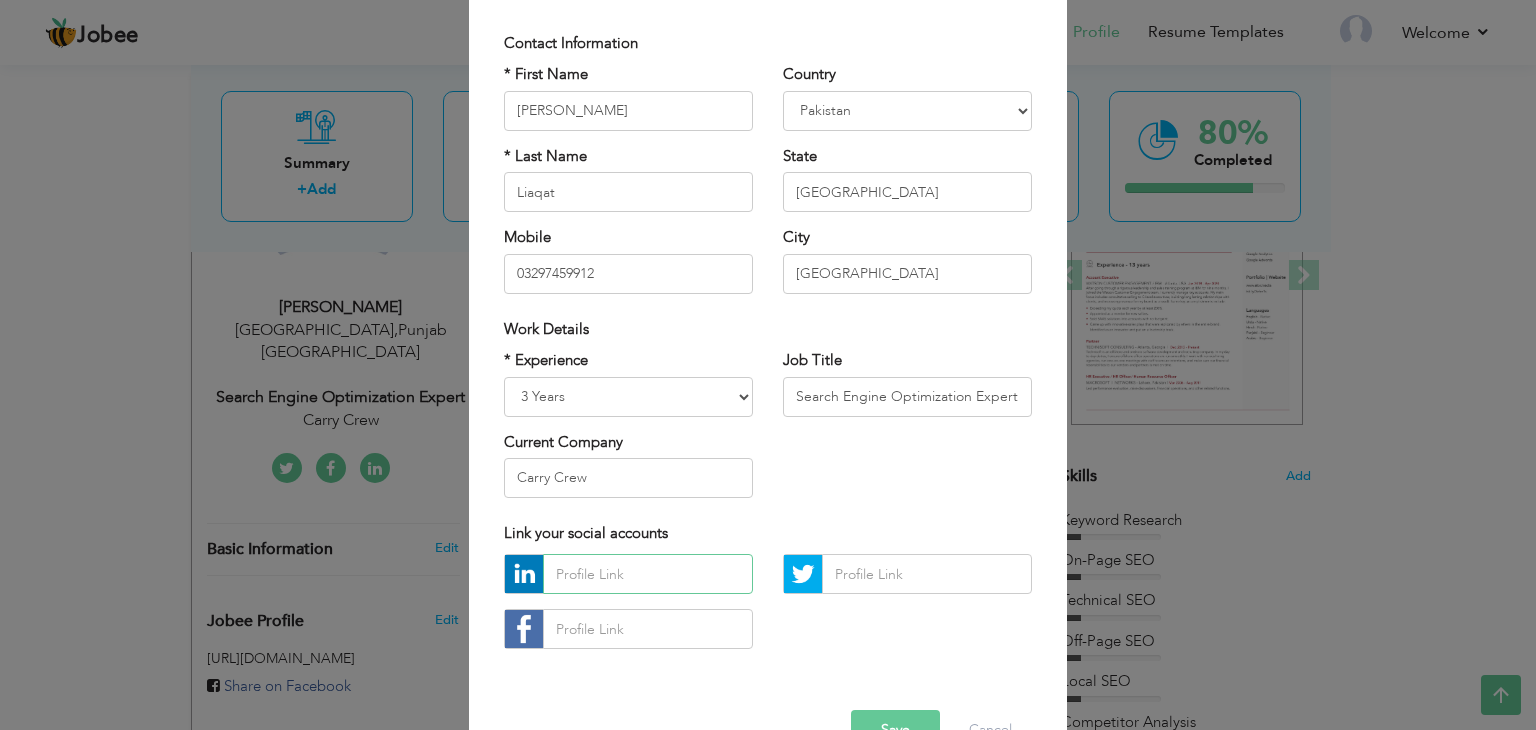 click at bounding box center (648, 574) 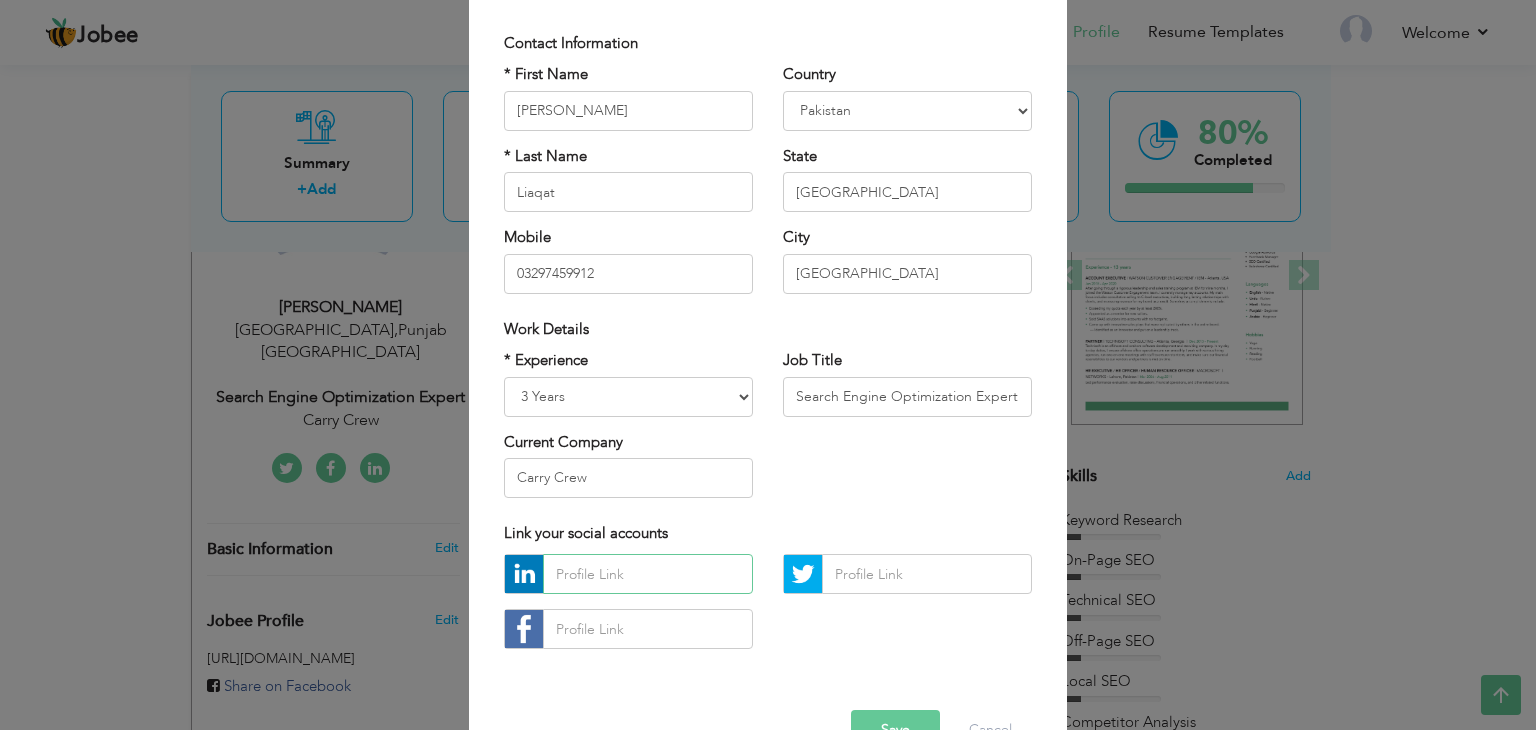 click at bounding box center (648, 574) 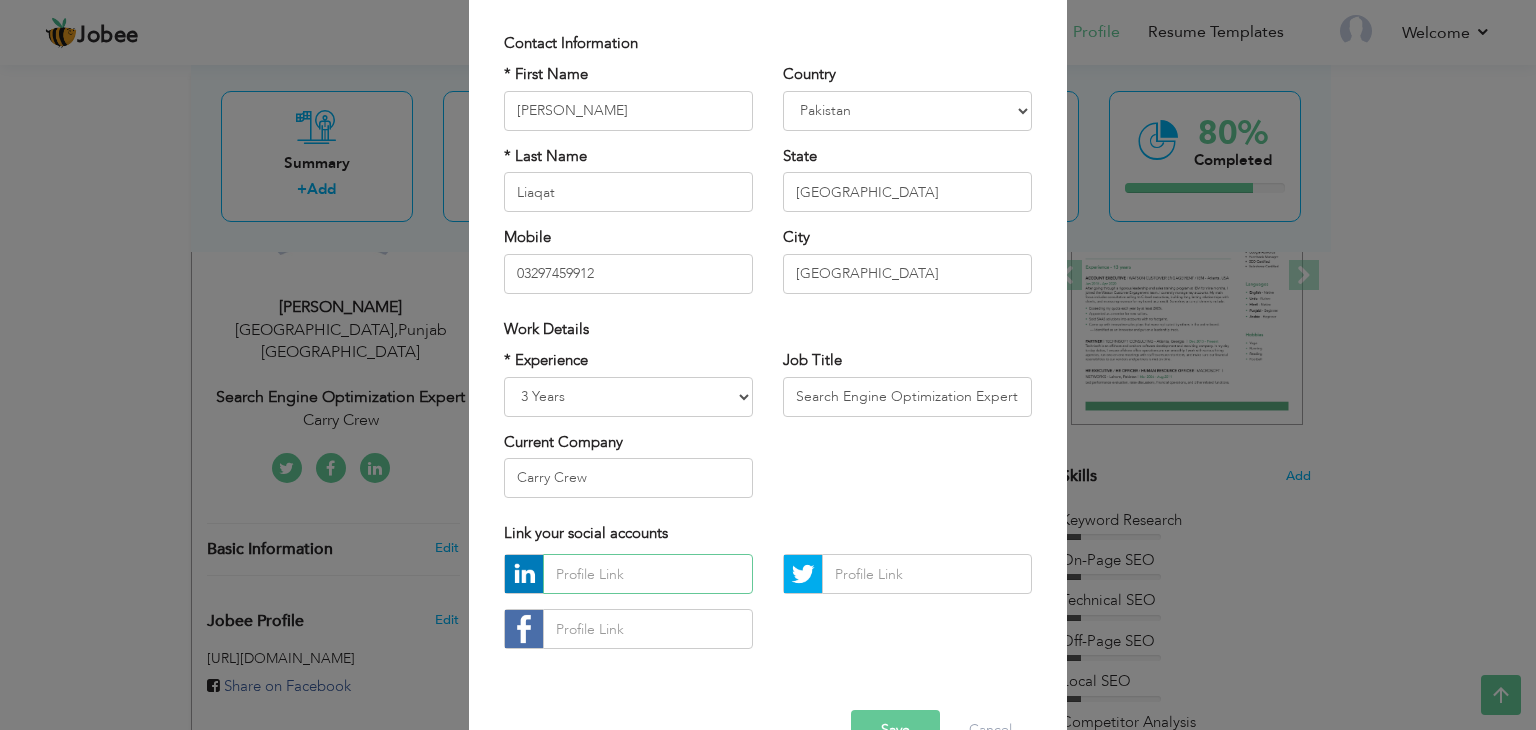 paste on "https://www.linkedin.com/in/ayesha-liaqat" 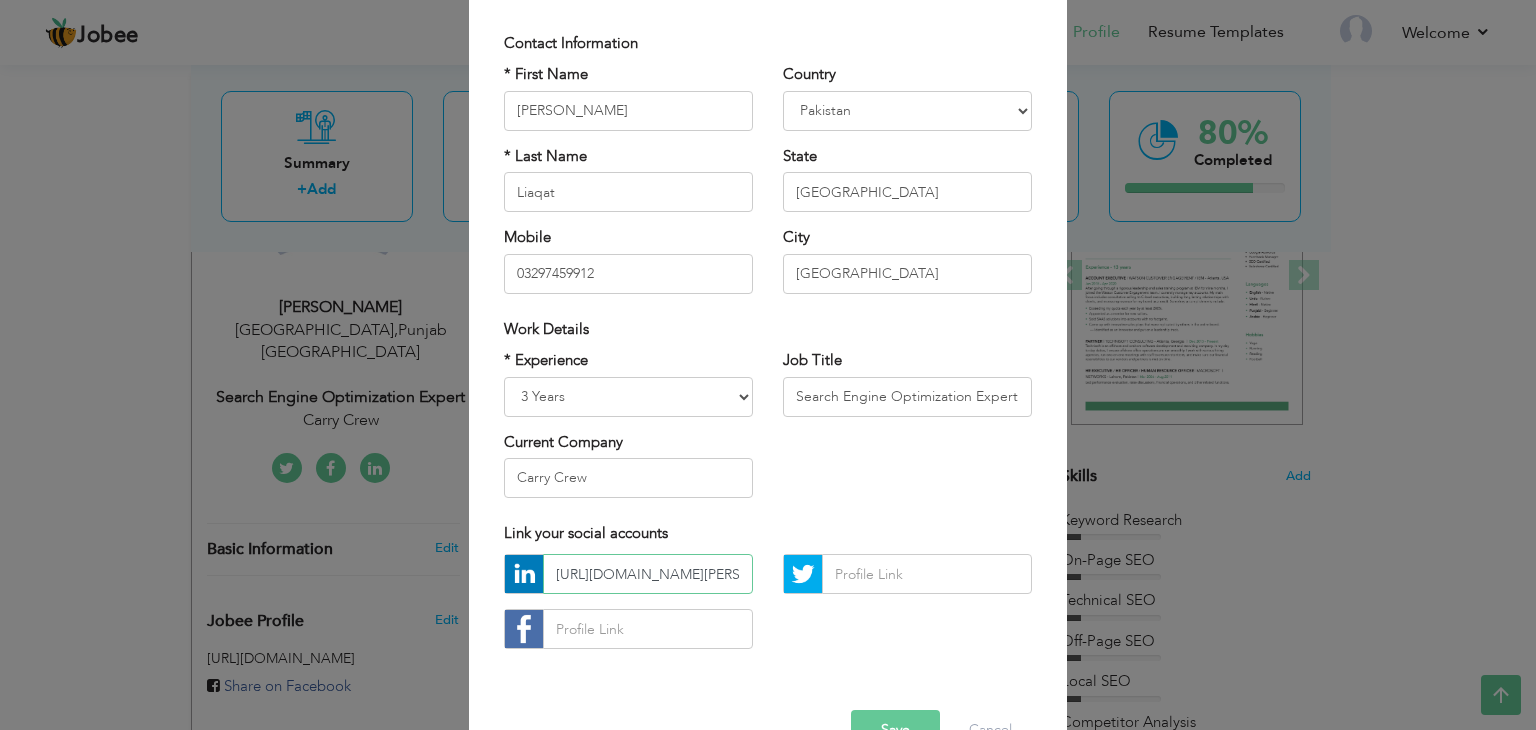 scroll, scrollTop: 0, scrollLeft: 75, axis: horizontal 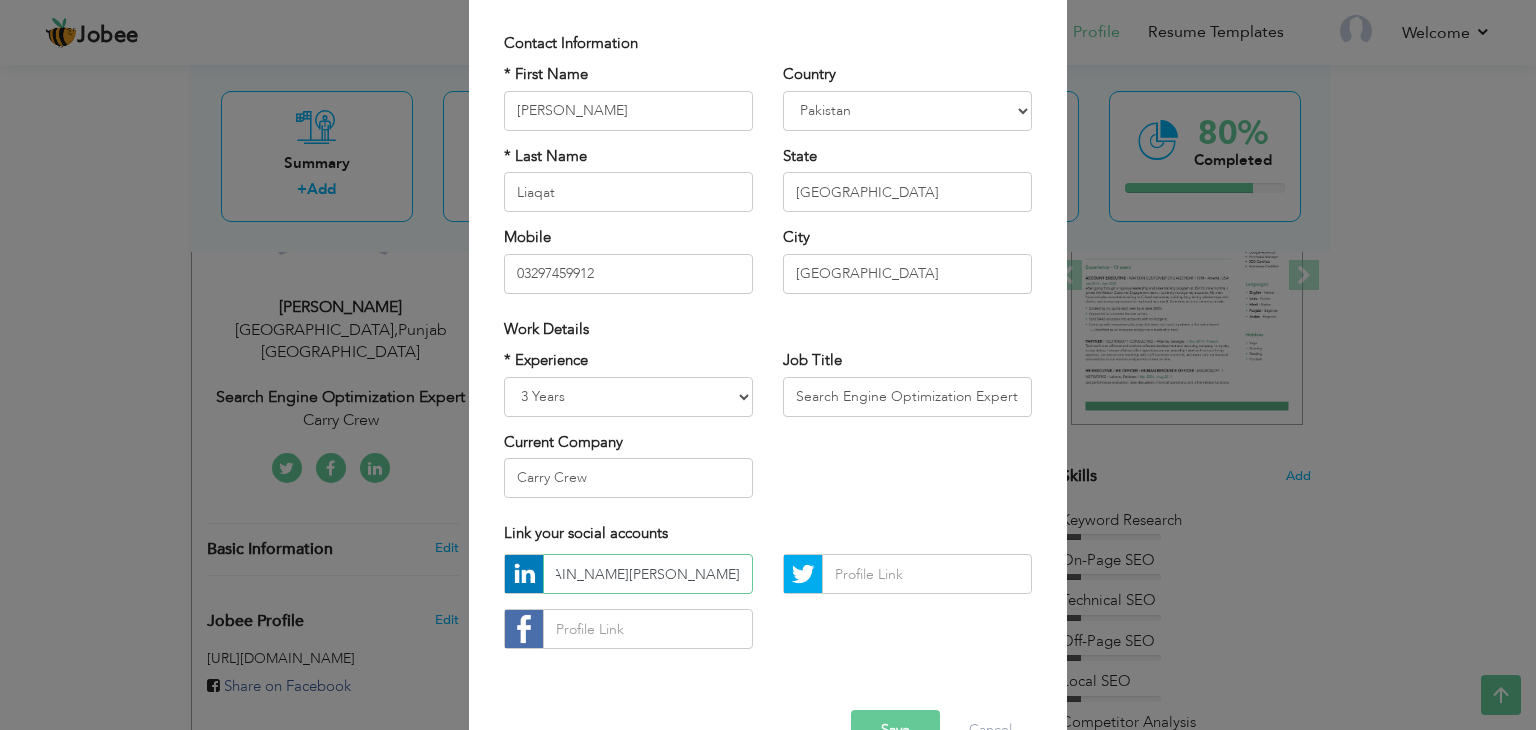type on "https://www.linkedin.com/in/ayesha-liaqat" 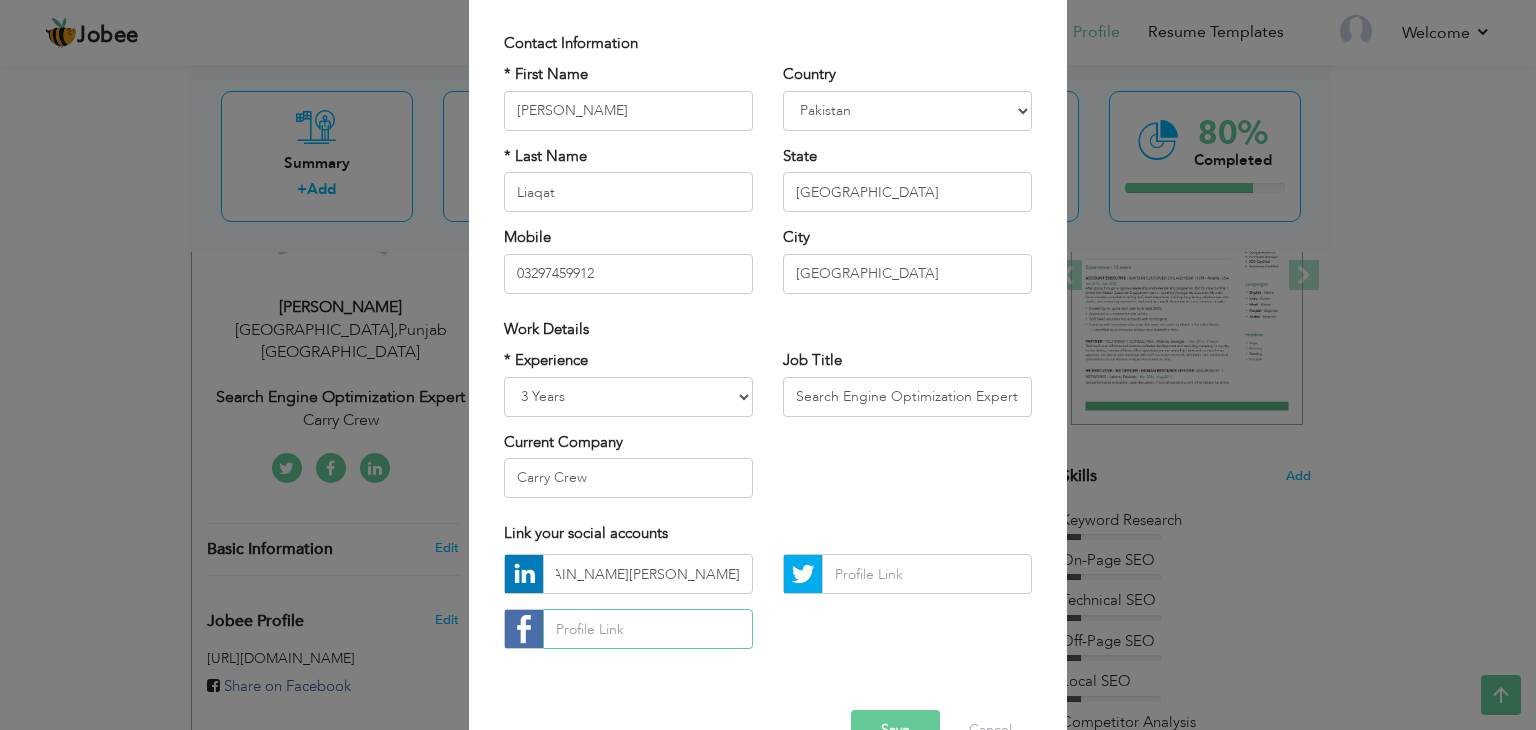 scroll, scrollTop: 0, scrollLeft: 0, axis: both 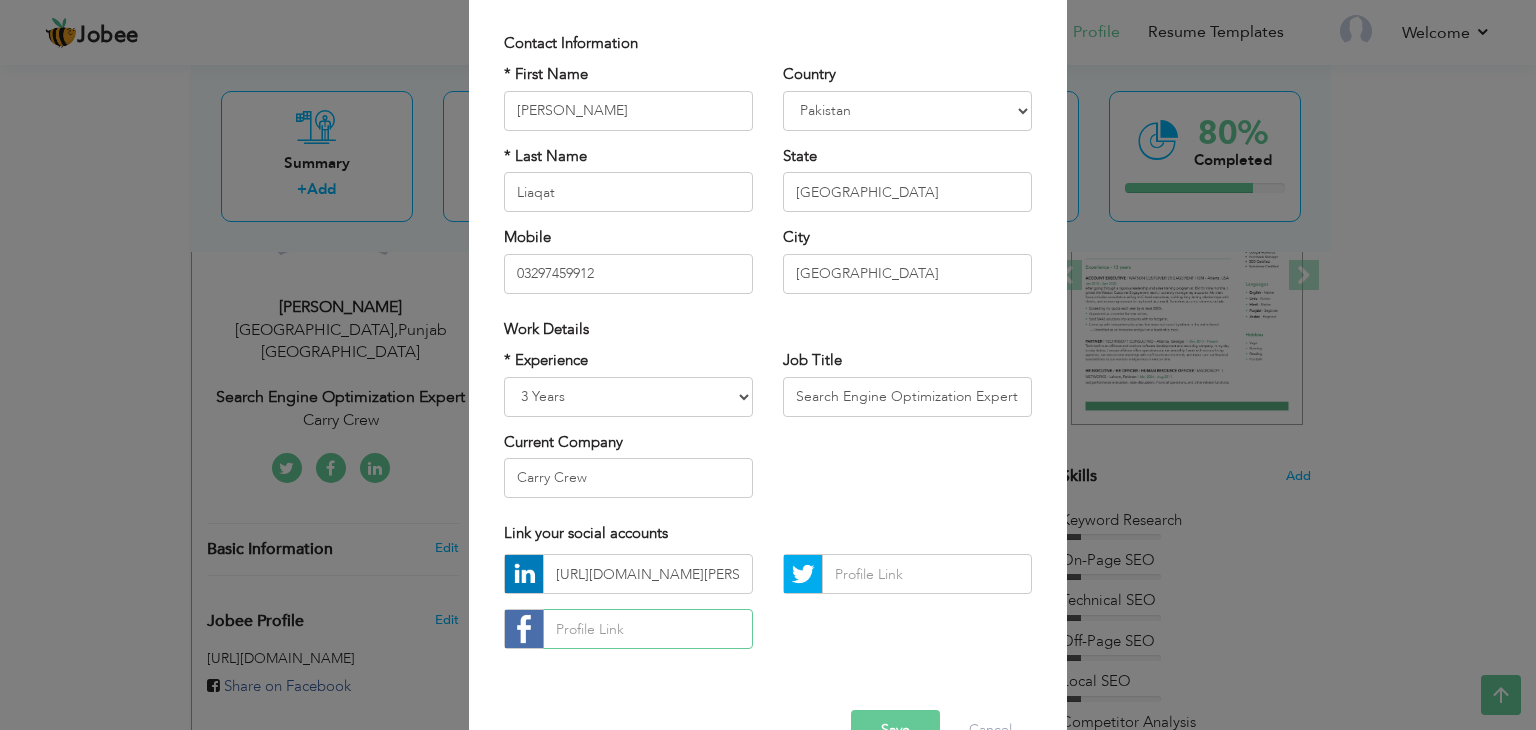 click at bounding box center [648, 629] 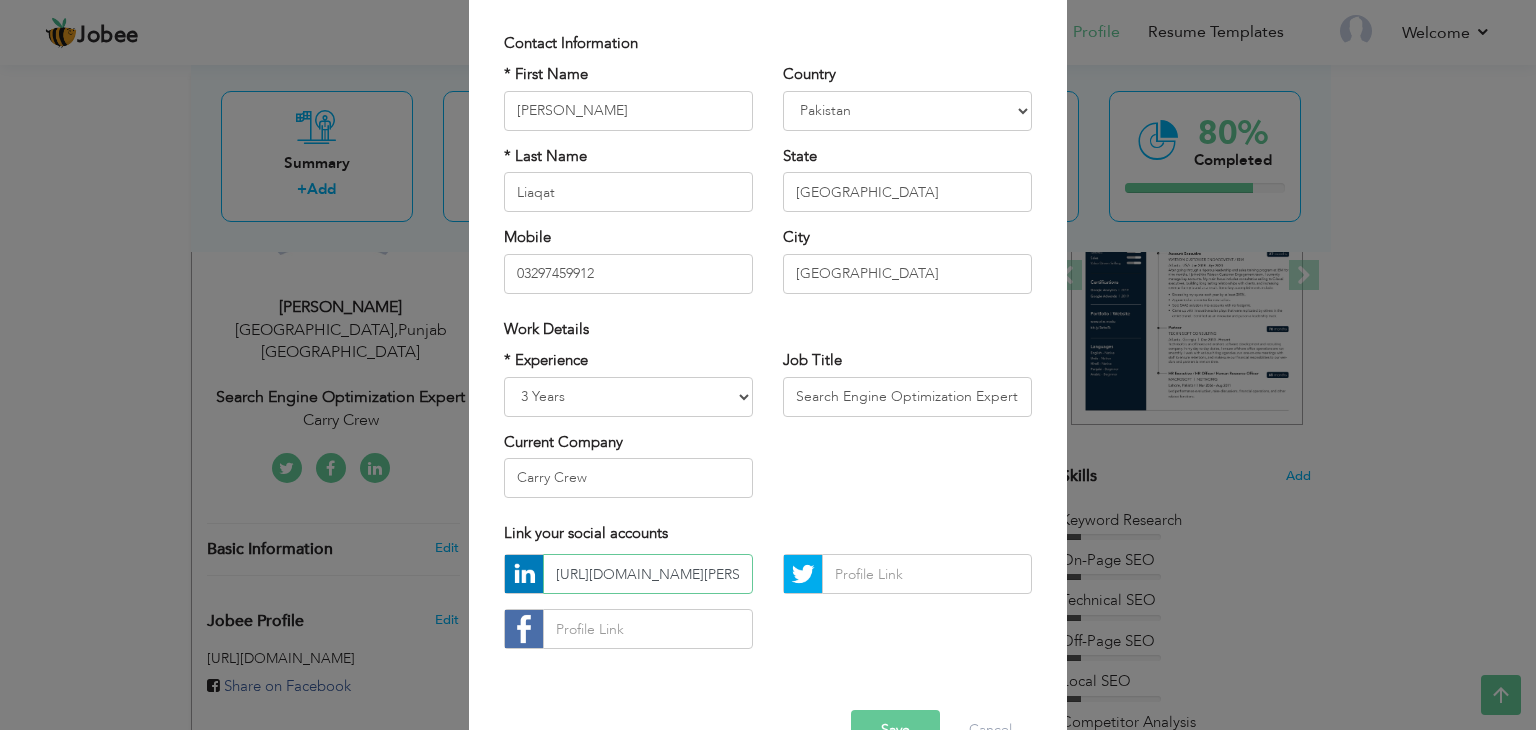 click on "https://www.linkedin.com/in/ayesha-liaqat" at bounding box center [648, 574] 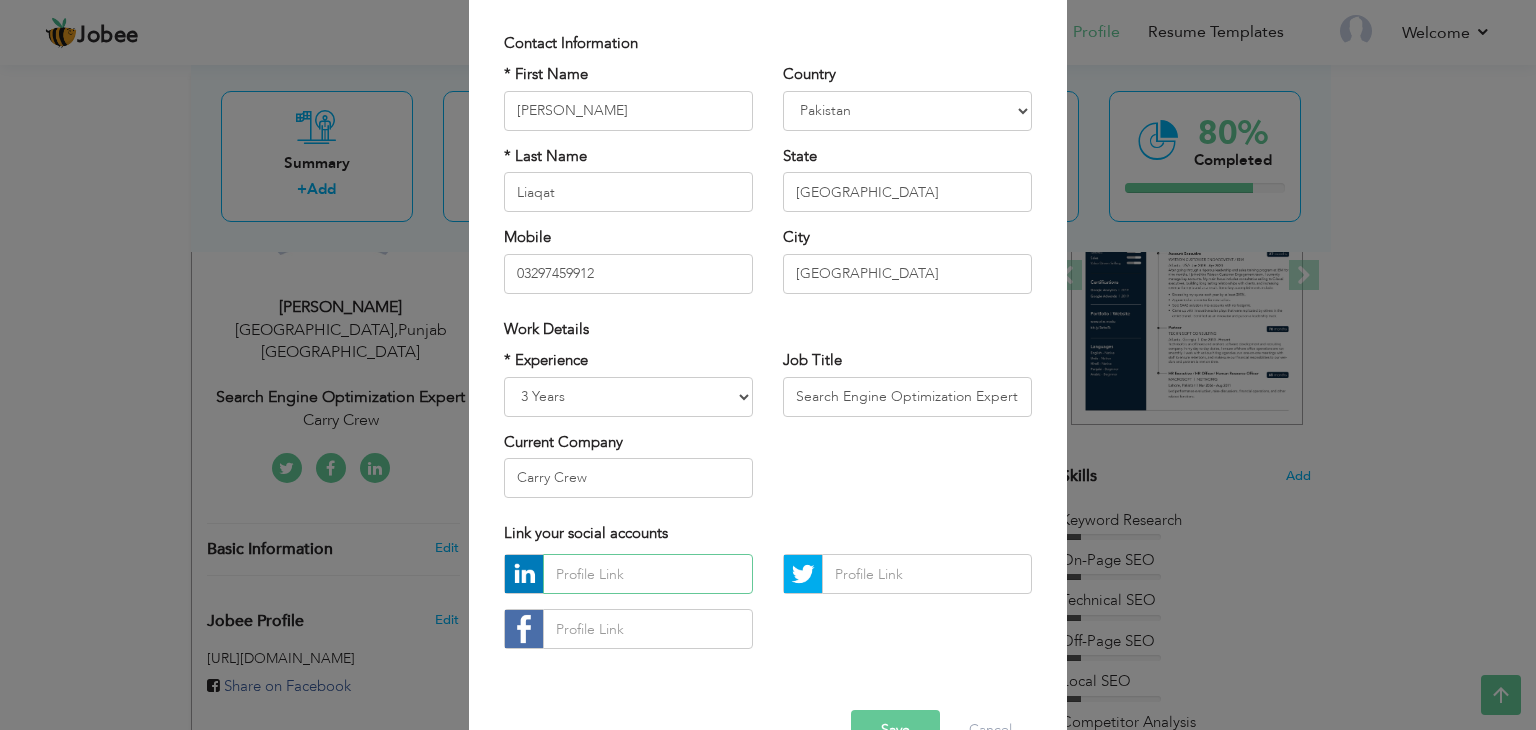 paste on "www.linkedin.com/in/ayesha-liaqat-3370b2375" 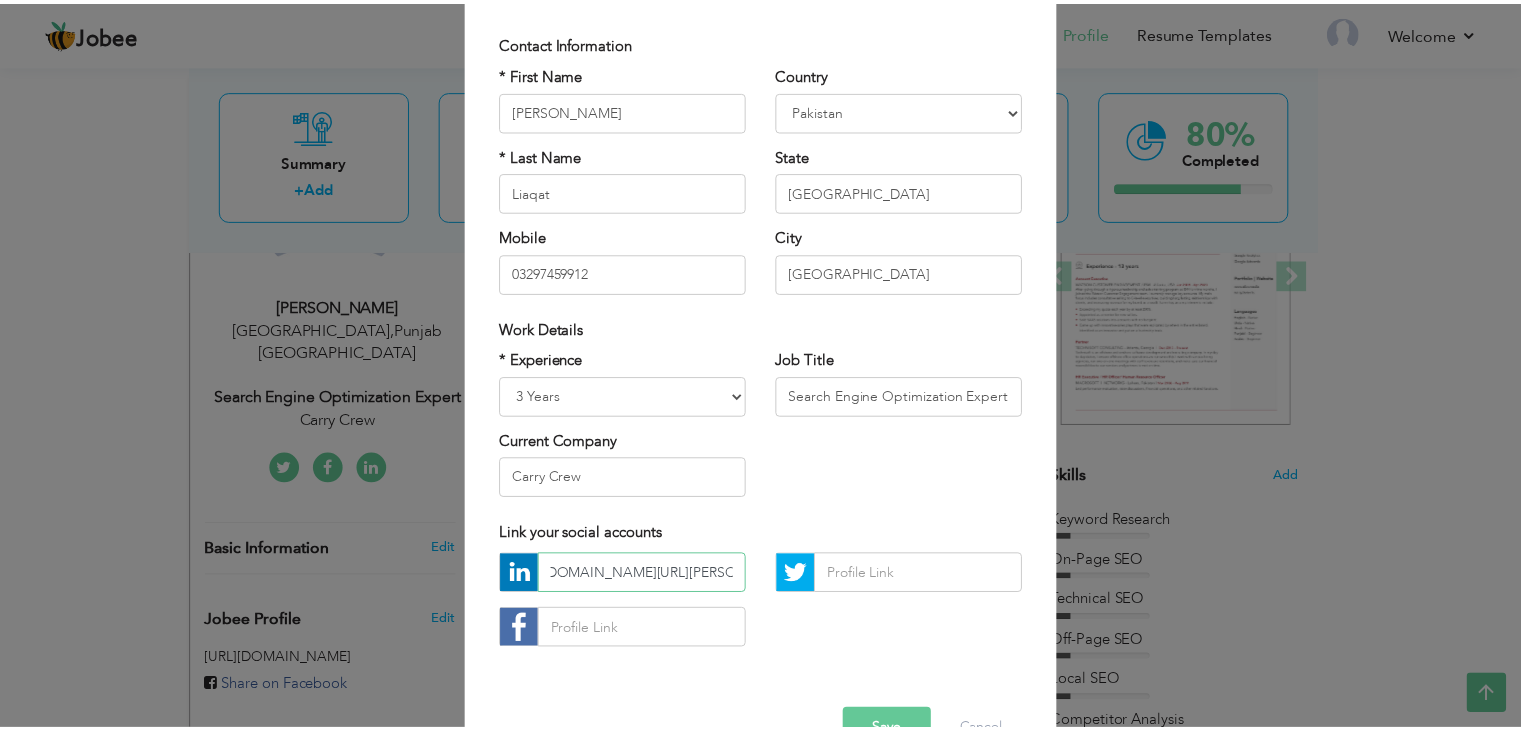 scroll, scrollTop: 0, scrollLeft: 0, axis: both 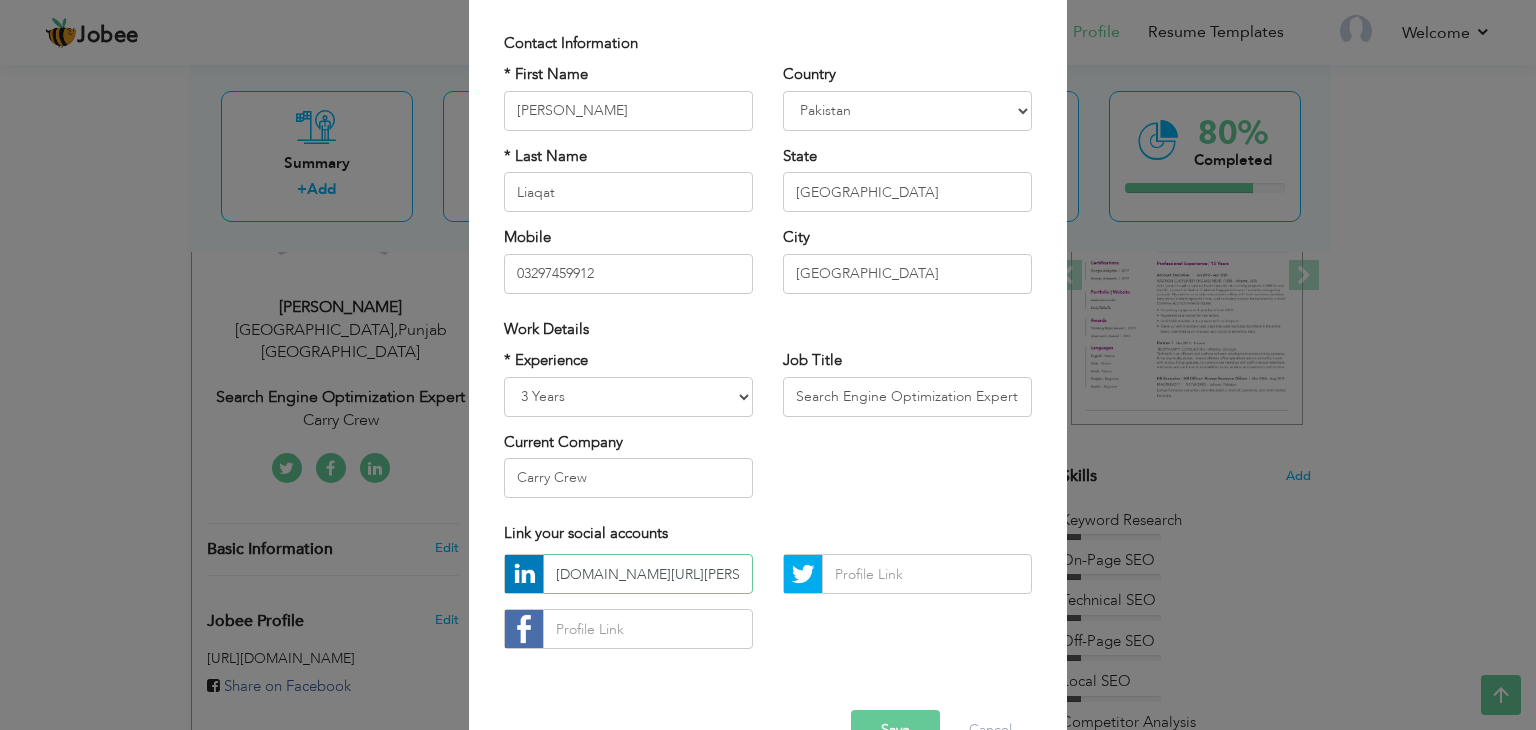 type on "www.linkedin.com/in/ayesha-liaqat-3370b2375" 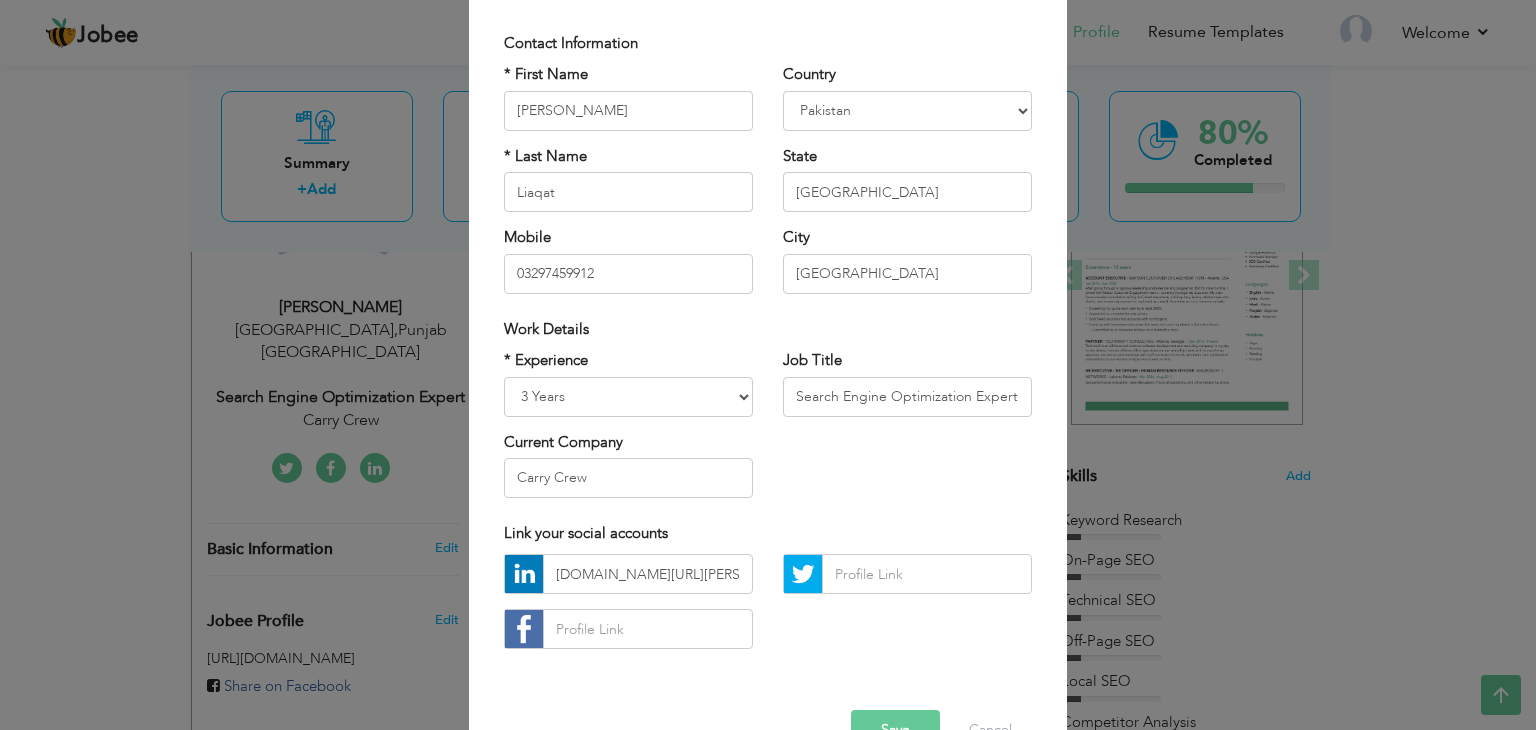 click on "Save" at bounding box center [895, 730] 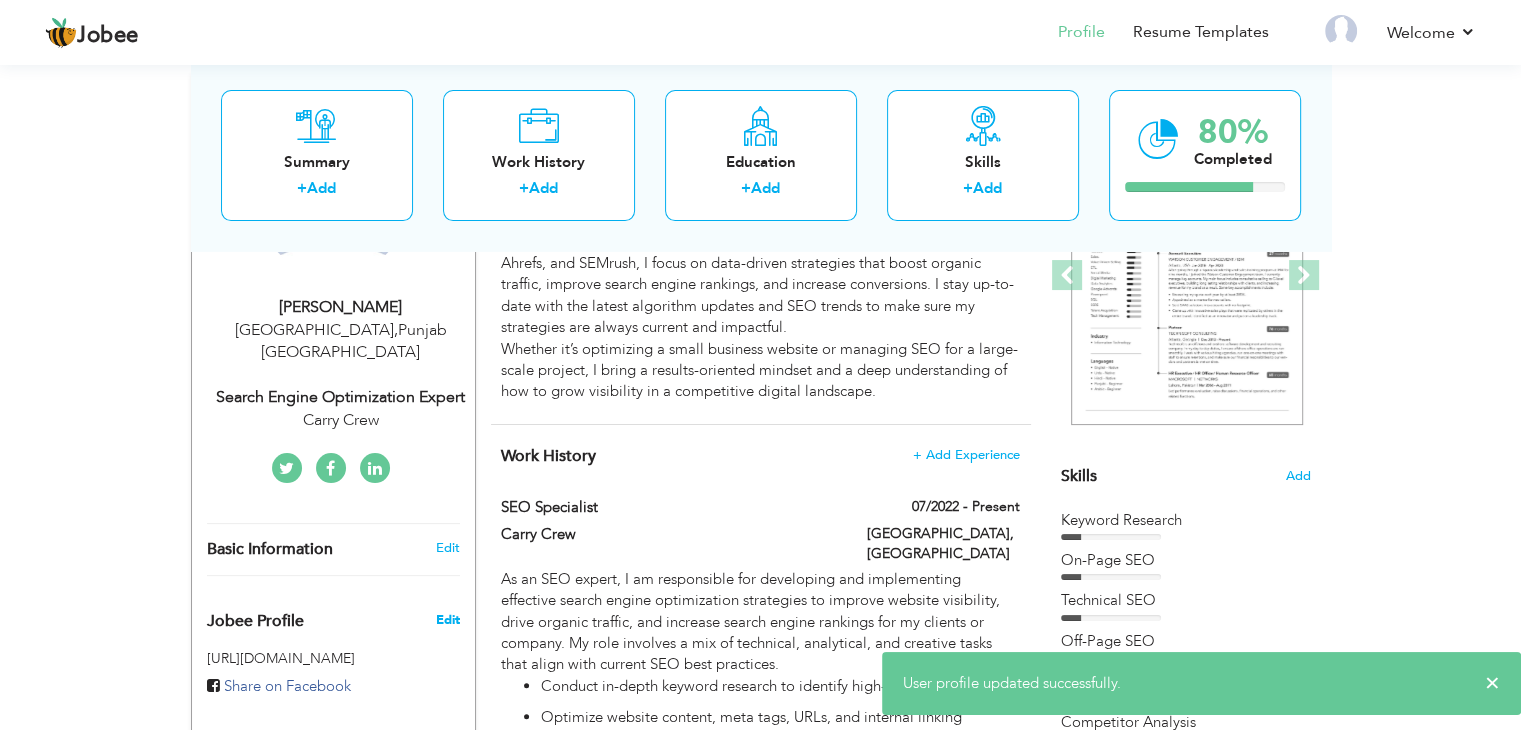 click on "Edit" at bounding box center [447, 620] 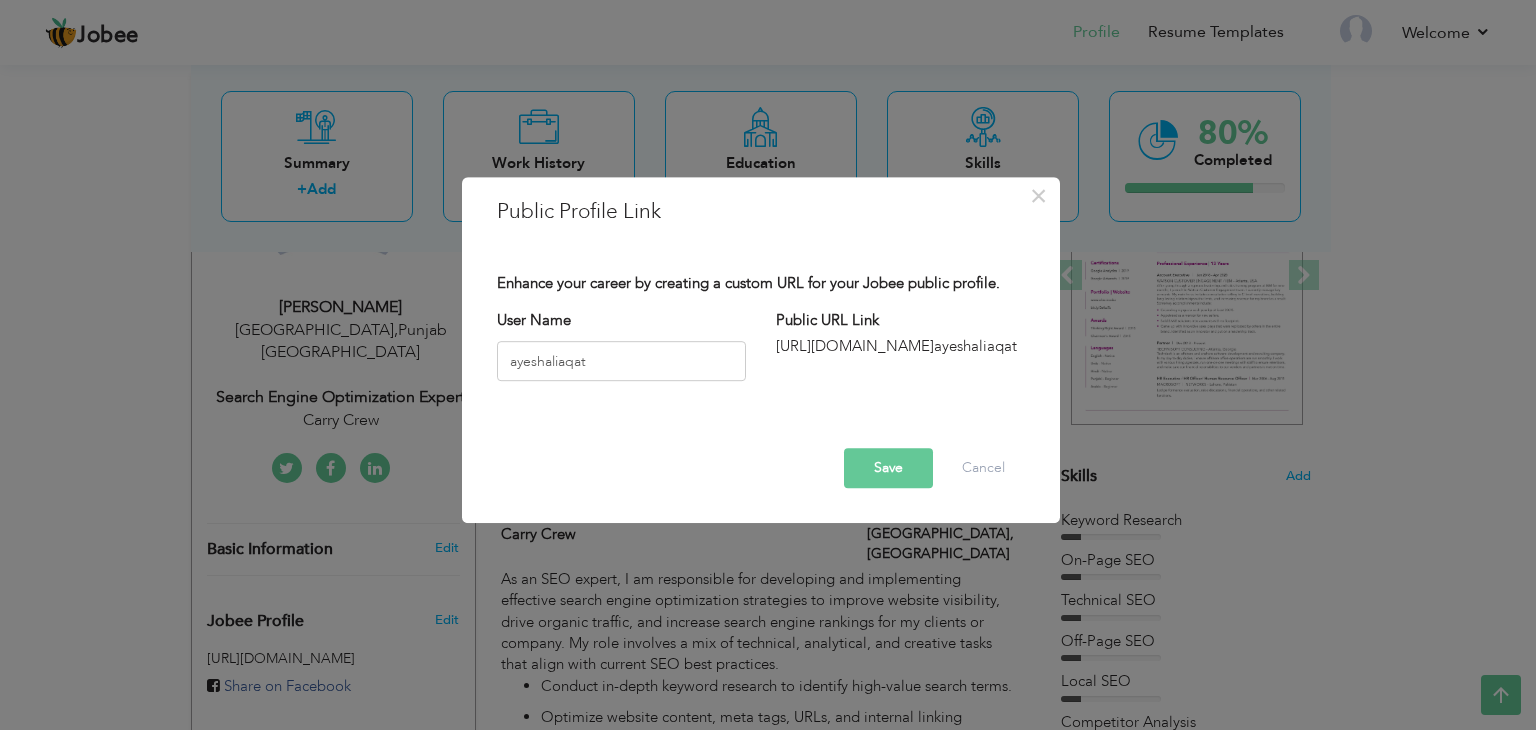 click on "http://jobee.io/profile/ ayeshaliaqat" at bounding box center (900, 346) 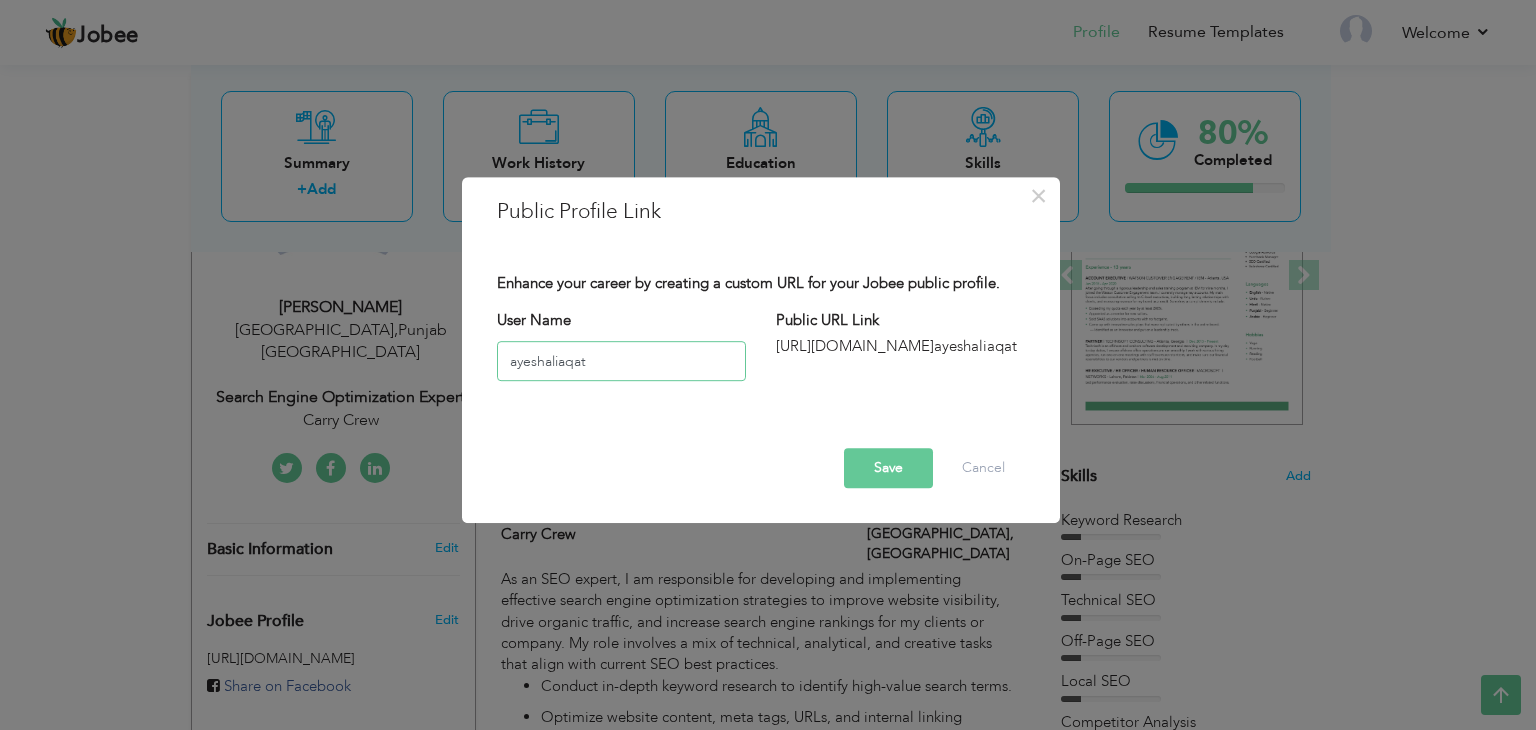 click on "ayeshaliaqat" at bounding box center (621, 361) 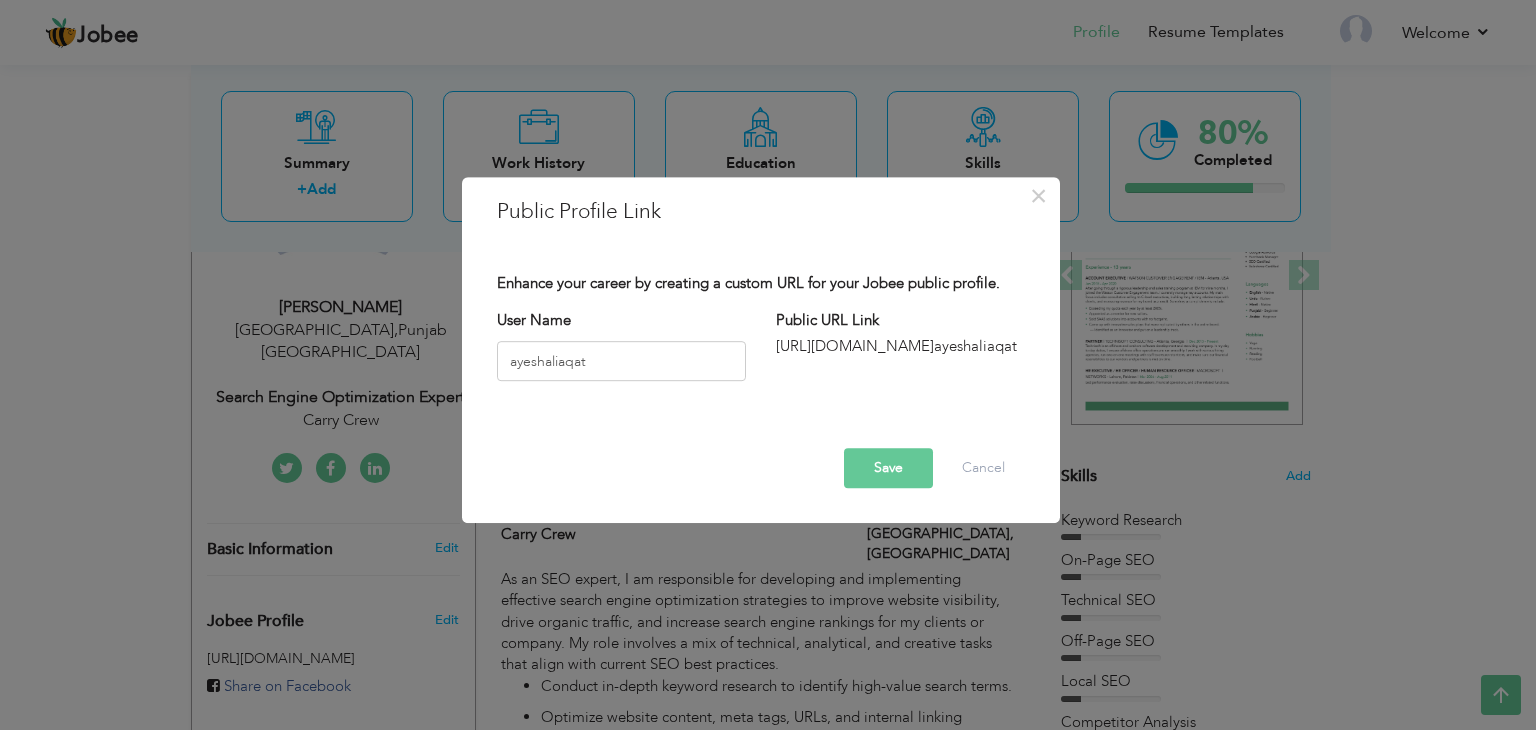 click on "http://jobee.io/profile/ ayeshaliaqat" at bounding box center [900, 346] 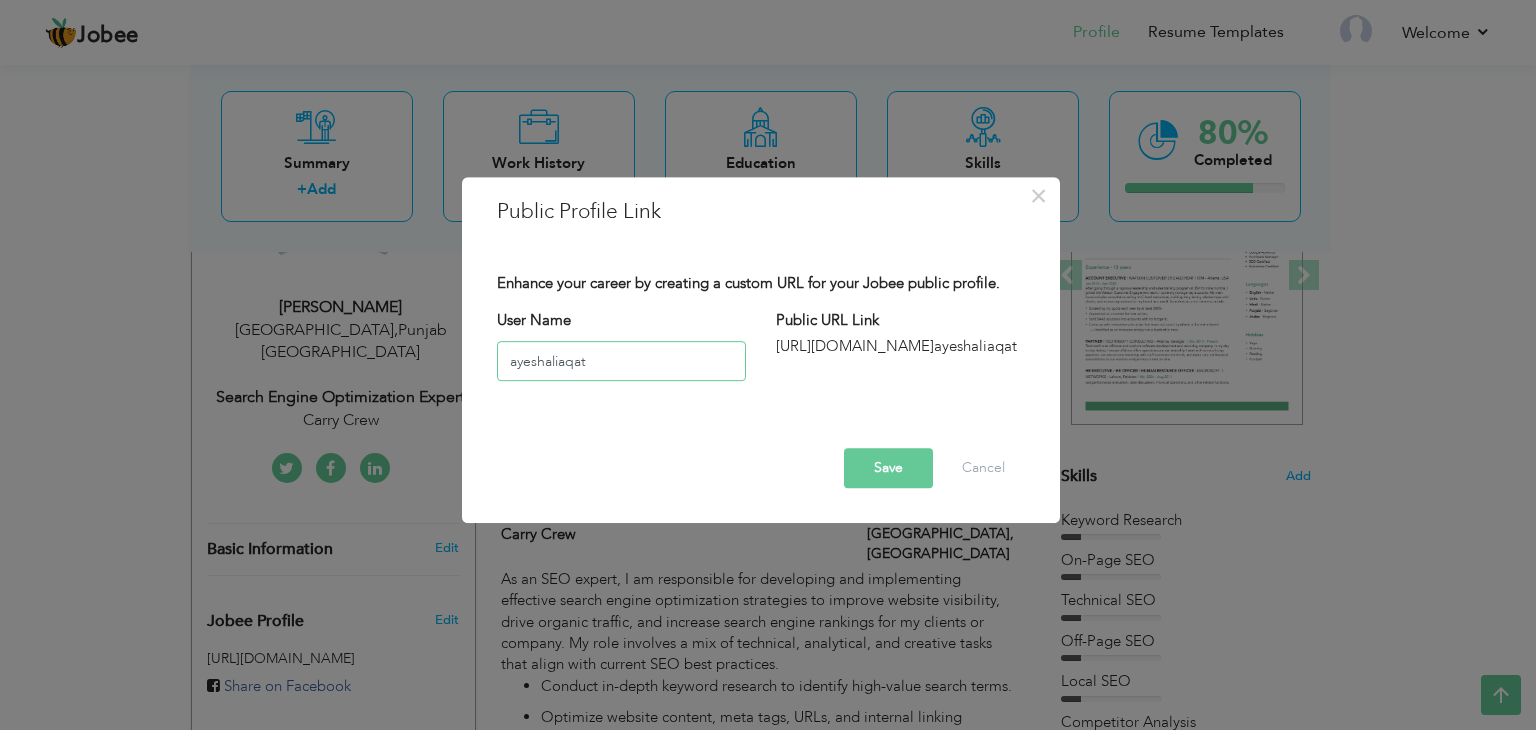 click on "ayeshaliaqat" at bounding box center [621, 361] 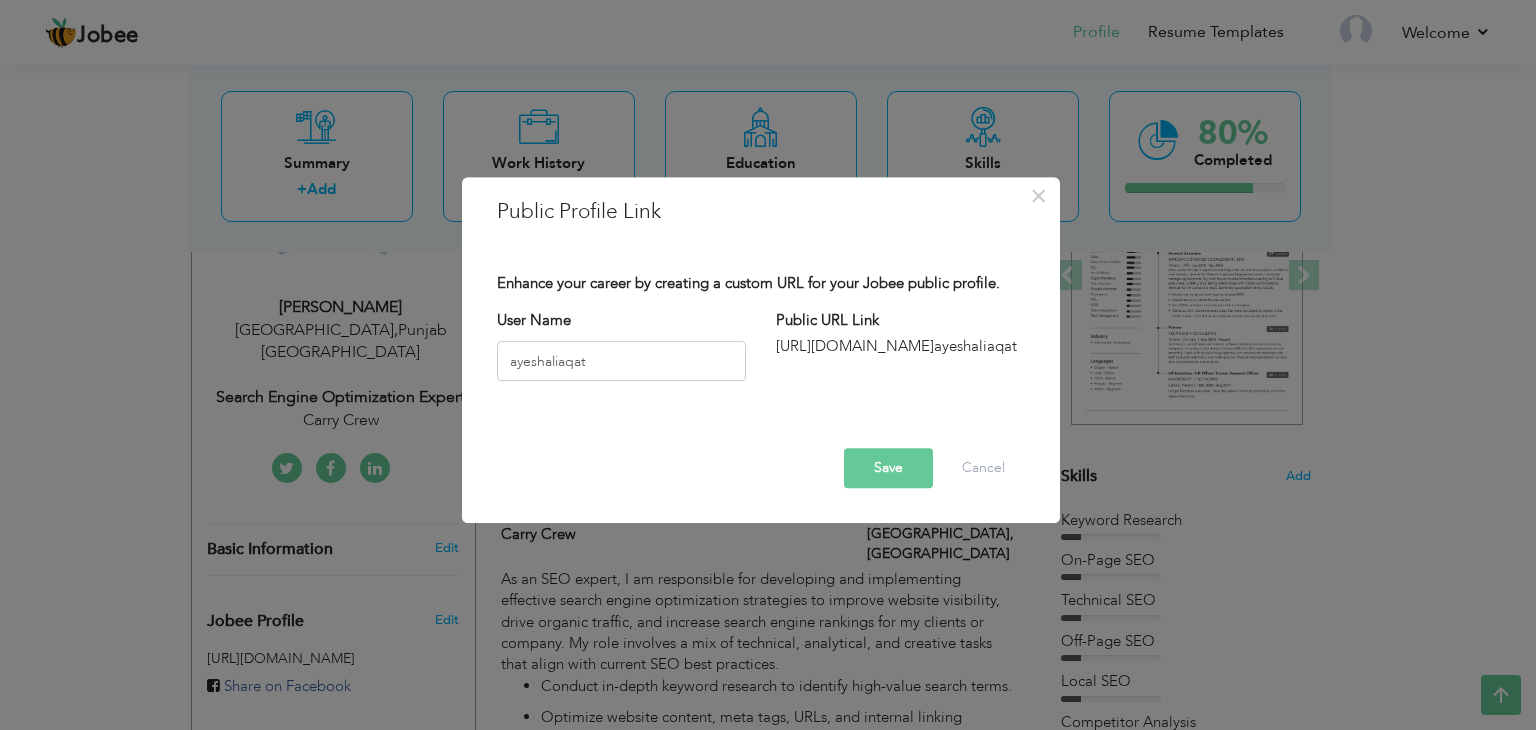 click on "Save" at bounding box center (888, 468) 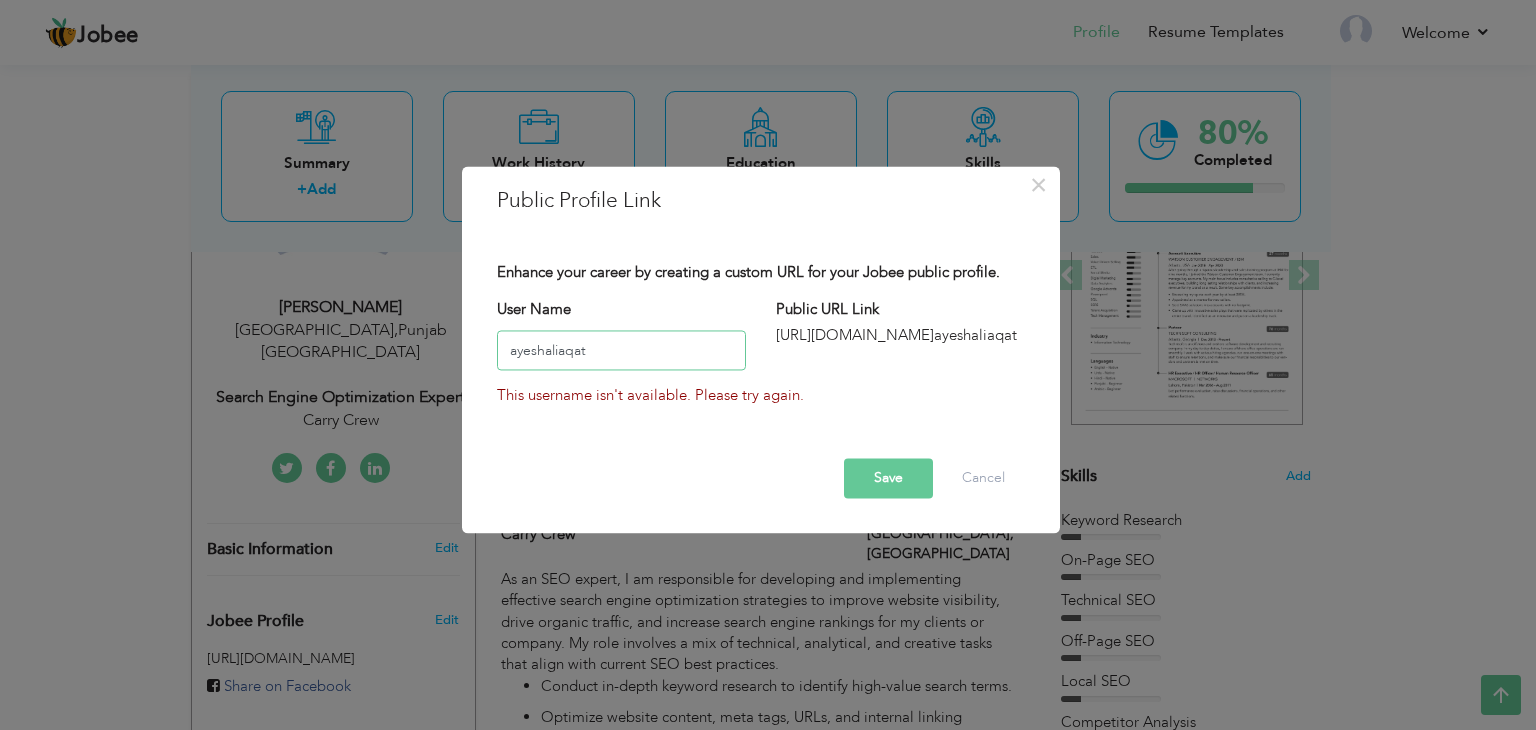 click on "ayeshaliaqat" at bounding box center [621, 351] 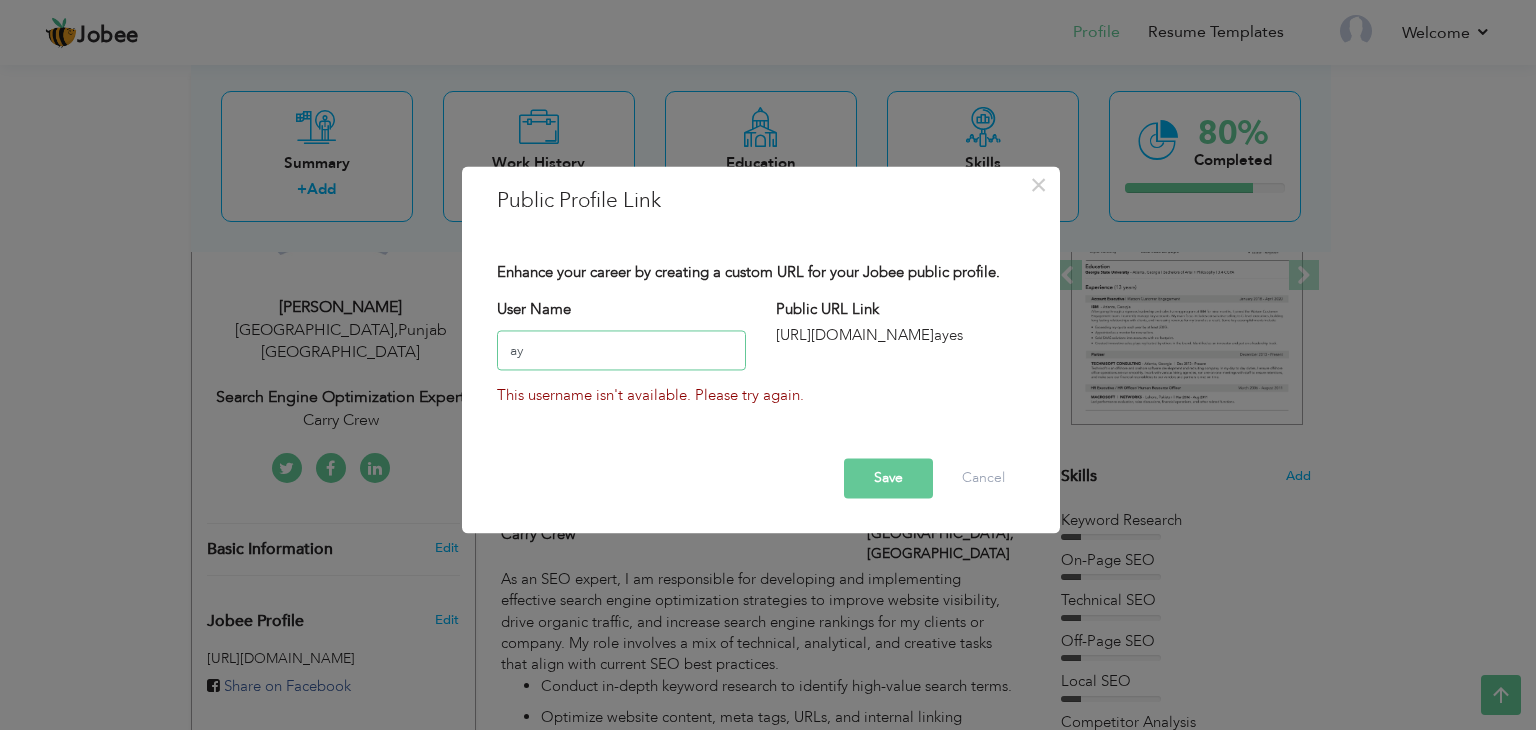 type on "a" 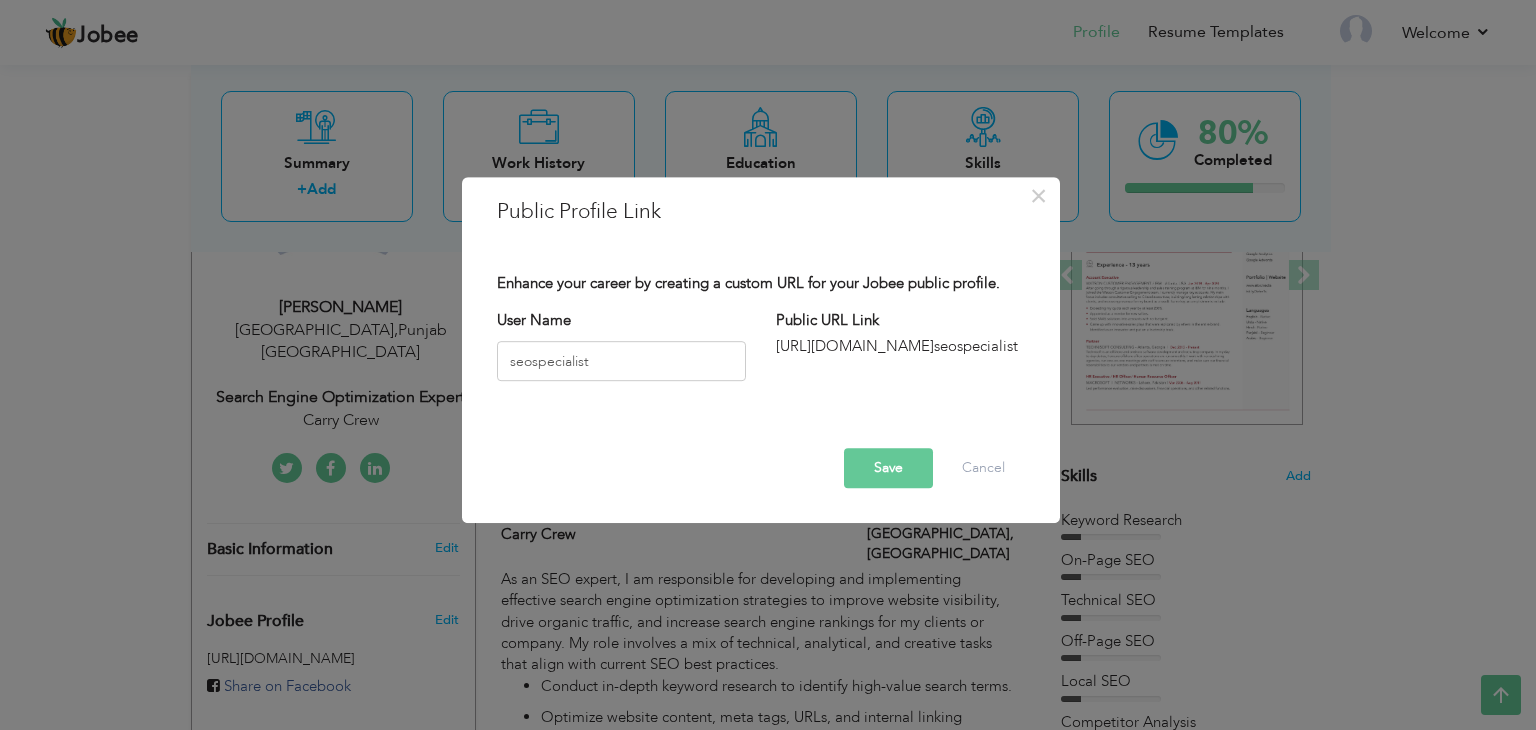 click on "Save" at bounding box center (888, 468) 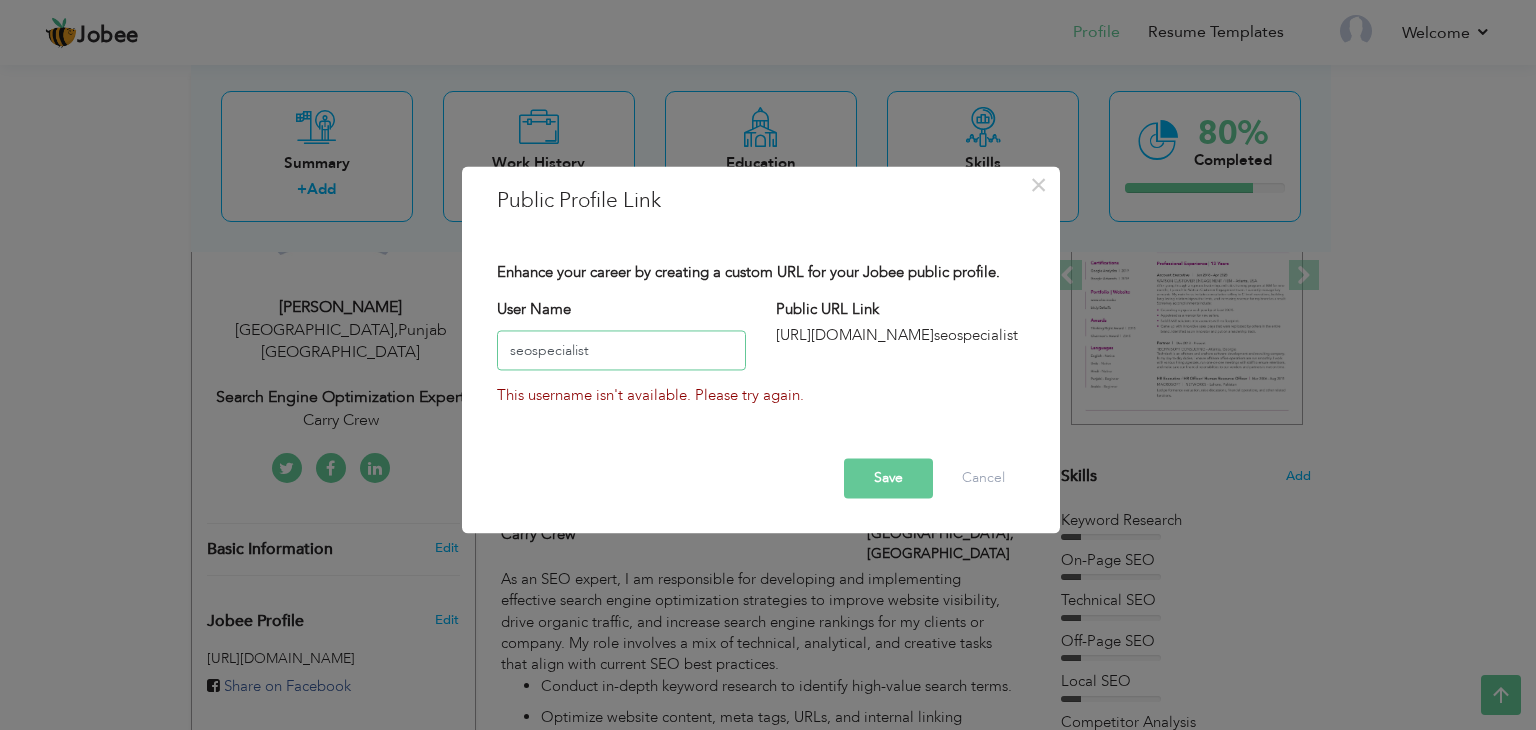 click on "seospecialist" at bounding box center (621, 351) 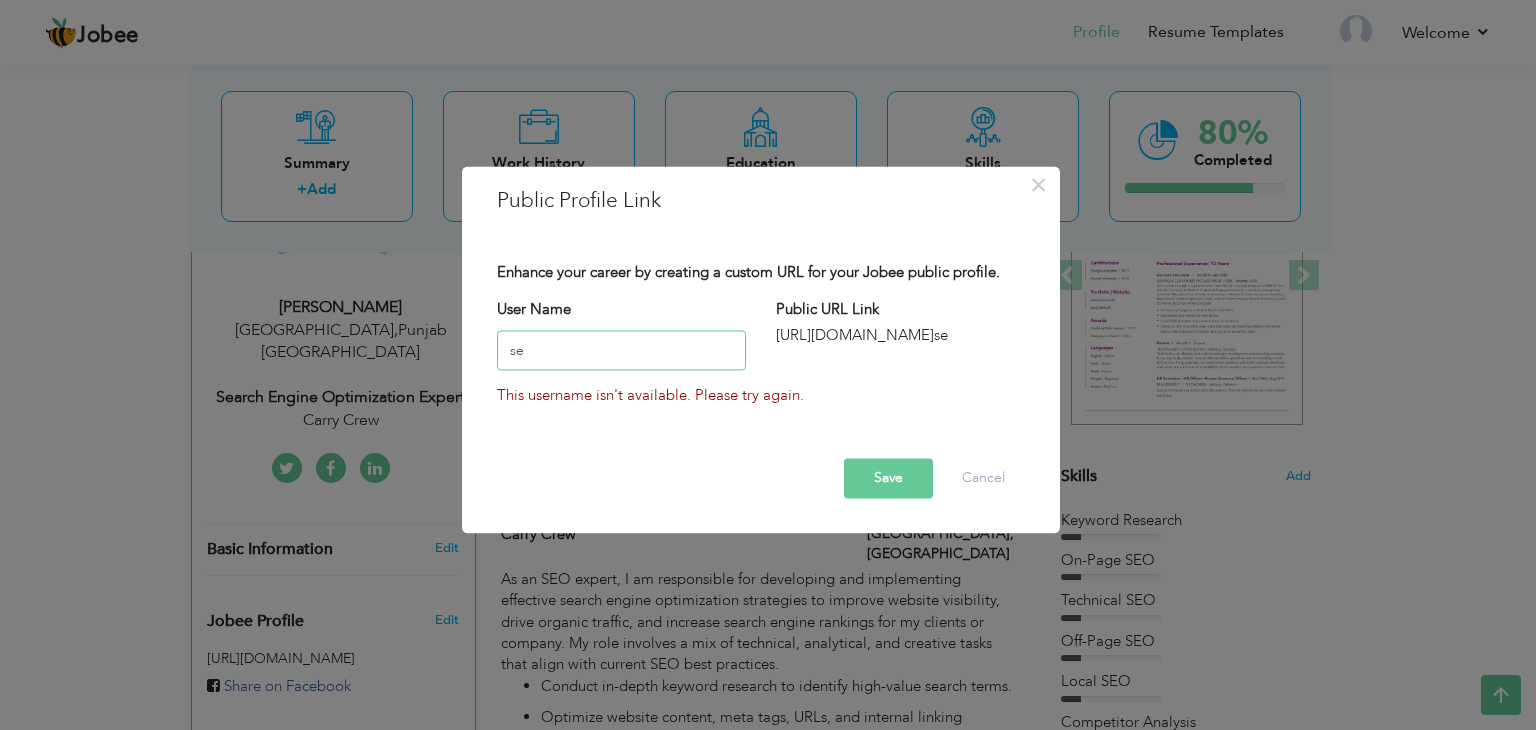 type on "s" 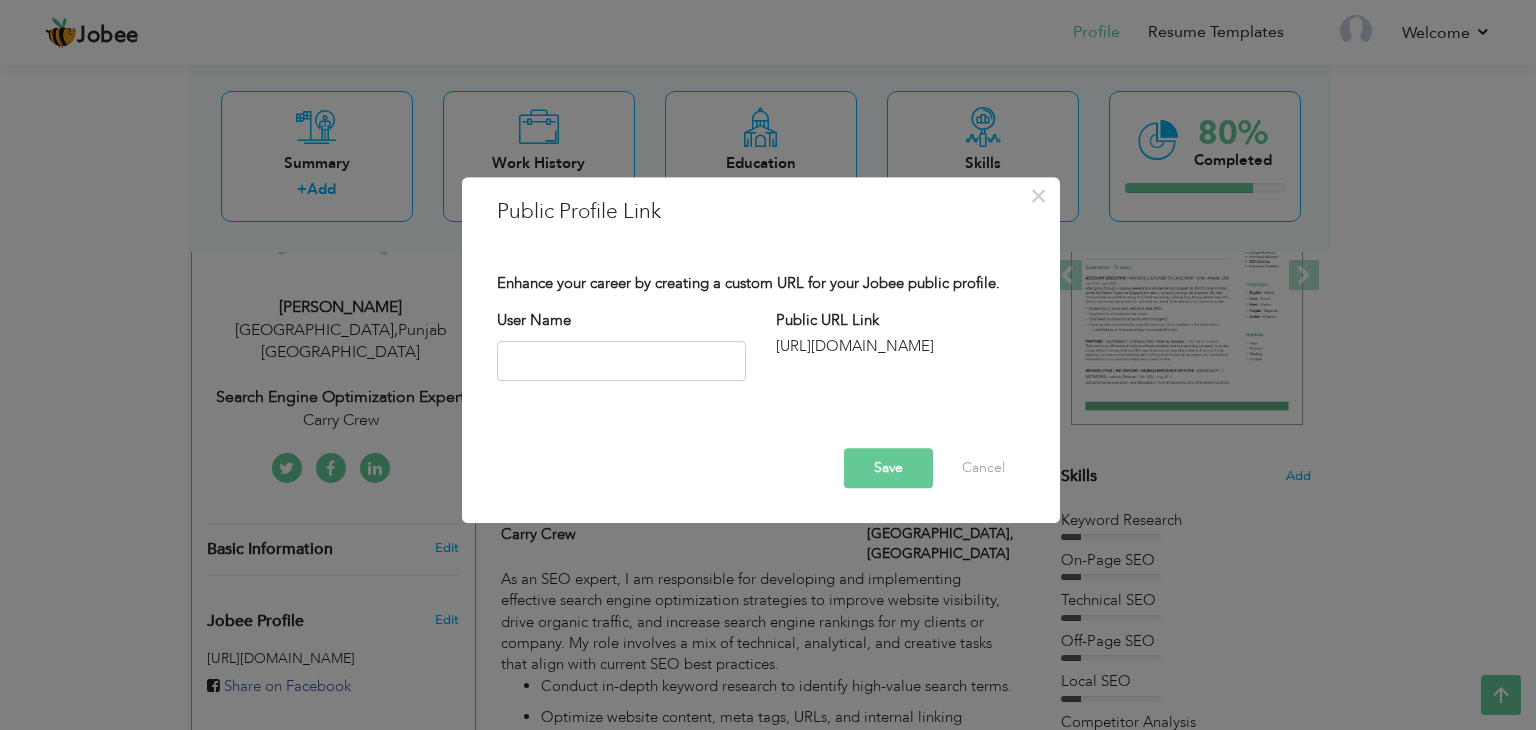 click on "http://jobee.io/profile/" at bounding box center [900, 346] 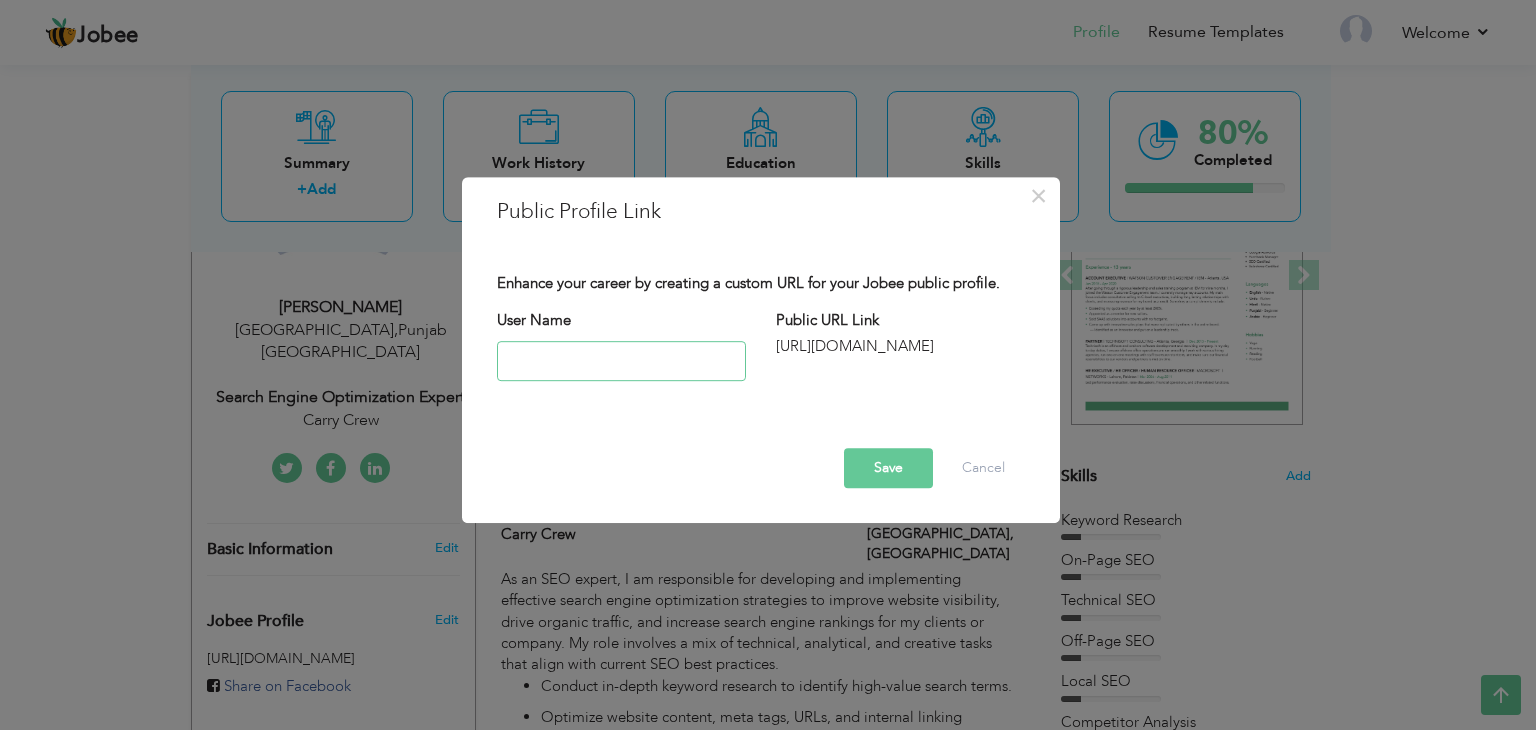 click at bounding box center (621, 361) 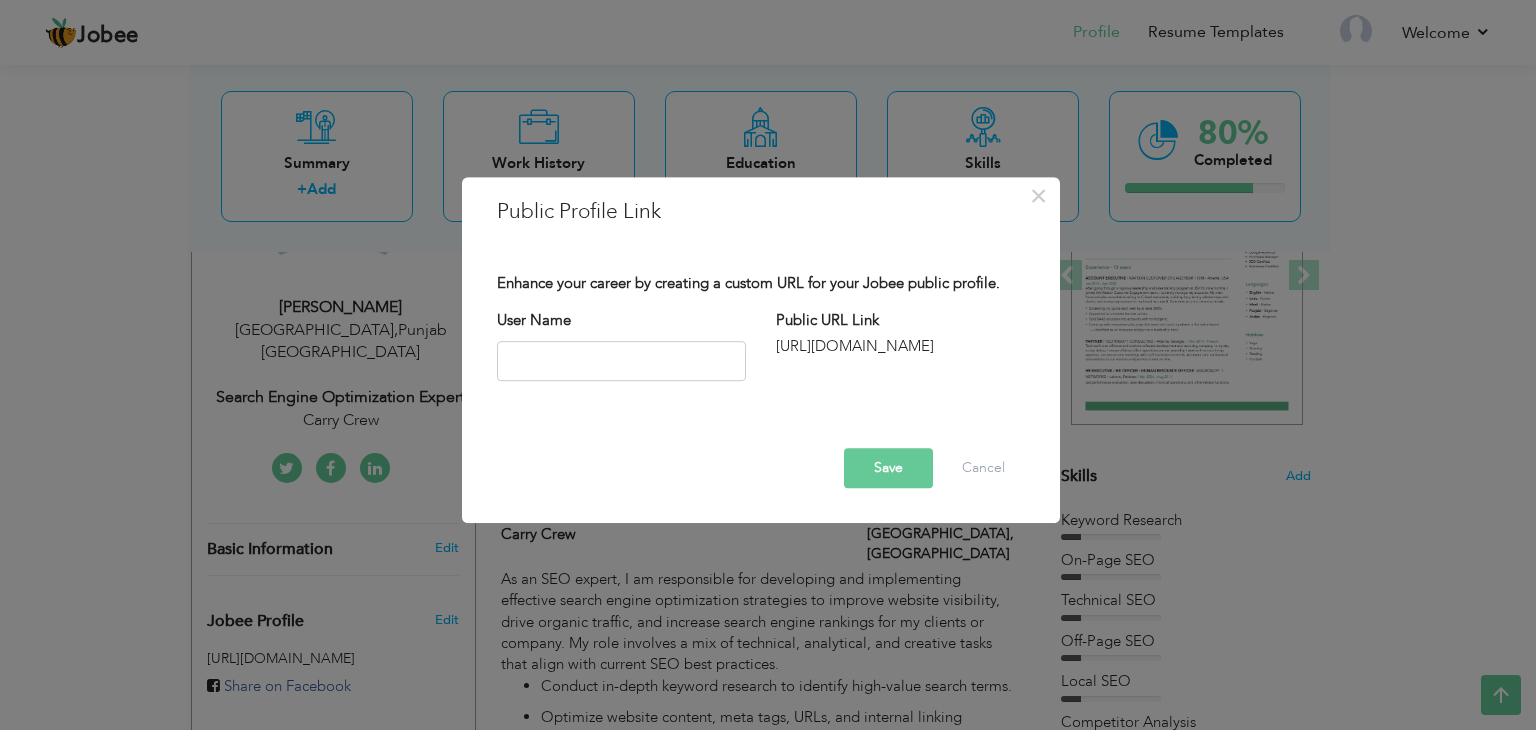 click on "http://jobee.io/profile/" at bounding box center [900, 346] 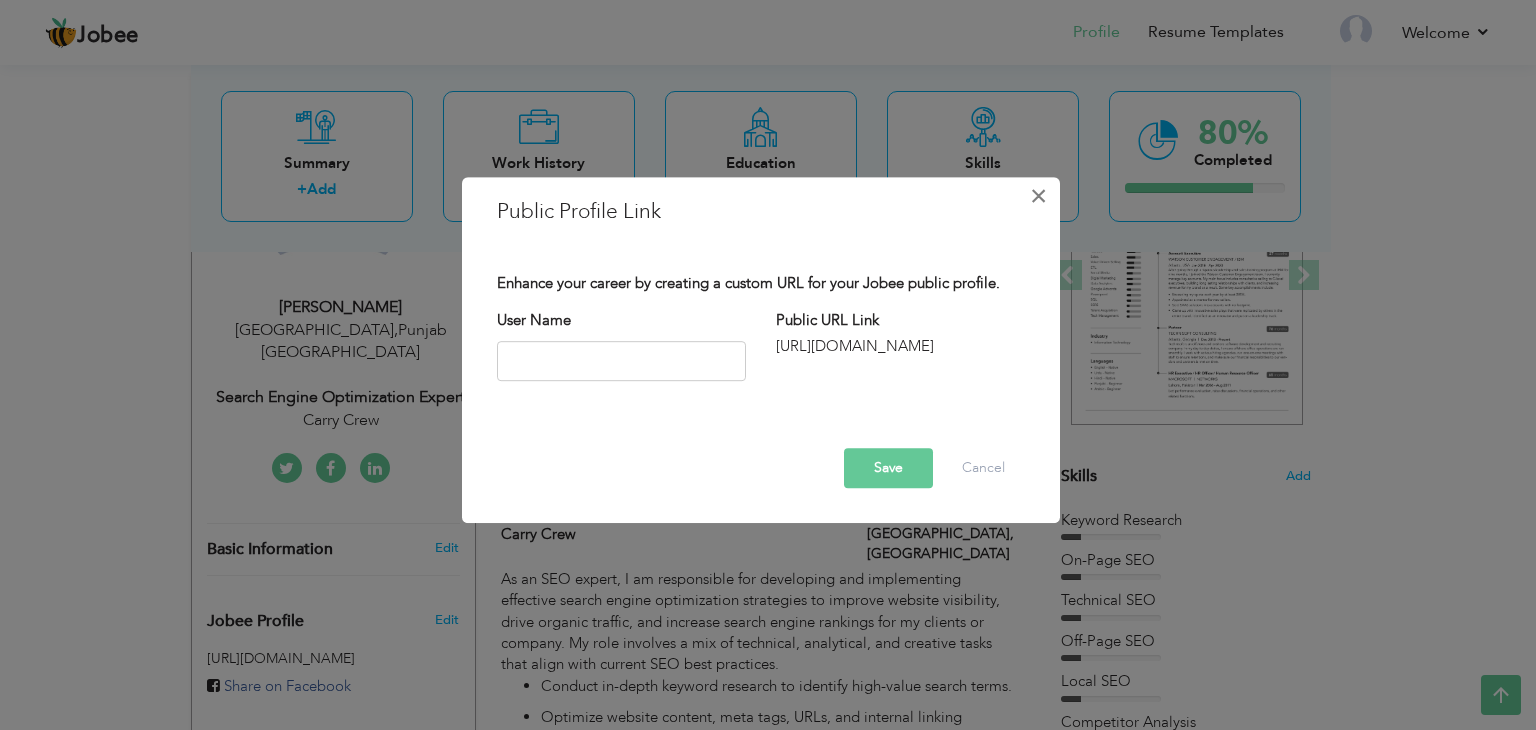 click on "×" at bounding box center [1038, 196] 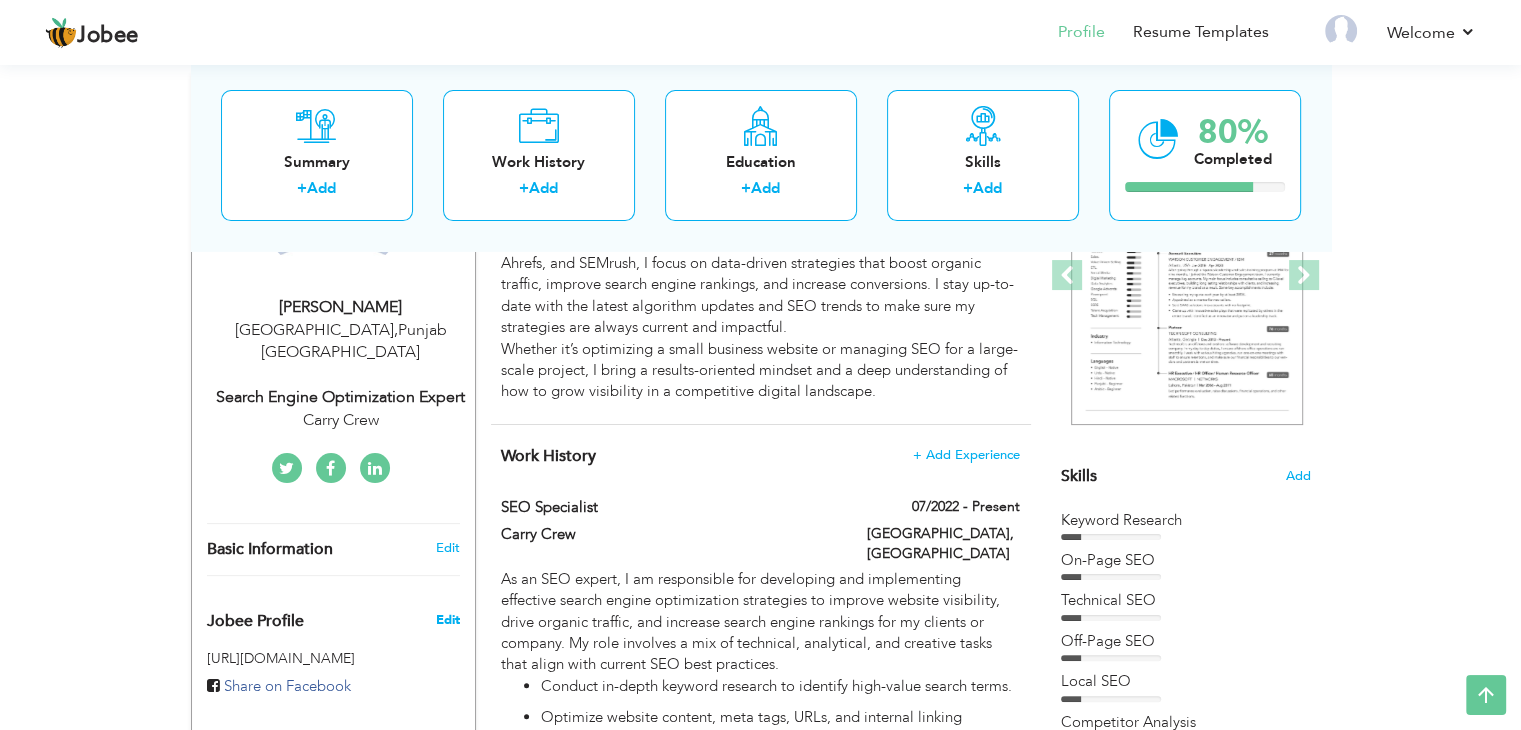 click on "Edit" at bounding box center (447, 620) 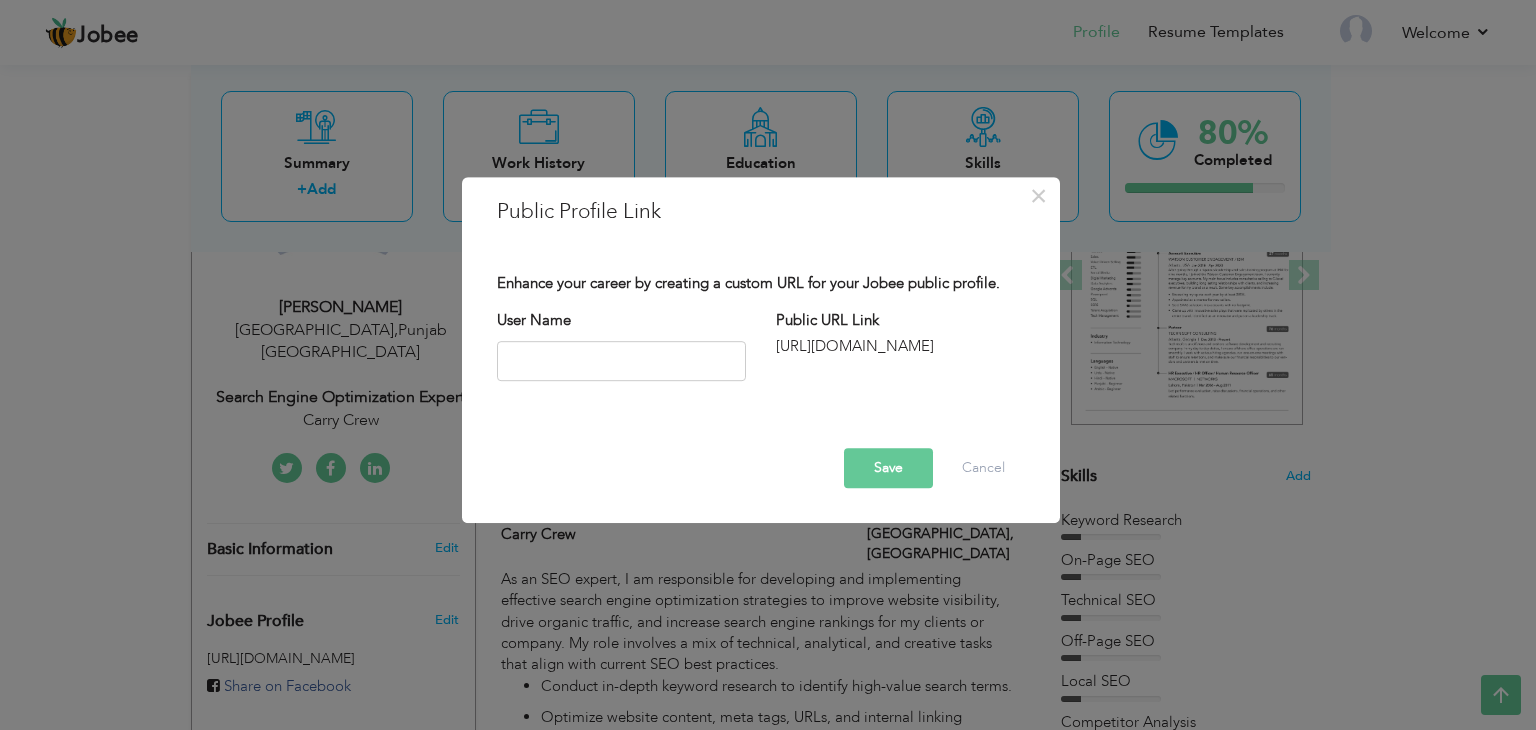 click on "http://jobee.io/profile/" at bounding box center [900, 346] 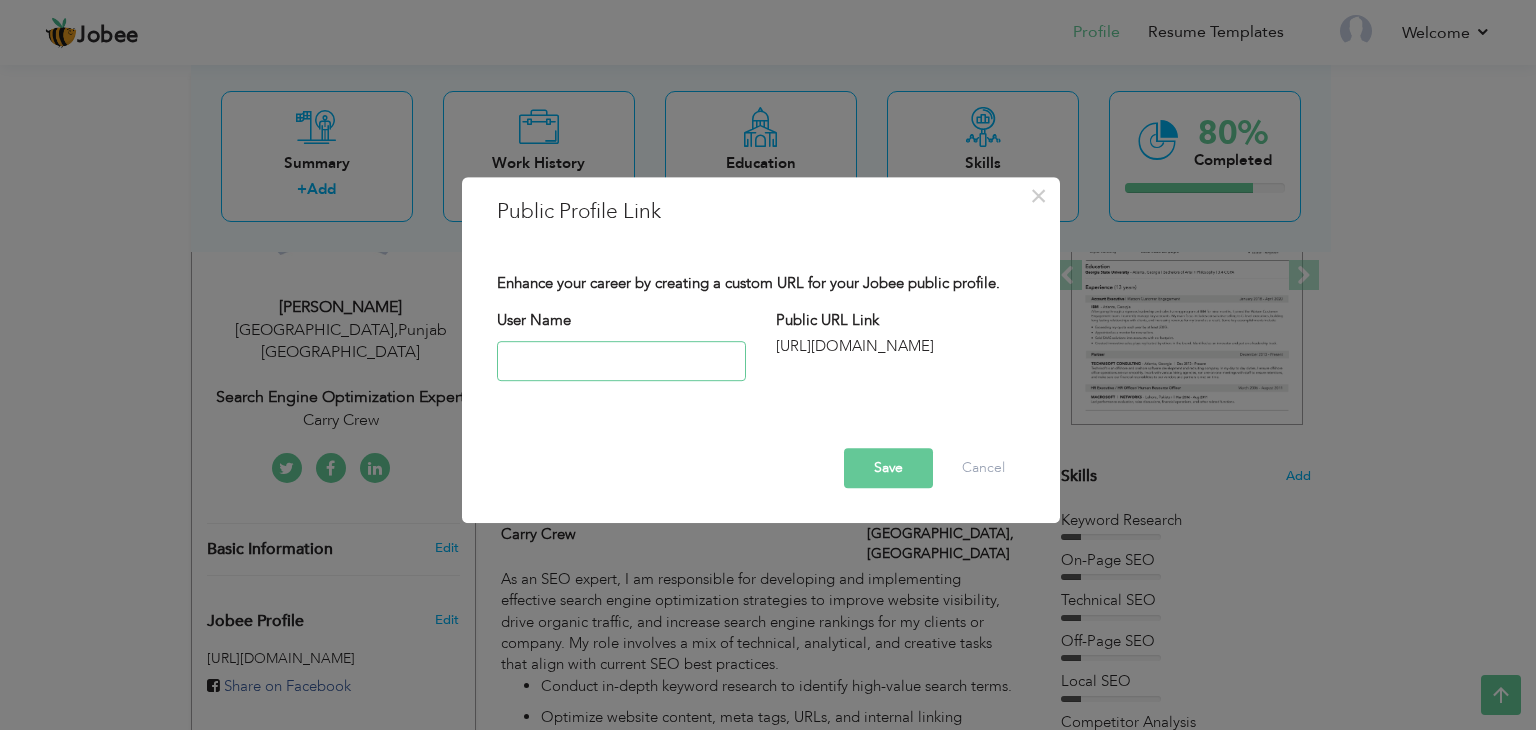 click at bounding box center (621, 361) 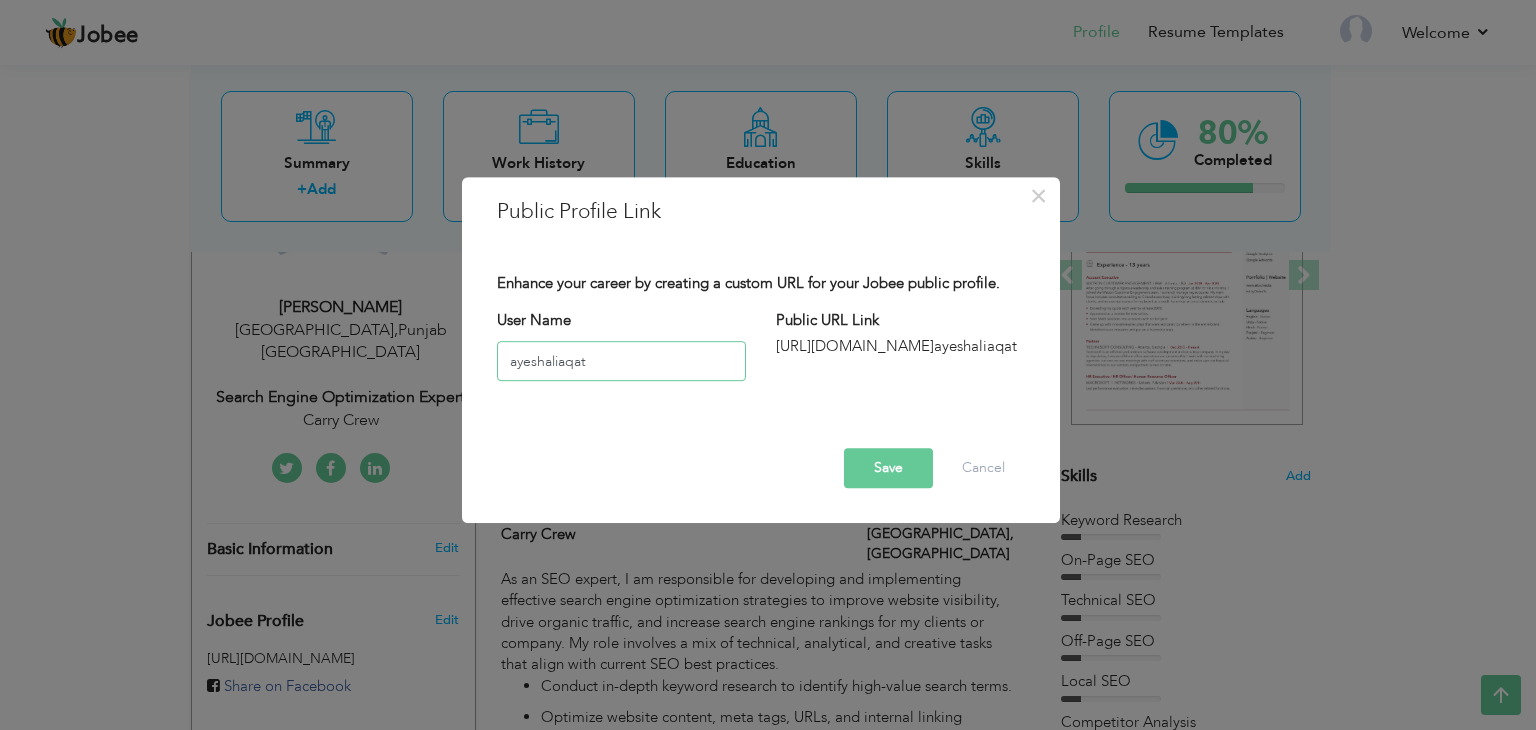 type on "ayeshaliaqat" 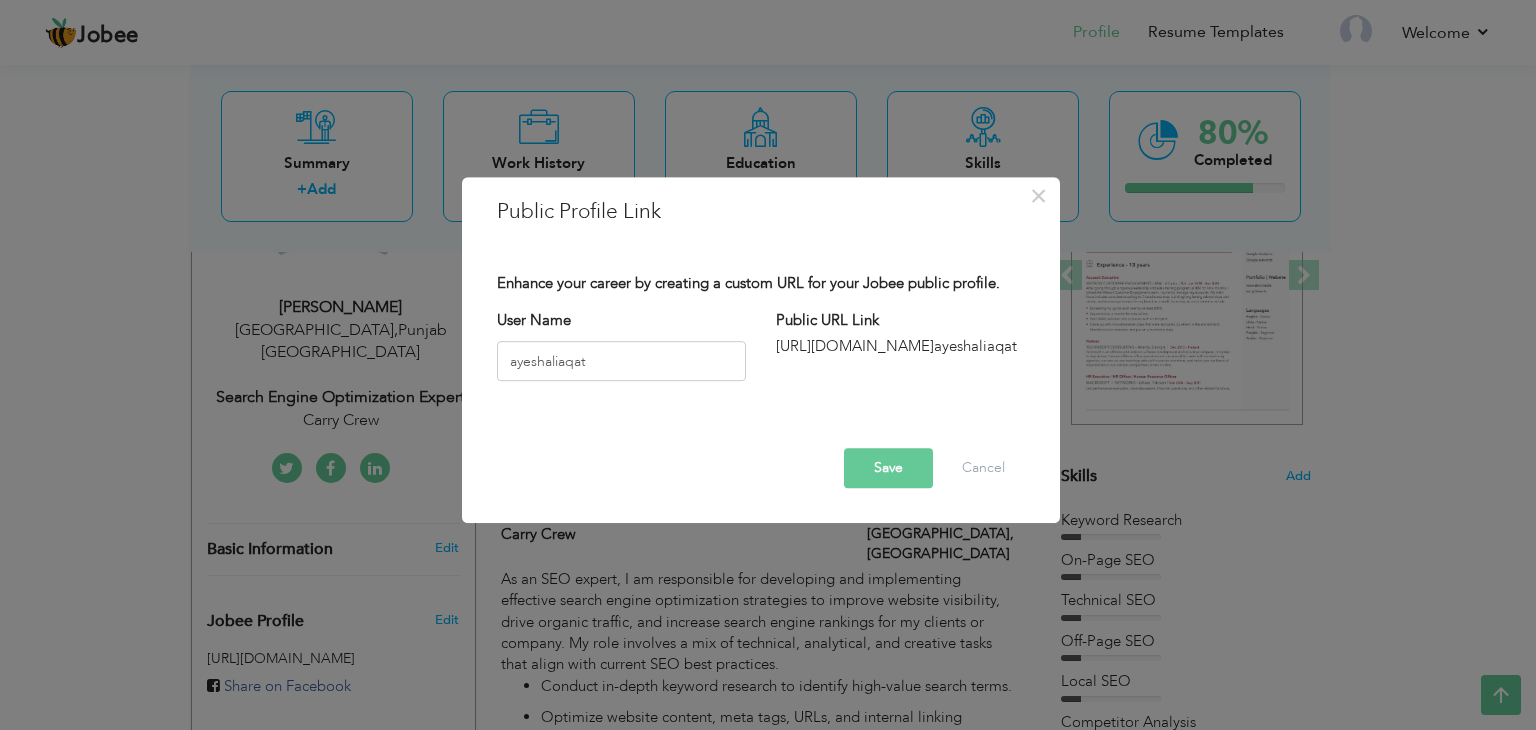 click on "Save" at bounding box center (888, 468) 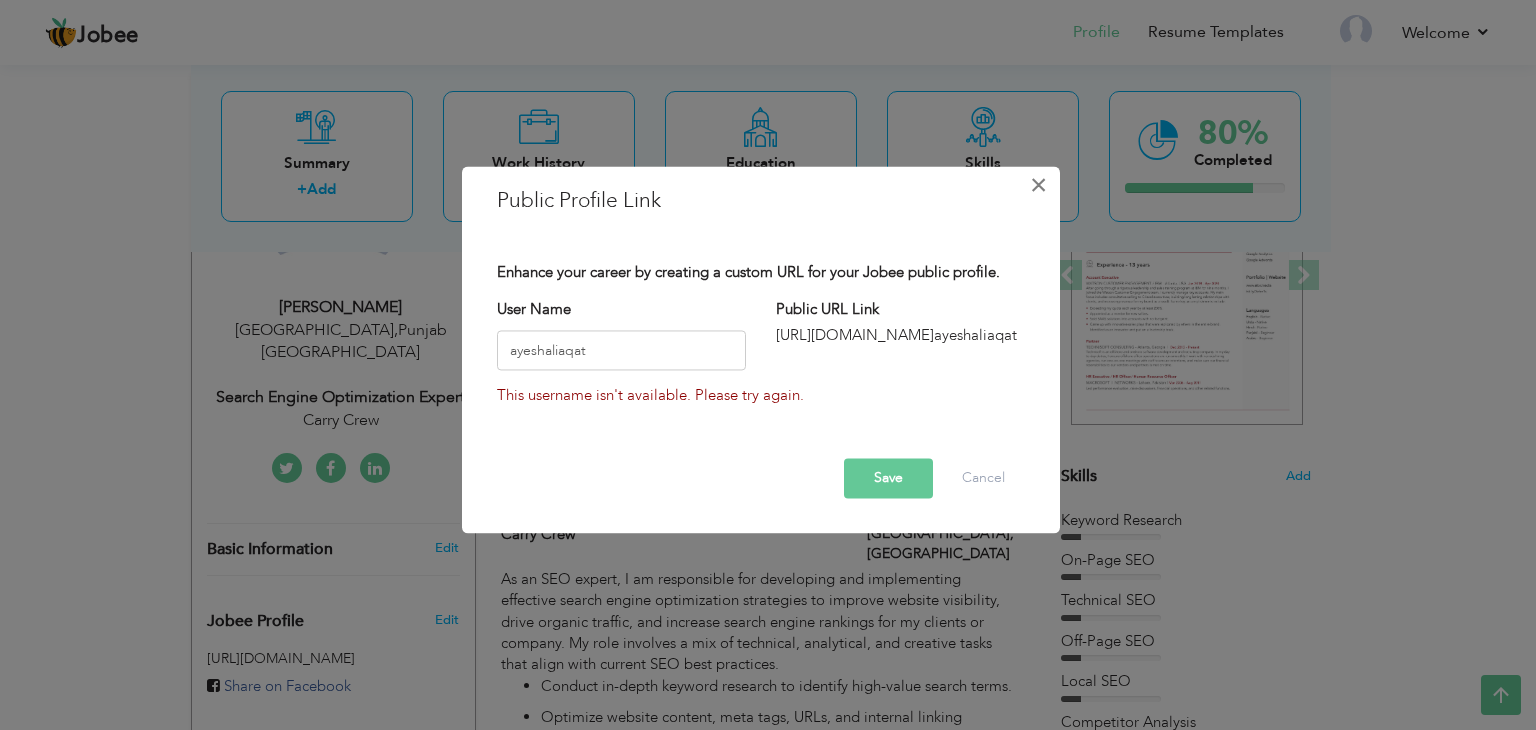 click on "×" at bounding box center (1039, 185) 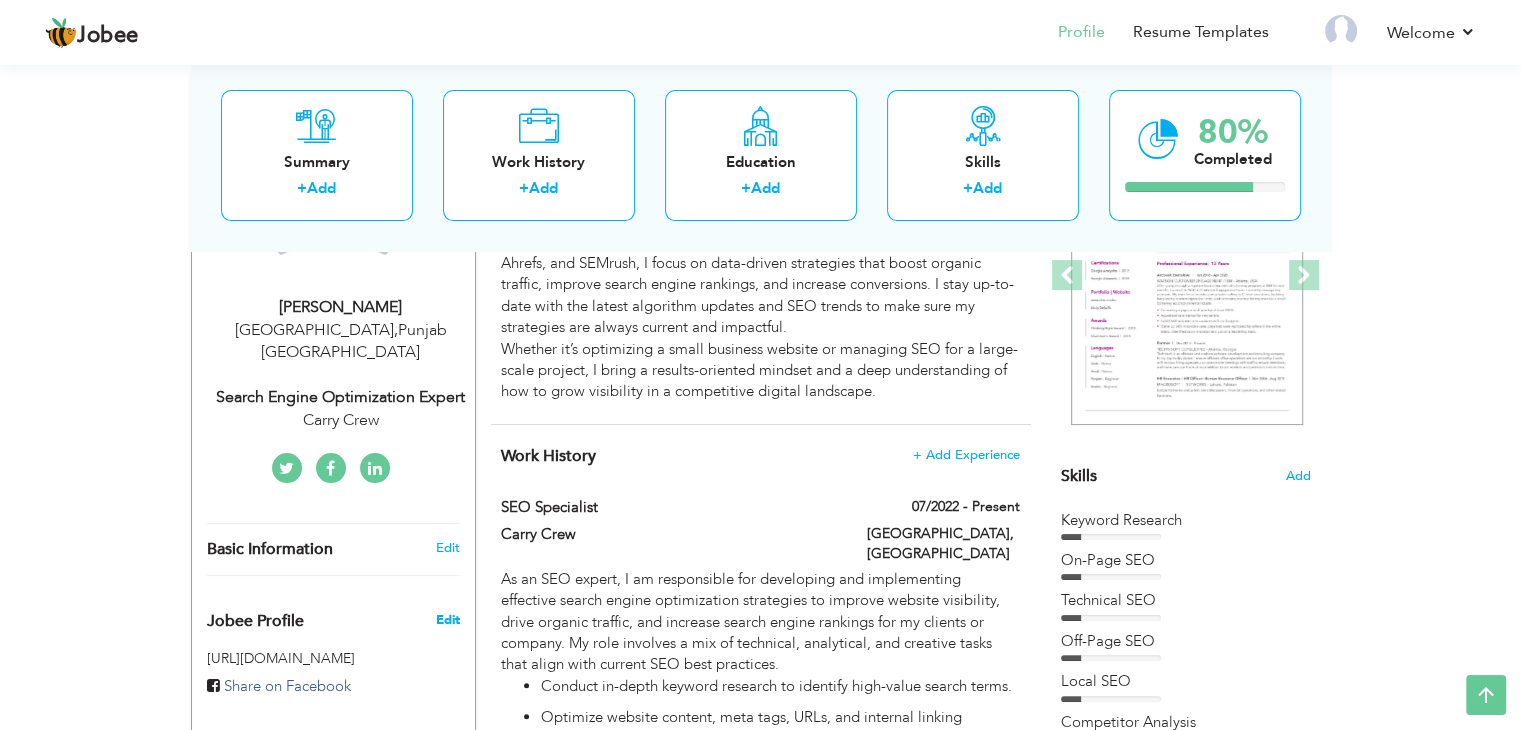 click on "Edit" at bounding box center [447, 620] 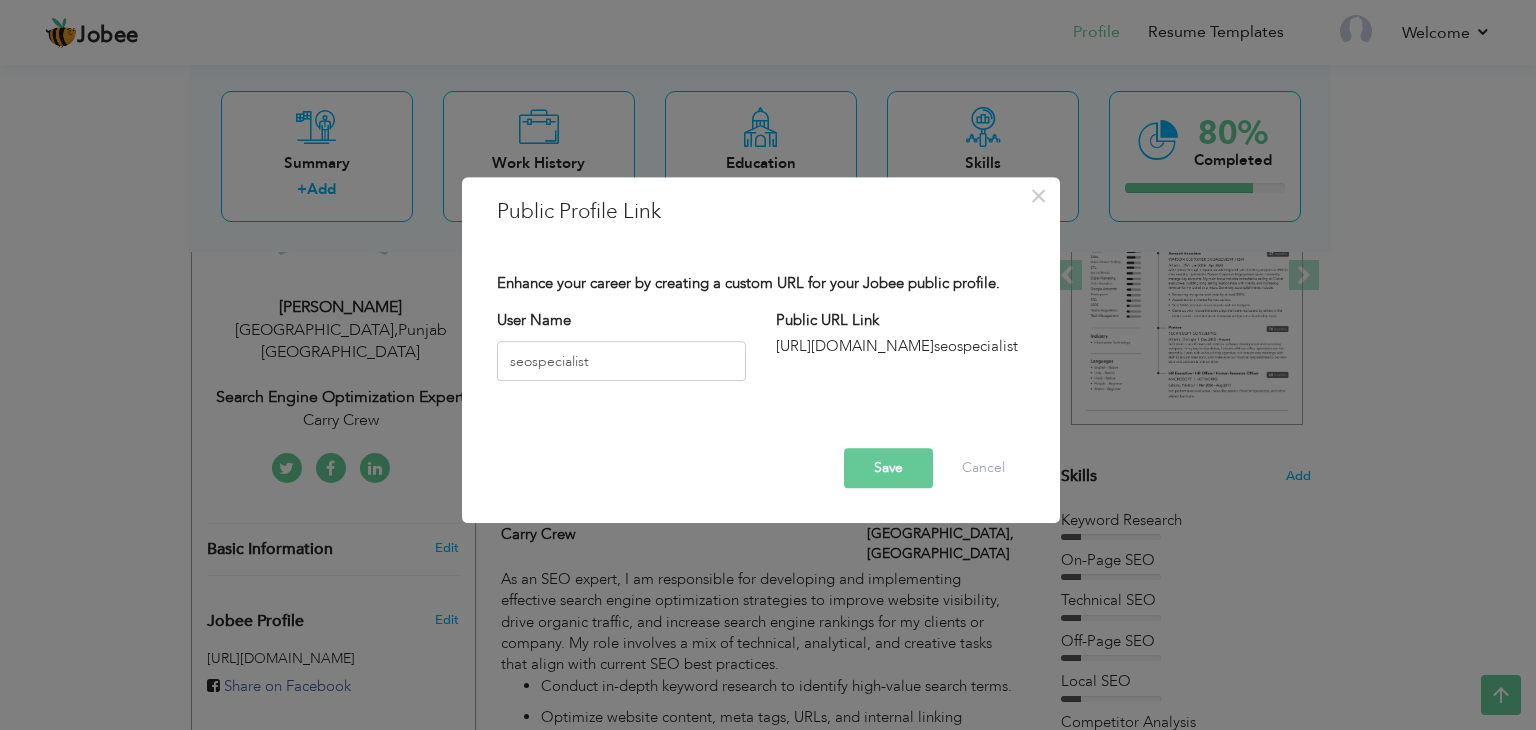 click on "Save" at bounding box center [888, 468] 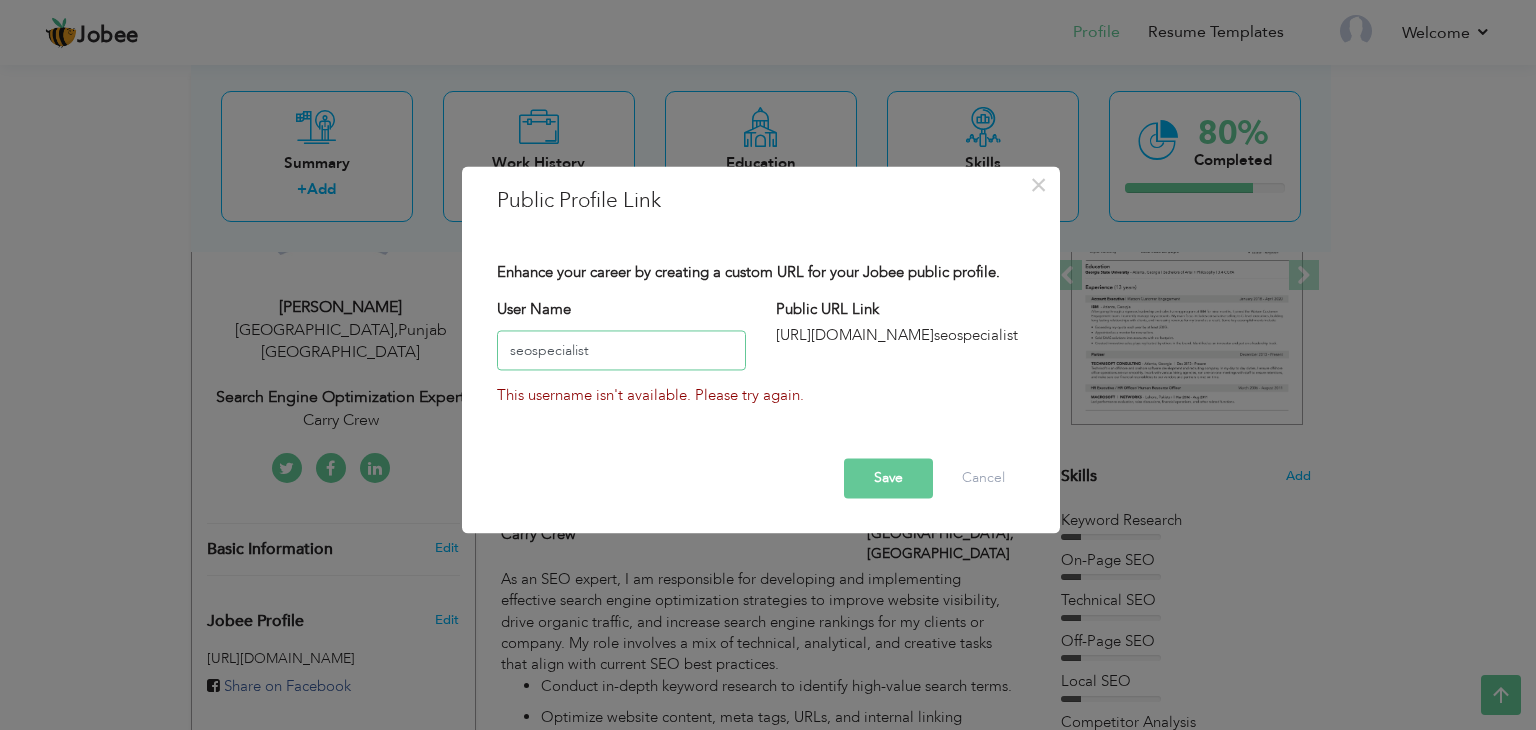 click on "seospecialist" at bounding box center (621, 351) 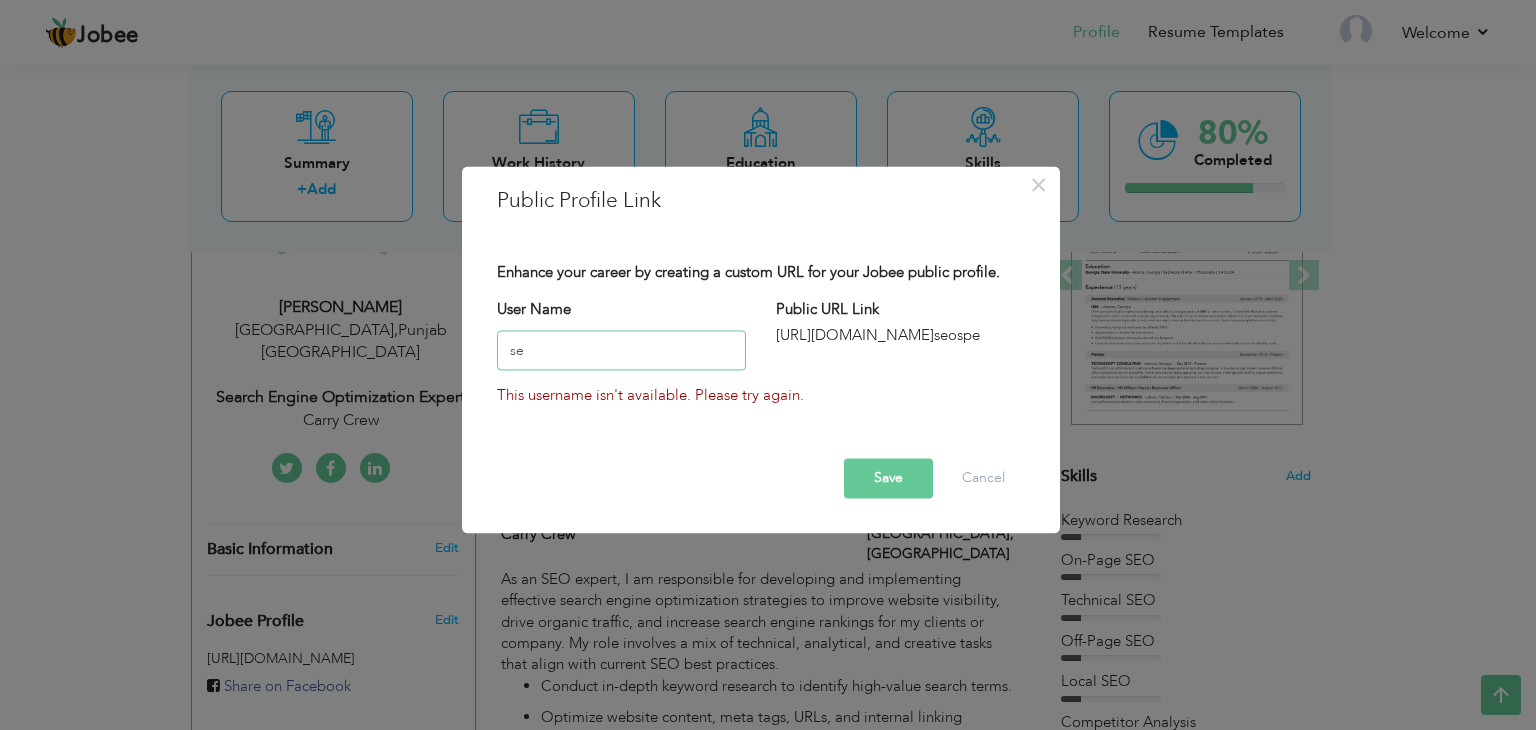 type on "s" 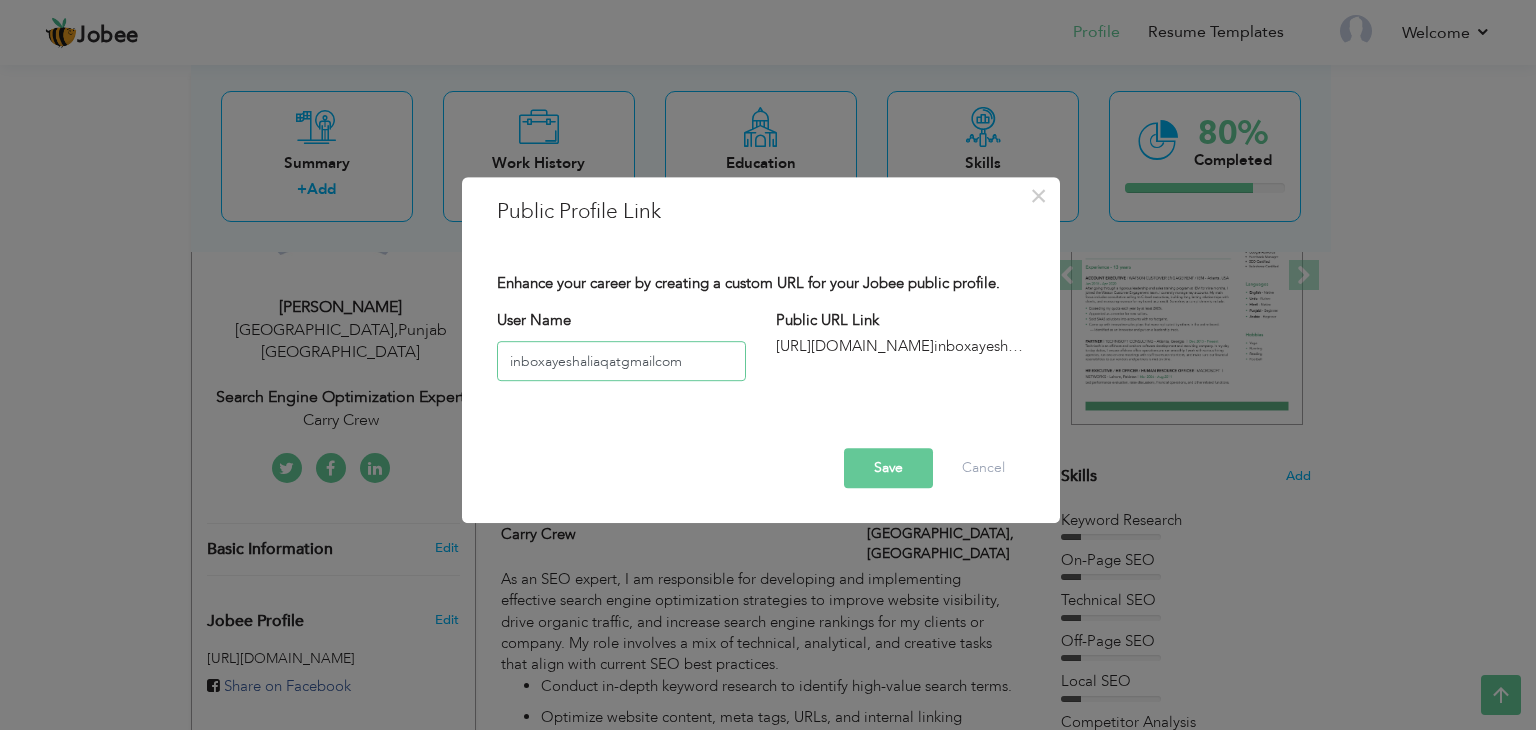 click on "inboxayeshaliaqatgmailcom" at bounding box center [621, 361] 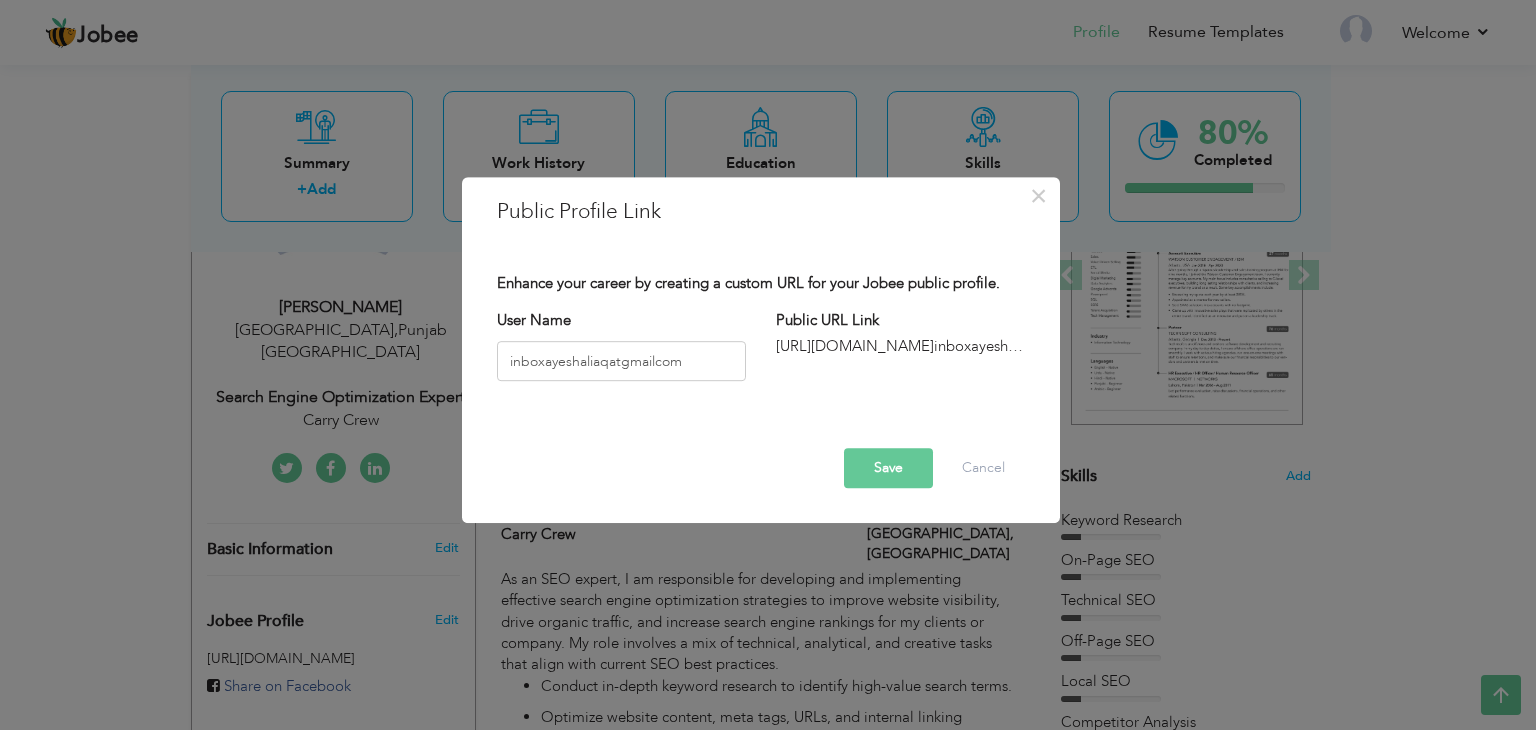 click on "Enhance your career by creating a custom URL for your Jobee public profile.
User Name
inboxayeshaliaqatgmailcom
Public URL Link
http://jobee.io/profile/ inboxayeshaliaqatgmailcom
This username isn't available. Please try again." at bounding box center (761, 346) 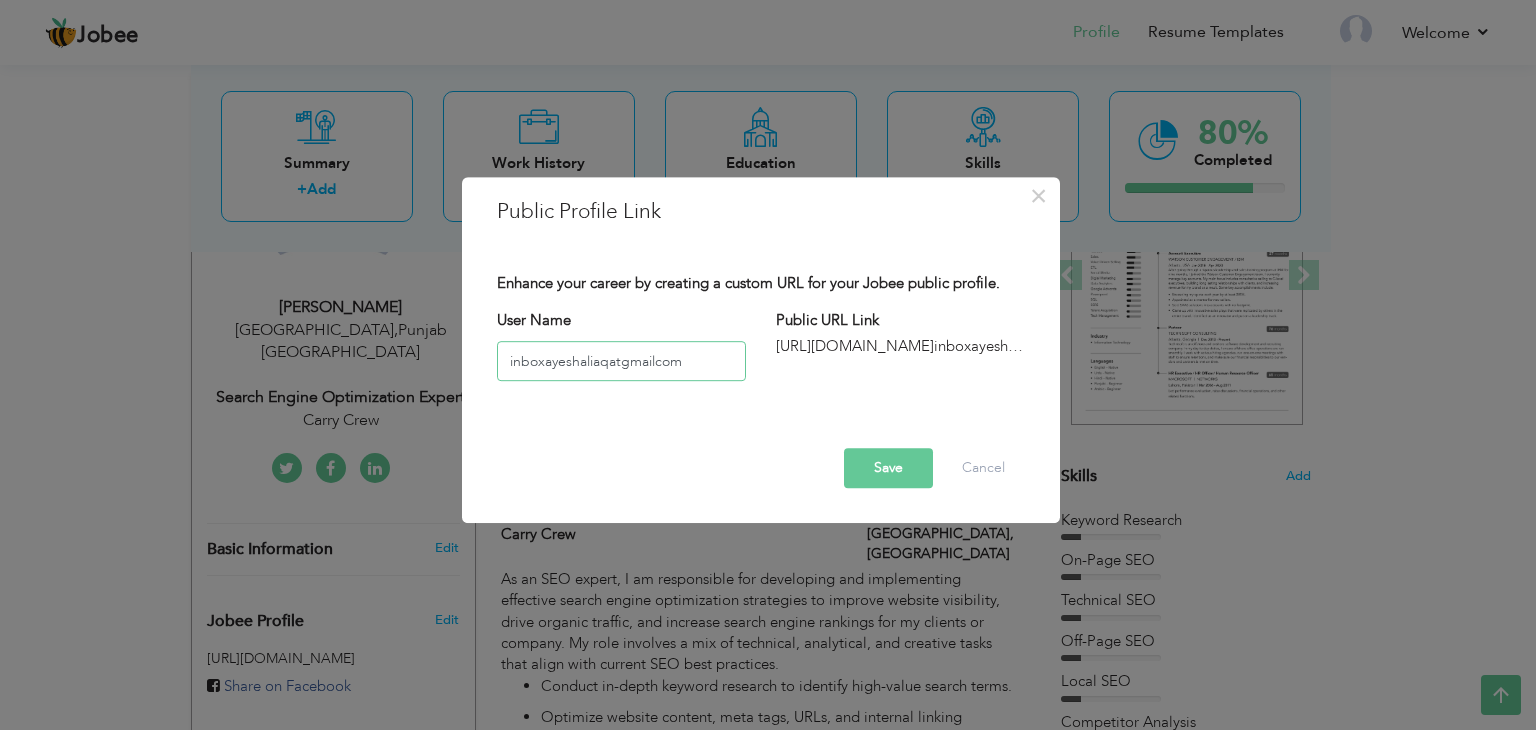 click on "inboxayeshaliaqatgmailcom" at bounding box center (621, 361) 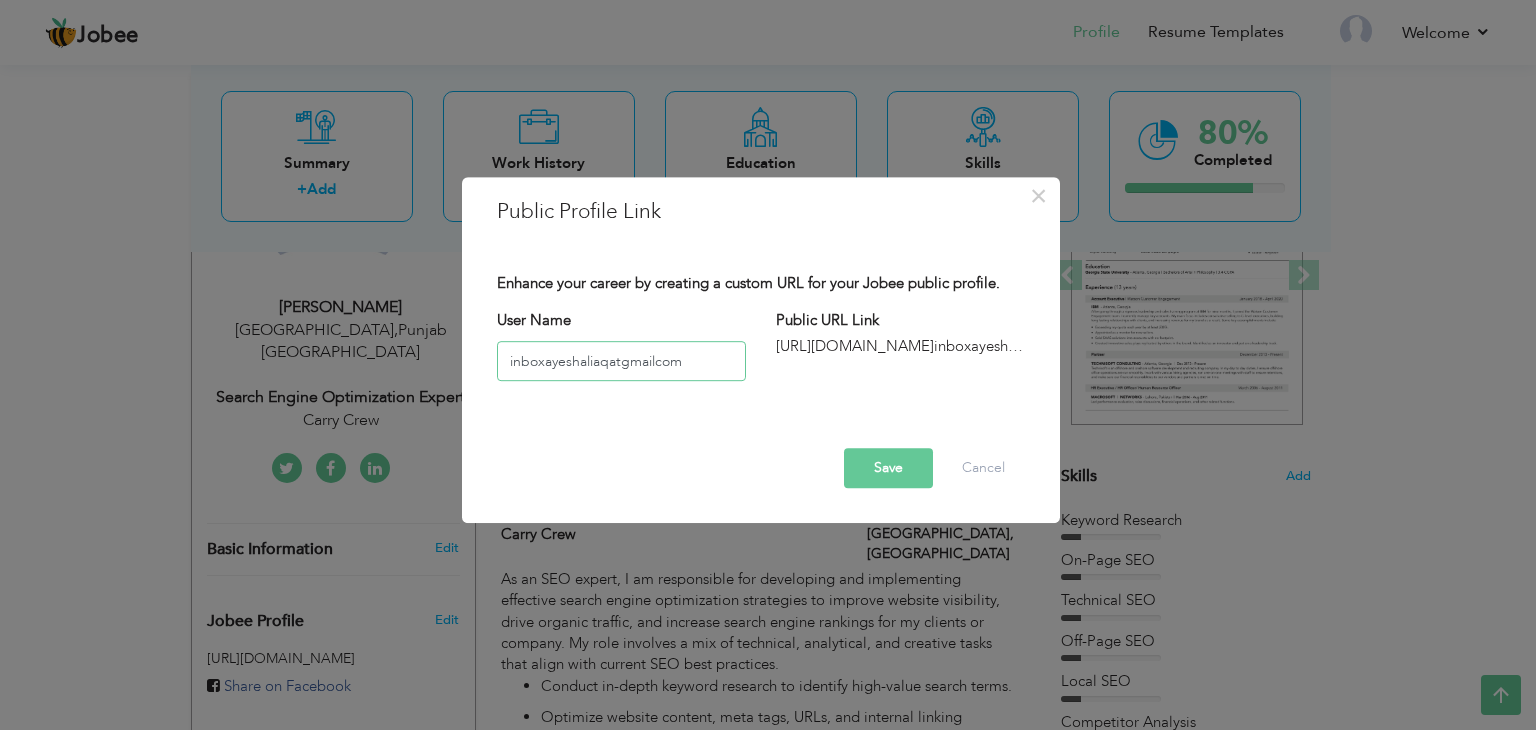 click on "inboxayeshaliaqatgmailcom" at bounding box center (621, 361) 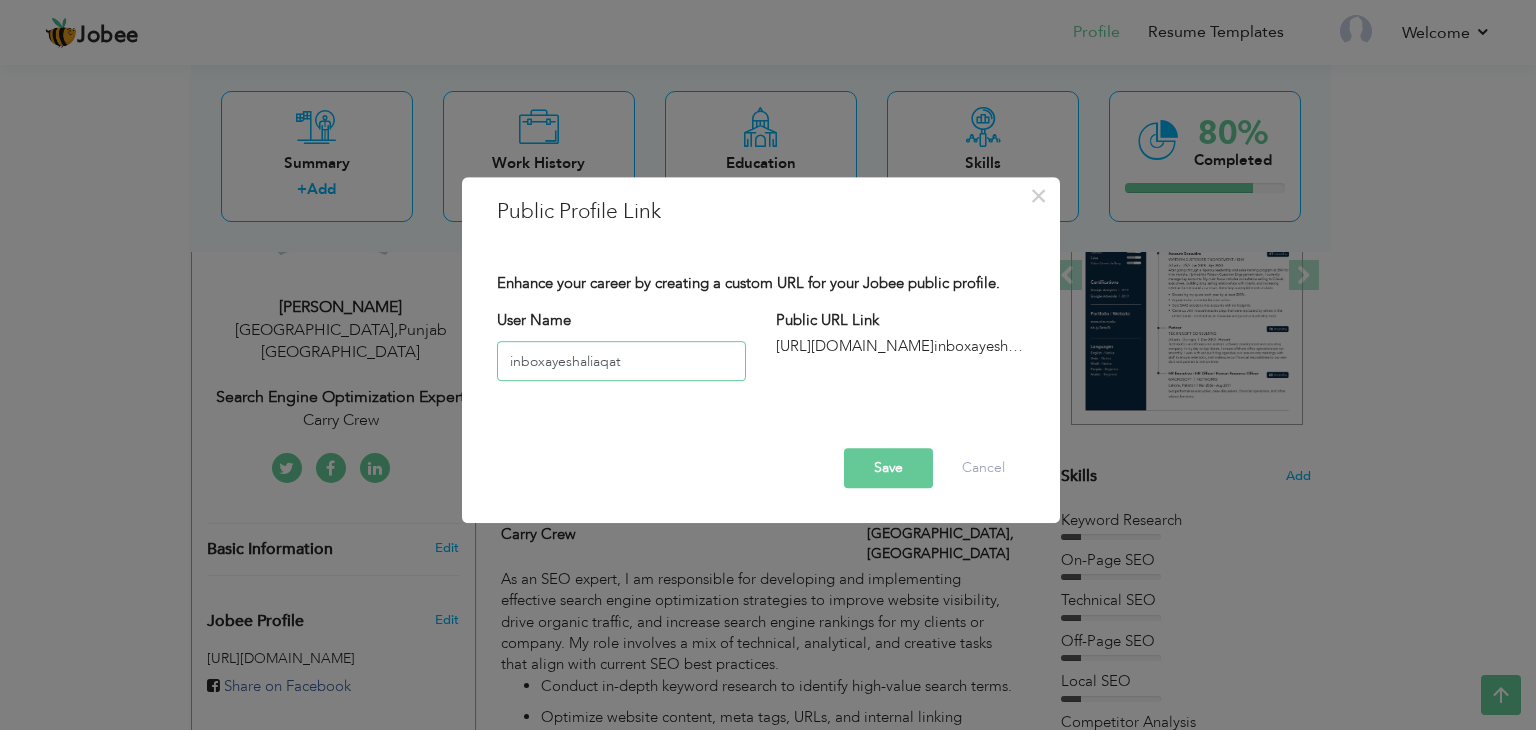 type on "inboxayeshaliaqat" 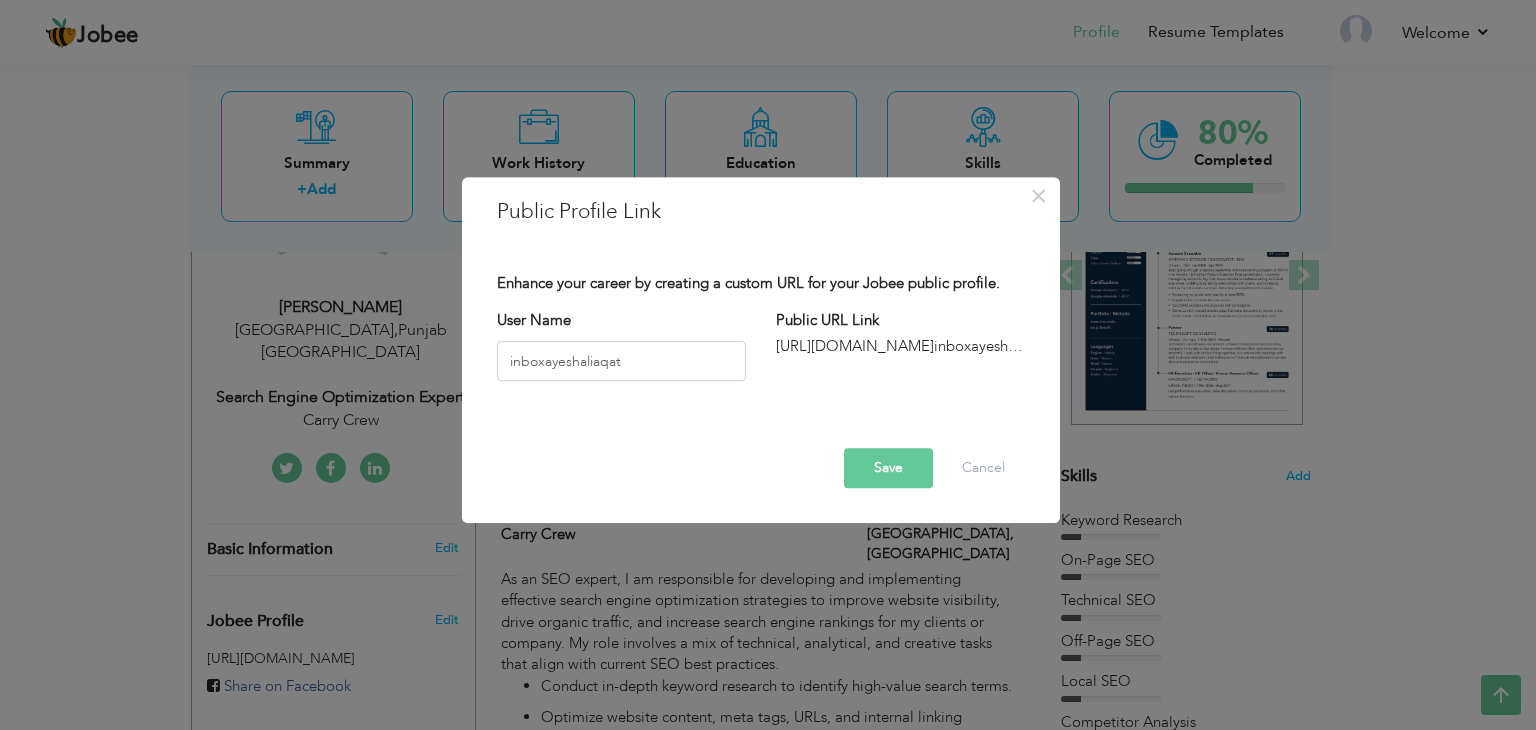 click on "Save" at bounding box center (888, 468) 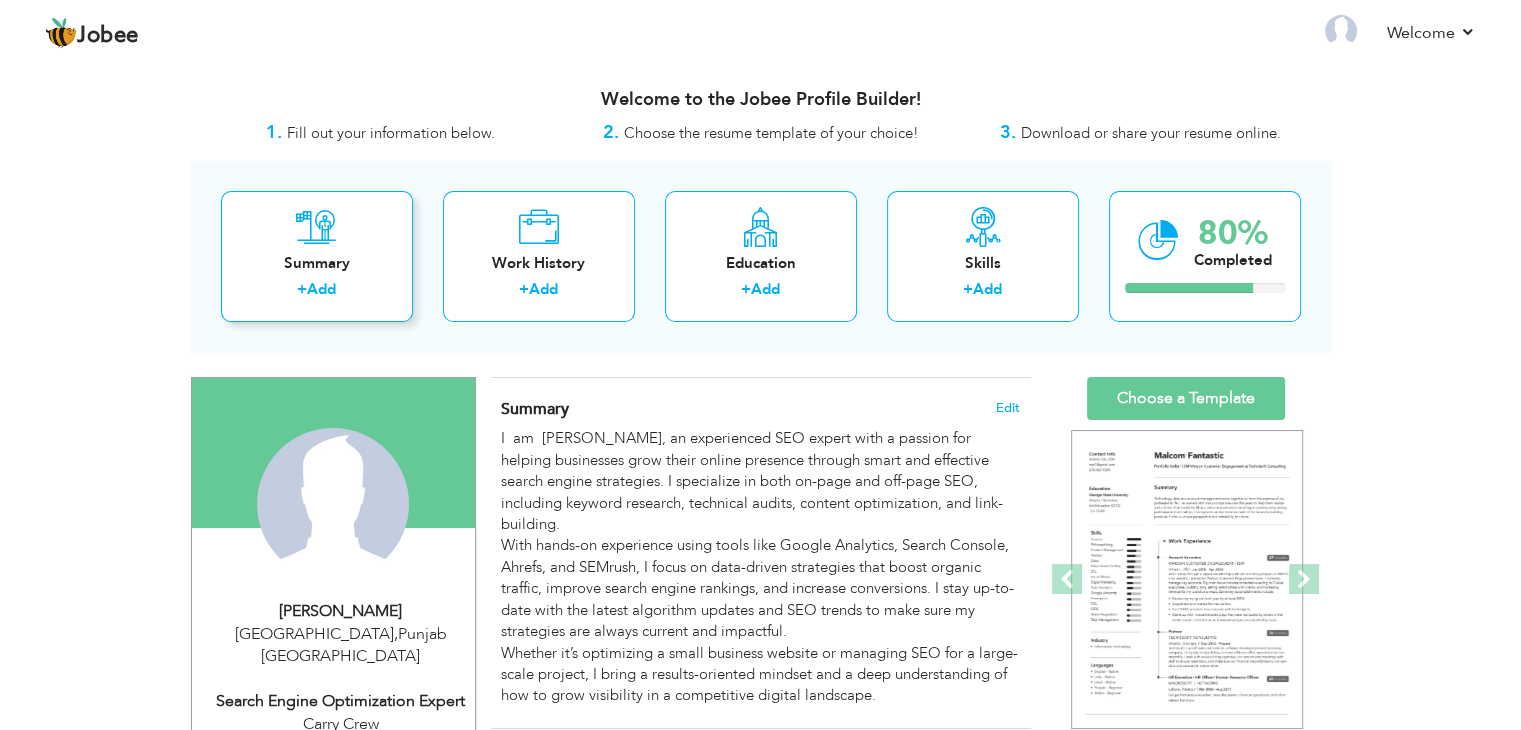 scroll, scrollTop: 0, scrollLeft: 0, axis: both 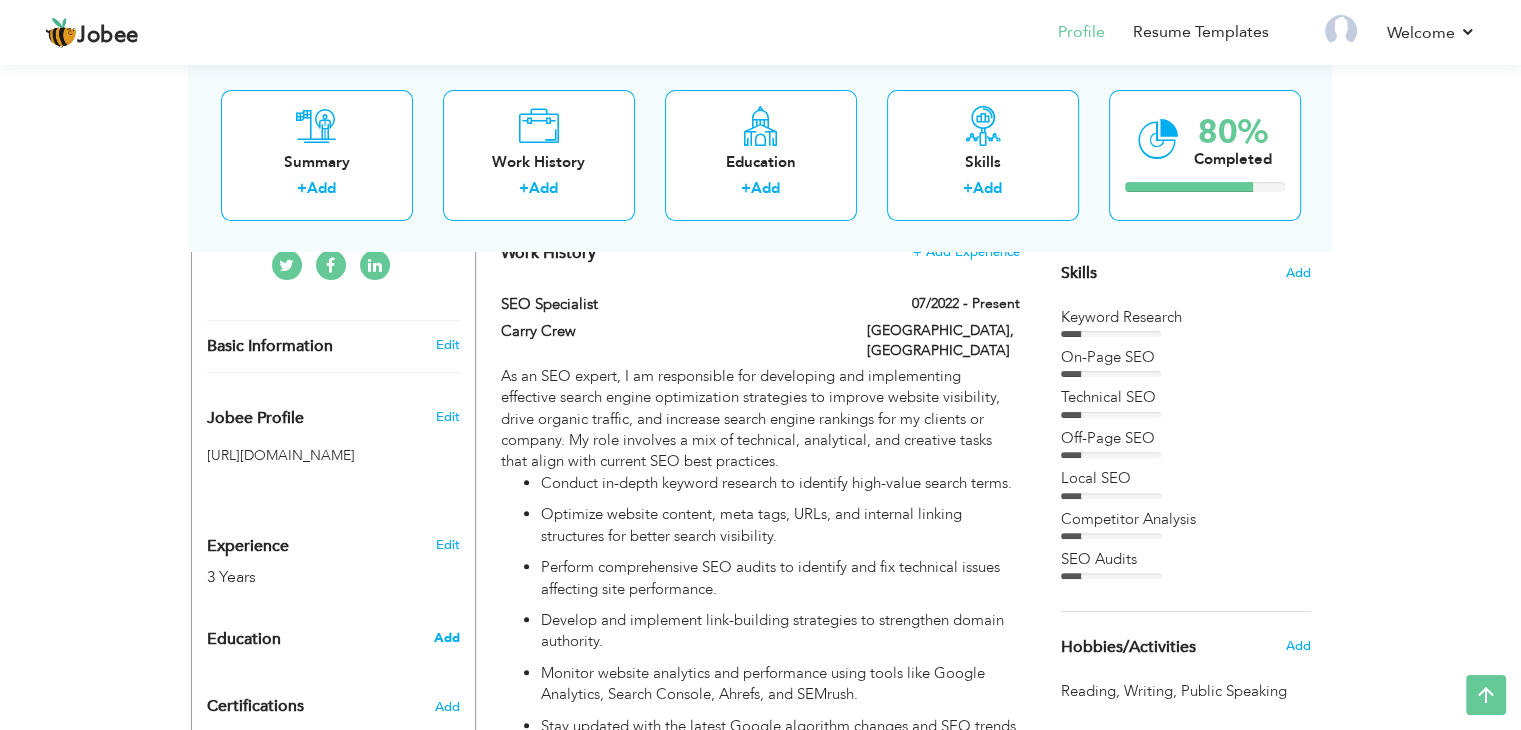 click on "Add" at bounding box center (446, 638) 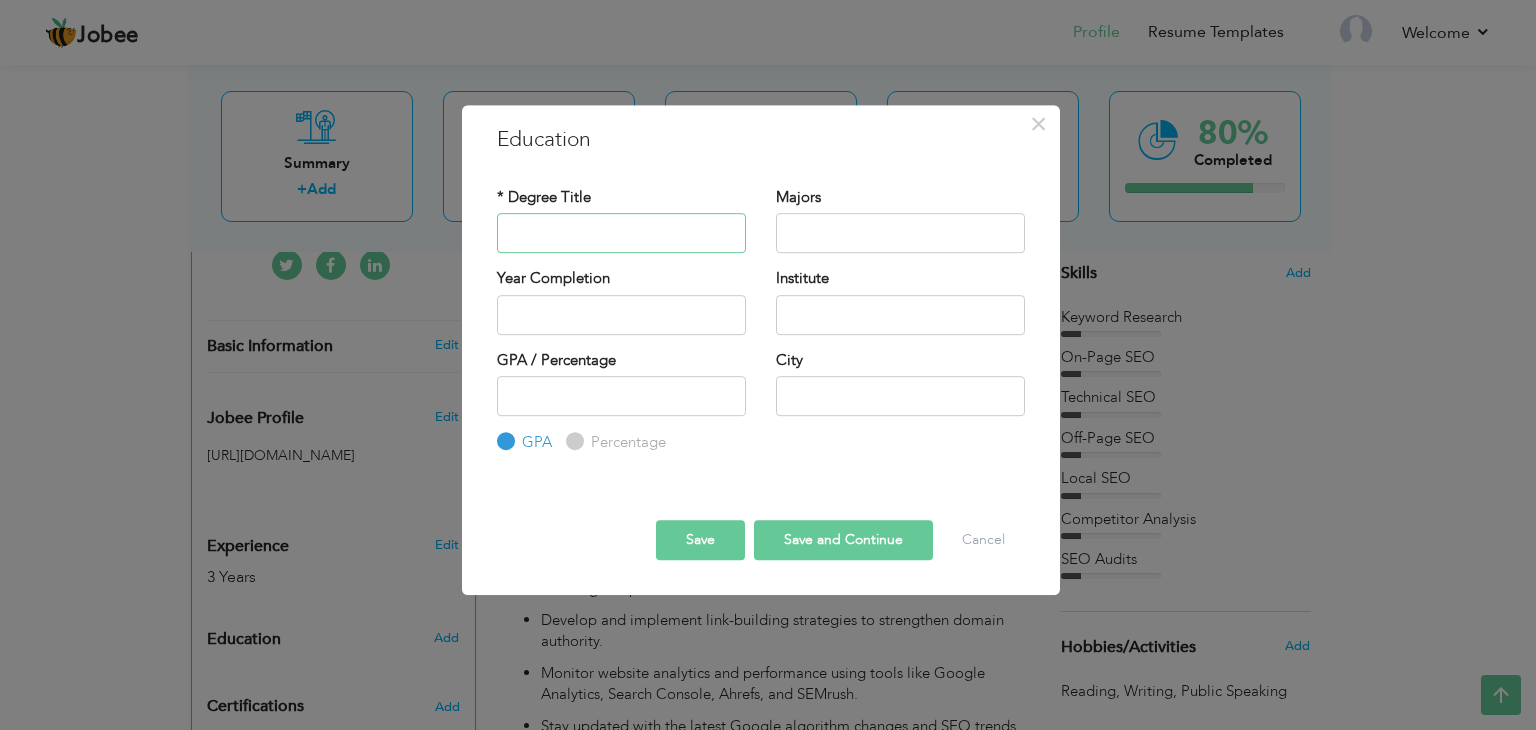 click at bounding box center [621, 233] 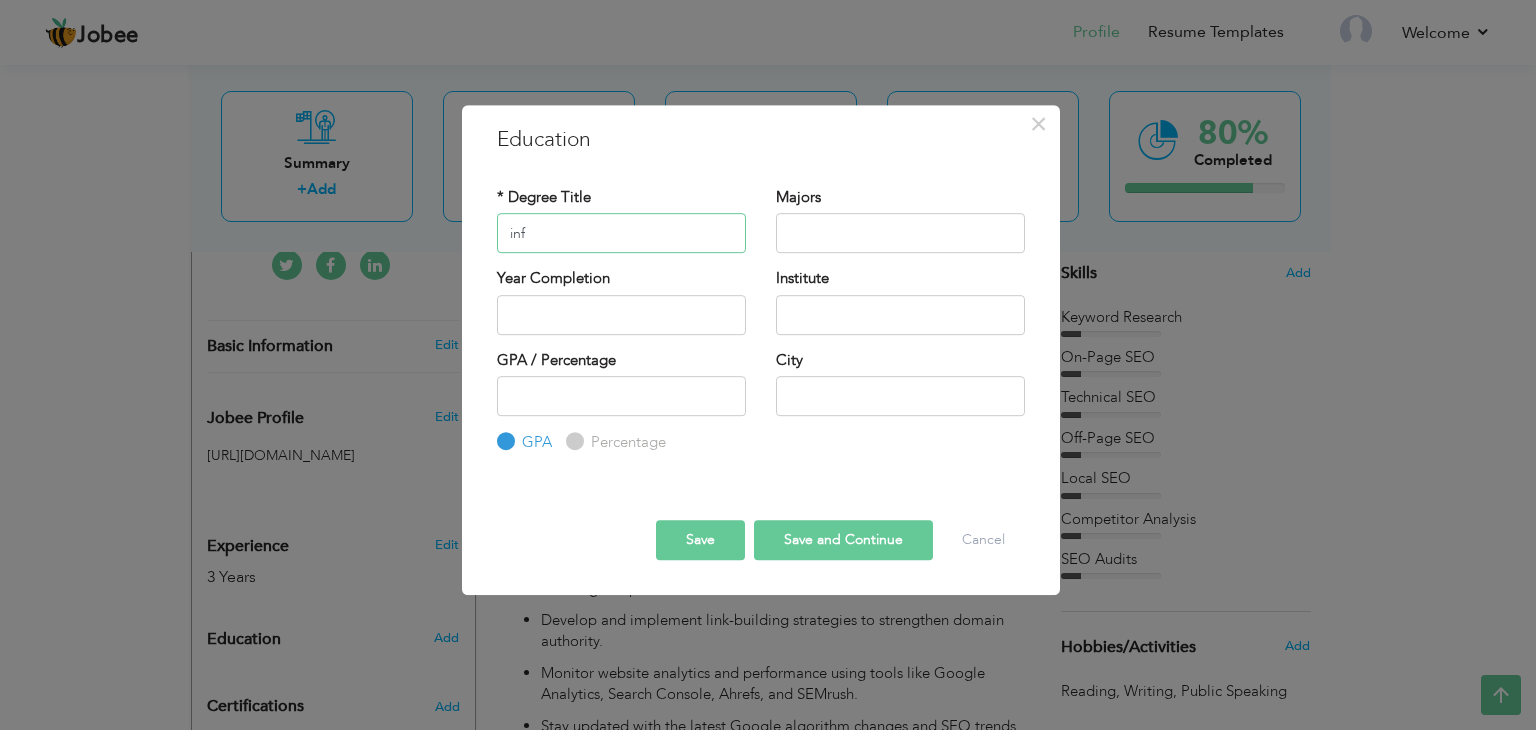 click on "inf" at bounding box center (621, 233) 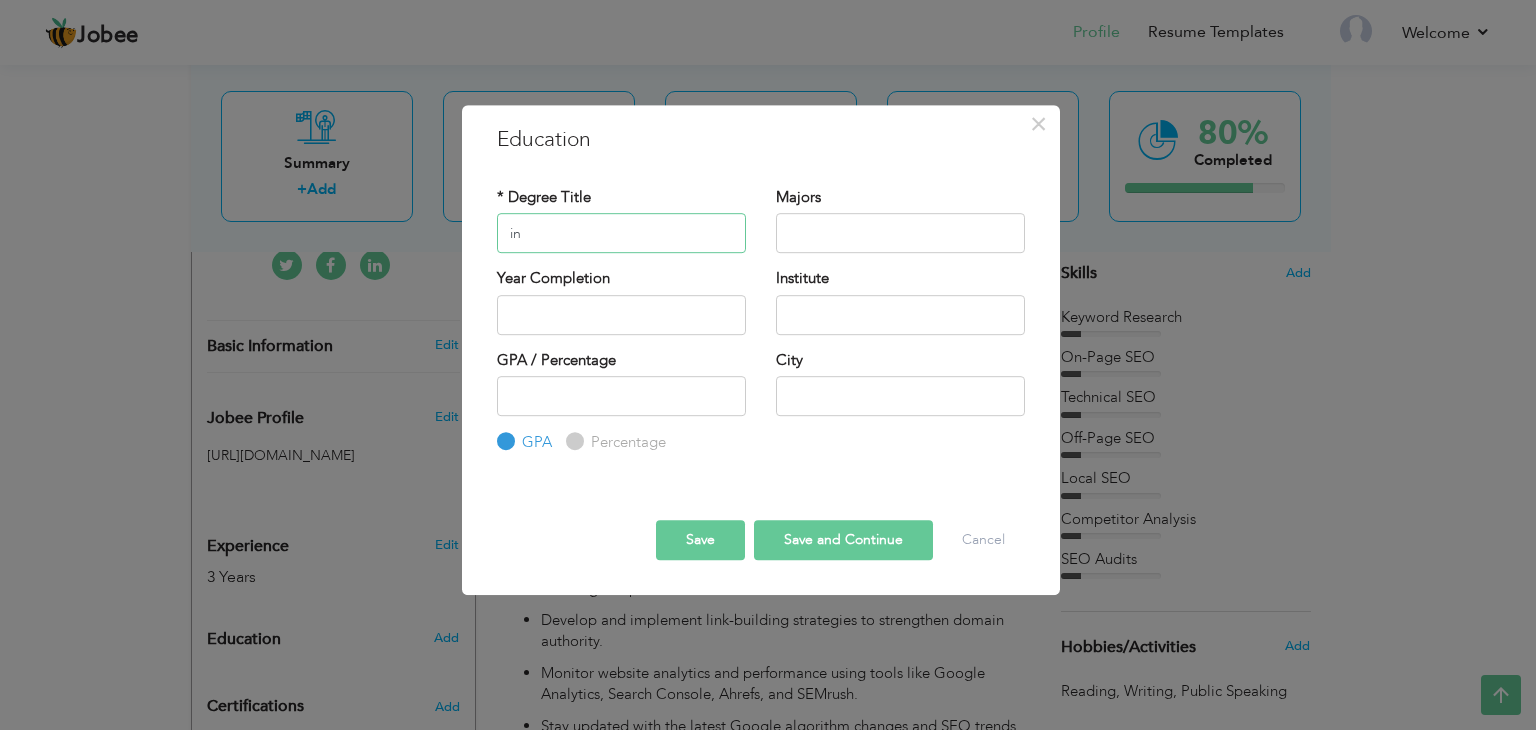 type on "i" 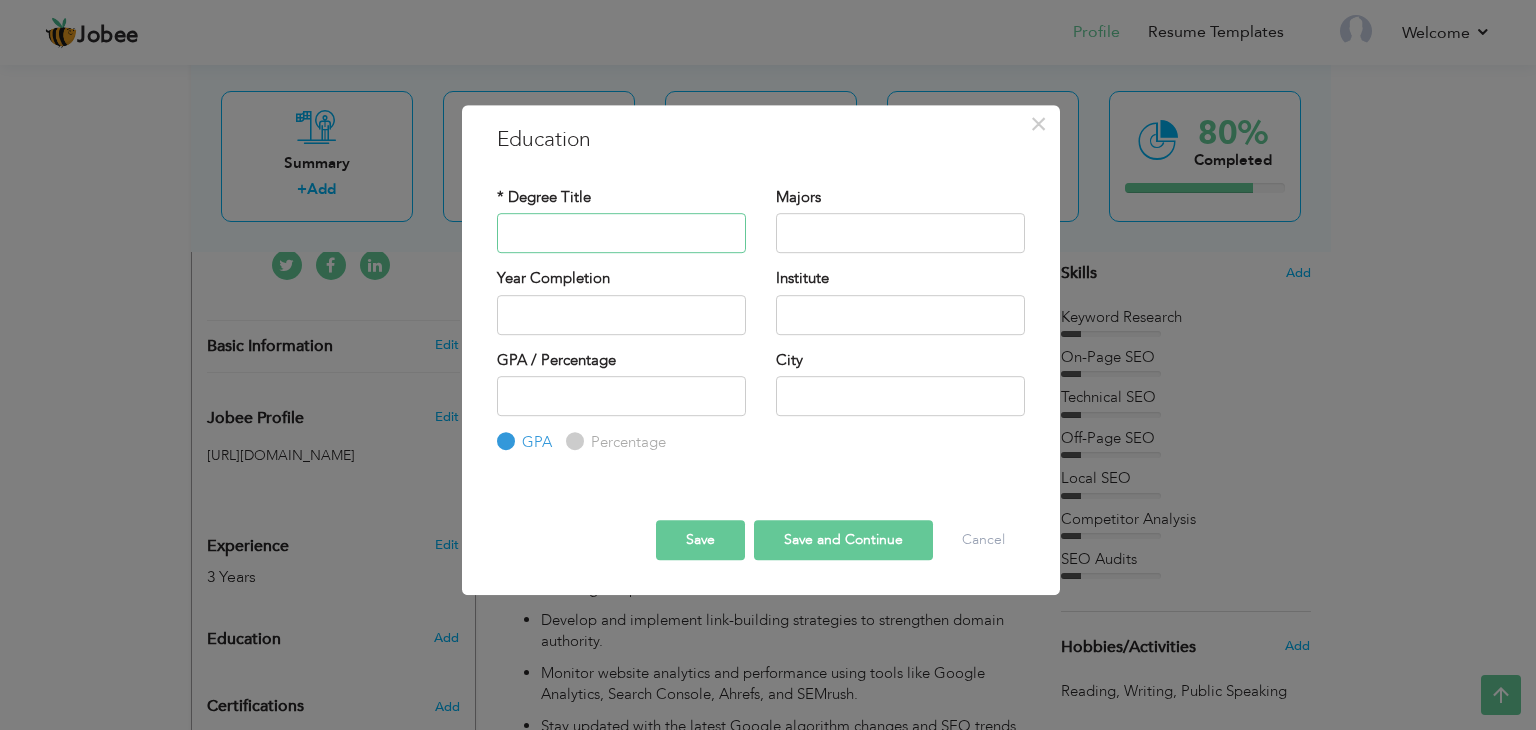 type 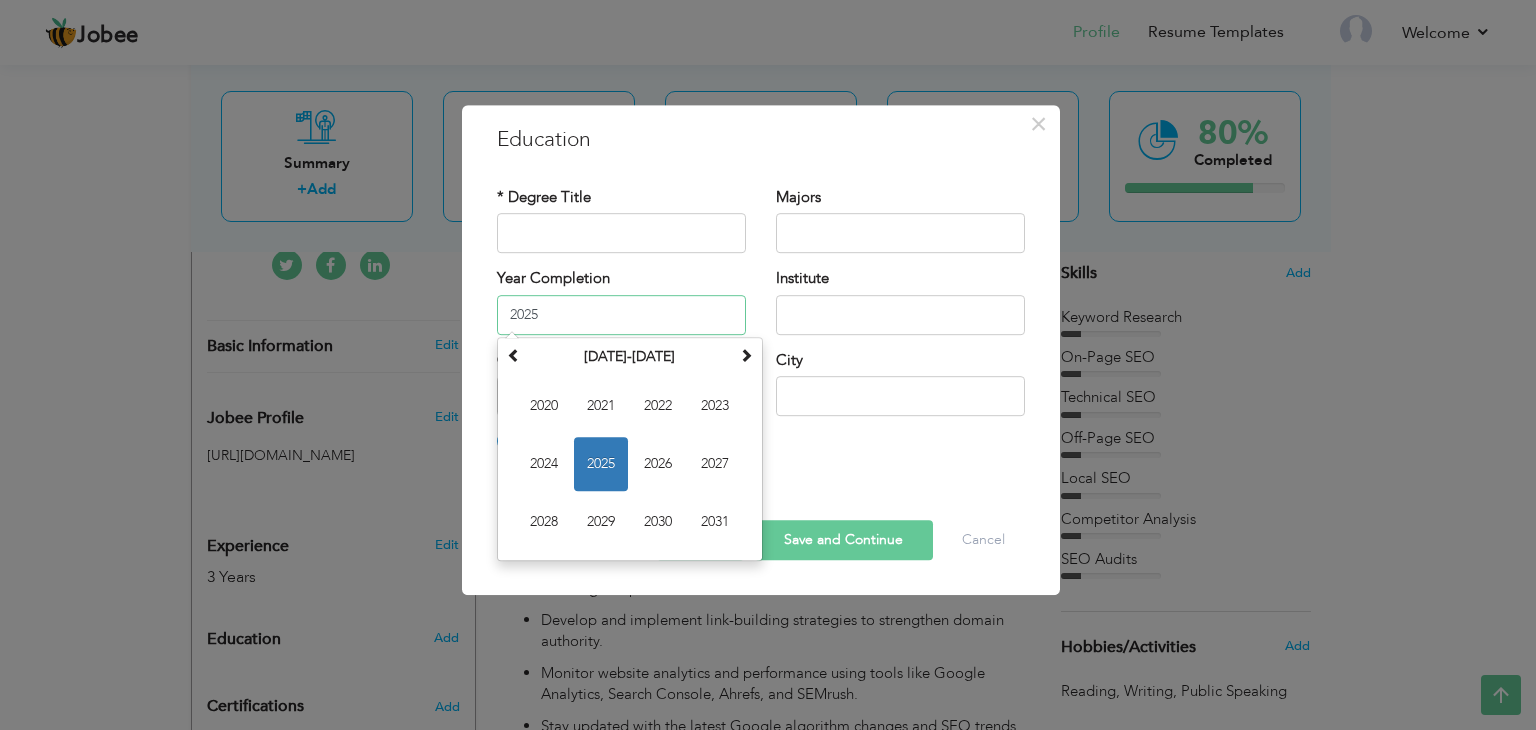 click on "2025" at bounding box center [621, 315] 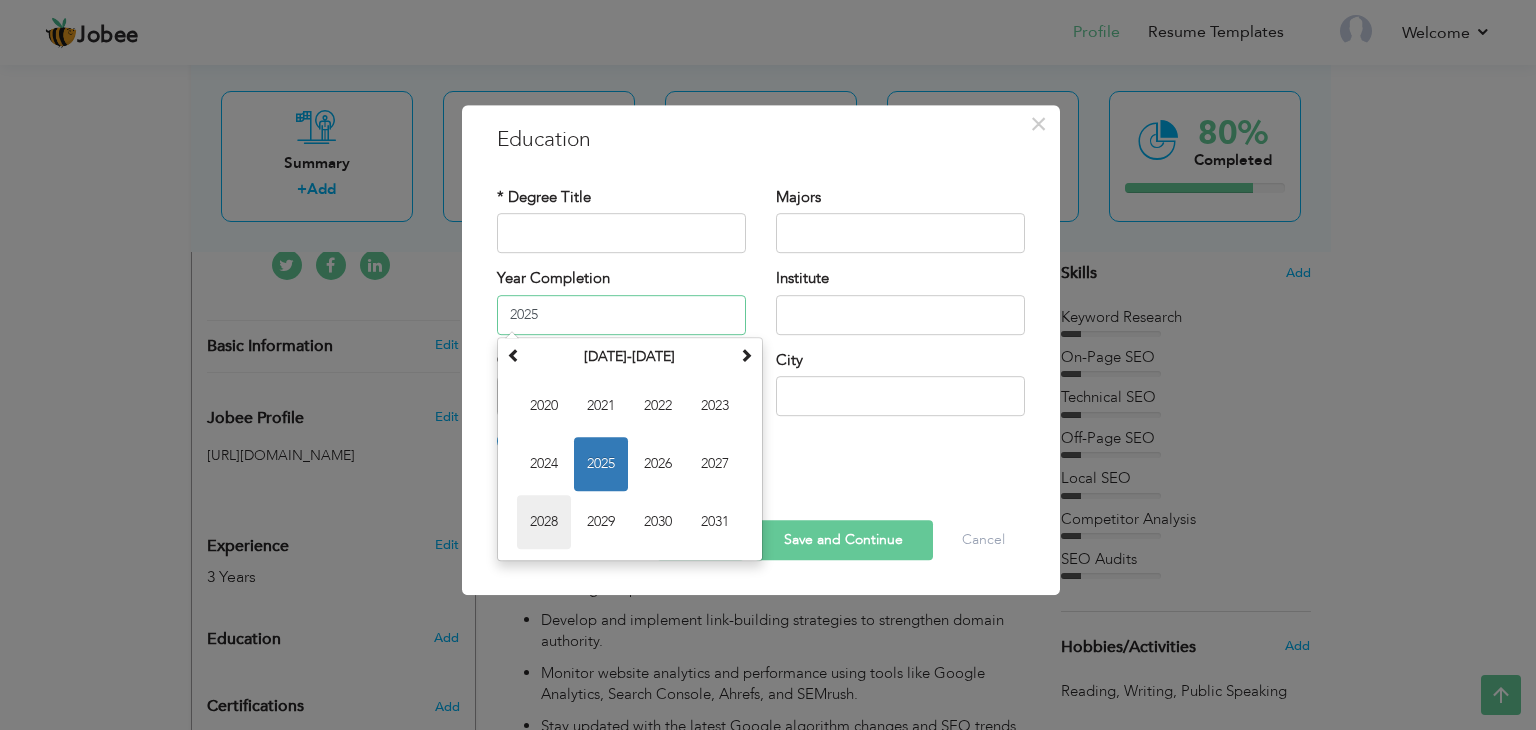 click on "2028" at bounding box center [544, 522] 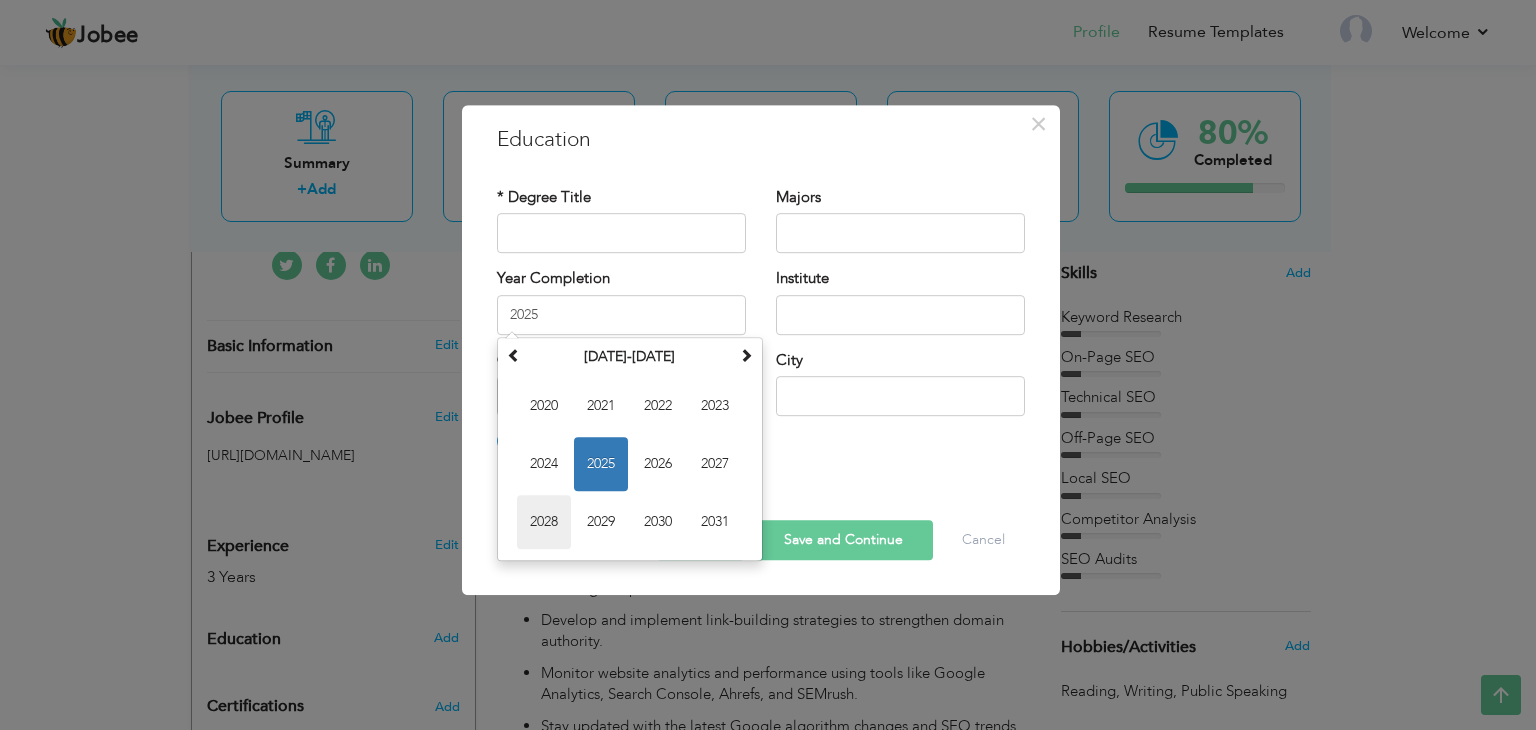 type on "2028" 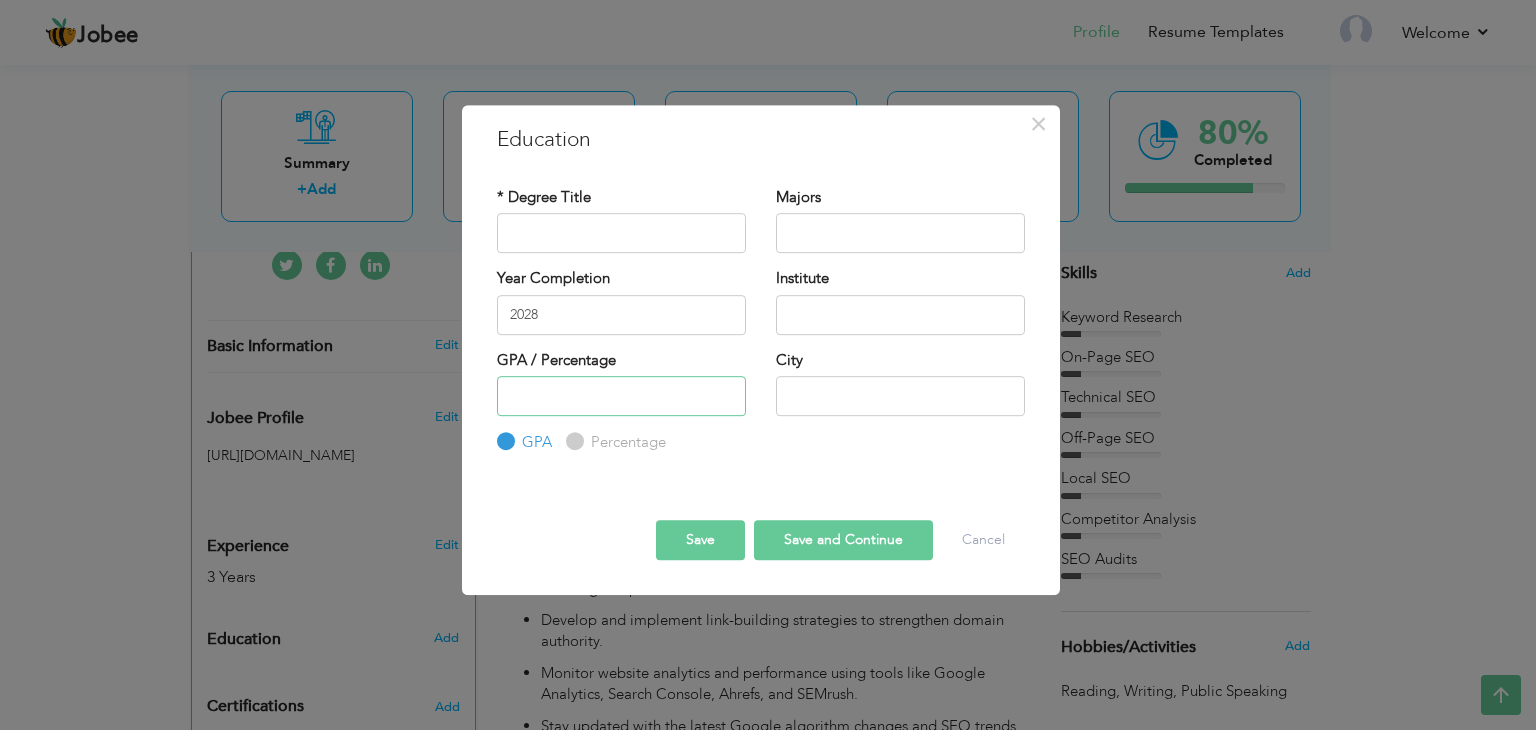 click at bounding box center [621, 396] 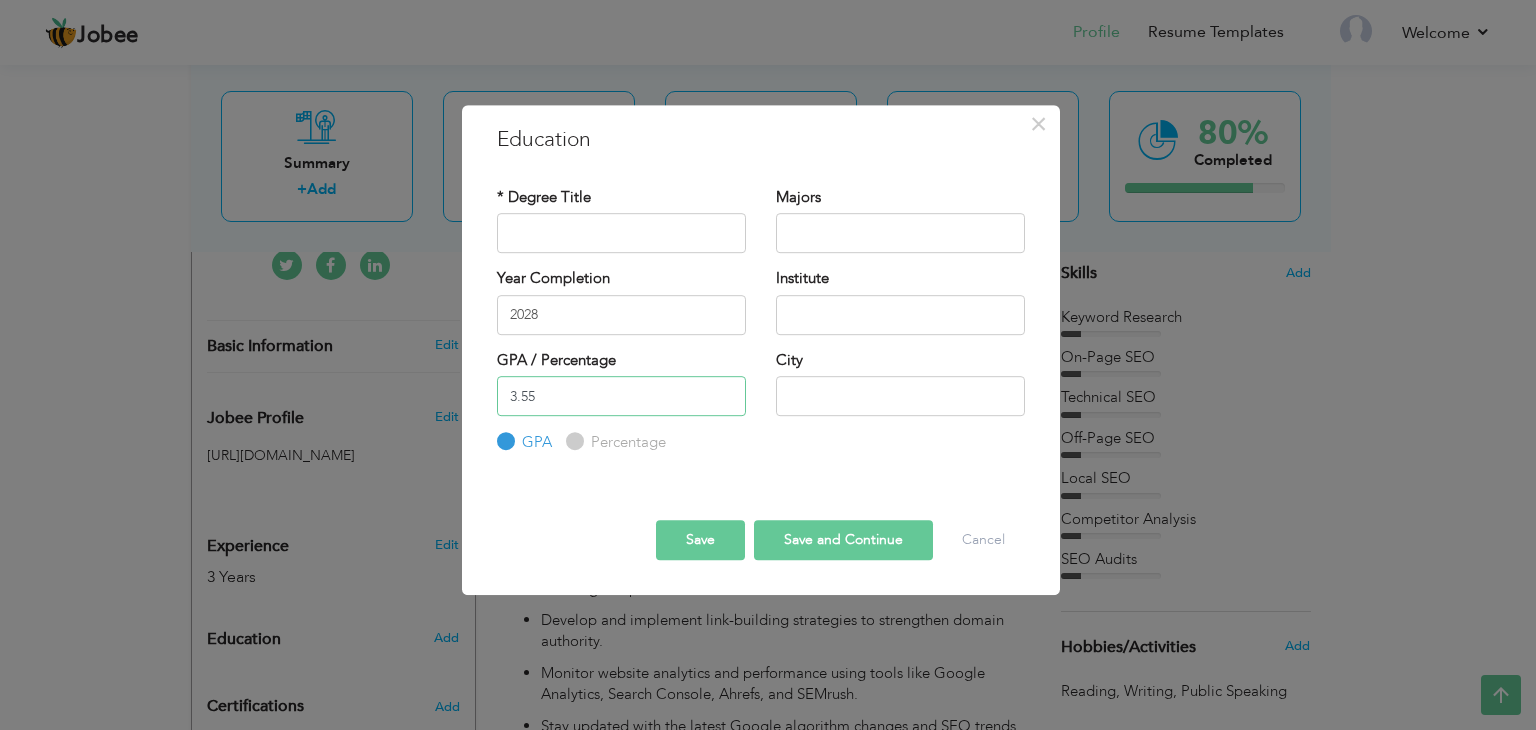 type on "3.55" 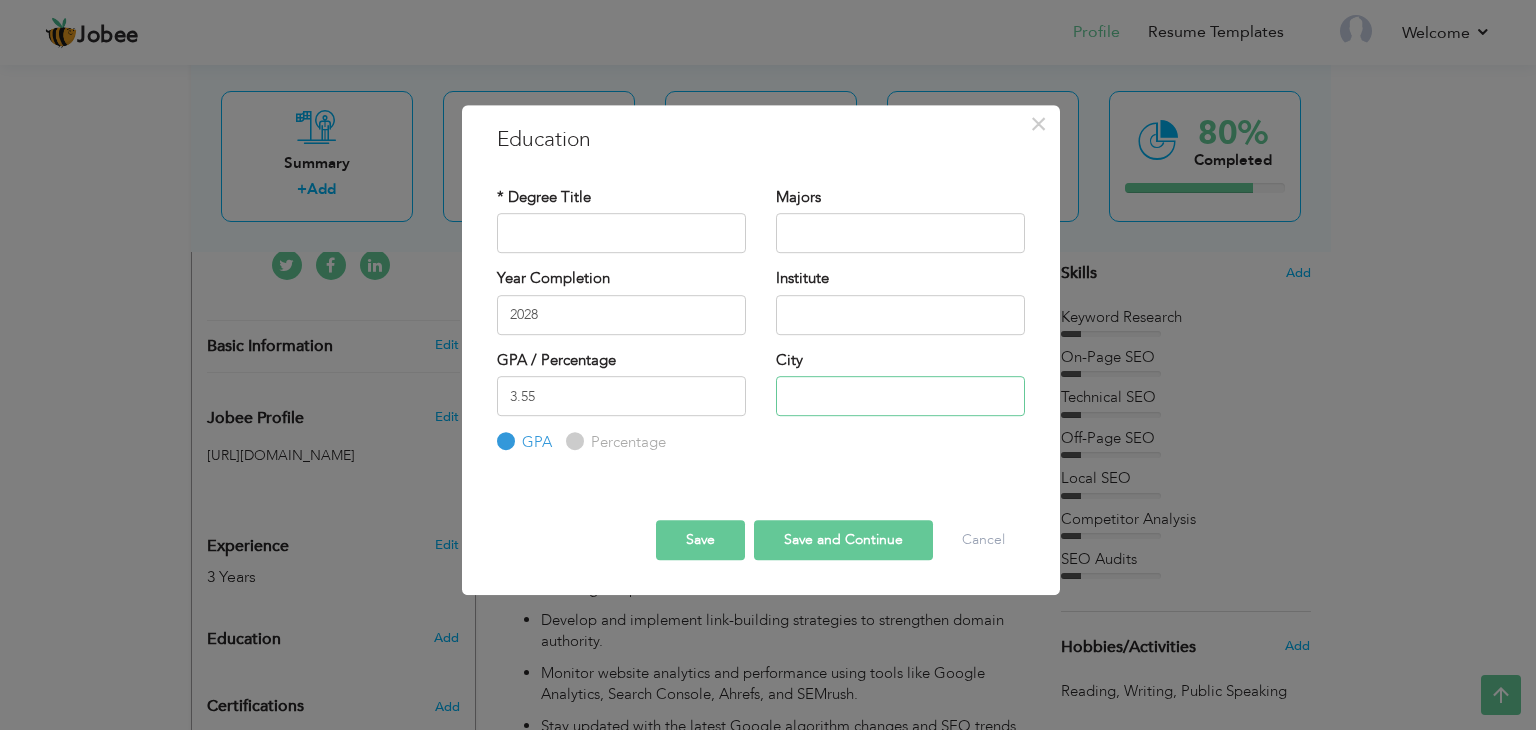 click at bounding box center [900, 396] 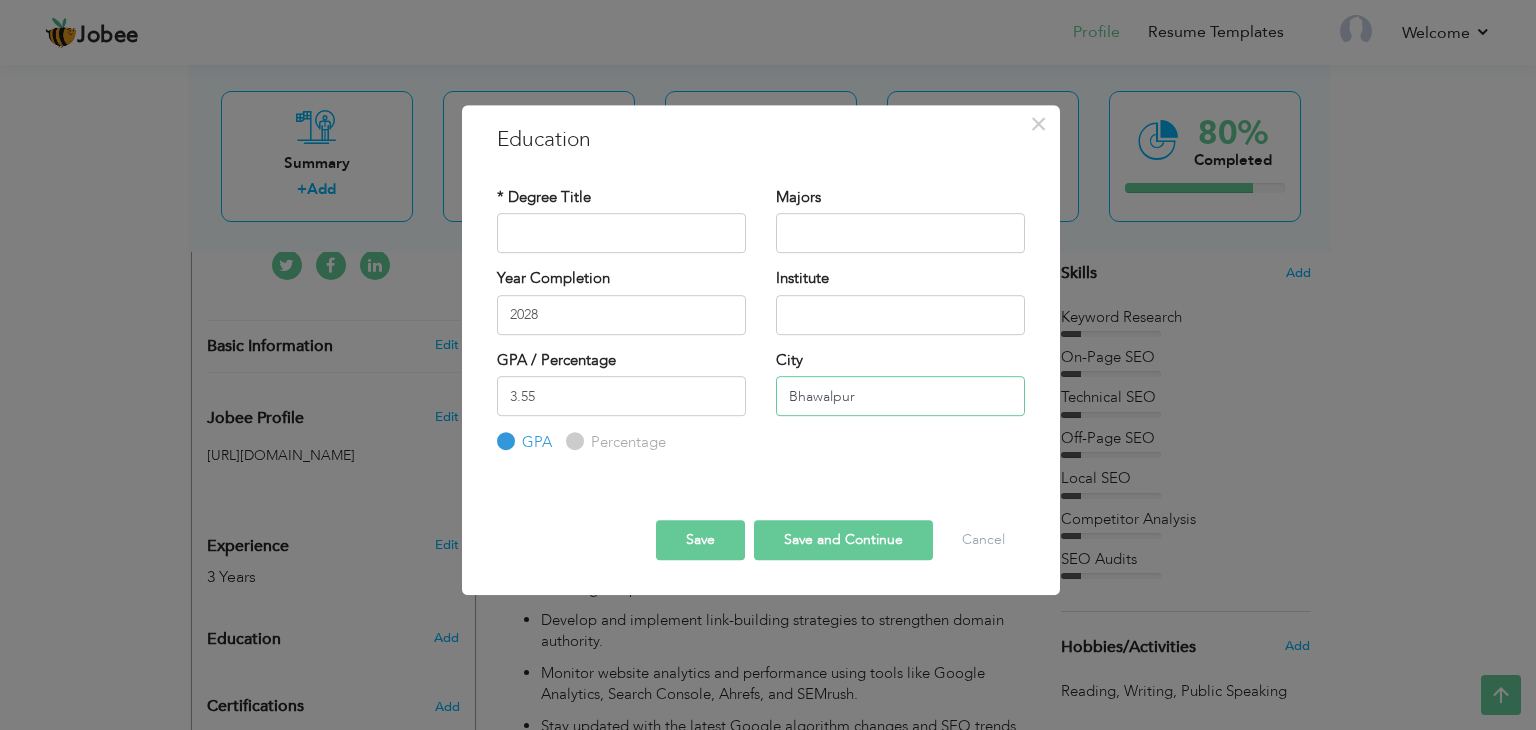 type on "Bhawalpur" 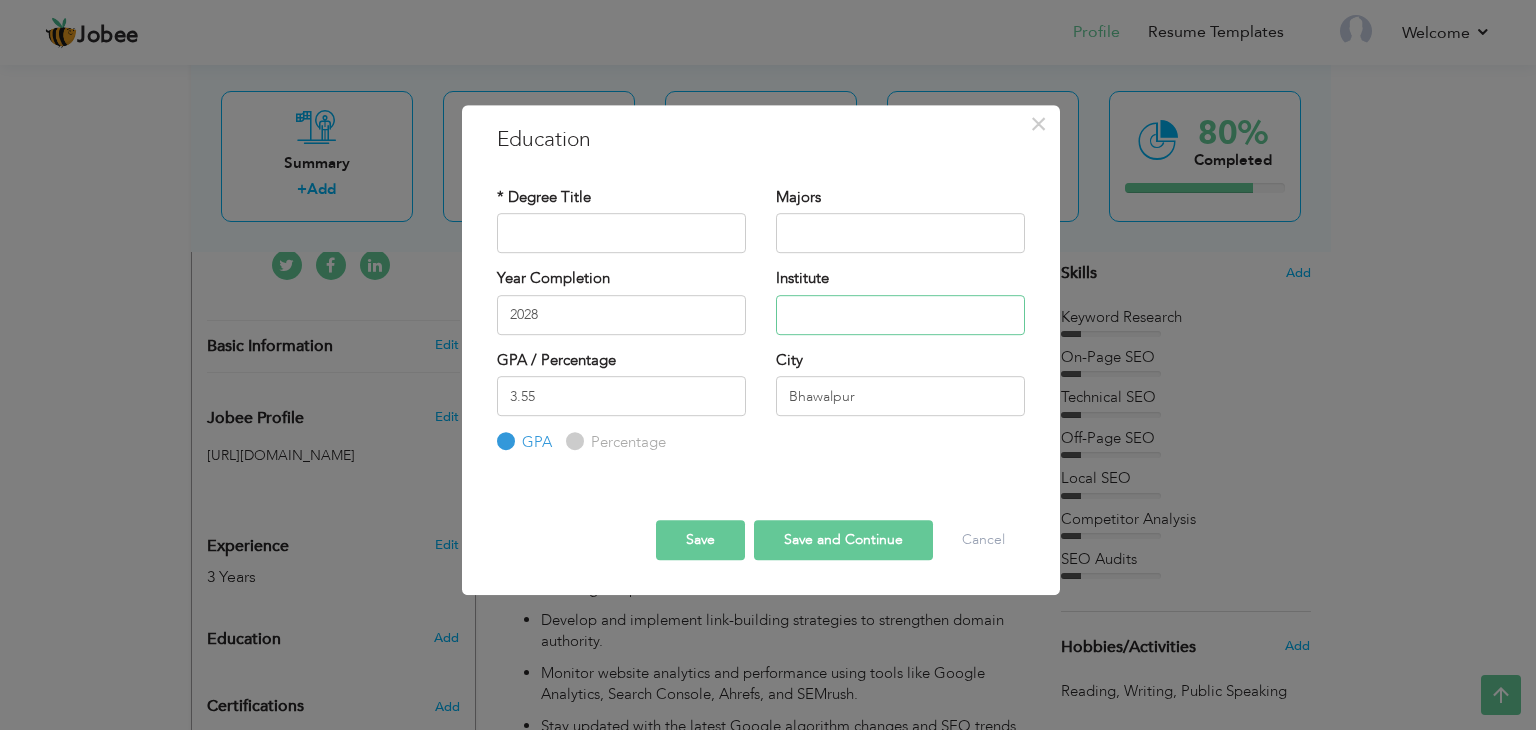 click at bounding box center (900, 315) 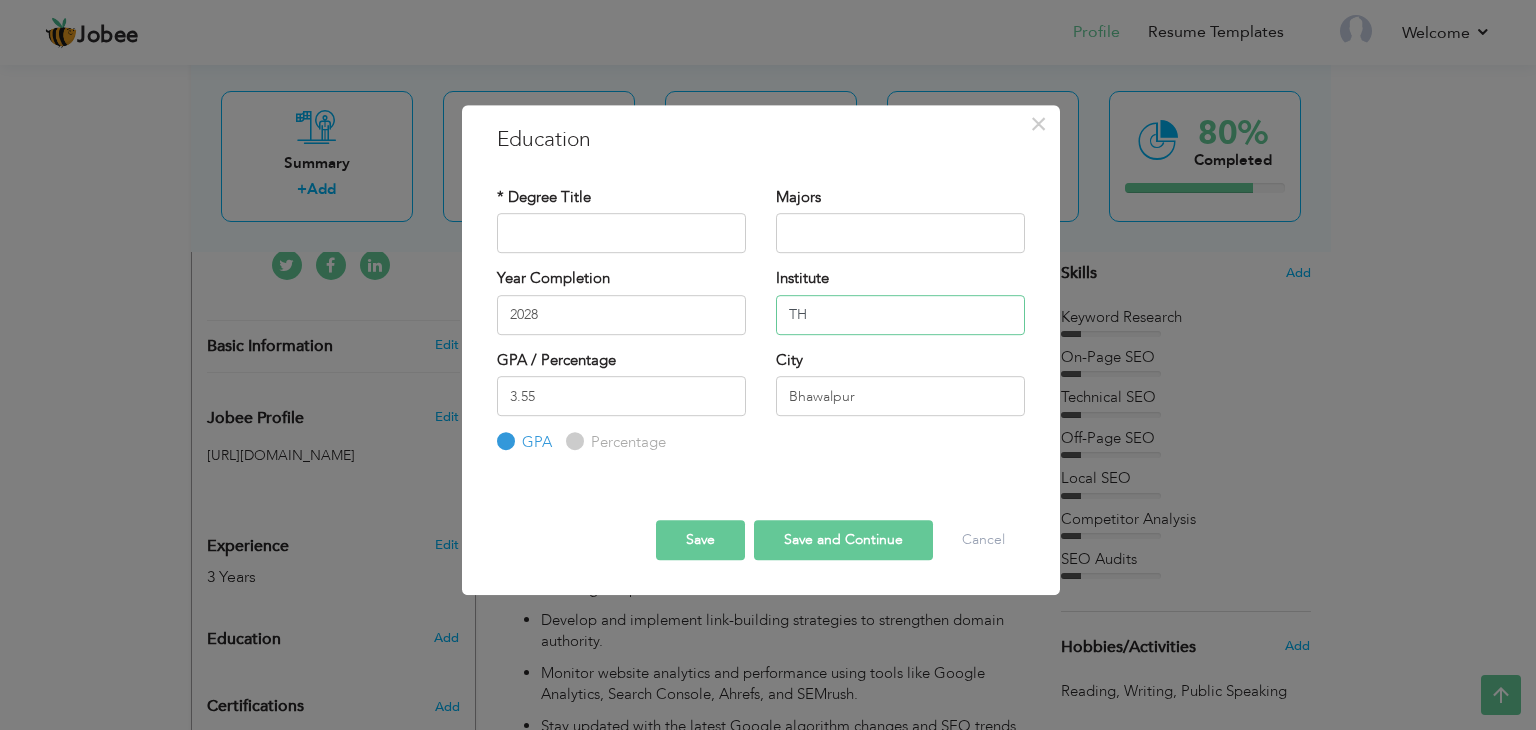 type on "T" 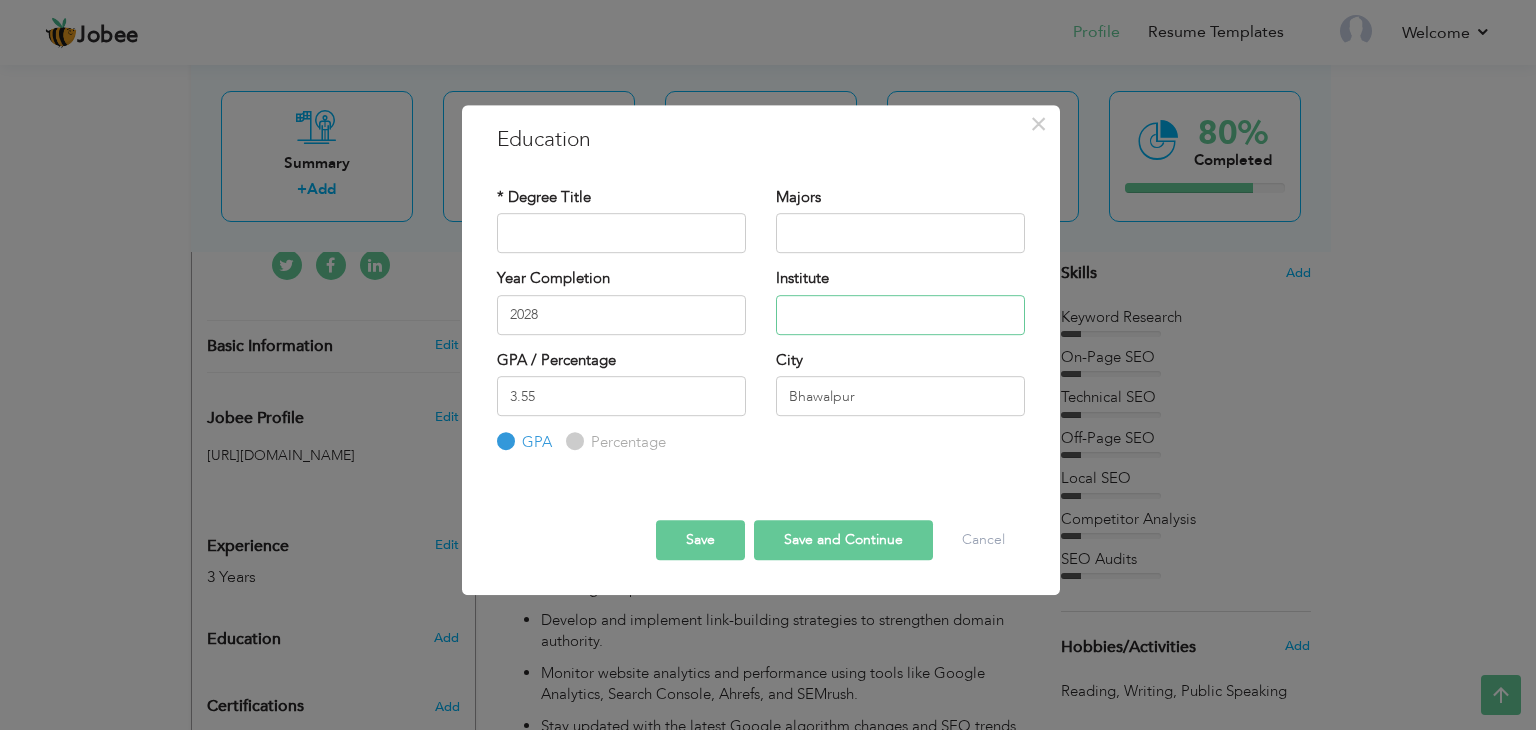 paste on "The Islamia University Of" 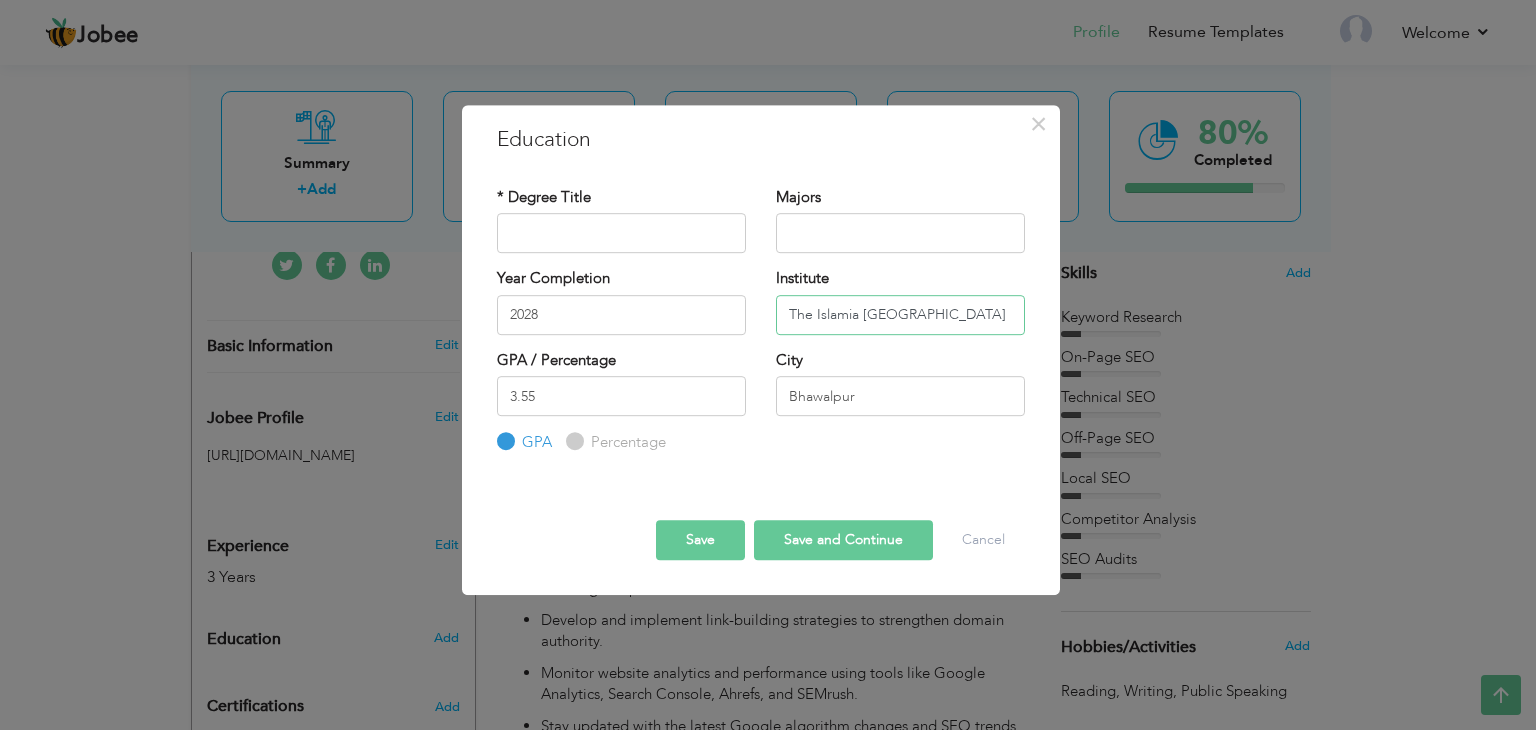 scroll, scrollTop: 0, scrollLeft: 1, axis: horizontal 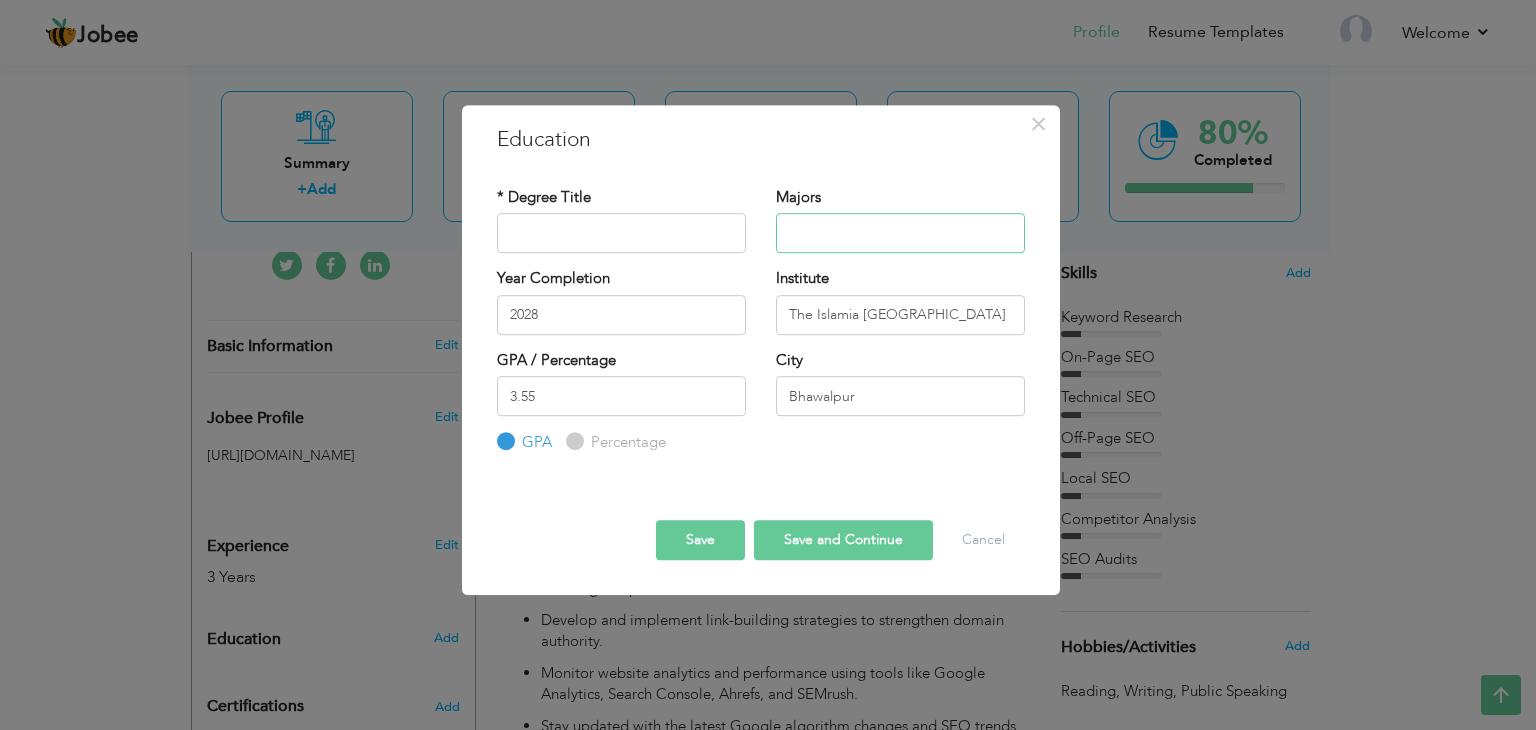 click at bounding box center [900, 233] 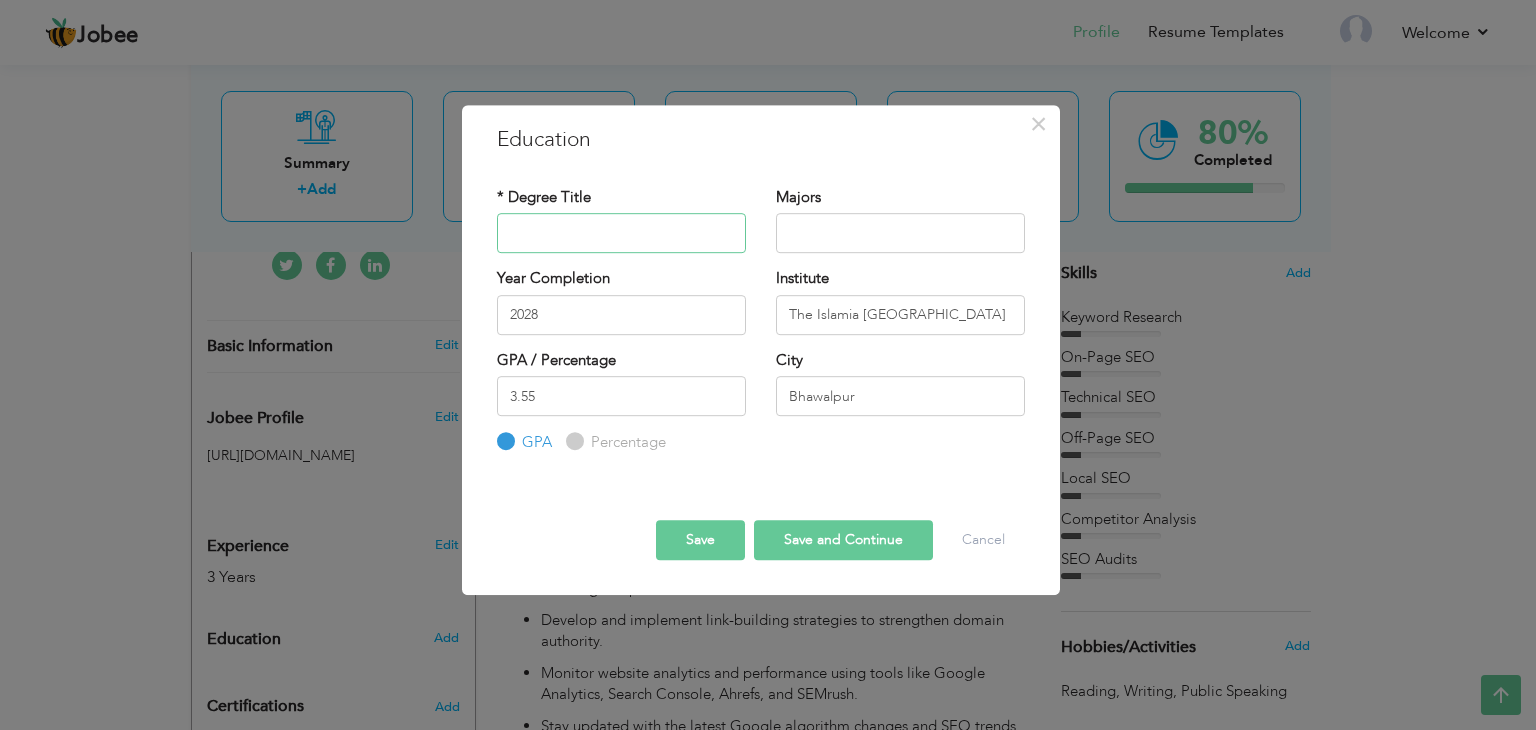 click at bounding box center (621, 233) 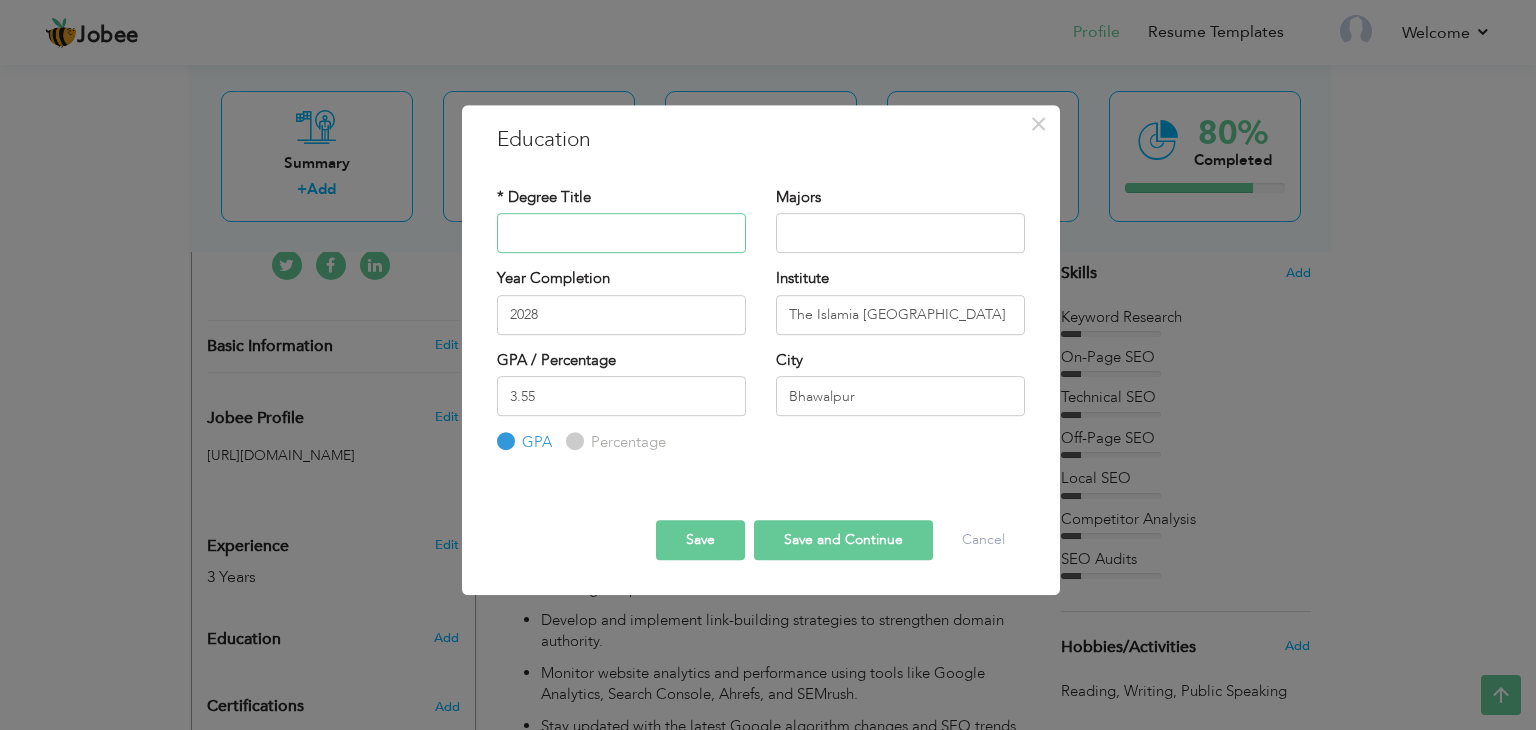 click at bounding box center [621, 233] 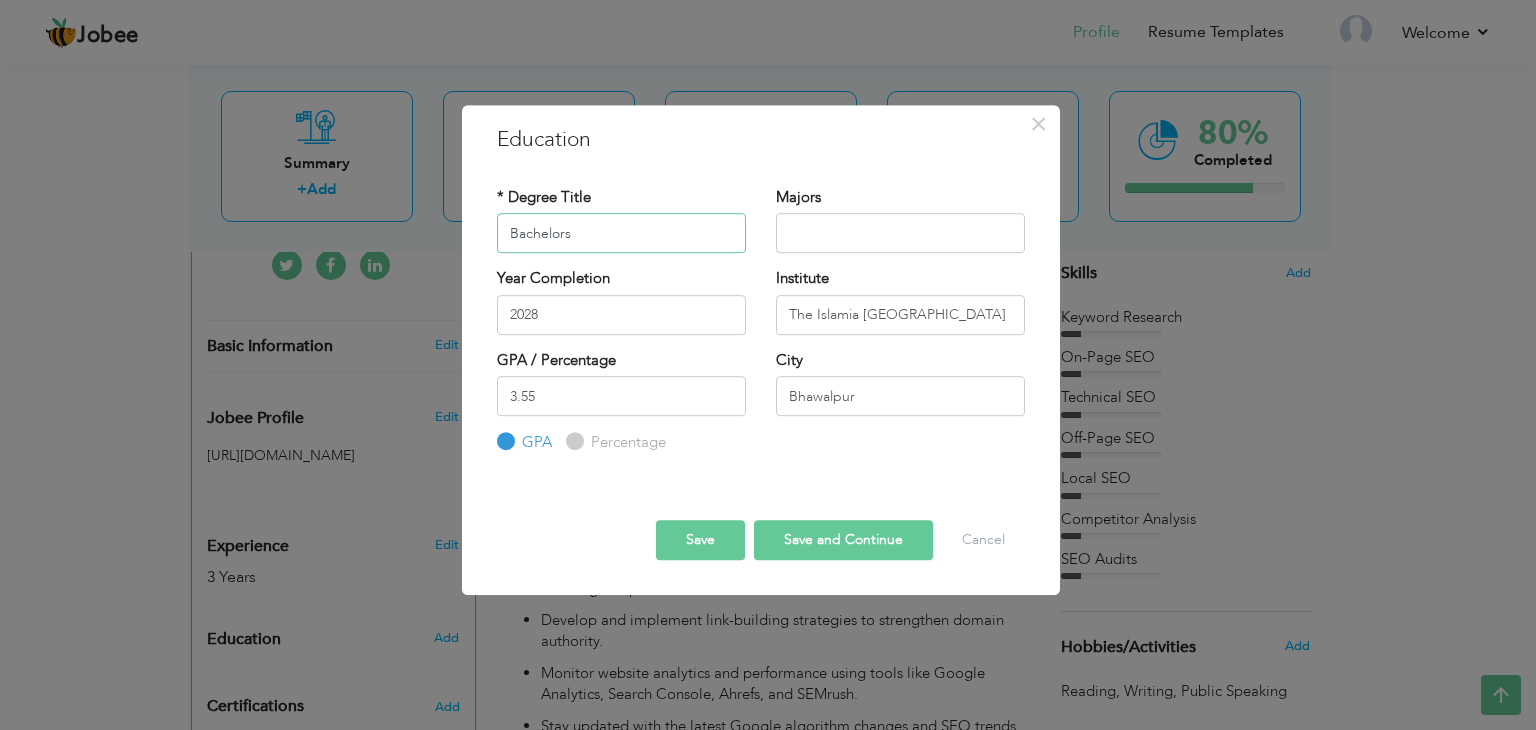 type on "Bachelors" 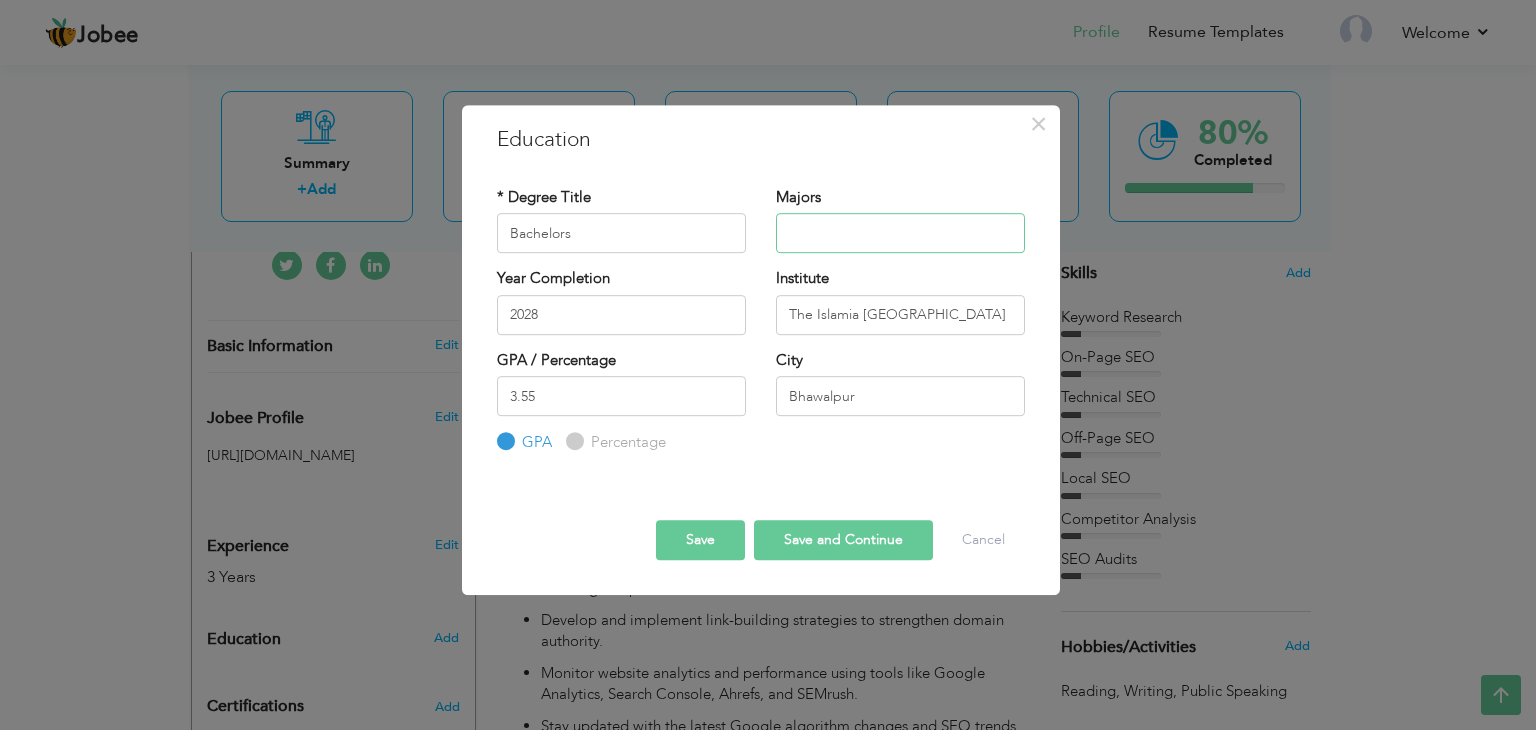 click at bounding box center [900, 233] 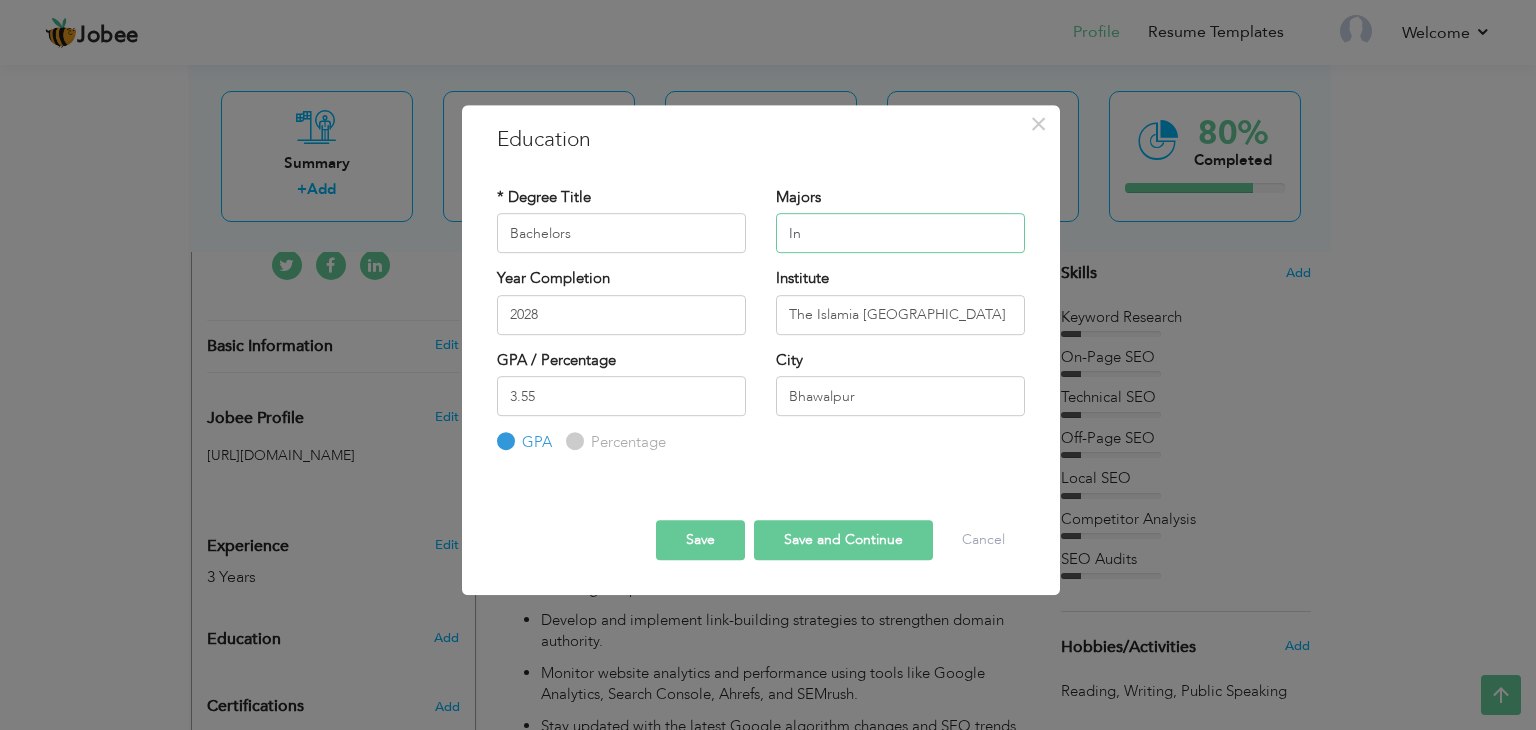 type on "I" 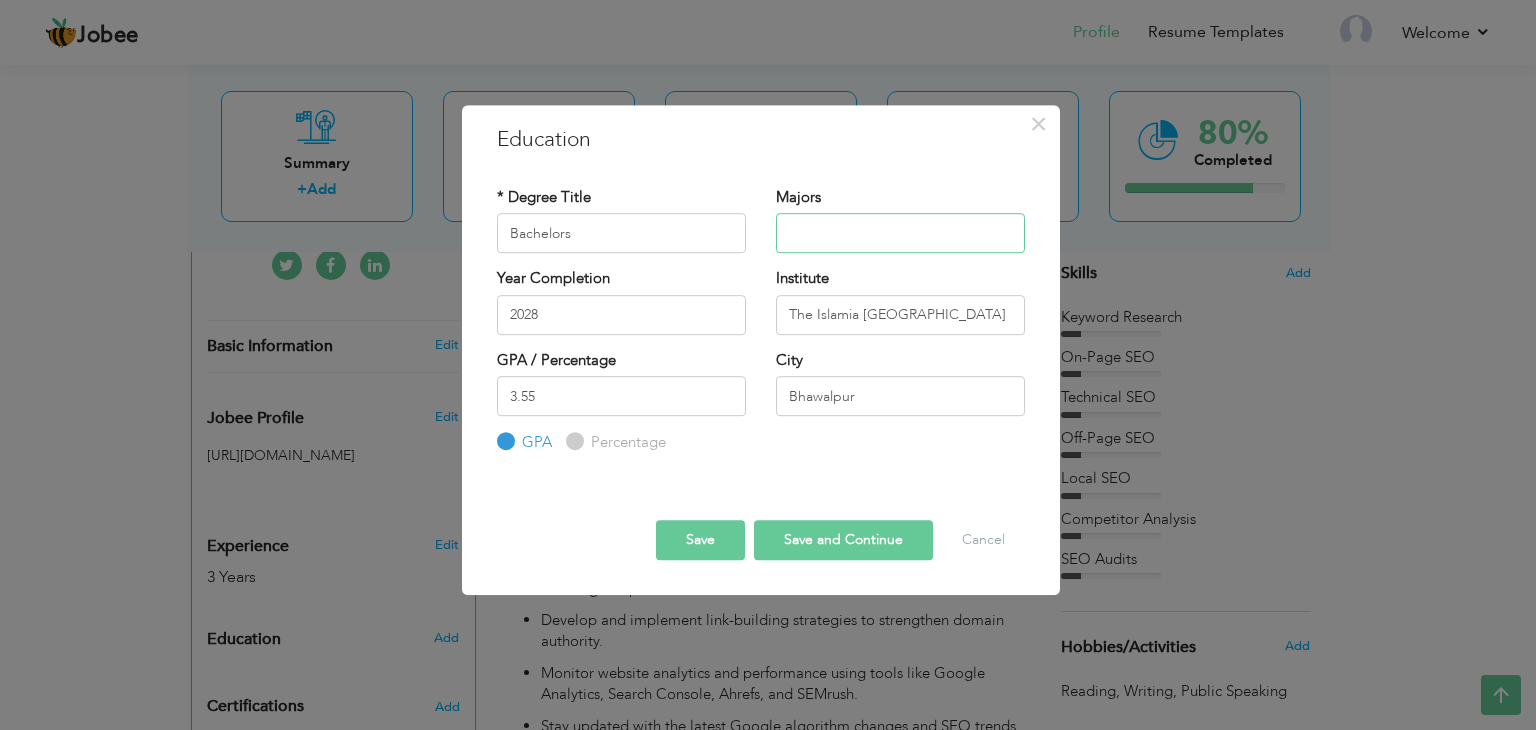 paste on "Information Technology" 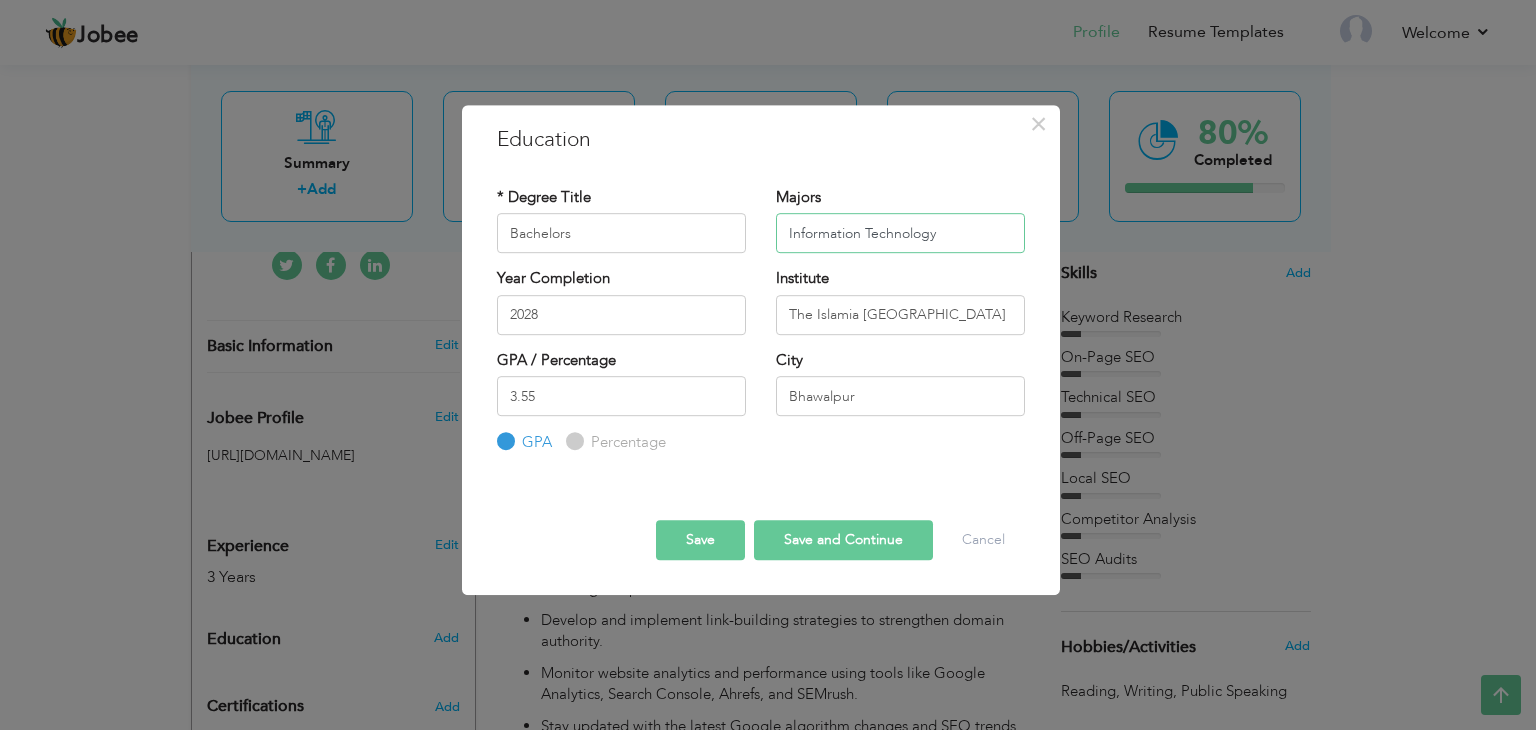 type on "Information Technology" 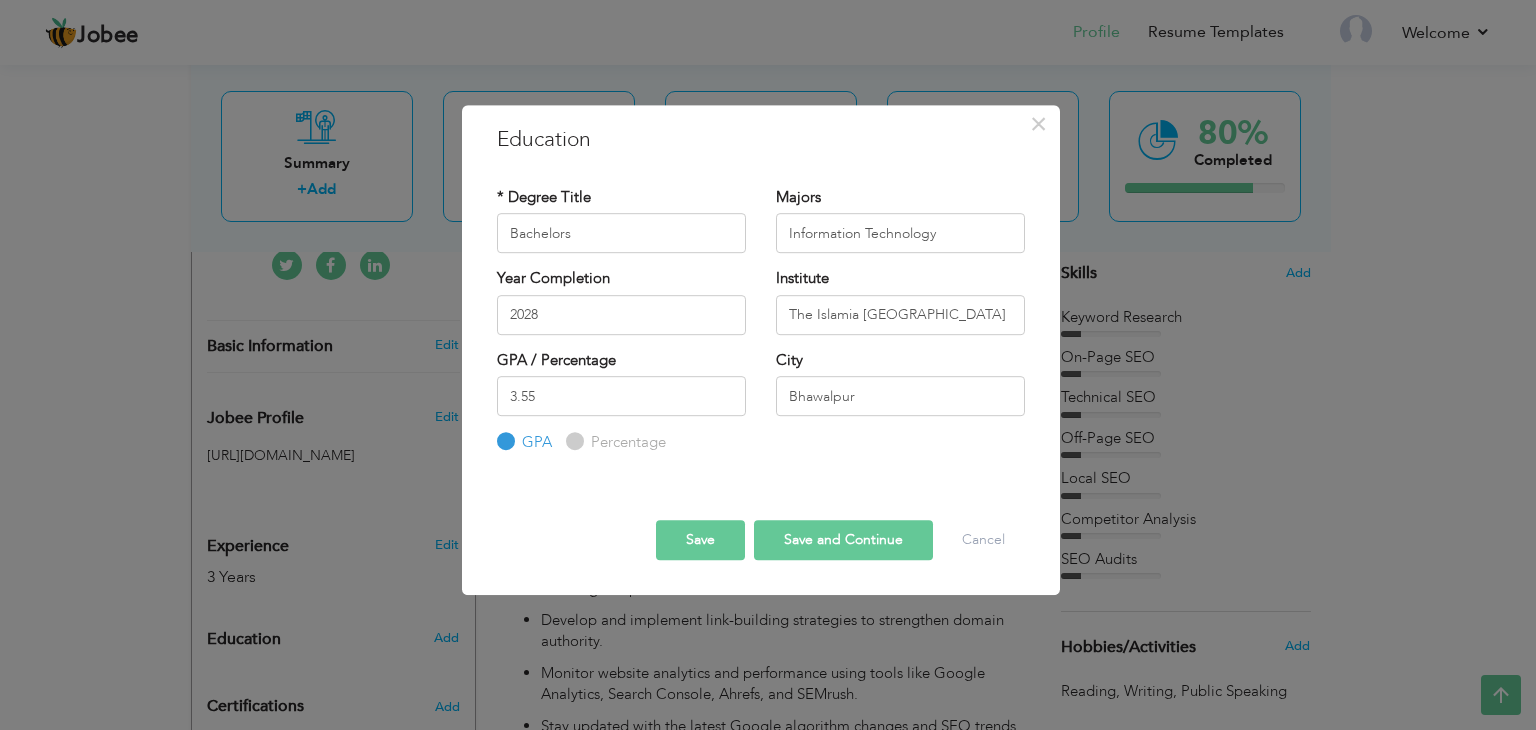 click on "Save" at bounding box center [700, 540] 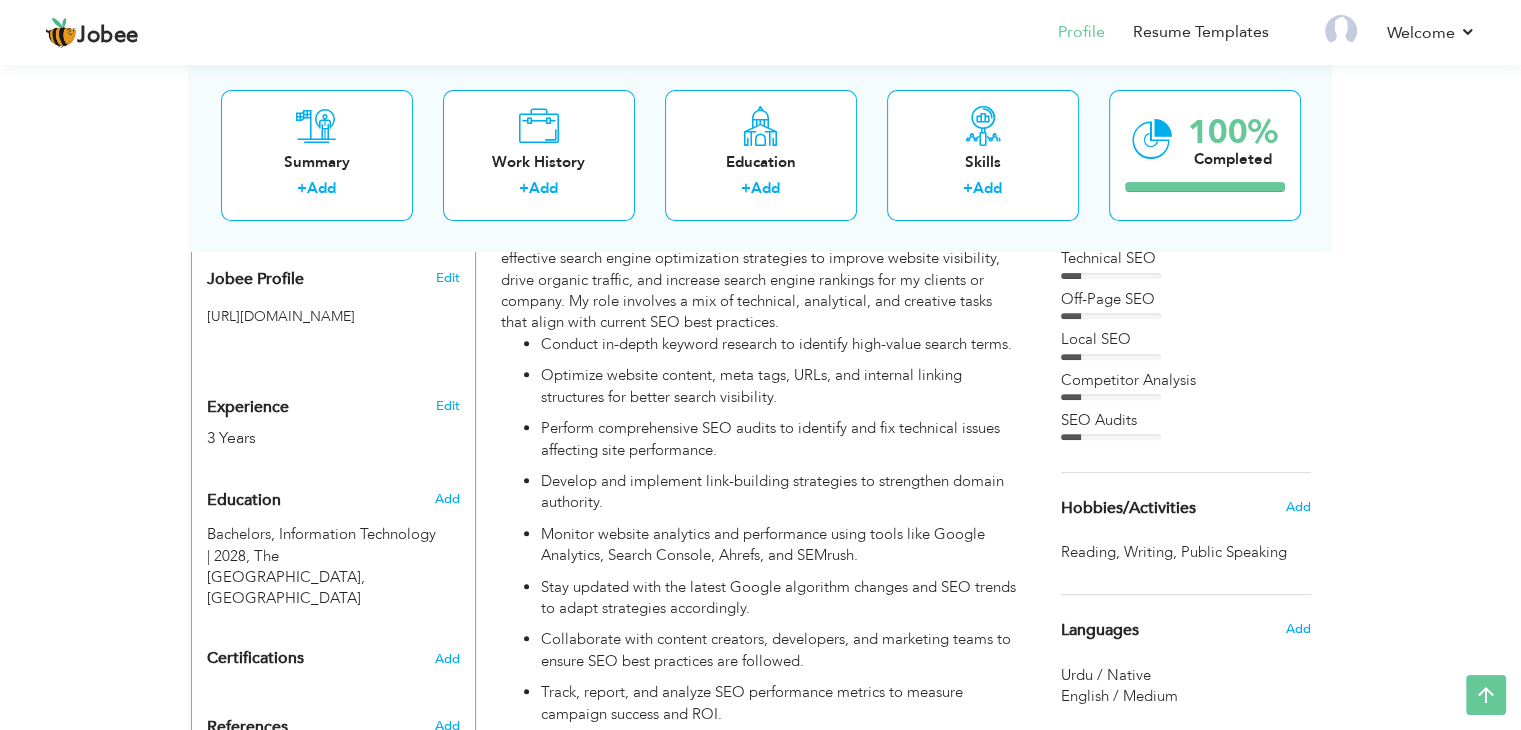 scroll, scrollTop: 631, scrollLeft: 0, axis: vertical 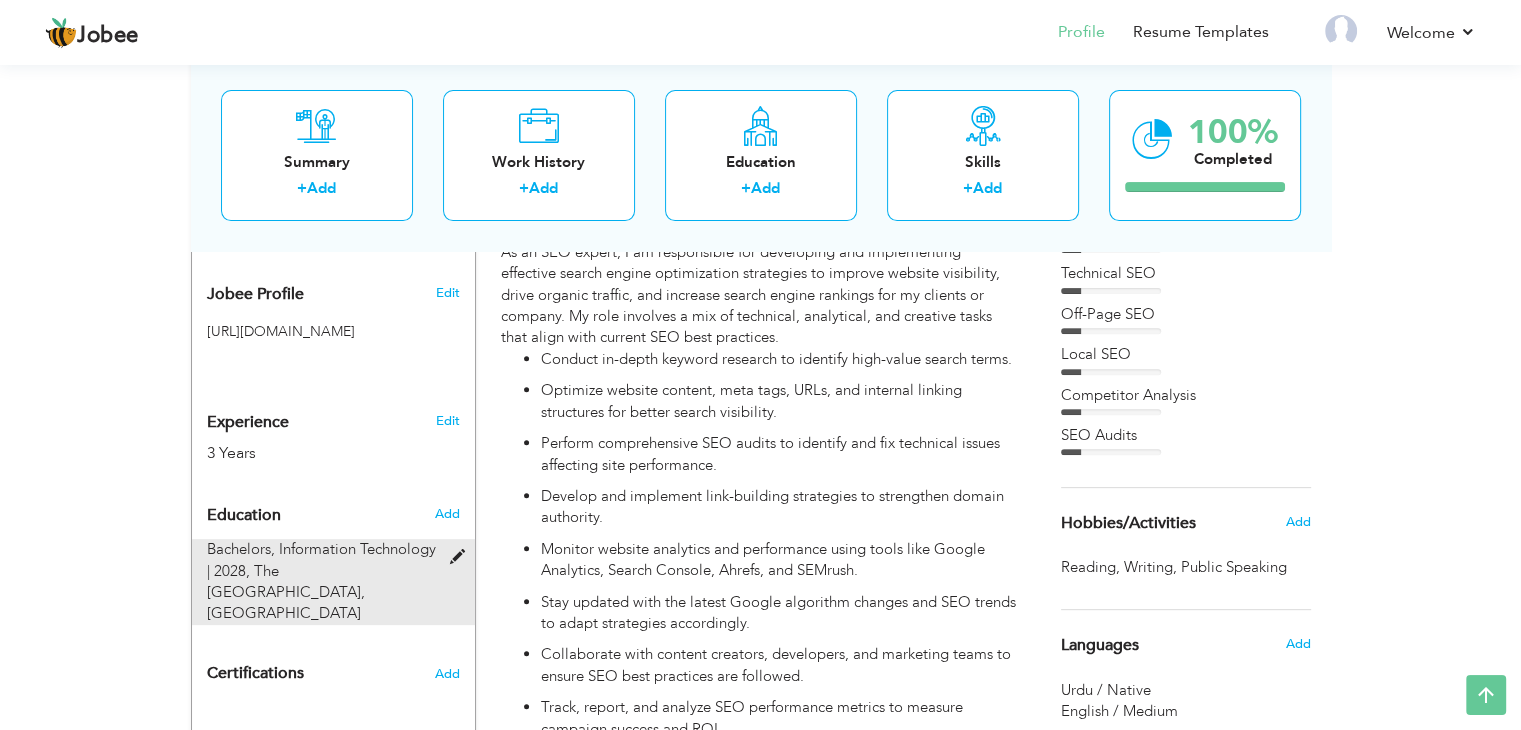 click at bounding box center [461, 557] 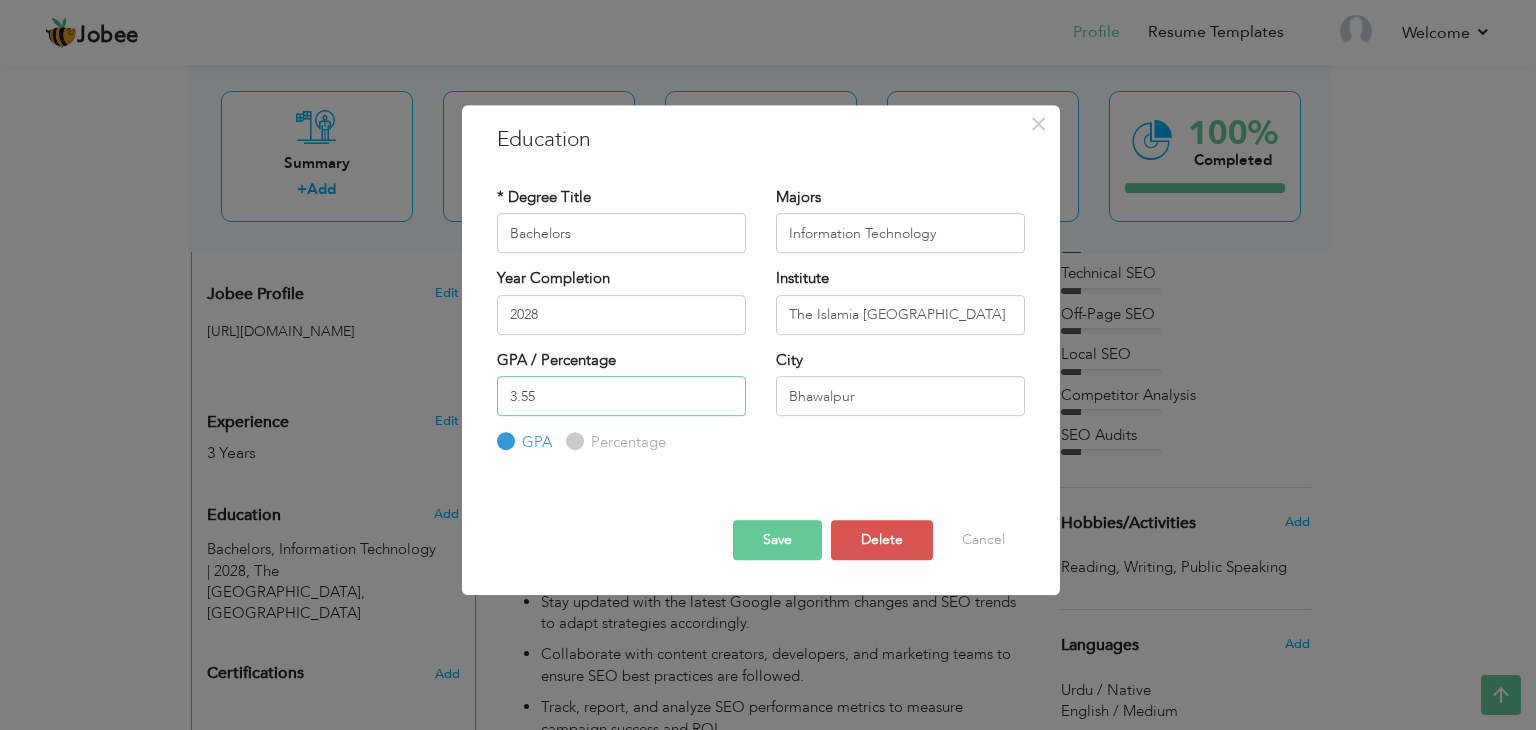 click on "3.55" at bounding box center [621, 396] 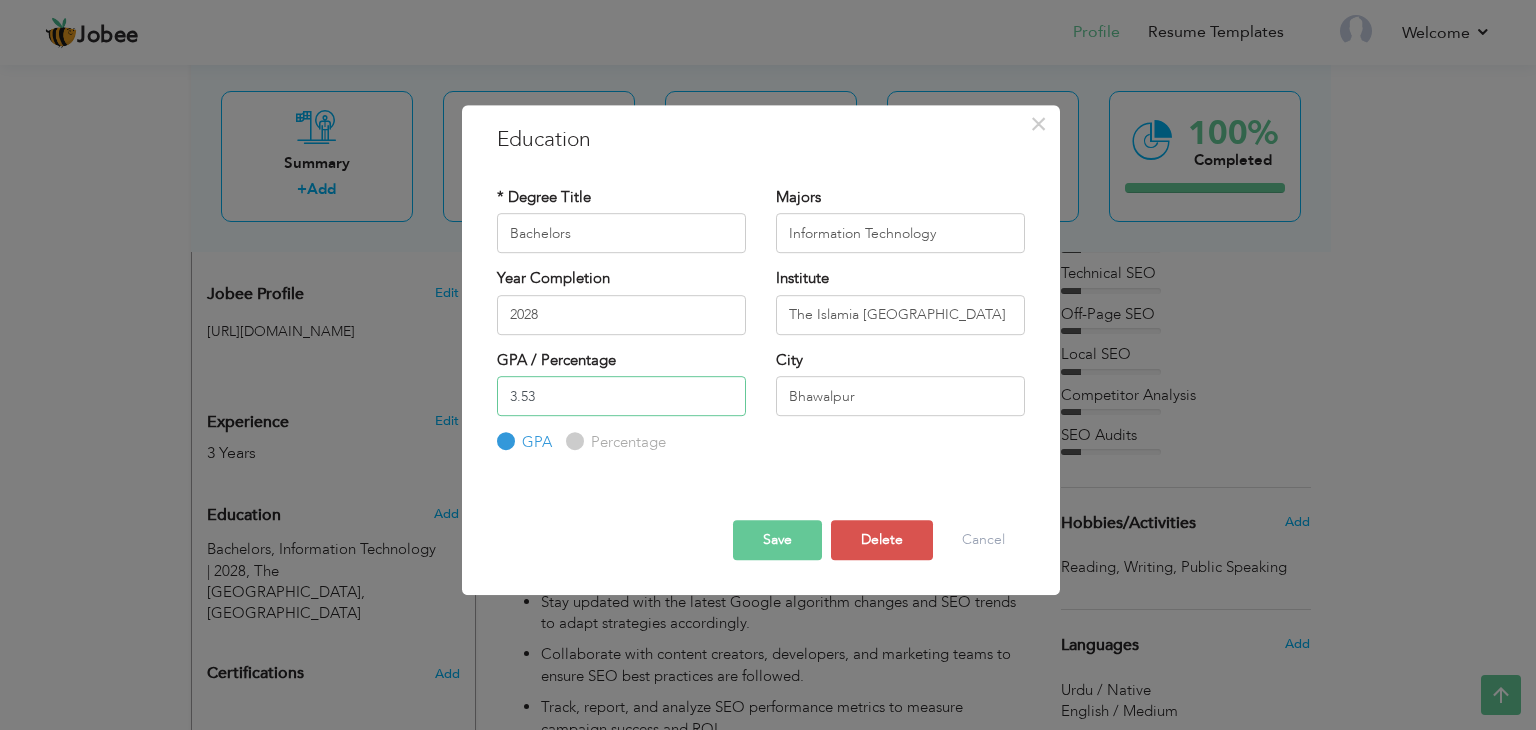 type on "3.53" 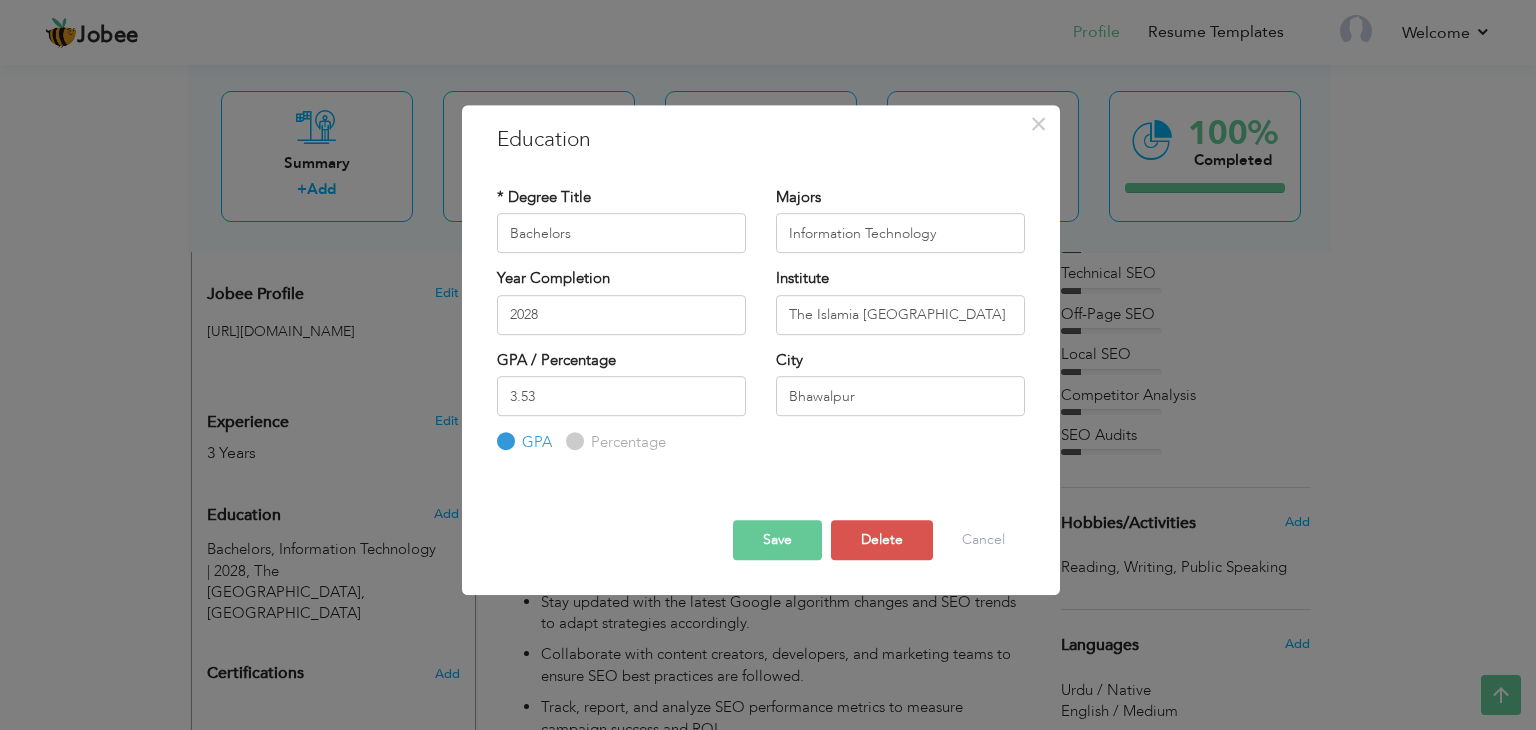 click on "Save" at bounding box center [777, 540] 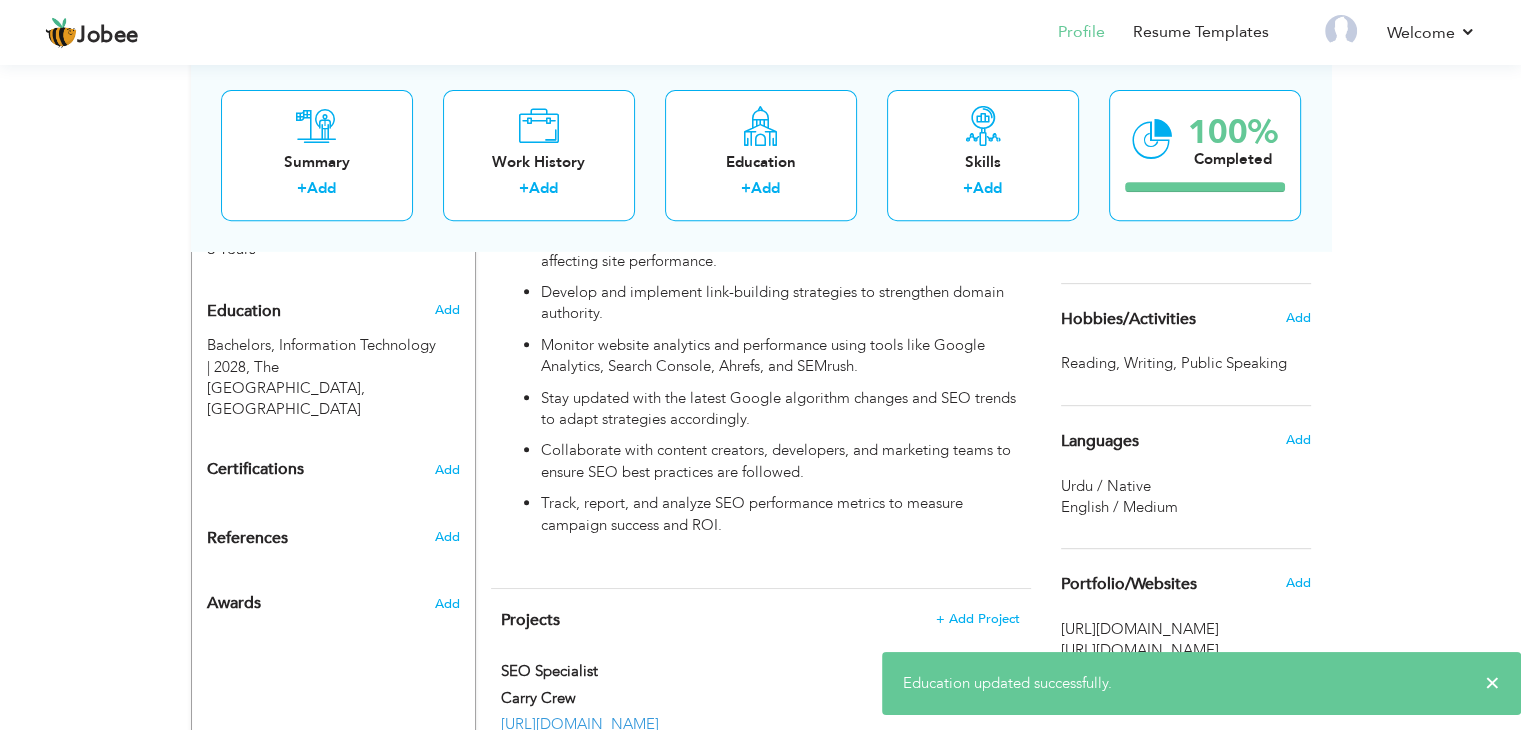 scroll, scrollTop: 828, scrollLeft: 0, axis: vertical 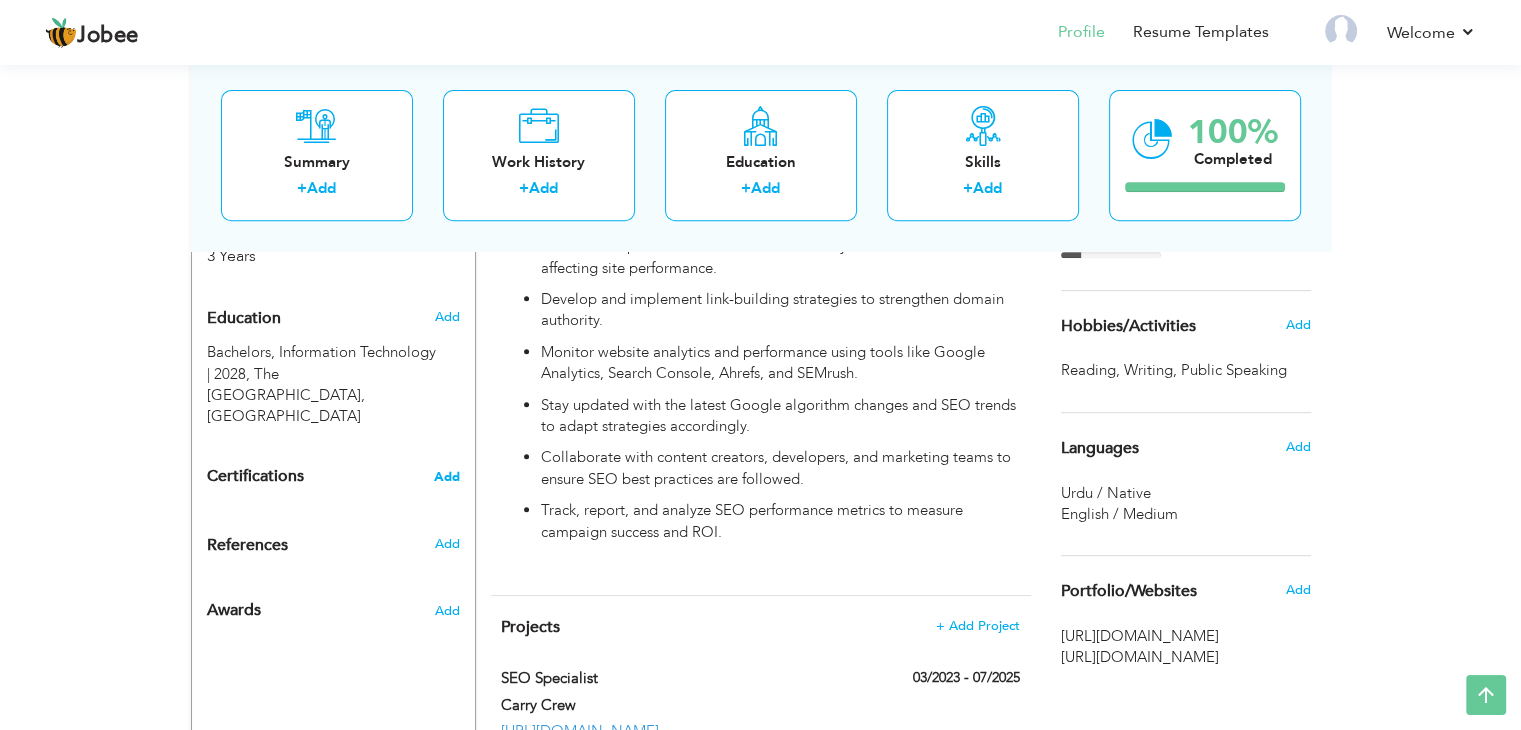 click on "Add" at bounding box center [447, 477] 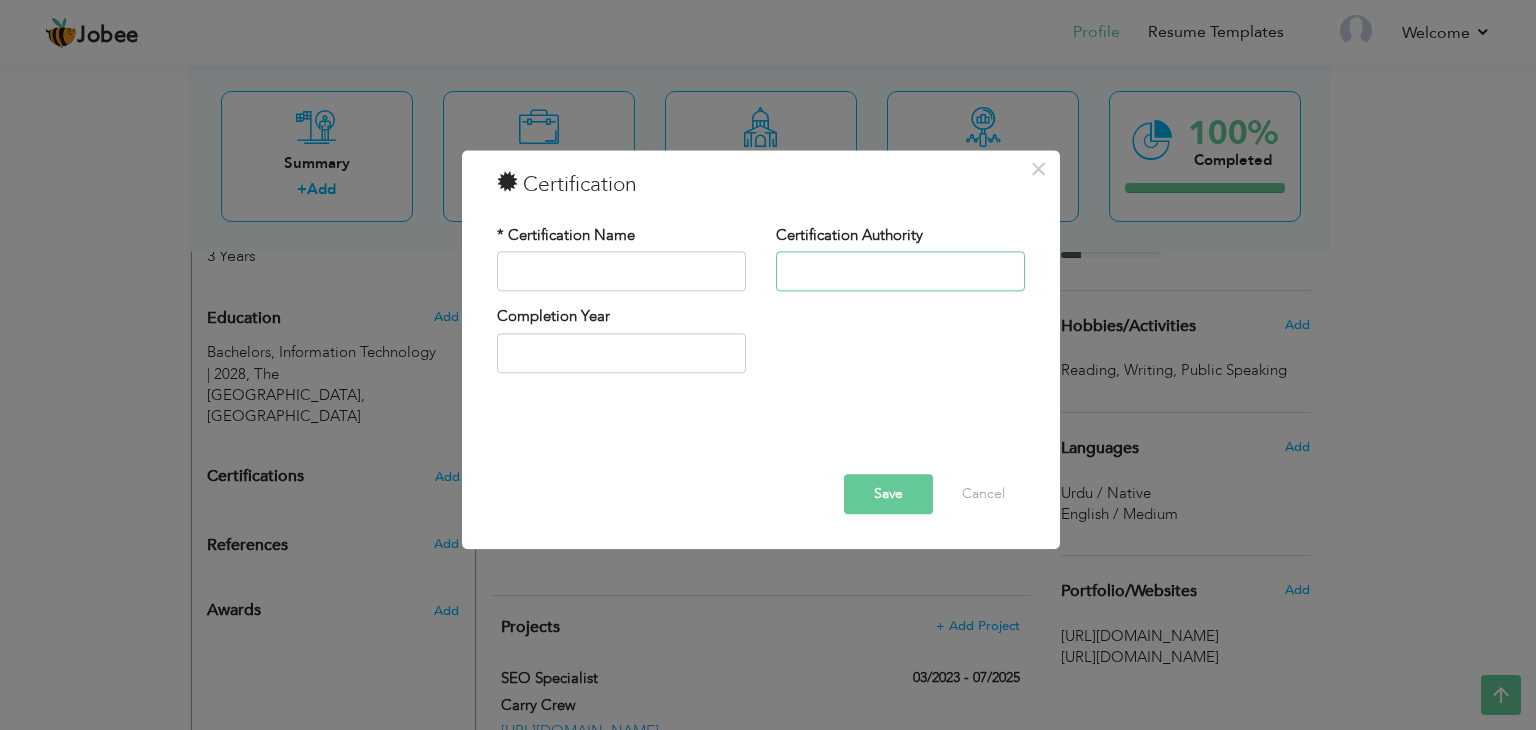 click at bounding box center [900, 272] 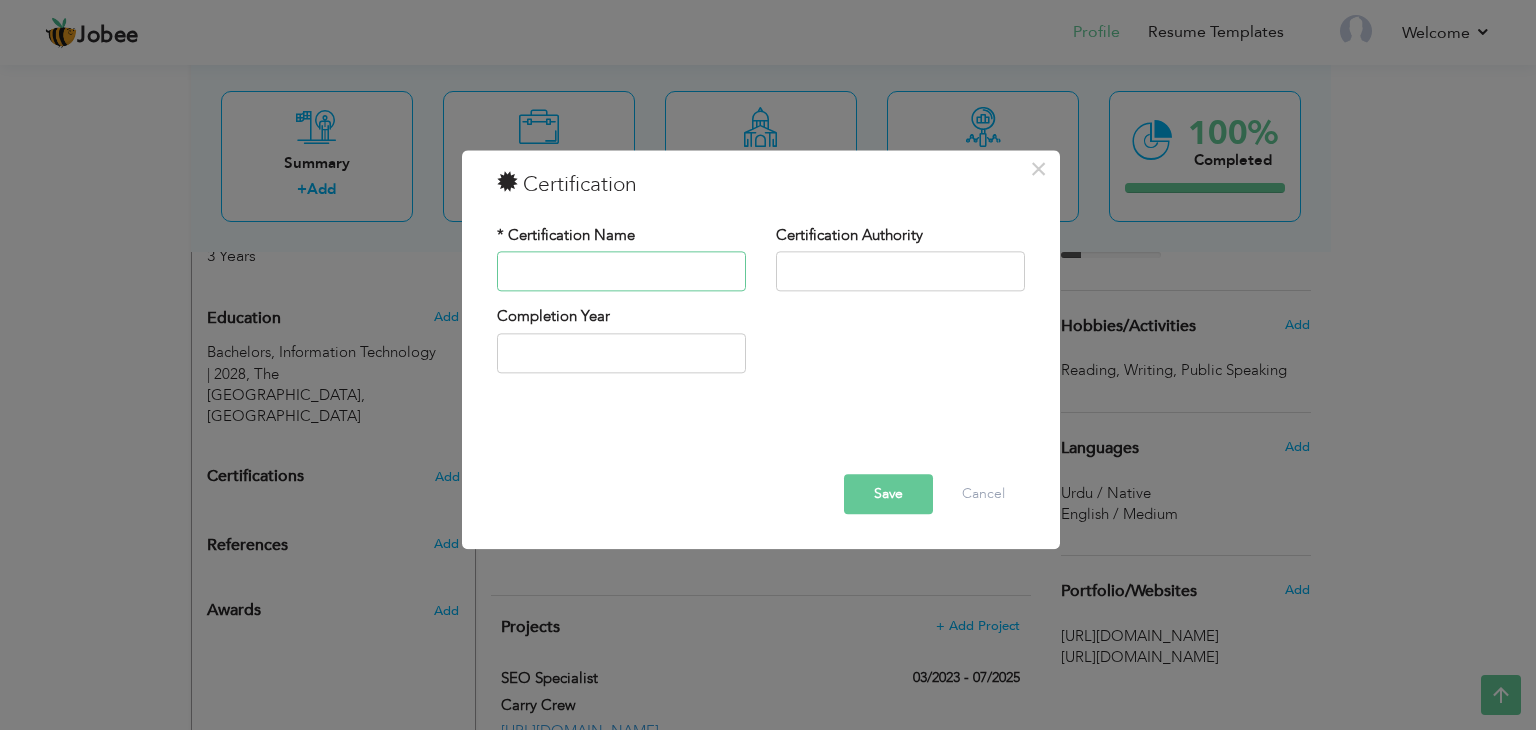 click at bounding box center [621, 272] 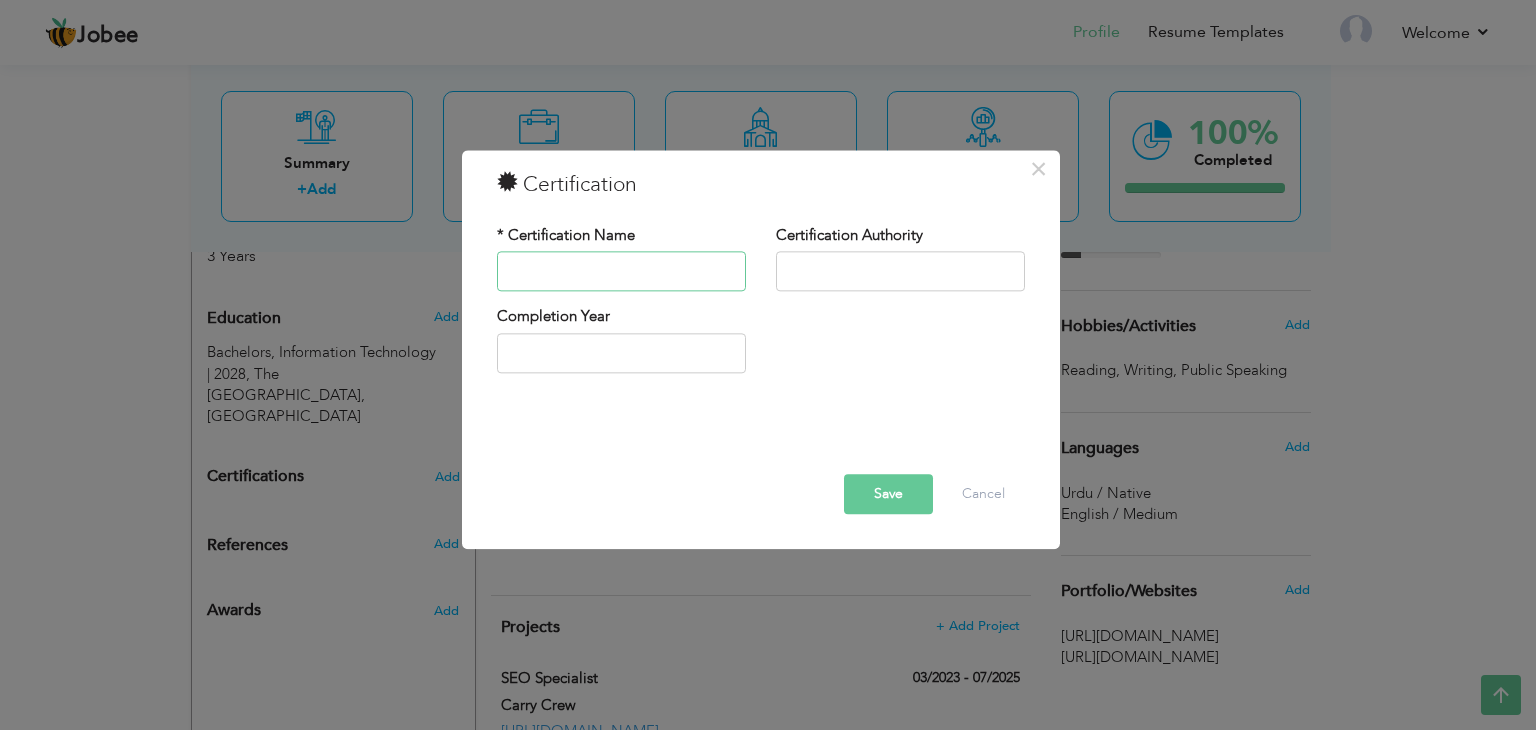 paste on "Search Engine Optimization" 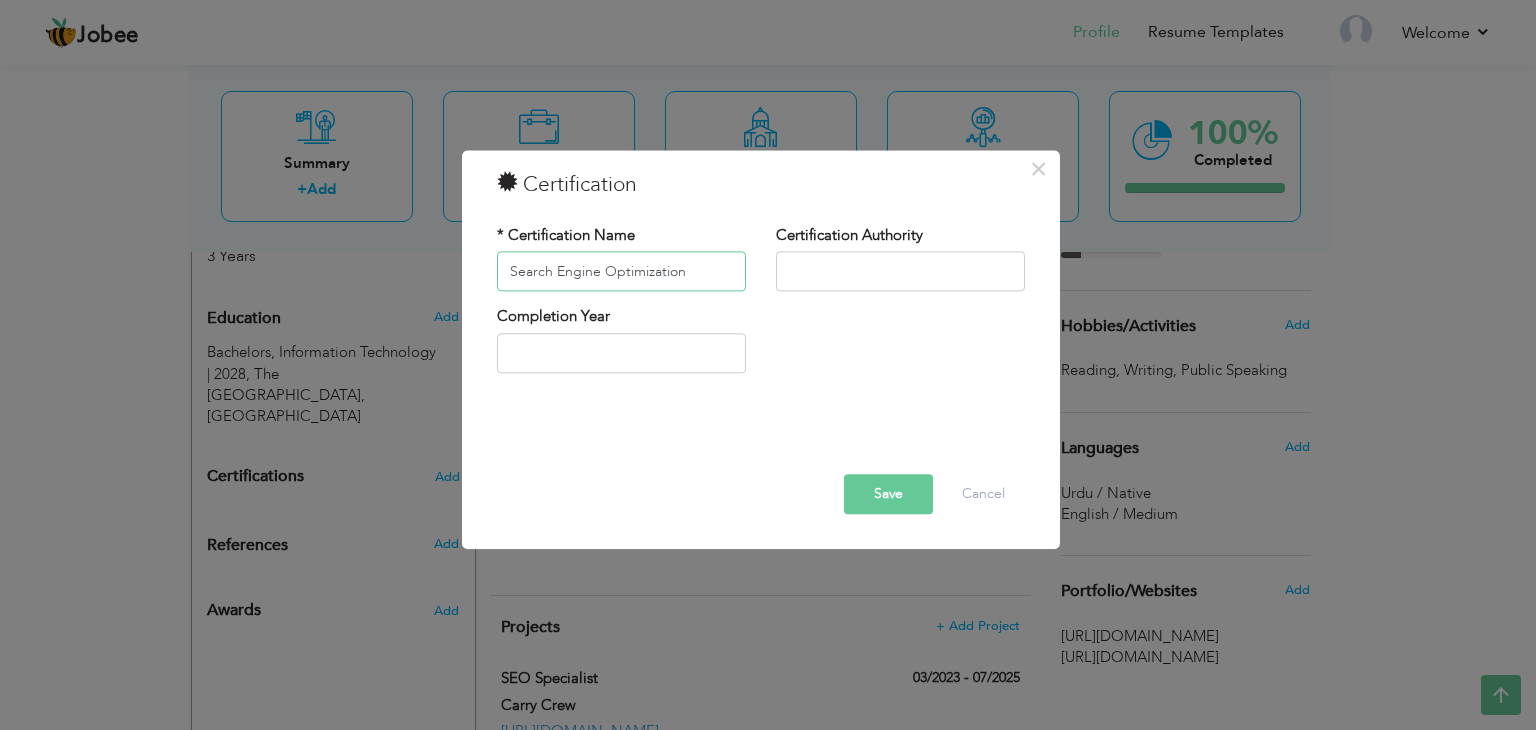 type on "Search Engine Optimization" 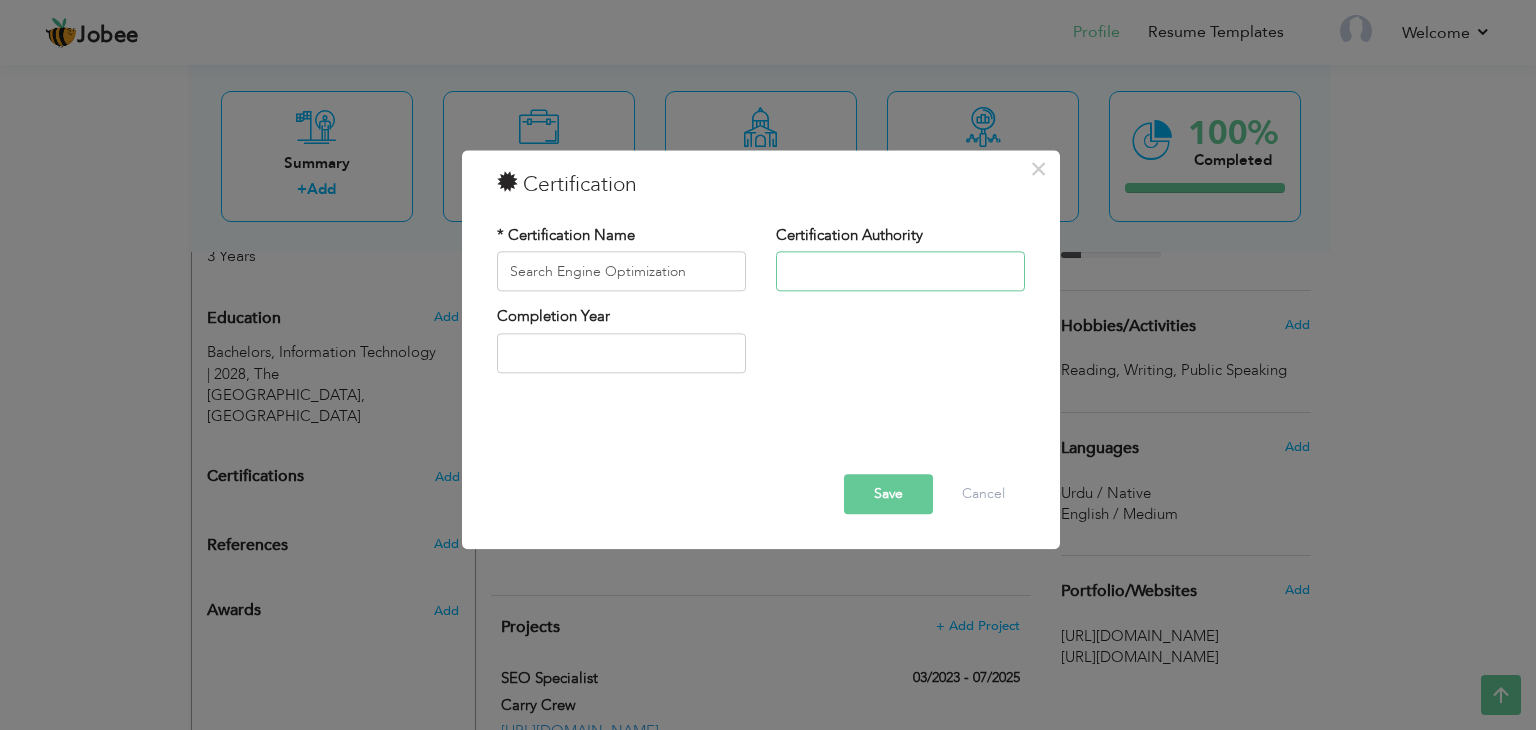 click at bounding box center [900, 272] 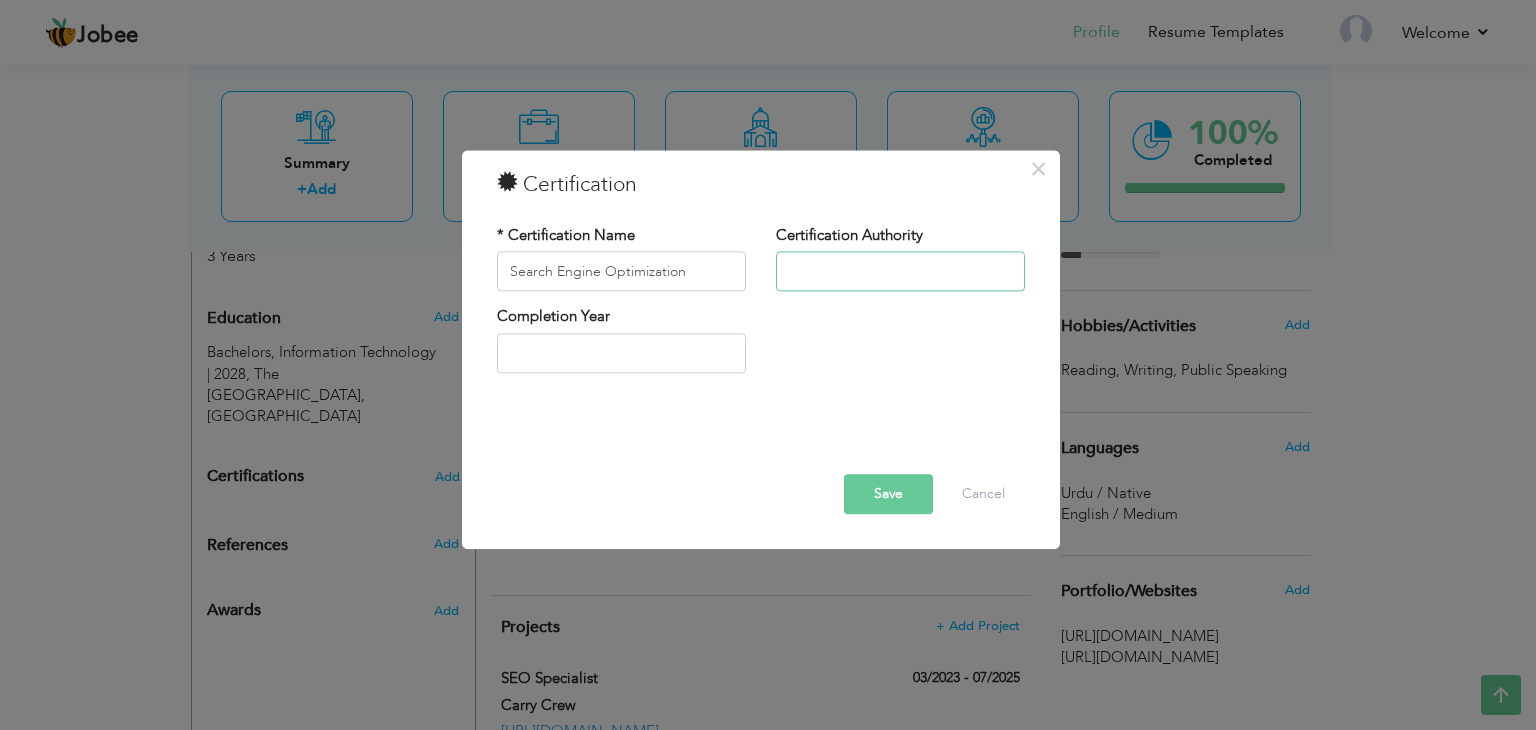 paste on "Innovista" 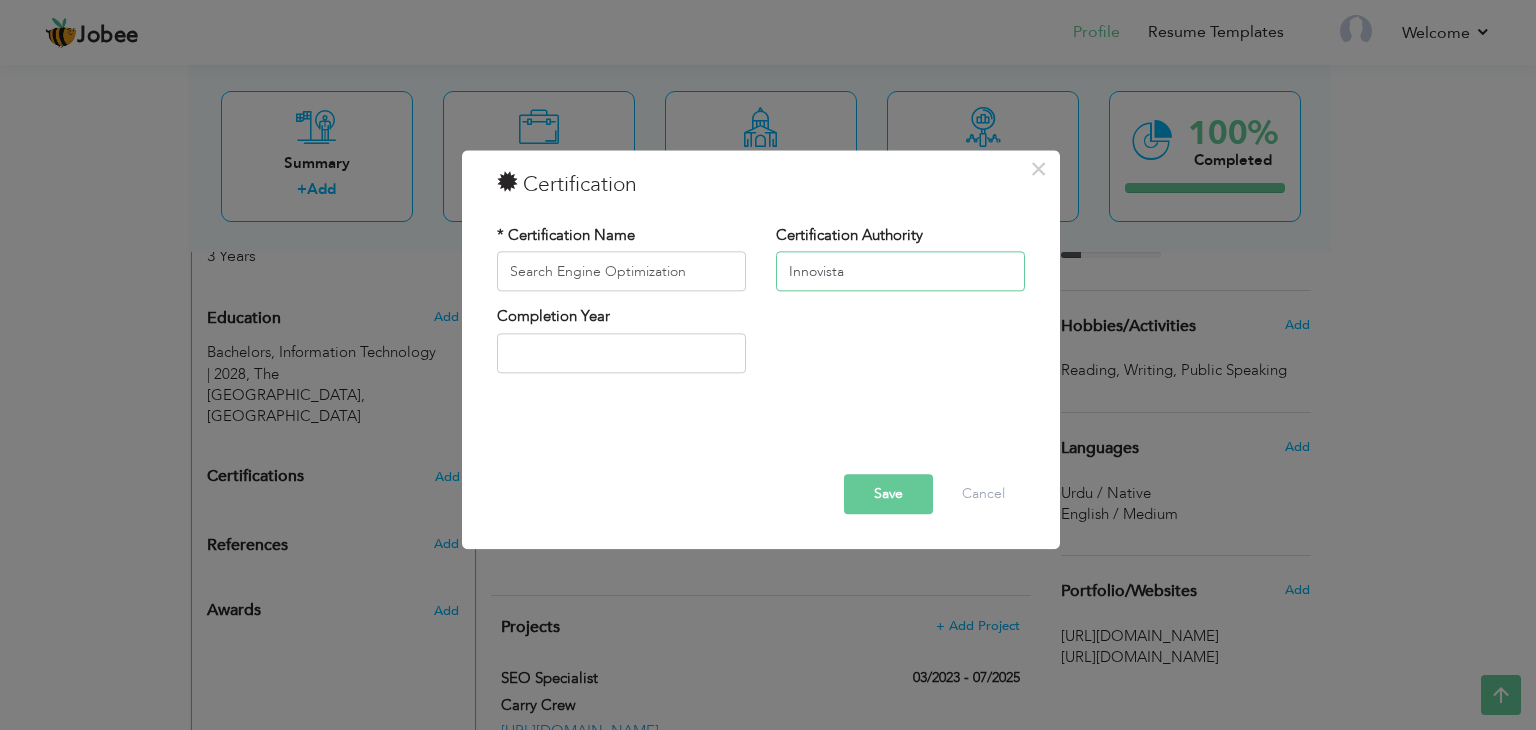 type on "Innovista" 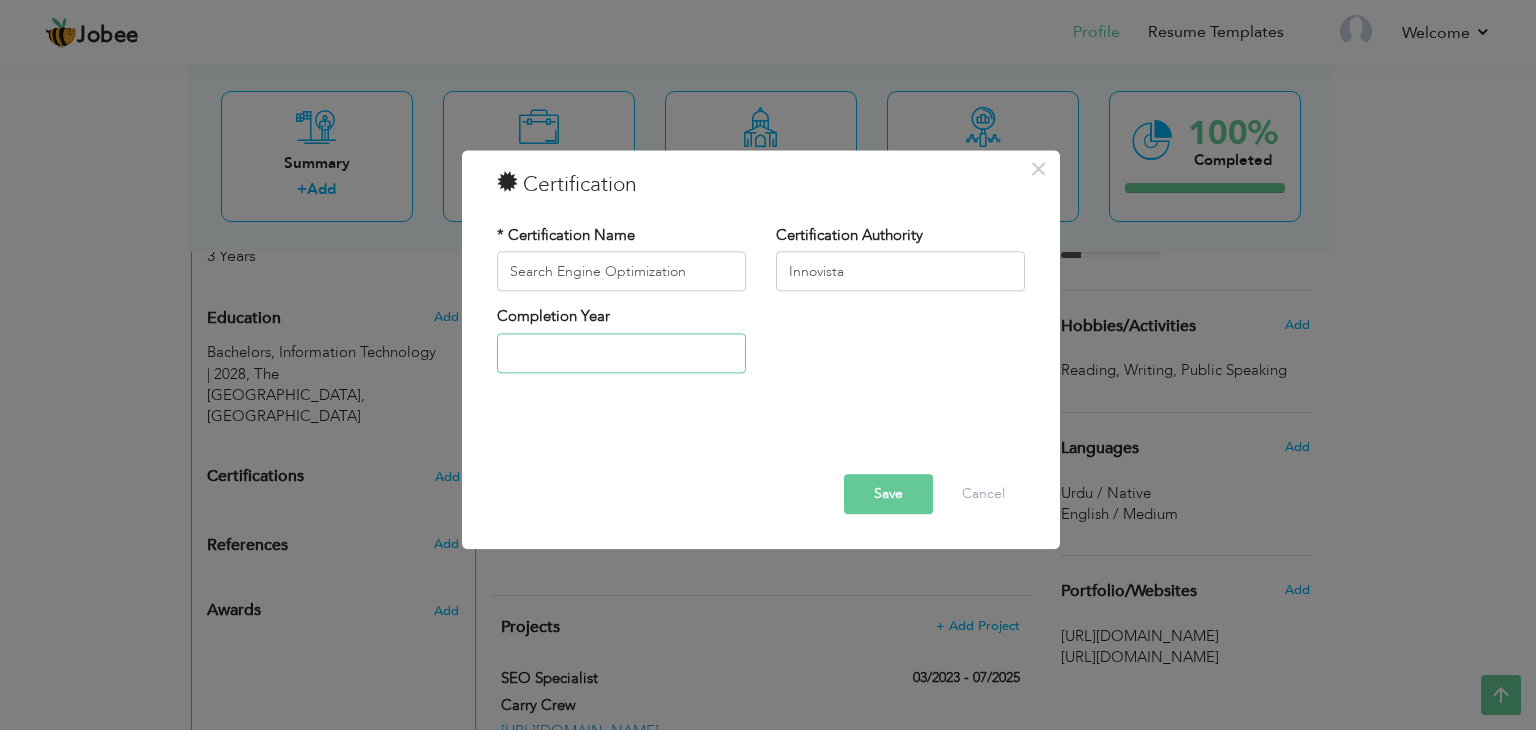 type on "2025" 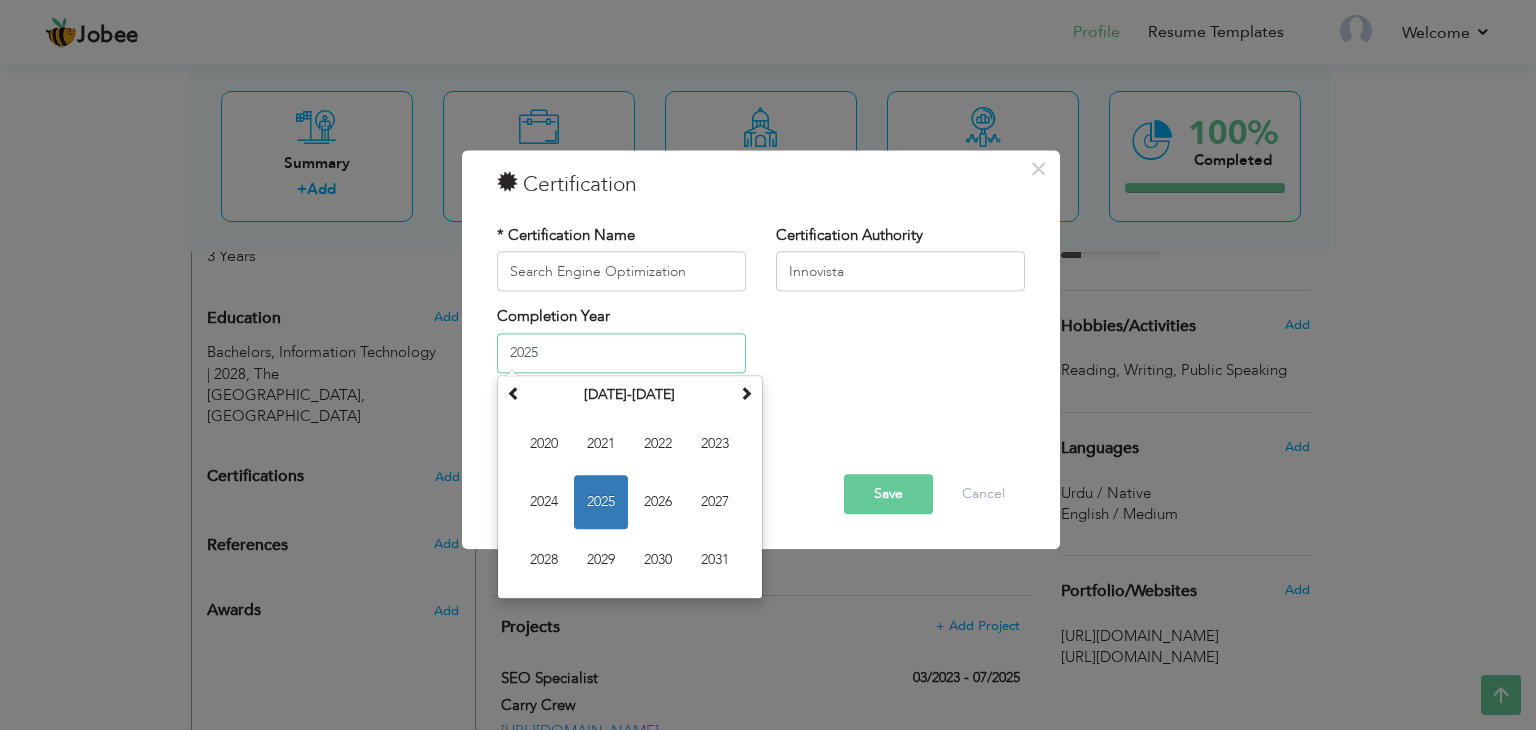 click on "2025" at bounding box center (621, 353) 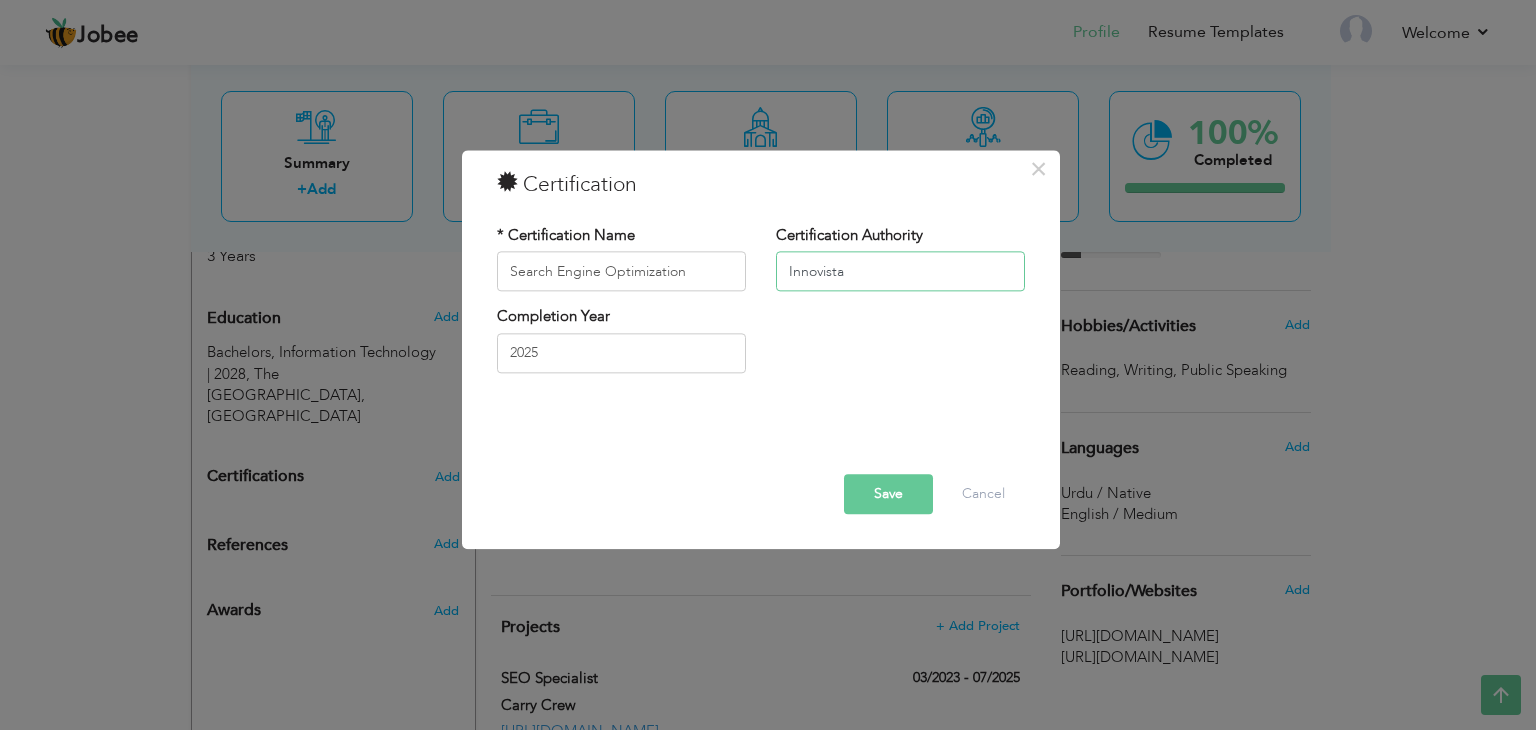 click on "Innovista" at bounding box center [900, 272] 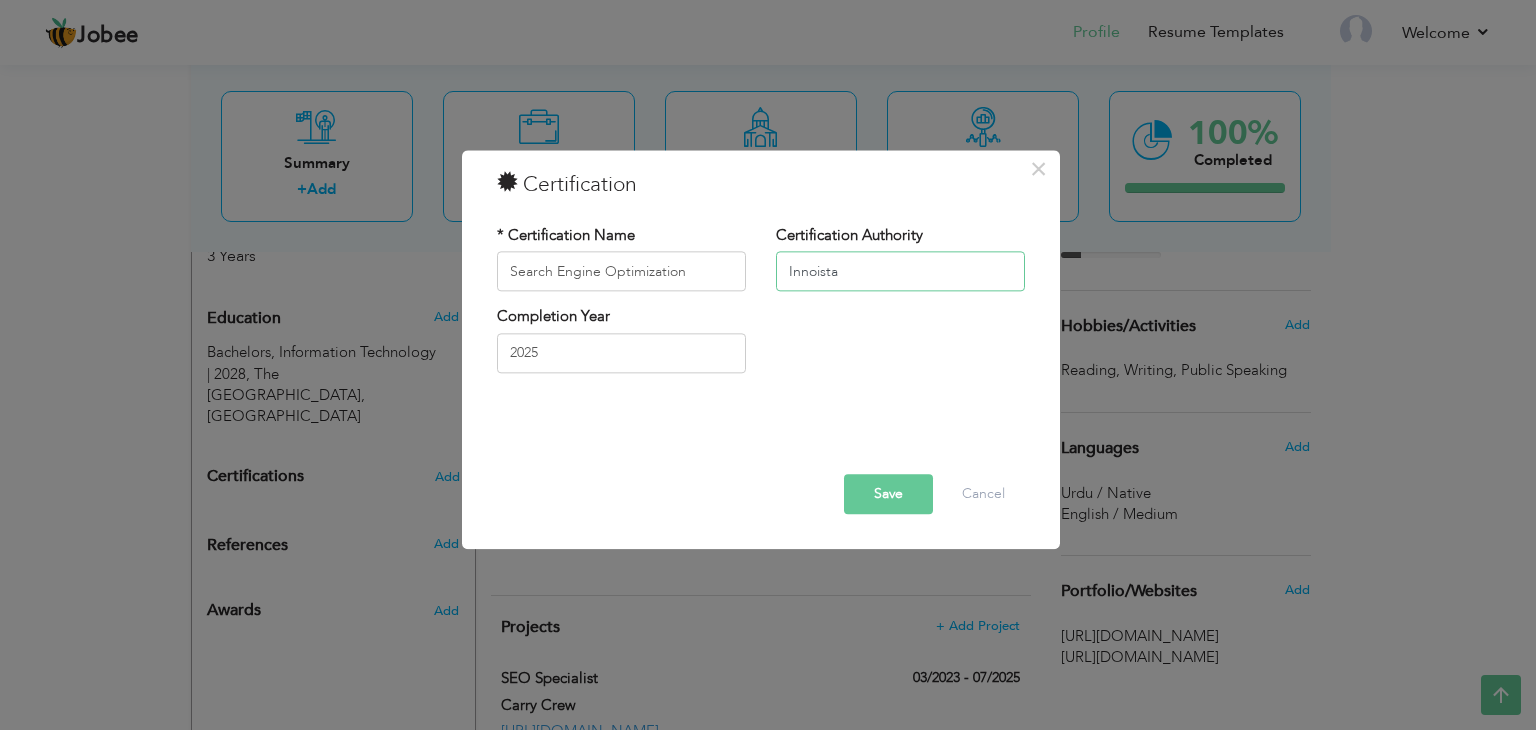 type on "Innovista" 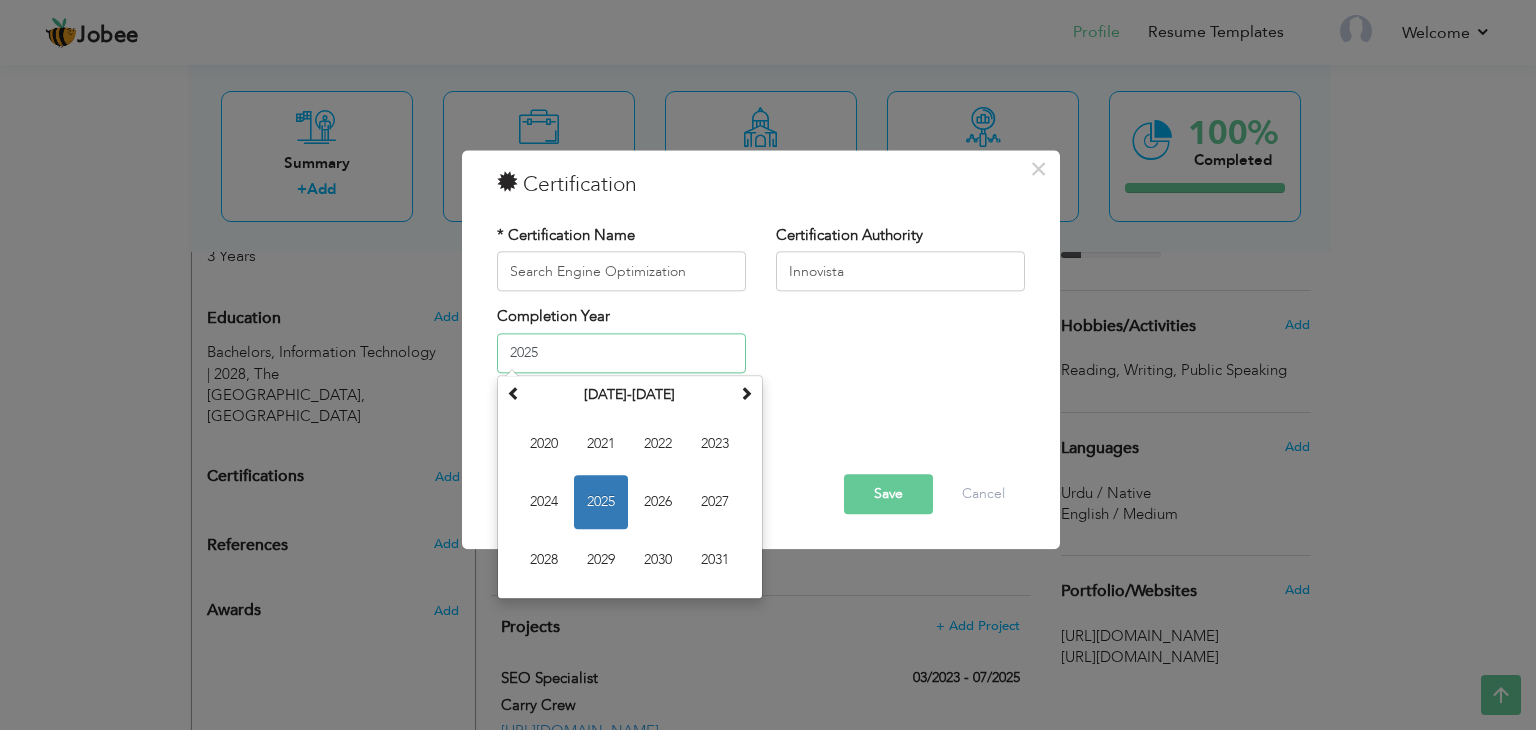 click on "2025" at bounding box center [621, 353] 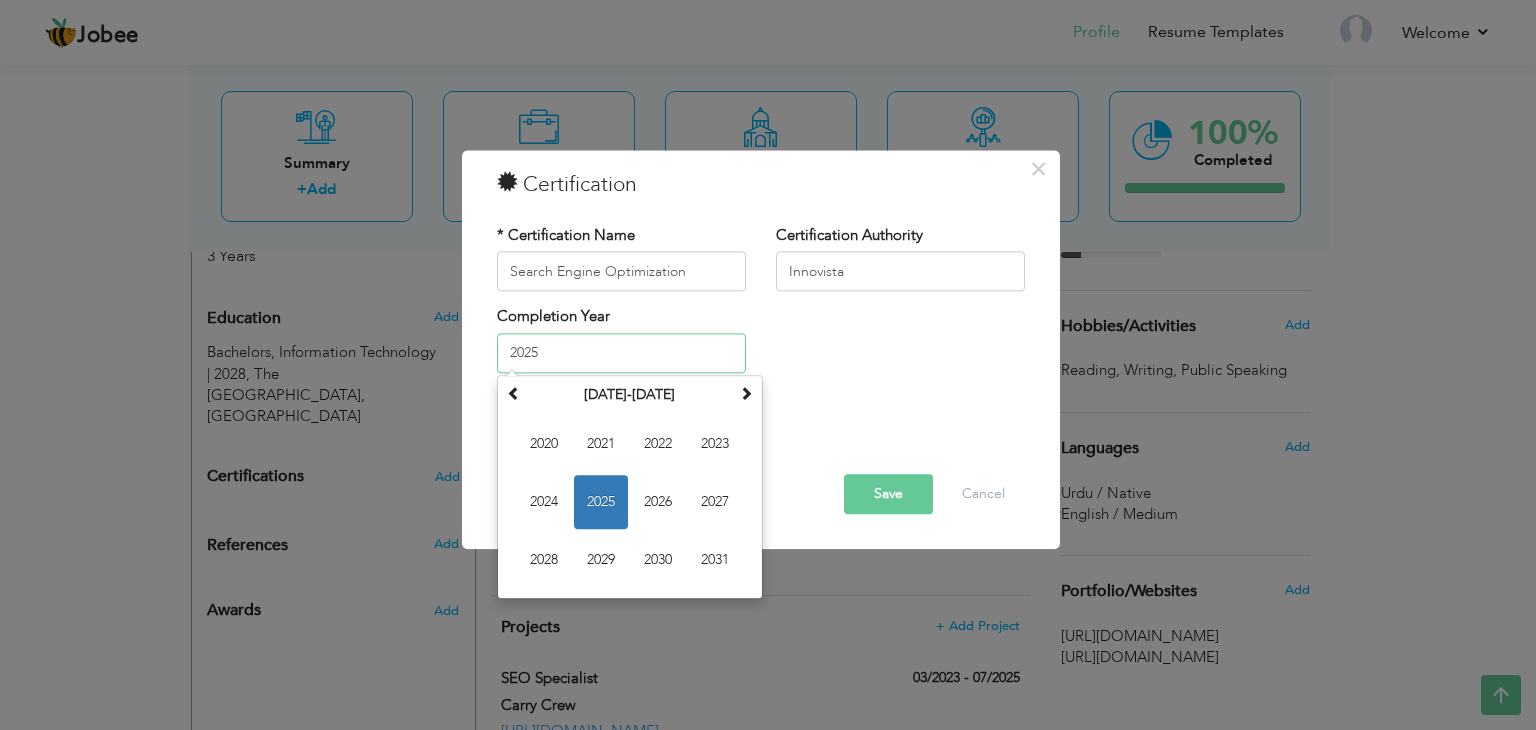 click on "2025" at bounding box center [621, 353] 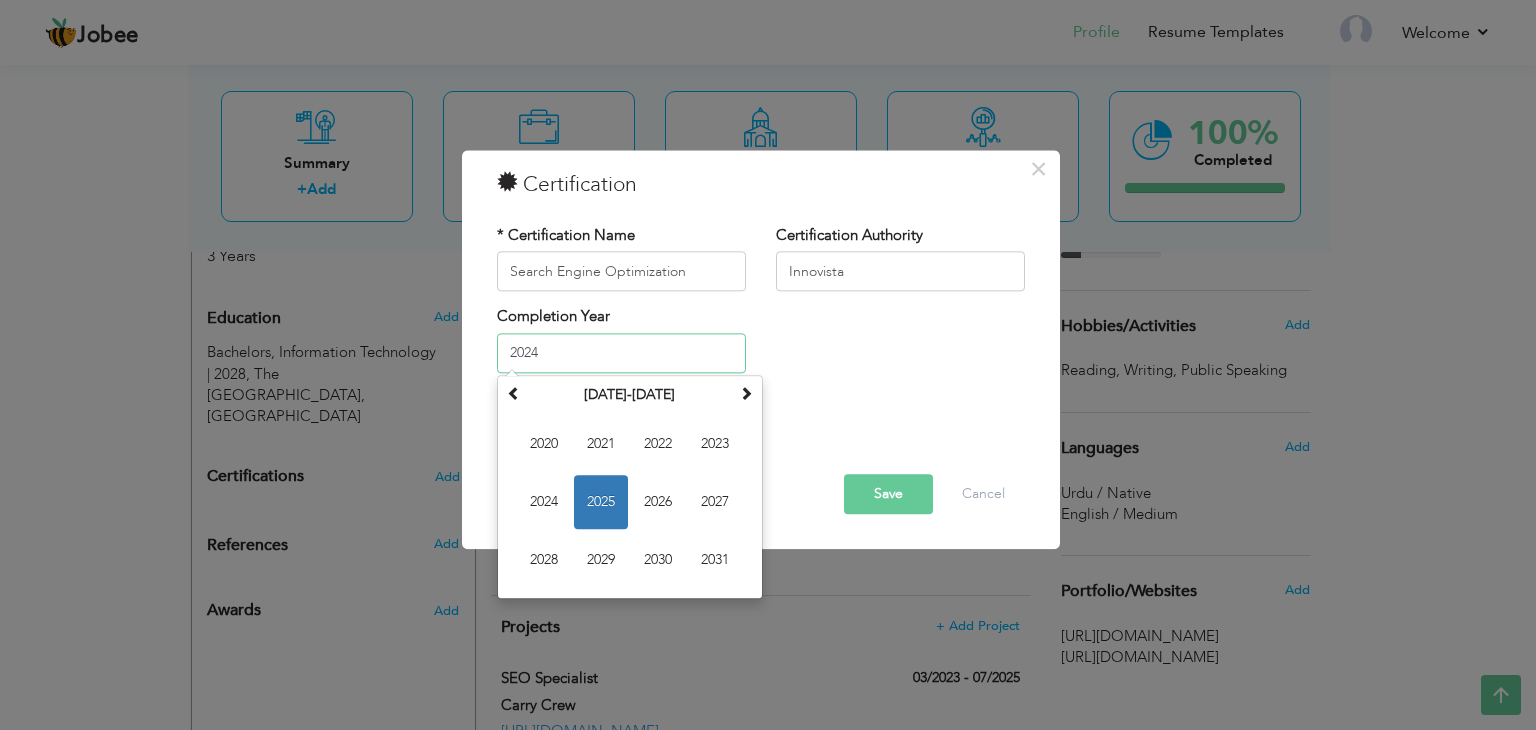 type on "2024" 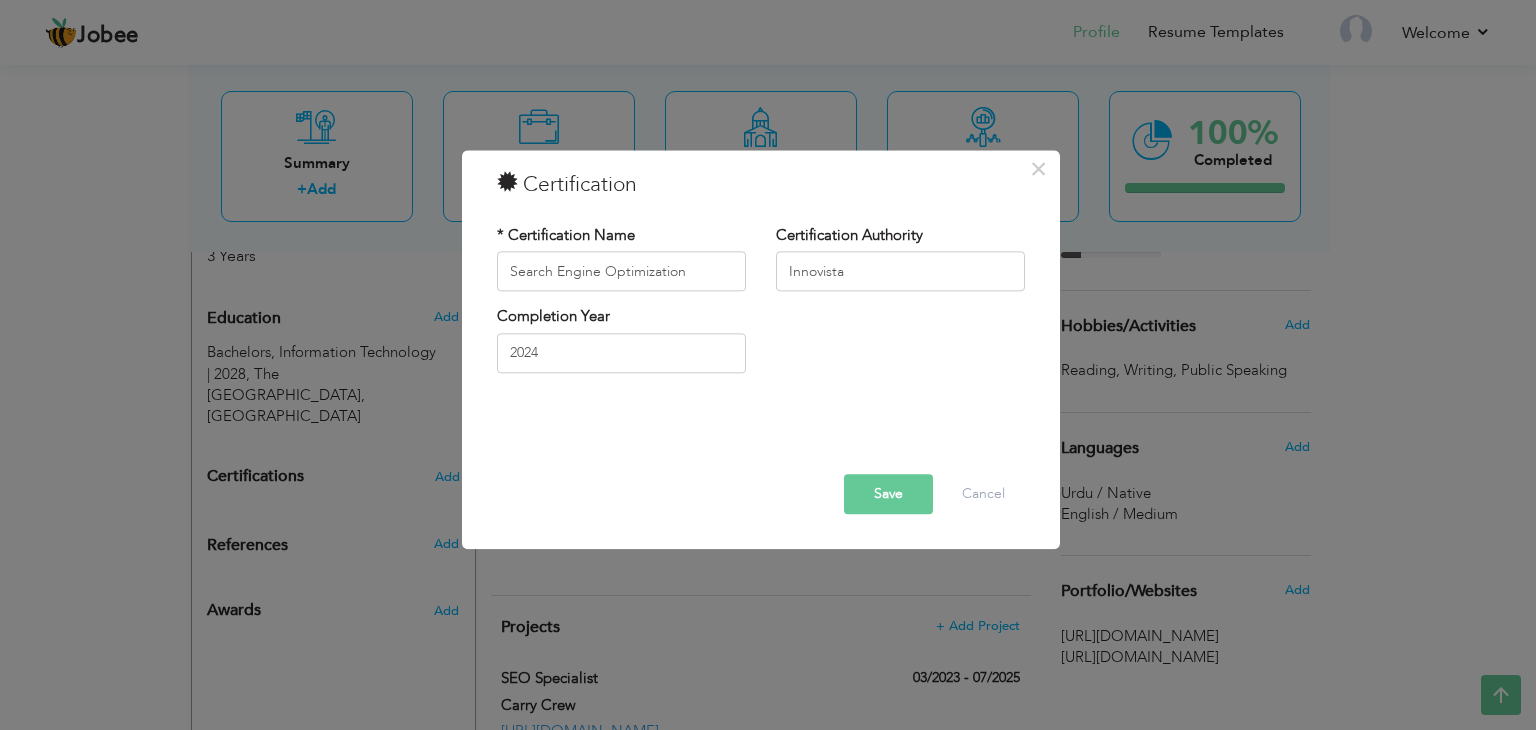 click on "Completion Year
2024" at bounding box center (761, 347) 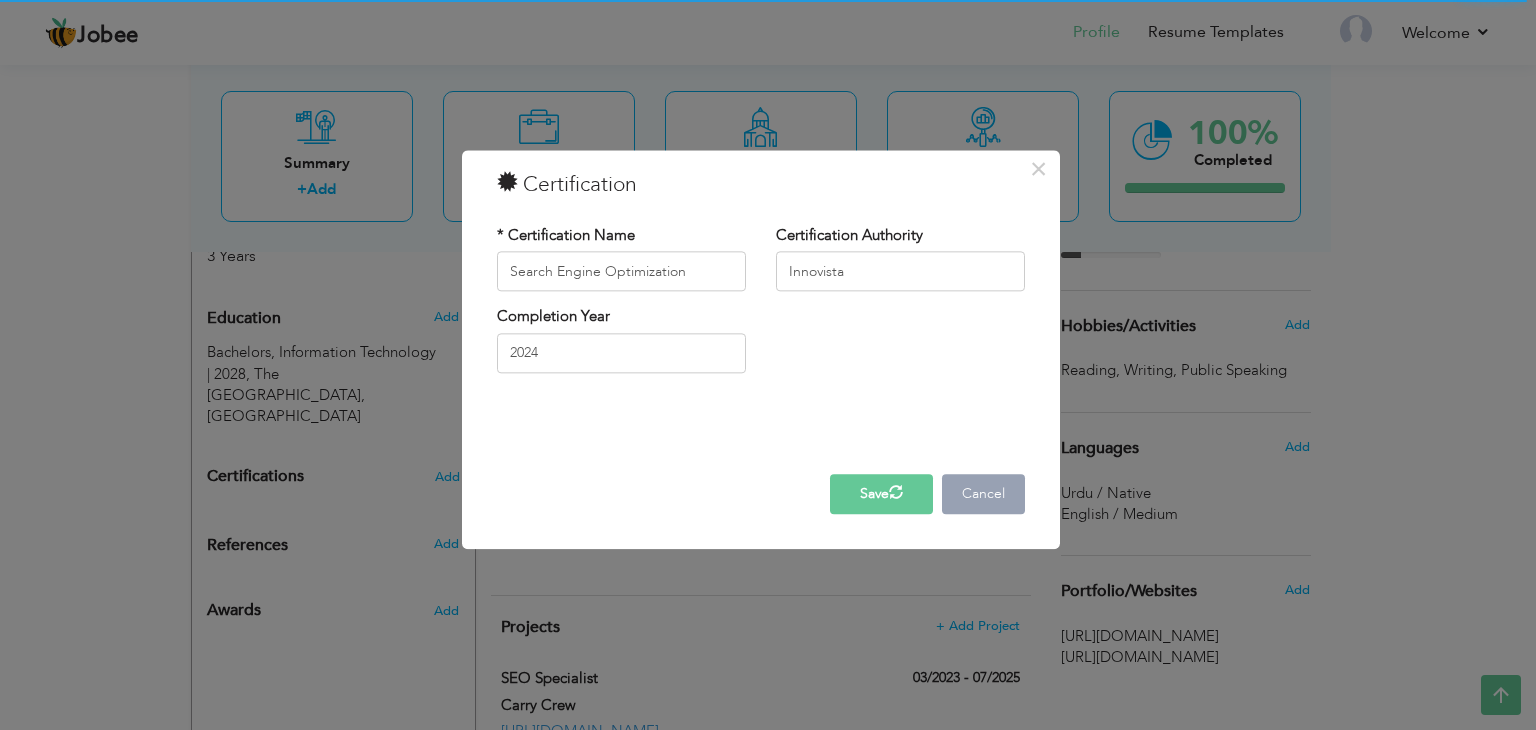 click on "Cancel" at bounding box center (983, 495) 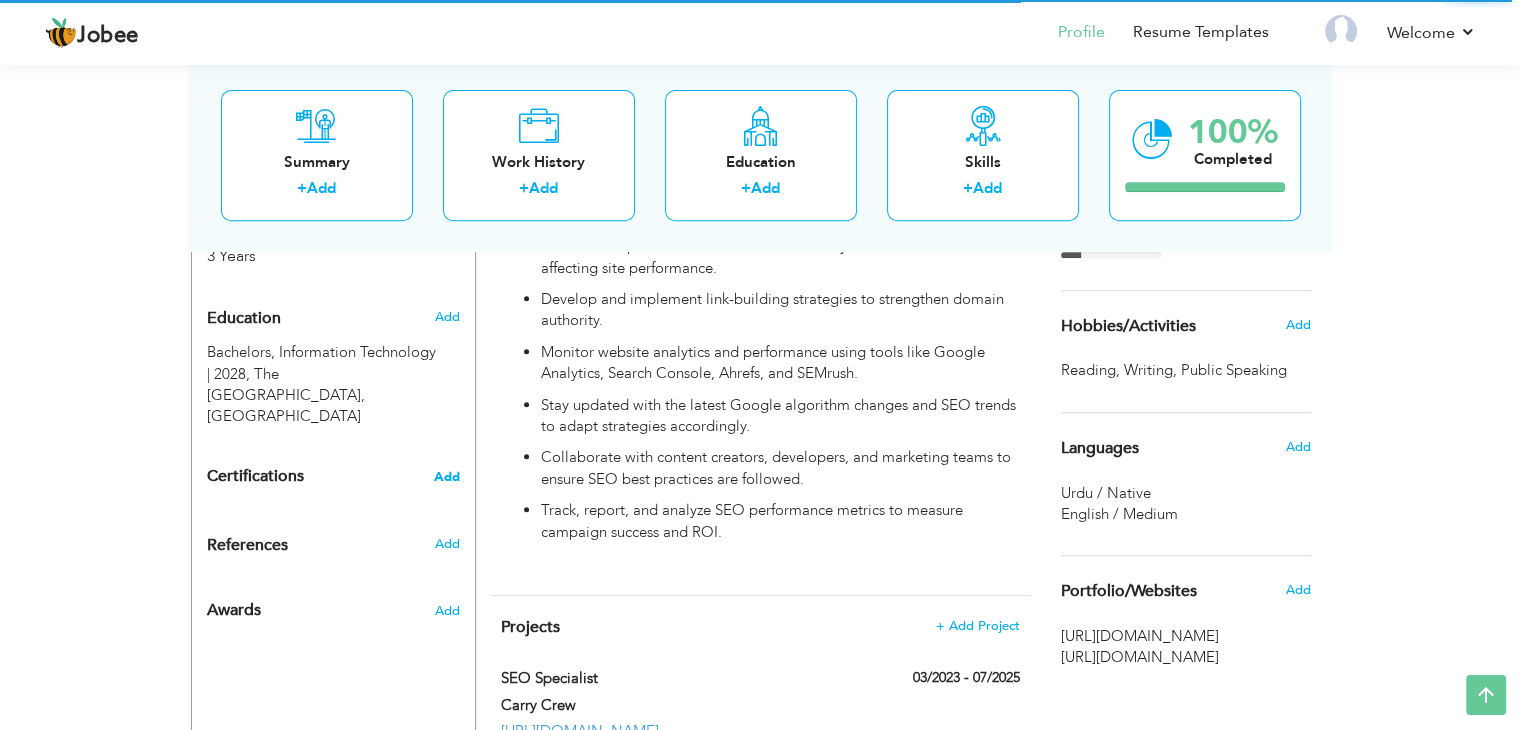 click on "Add" at bounding box center (447, 477) 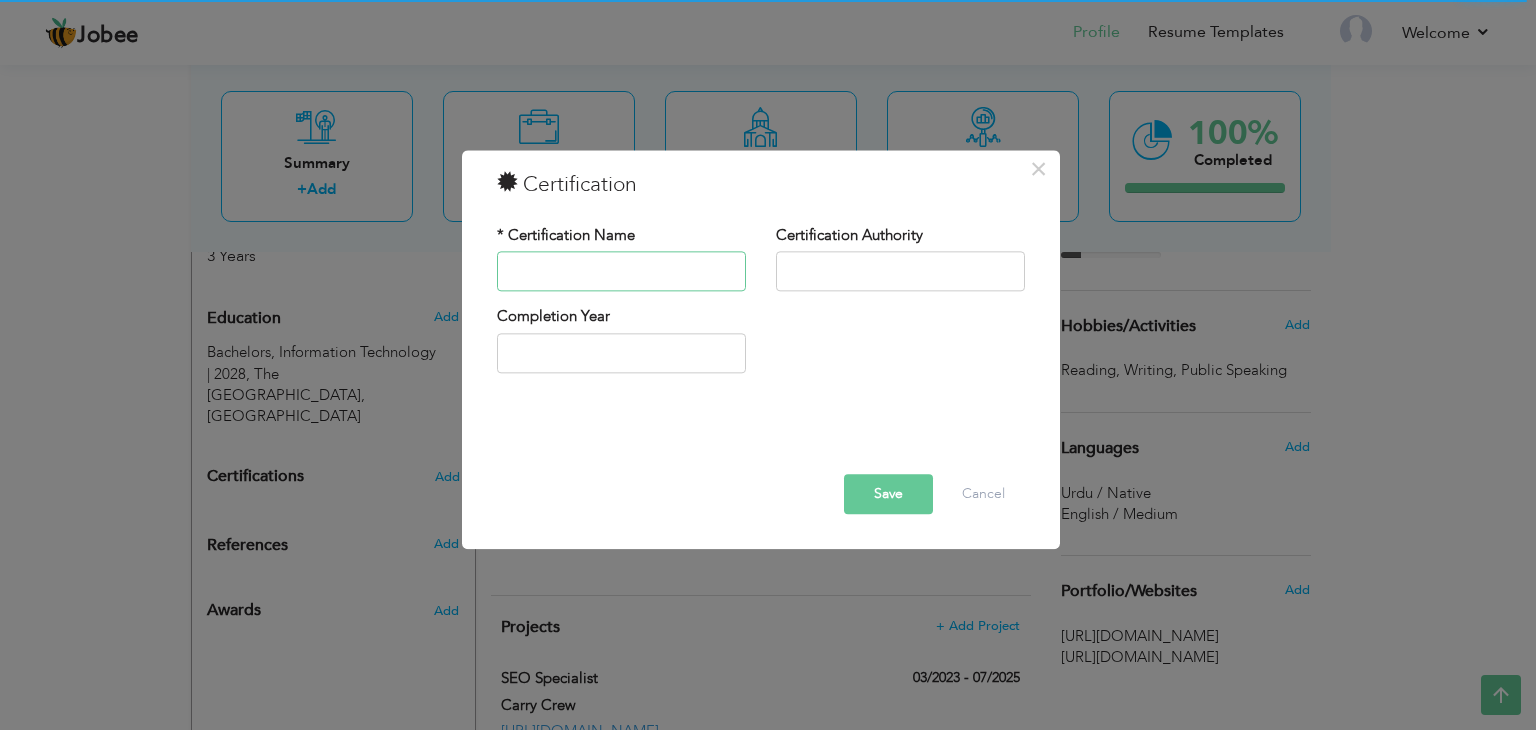 click at bounding box center [621, 272] 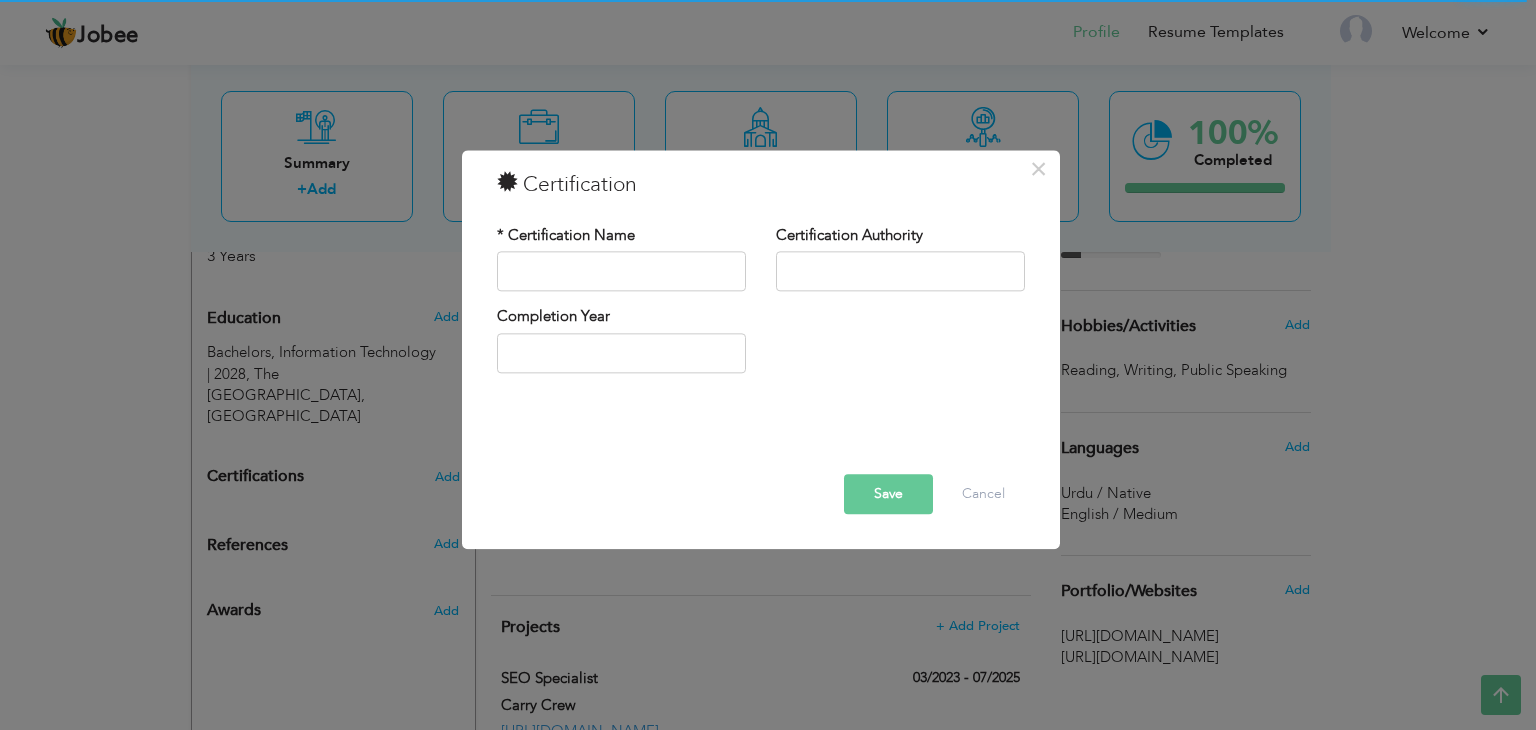 click on "Save
Delete
Cancel" at bounding box center [761, 495] 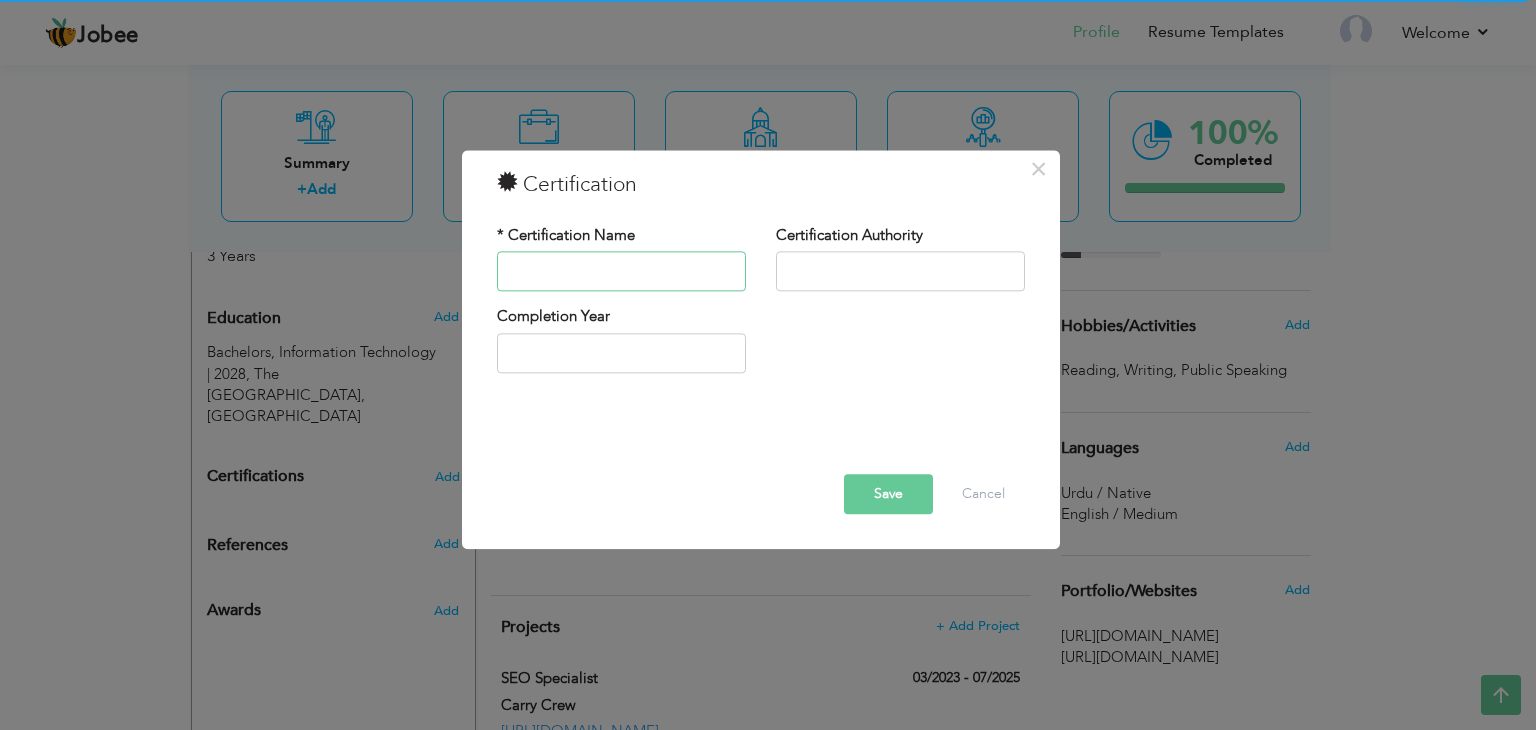 click at bounding box center [621, 272] 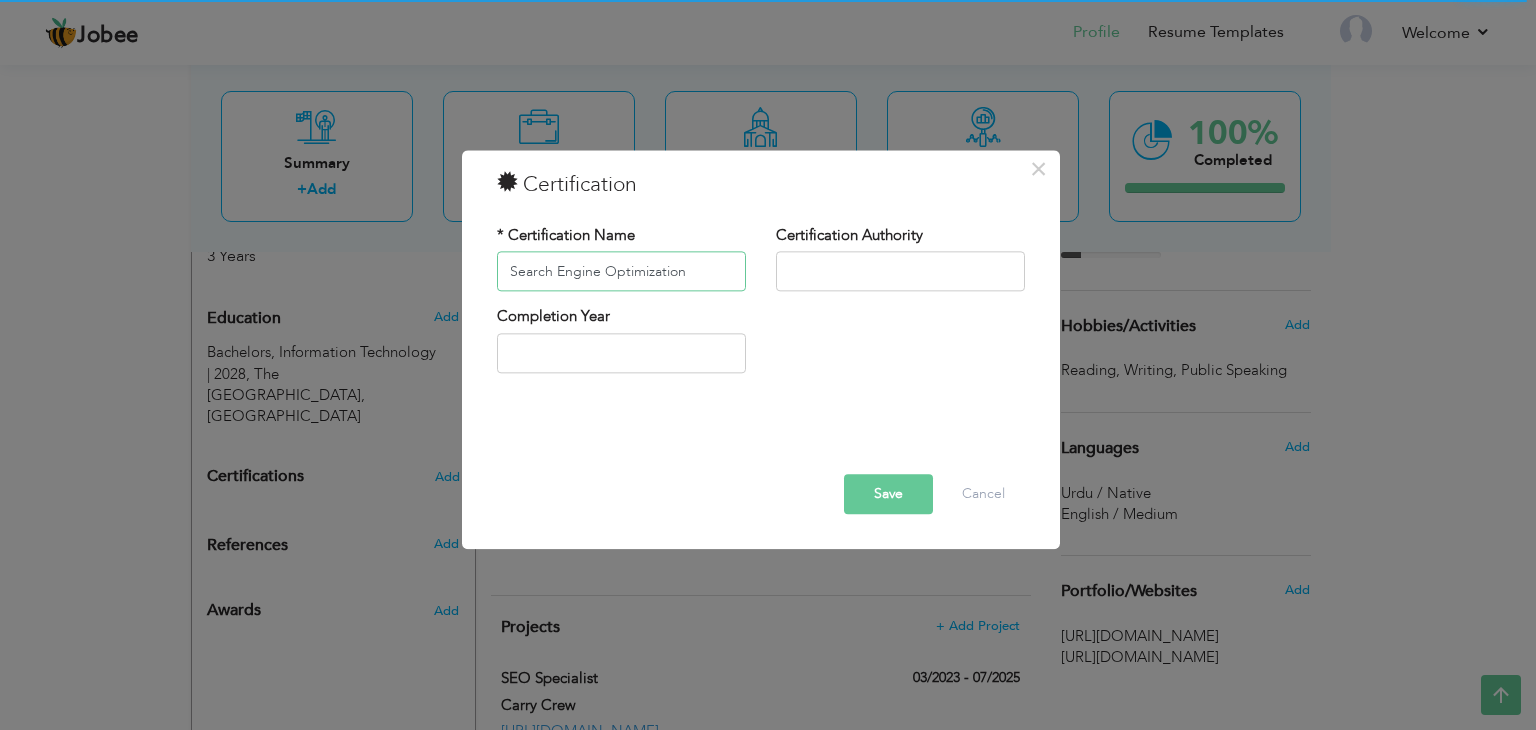 type on "Search Engine Optimization" 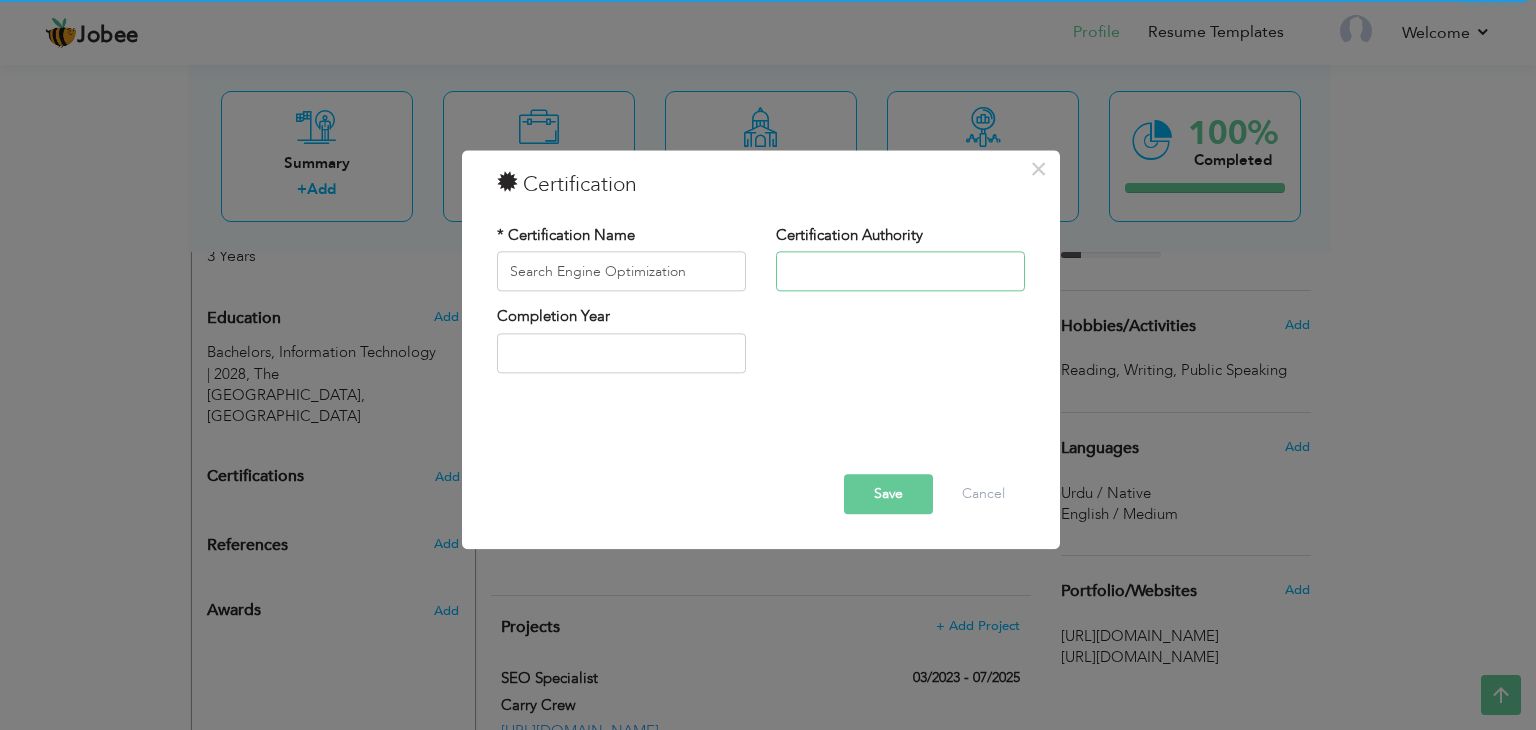 click at bounding box center (900, 272) 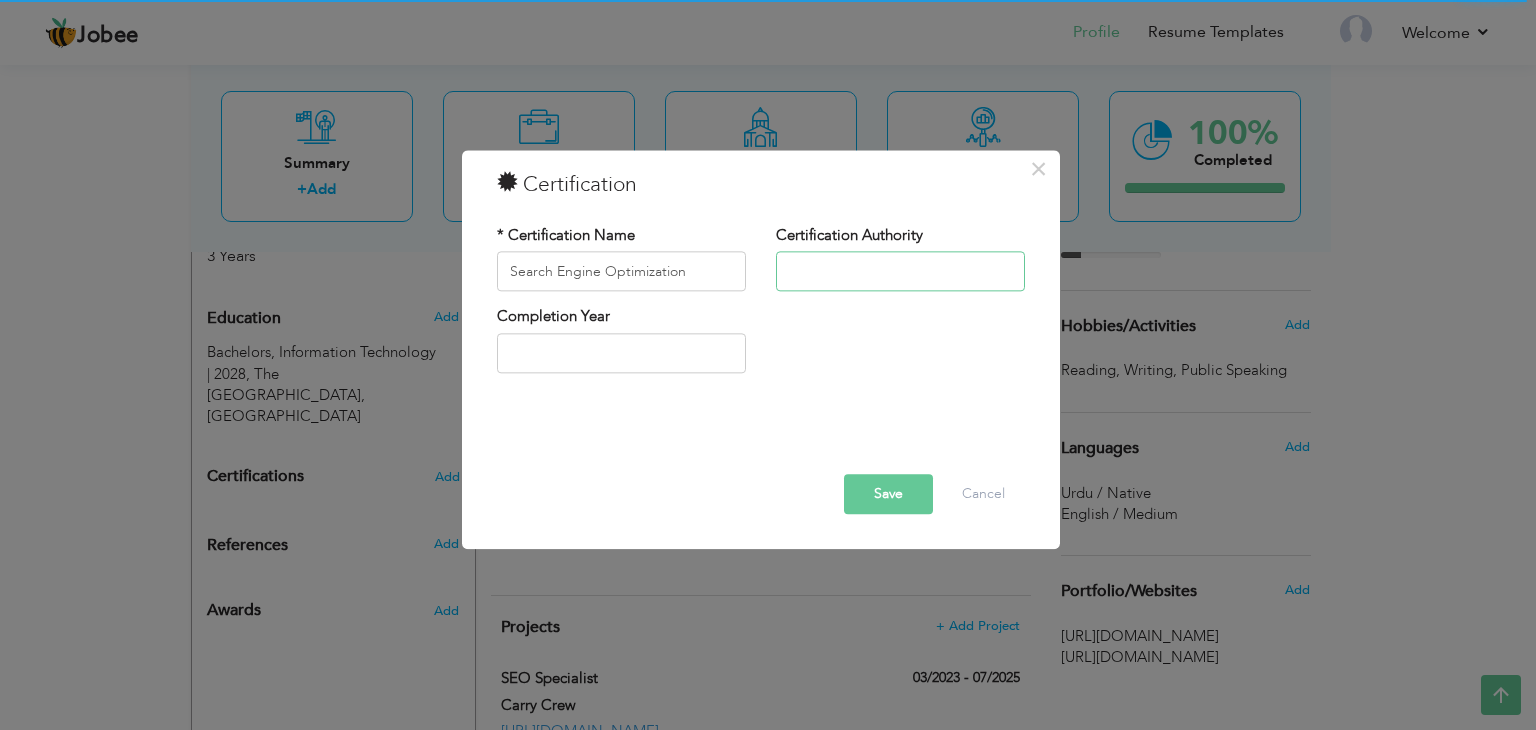 type on "Innovista" 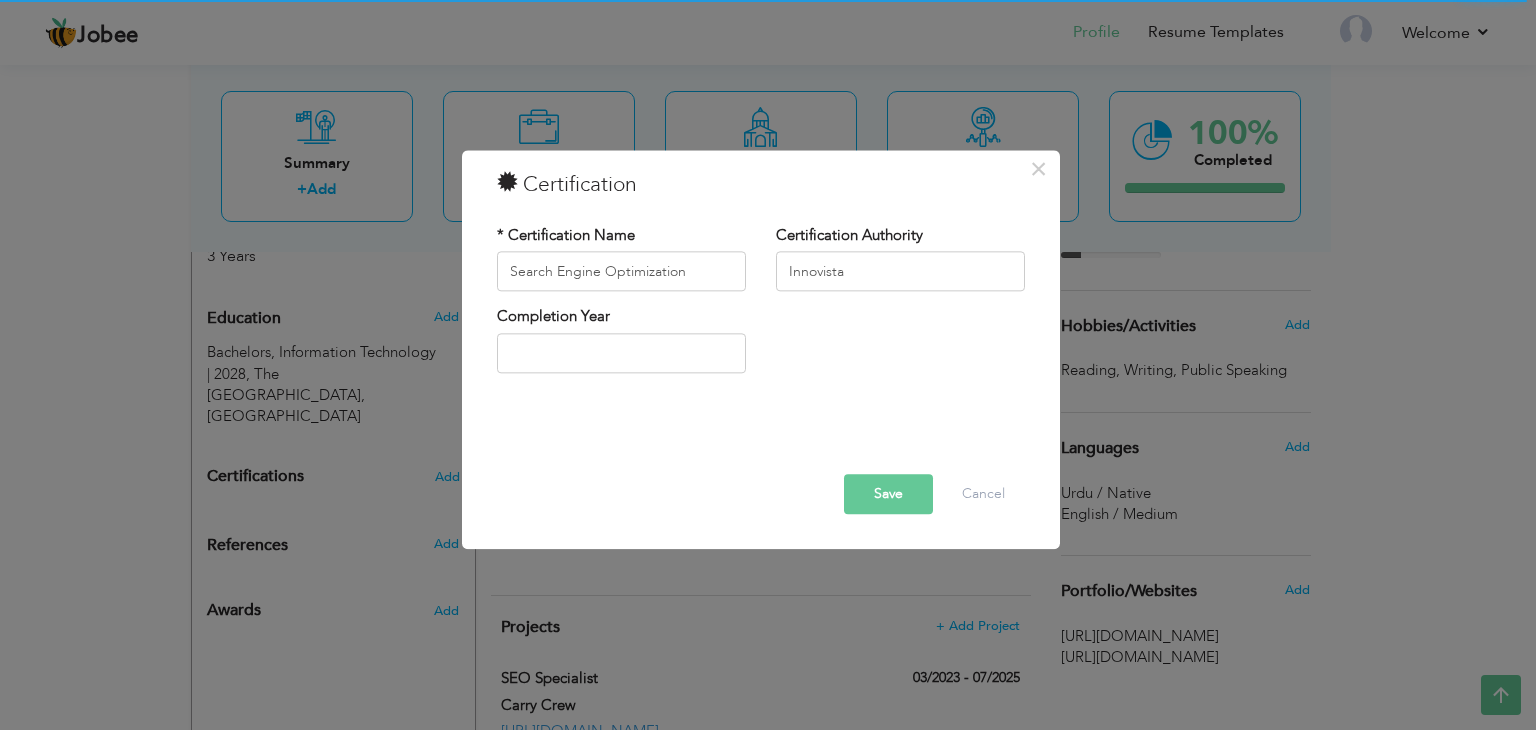 drag, startPoint x: 691, startPoint y: 327, endPoint x: 696, endPoint y: 348, distance: 21.587032 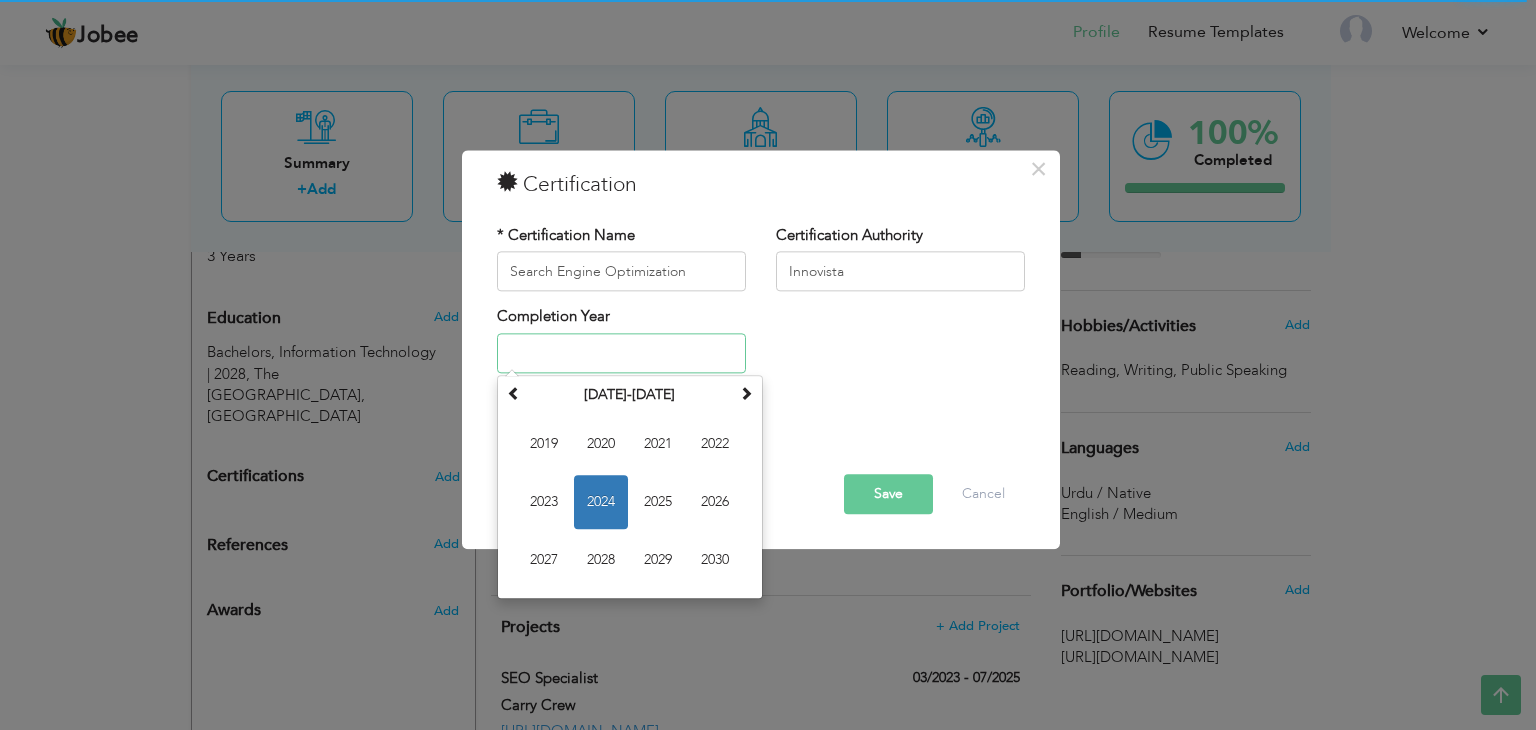 click at bounding box center (621, 353) 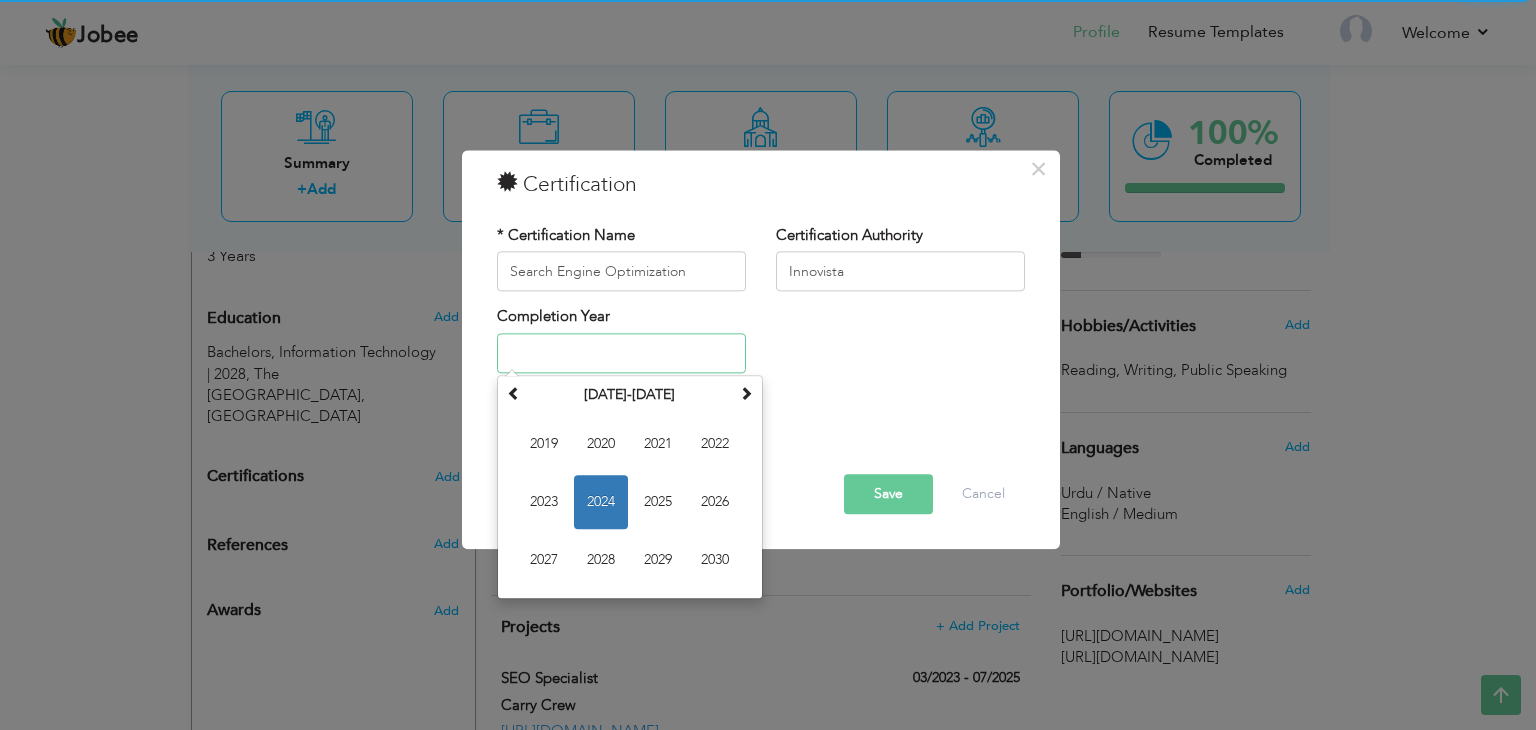 type on "2024" 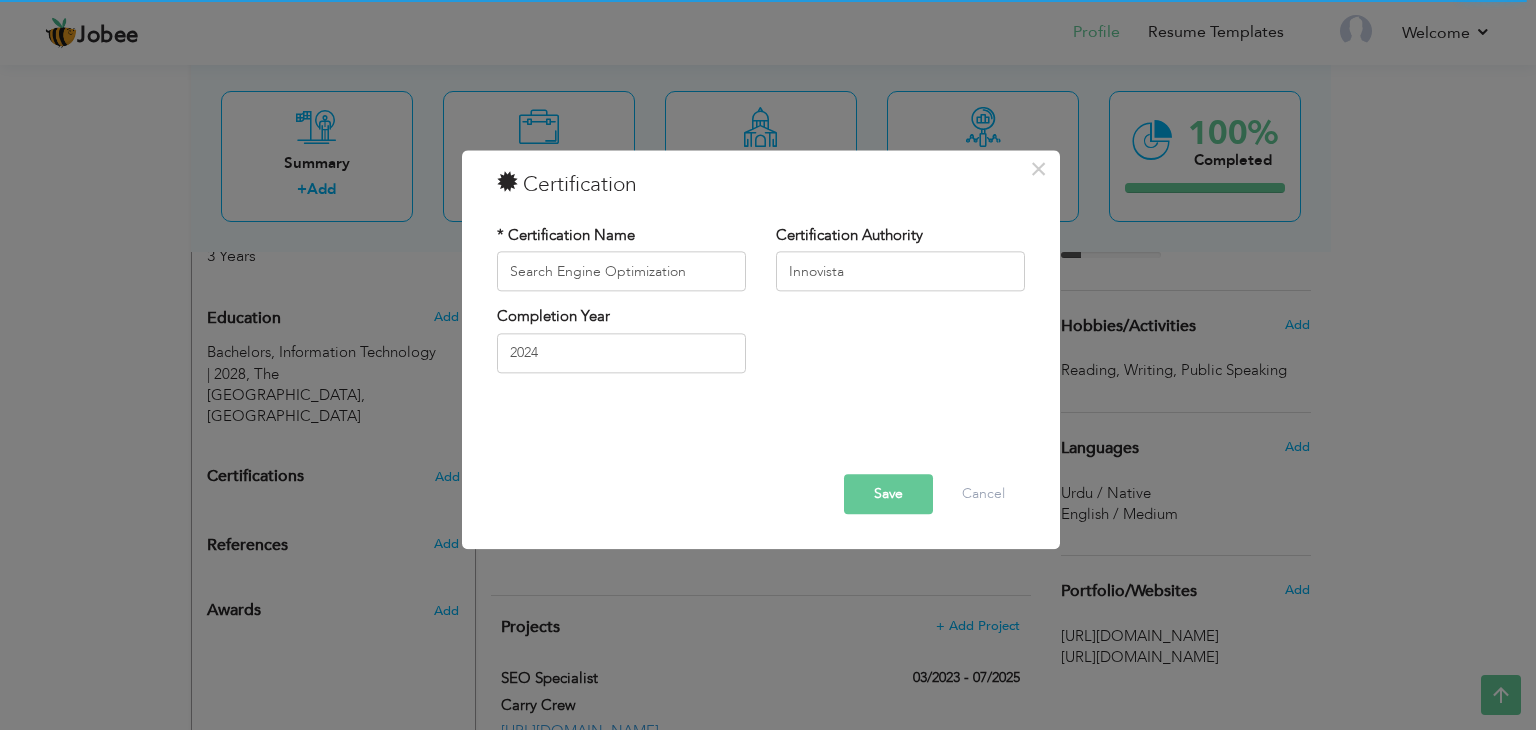 click on "Save" at bounding box center (888, 495) 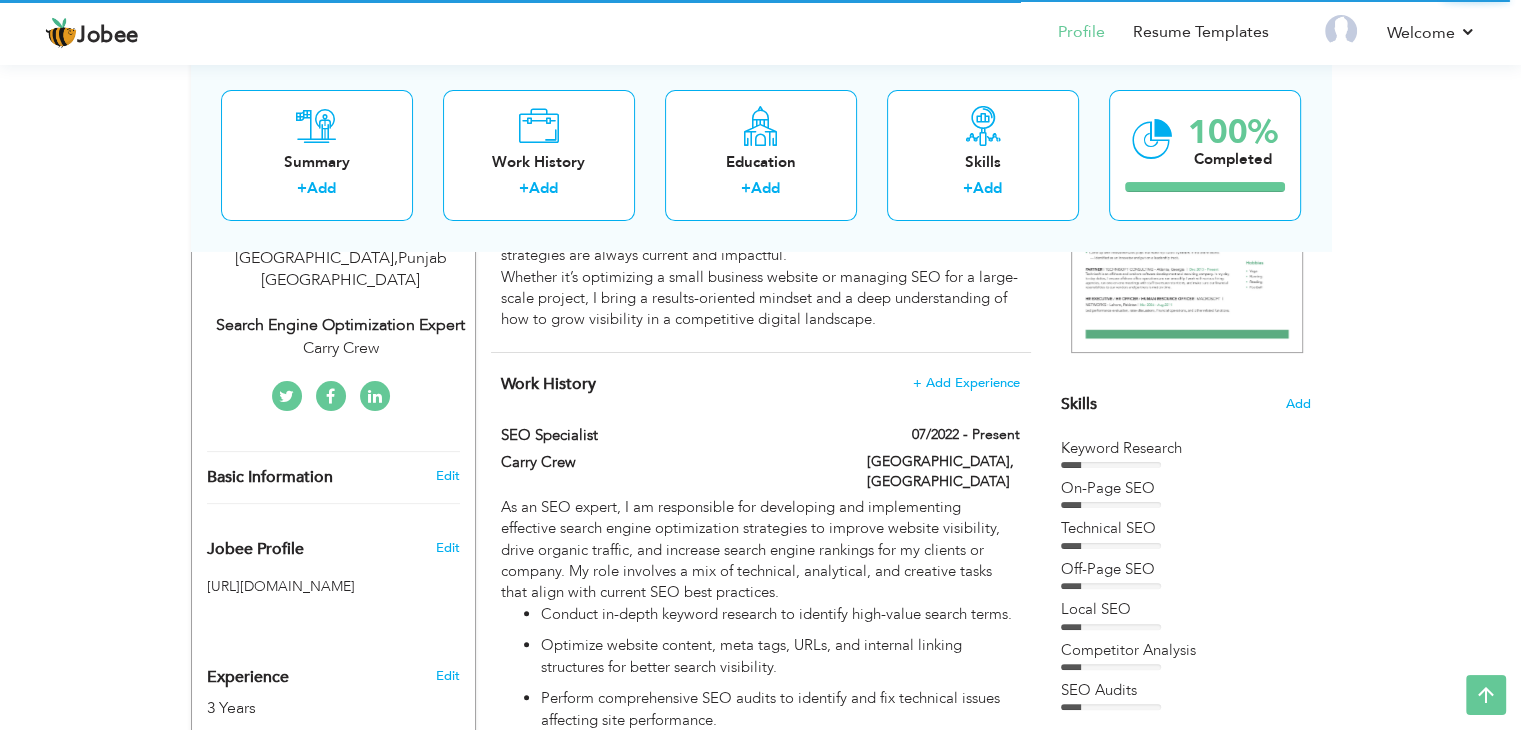 scroll, scrollTop: 372, scrollLeft: 0, axis: vertical 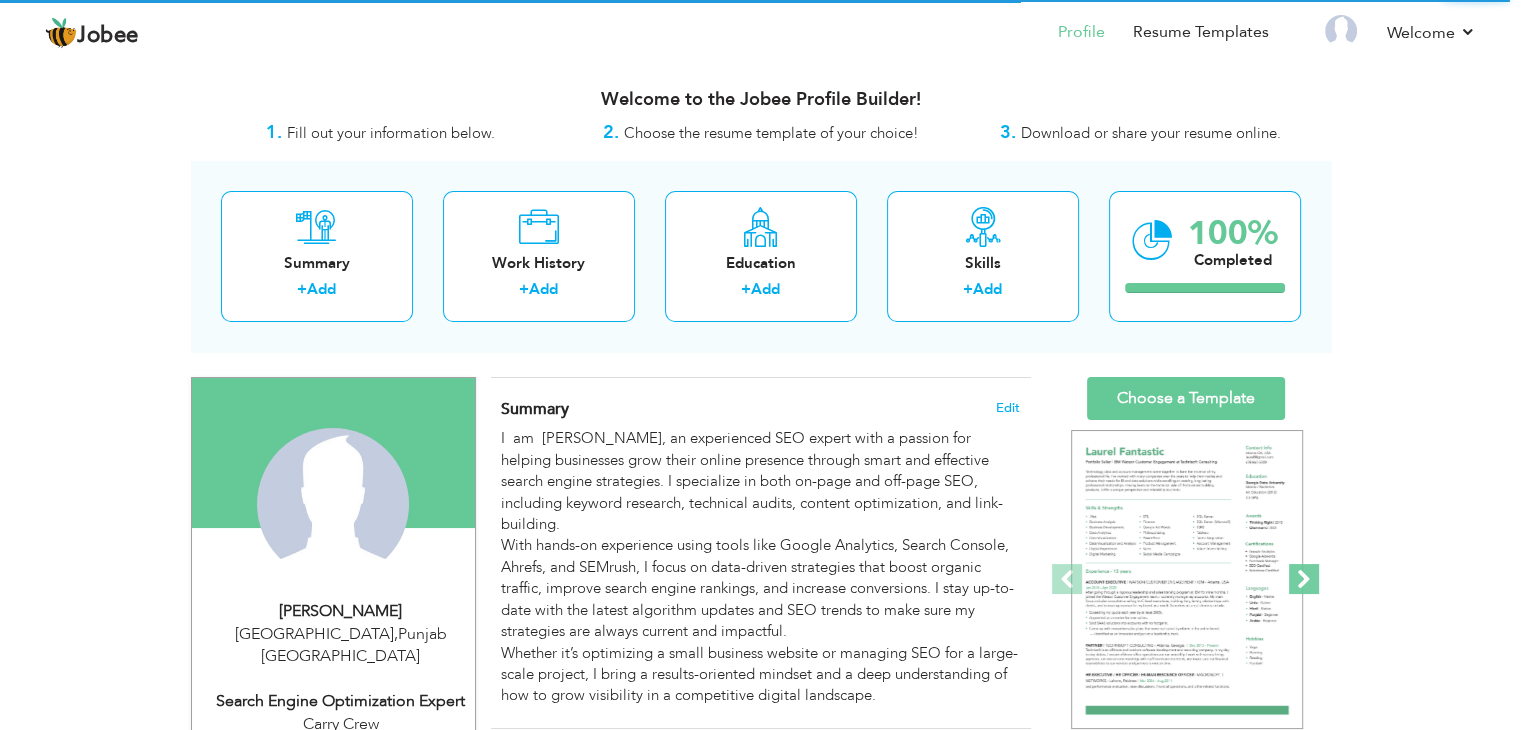 click at bounding box center [1304, 579] 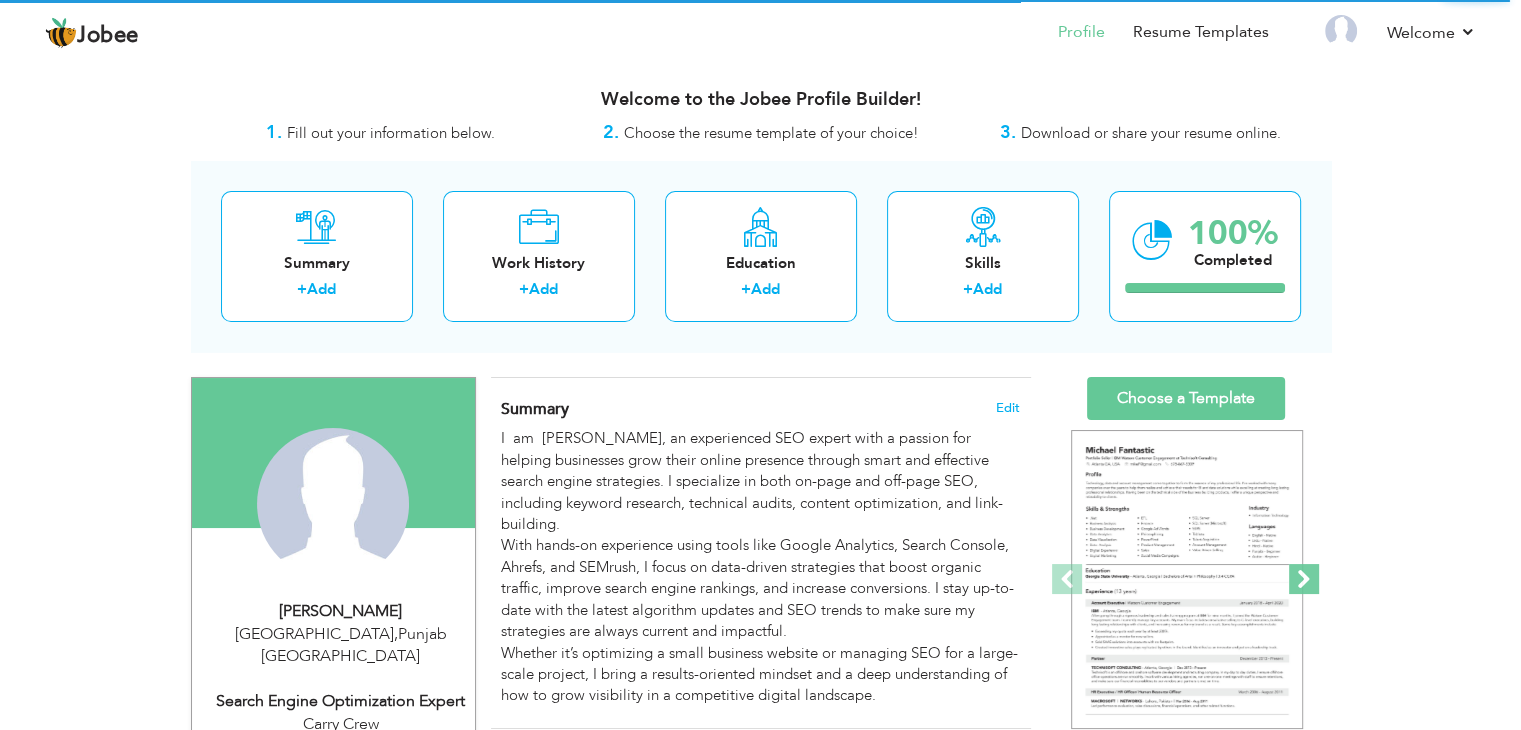 click at bounding box center (1304, 579) 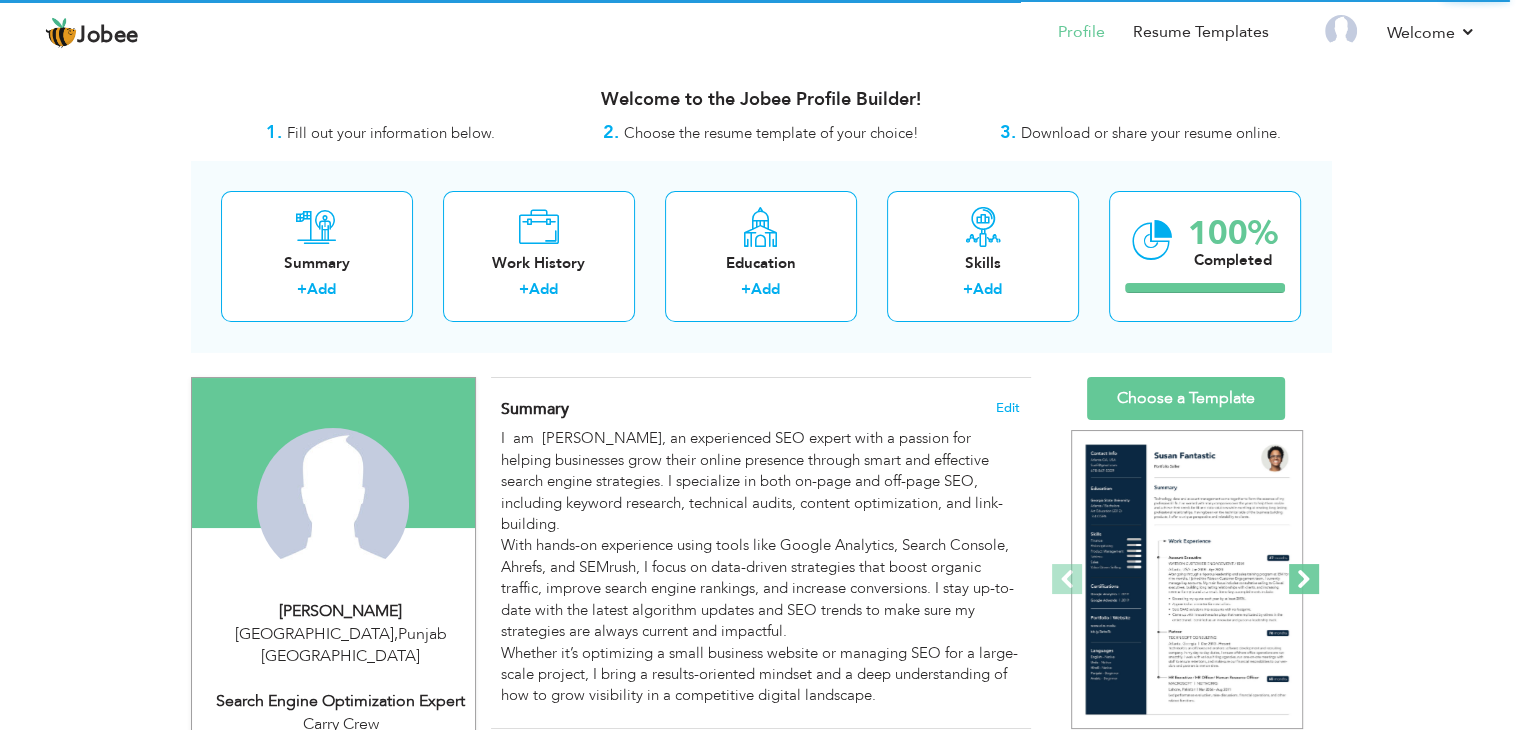 click at bounding box center (1304, 579) 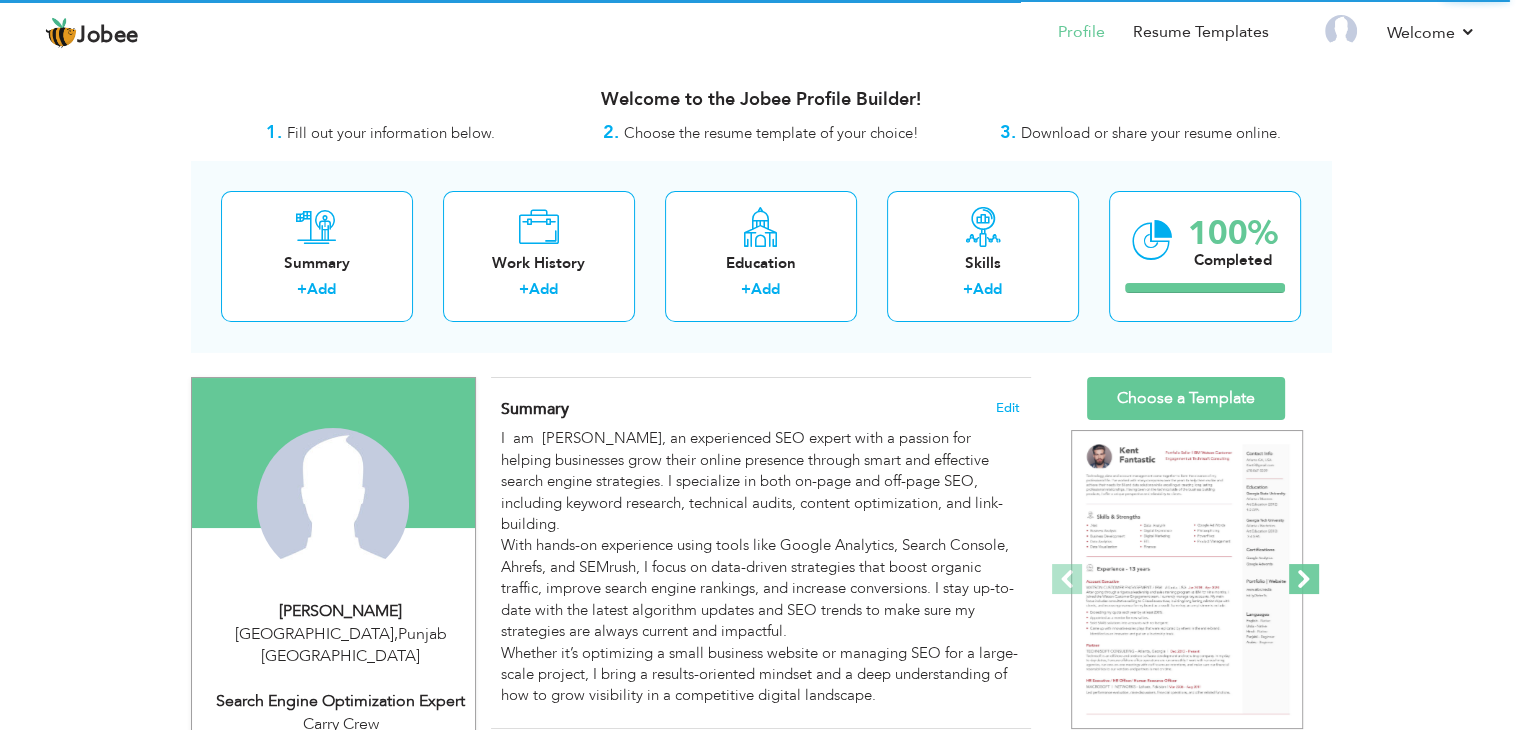 click at bounding box center [1304, 579] 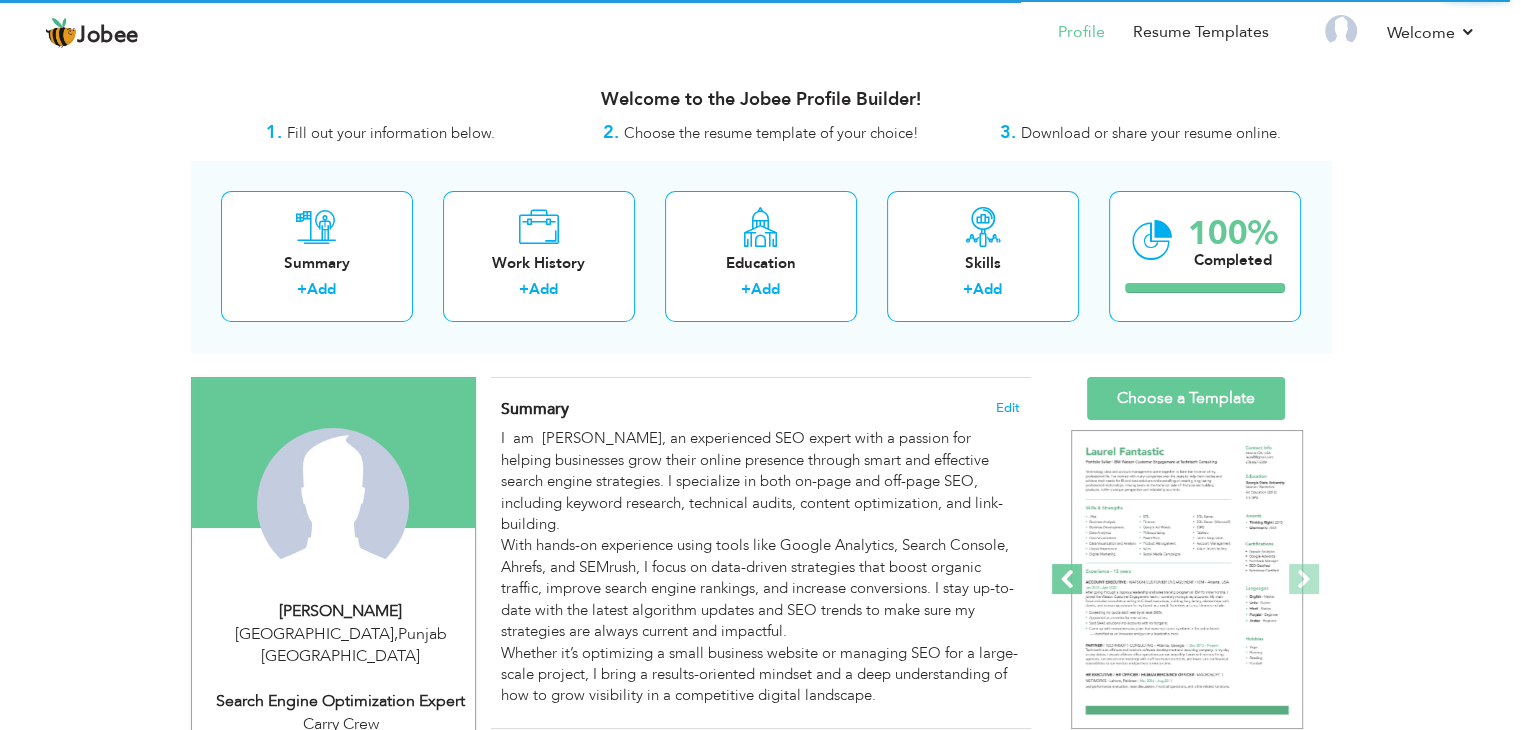 click at bounding box center (1067, 579) 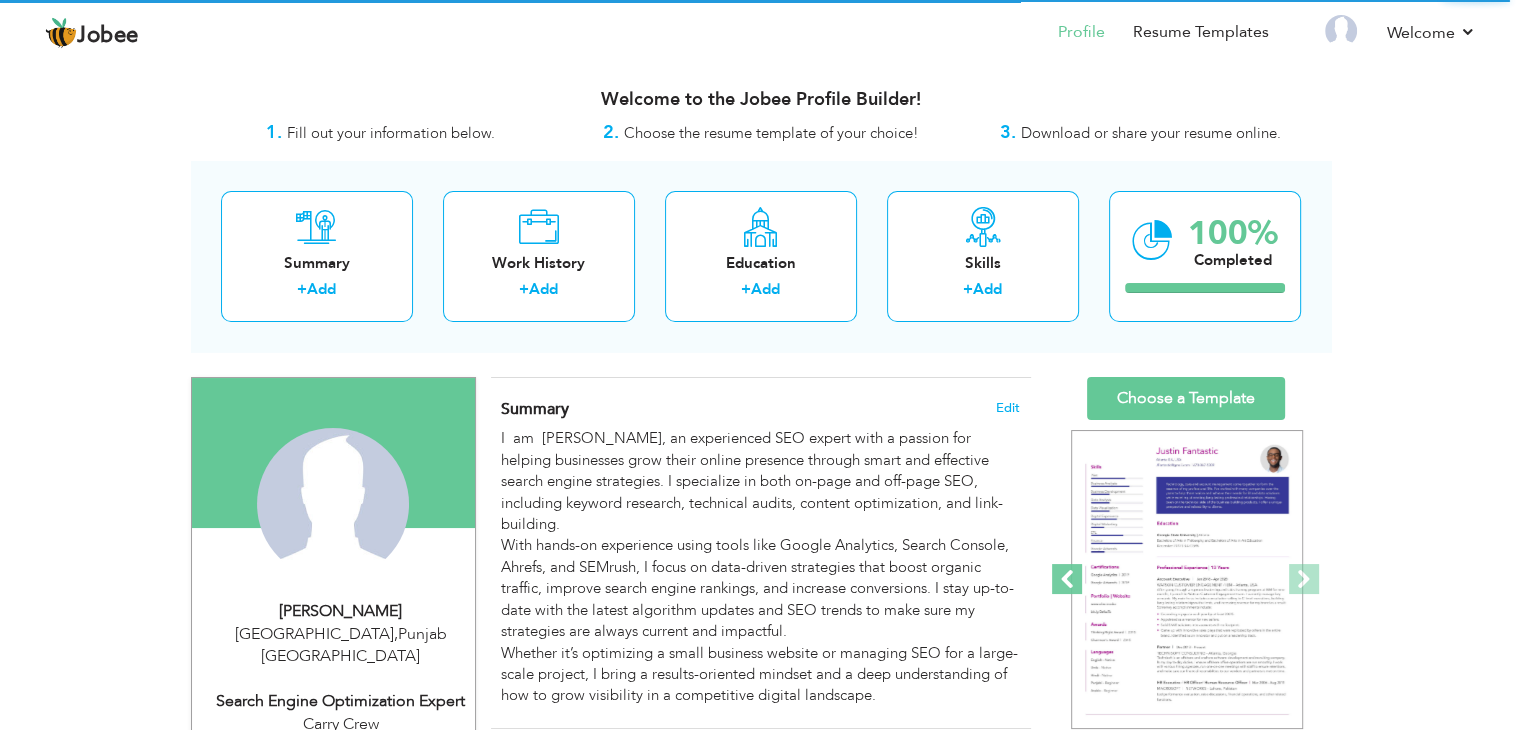 click at bounding box center (1067, 579) 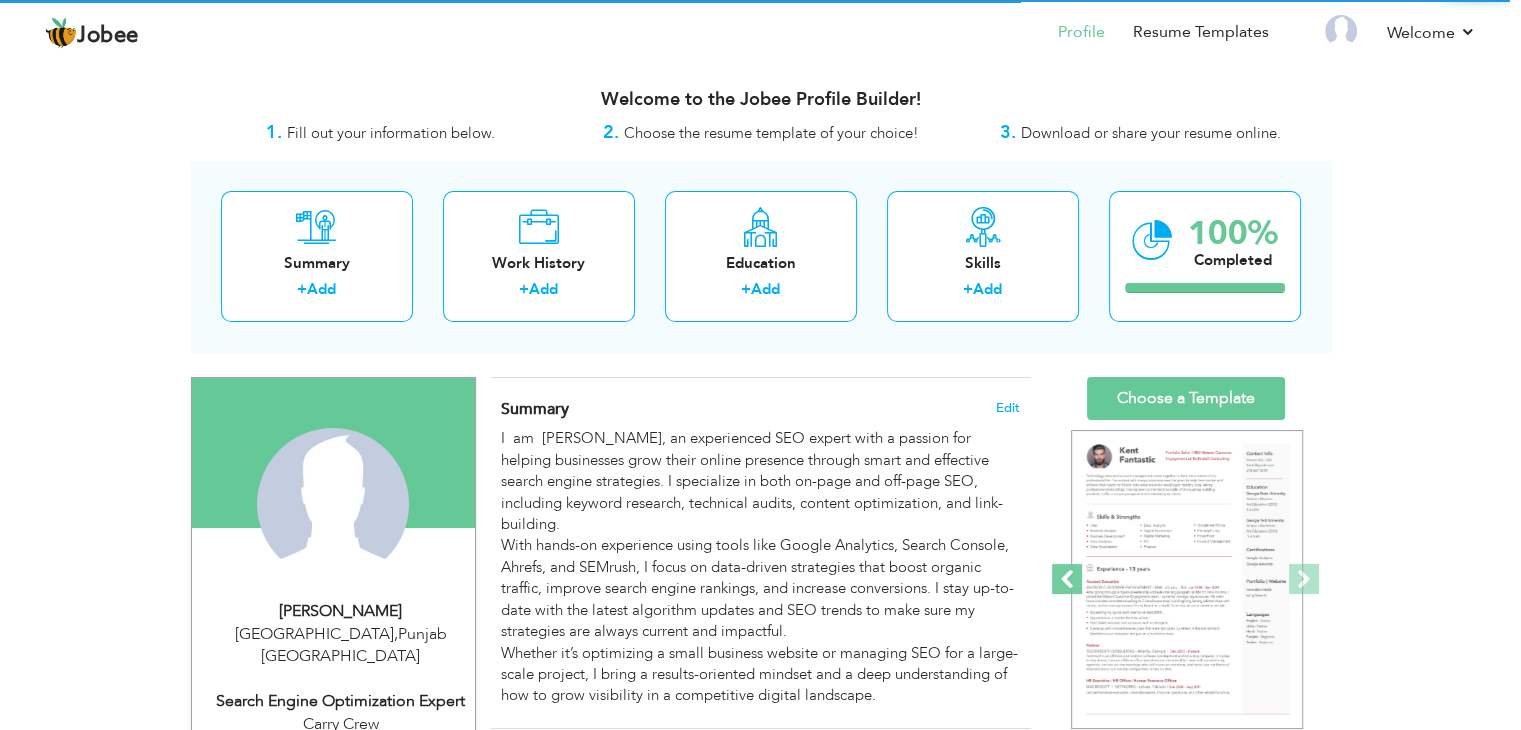 click at bounding box center [1067, 579] 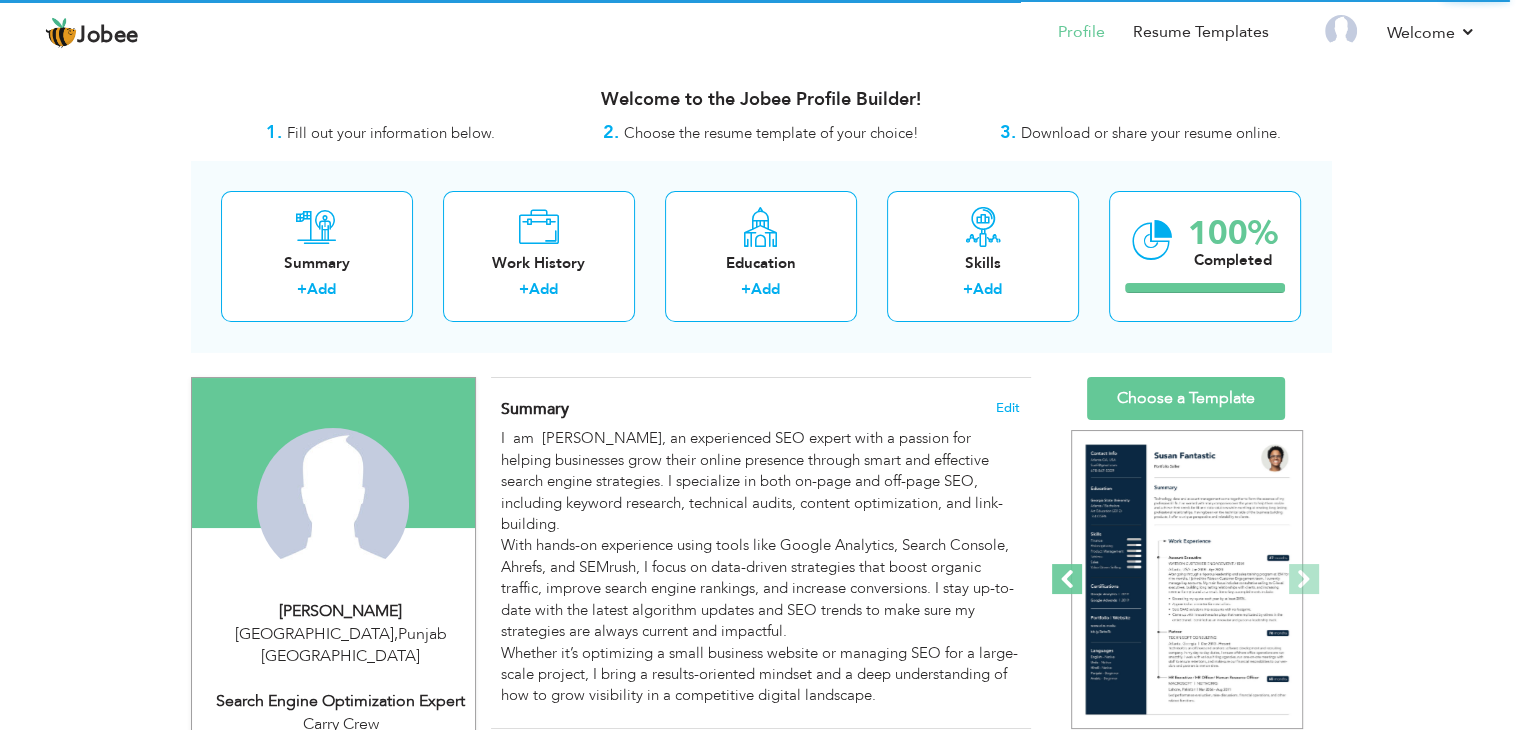 click at bounding box center [1067, 579] 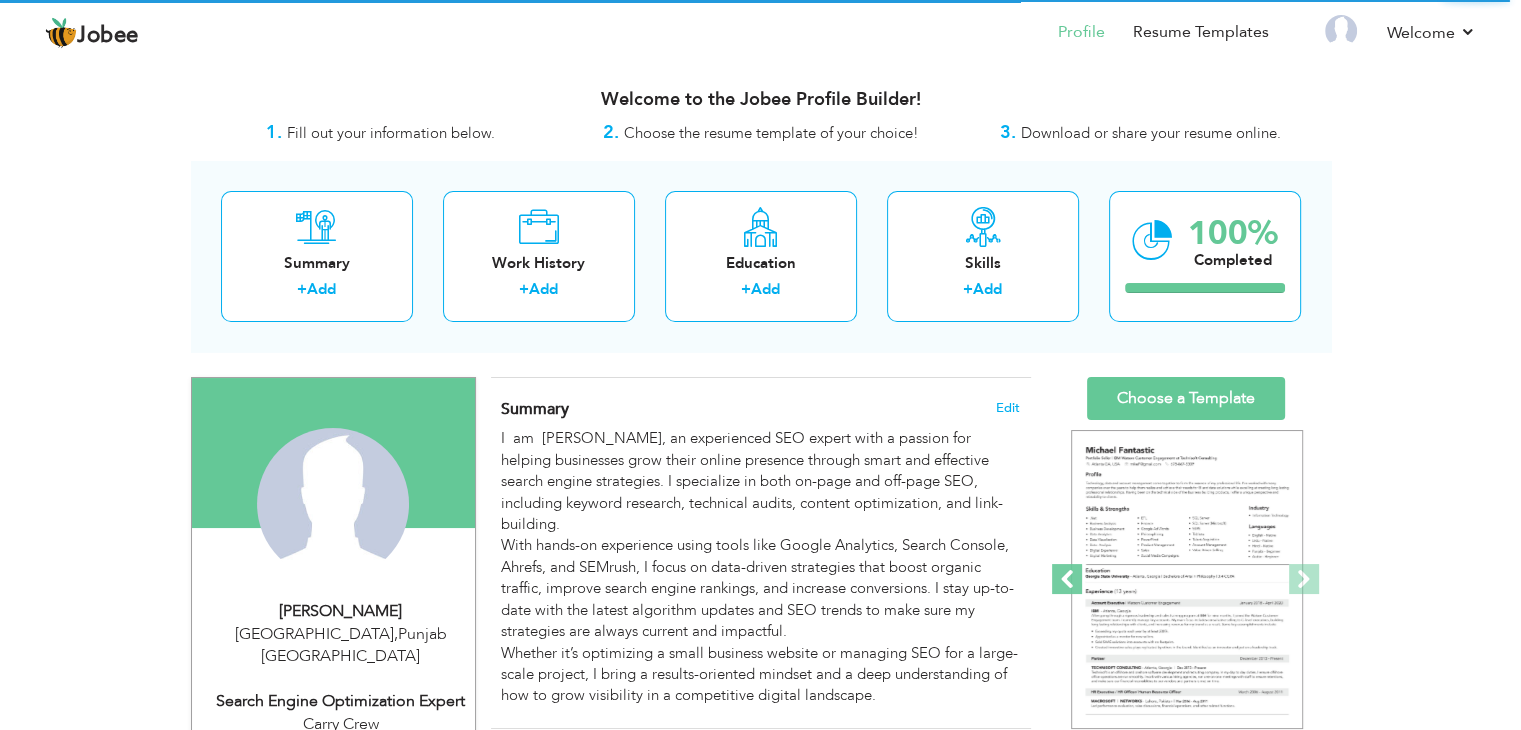 click at bounding box center (1067, 579) 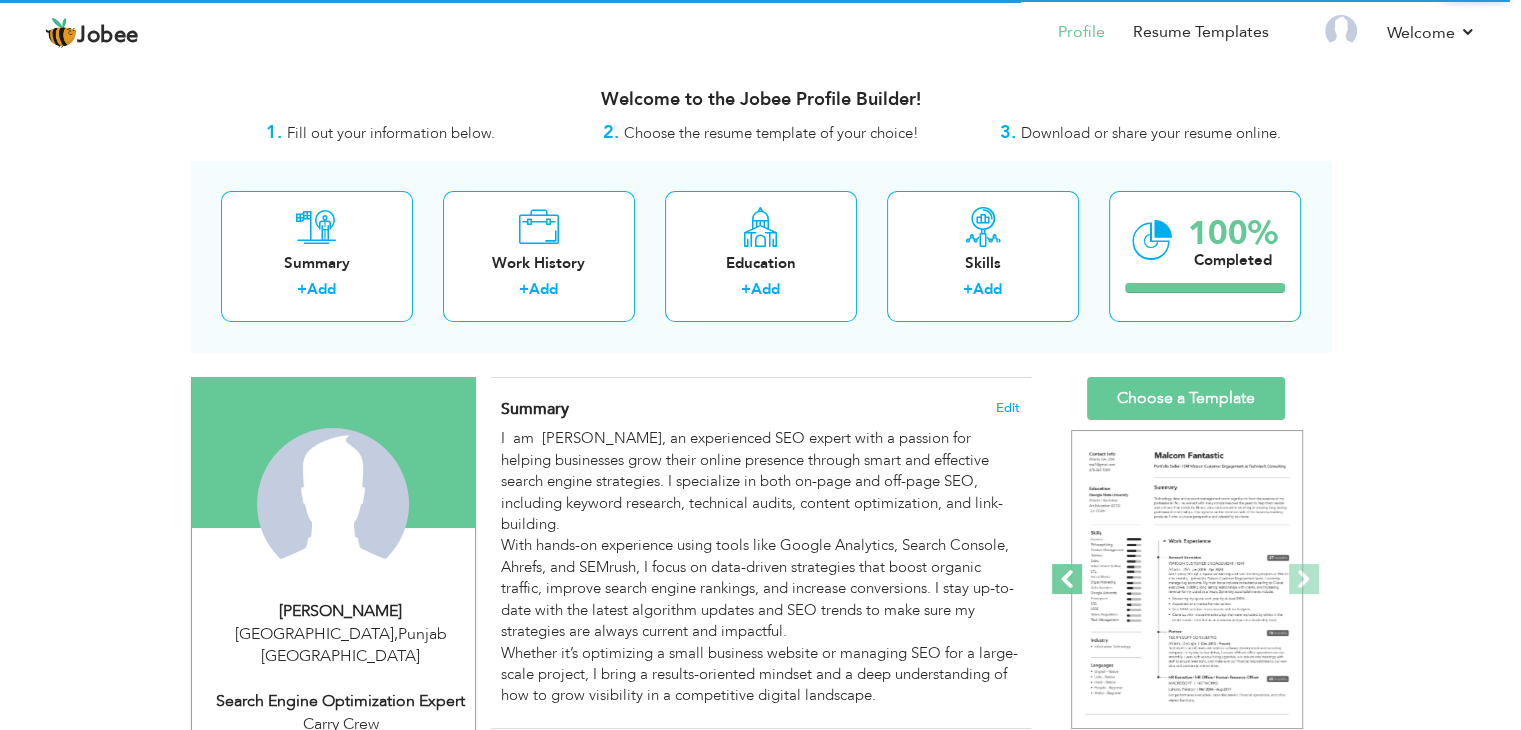 click at bounding box center [1067, 579] 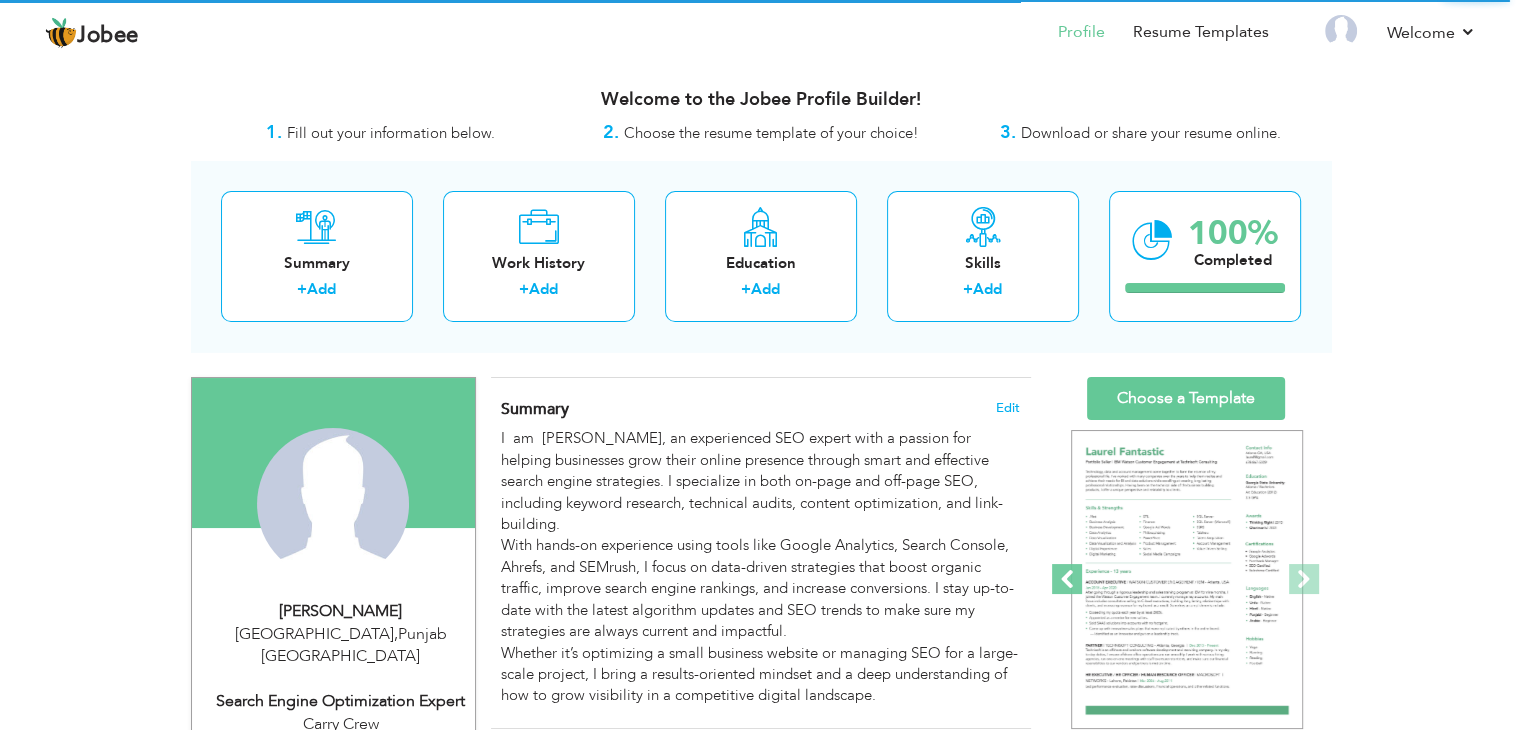 click at bounding box center [1067, 579] 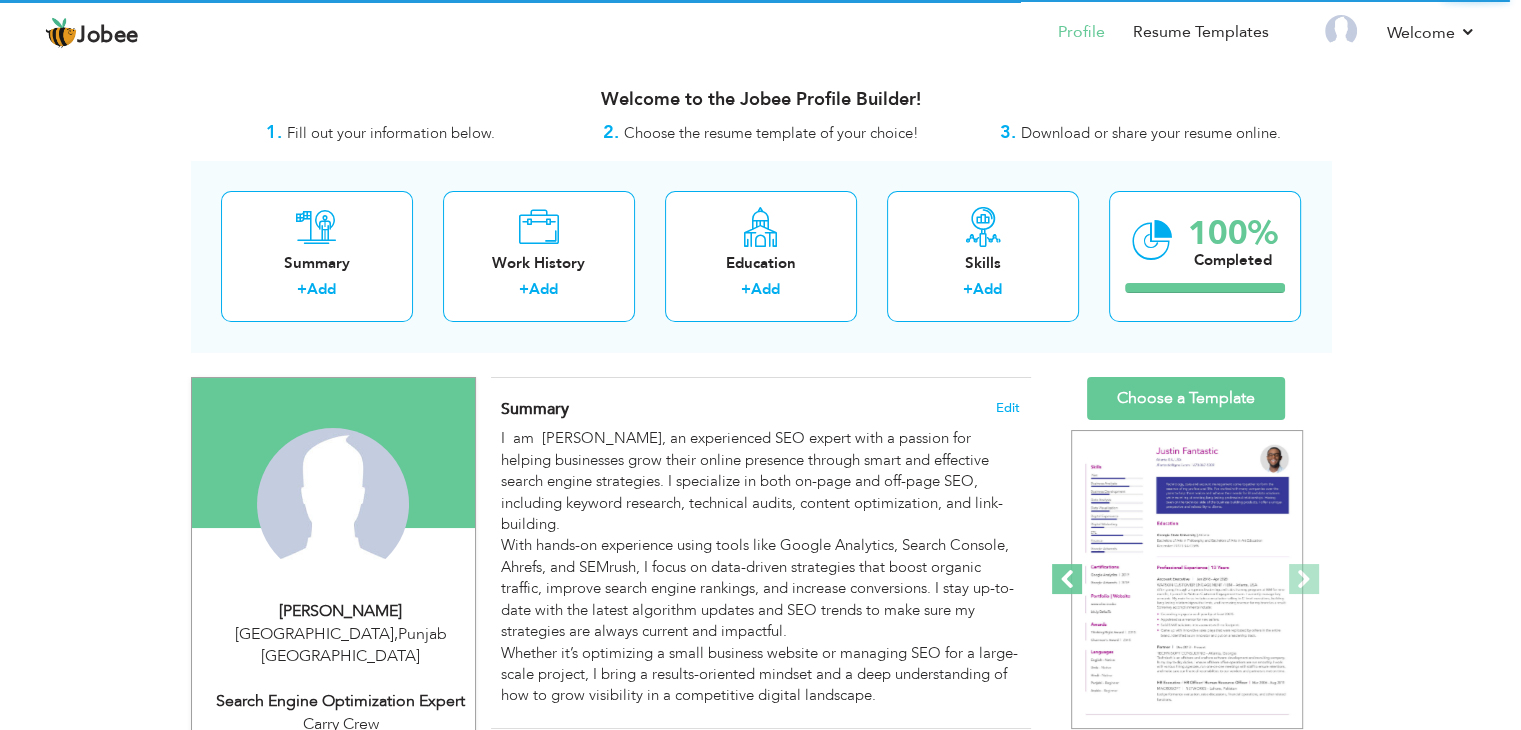 click at bounding box center [1067, 579] 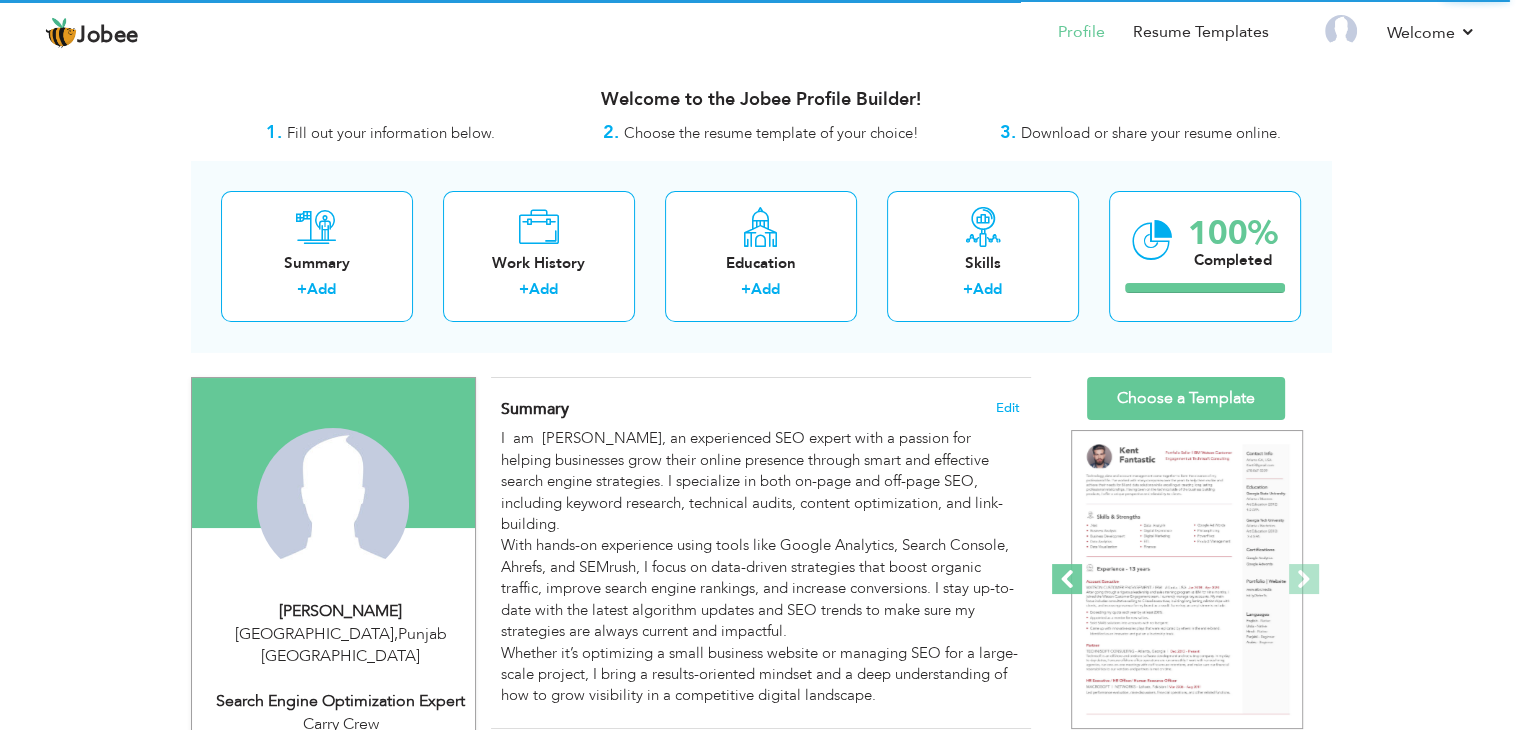 click at bounding box center [1067, 579] 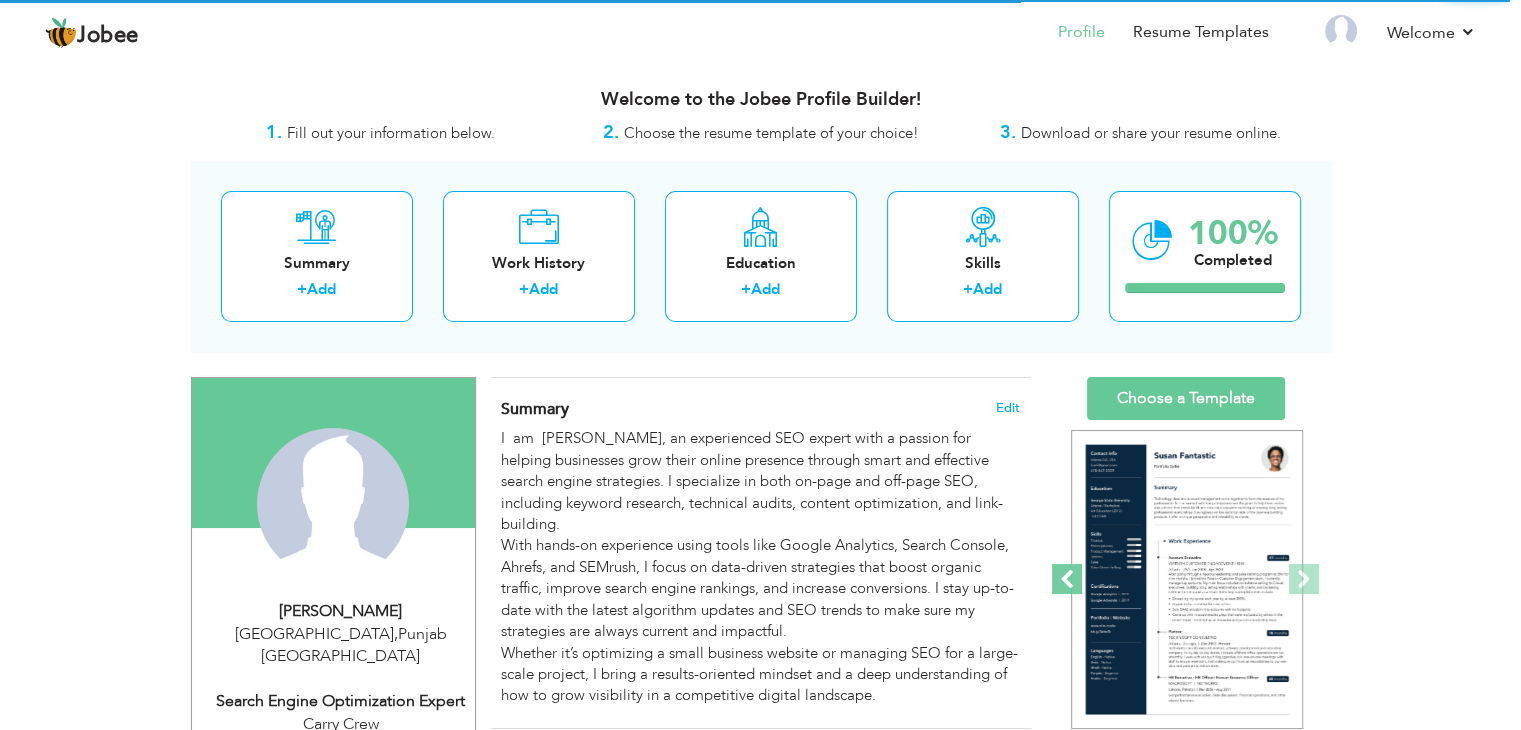click at bounding box center [1067, 579] 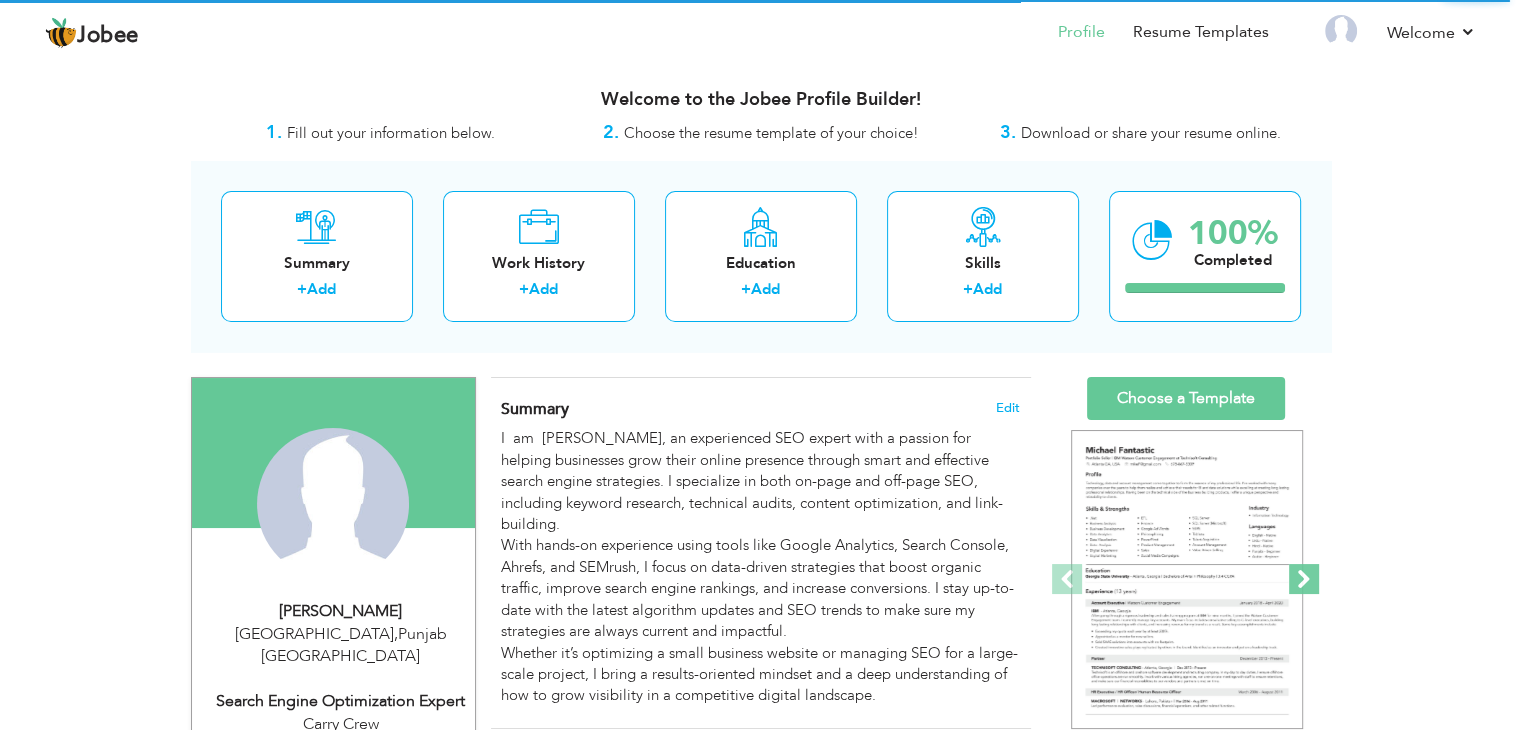 click at bounding box center (1304, 579) 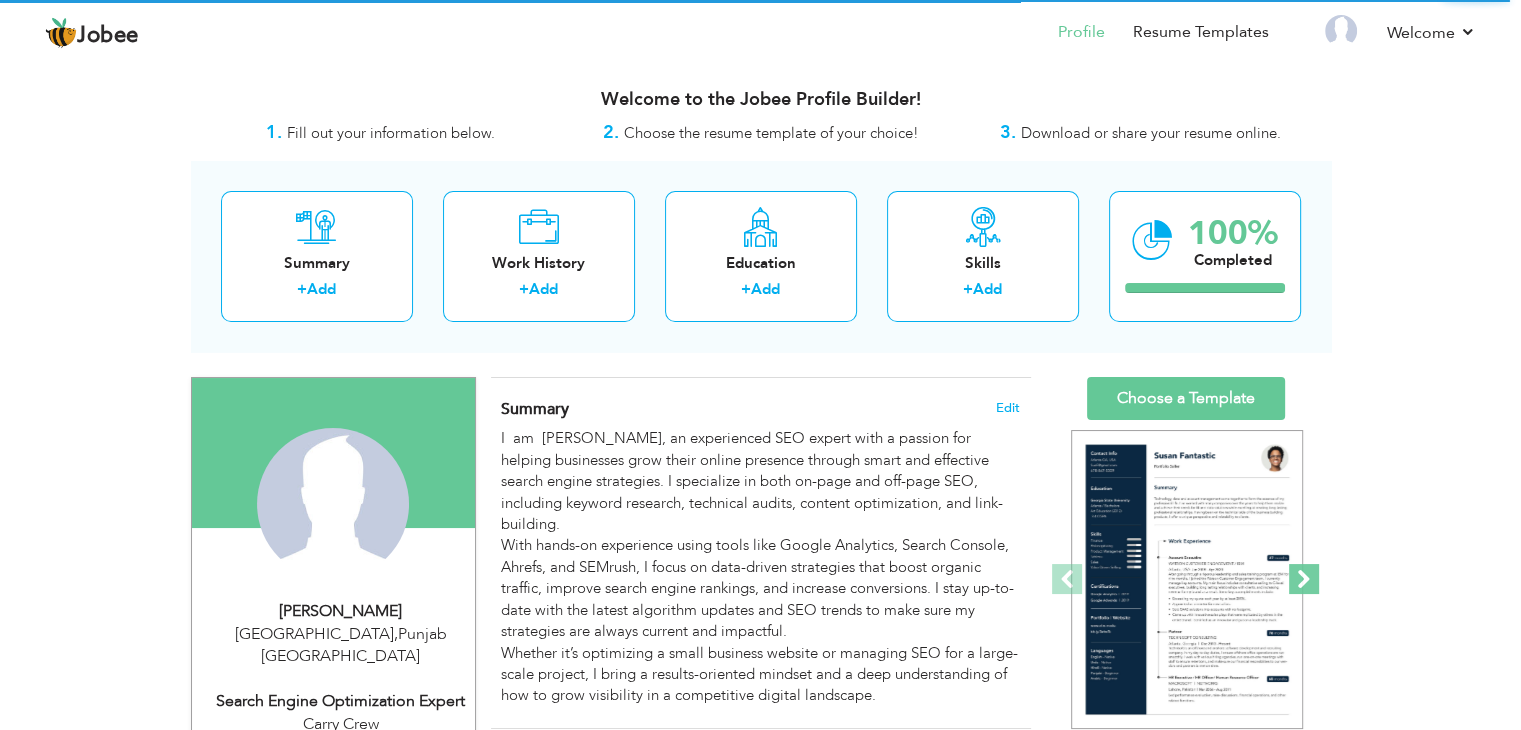 click at bounding box center (1304, 579) 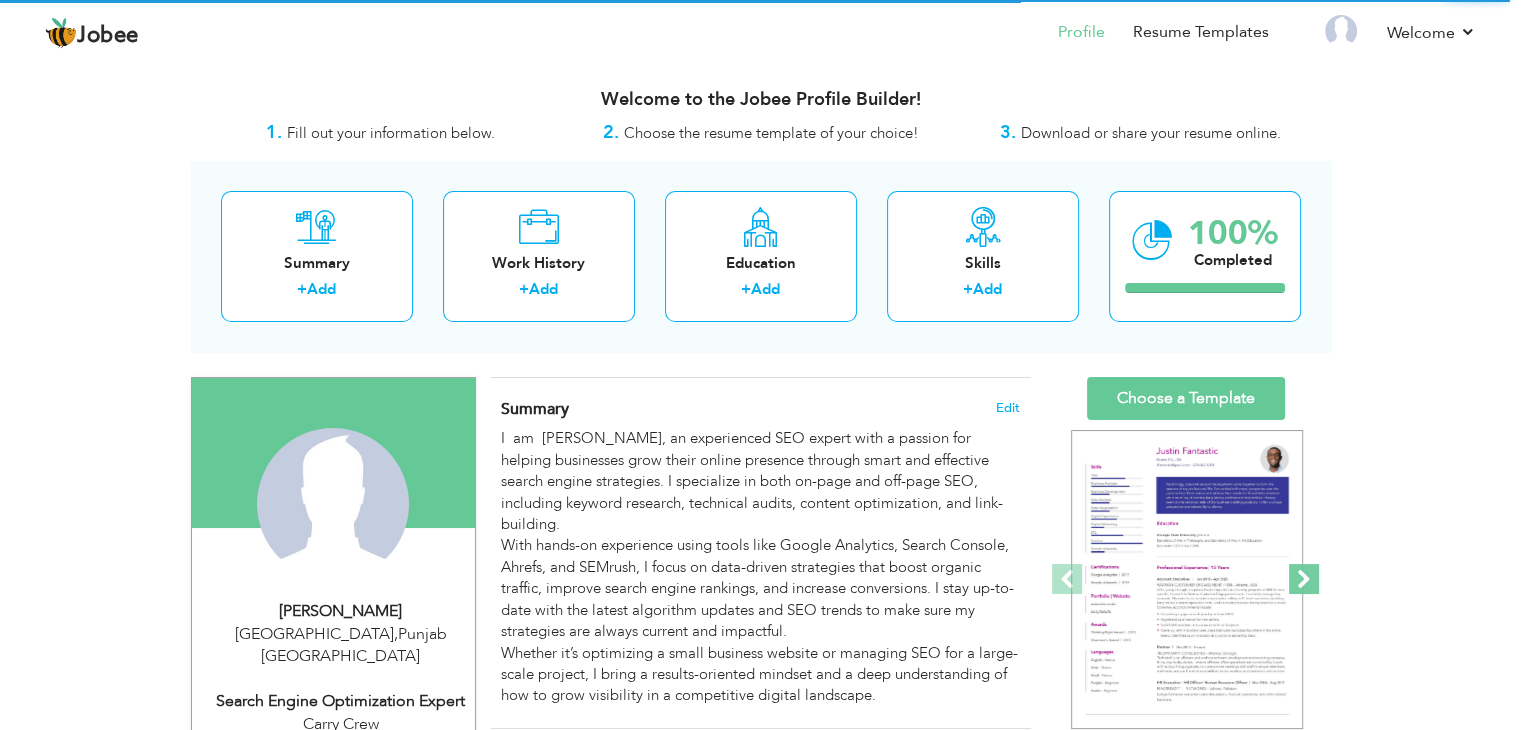 click at bounding box center [1304, 579] 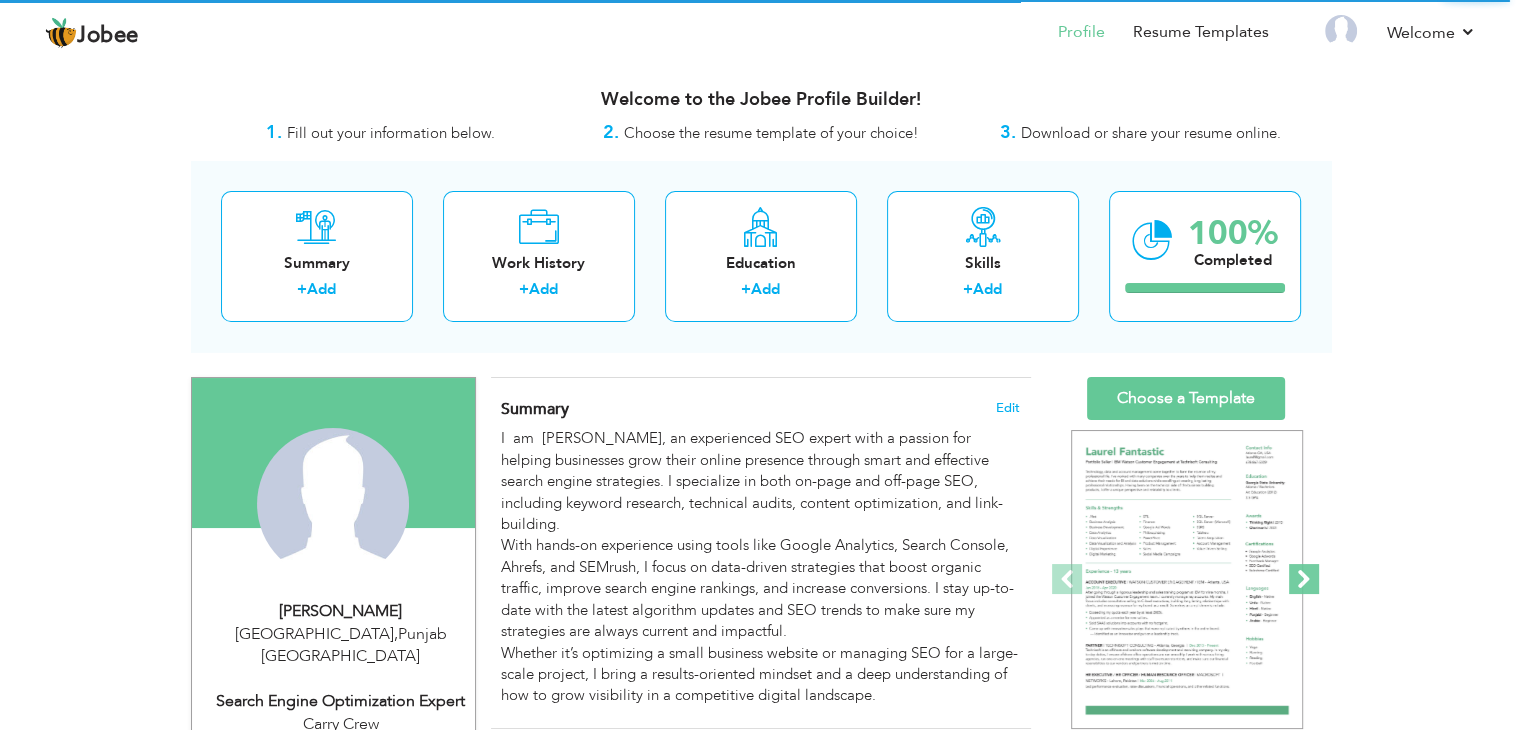 click at bounding box center (1304, 579) 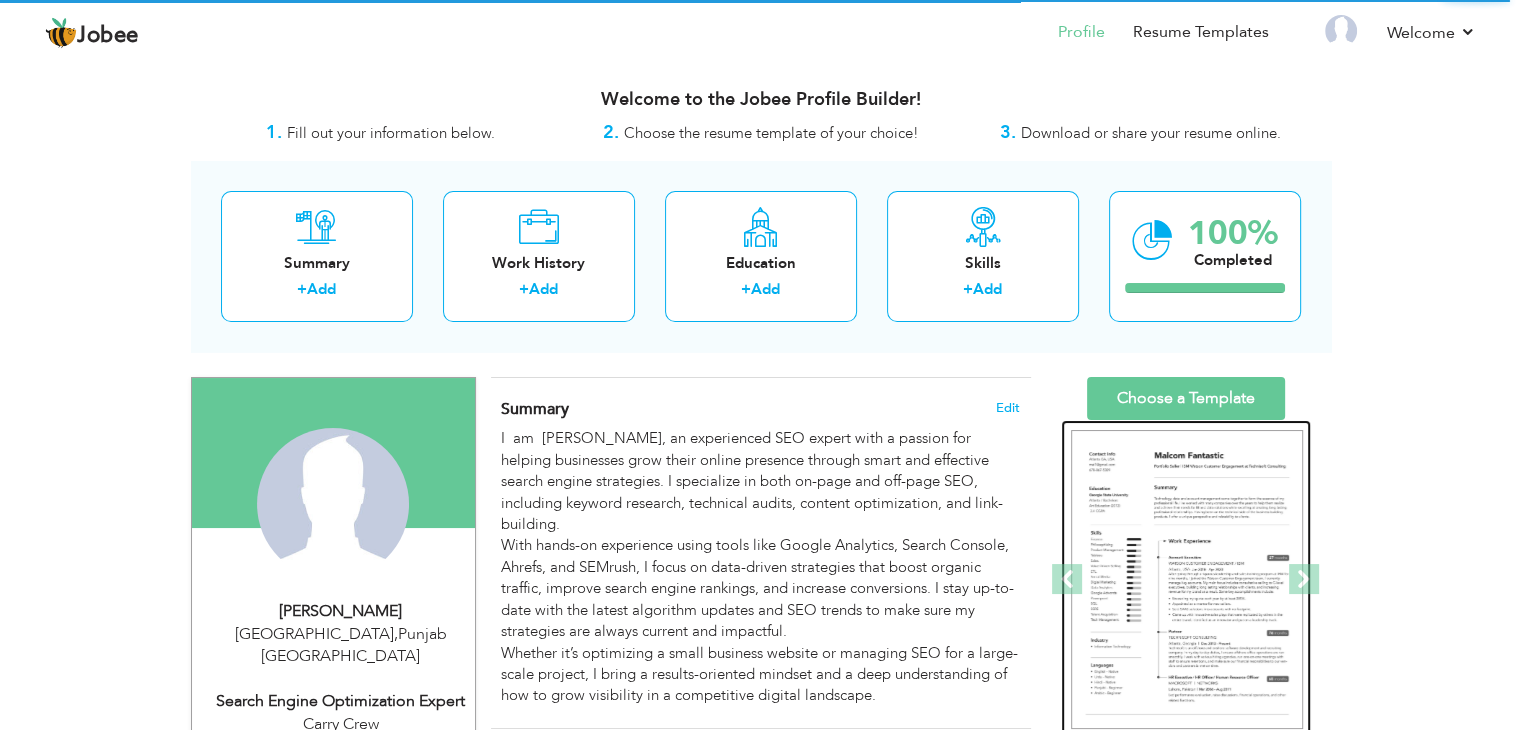 click at bounding box center [1187, 580] 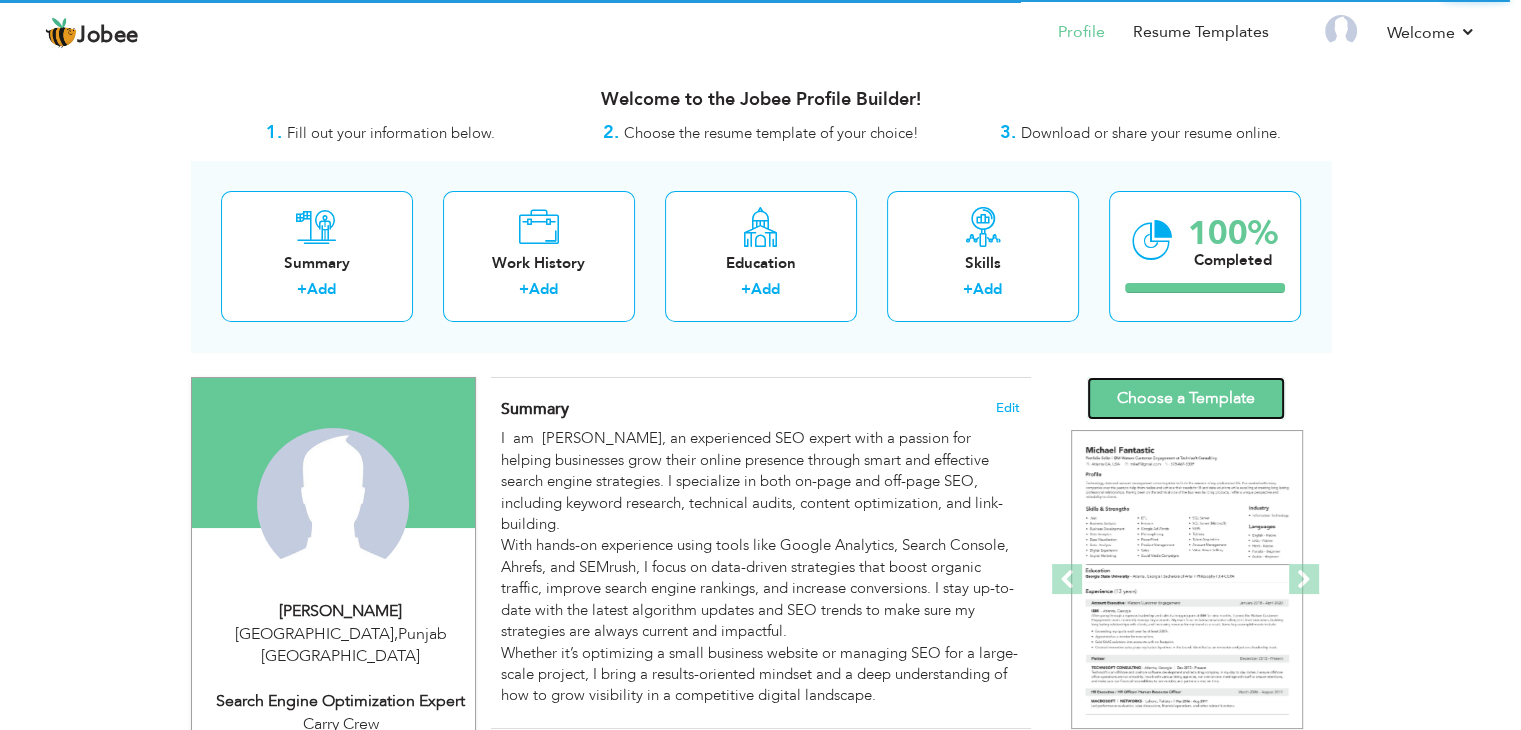 click on "Choose a Template" at bounding box center (1186, 398) 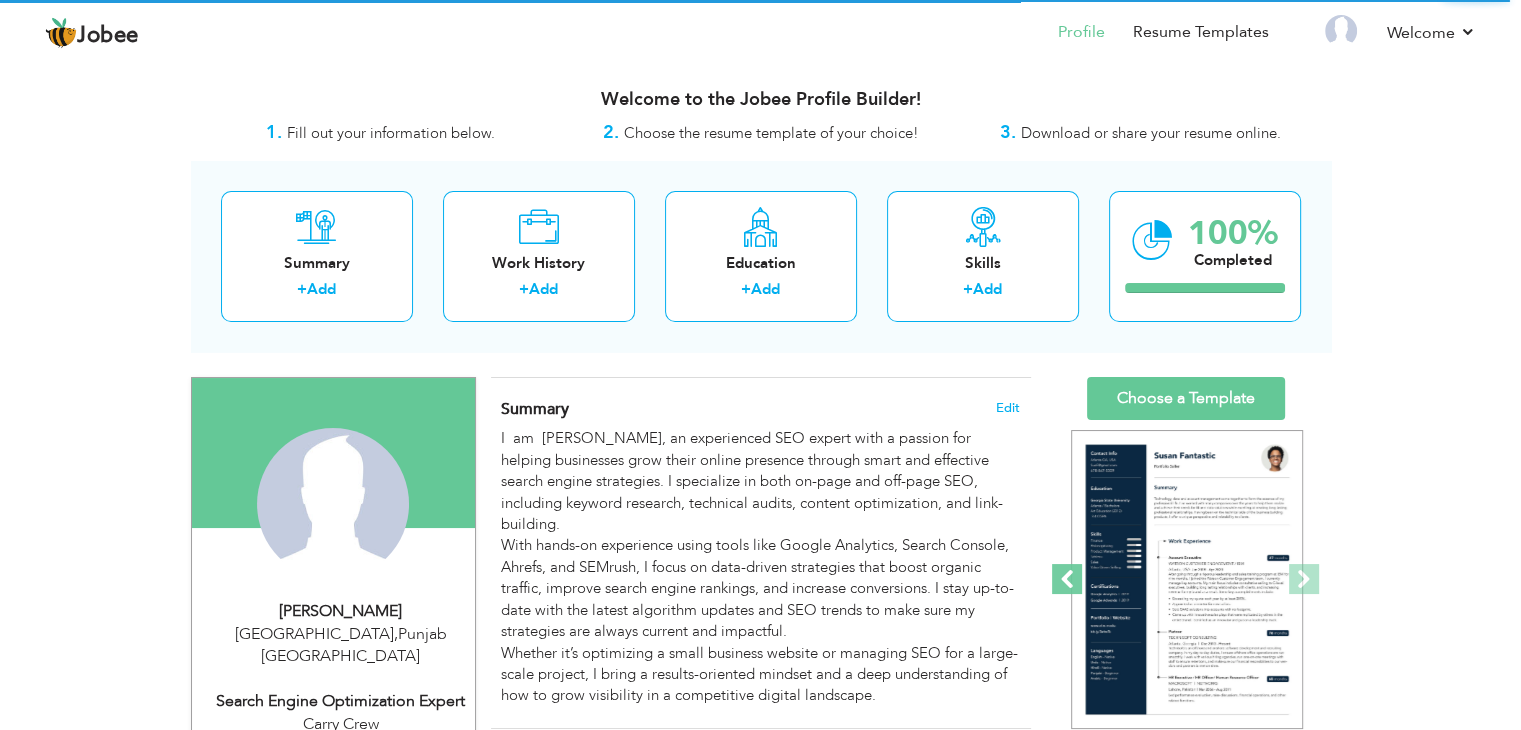 click at bounding box center (1067, 579) 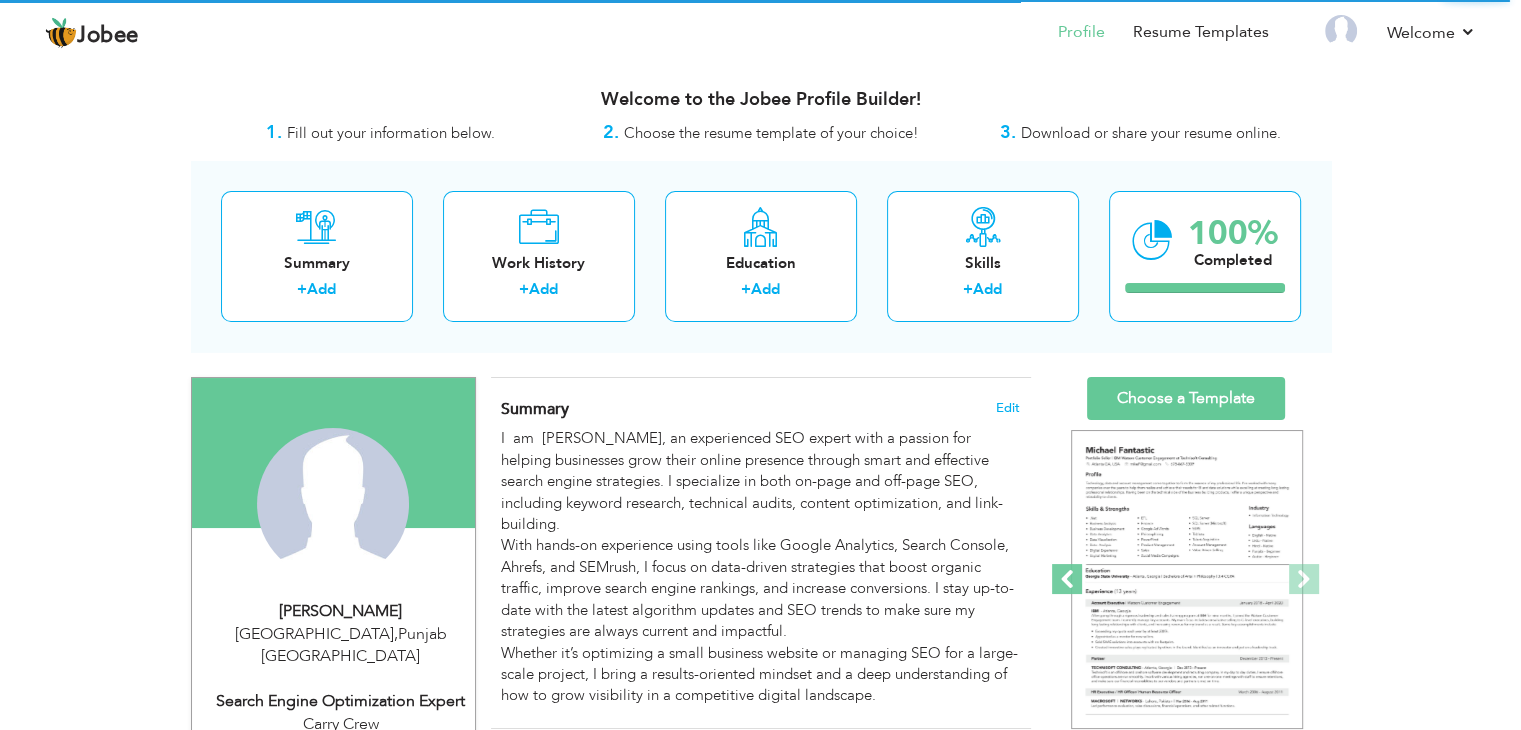 click at bounding box center [1067, 579] 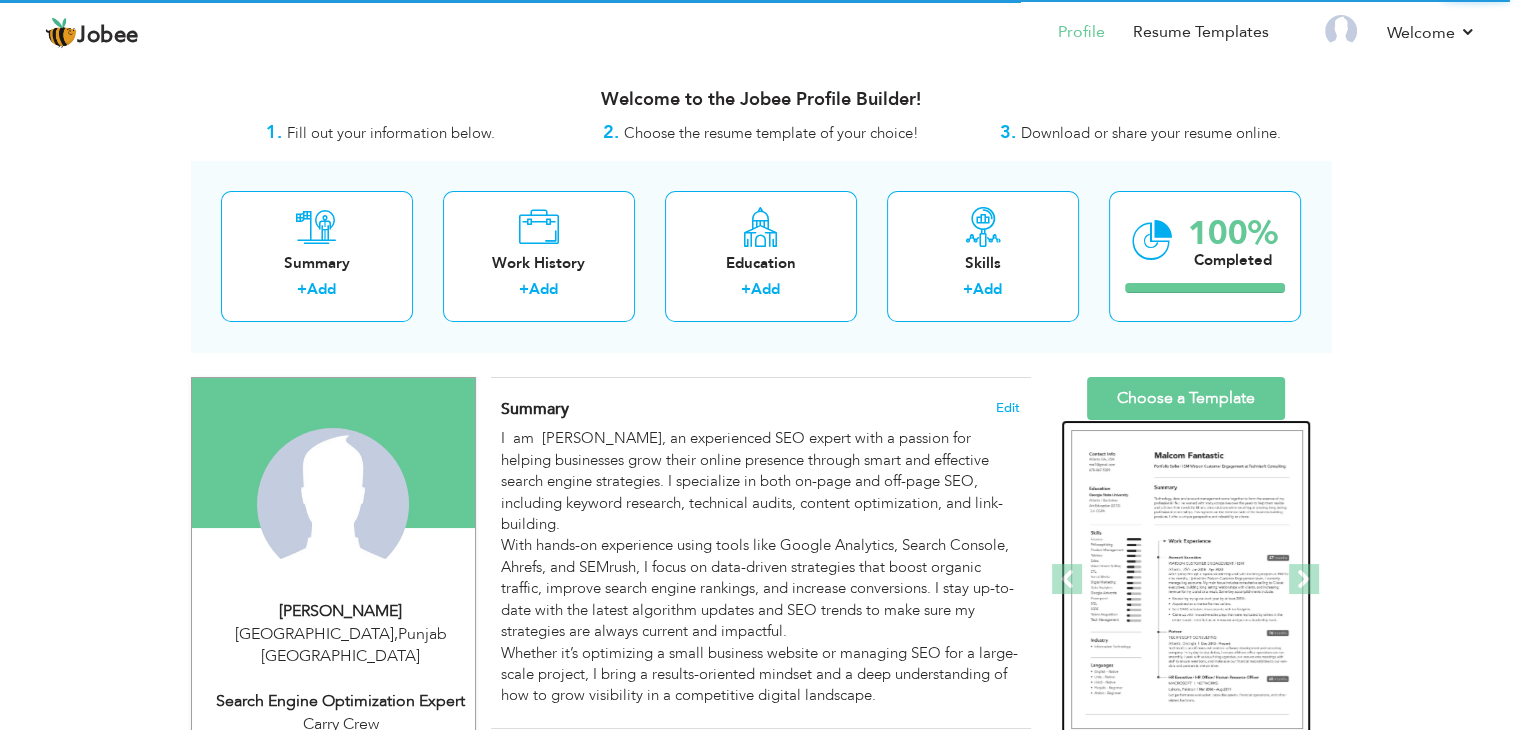 click at bounding box center [1187, 580] 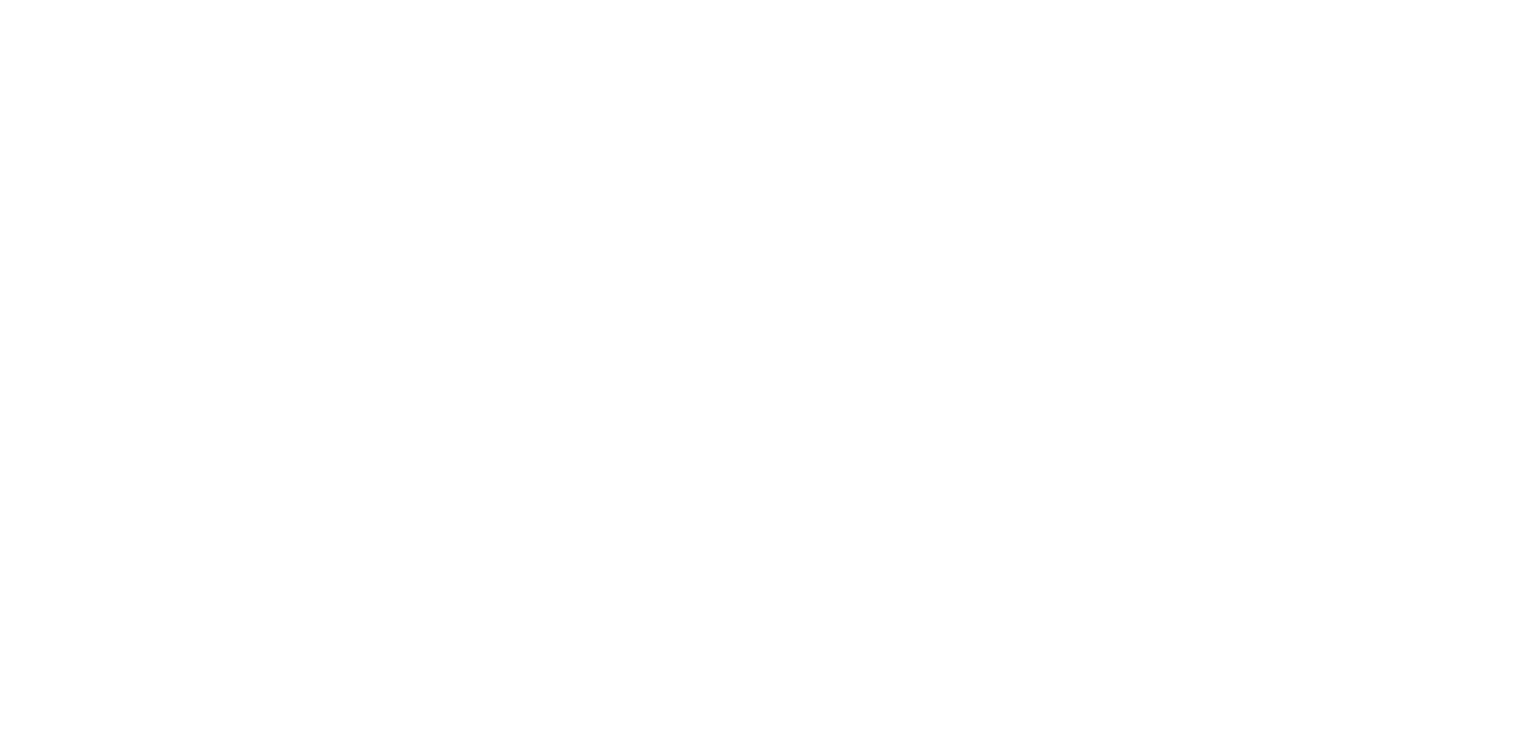 scroll, scrollTop: 0, scrollLeft: 0, axis: both 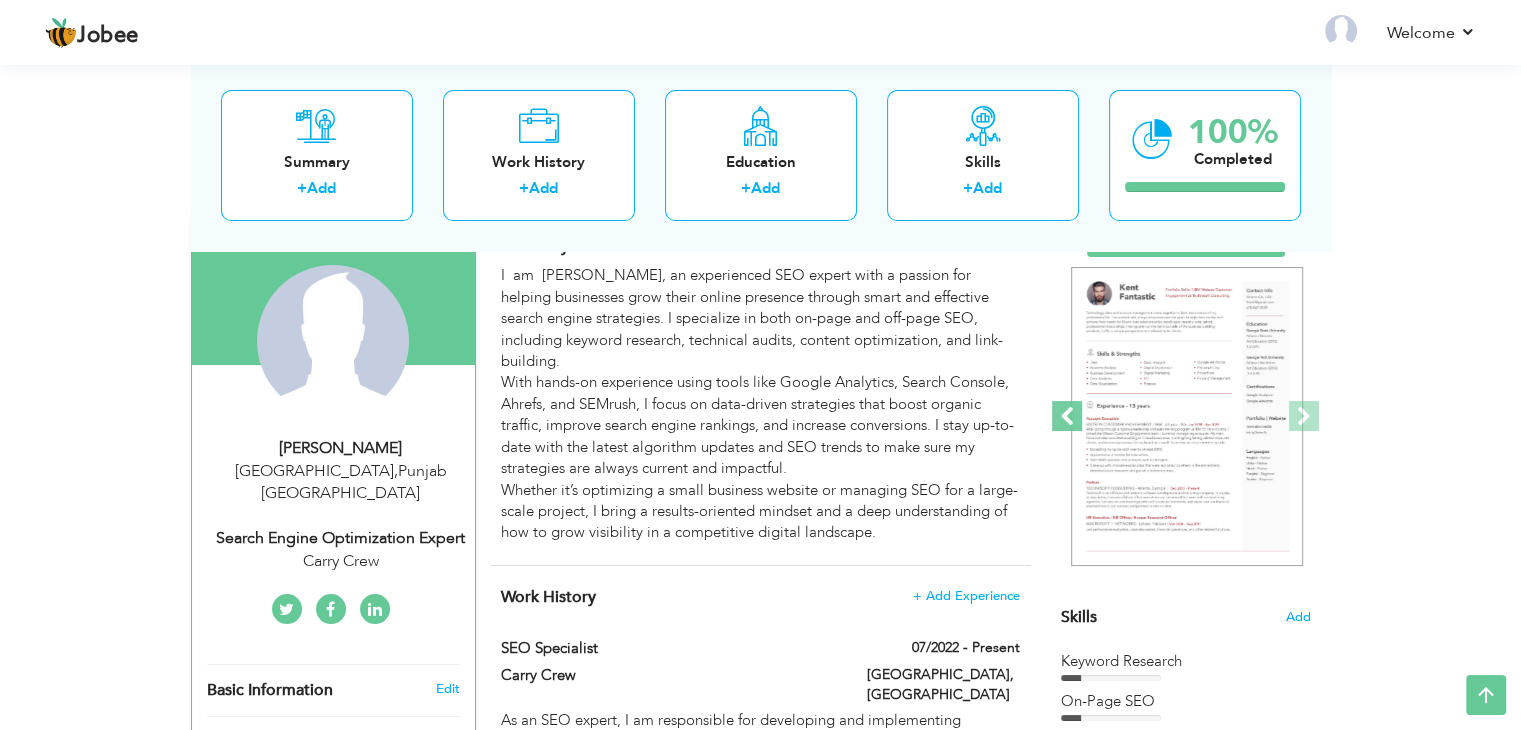 click at bounding box center (1067, 416) 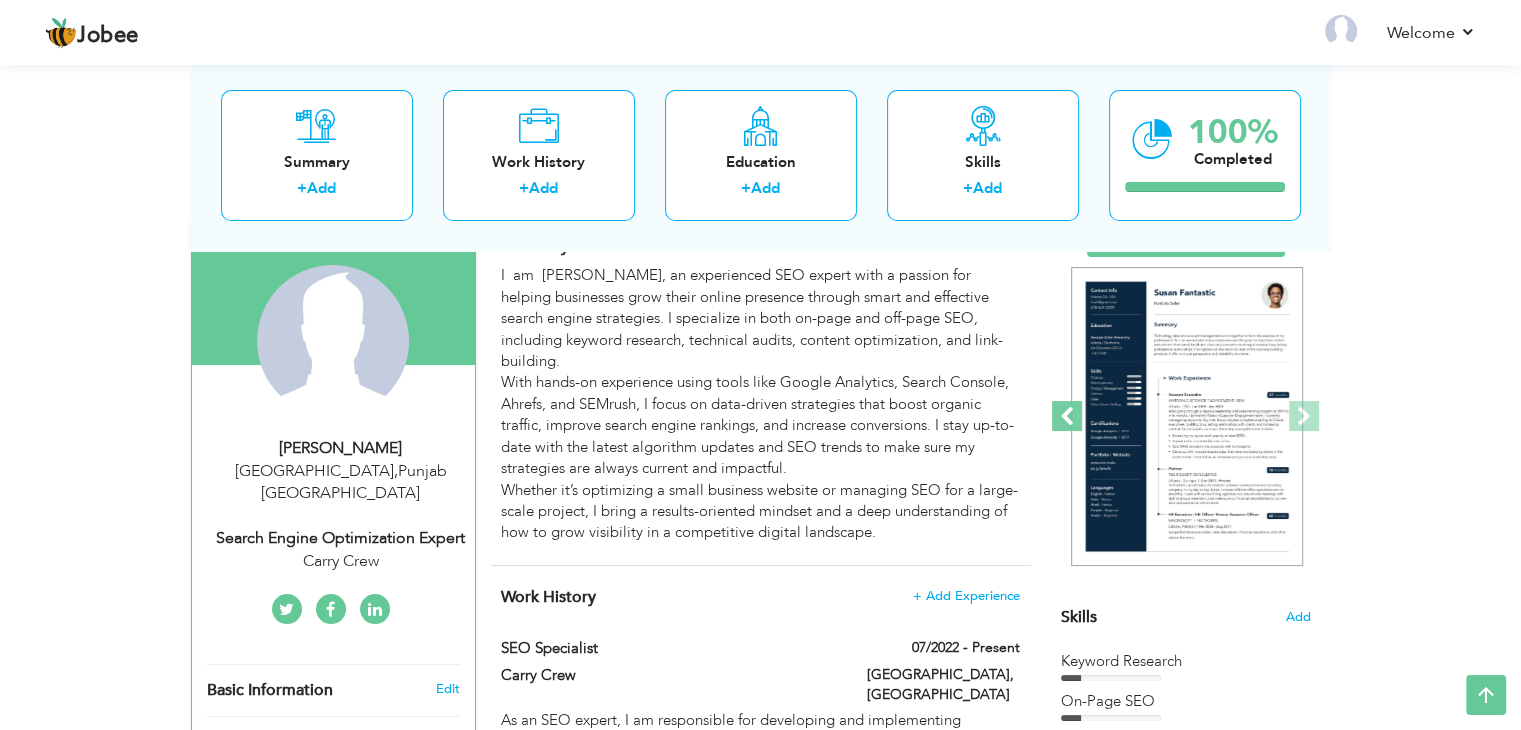 click at bounding box center (1067, 416) 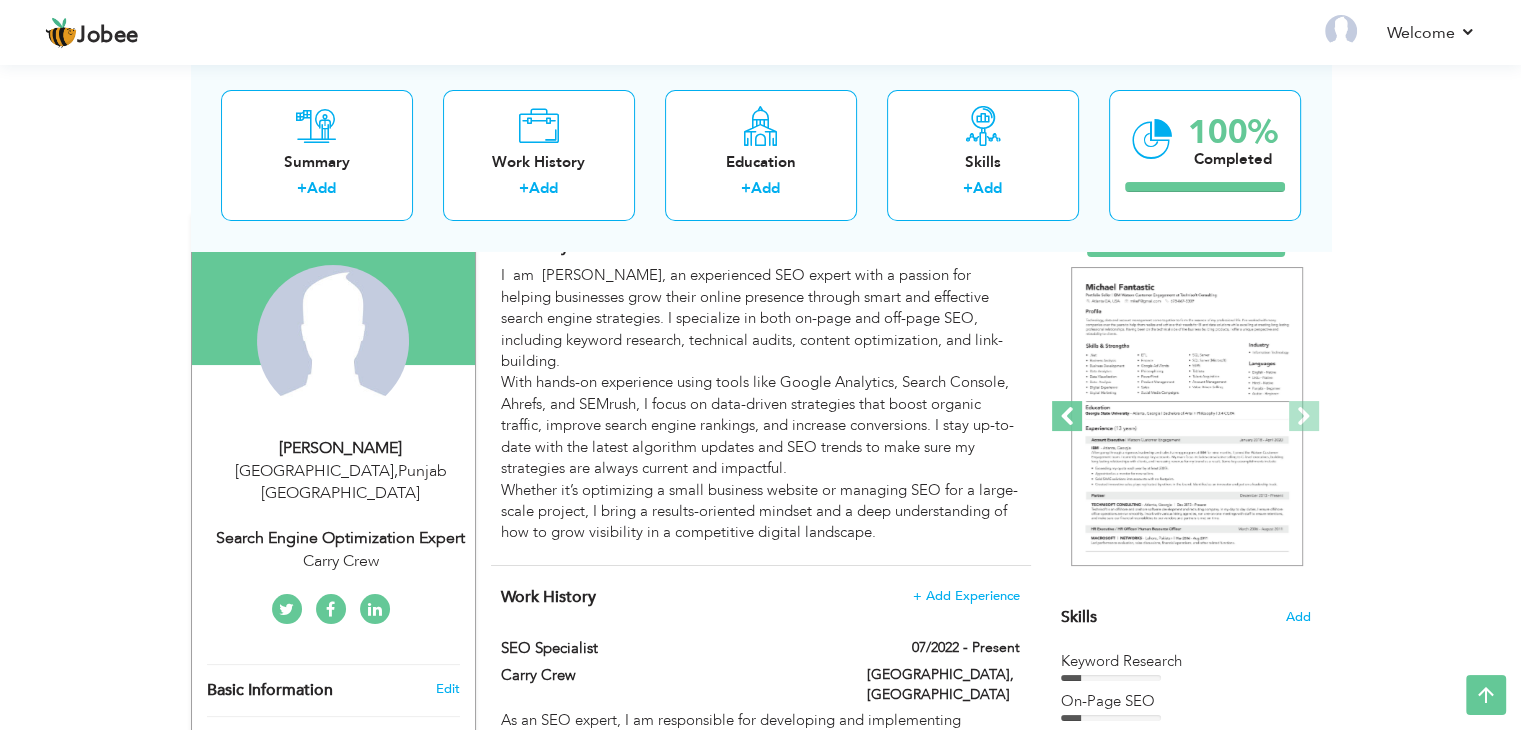 click at bounding box center [1067, 416] 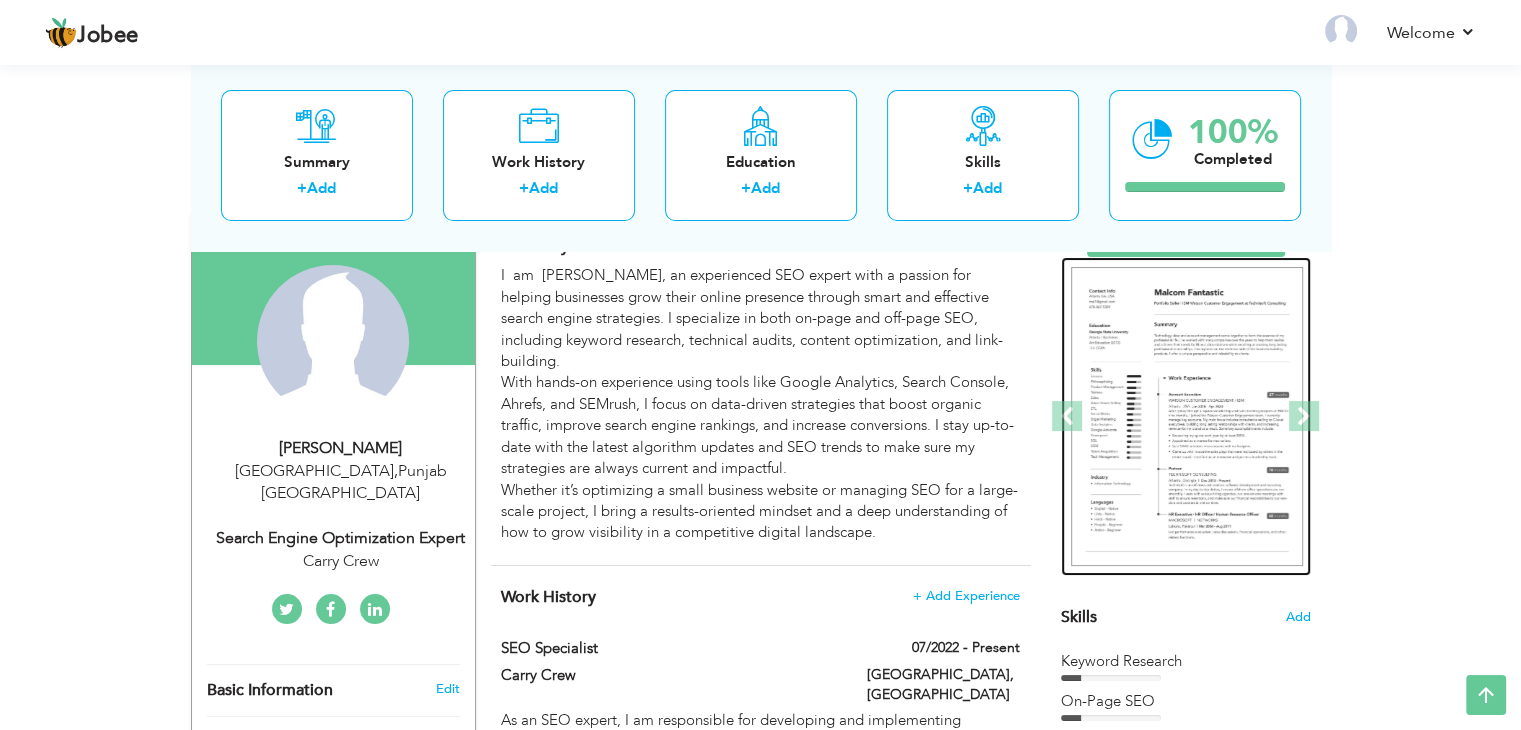 click at bounding box center (1187, 417) 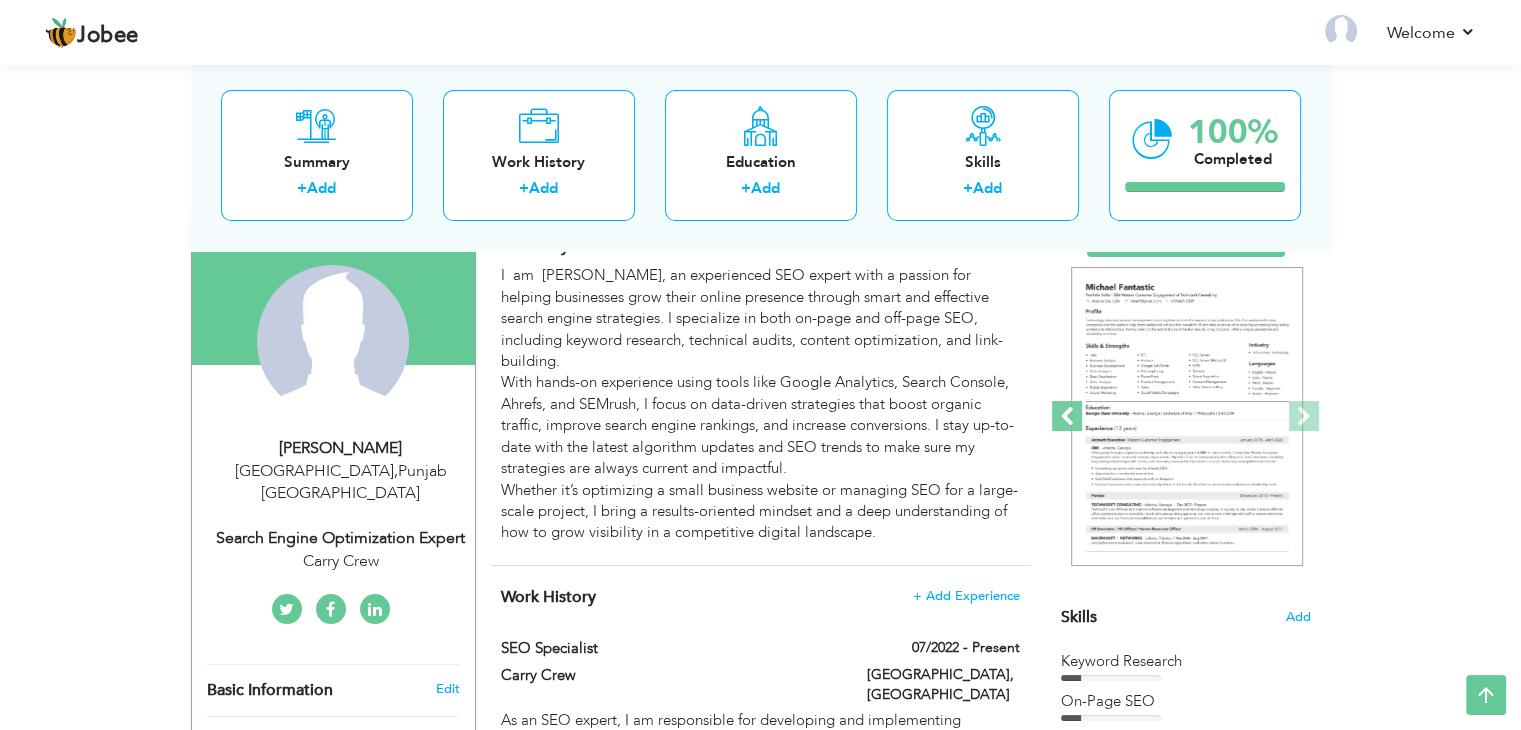 click at bounding box center [1067, 416] 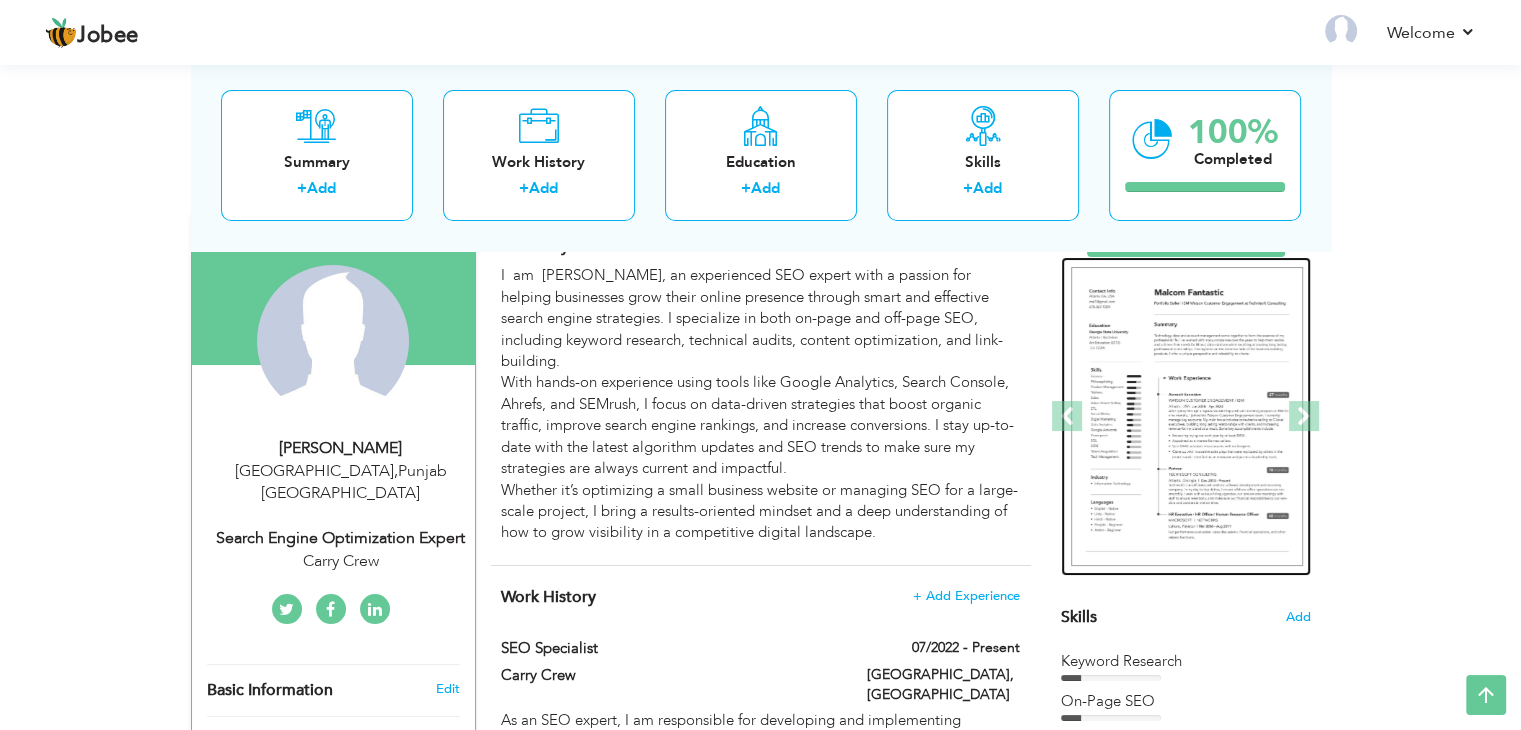 click at bounding box center [1187, 417] 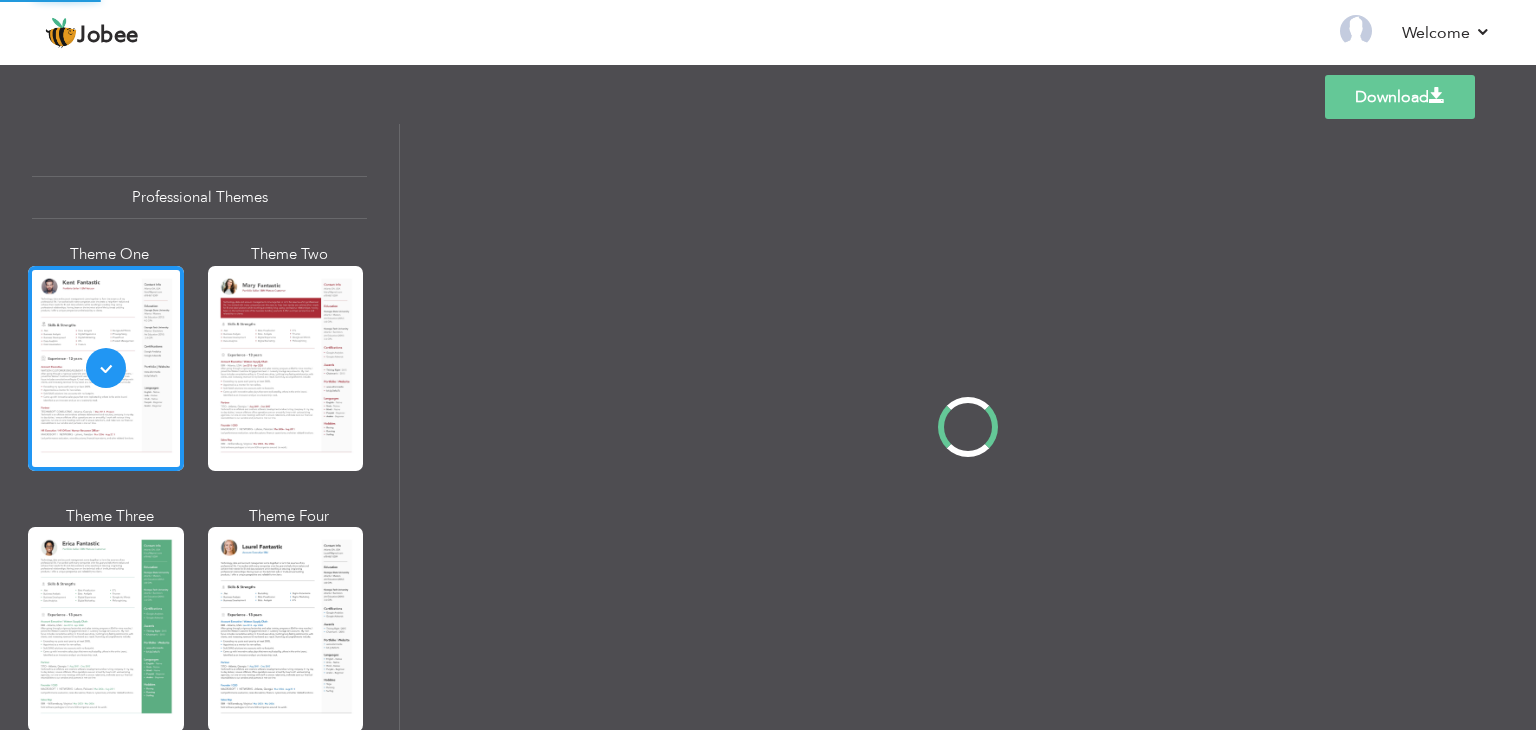 scroll, scrollTop: 0, scrollLeft: 0, axis: both 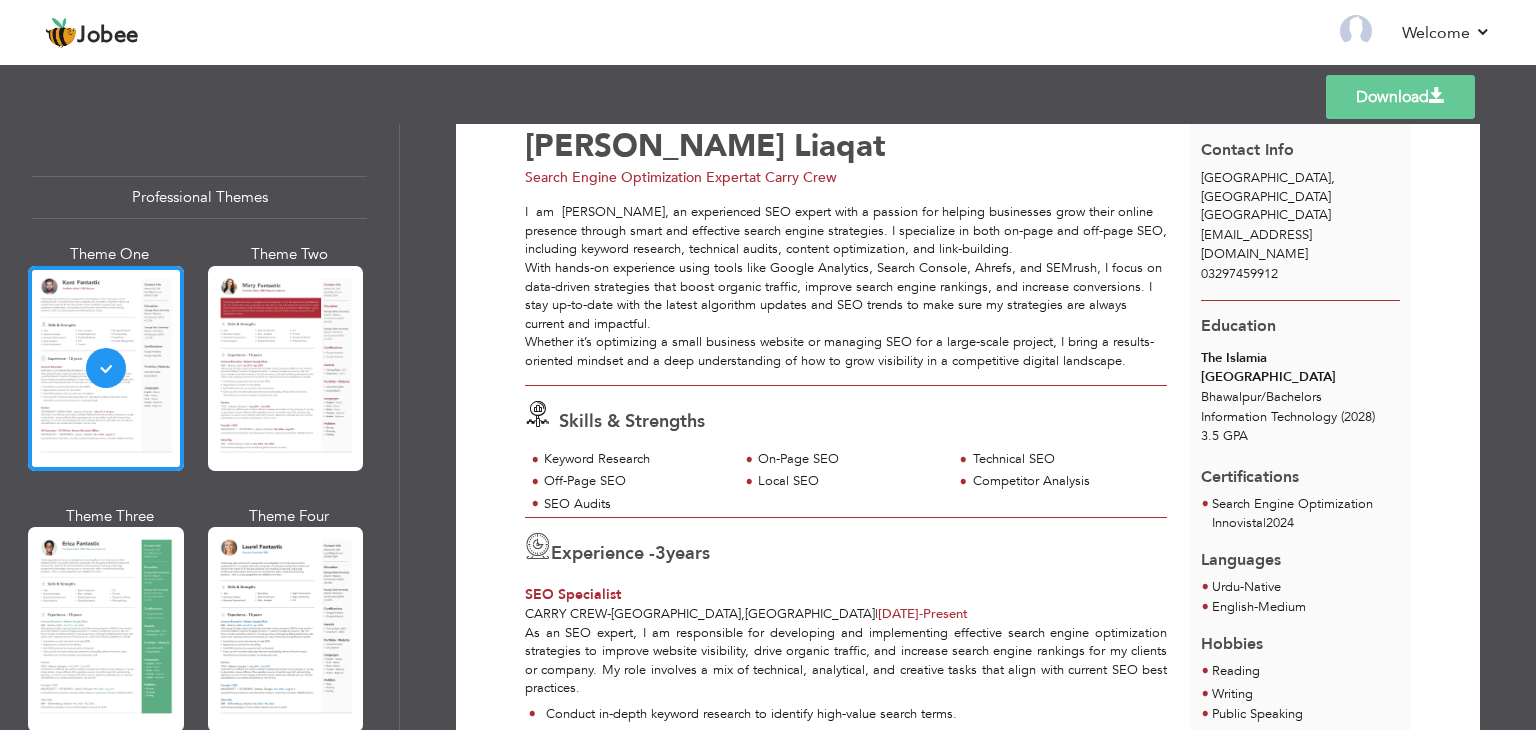 click on "Search Engine Optimization Expert" at bounding box center [637, 177] 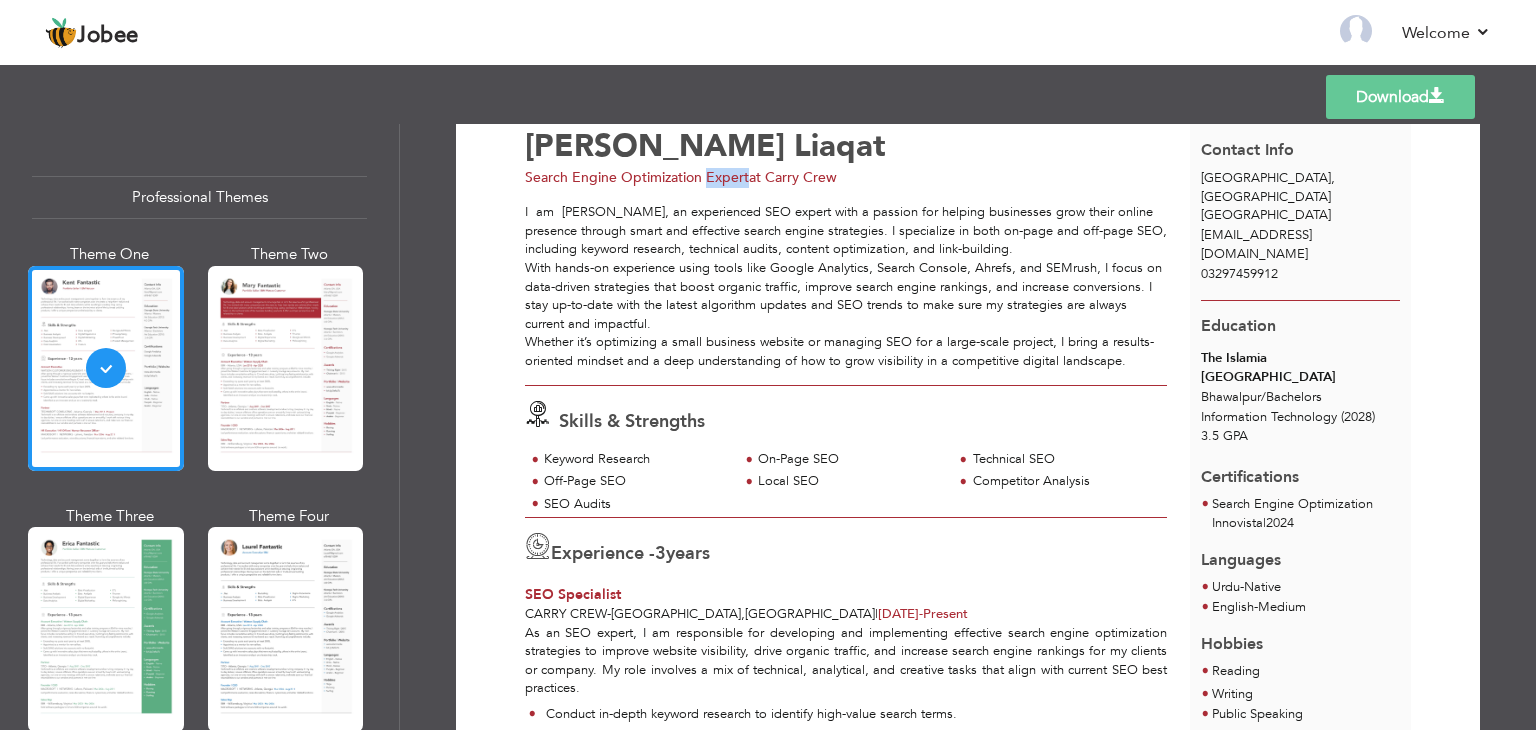 click on "Search Engine Optimization Expert" at bounding box center (637, 177) 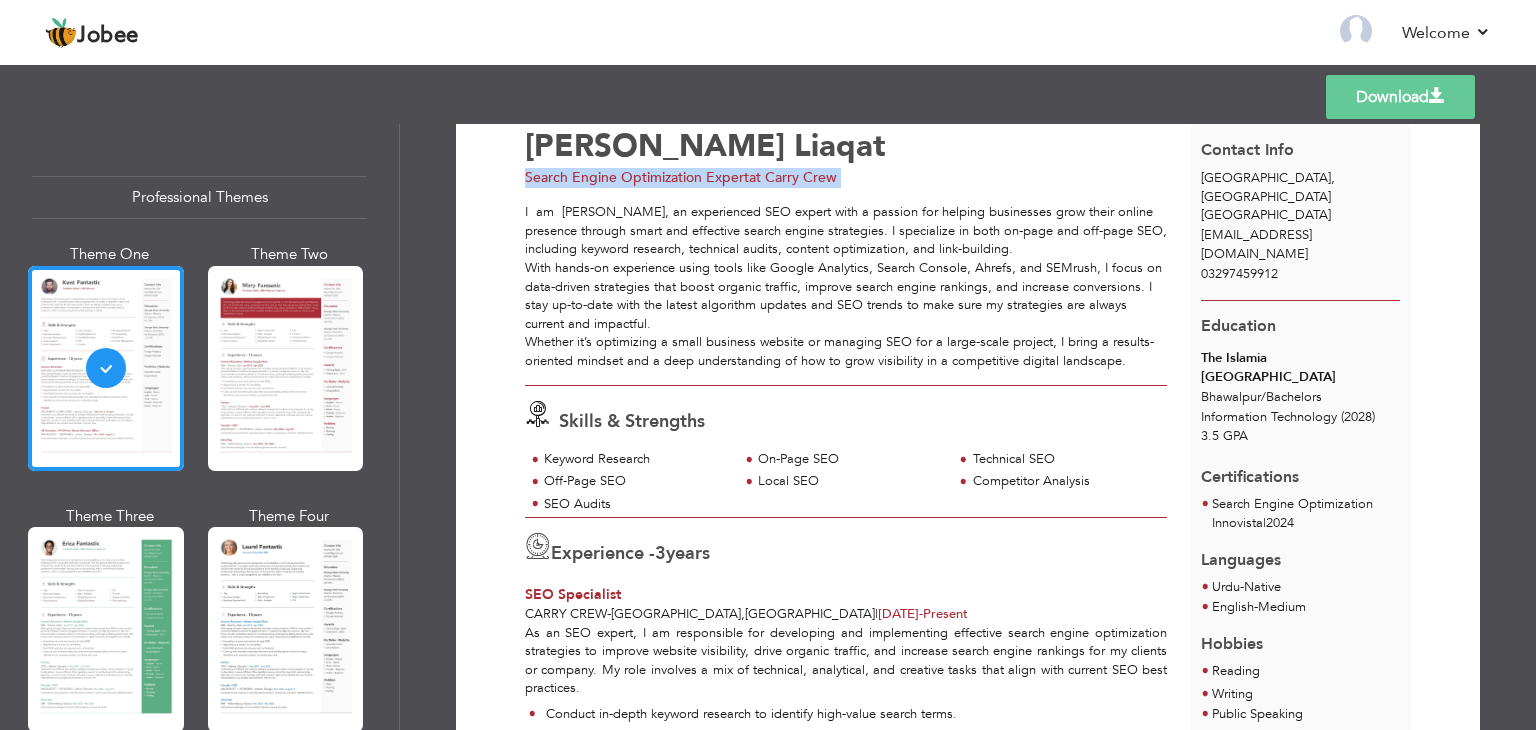 click on "Search Engine Optimization Expert" at bounding box center (637, 177) 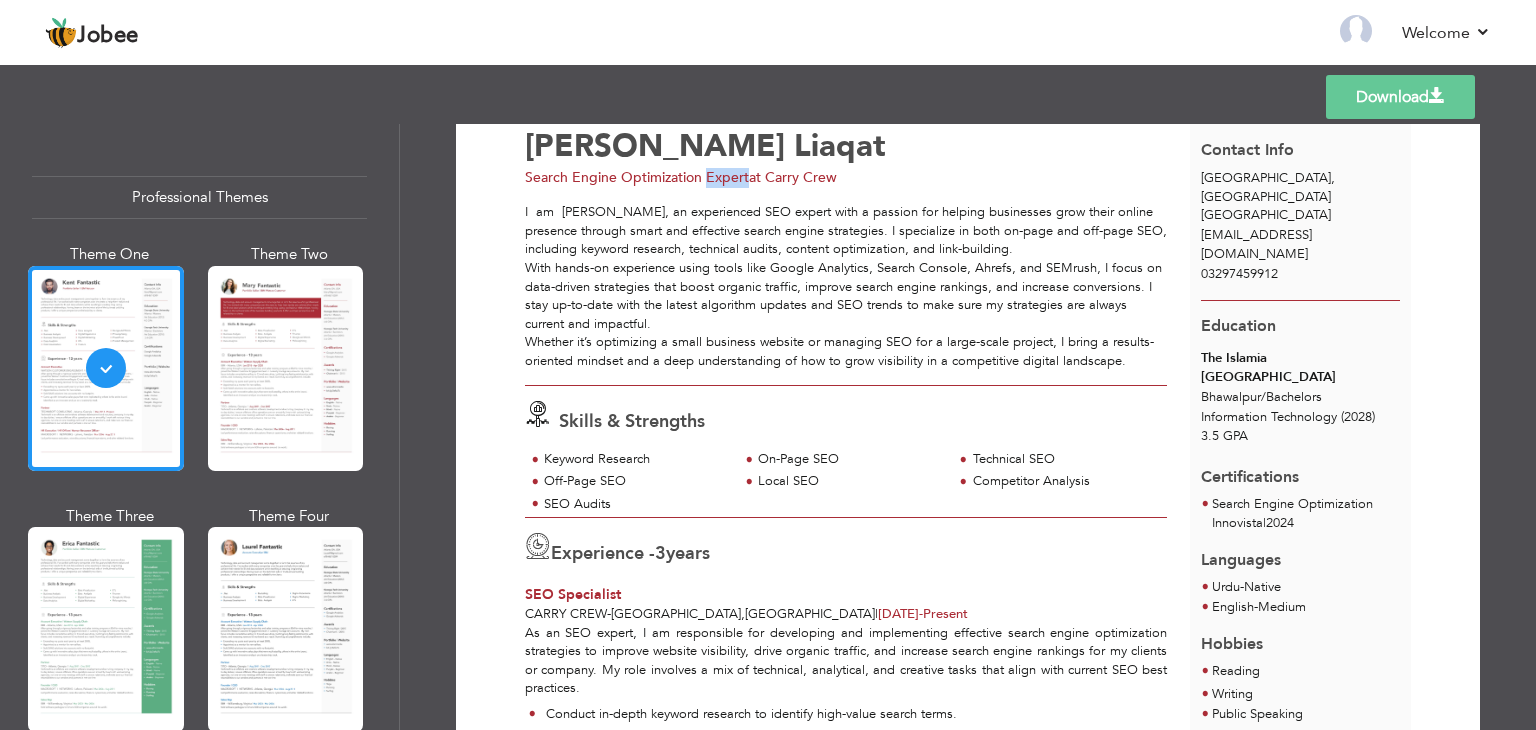 click on "Search Engine Optimization Expert" at bounding box center (637, 177) 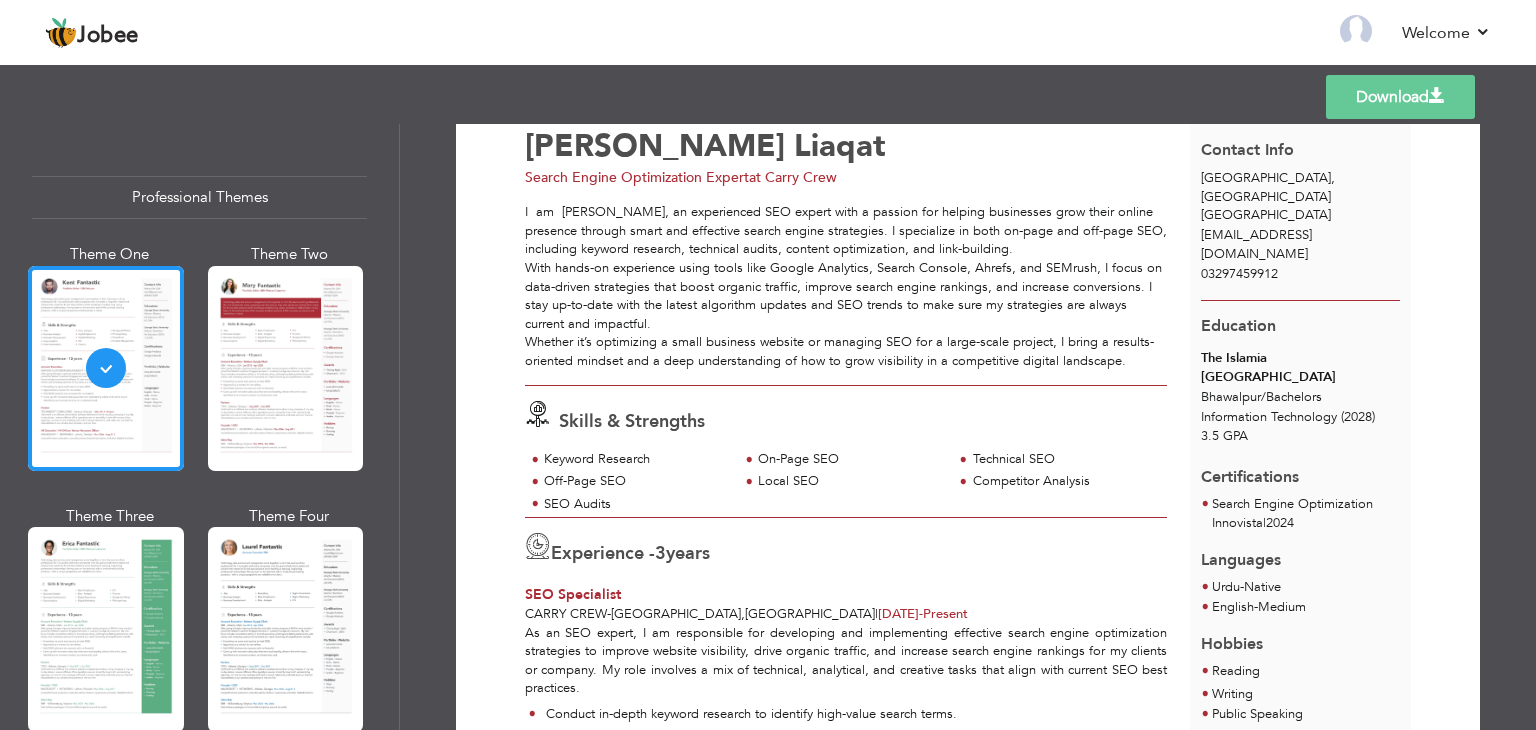 click on "Search Engine Optimization Expert  at Carry Crew" at bounding box center [863, 178] 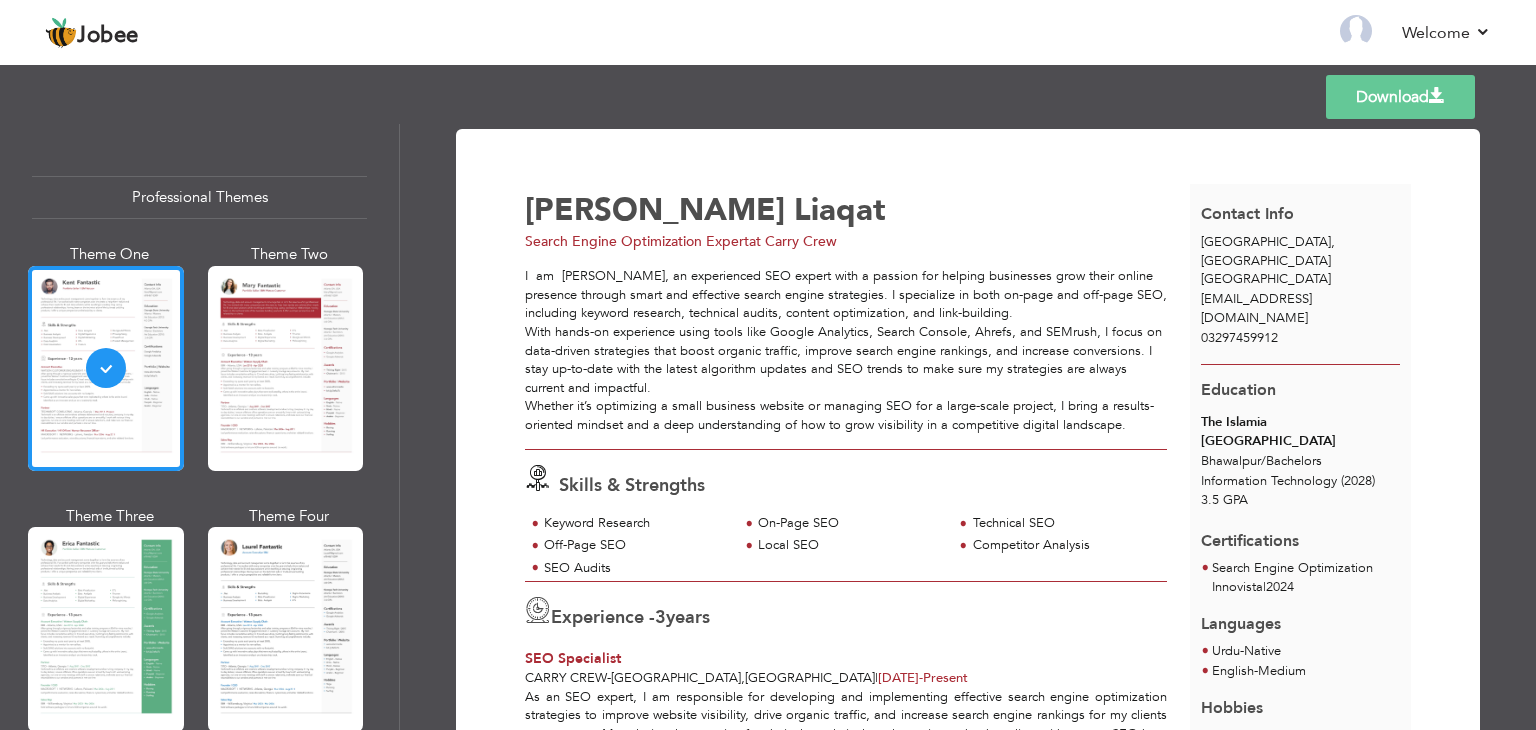 scroll, scrollTop: 0, scrollLeft: 0, axis: both 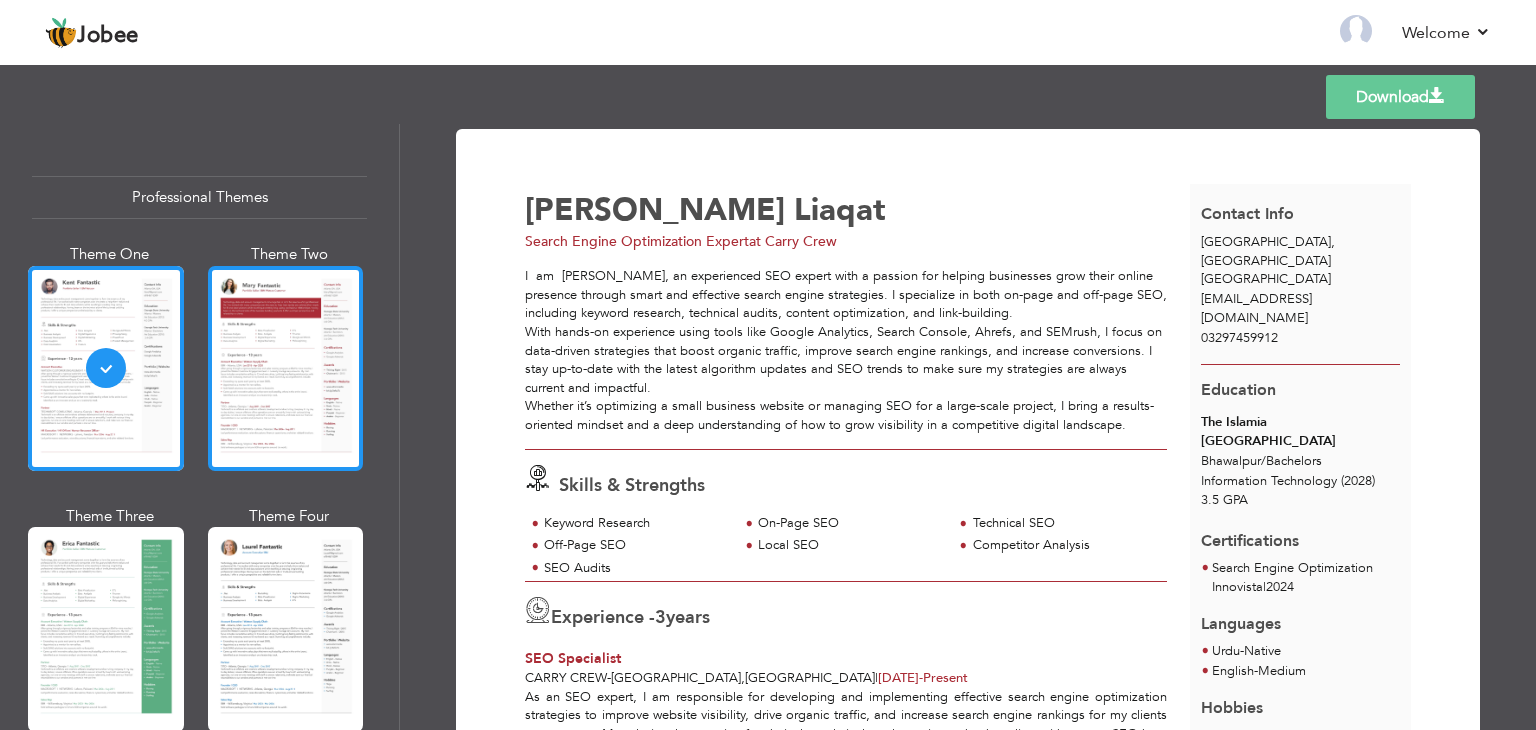 click at bounding box center [286, 368] 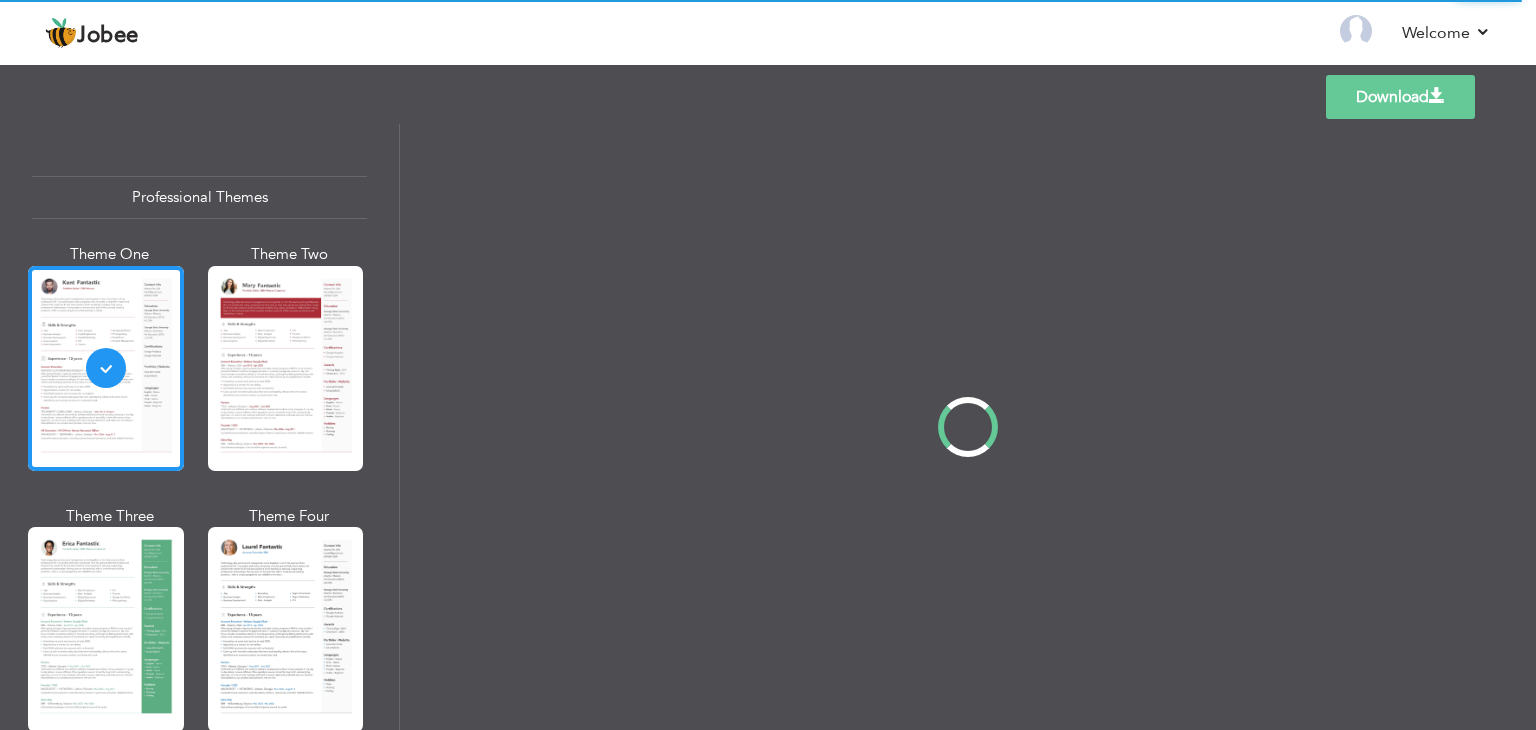 click on "Professional Themes
Theme One
Theme Two
Theme Three
Theme Four" at bounding box center (768, 427) 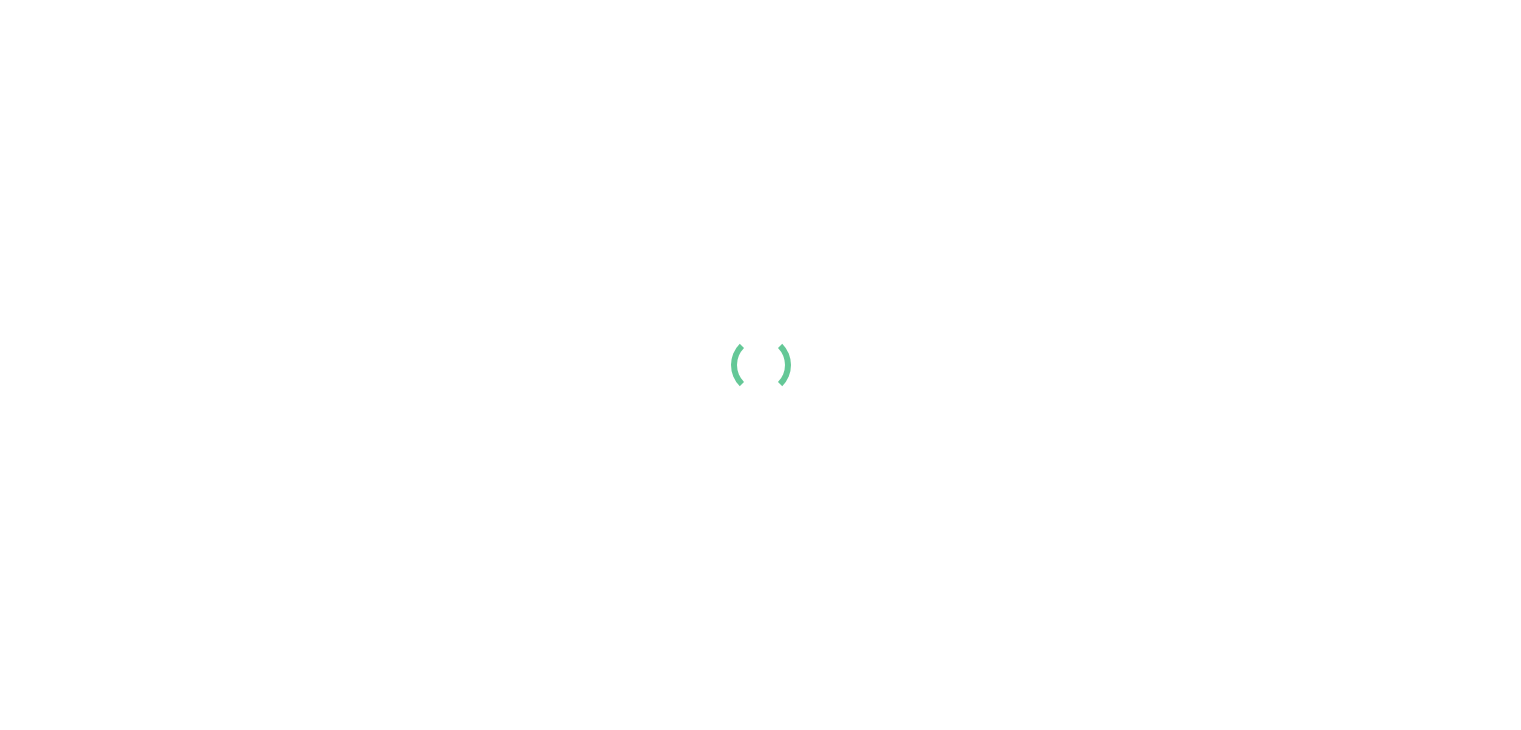 scroll, scrollTop: 0, scrollLeft: 0, axis: both 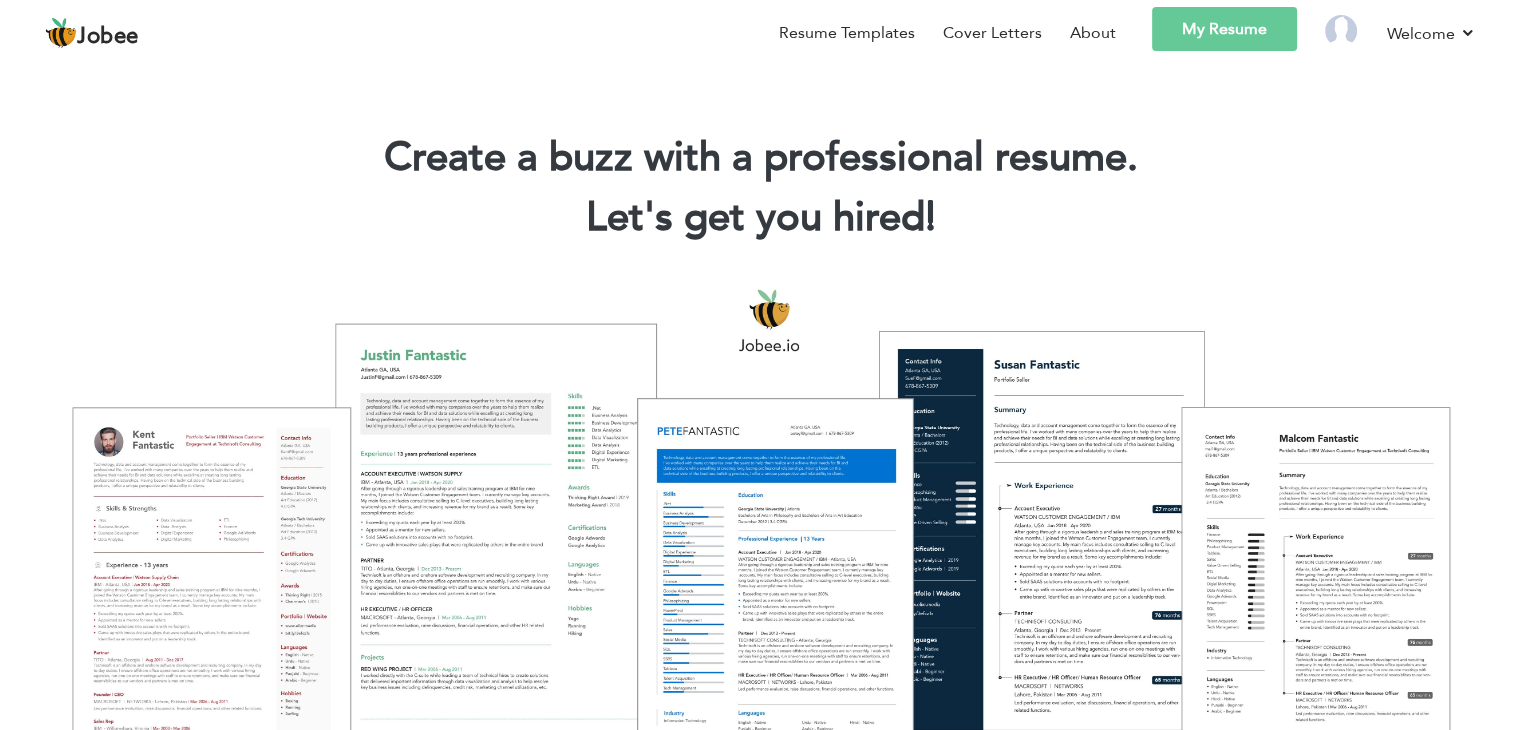 click on "My Resume" at bounding box center (1224, 29) 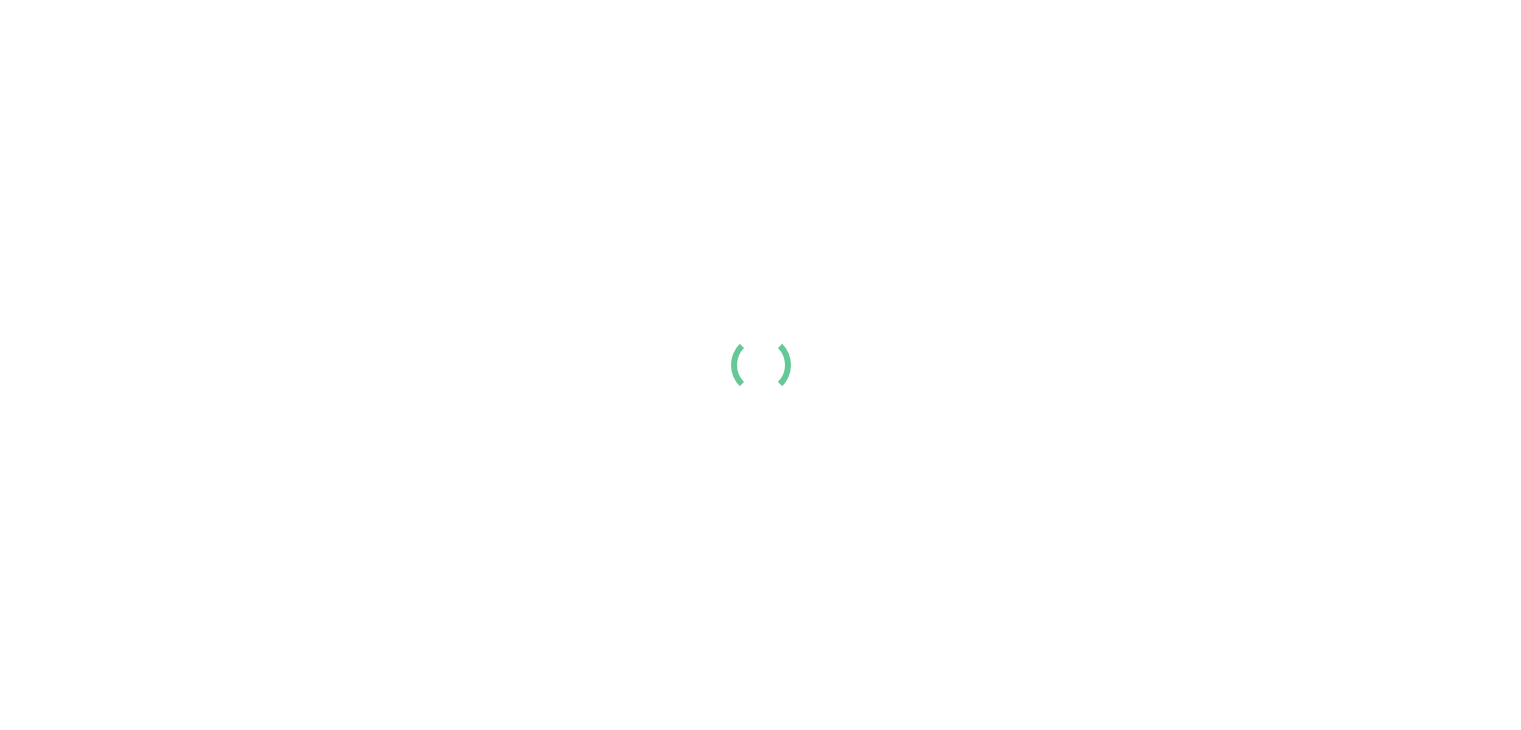 scroll, scrollTop: 0, scrollLeft: 0, axis: both 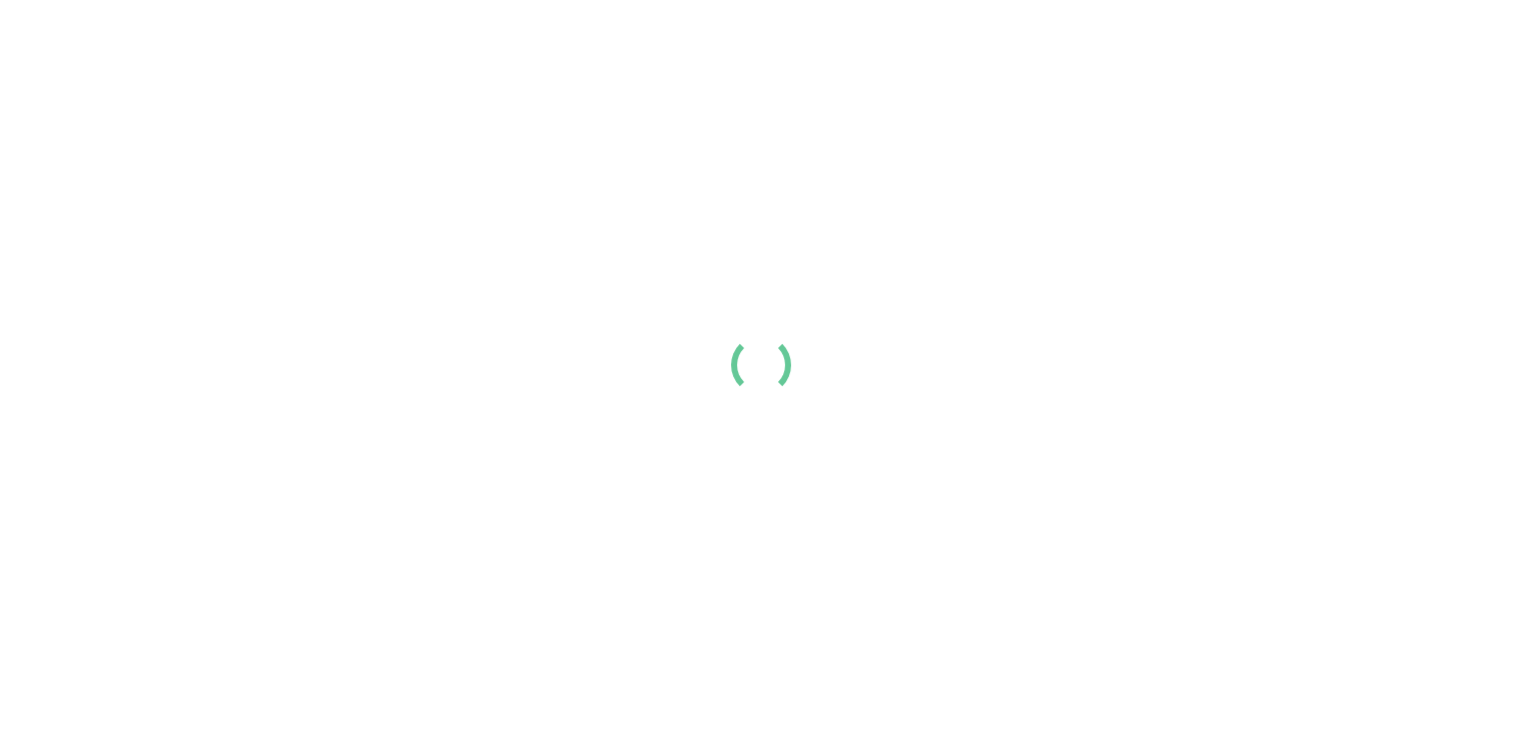 click at bounding box center (760, 365) 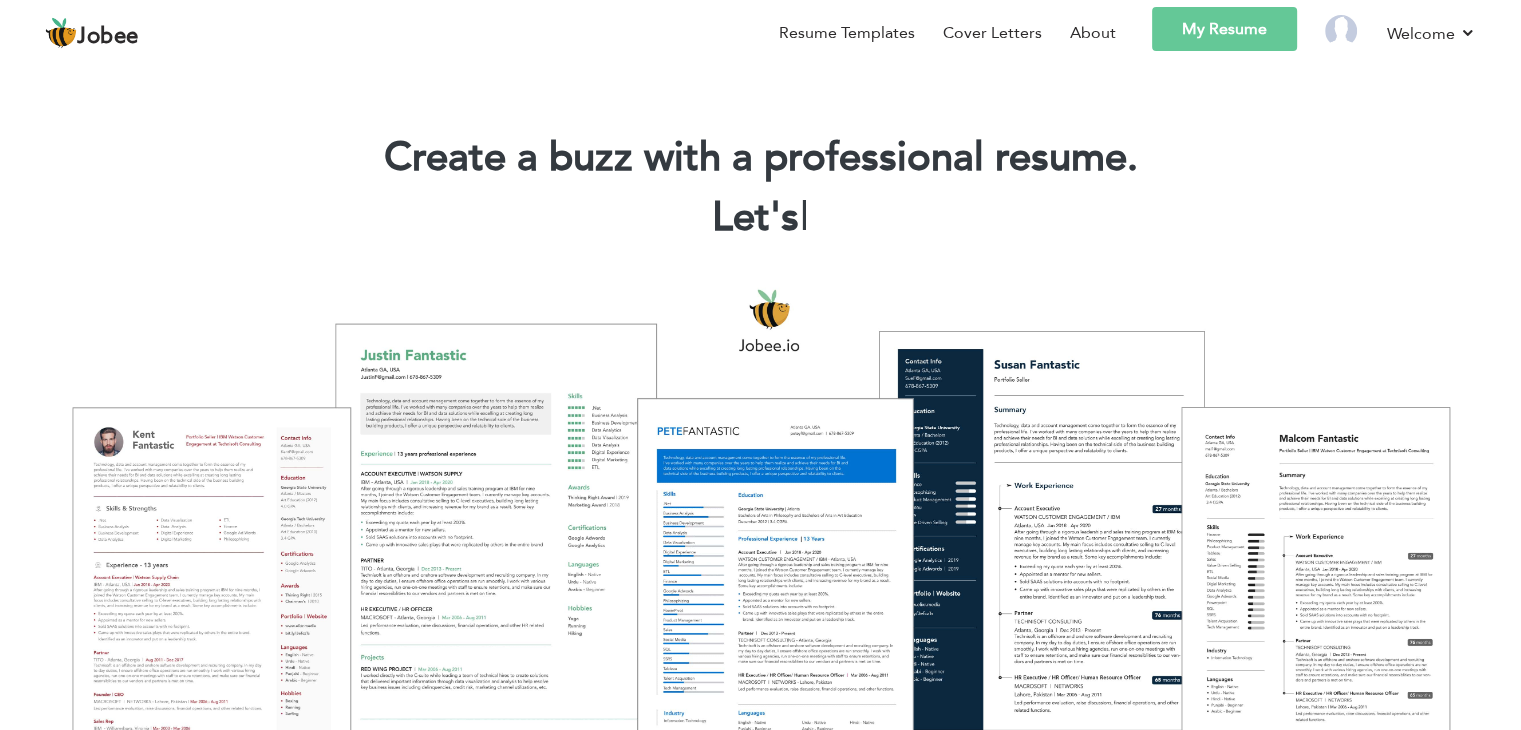 click on "My Resume" at bounding box center [1224, 29] 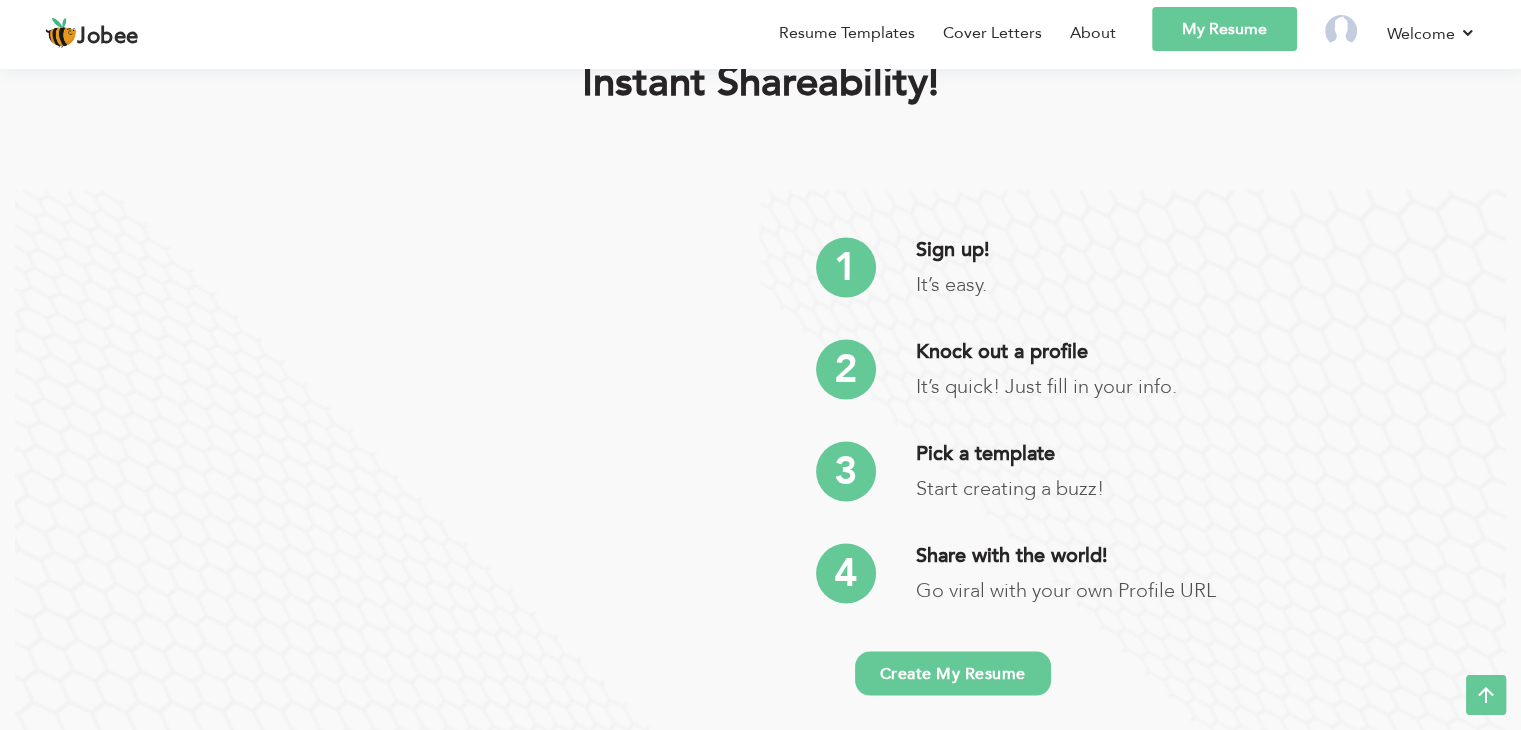 scroll, scrollTop: 3104, scrollLeft: 0, axis: vertical 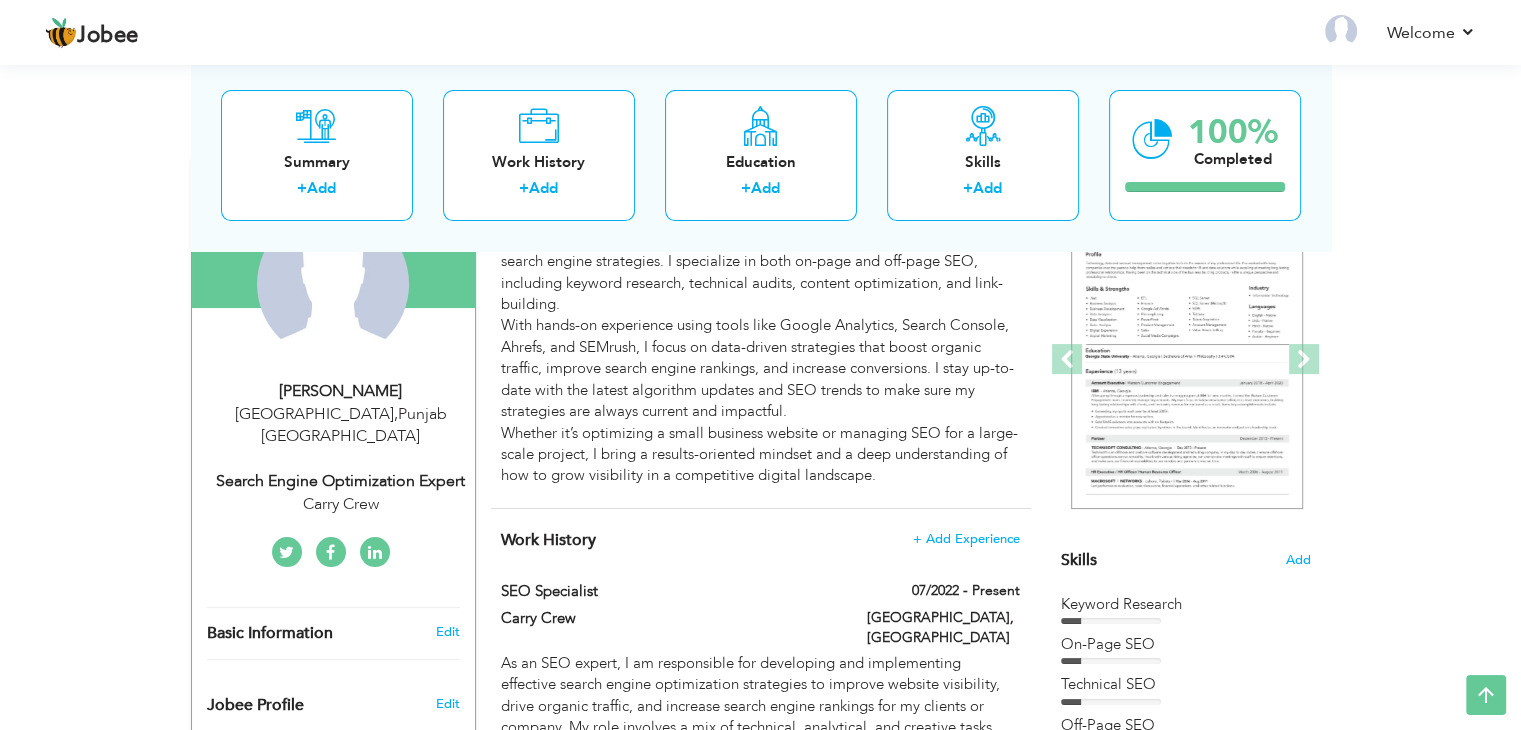 click on "Basic Information
Edit" at bounding box center [333, 633] 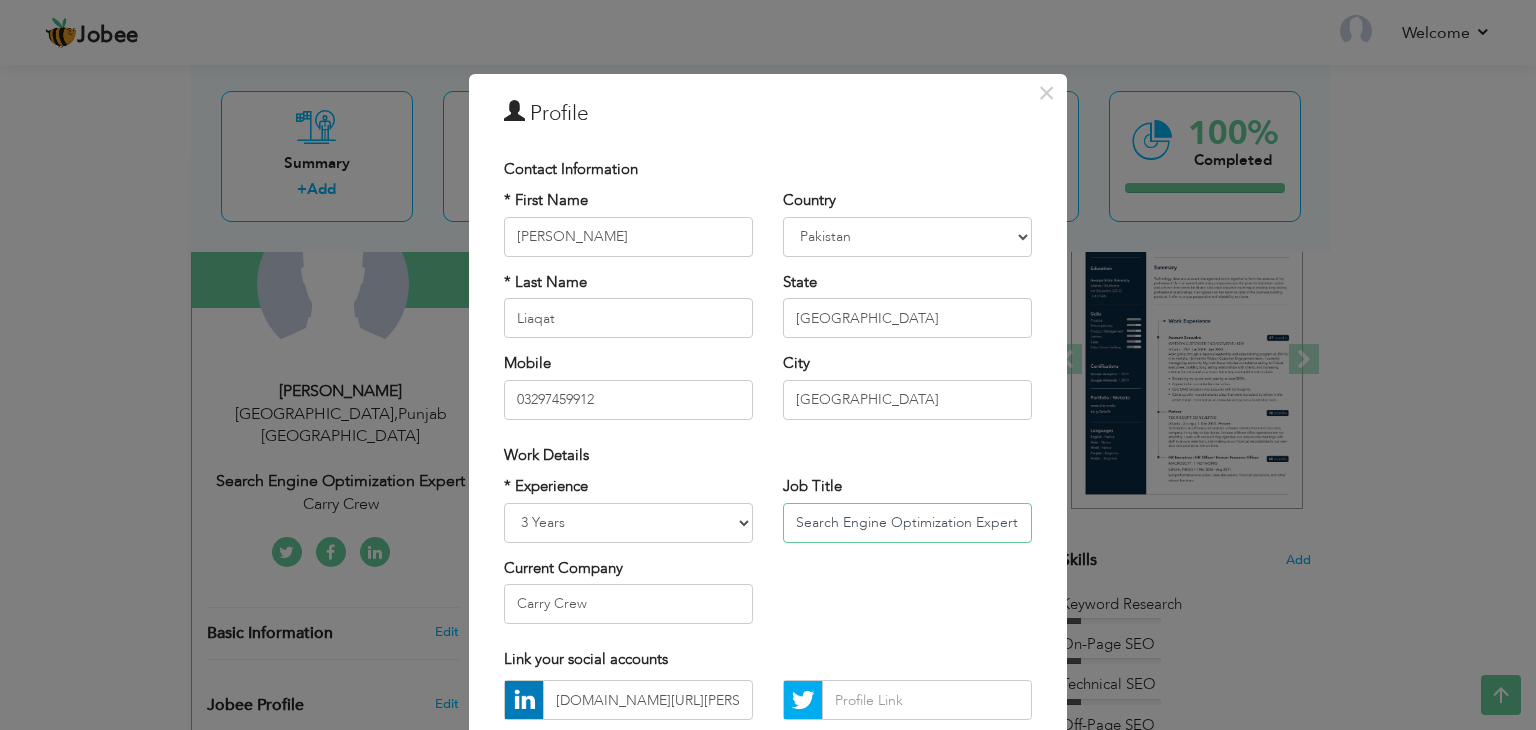 click on "Search Engine Optimization Expert" at bounding box center [907, 523] 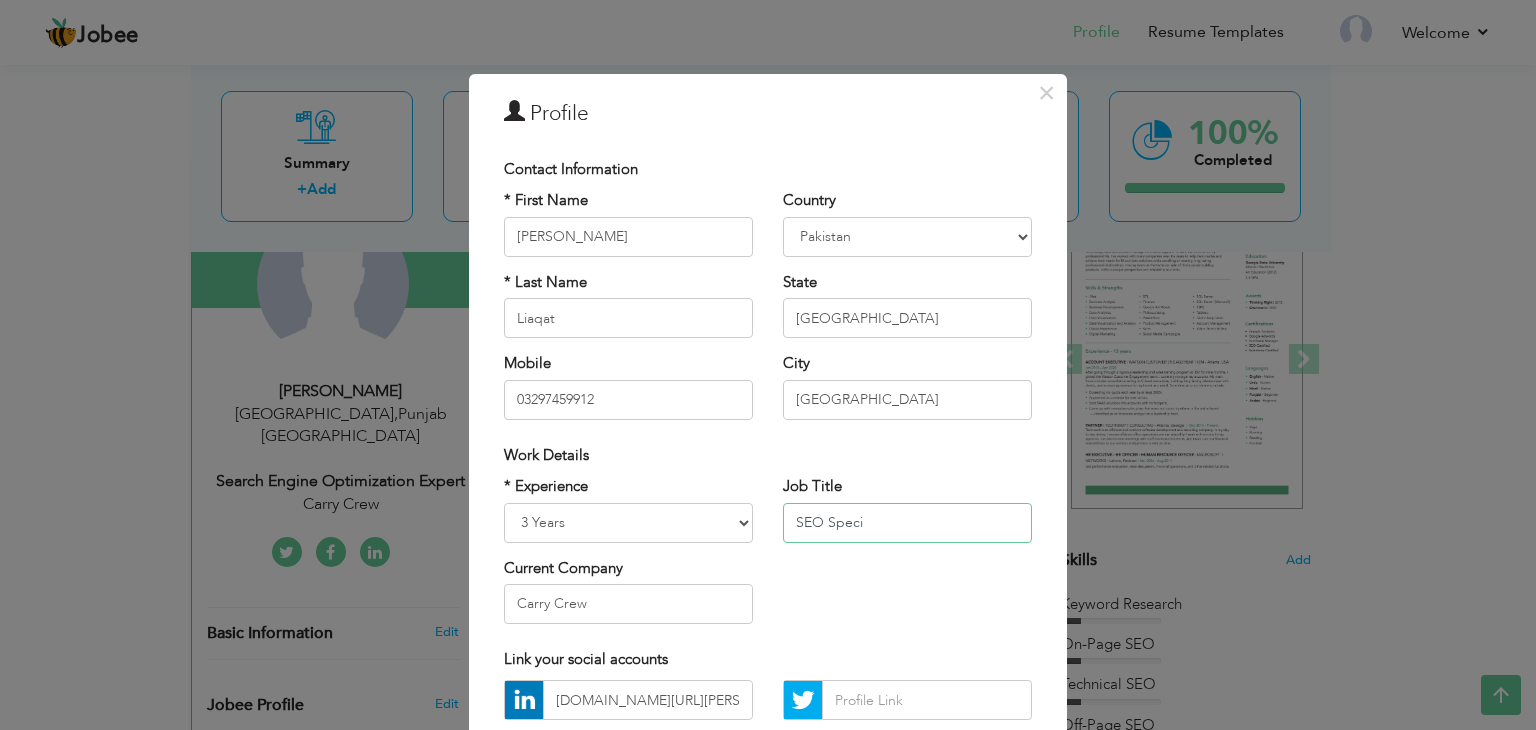 scroll, scrollTop: 0, scrollLeft: 0, axis: both 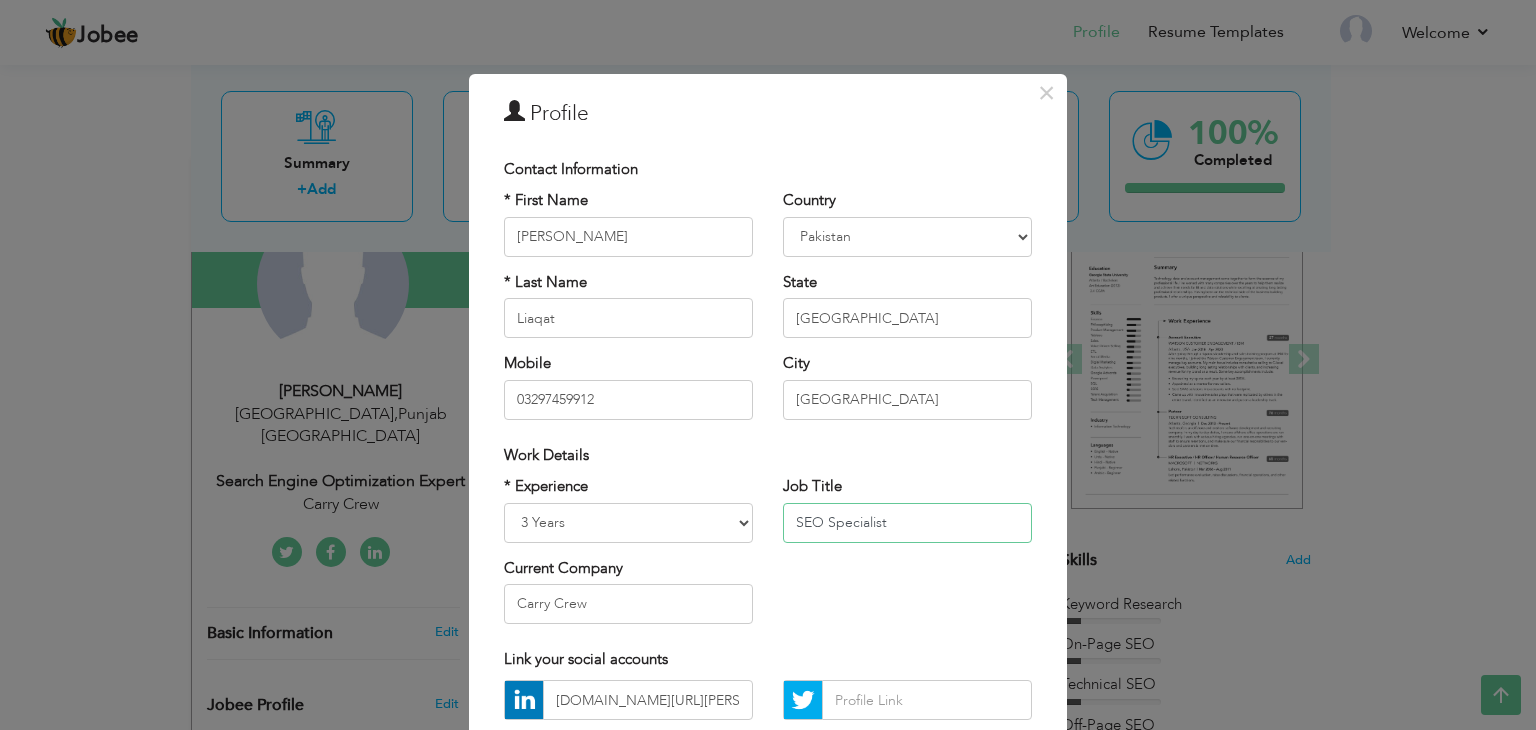 type on "SEO Specialist" 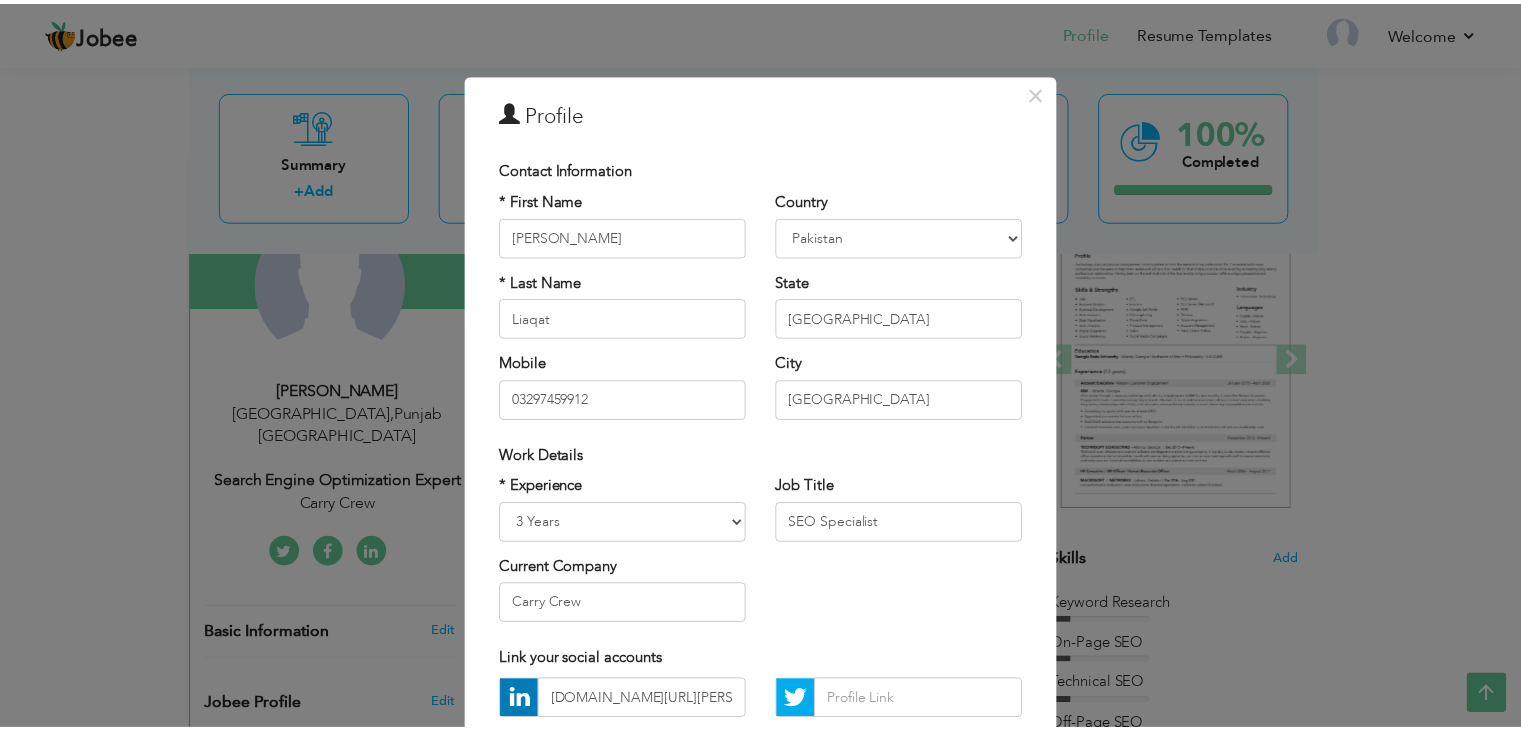 scroll, scrollTop: 181, scrollLeft: 0, axis: vertical 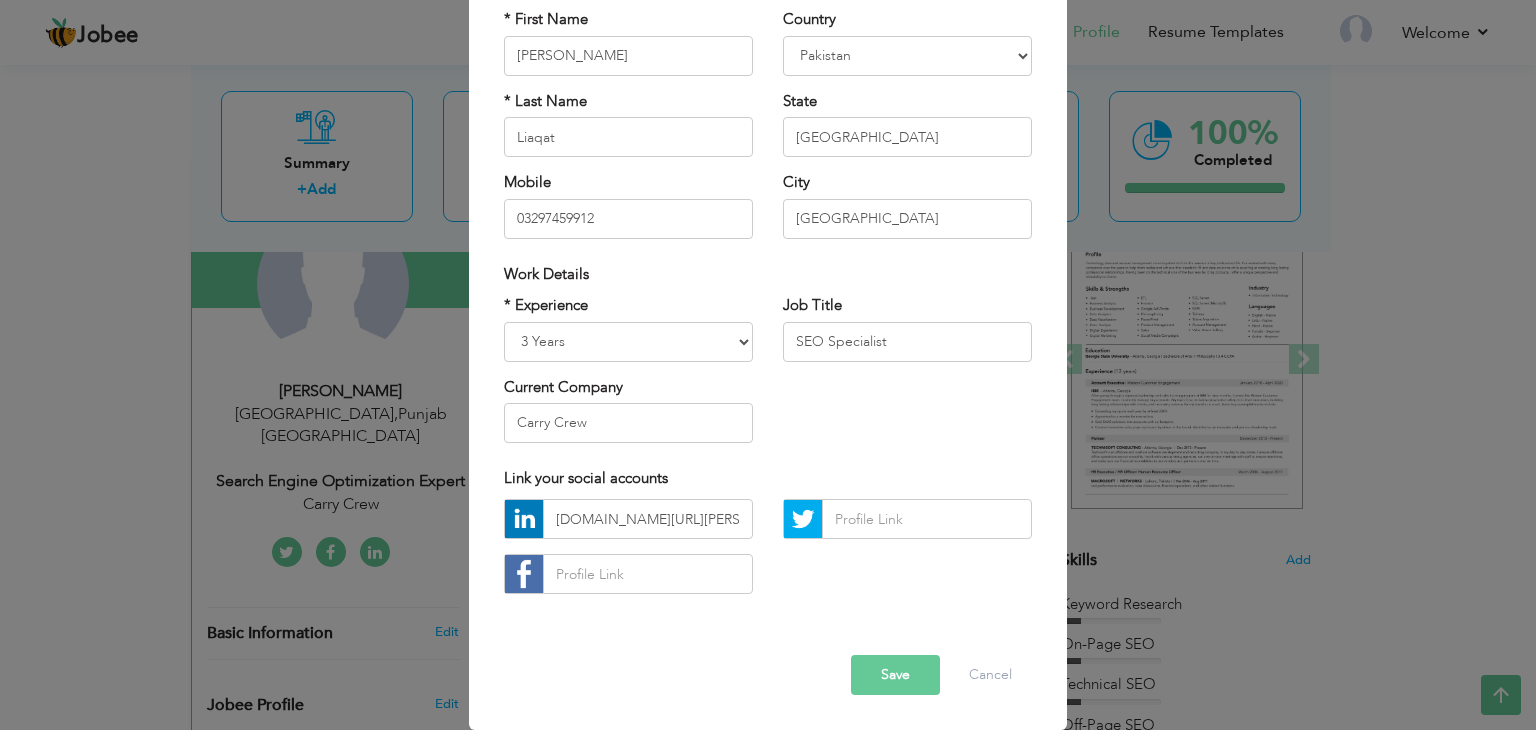 click on "Save" at bounding box center (895, 675) 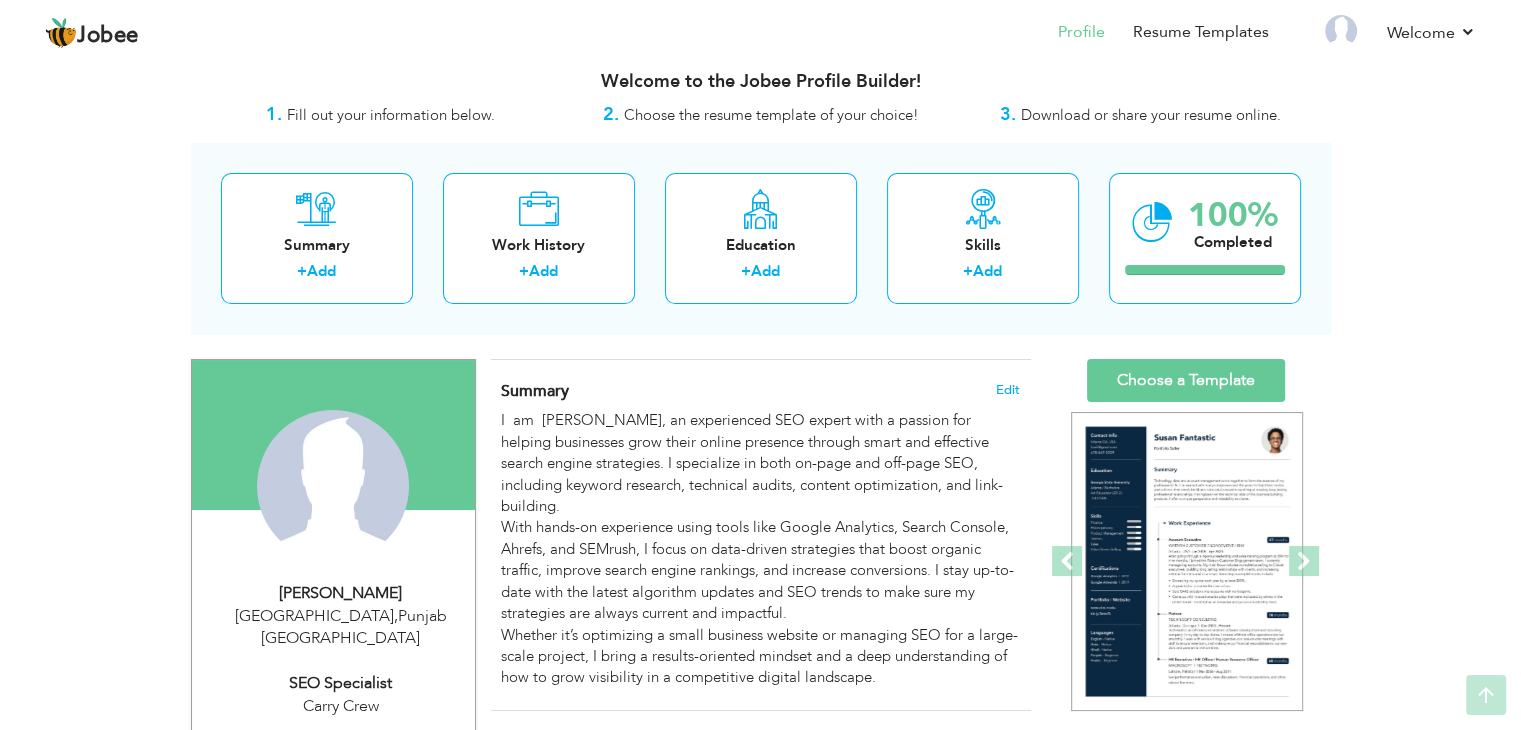 scroll, scrollTop: 0, scrollLeft: 0, axis: both 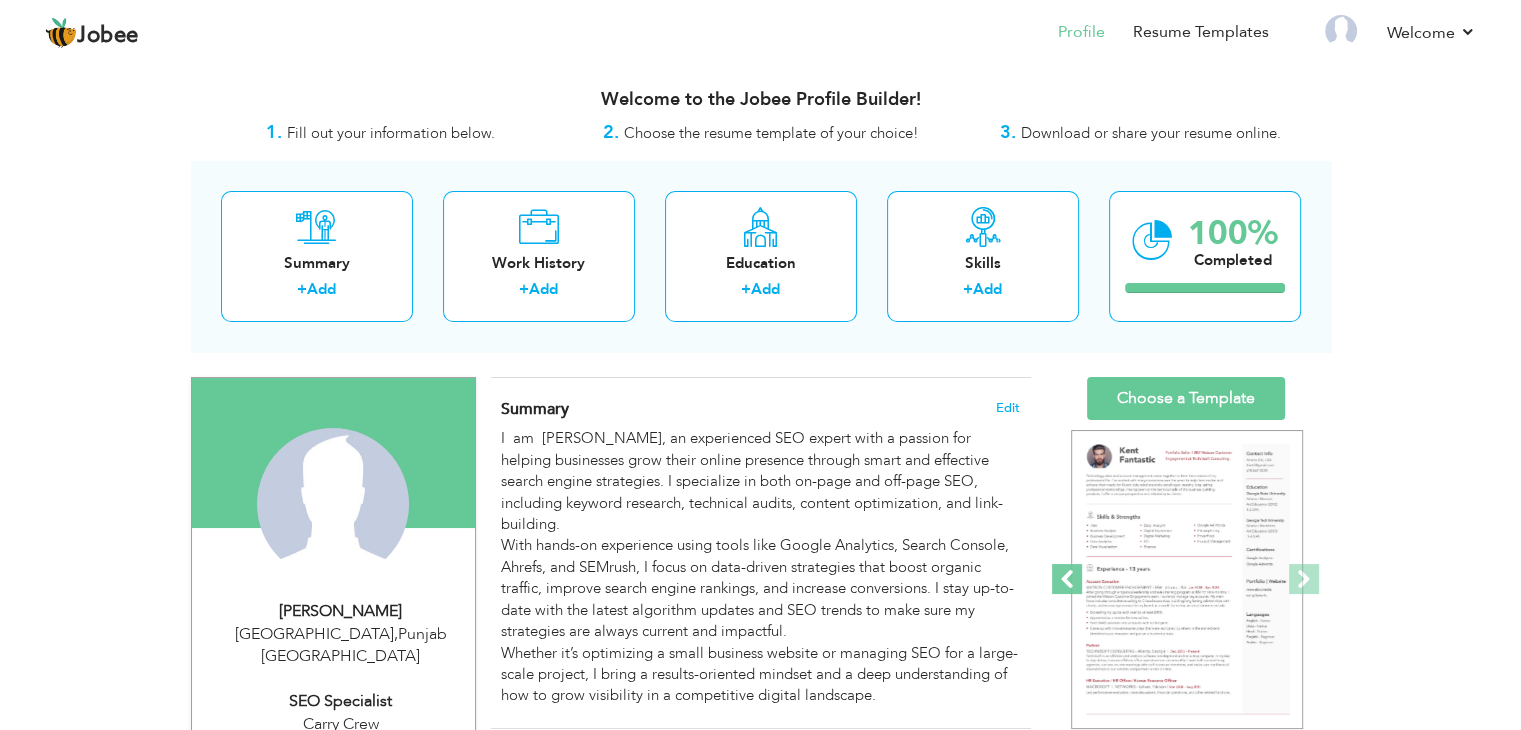 click at bounding box center [1067, 579] 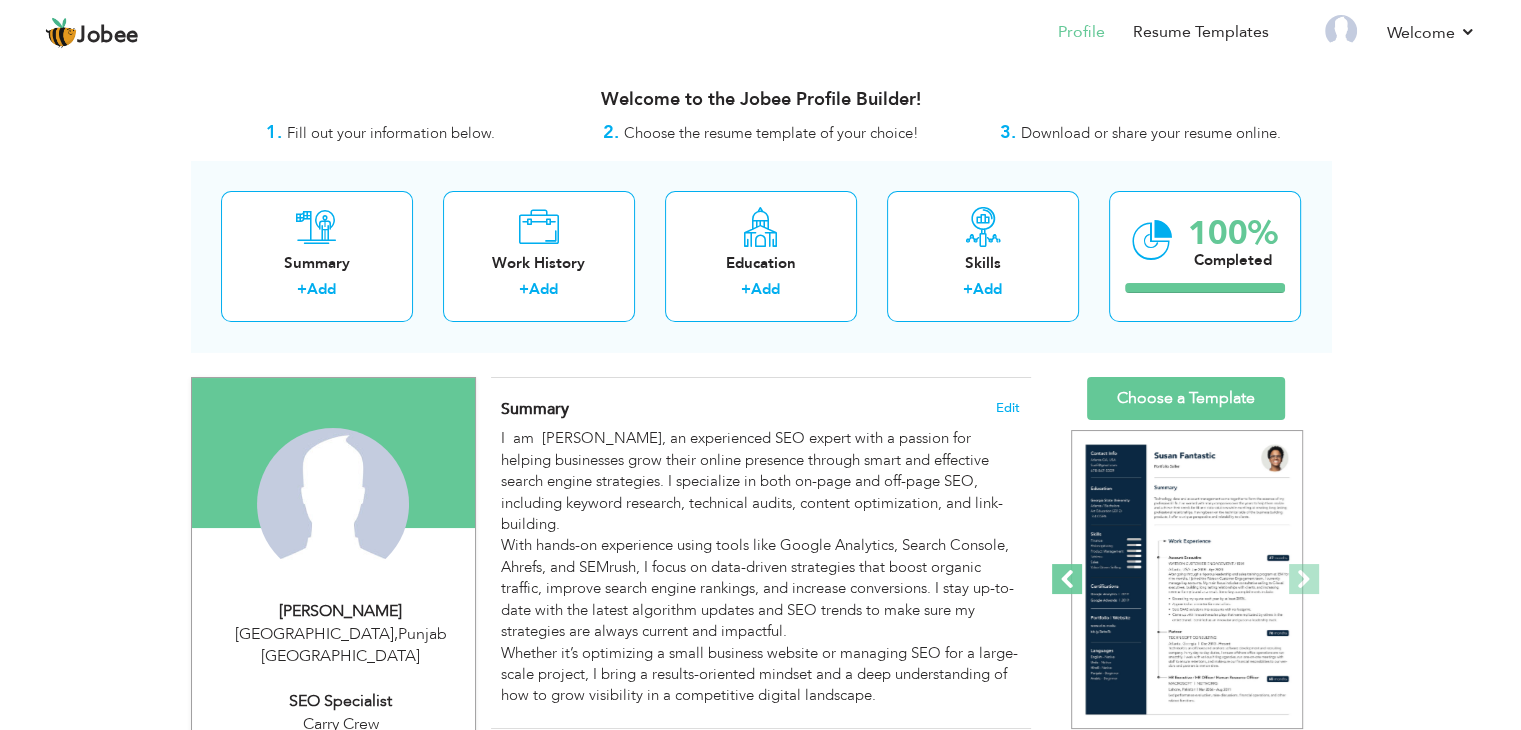 click at bounding box center [1067, 579] 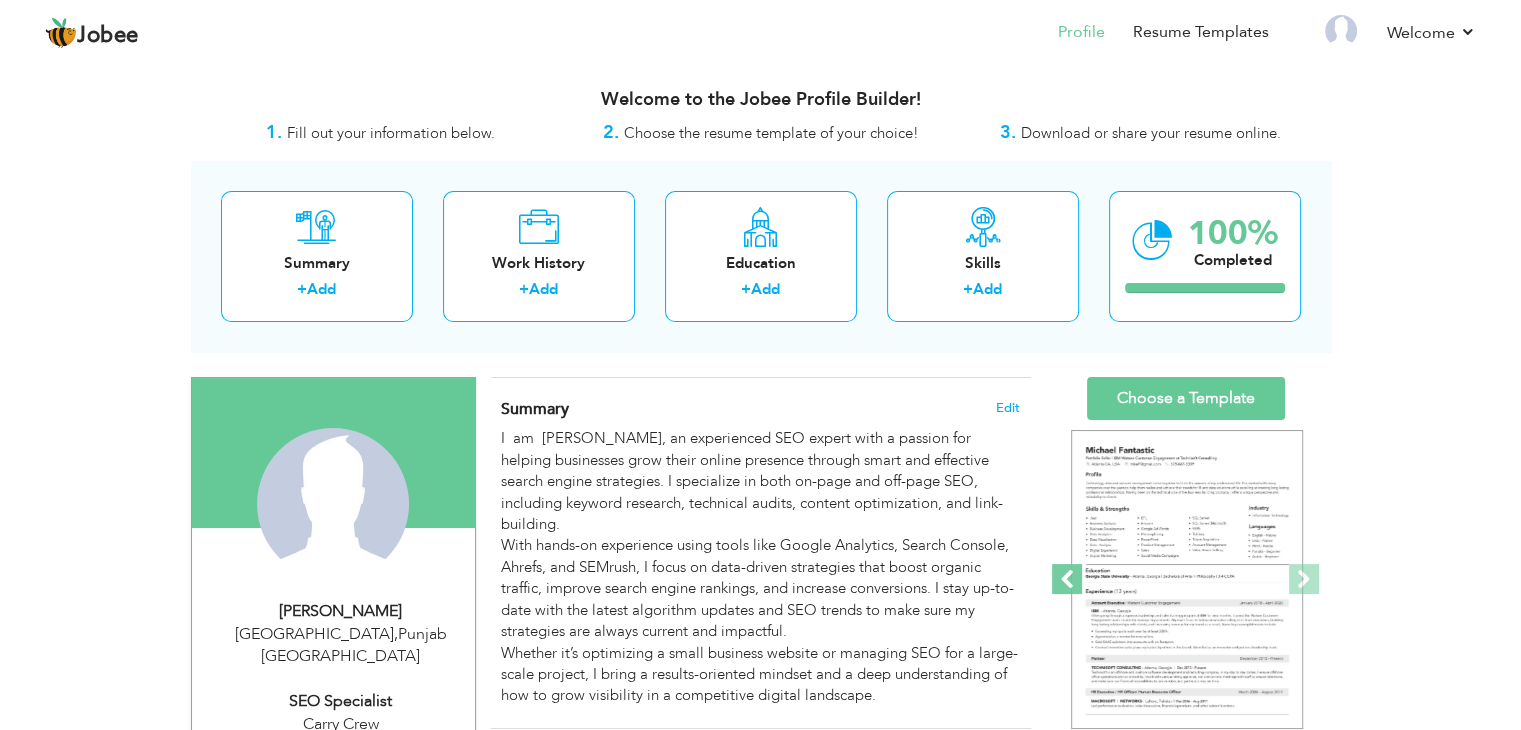 click at bounding box center (1067, 579) 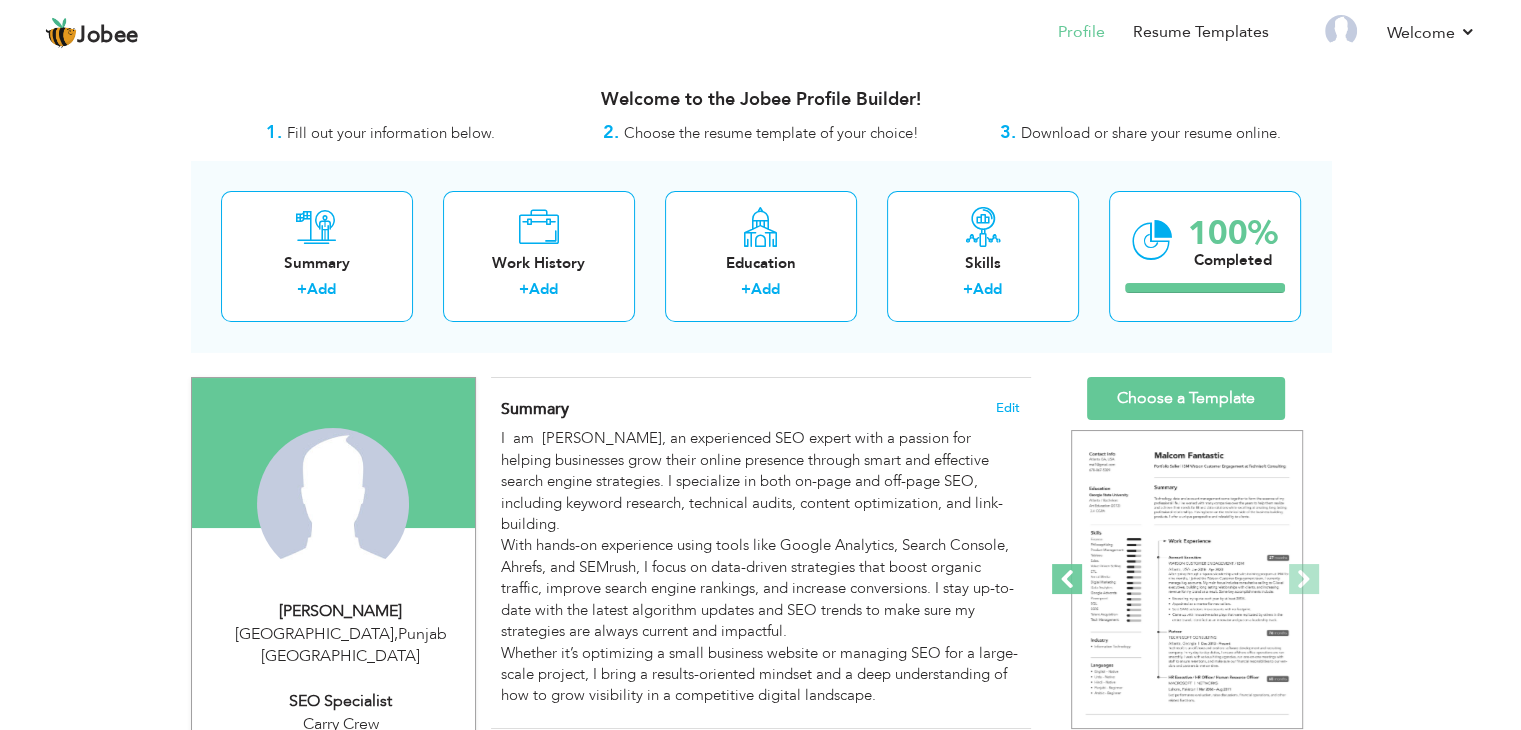 click at bounding box center [1067, 579] 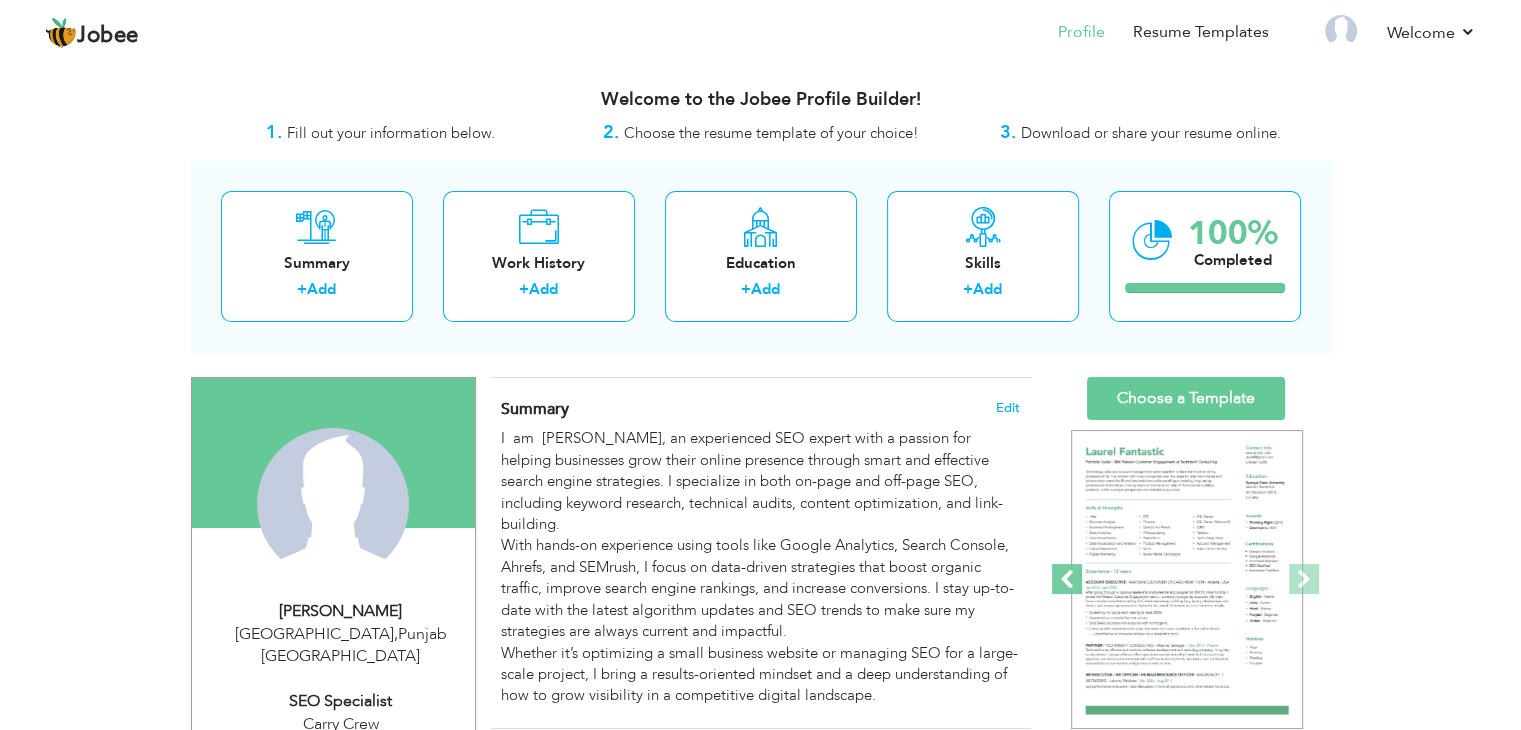 click at bounding box center (1067, 579) 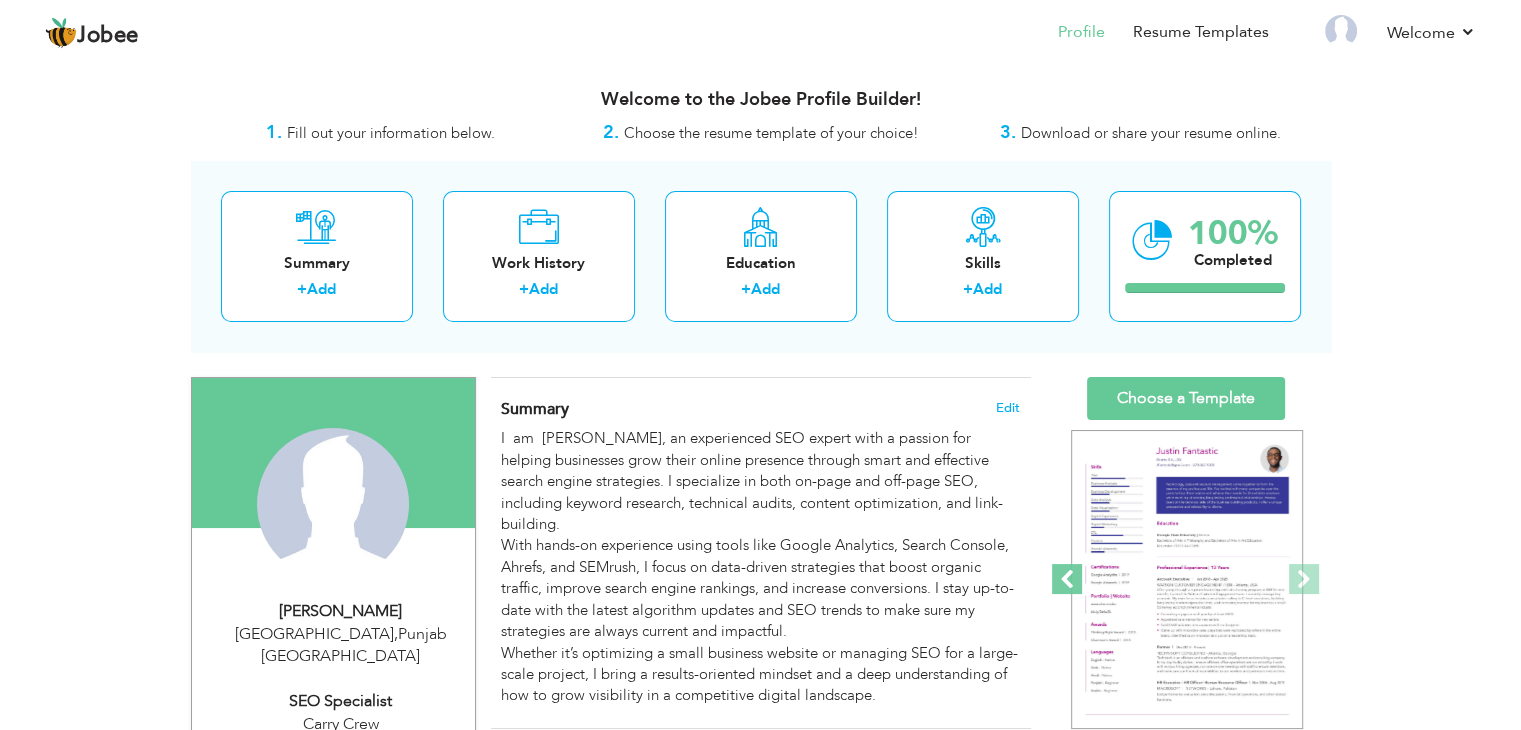 click at bounding box center (1067, 579) 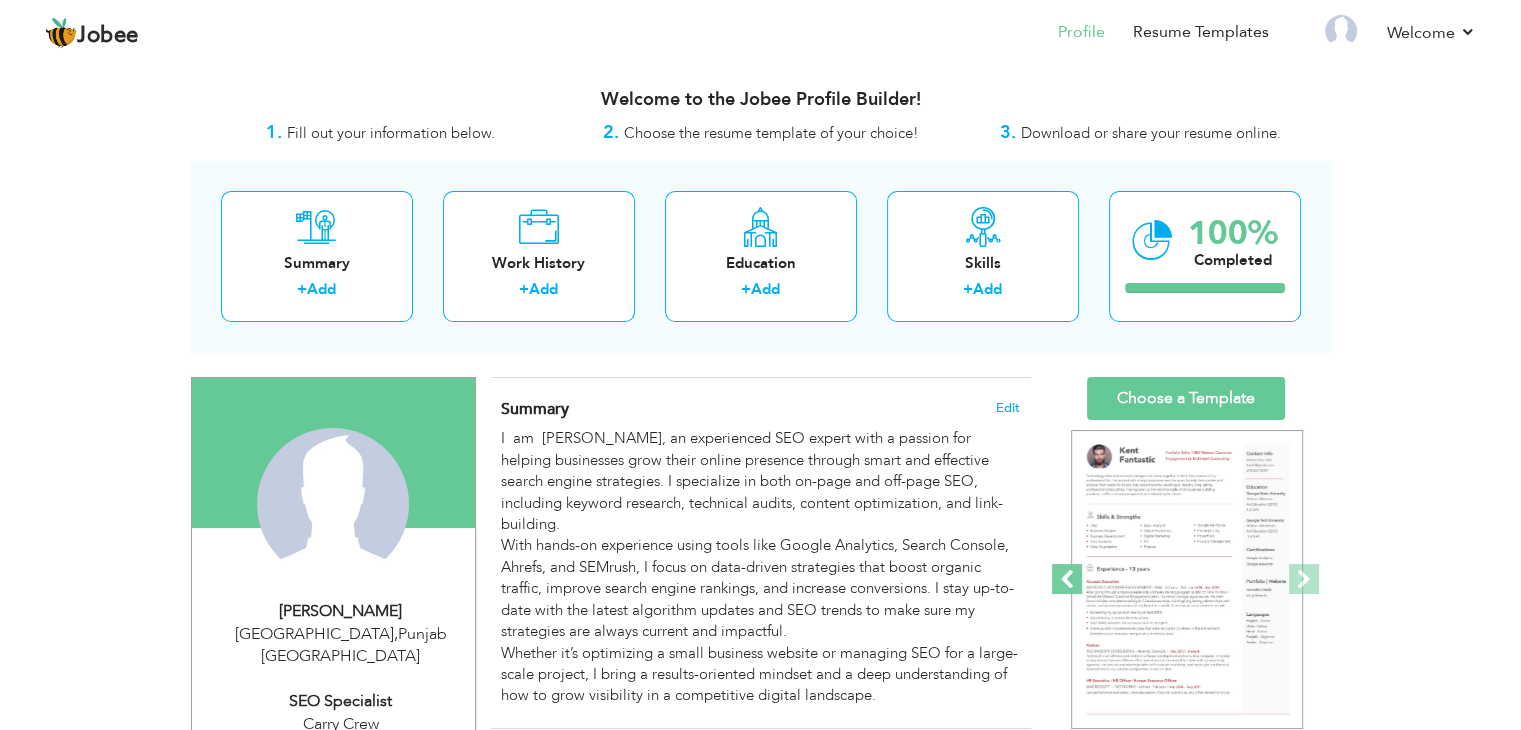 click at bounding box center (1067, 579) 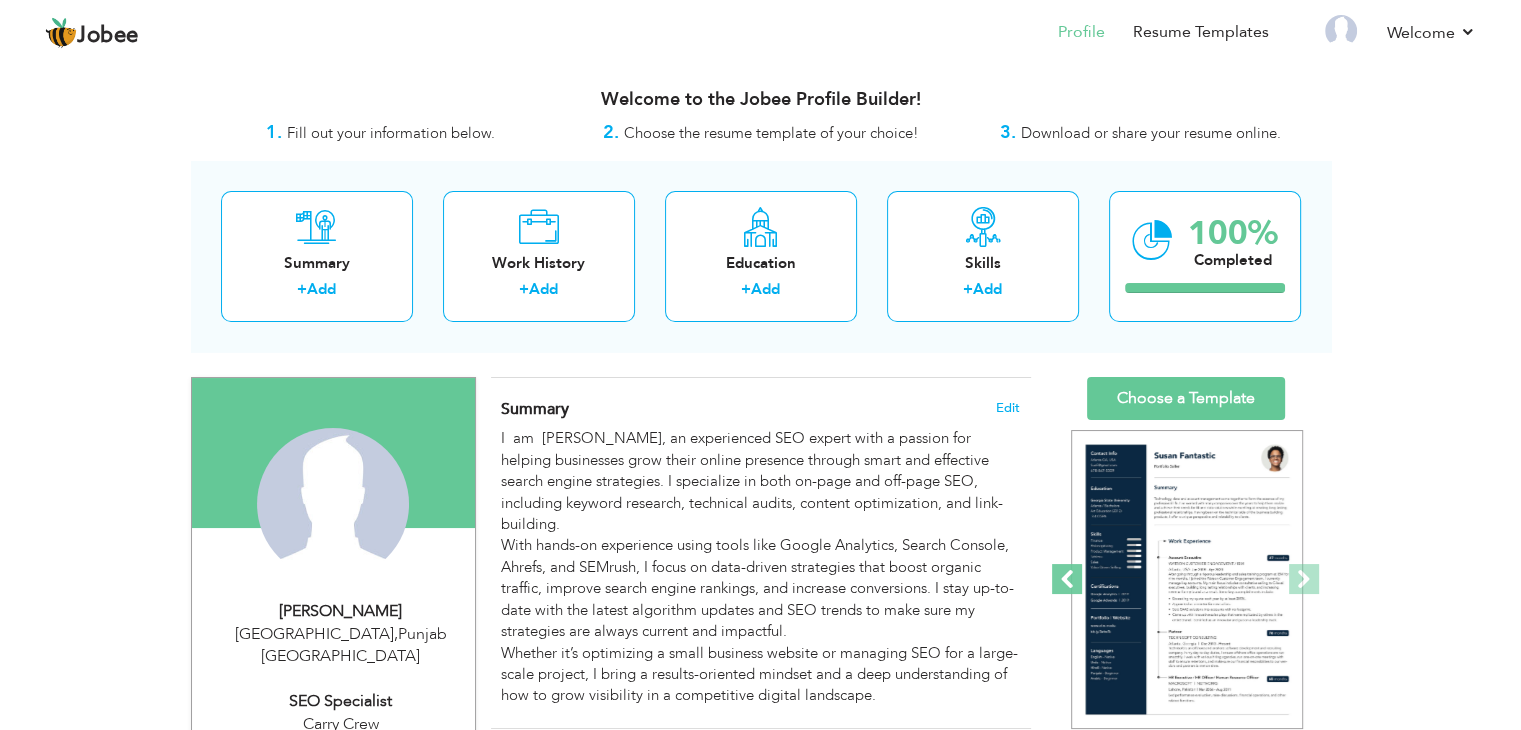 click at bounding box center (1067, 579) 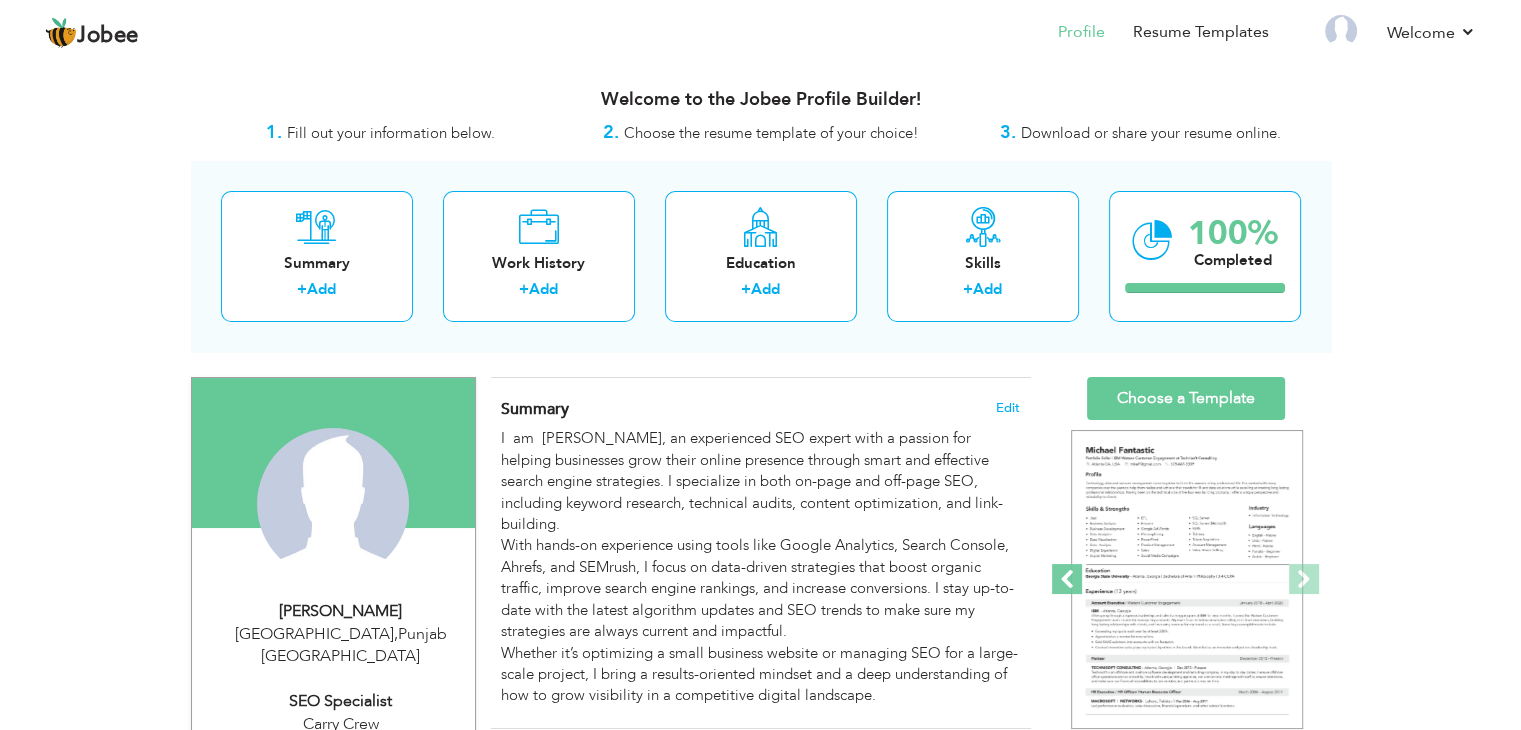 click at bounding box center (1067, 579) 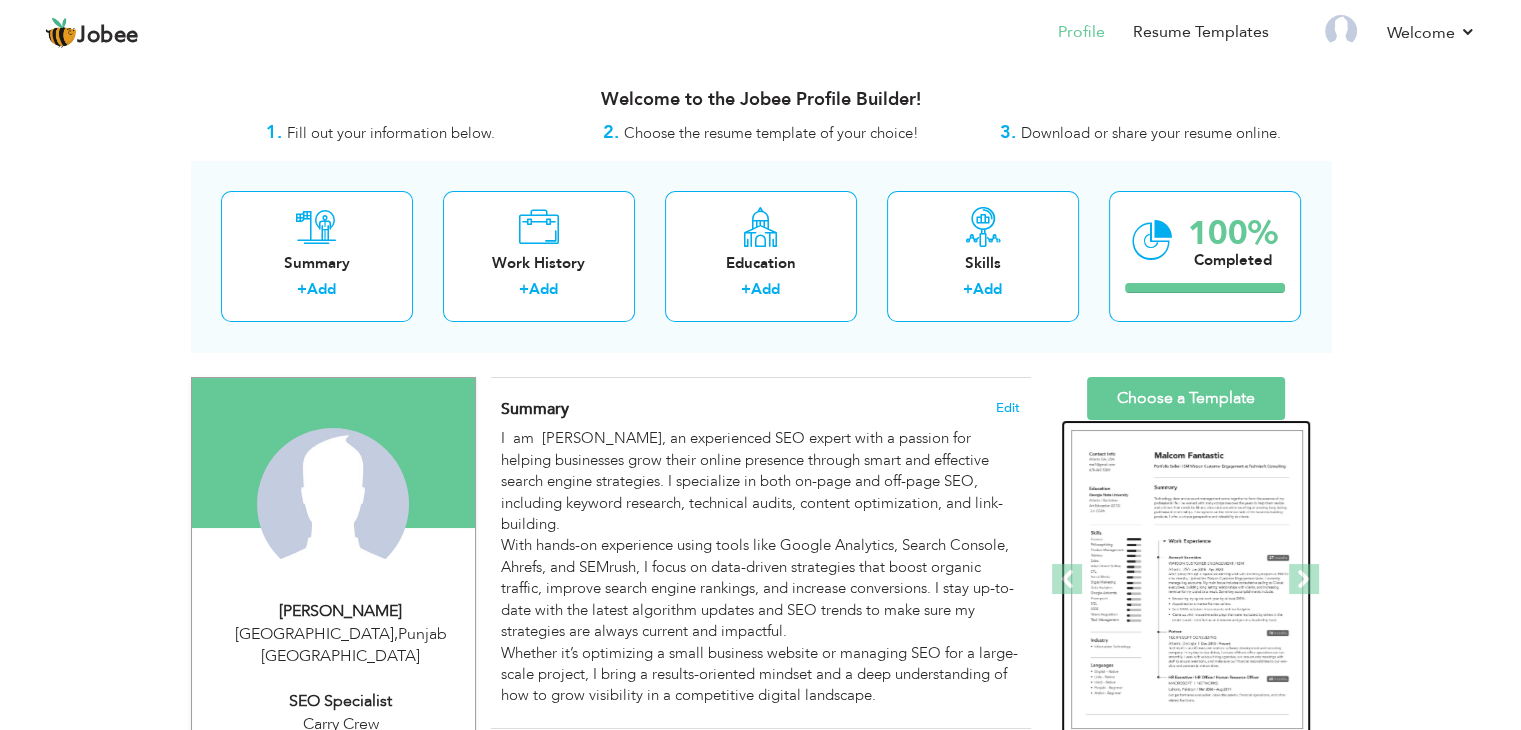 click at bounding box center (1187, 580) 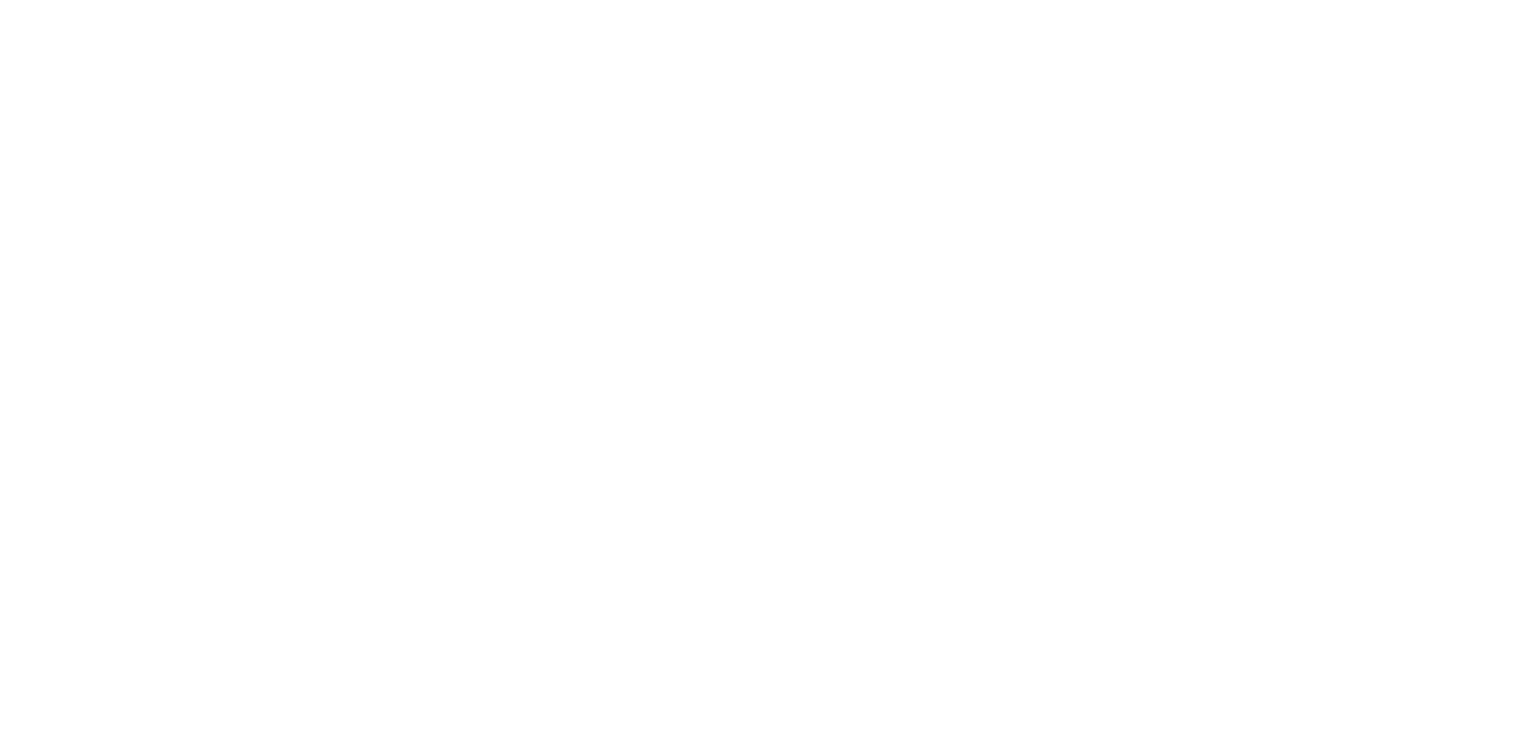 scroll, scrollTop: 0, scrollLeft: 0, axis: both 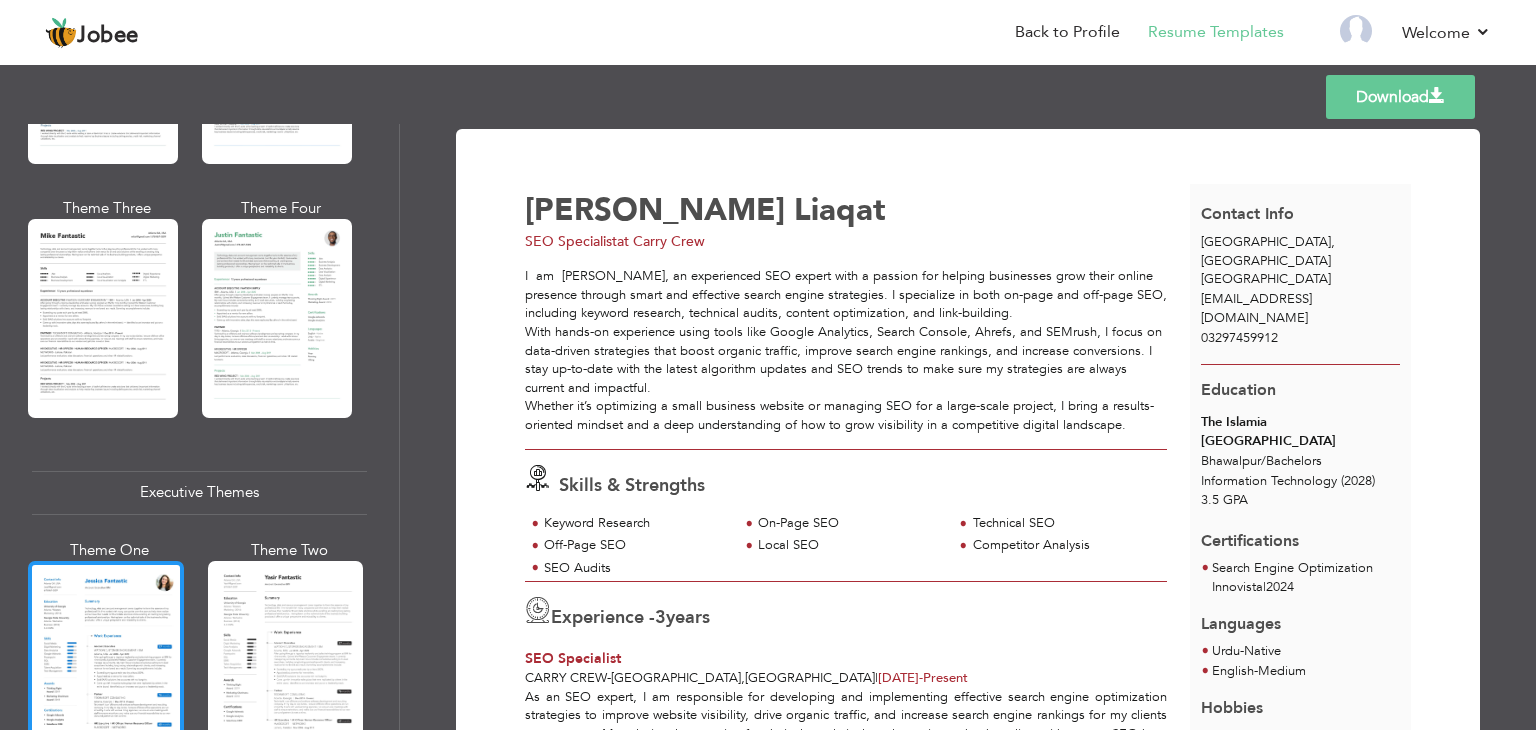 click at bounding box center [106, 663] 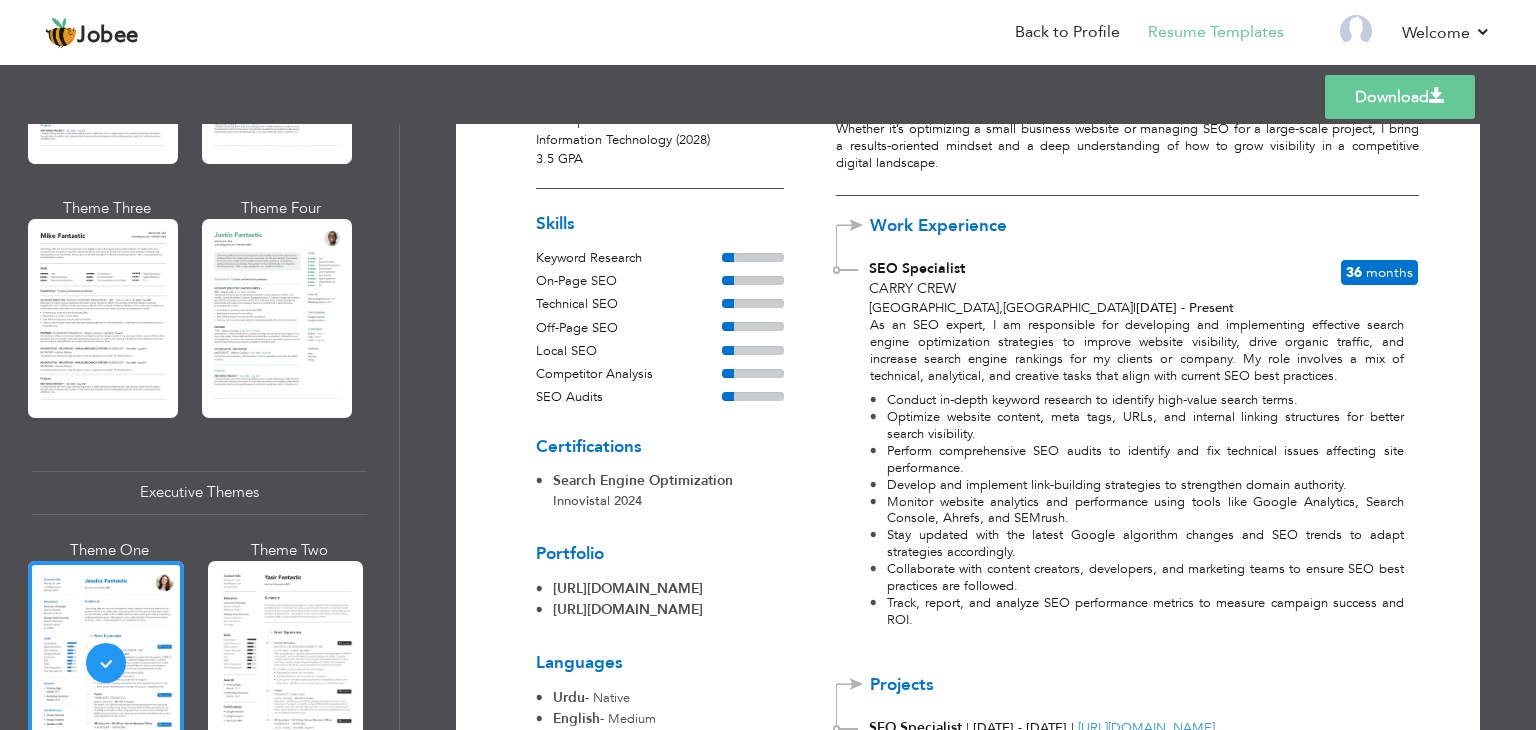 scroll, scrollTop: 325, scrollLeft: 0, axis: vertical 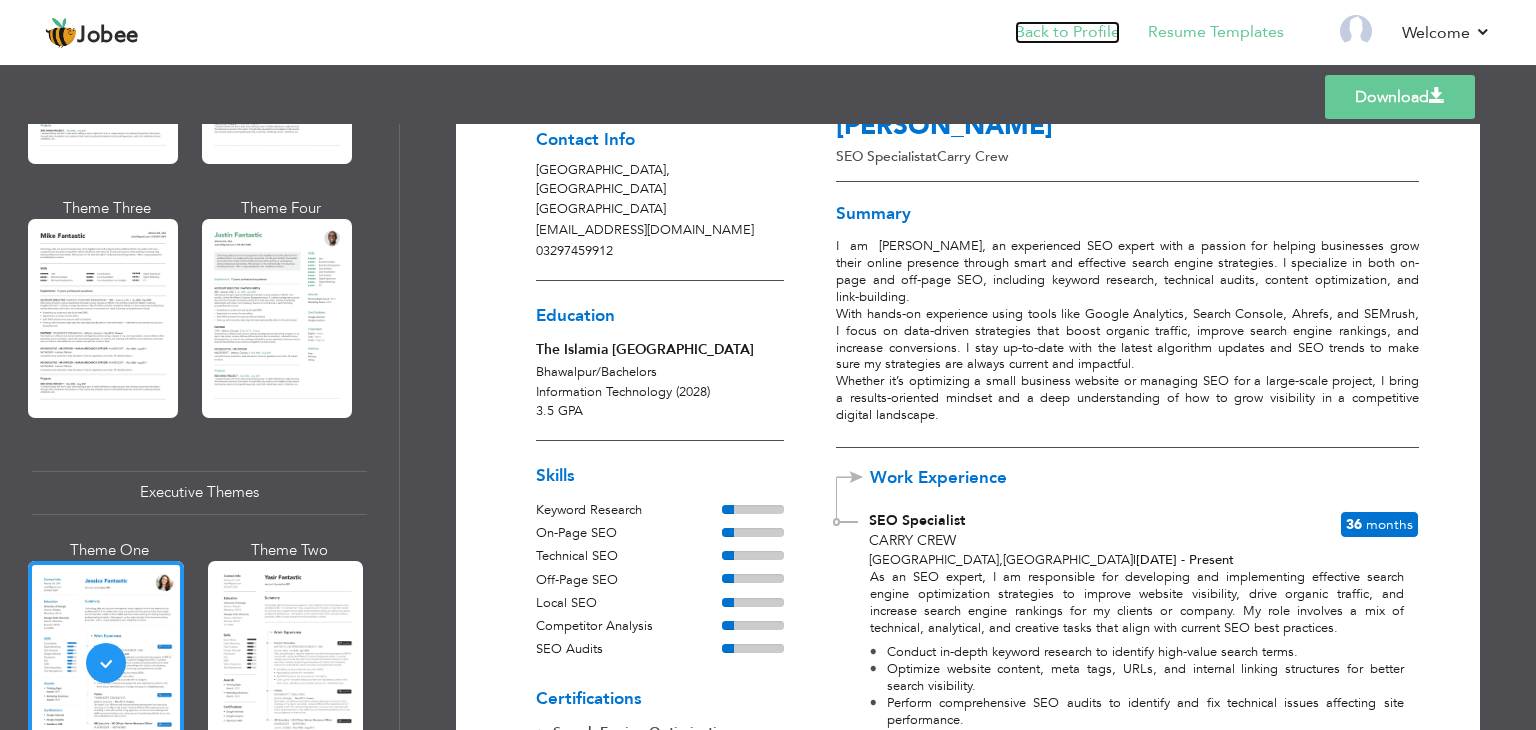 click on "Back to Profile" at bounding box center (1067, 32) 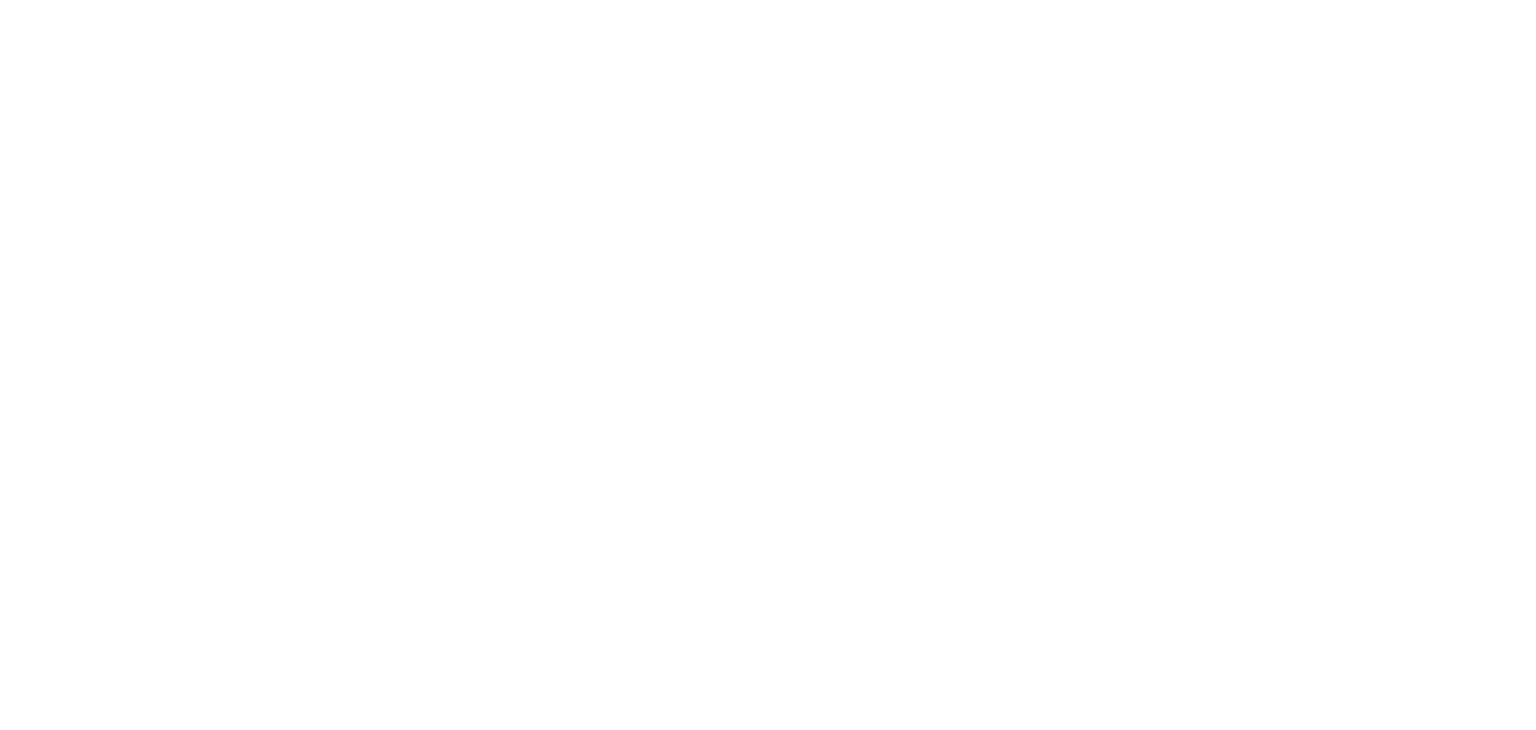 scroll, scrollTop: 0, scrollLeft: 0, axis: both 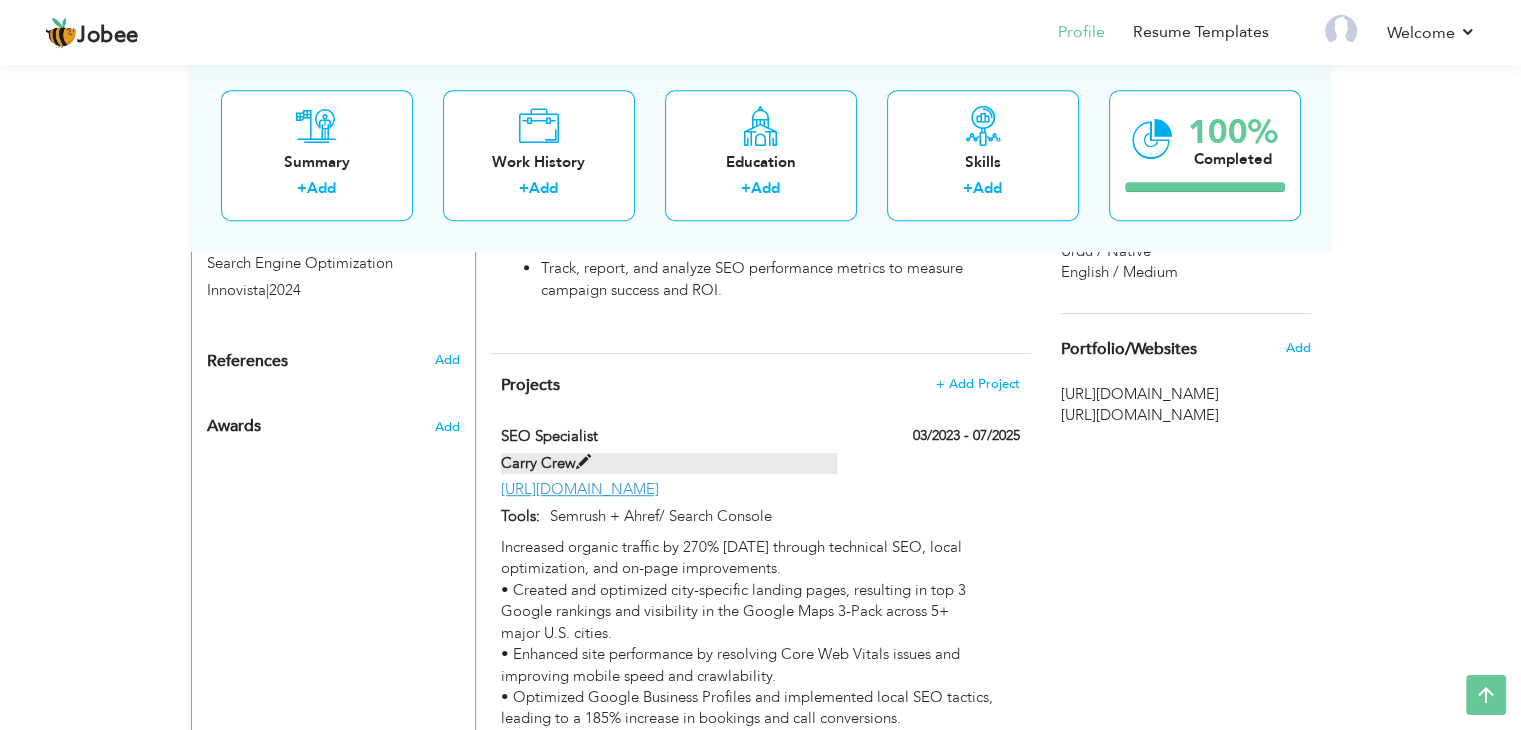 click on "Carry Crew" at bounding box center [669, 463] 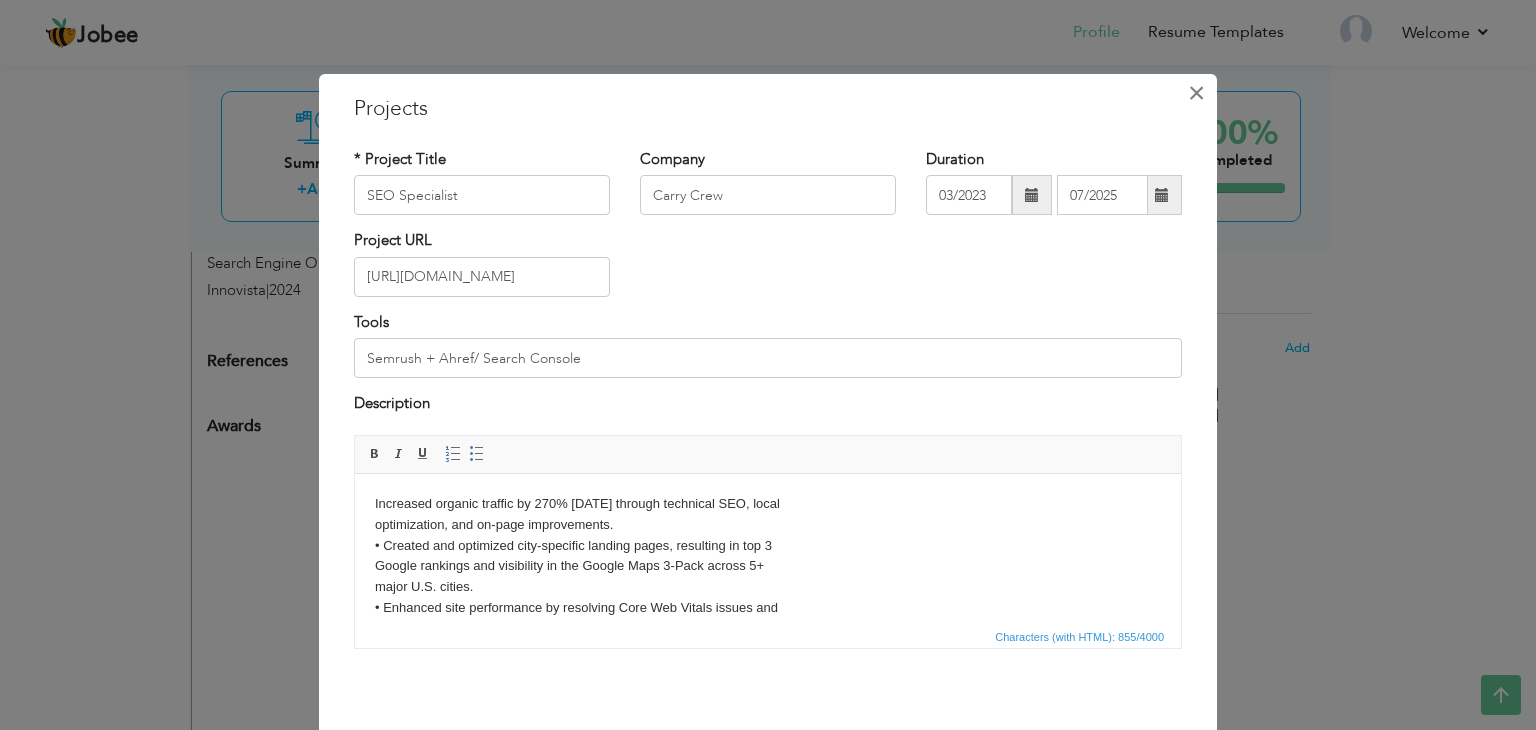 click on "×" at bounding box center [1196, 93] 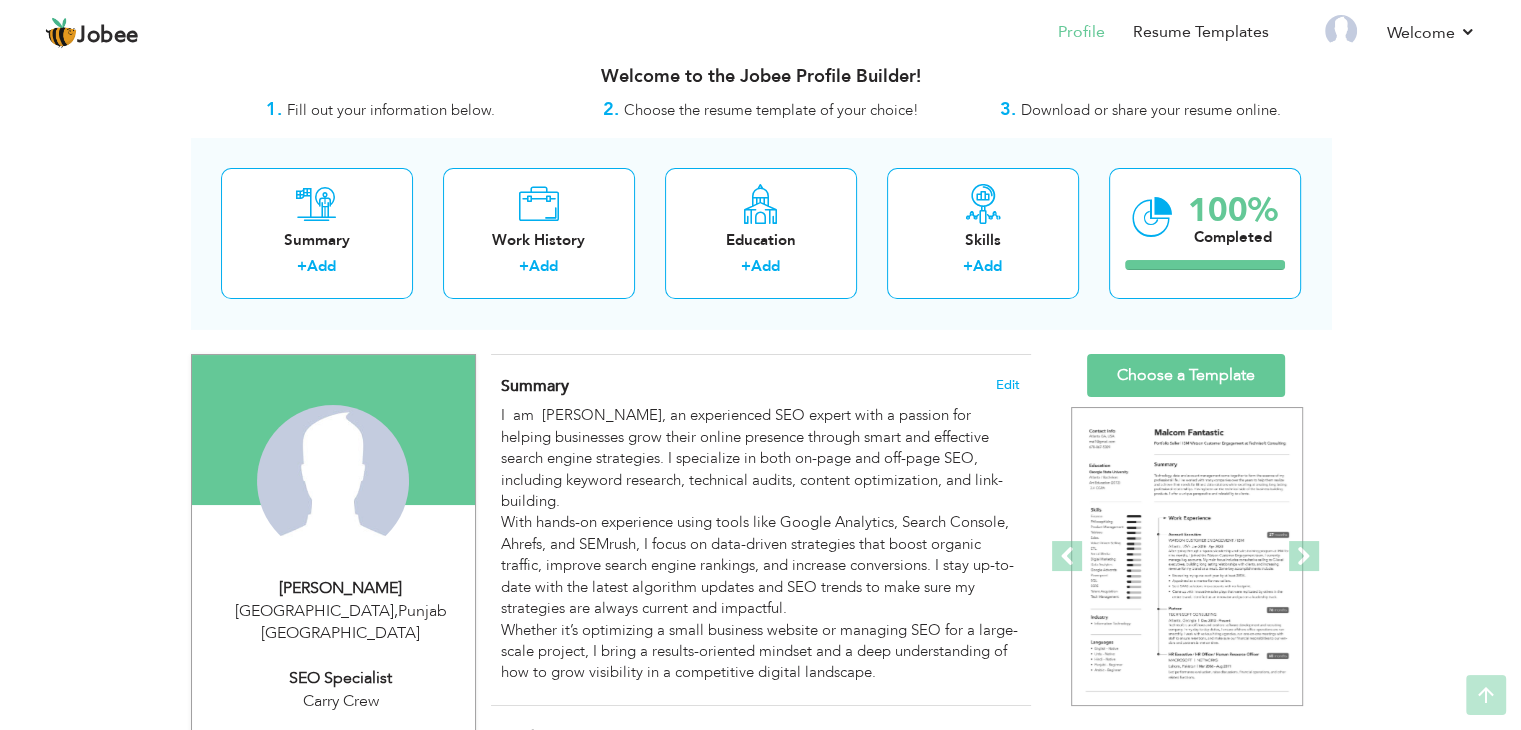 scroll, scrollTop: 0, scrollLeft: 0, axis: both 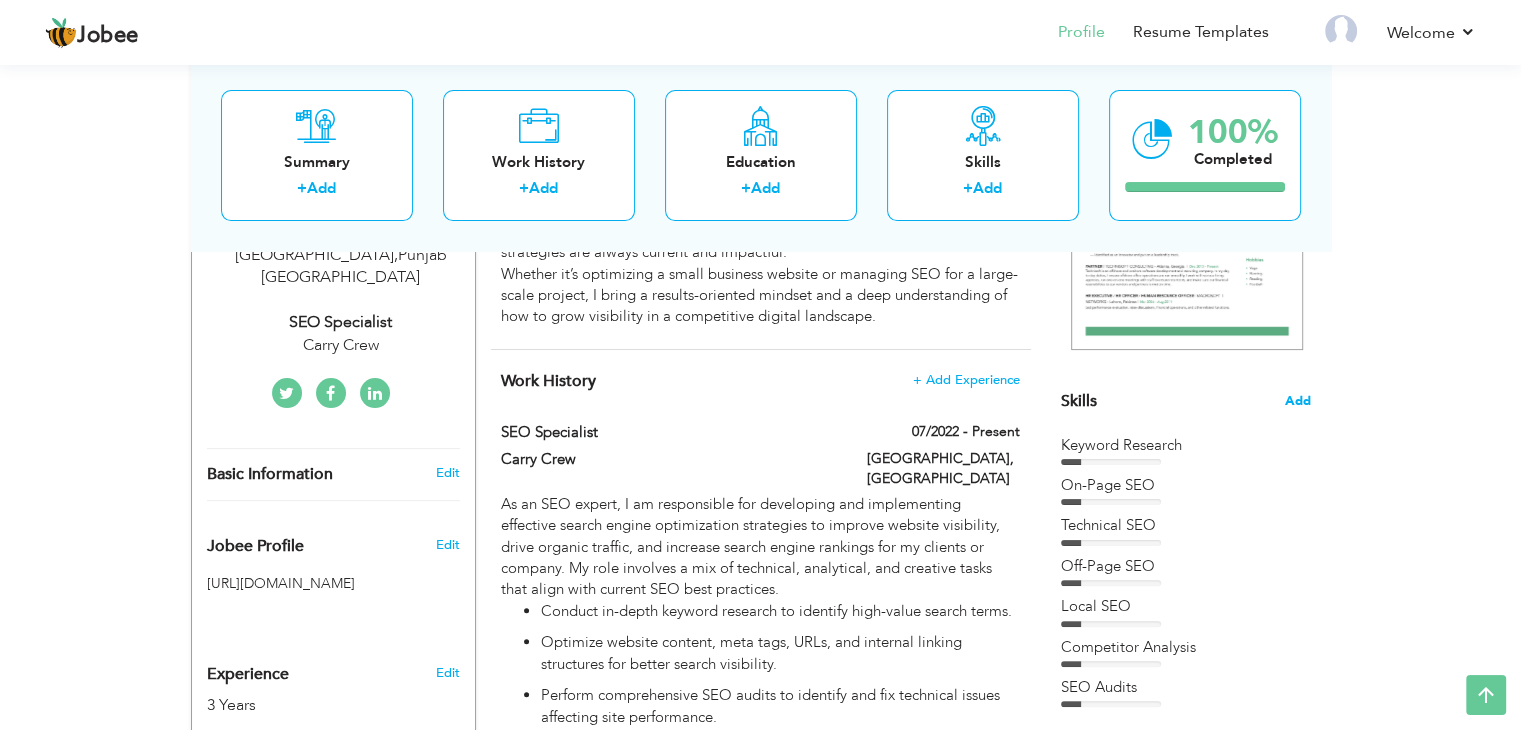 click on "Add" at bounding box center (1298, 401) 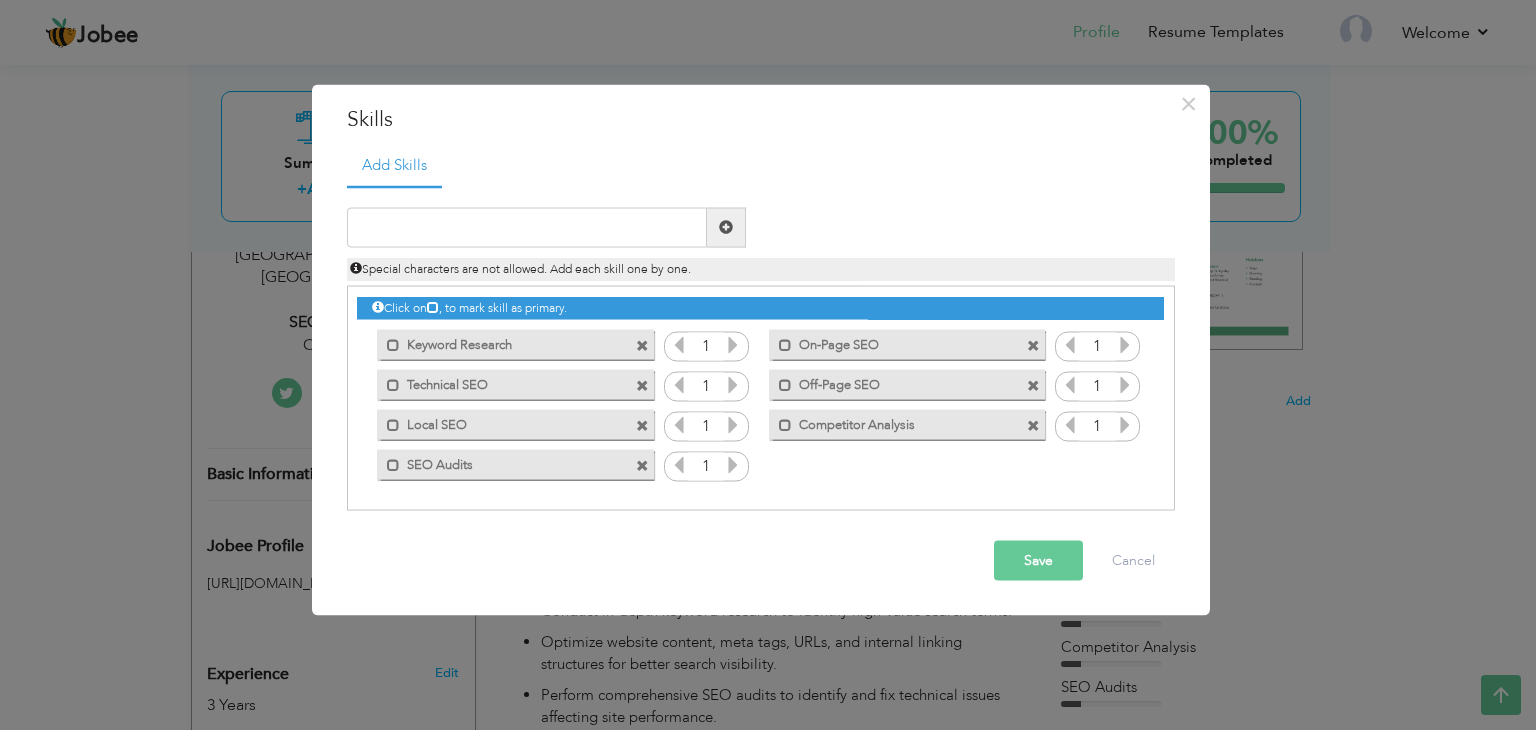 click on "Keyword Research" at bounding box center (501, 342) 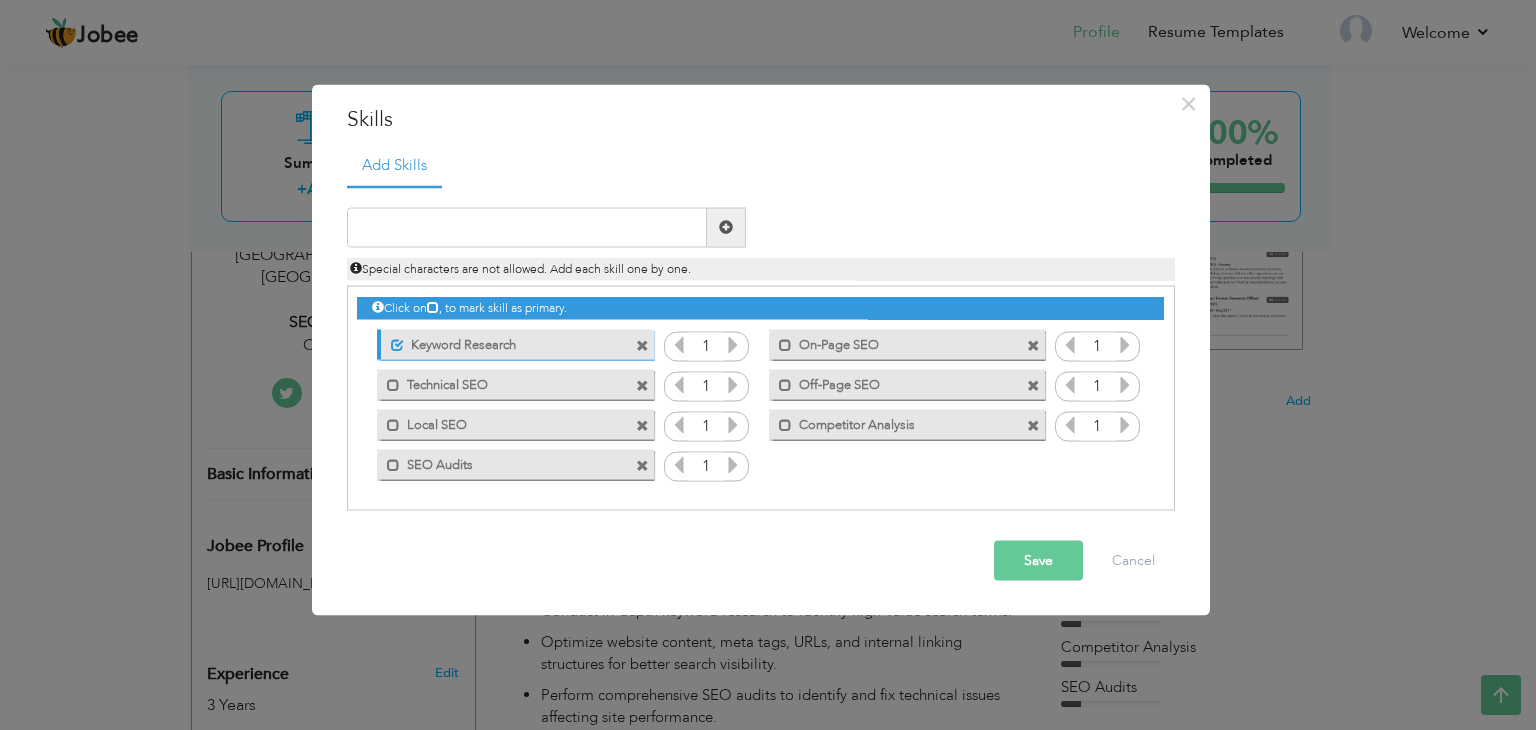 click on "Keyword Research" at bounding box center [503, 342] 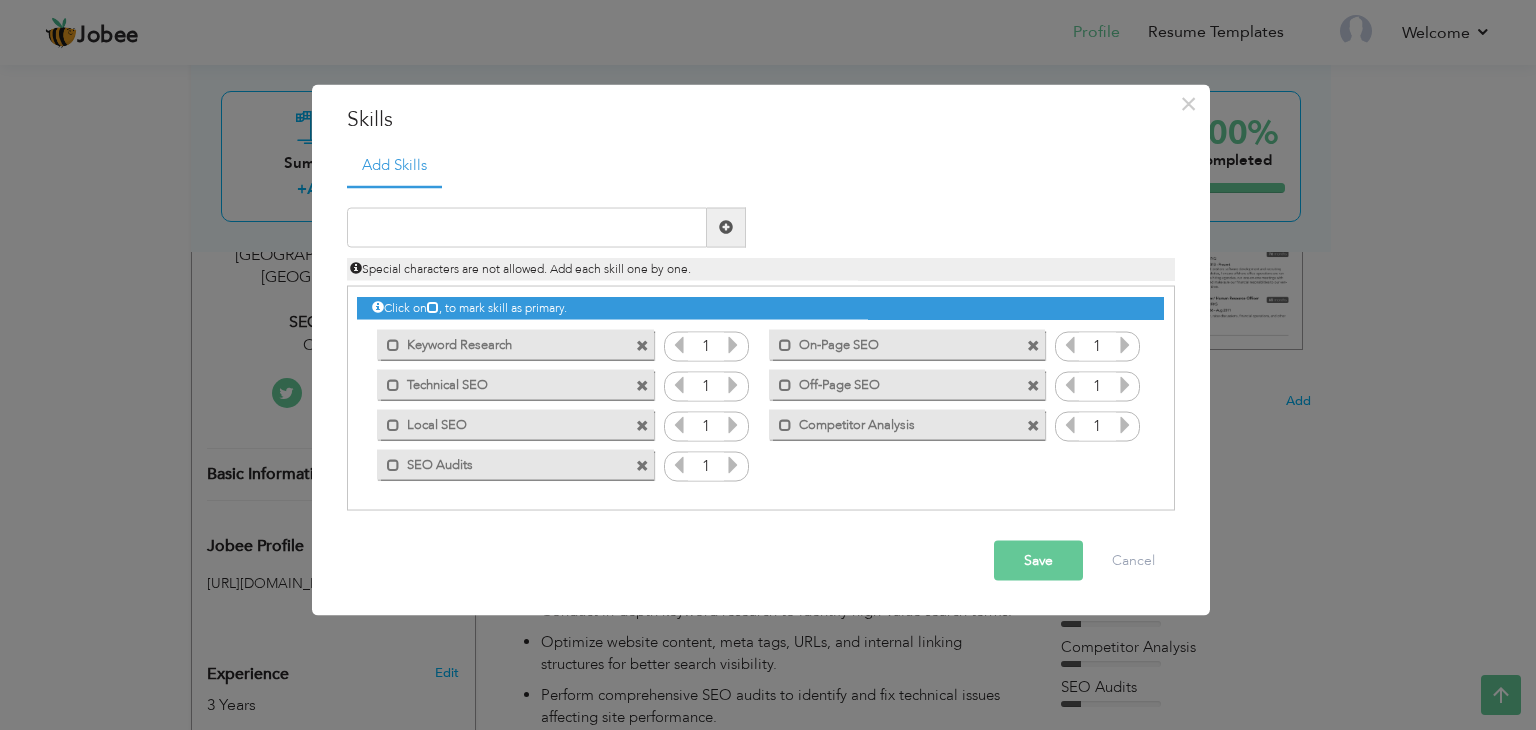 click at bounding box center [733, 344] 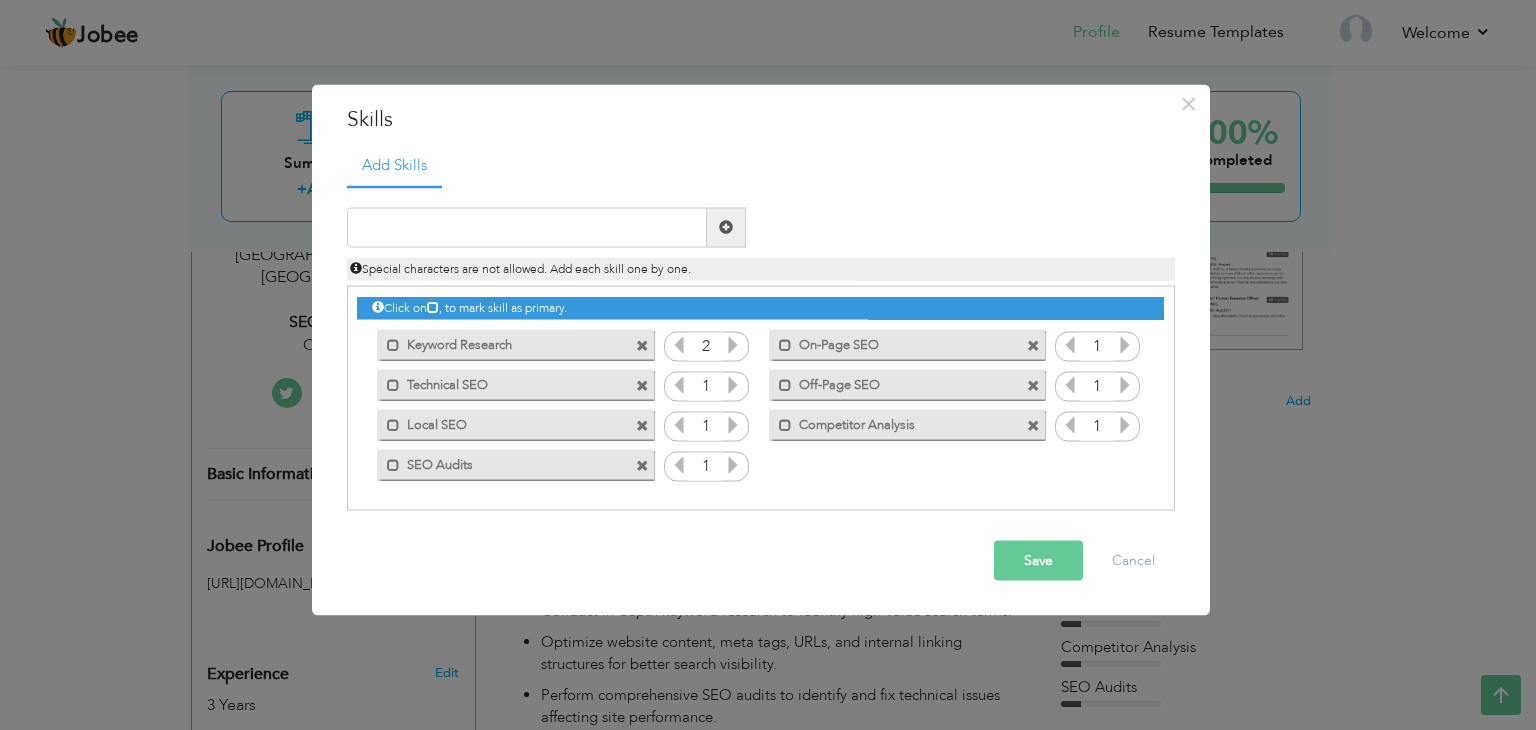 click at bounding box center [733, 344] 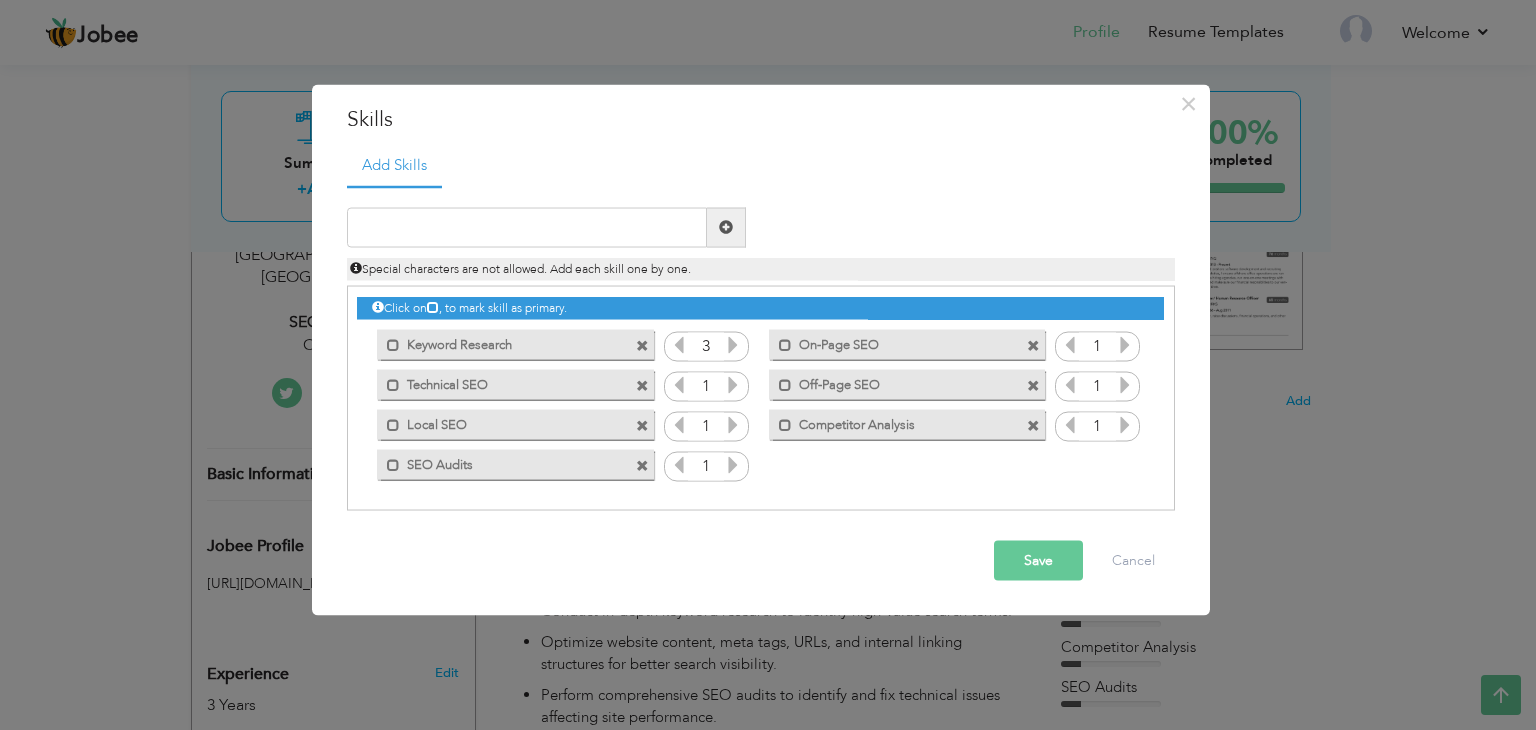 click at bounding box center (733, 344) 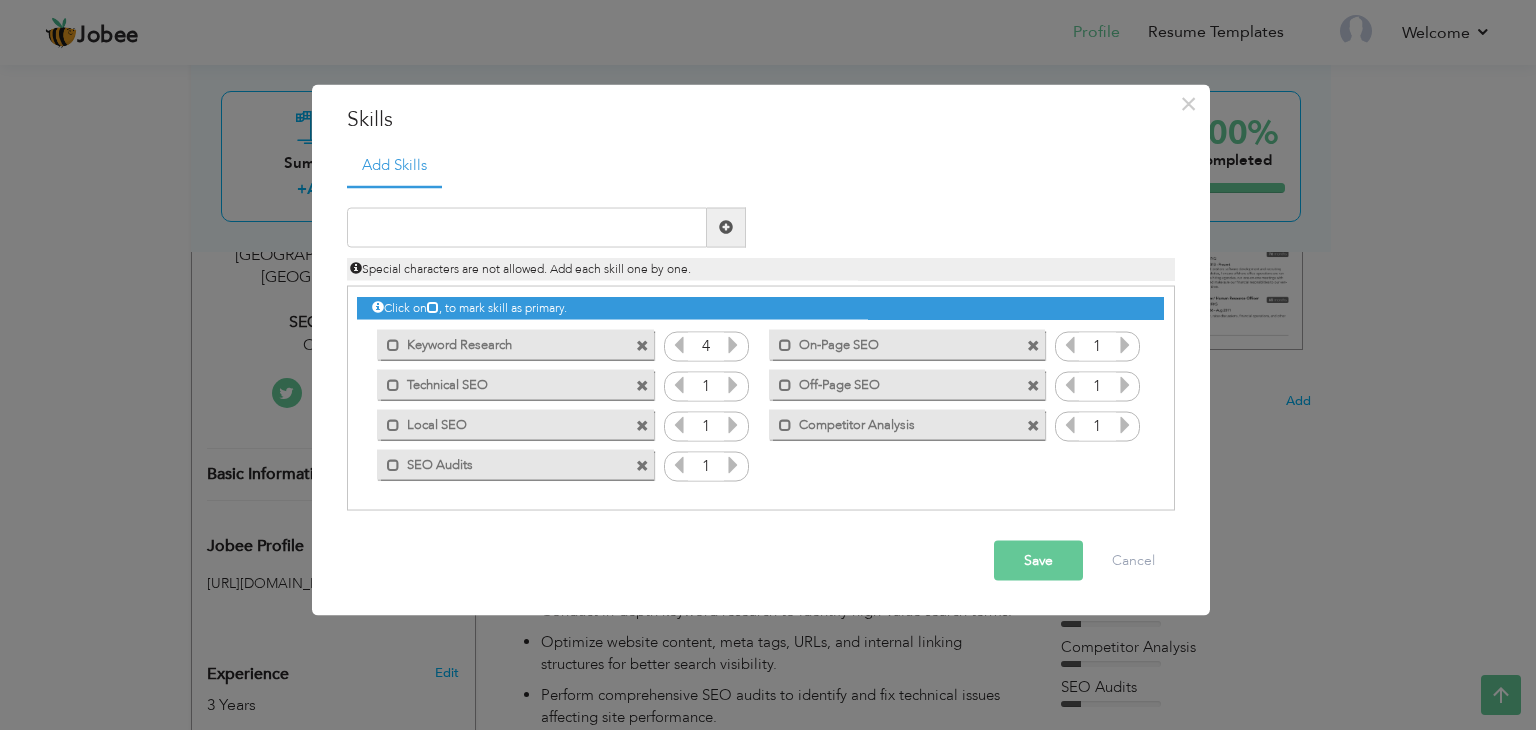 click at bounding box center [733, 344] 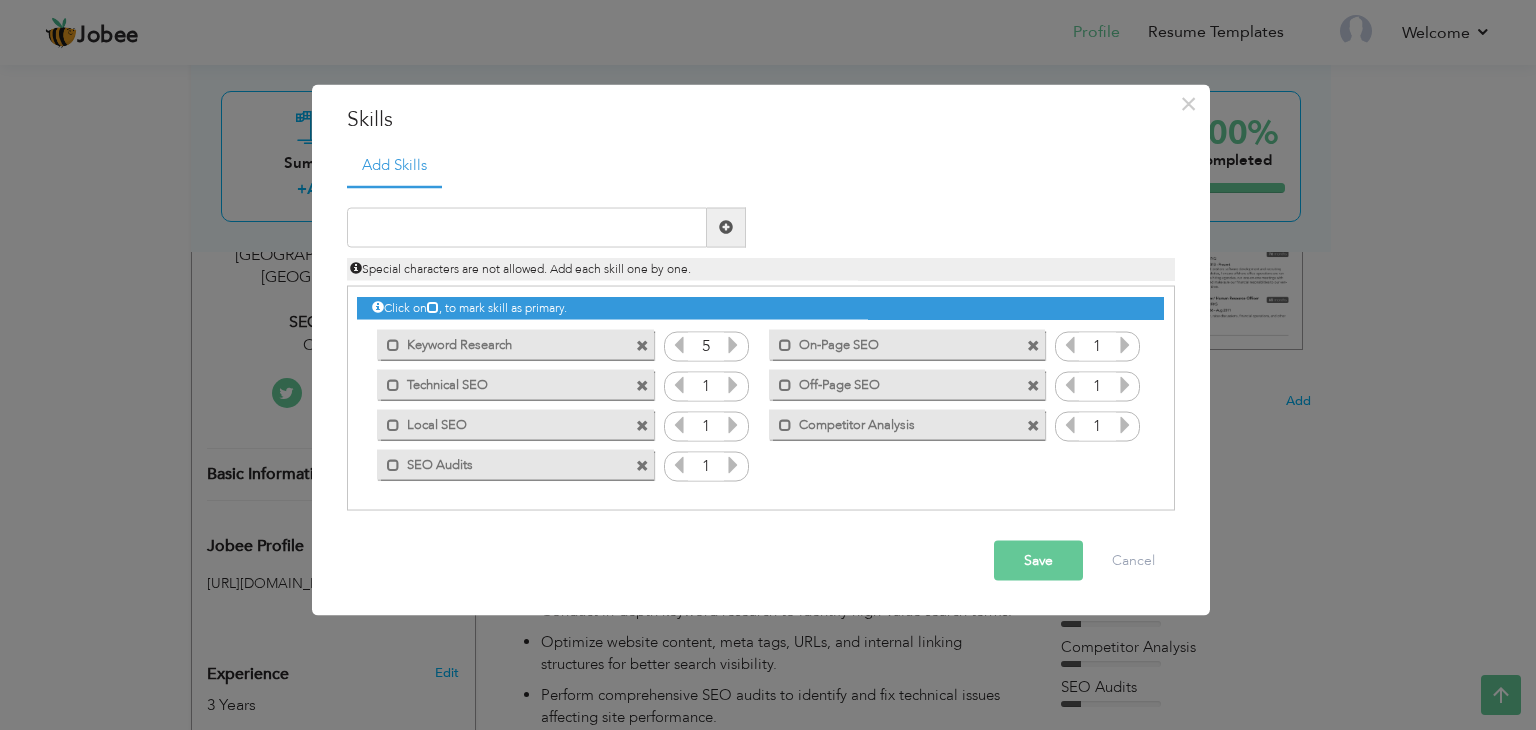 click at bounding box center (733, 344) 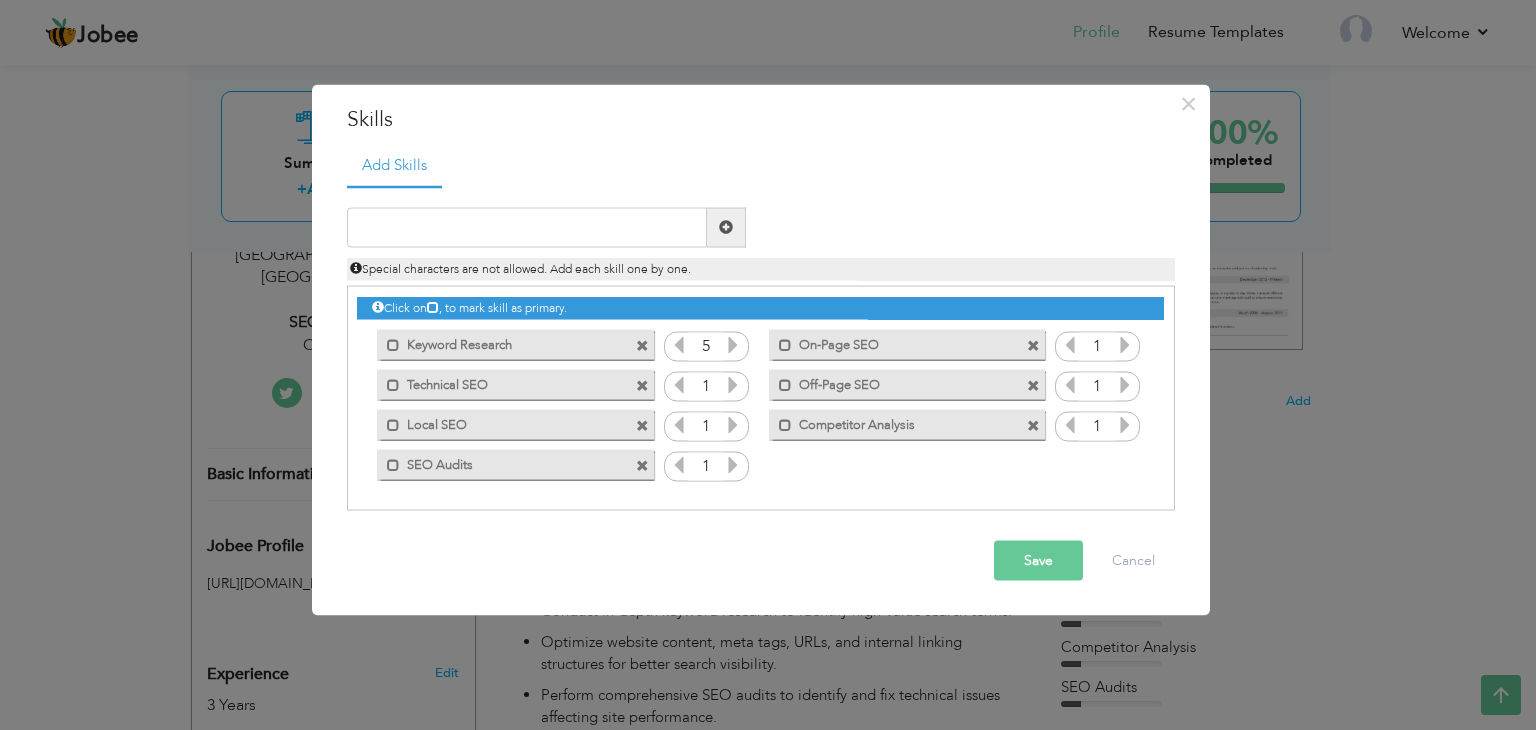 click at bounding box center [733, 344] 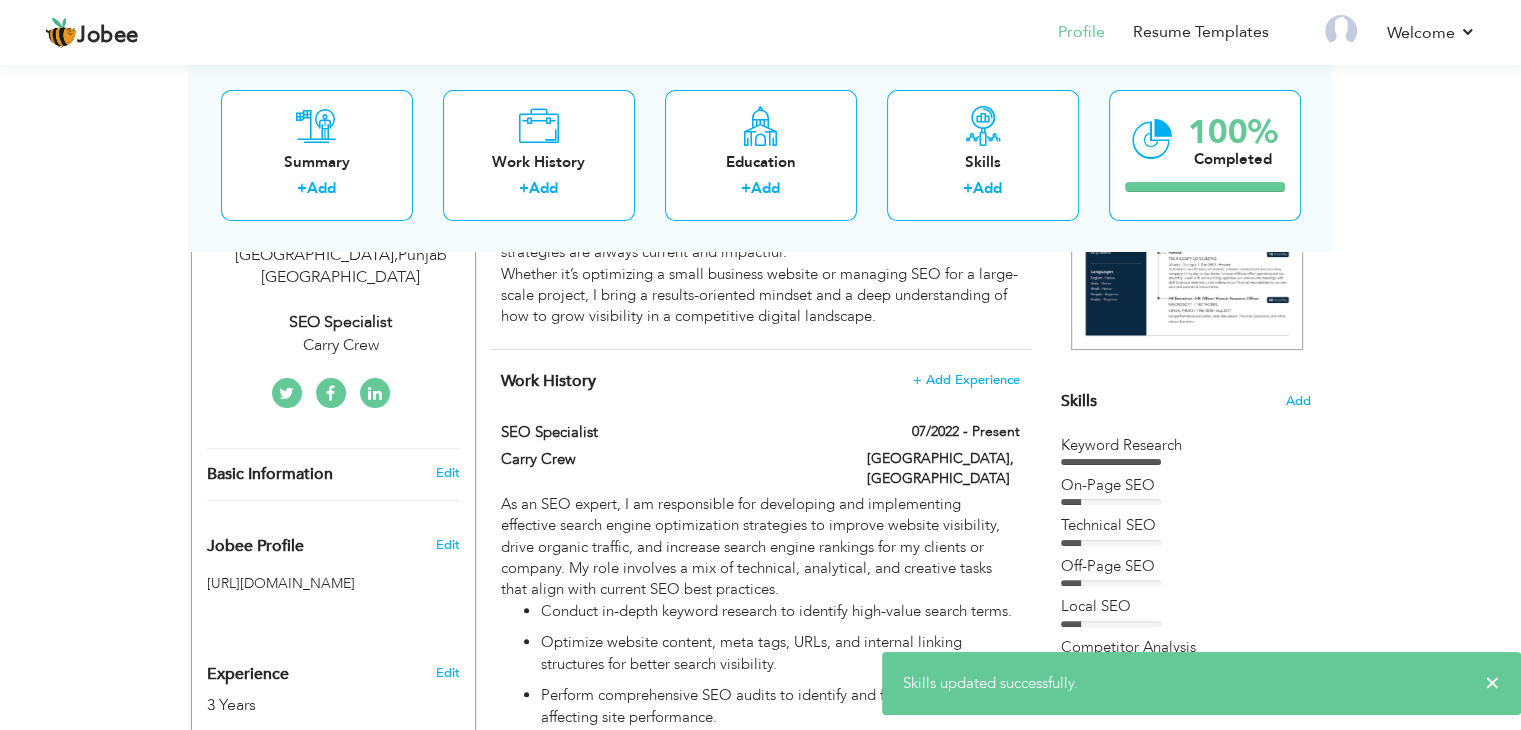 click on "On-Page SEO" at bounding box center [1186, 490] 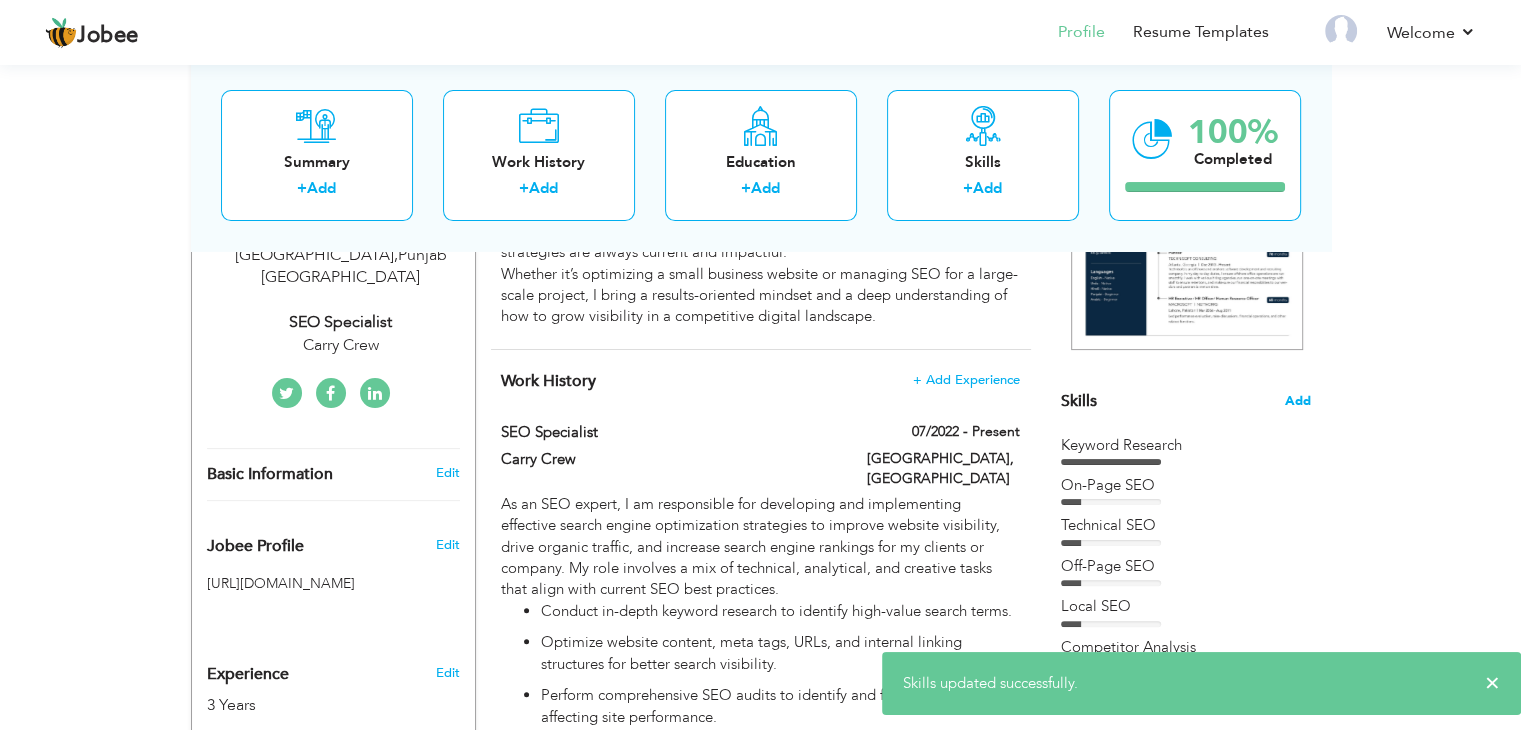 click on "Add" at bounding box center [1298, 401] 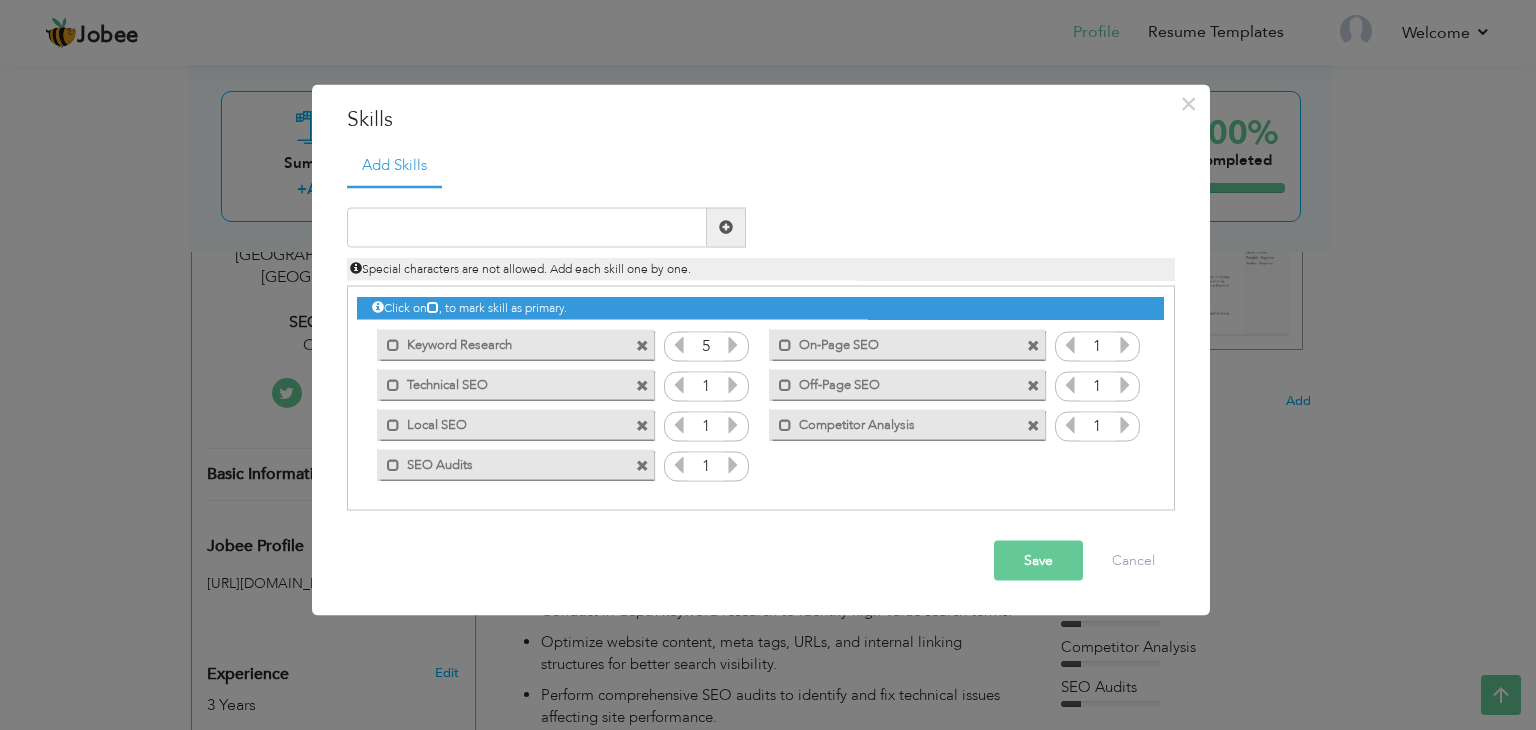 click at bounding box center (733, 384) 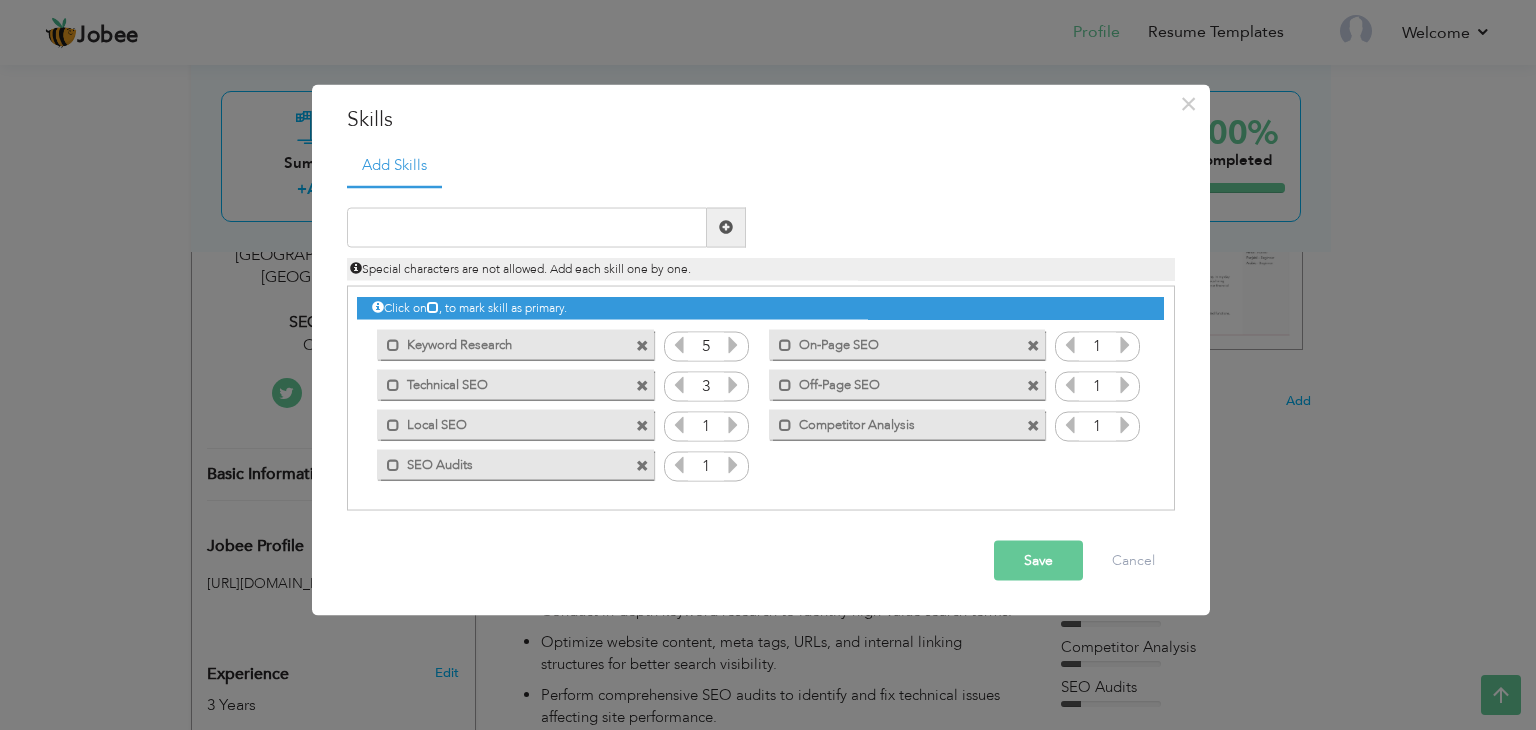 click at bounding box center (733, 384) 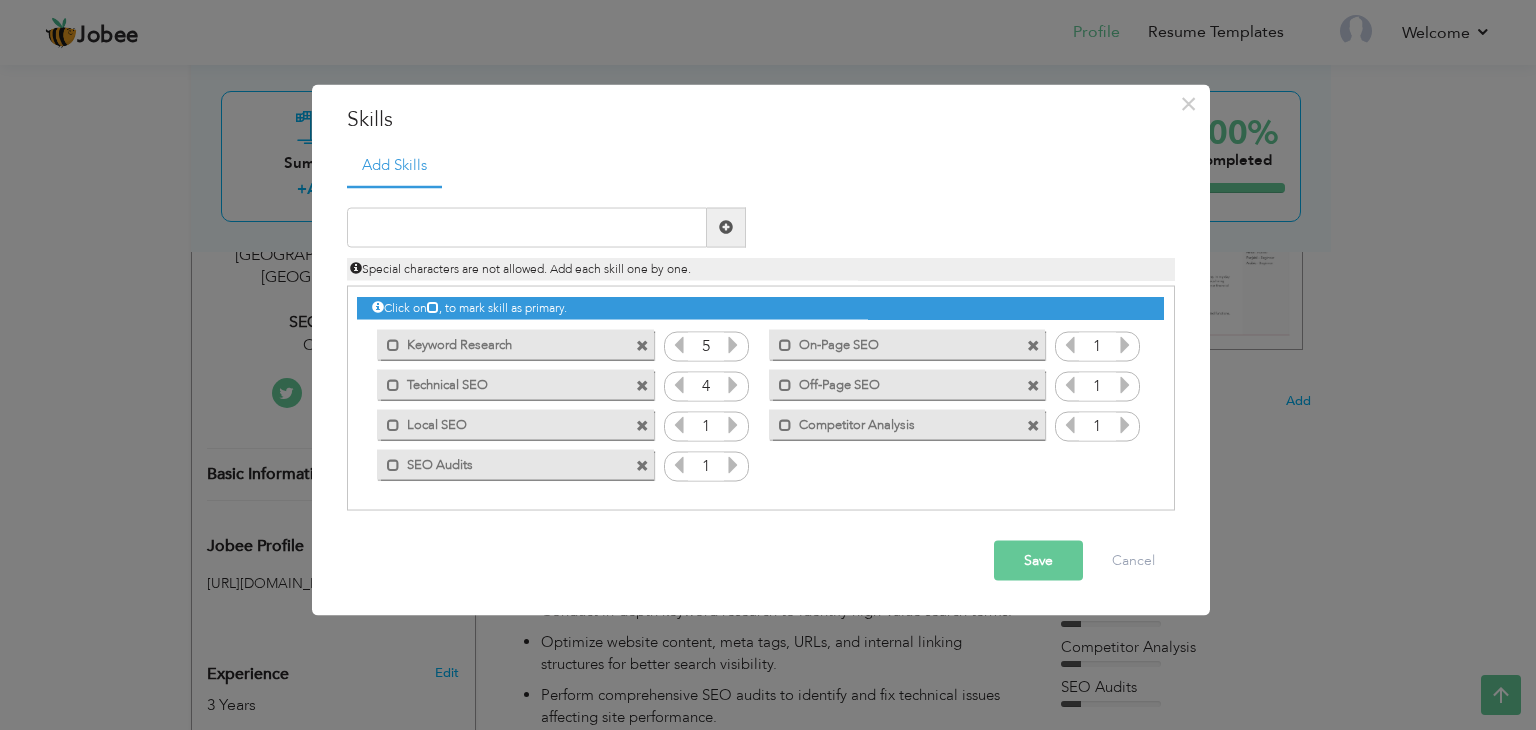 click at bounding box center (733, 384) 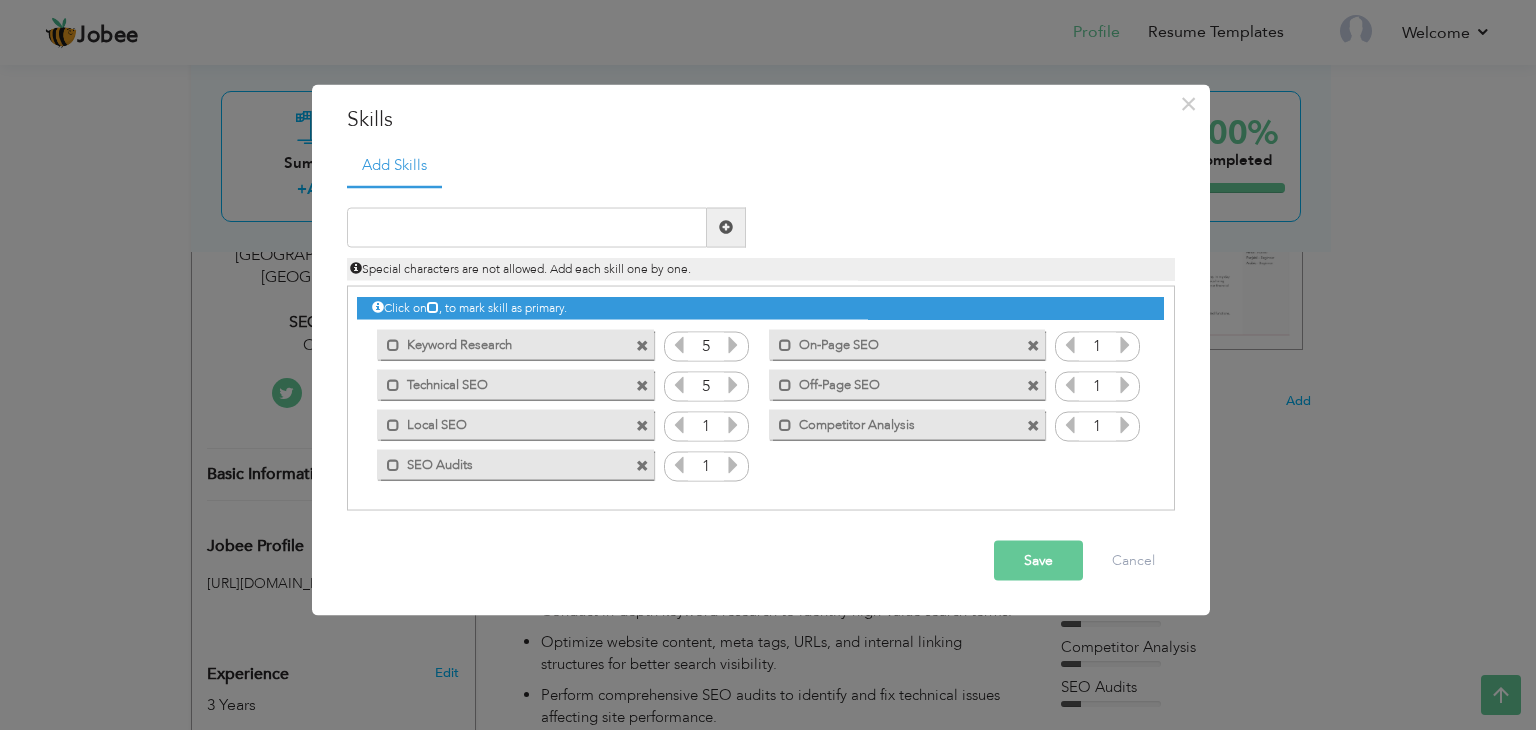 click at bounding box center (733, 384) 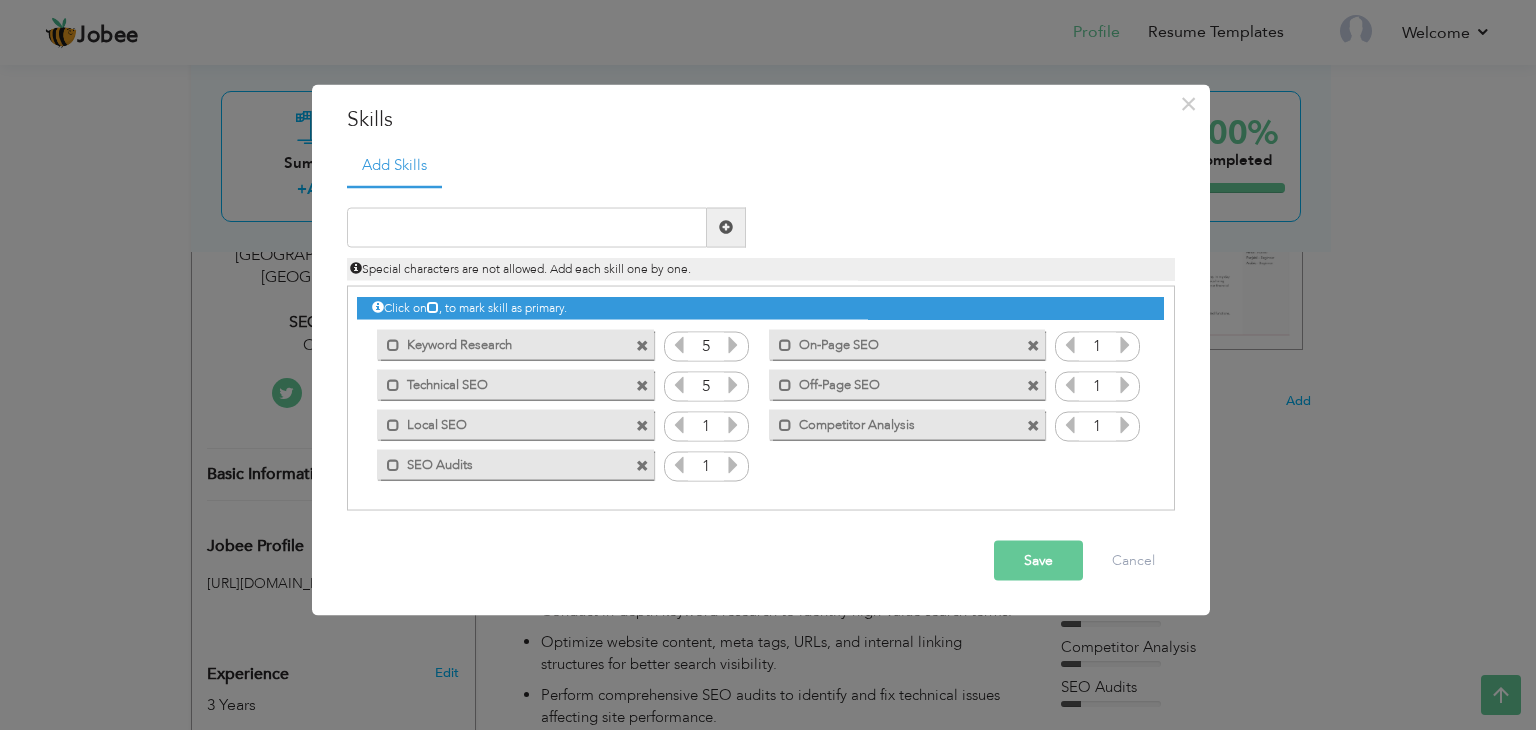 click at bounding box center (733, 424) 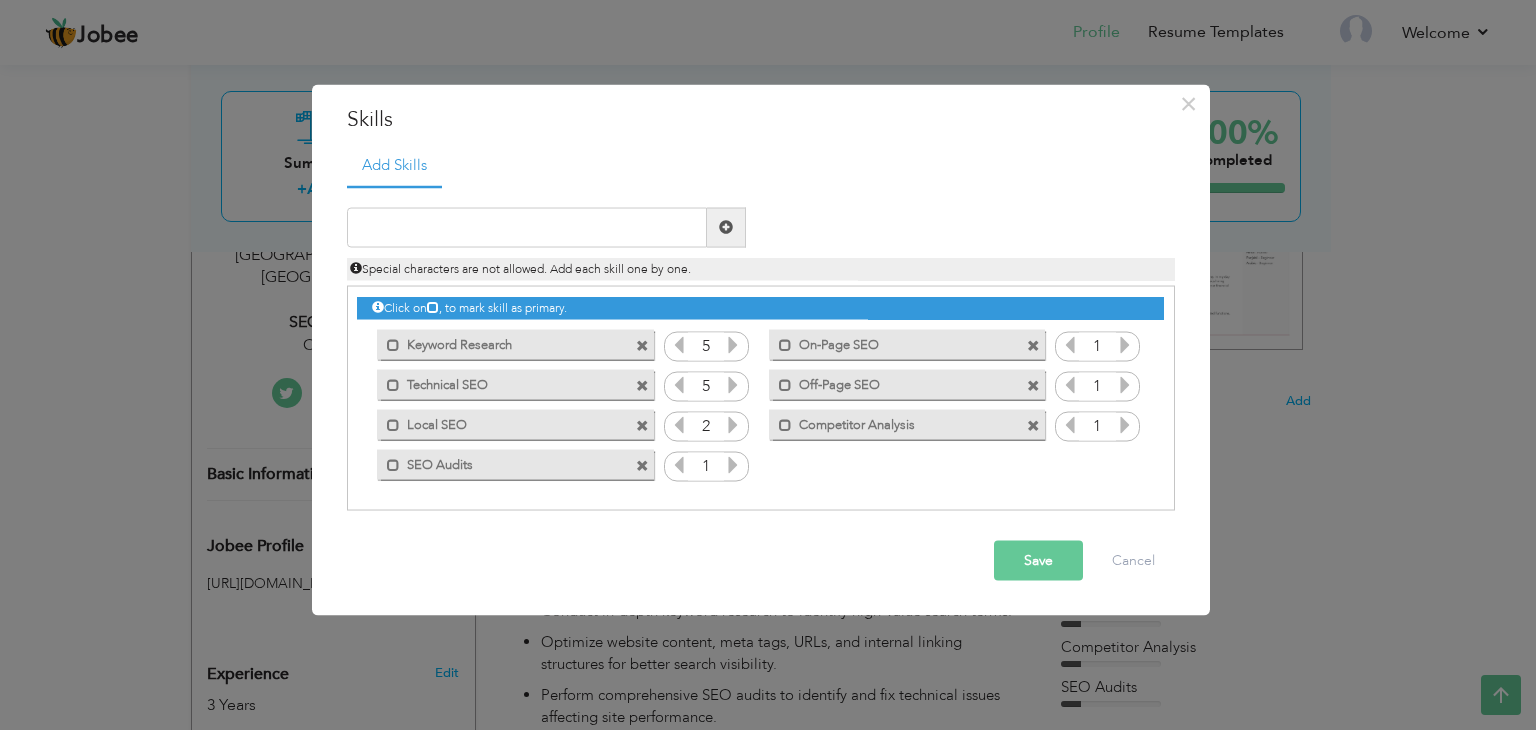 click at bounding box center (733, 424) 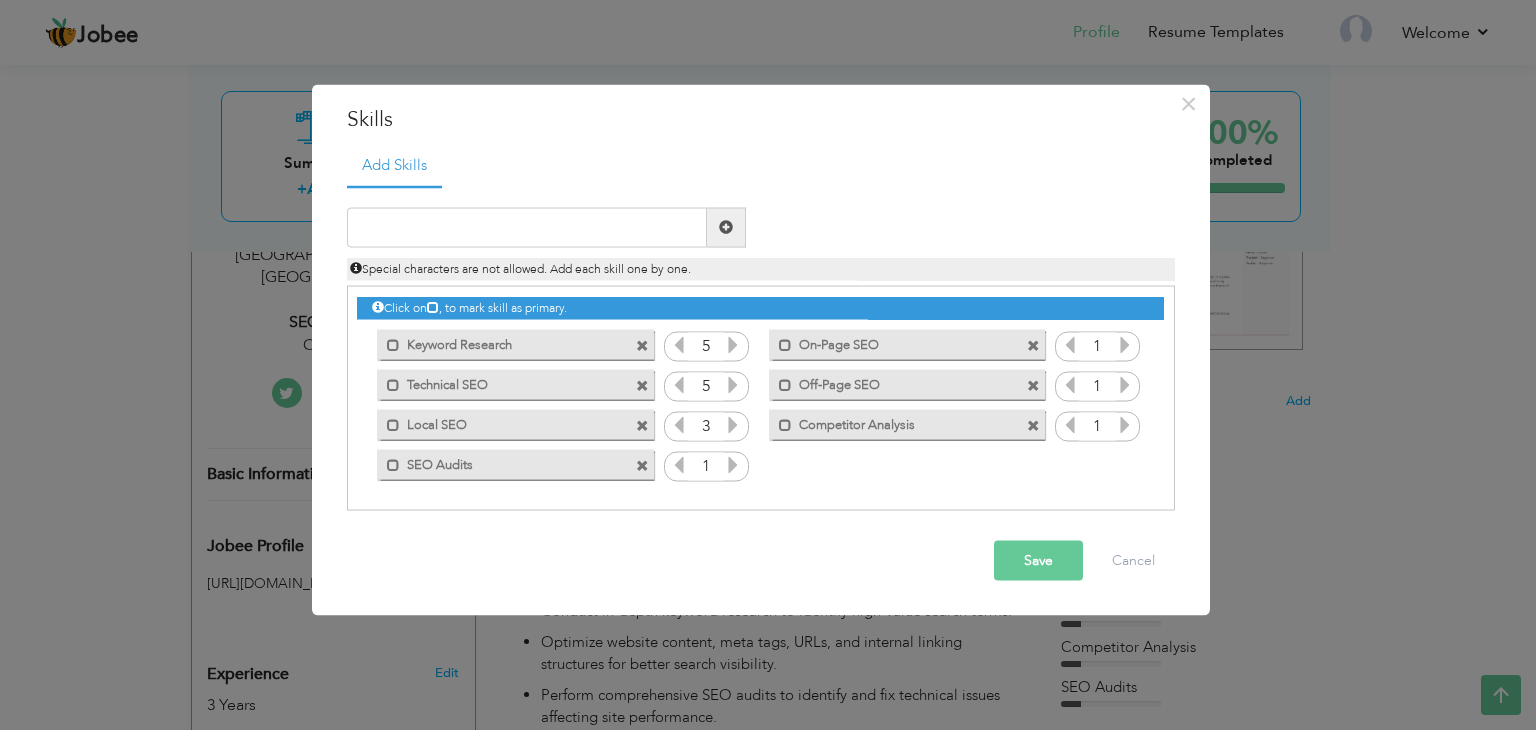click at bounding box center (733, 424) 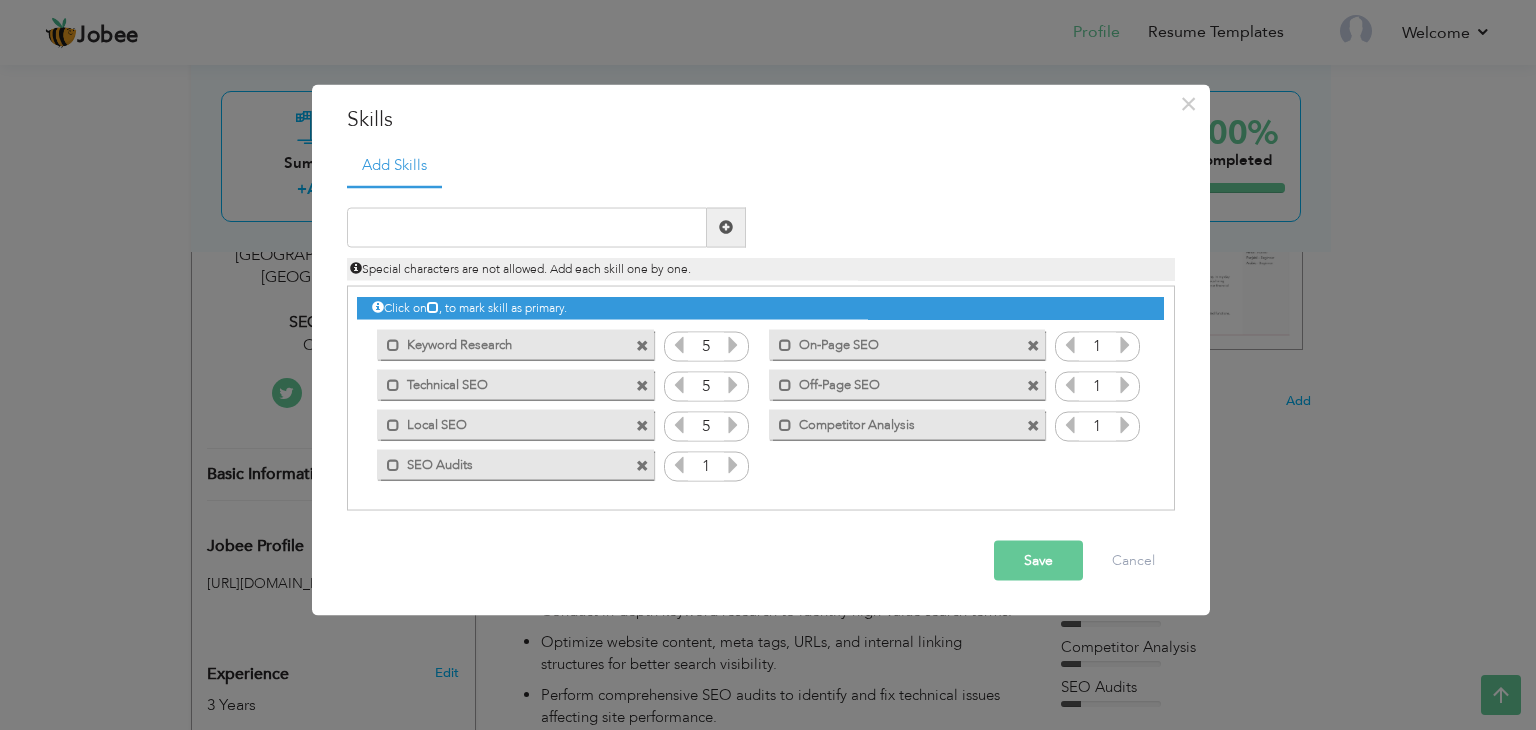 click at bounding box center [733, 424] 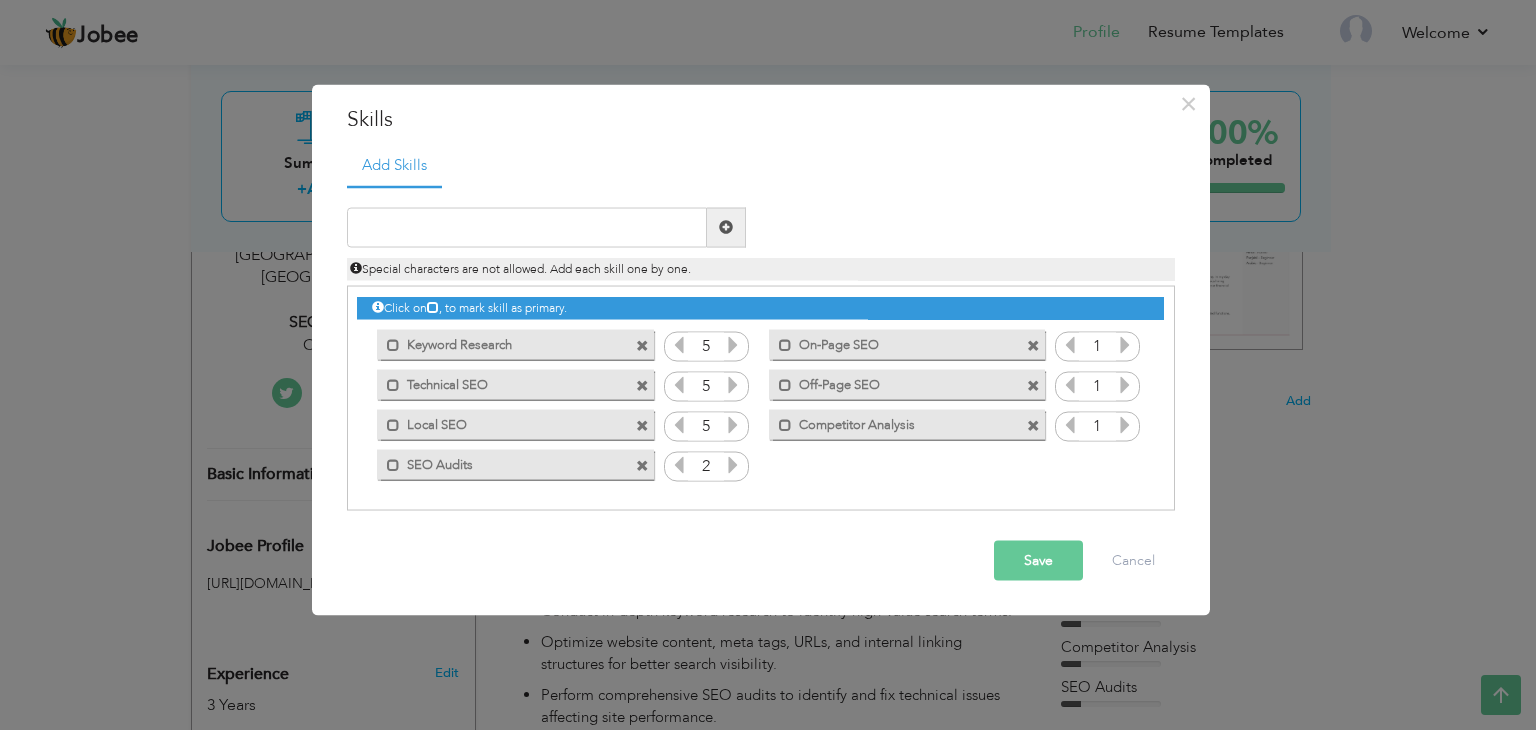 click at bounding box center [733, 464] 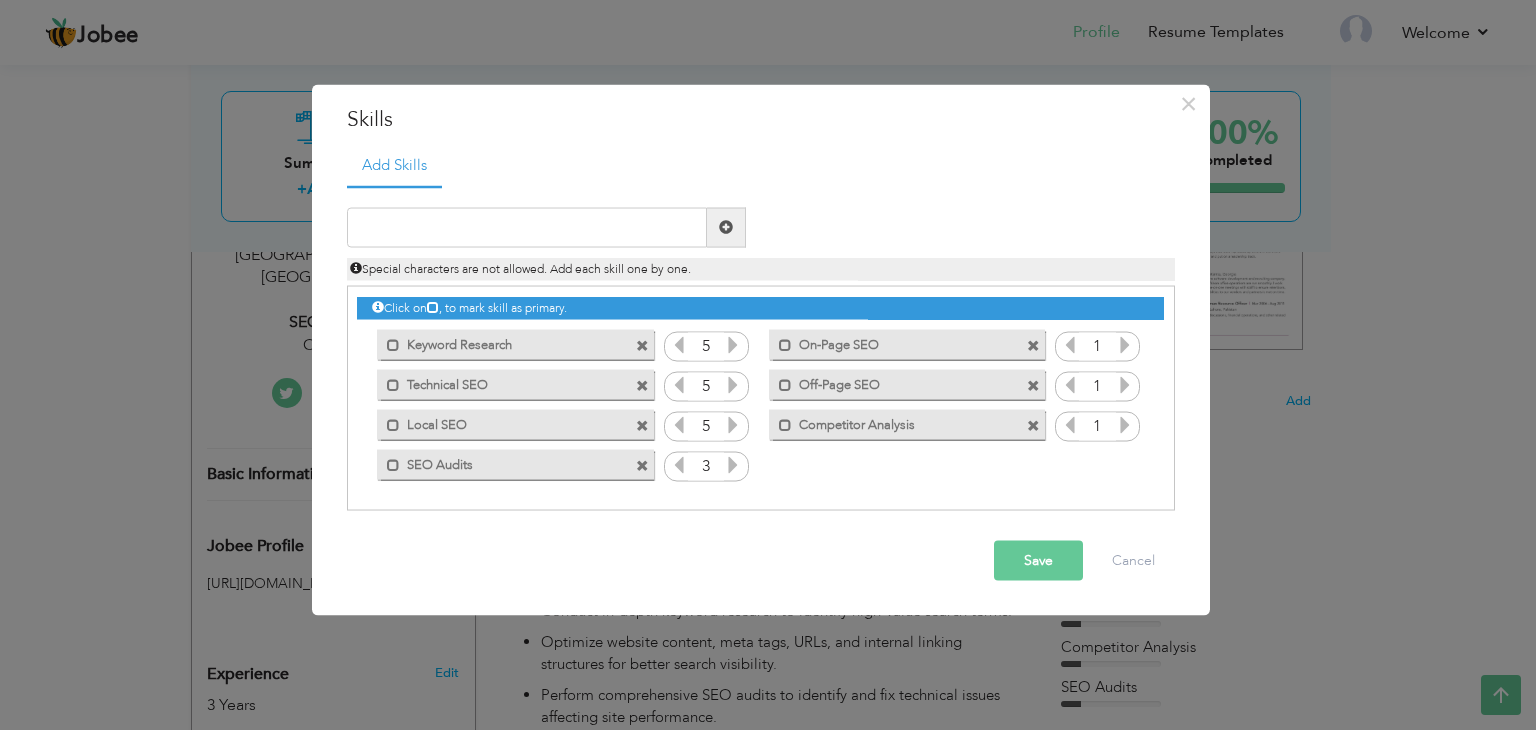 click at bounding box center [733, 464] 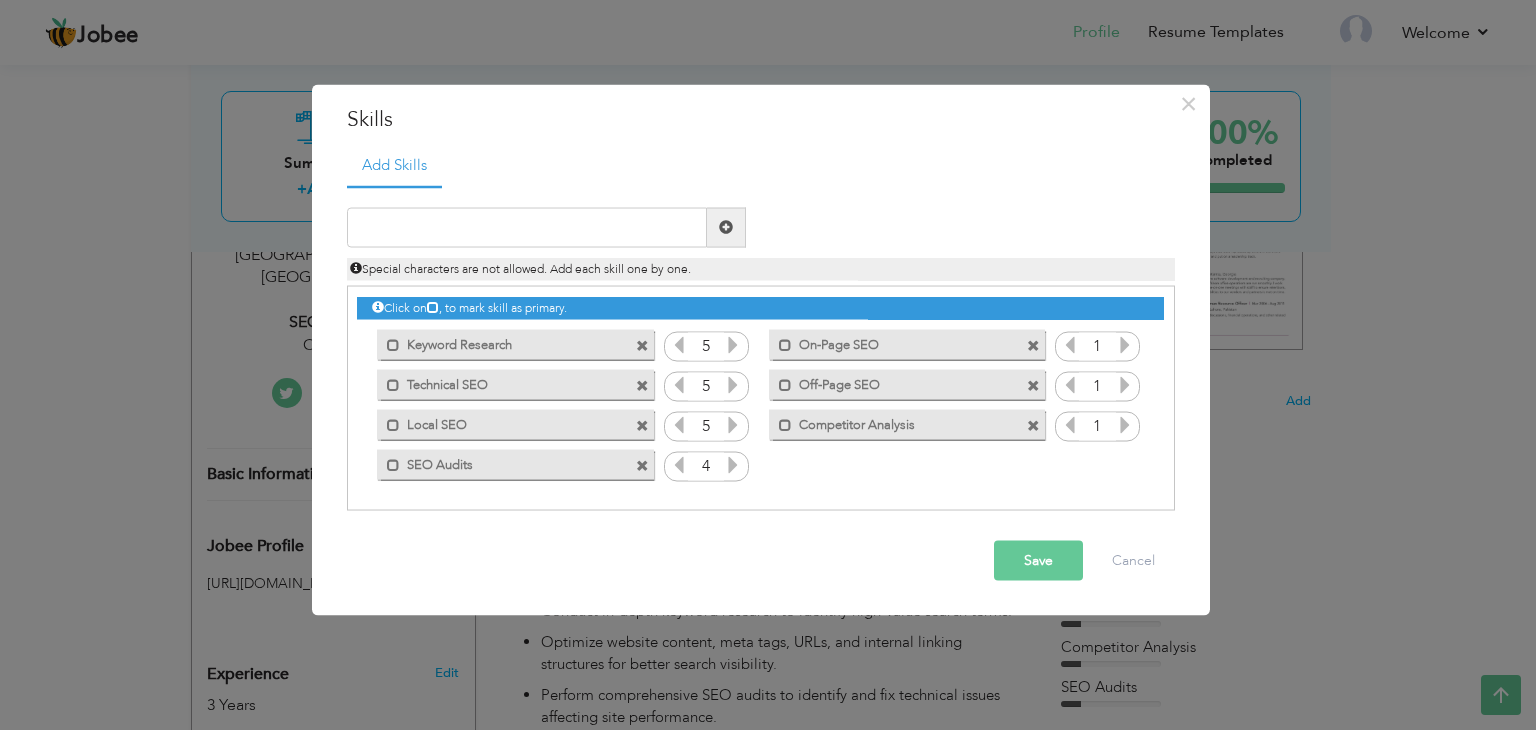 click at bounding box center (733, 464) 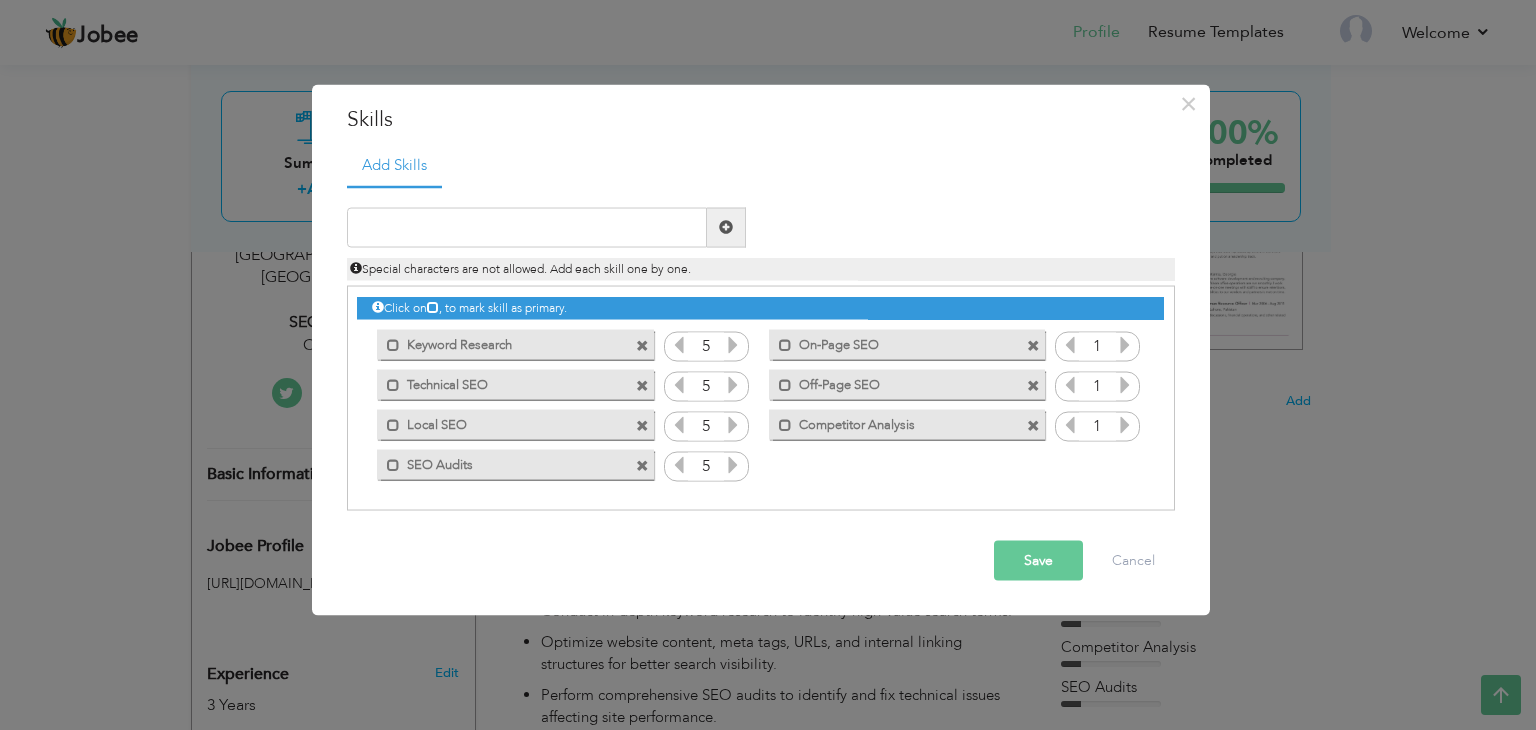 click at bounding box center (733, 464) 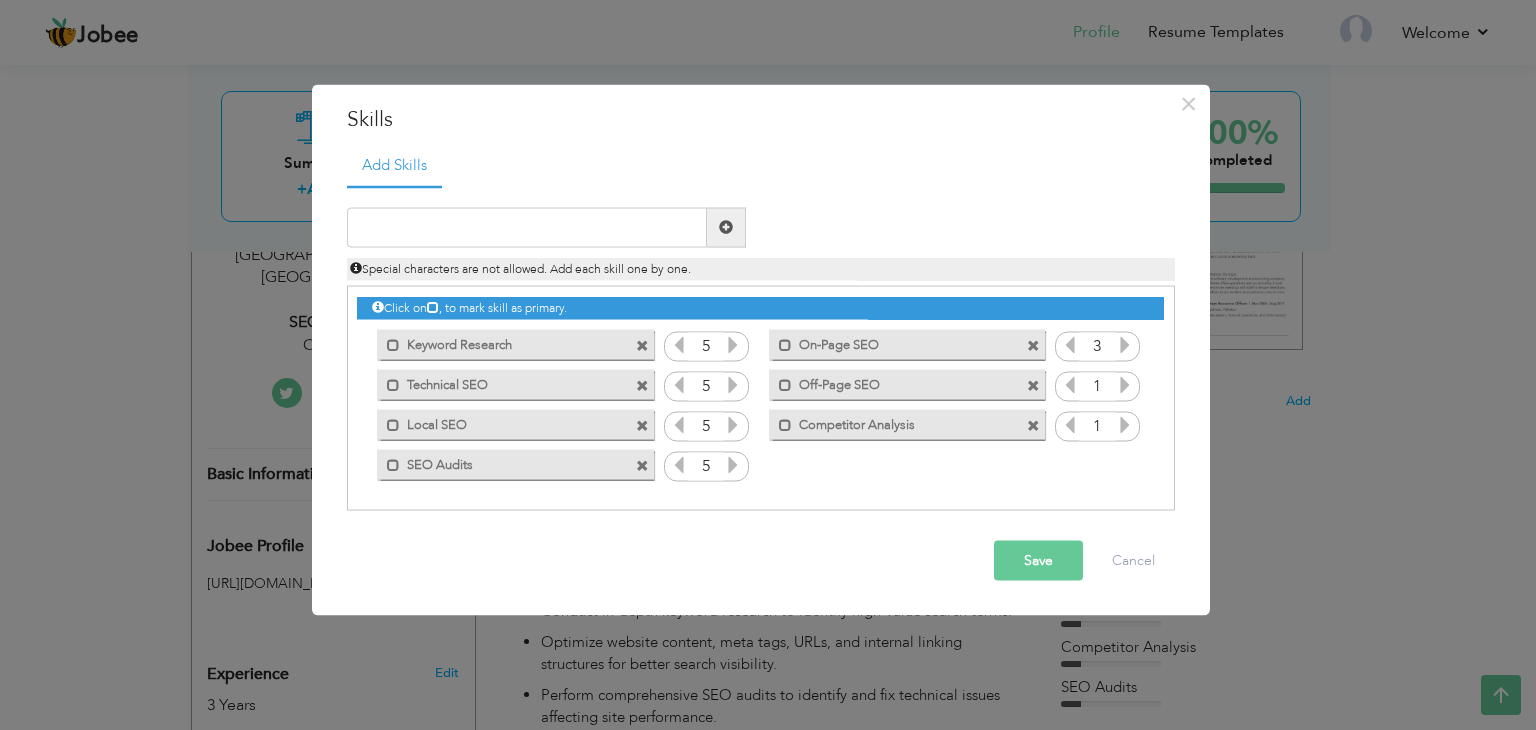 click at bounding box center [1125, 344] 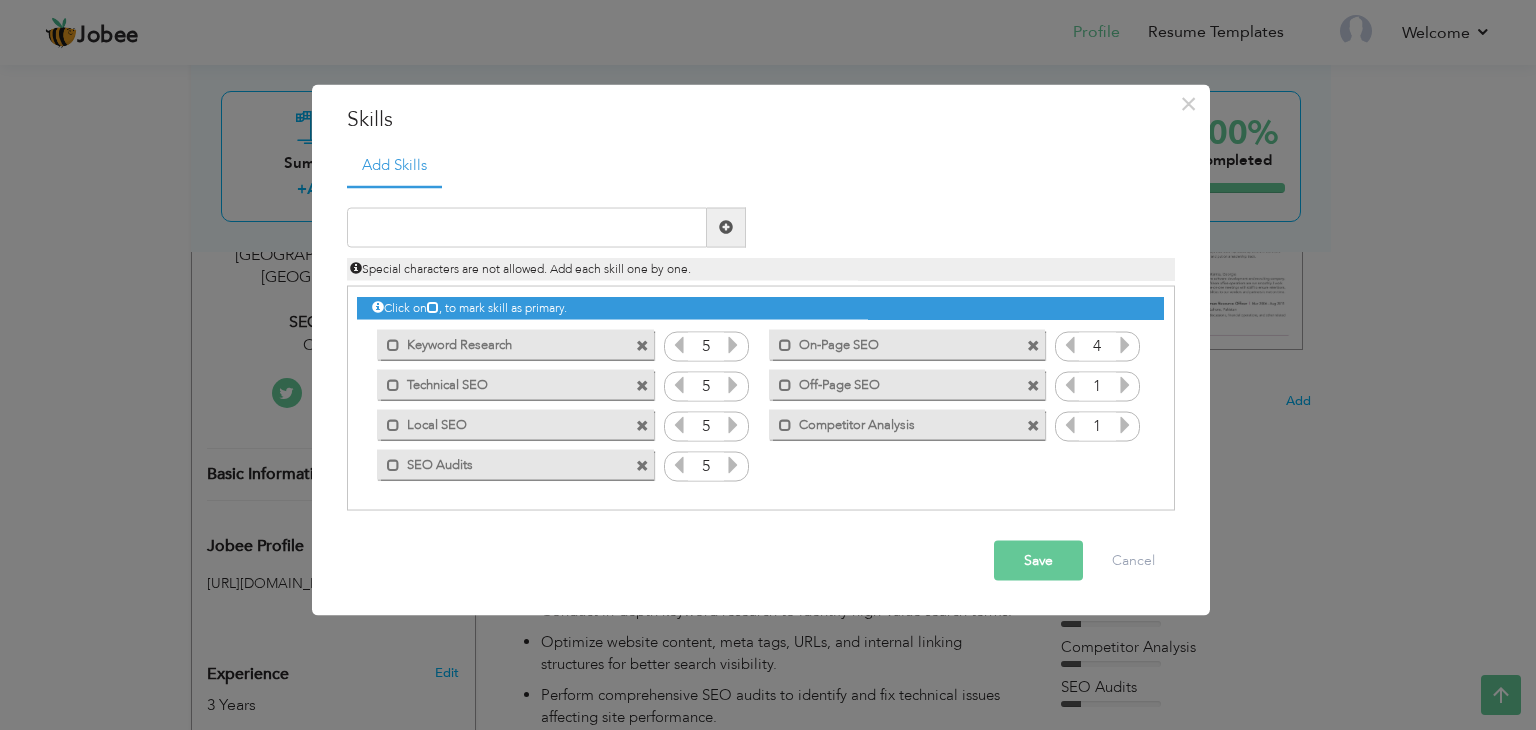 click at bounding box center (1125, 344) 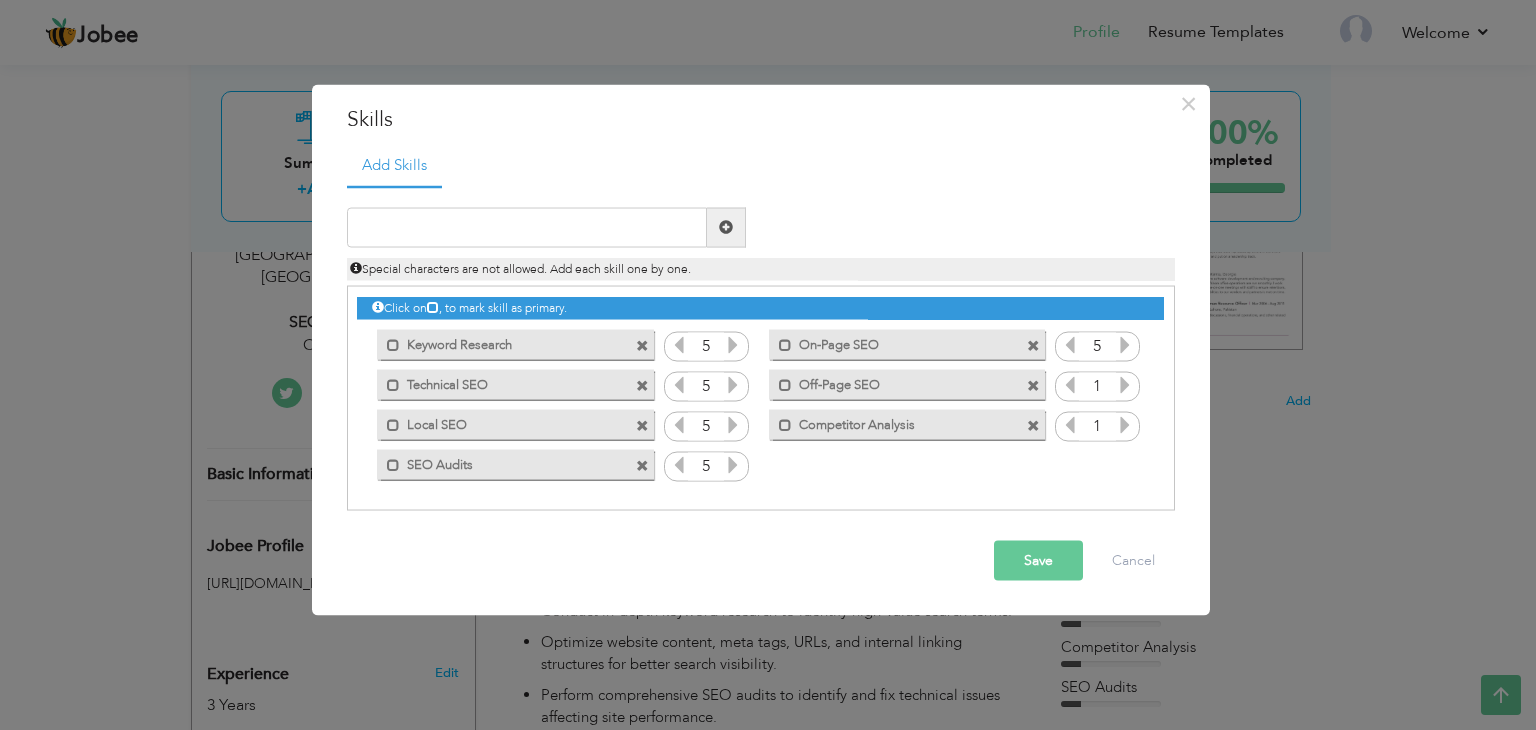 click at bounding box center (1125, 344) 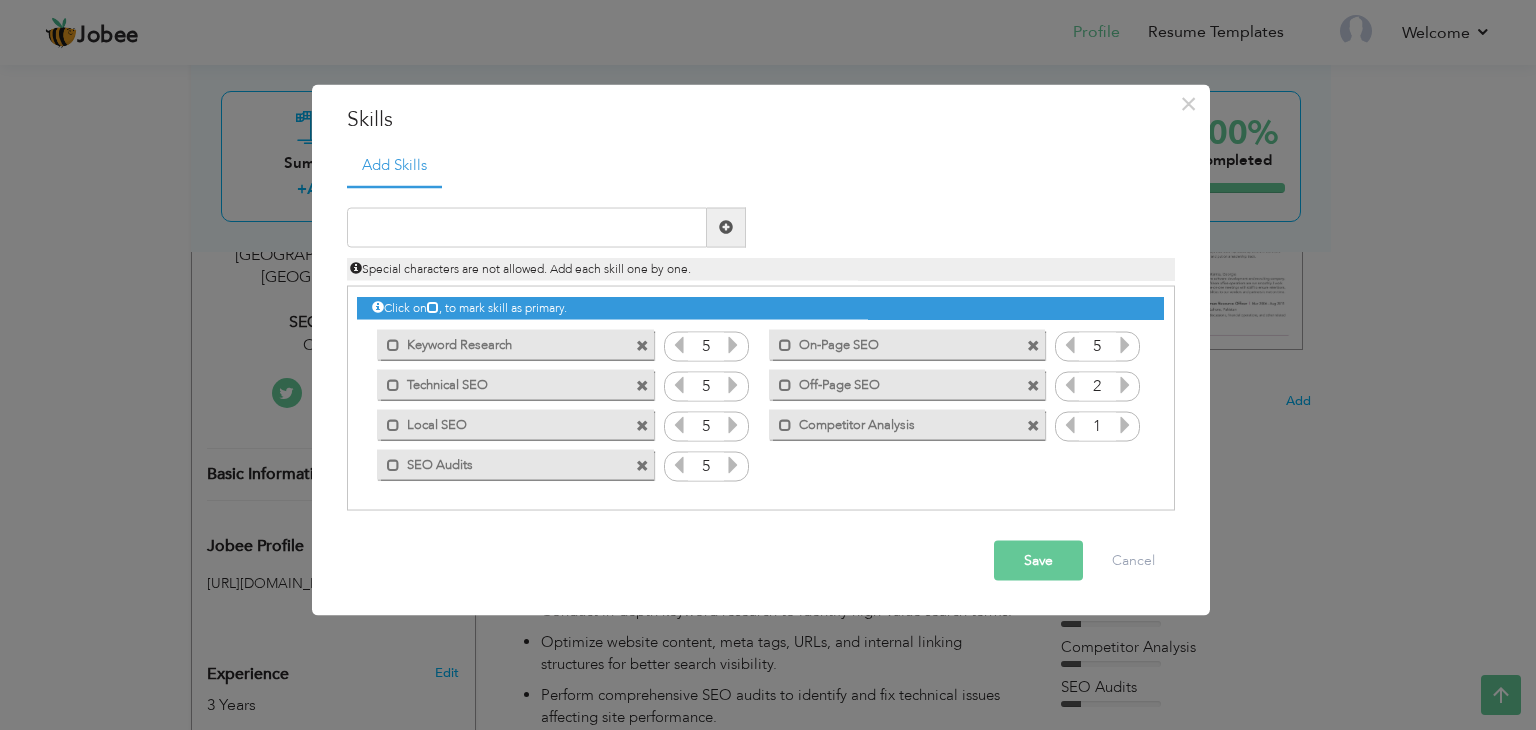 click at bounding box center [1125, 384] 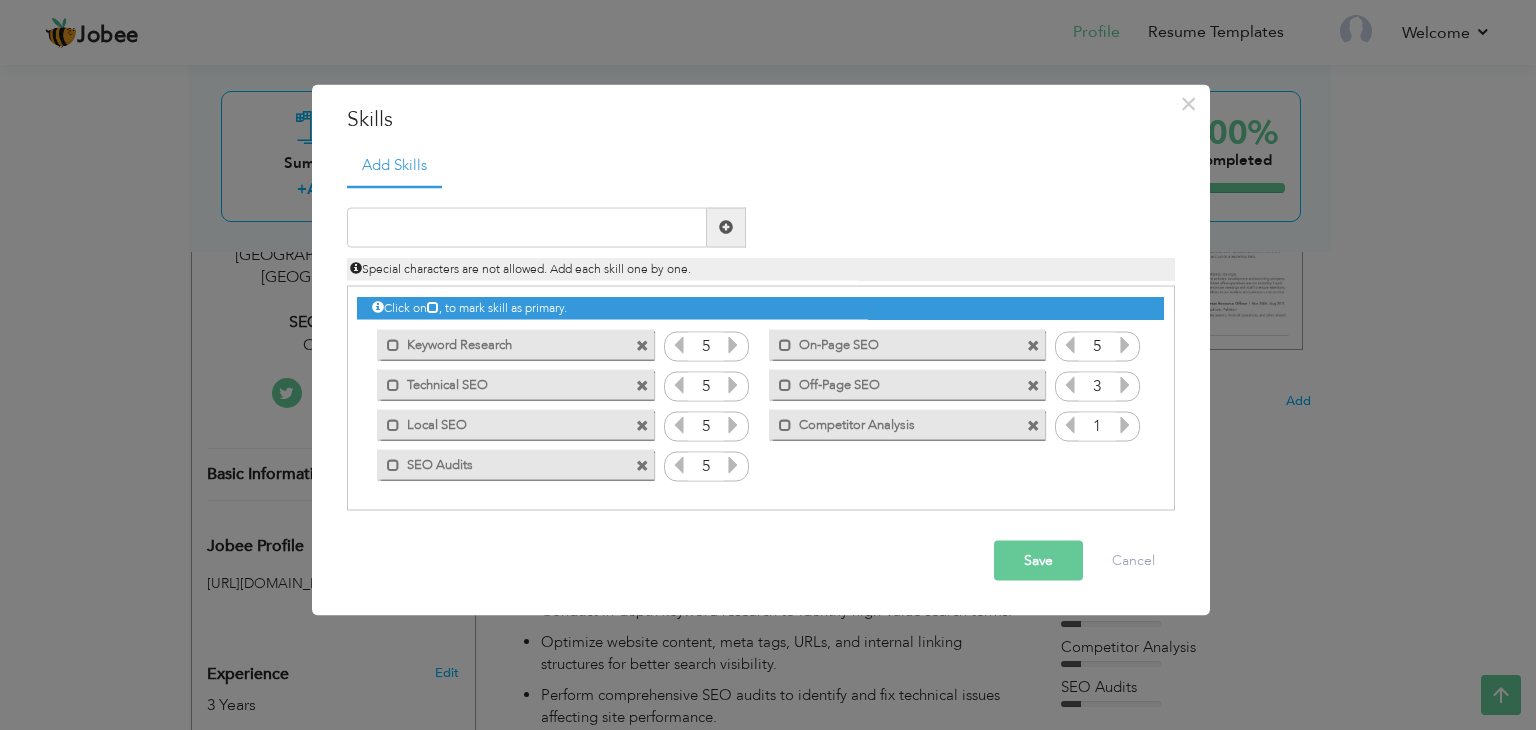 click at bounding box center [1125, 384] 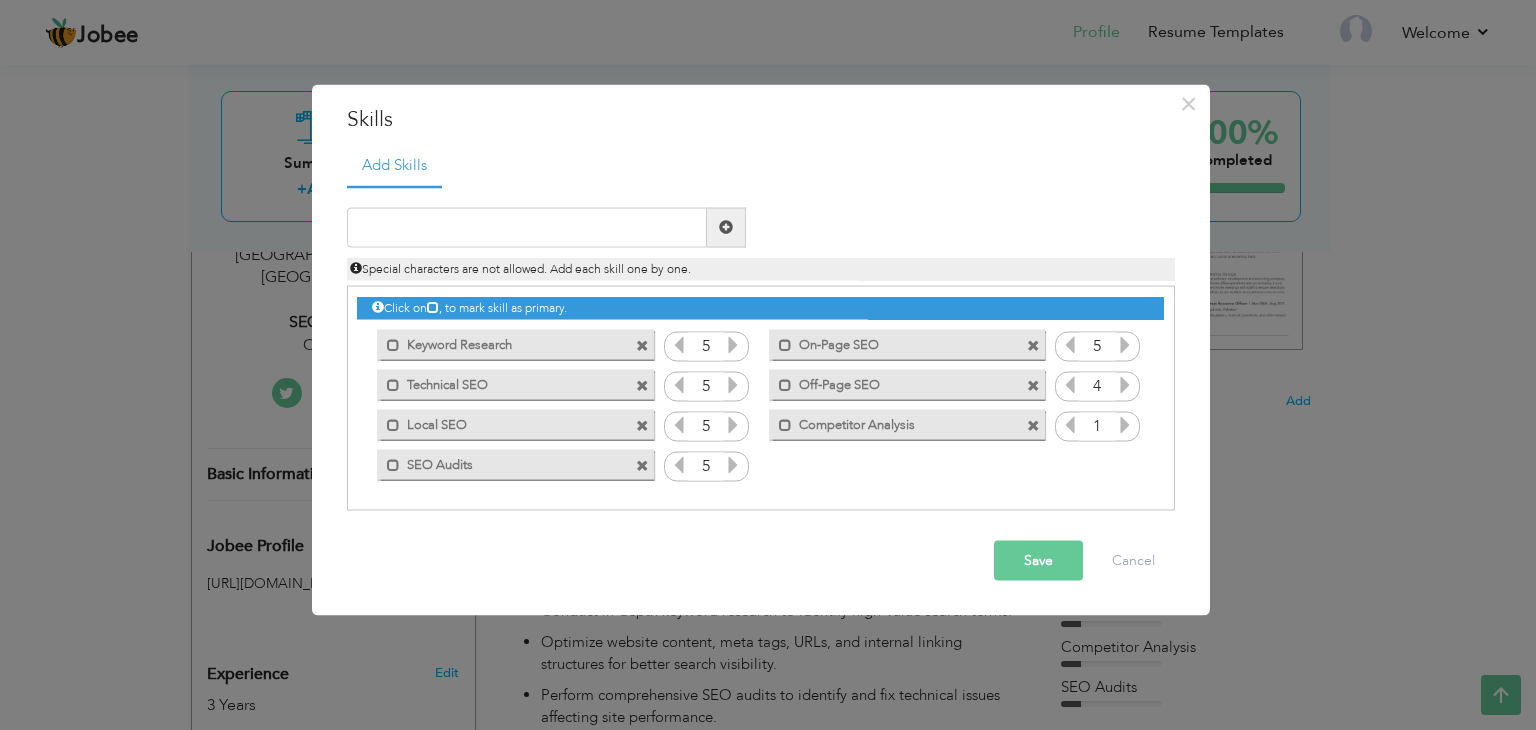 click at bounding box center [1125, 384] 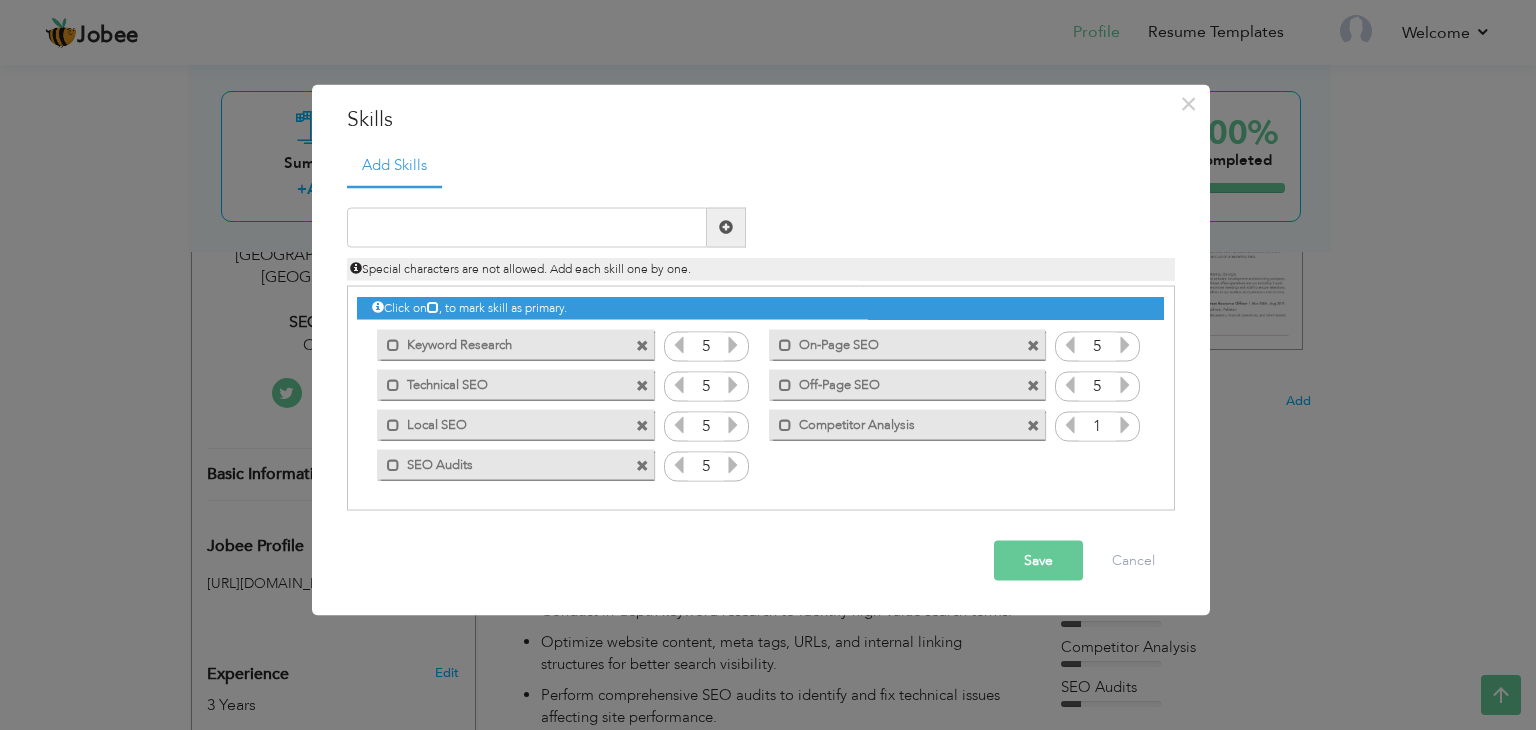 click at bounding box center [1125, 384] 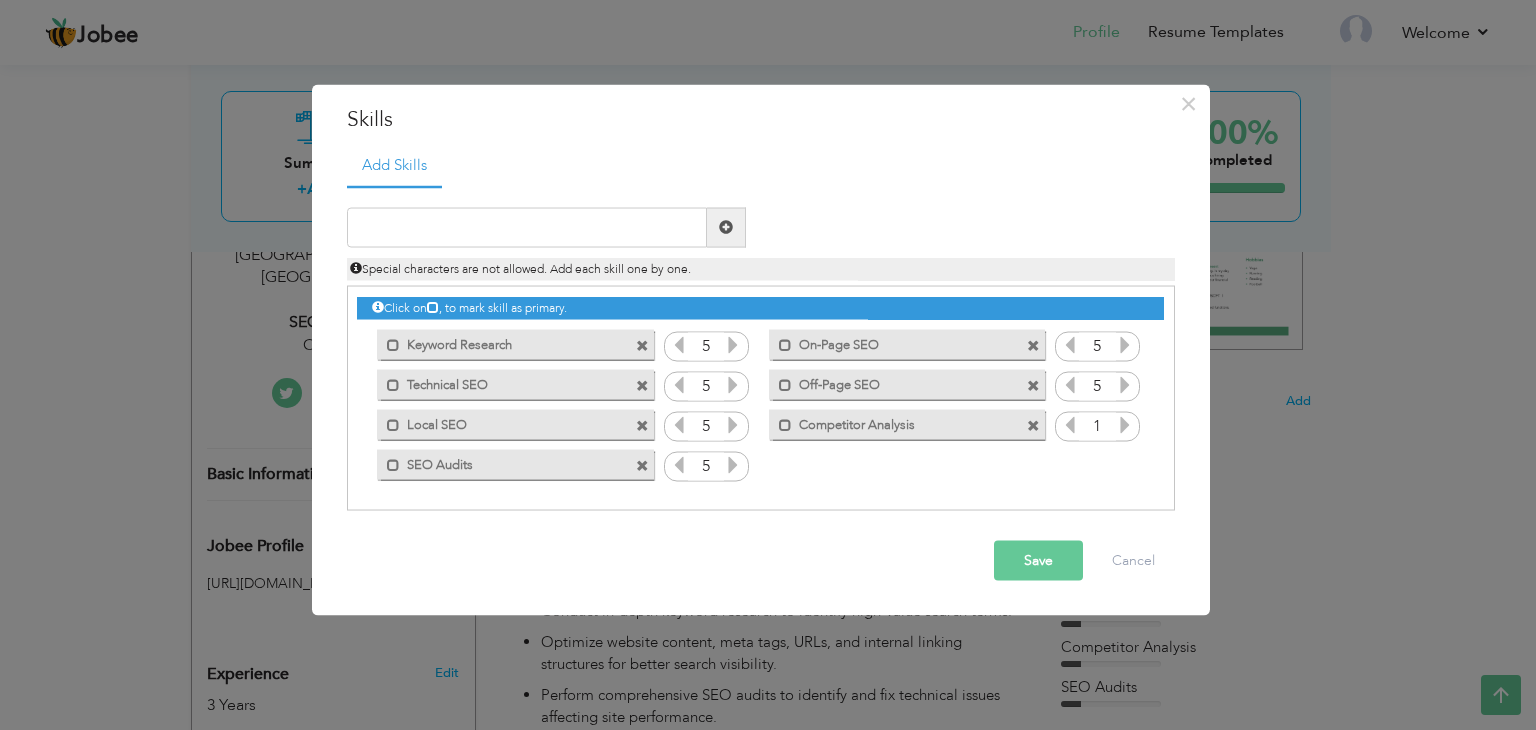 click at bounding box center [1125, 424] 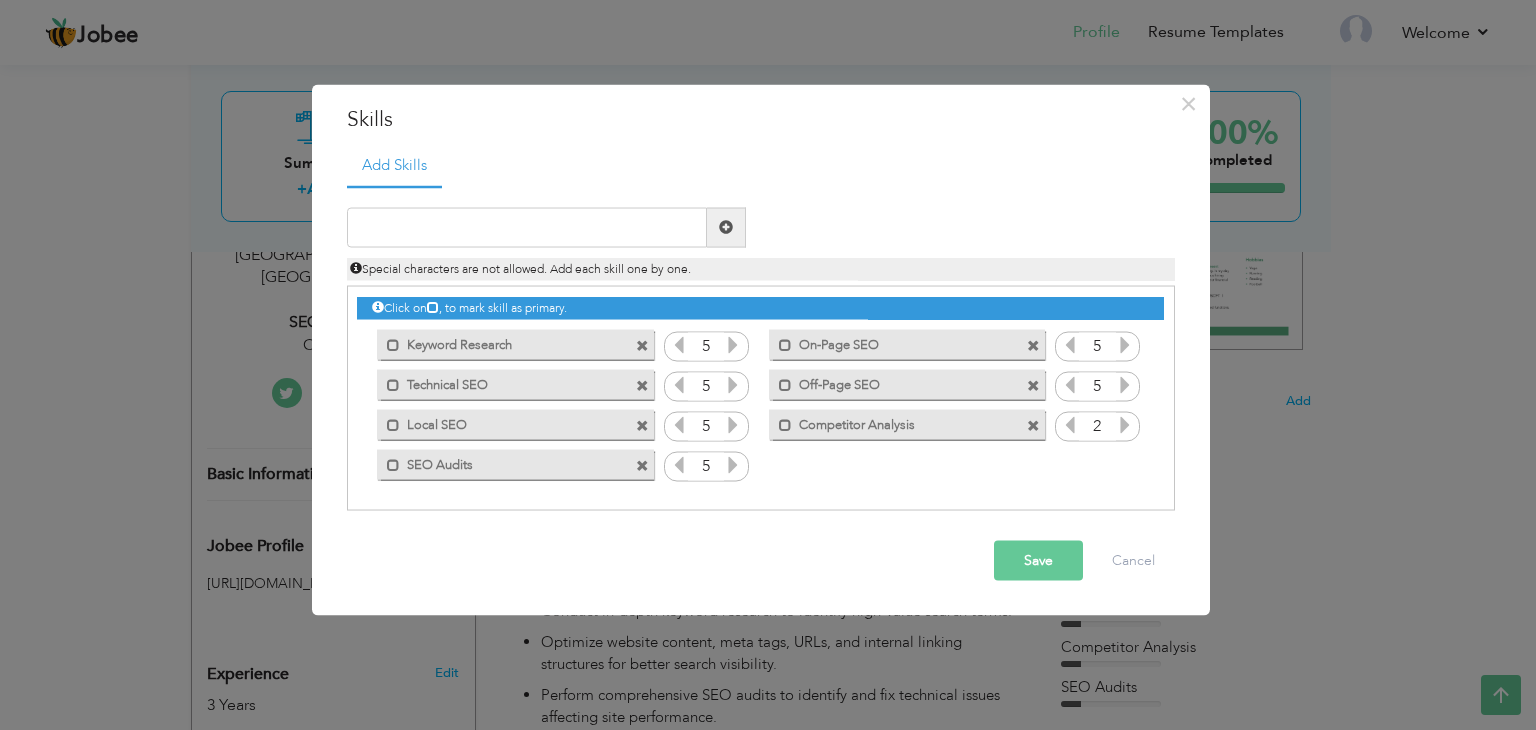 click at bounding box center [1125, 424] 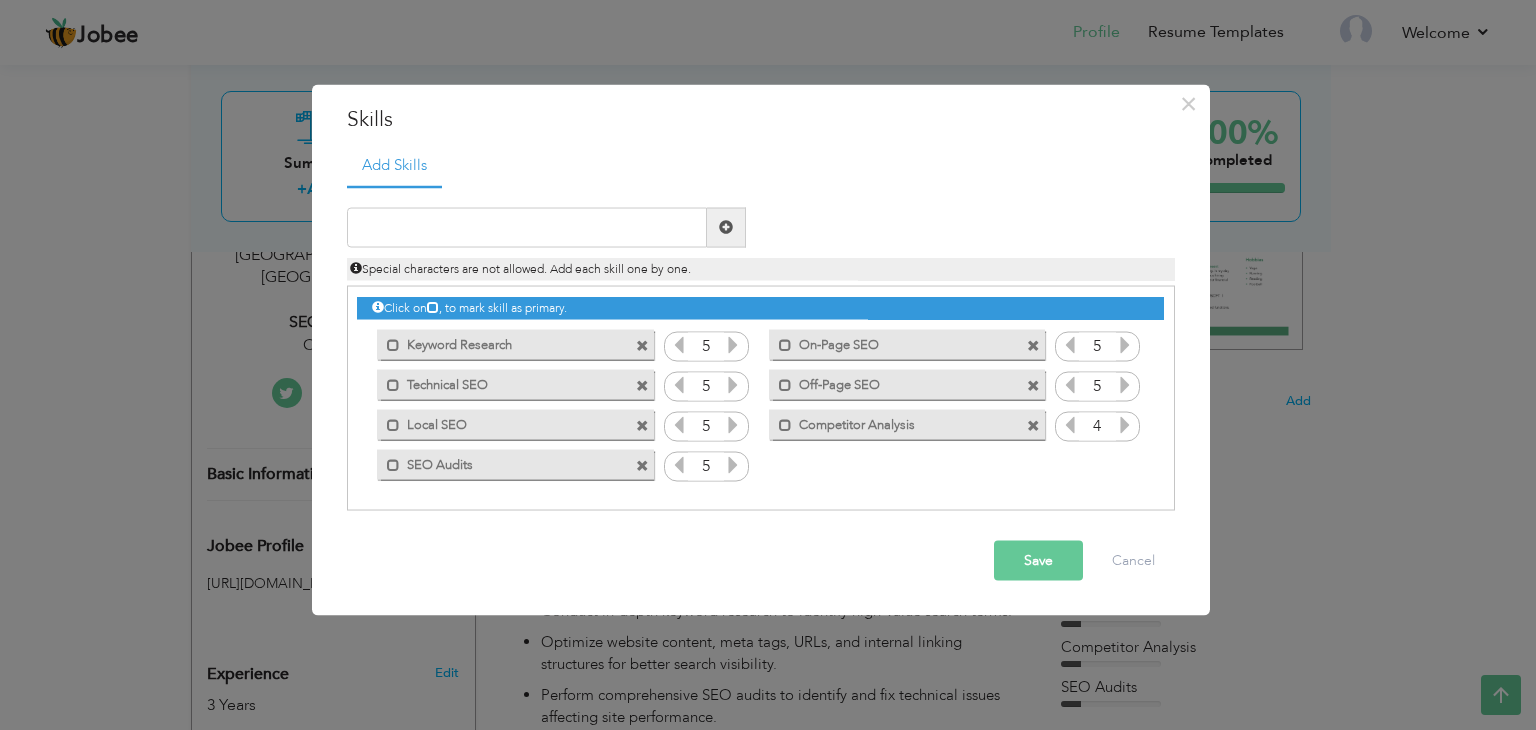 click at bounding box center [1125, 424] 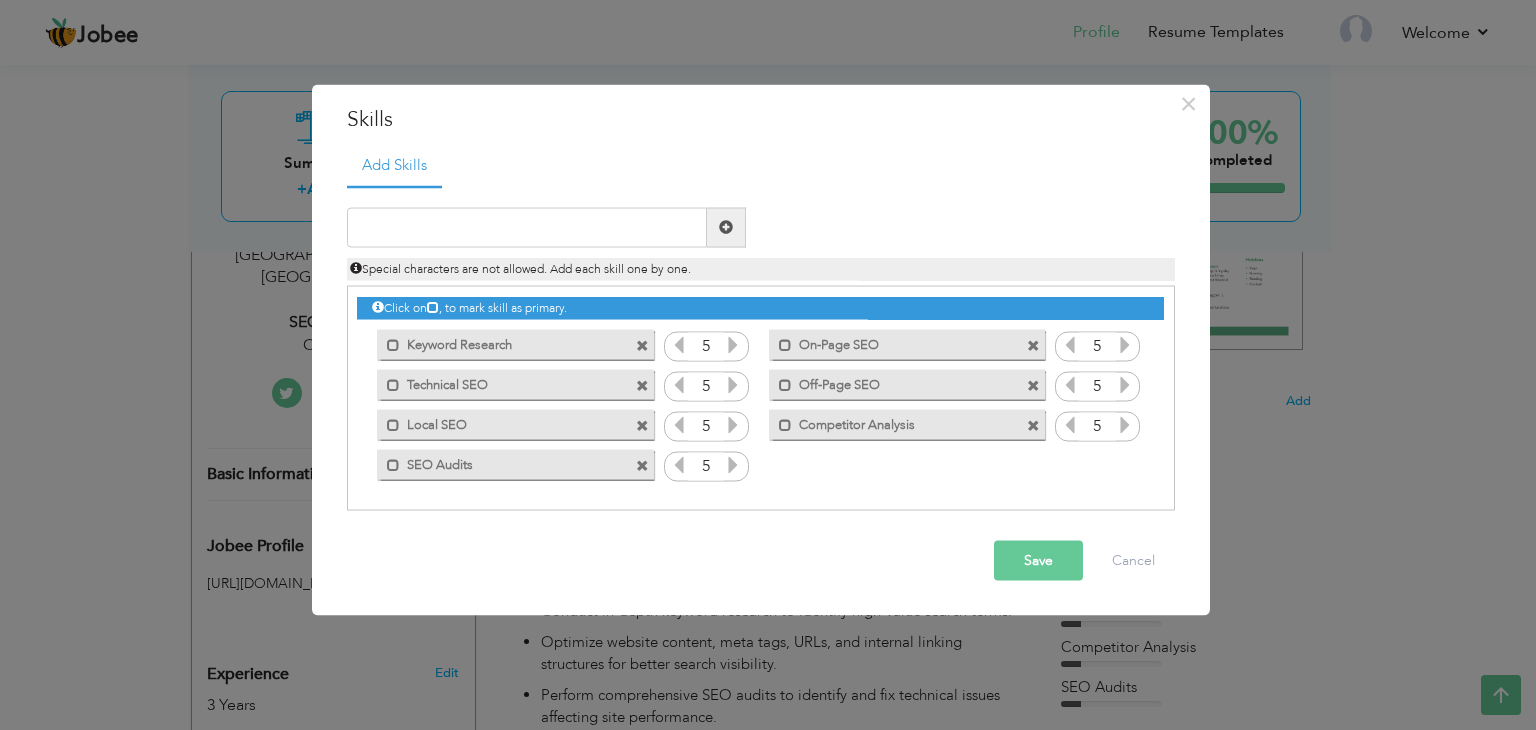 click on "Save" at bounding box center (1038, 560) 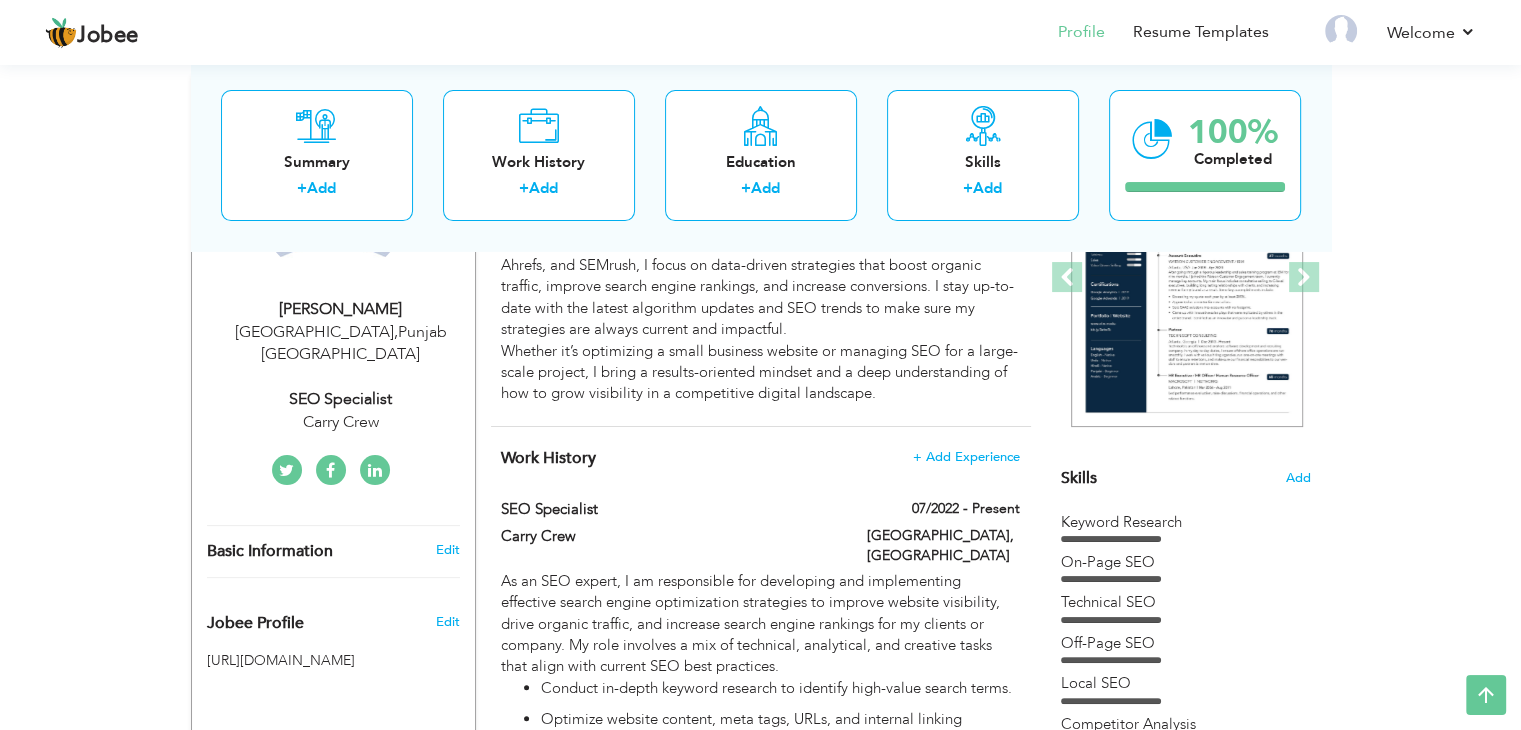 scroll, scrollTop: 295, scrollLeft: 0, axis: vertical 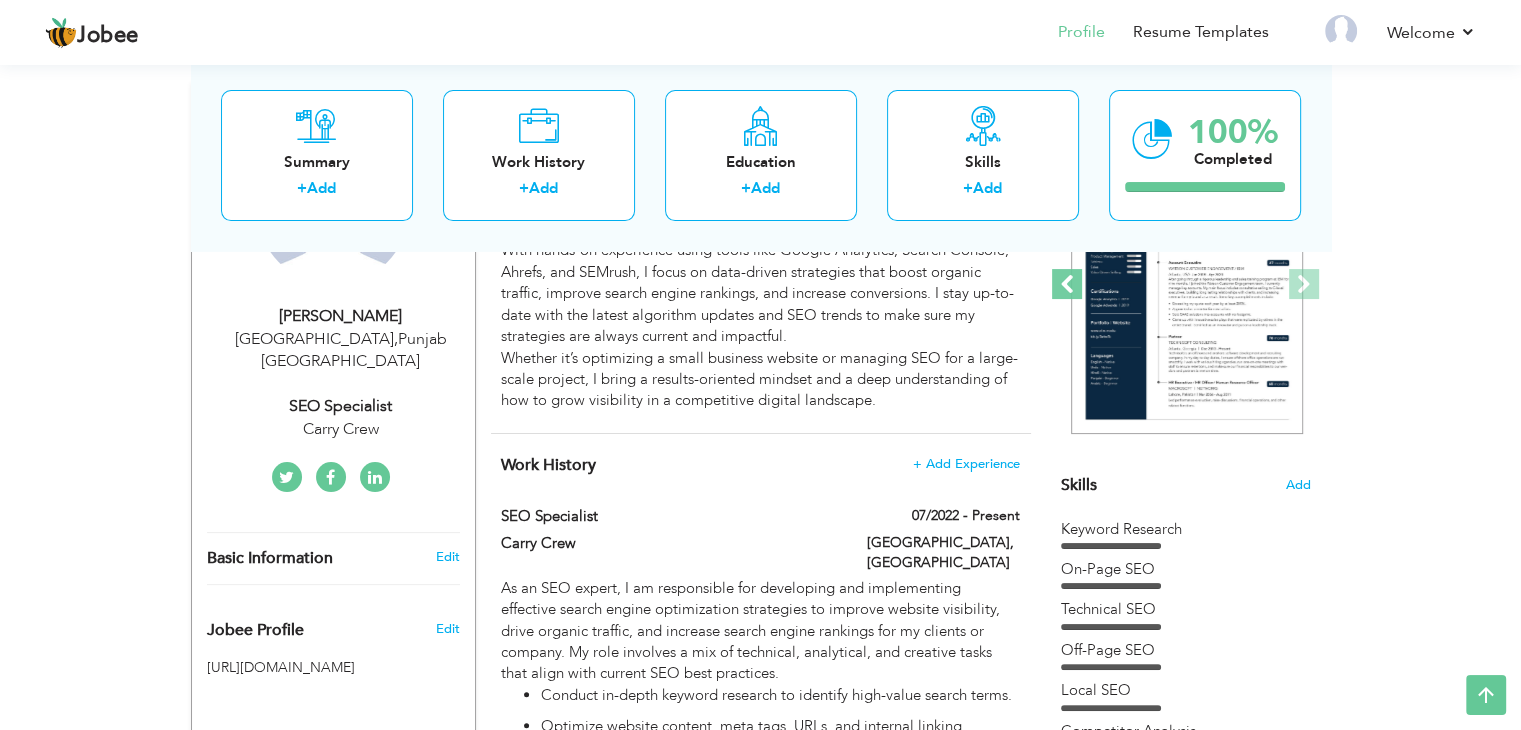 click at bounding box center [1067, 284] 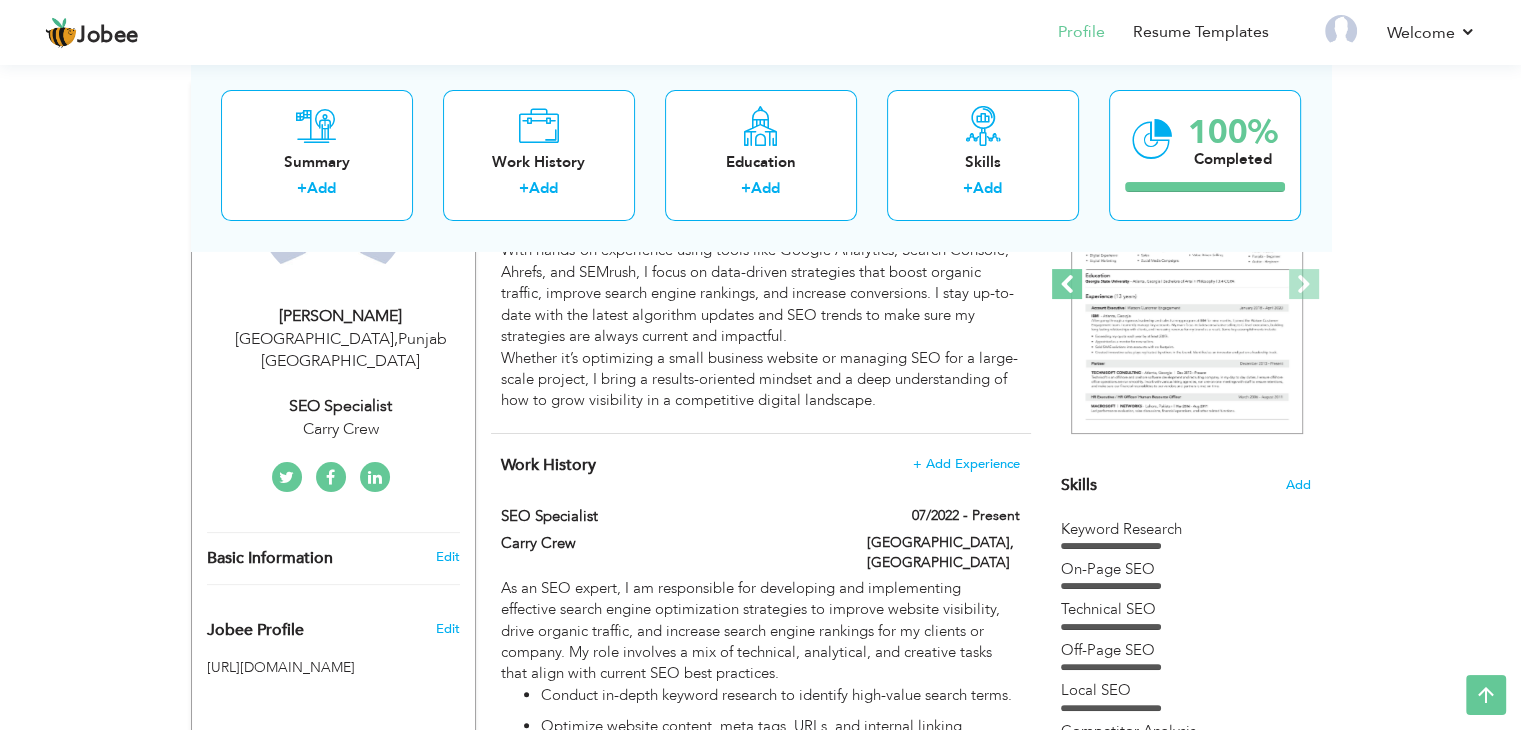 click at bounding box center [1067, 284] 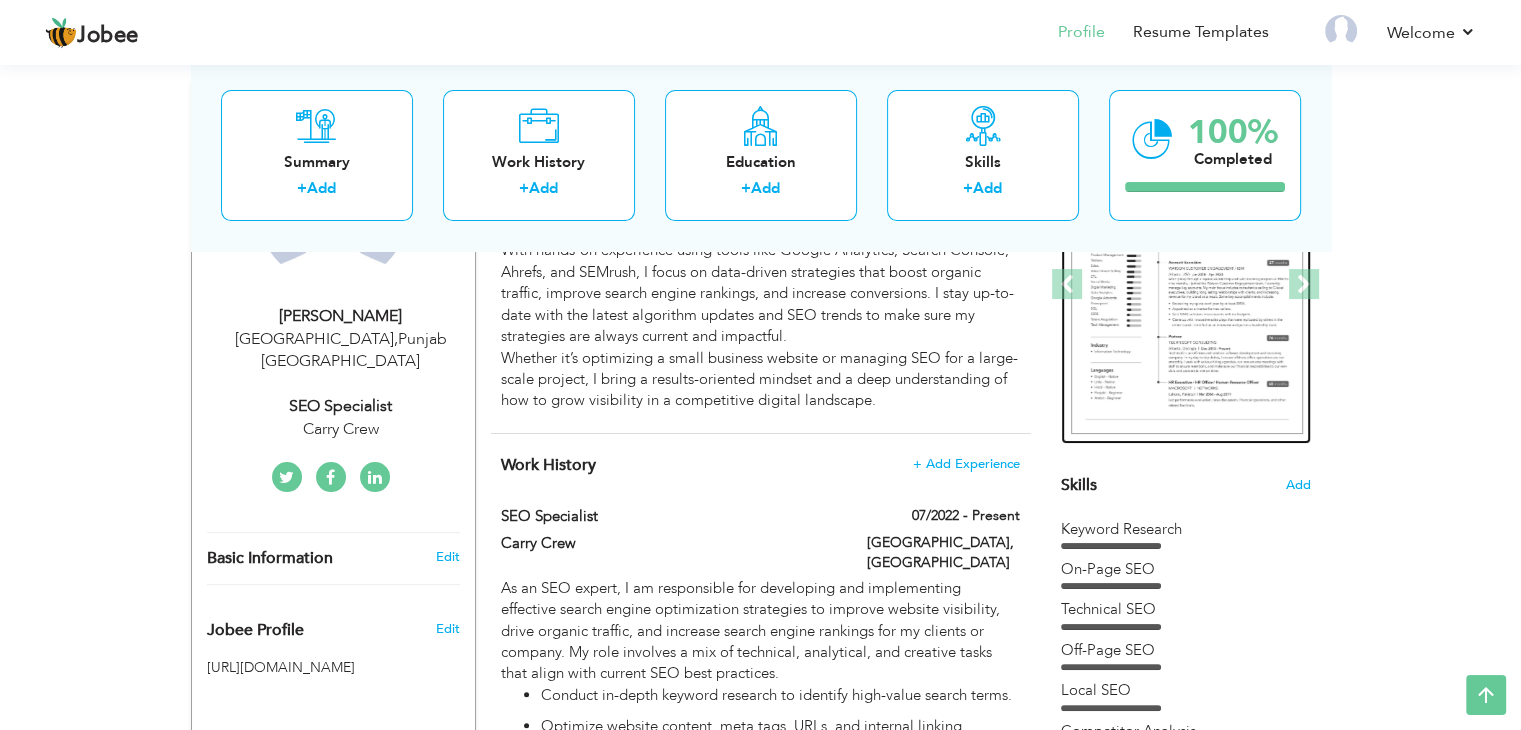 click at bounding box center [1187, 285] 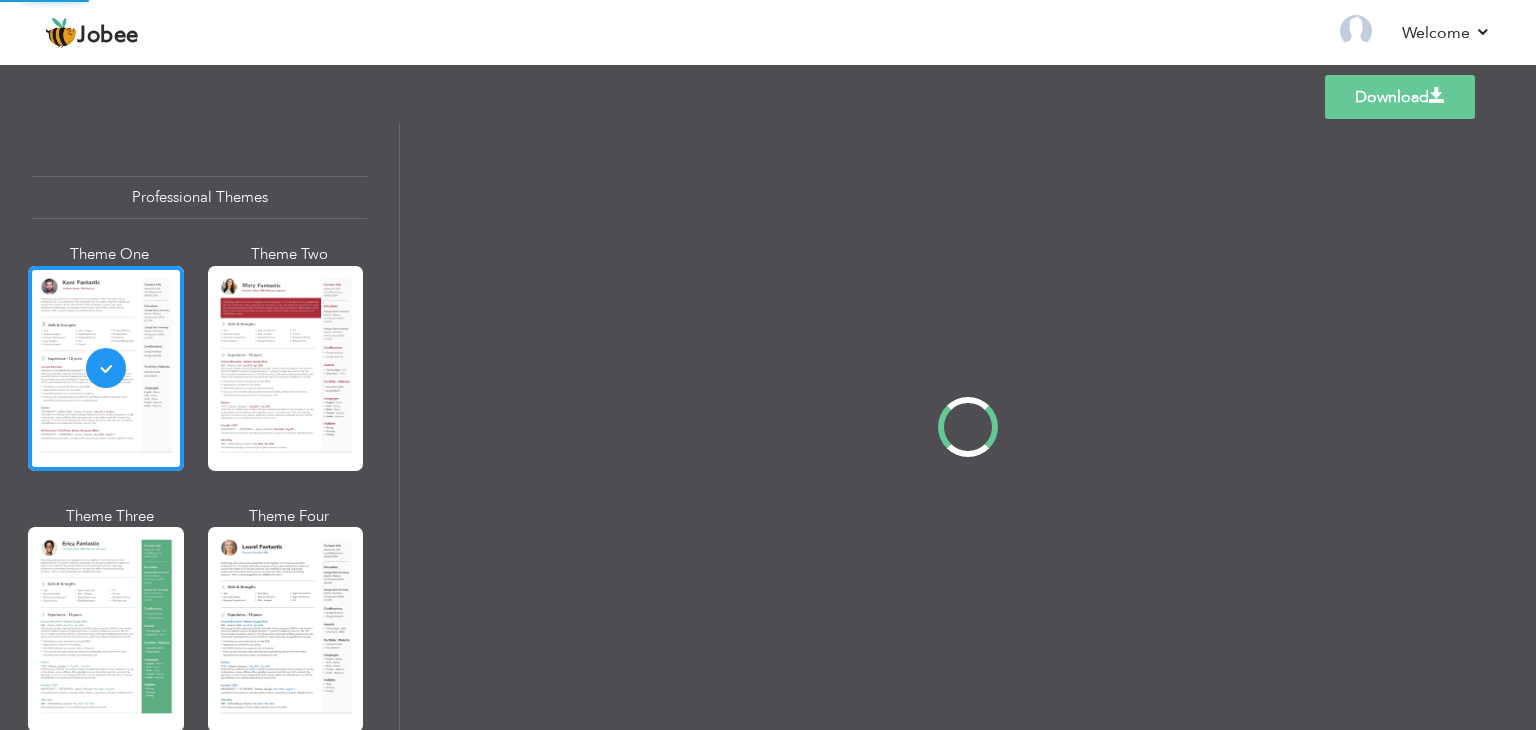 scroll, scrollTop: 0, scrollLeft: 0, axis: both 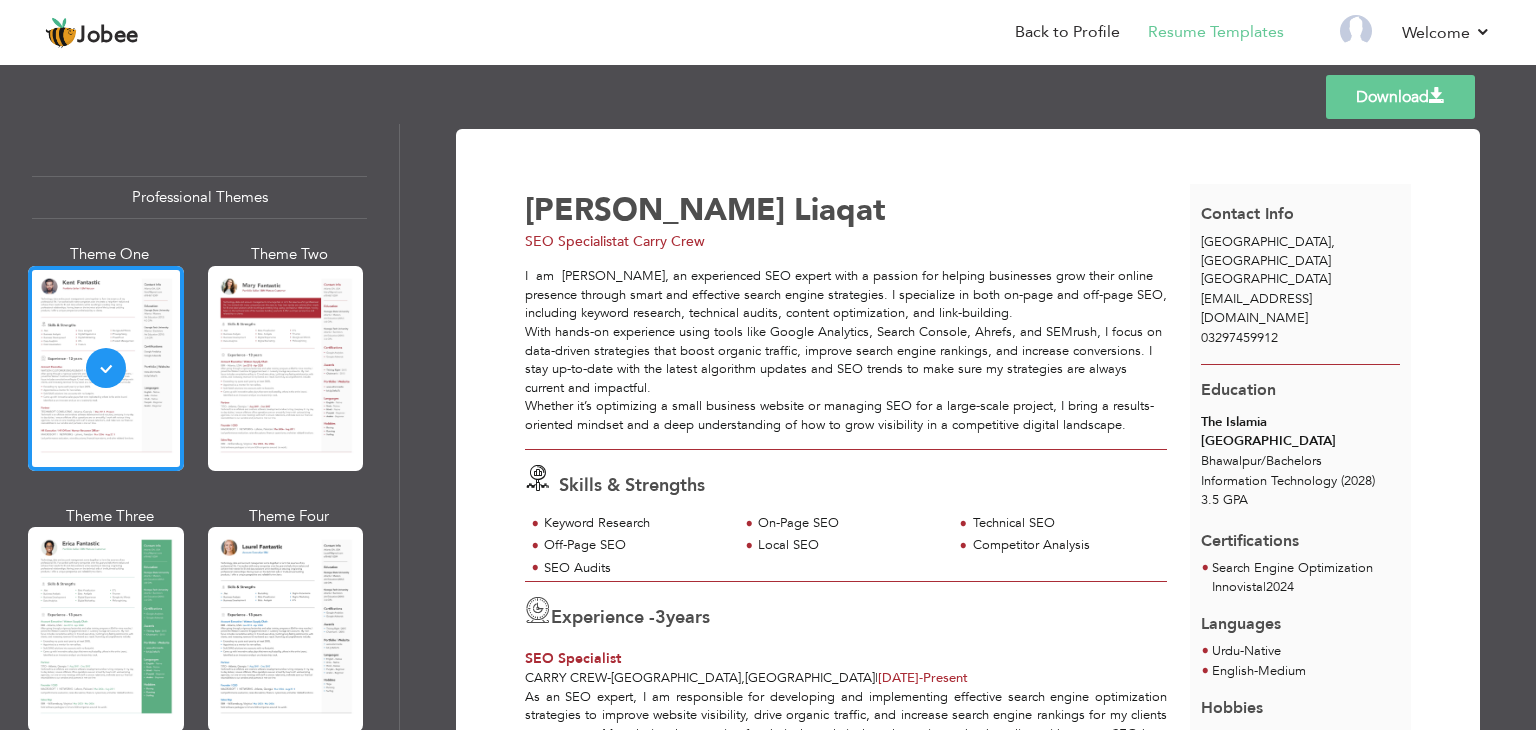 click on "I  am  [PERSON_NAME], an experienced SEO expert with a passion for helping businesses grow their online presence through smart and effective search engine strategies. I specialize in both on-page and off-page SEO, including keyword research, technical audits, content optimization, and link-building.
With hands-on experience using tools like Google Analytics, Search Console, Ahrefs, and SEMrush, I focus on data-driven strategies that boost organic traffic, improve search engine rankings, and increase conversions. I stay up-to-date with the latest algorithm updates and SEO trends to make sure my strategies are always current and impactful.
Whether it’s optimizing a small business website or managing SEO for a large-scale project, I bring a results-oriented mindset and a deep understanding of how to grow visibility in a competitive digital landscape." at bounding box center (846, 350) 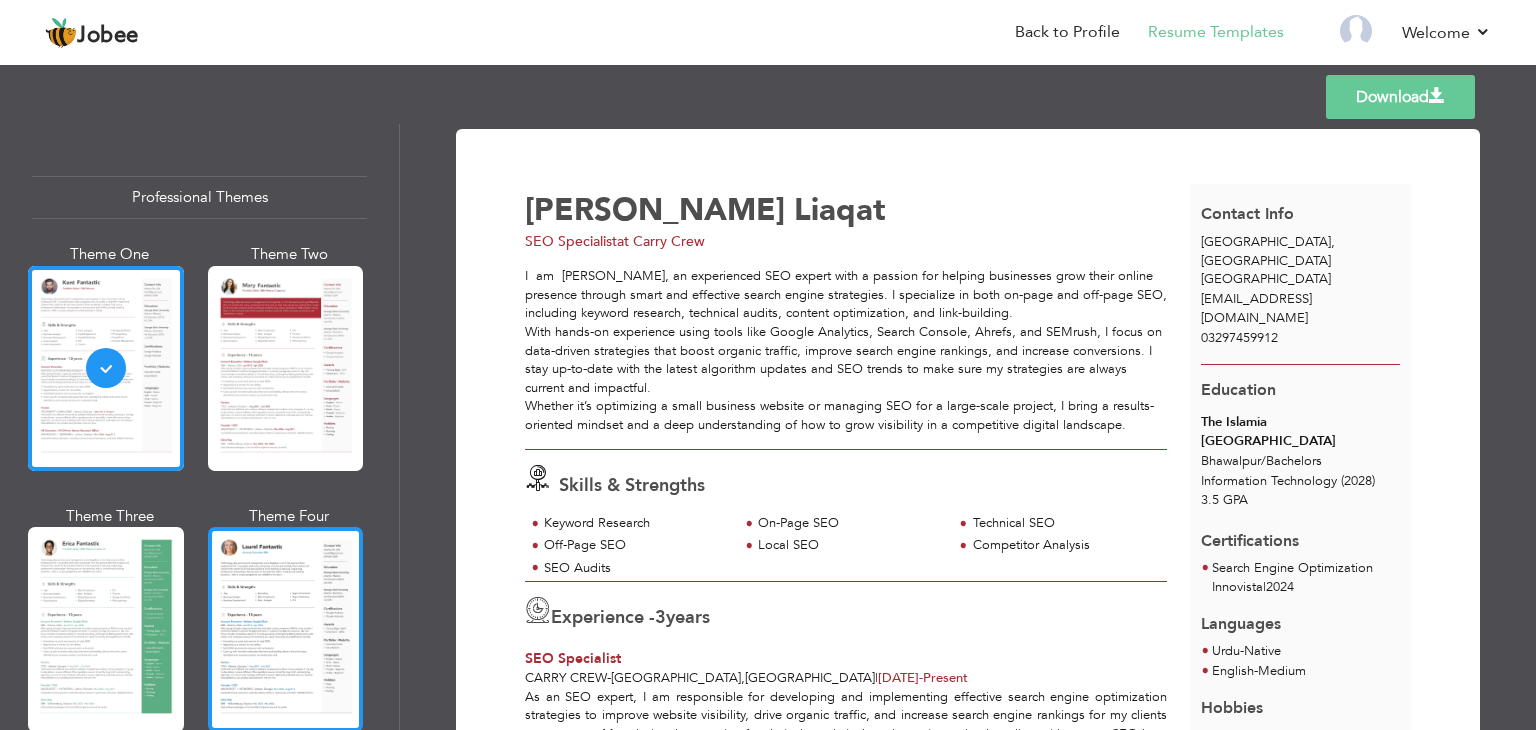 click at bounding box center [286, 629] 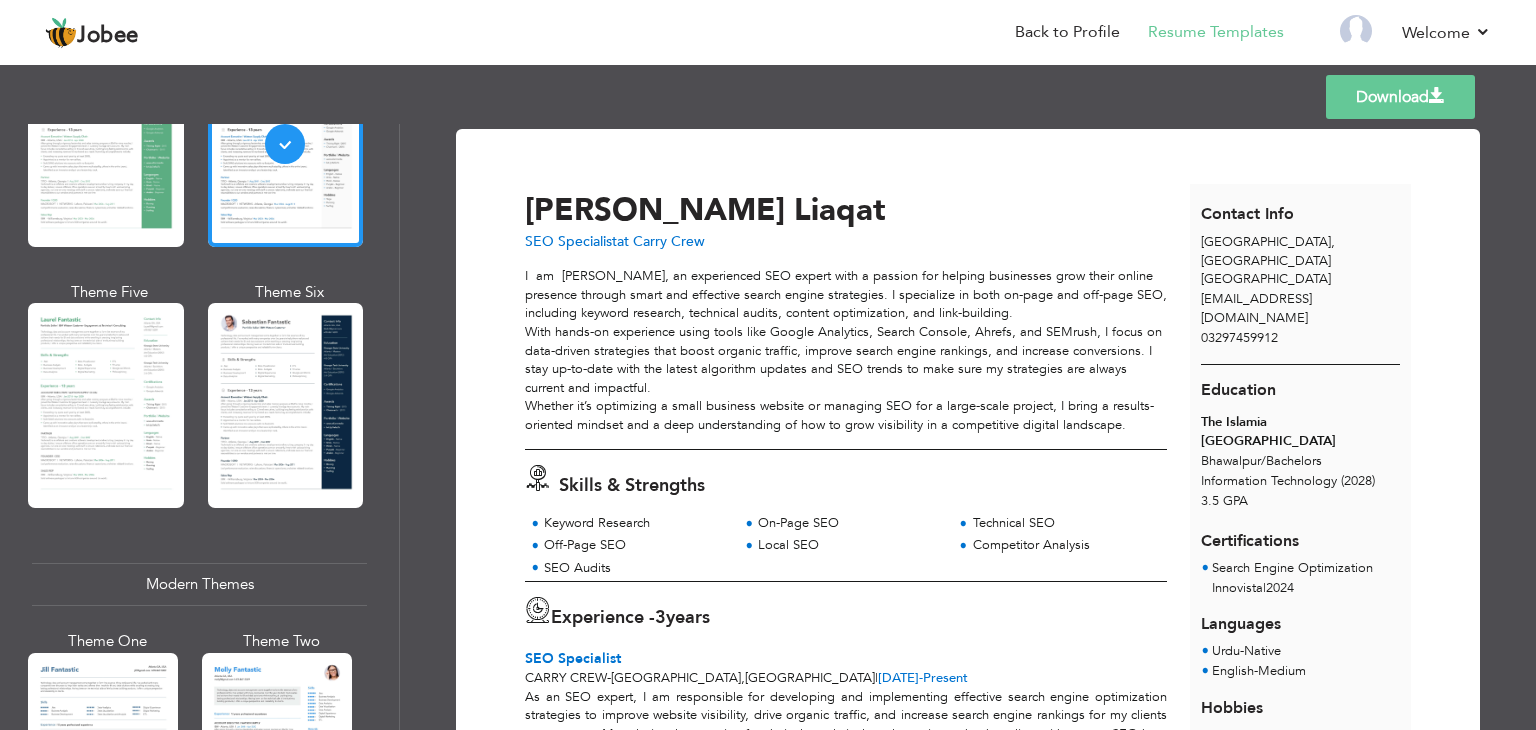 scroll, scrollTop: 463, scrollLeft: 0, axis: vertical 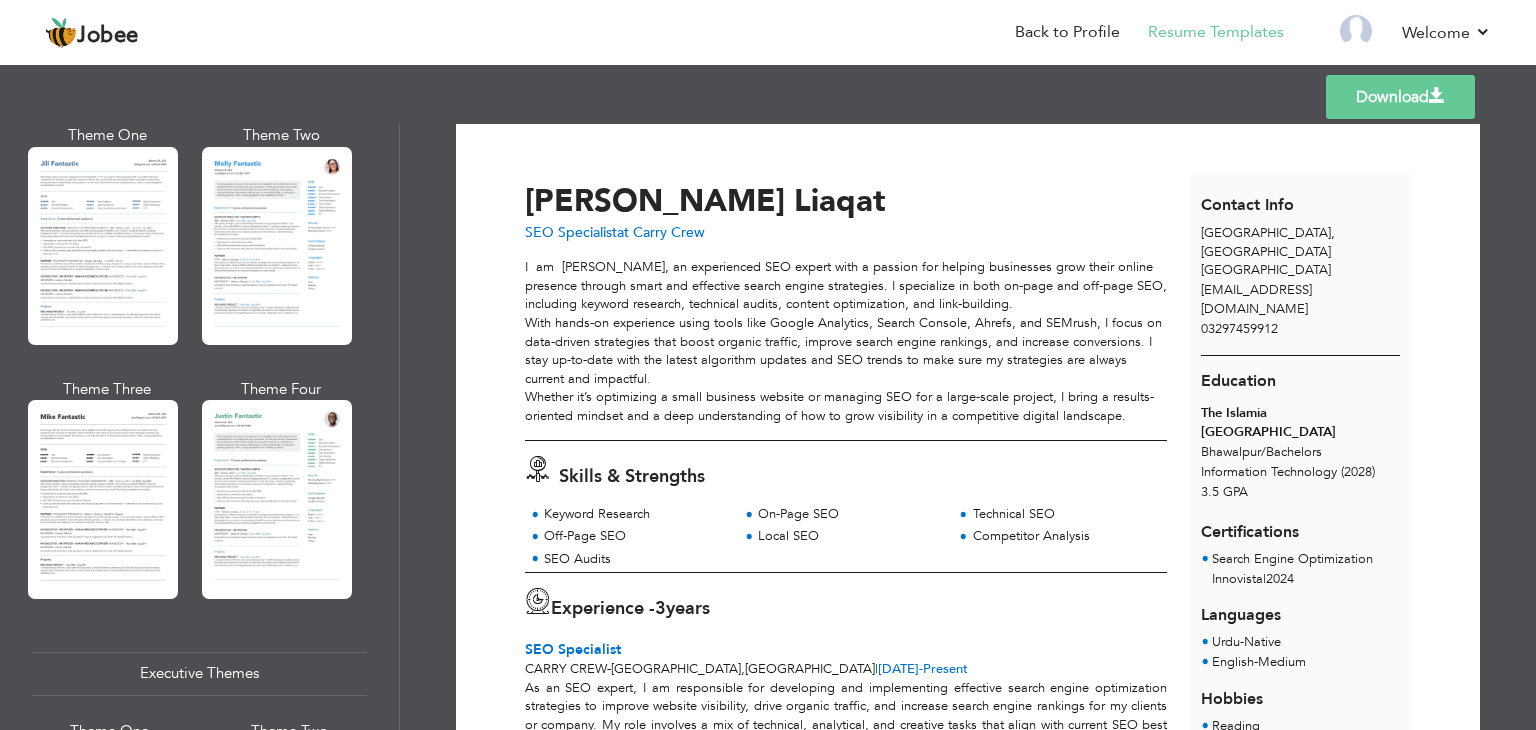 drag, startPoint x: 386, startPoint y: 299, endPoint x: 393, endPoint y: 316, distance: 18.384777 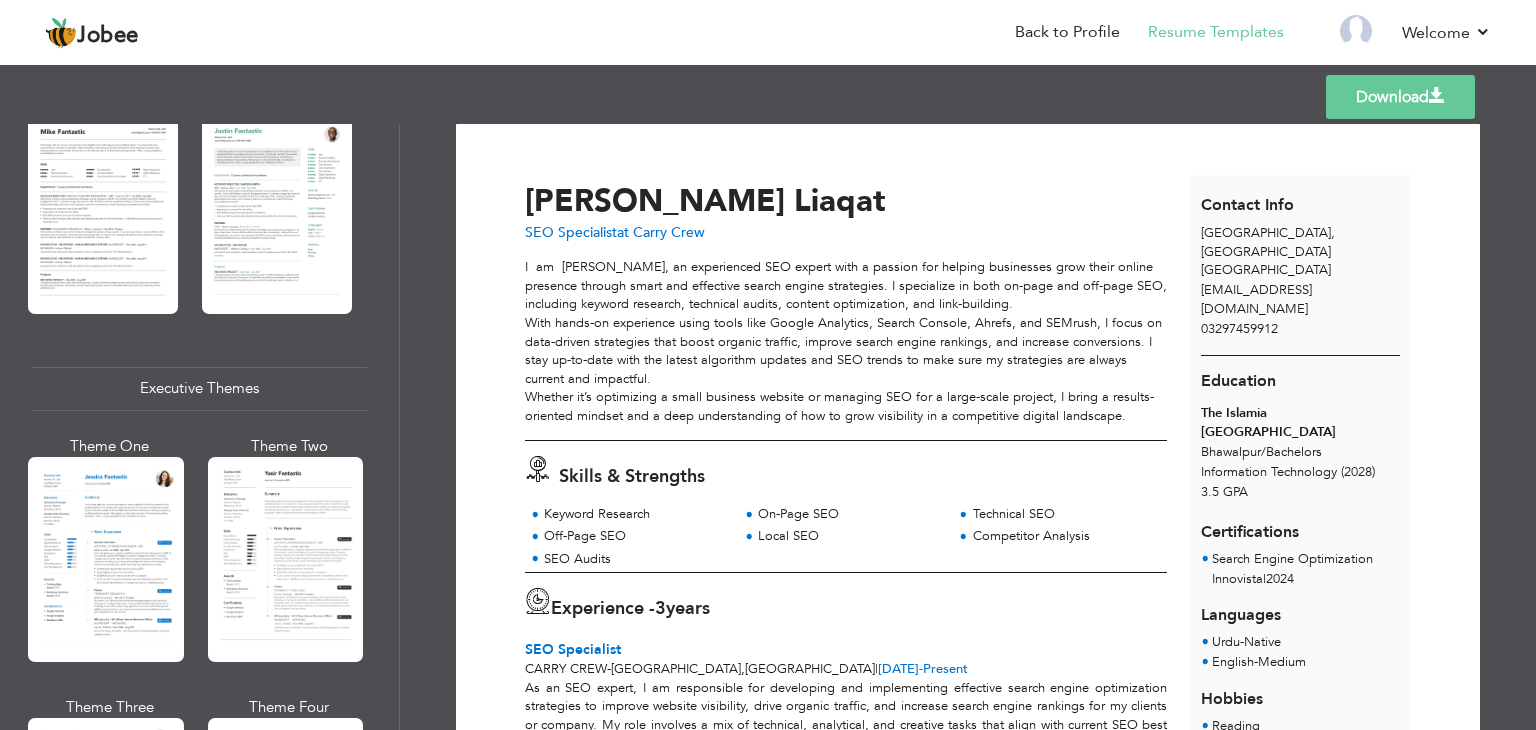 scroll, scrollTop: 1299, scrollLeft: 0, axis: vertical 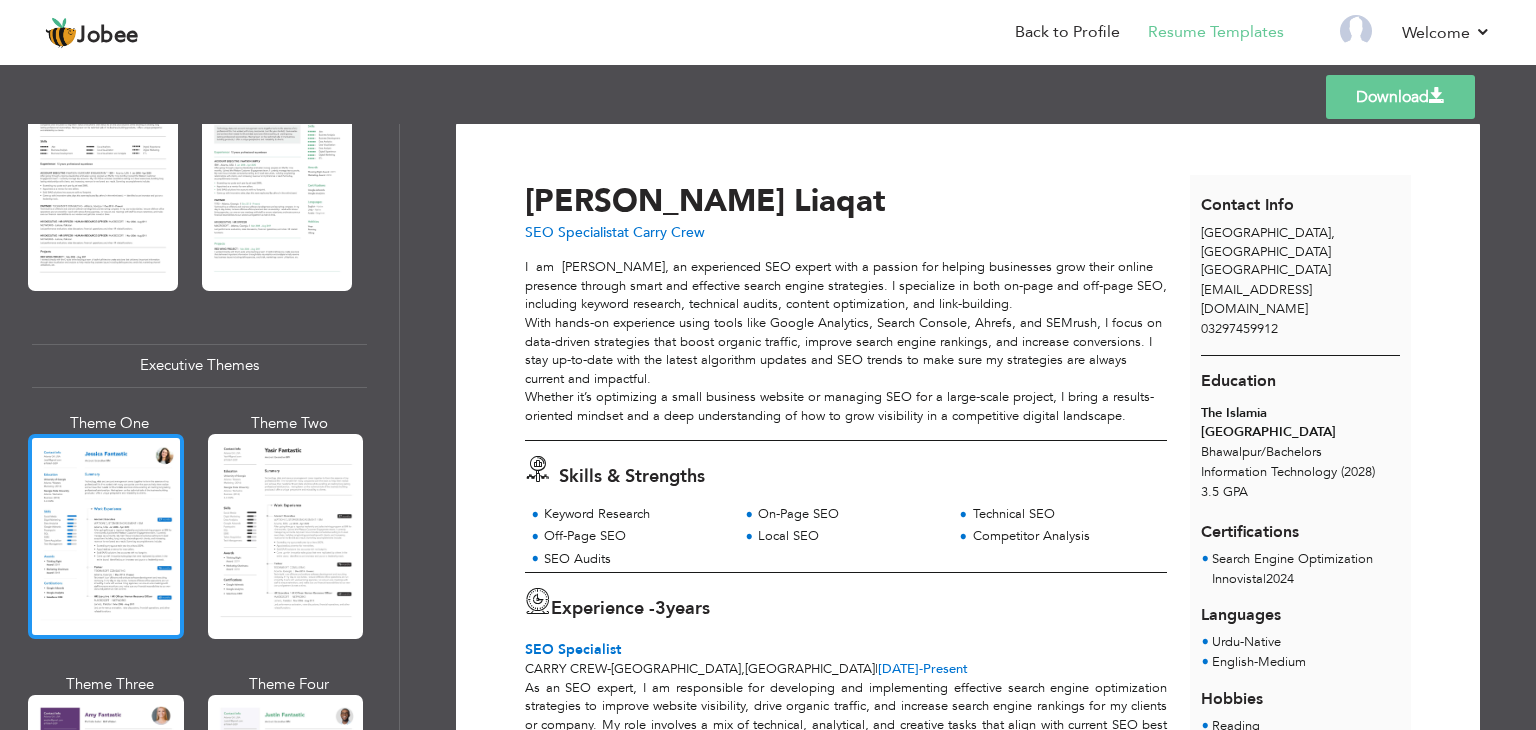 click at bounding box center [106, 536] 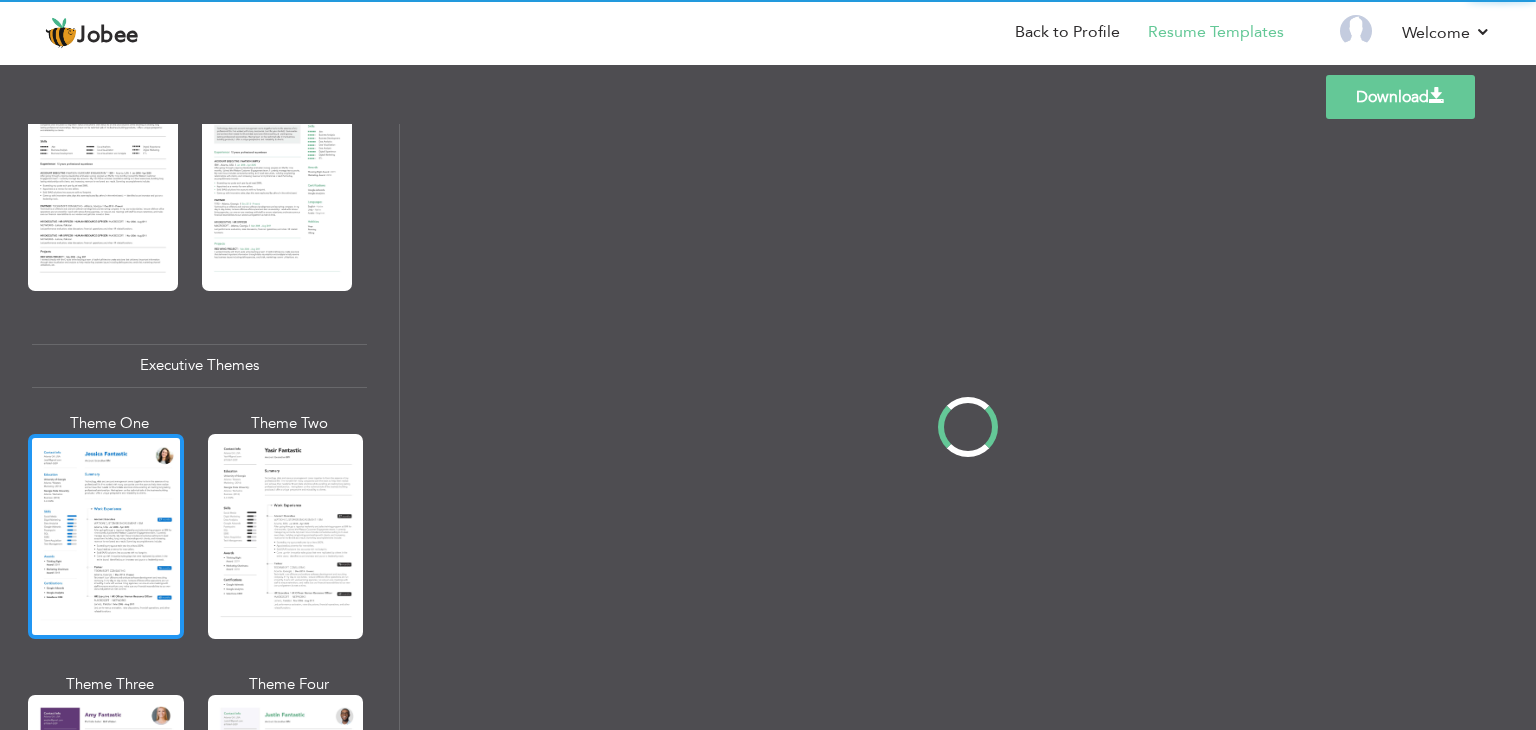 scroll, scrollTop: 0, scrollLeft: 0, axis: both 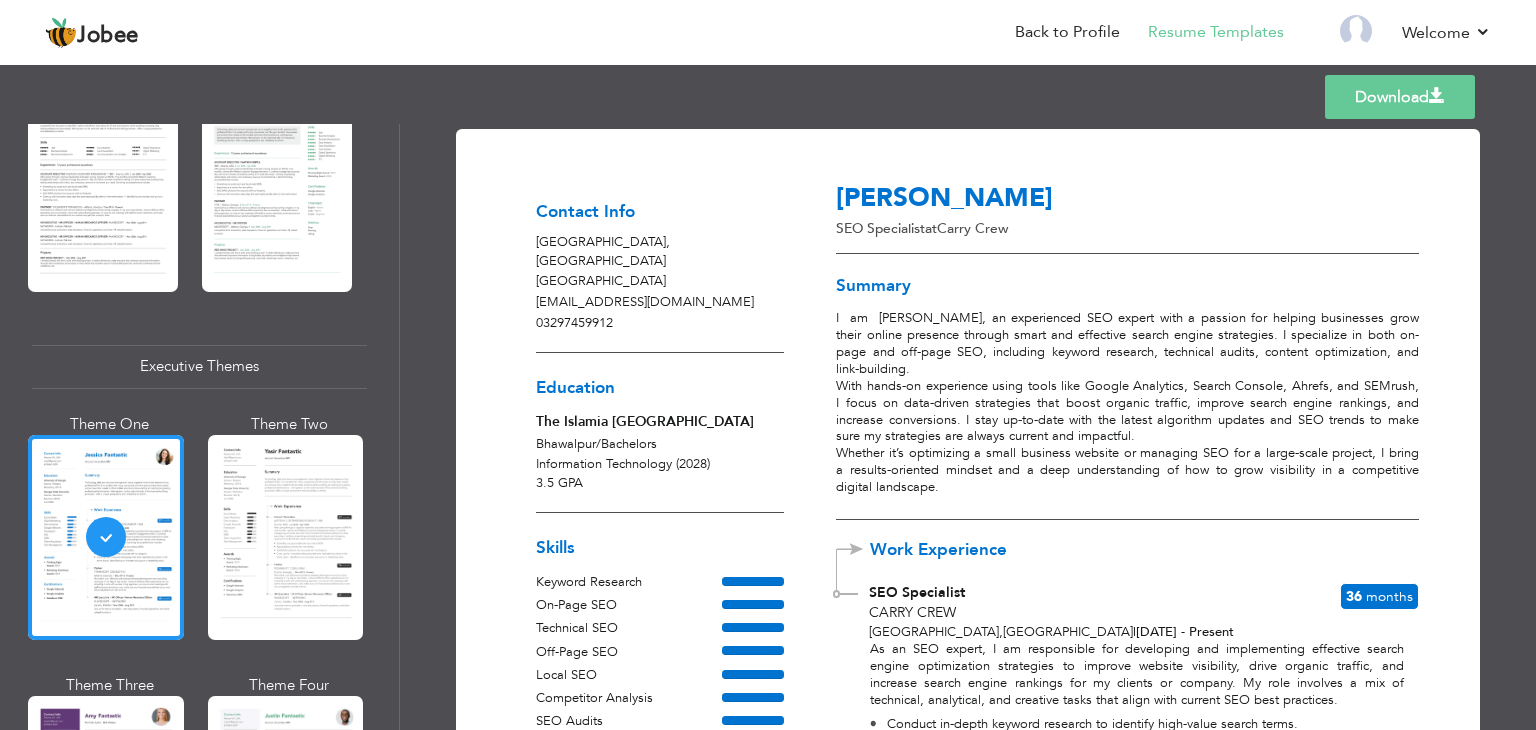 drag, startPoint x: 1528, startPoint y: 263, endPoint x: 1530, endPoint y: 310, distance: 47.042534 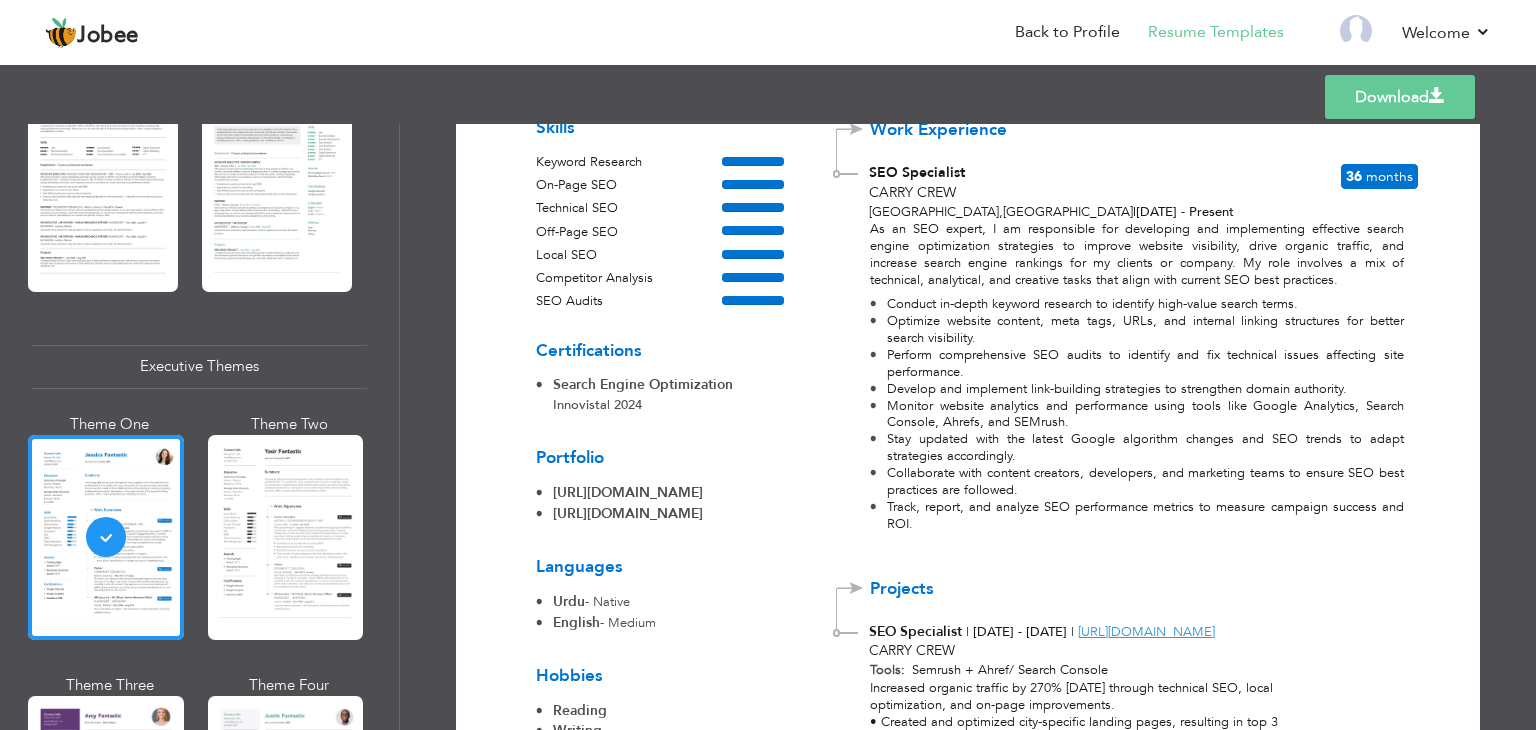 scroll, scrollTop: 502, scrollLeft: 0, axis: vertical 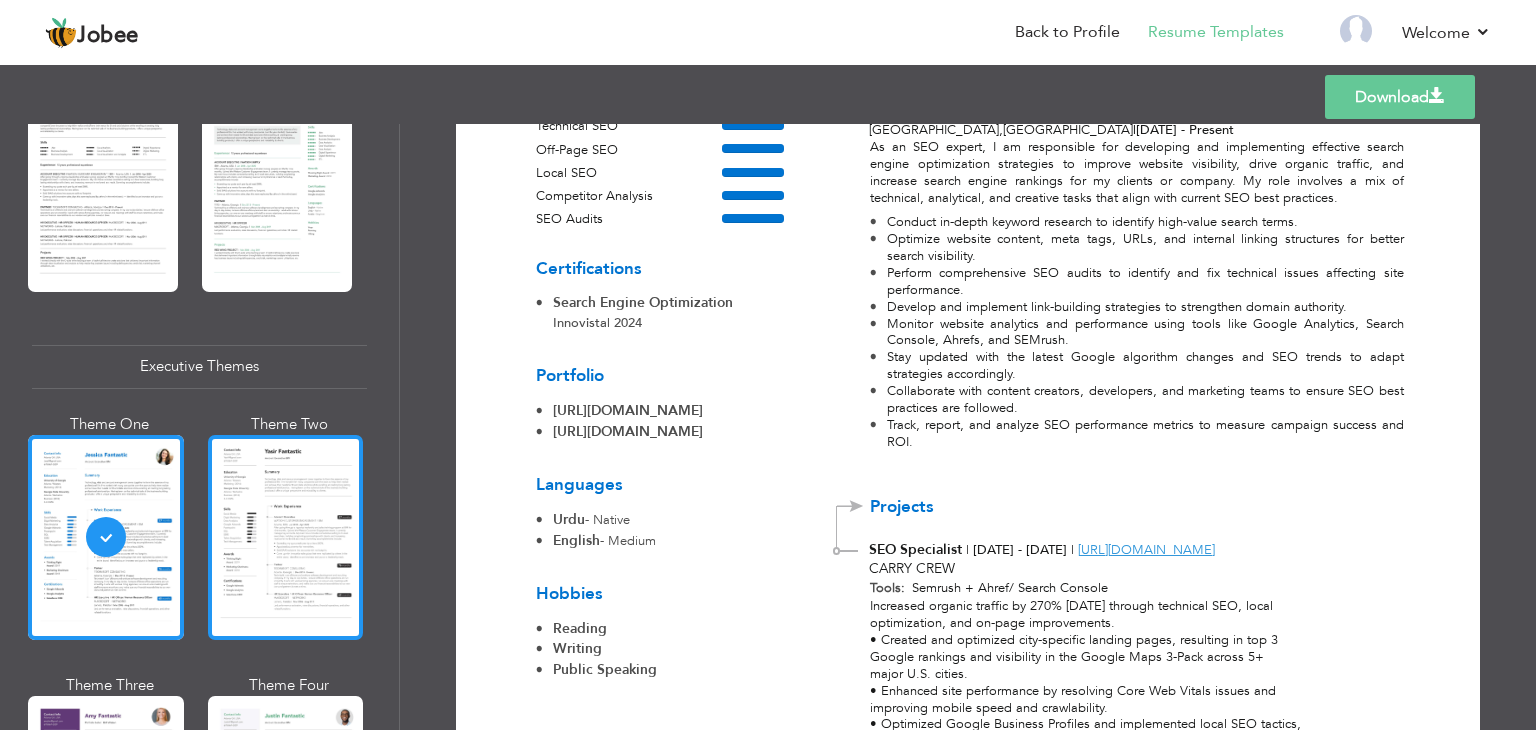 click at bounding box center [286, 537] 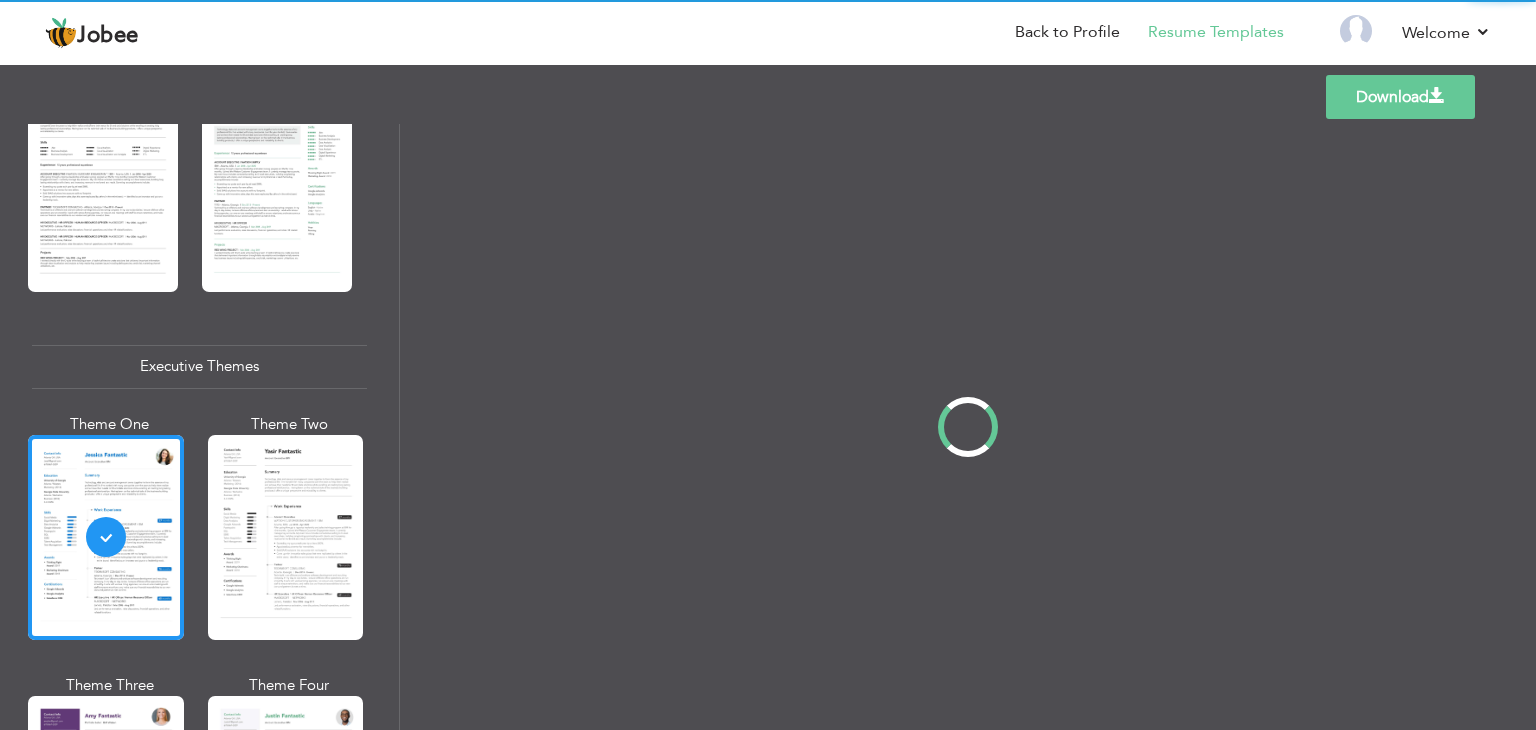 scroll, scrollTop: 0, scrollLeft: 0, axis: both 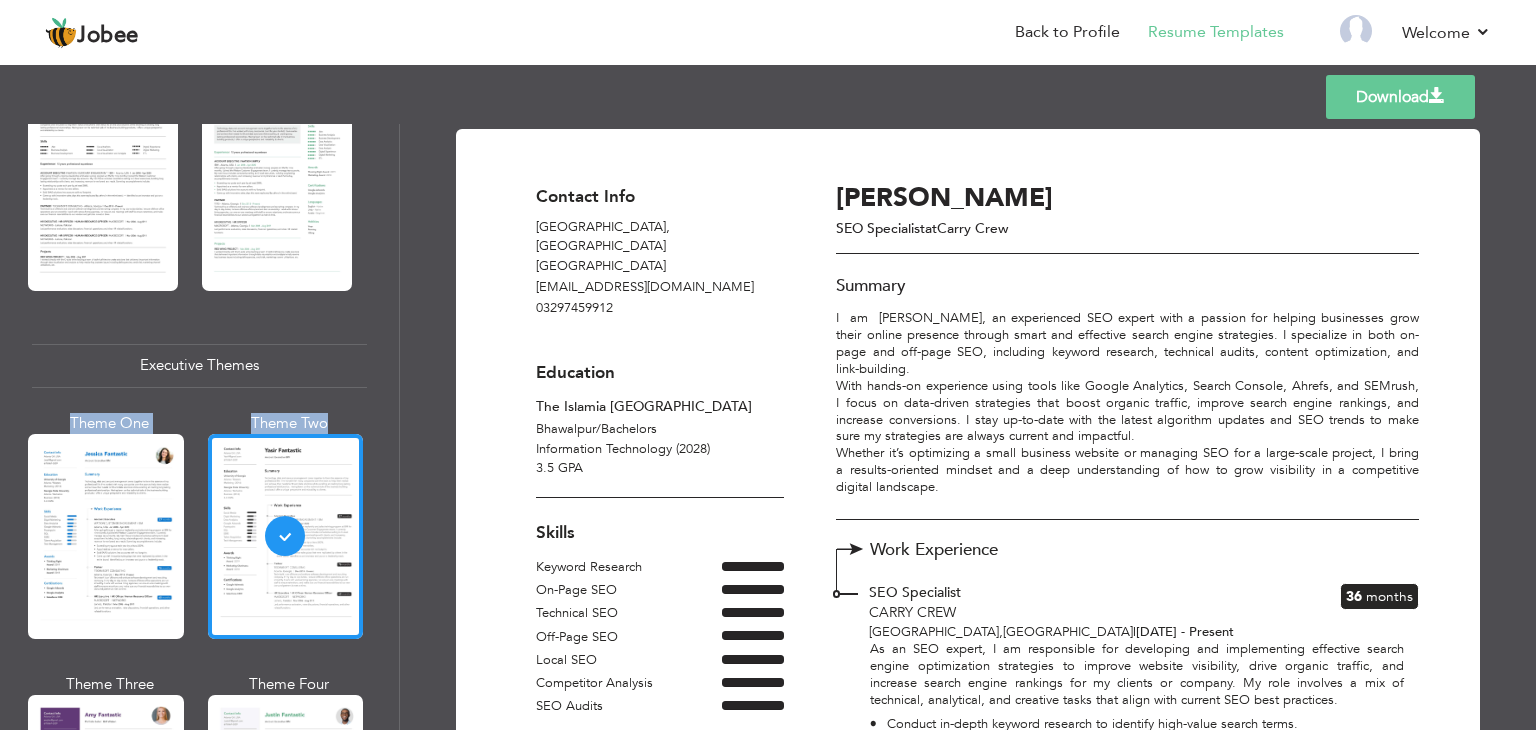 drag, startPoint x: 399, startPoint y: 371, endPoint x: 392, endPoint y: 389, distance: 19.313208 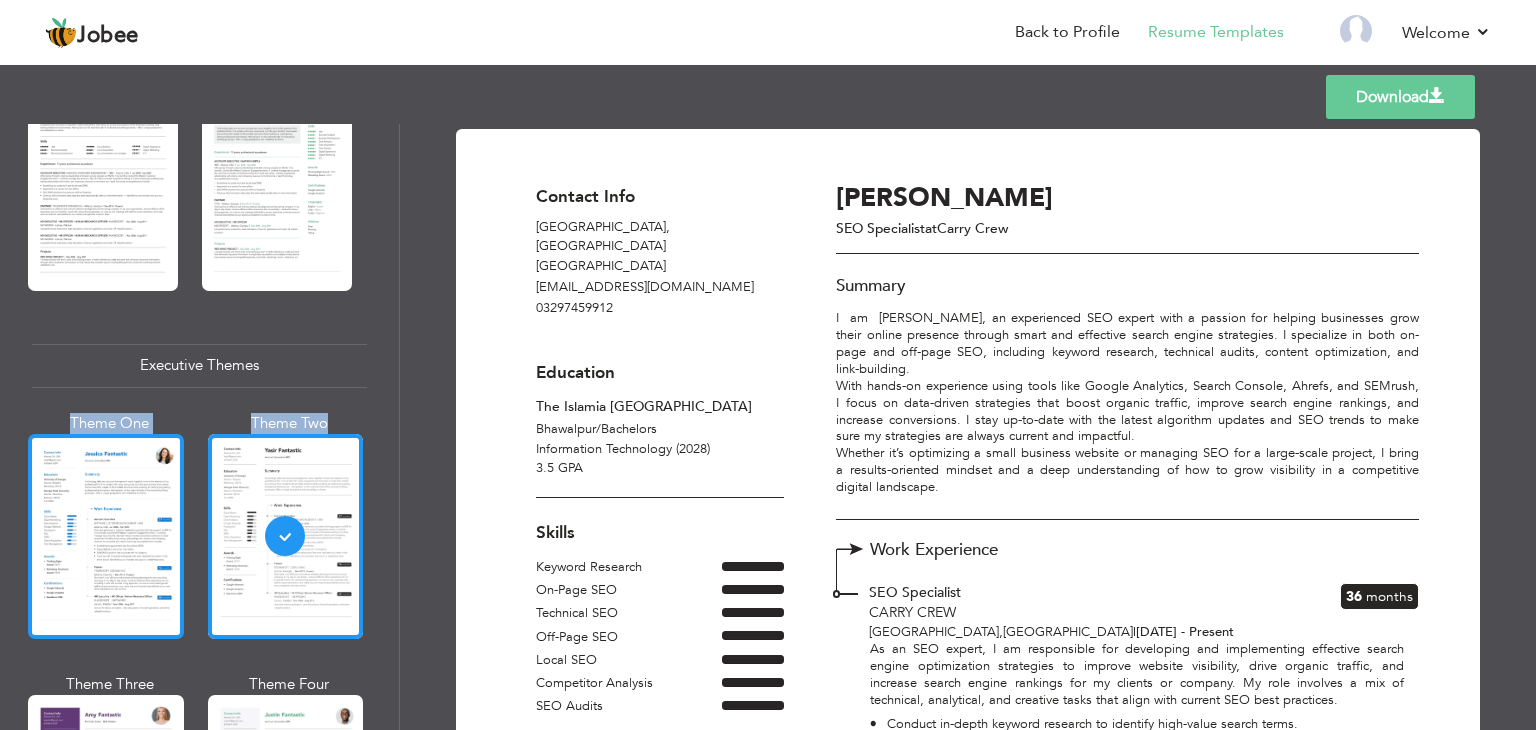 click at bounding box center (106, 536) 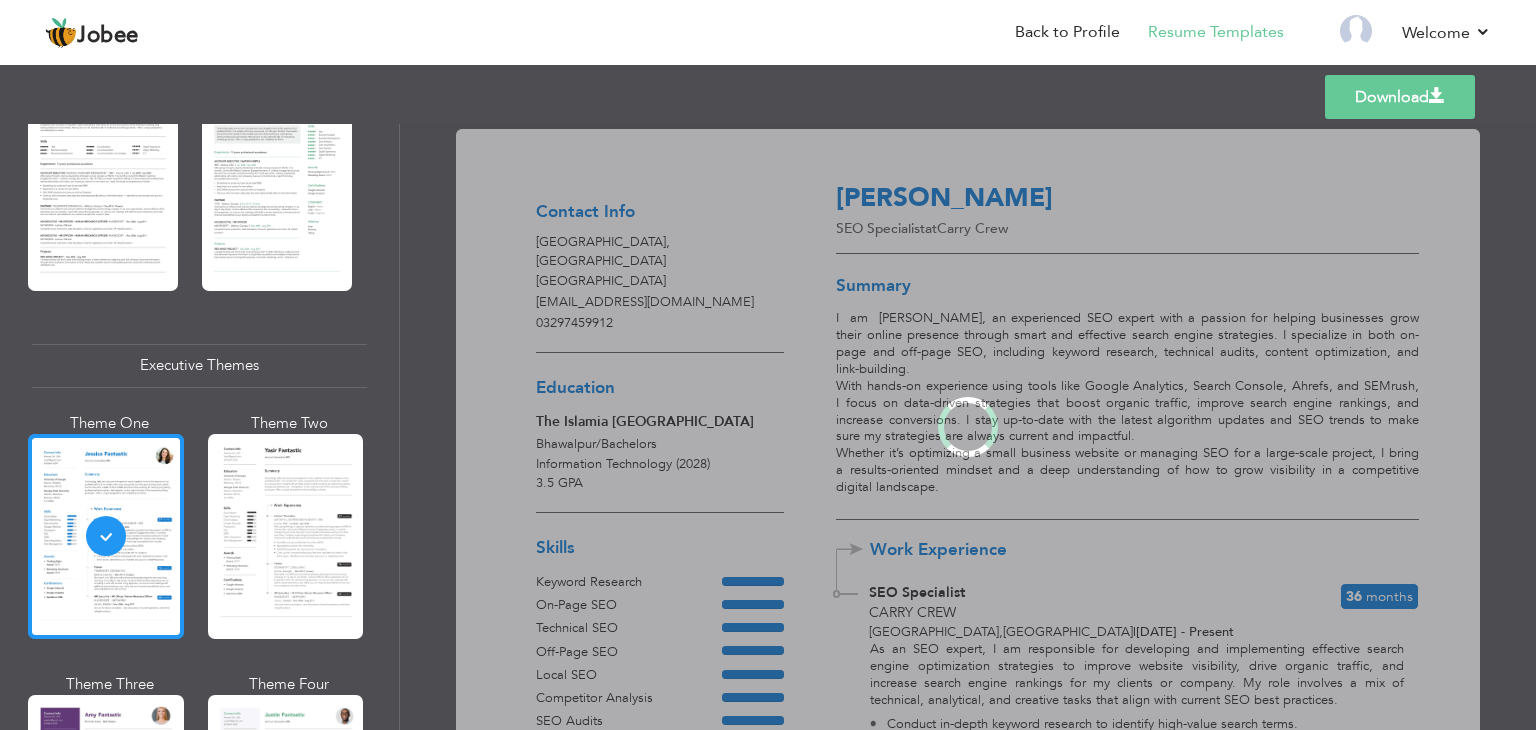 scroll, scrollTop: 1298, scrollLeft: 0, axis: vertical 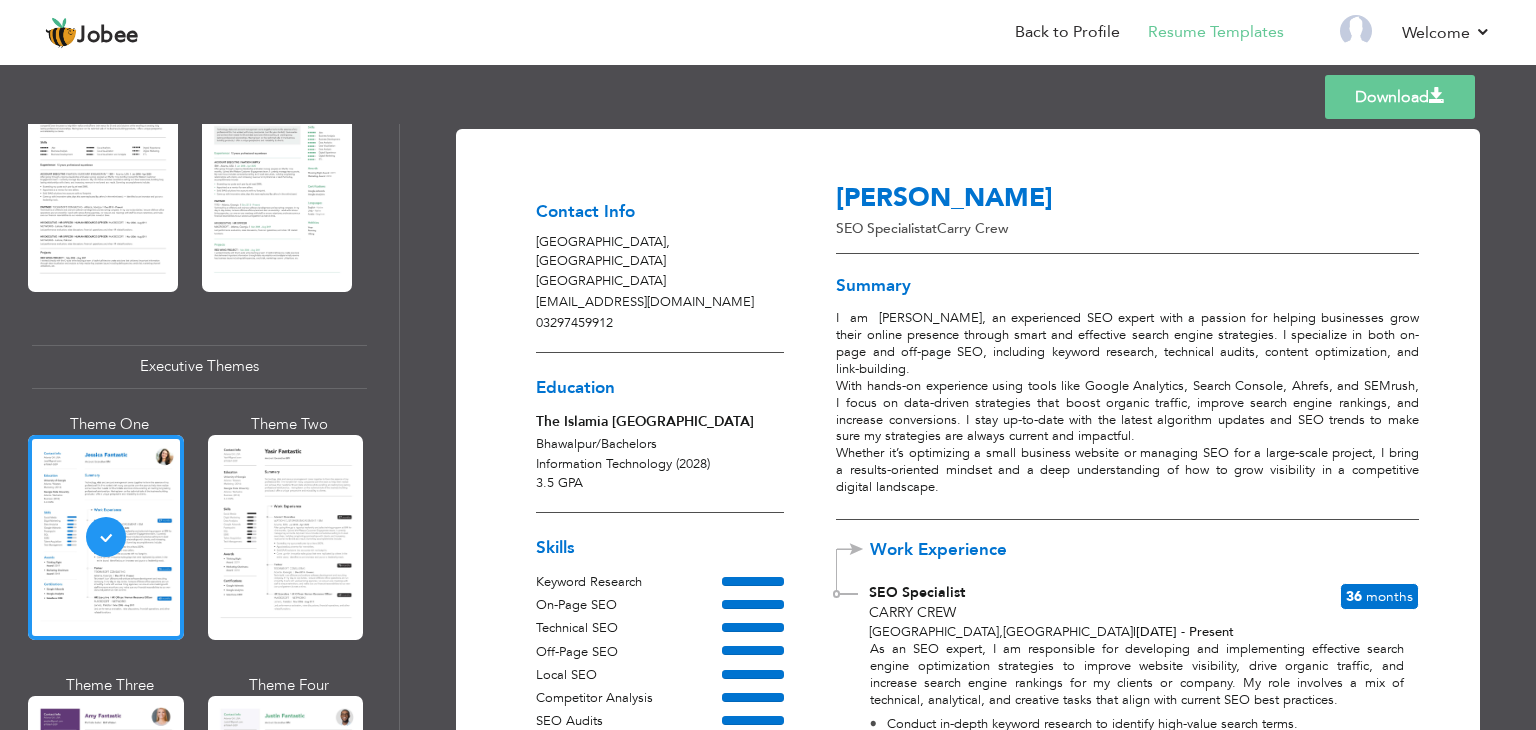 click on "Download" at bounding box center [1400, 97] 